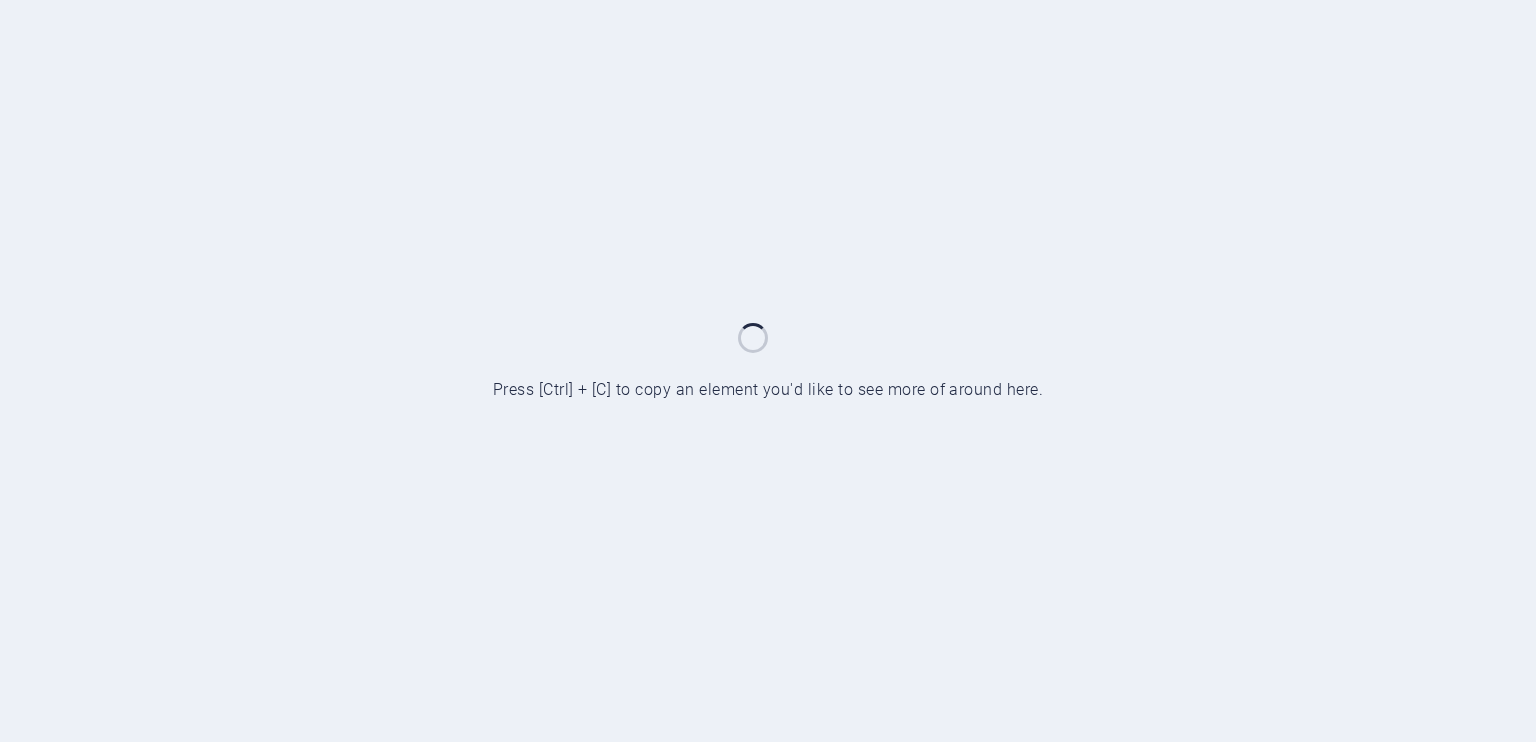 scroll, scrollTop: 0, scrollLeft: 0, axis: both 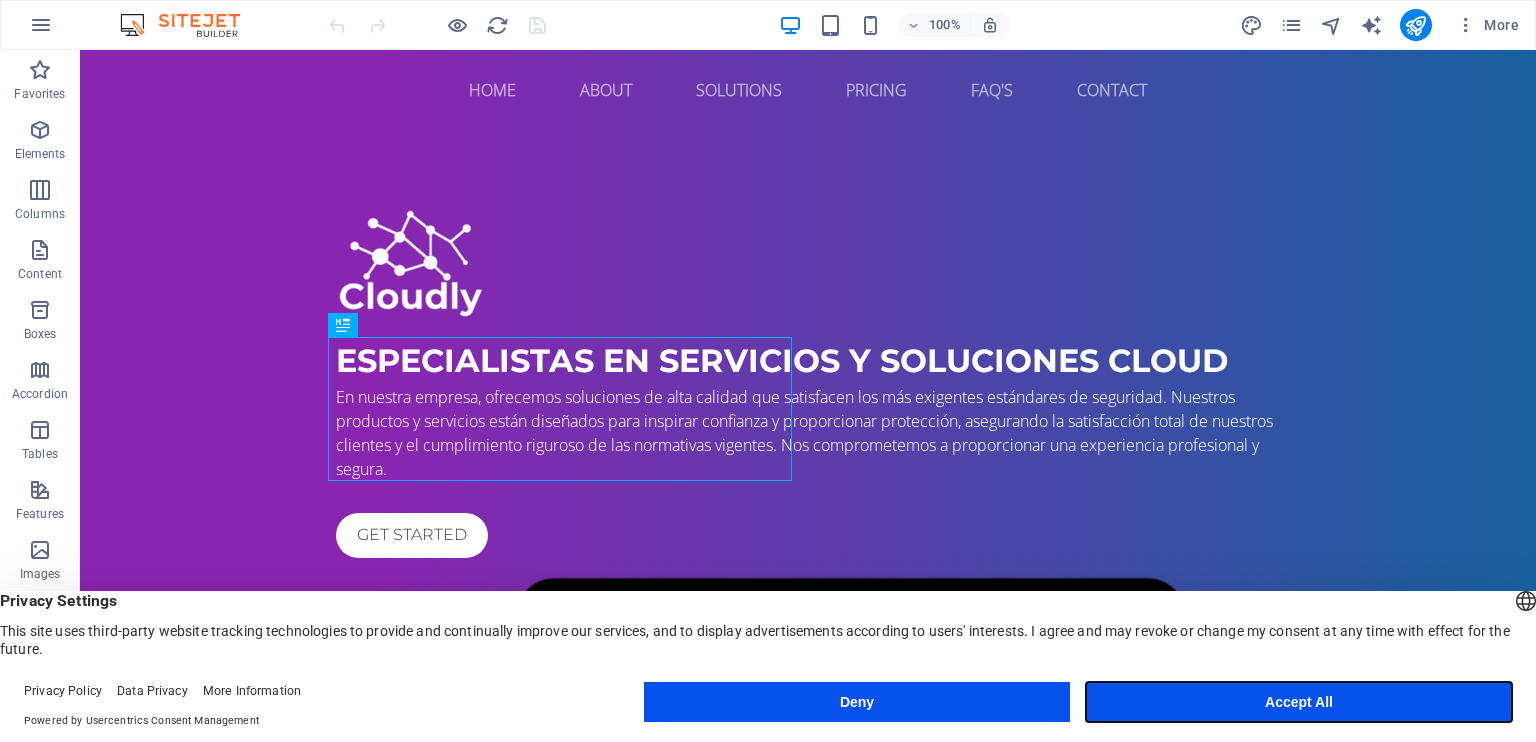 click on "Accept All" at bounding box center (1299, 702) 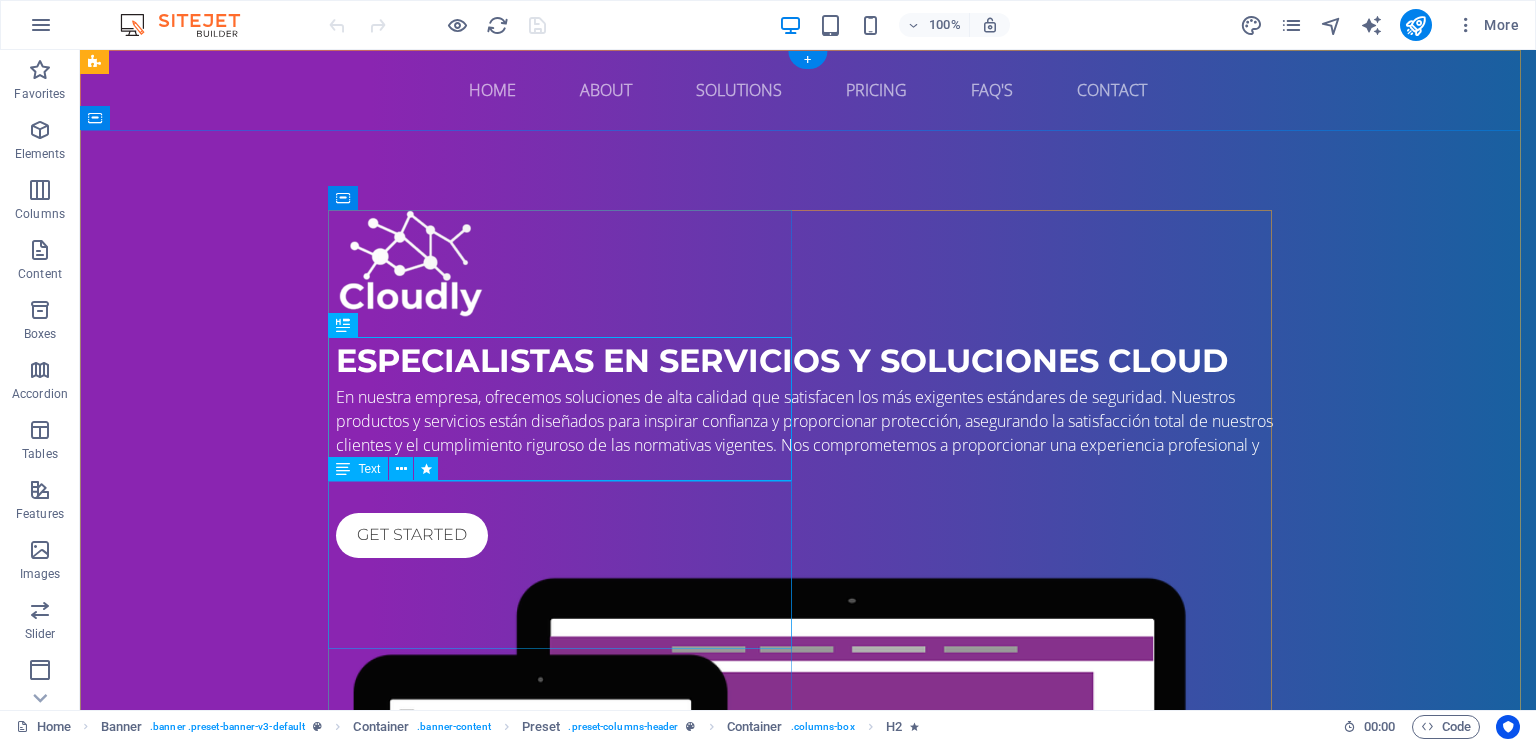 click on "En nuestra empresa, ofrecemos soluciones de alta calidad que satisfacen los más exigentes estándares de seguridad. Nuestros productos y servicios están diseñados para inspirar confianza y proporcionar protección, asegurando la satisfacción total de nuestros clientes y el cumplimiento riguroso de las normativas vigentes. Nos comprometemos a proporcionar una experiencia profesional y segura." at bounding box center [808, 433] 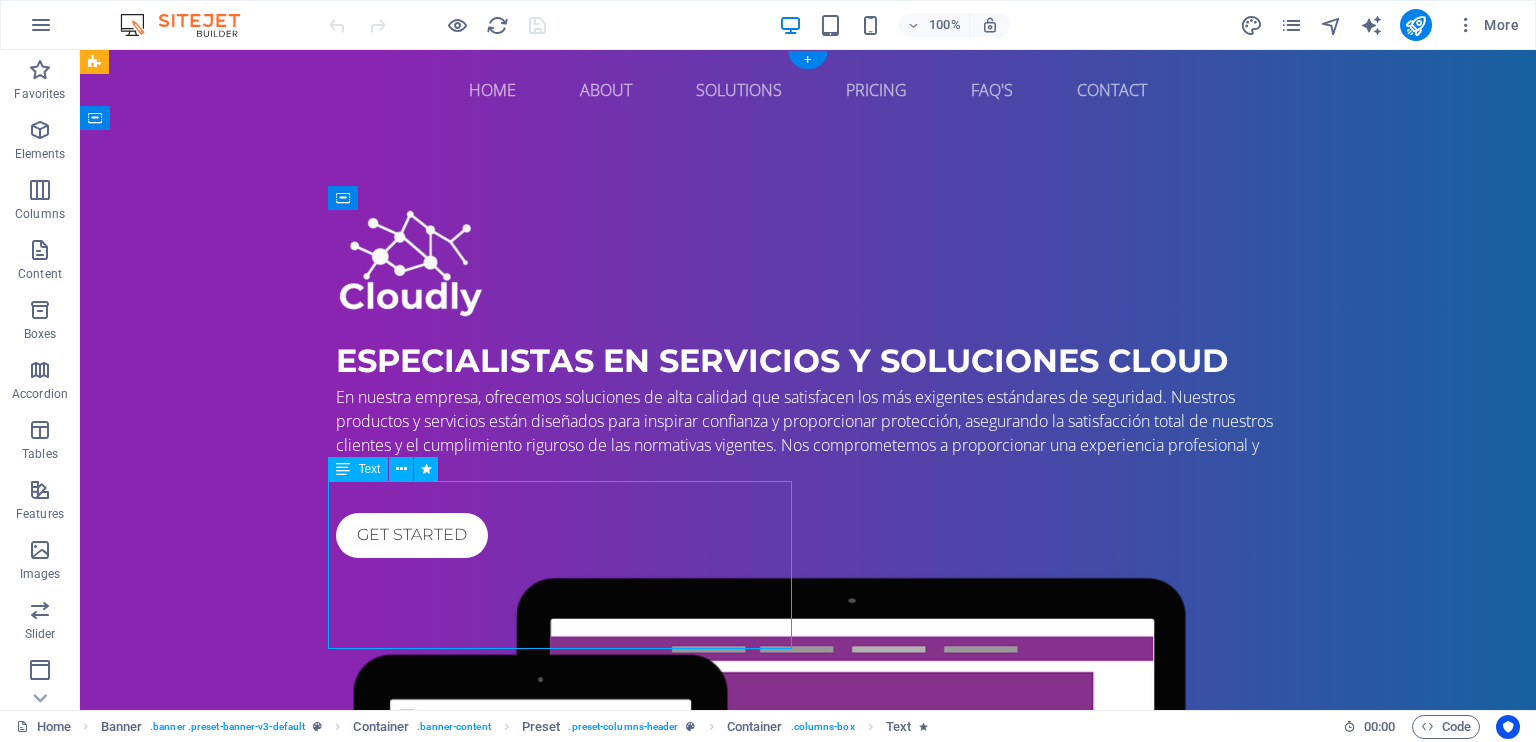 click on "En nuestra empresa, ofrecemos soluciones de alta calidad que satisfacen los más exigentes estándares de seguridad. Nuestros productos y servicios están diseñados para inspirar confianza y proporcionar protección, asegurando la satisfacción total de nuestros clientes y el cumplimiento riguroso de las normativas vigentes. Nos comprometemos a proporcionar una experiencia profesional y segura." at bounding box center [808, 433] 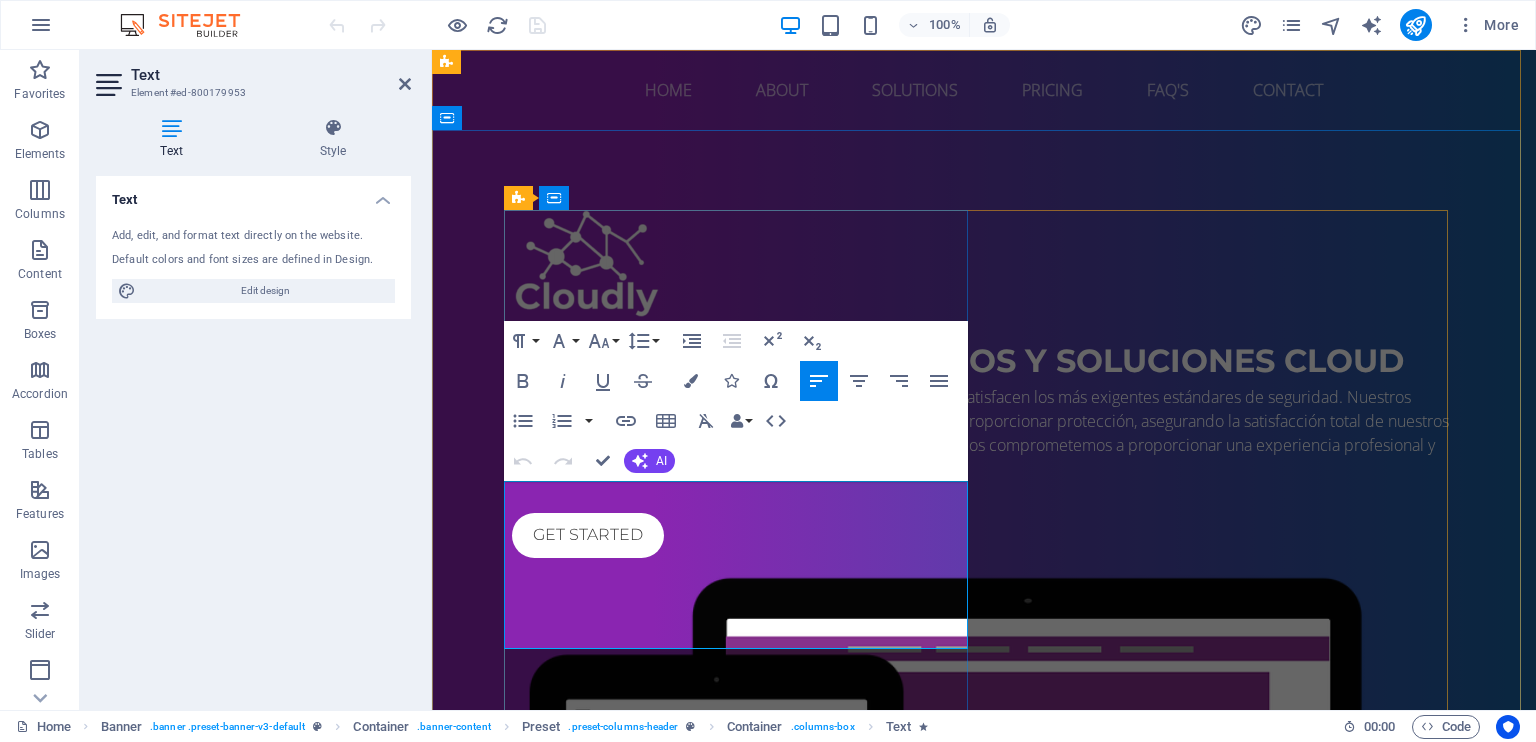 click on "En nuestra empresa, ofrecemos soluciones de alta calidad que satisfacen los más exigentes estándares de seguridad. Nuestros productos y servicios están diseñados para inspirar confianza y proporcionar protección, asegurando la satisfacción total de nuestros clientes y el cumplimiento riguroso de las normativas vigentes. Nos comprometemos a proporcionar una experiencia profesional y segura." at bounding box center (980, 433) 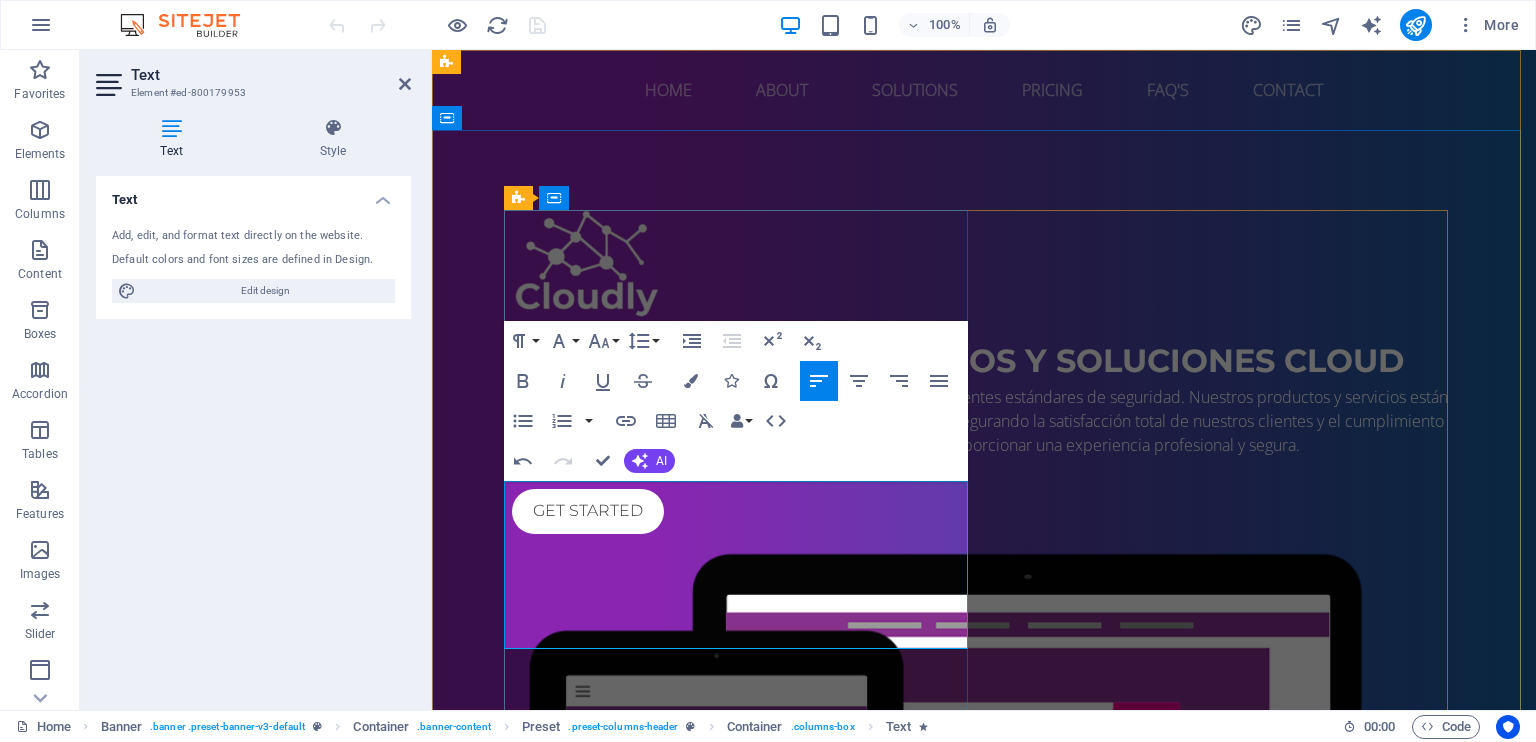 type 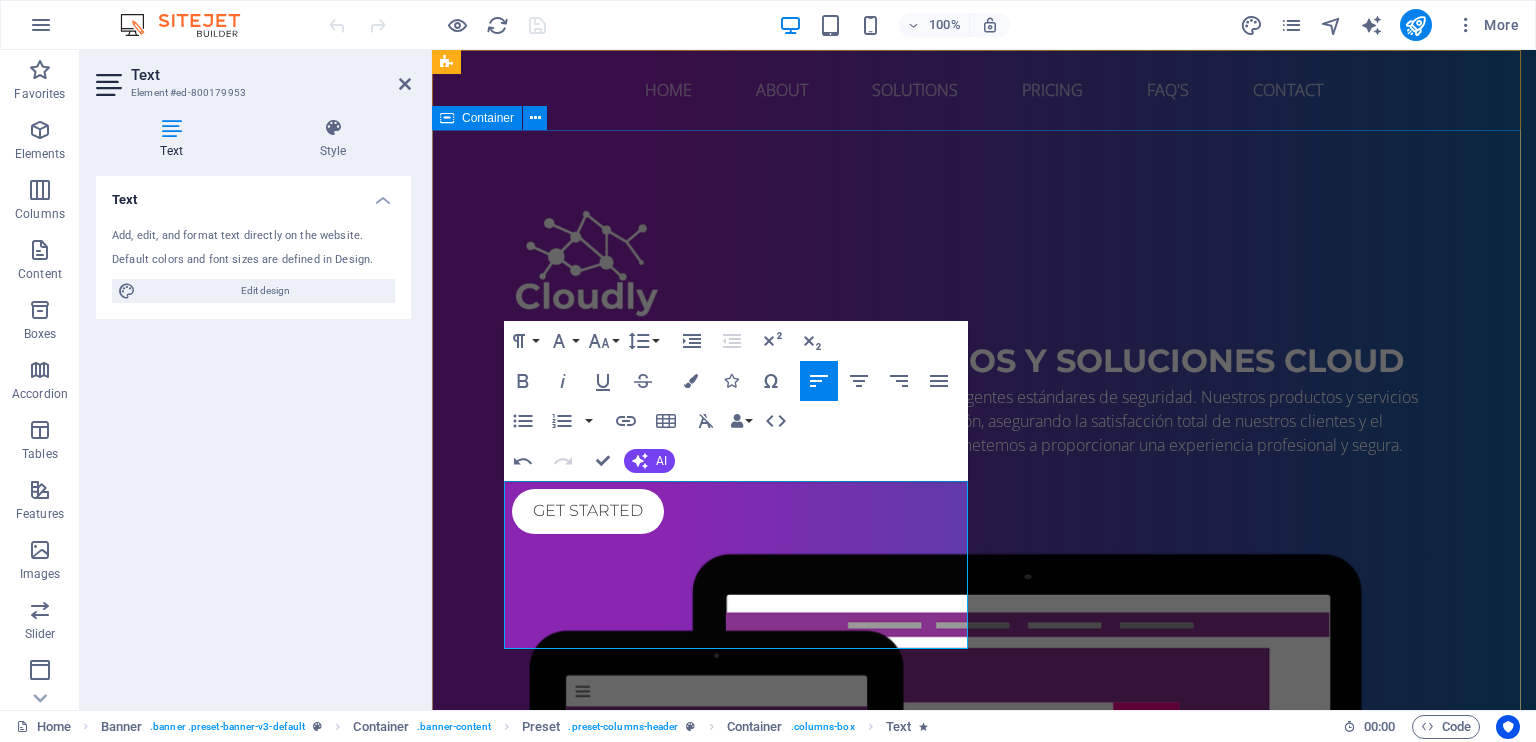 click on "especialistas en servicios y soluciones cloud  Ofrecemos soluciones de alta calidad que satisfacen los más exigentes estándares de seguridad. Nuestros productos y servicios están diseñados para inspirar confianza y proporcionar protección, asegurando la satisfacción total de nuestros clientes y el cumplimiento riguroso de las normativas vigentes. Nos comprometemos a proporcionar una experiencia profesional y segura. Get started" at bounding box center (984, 668) 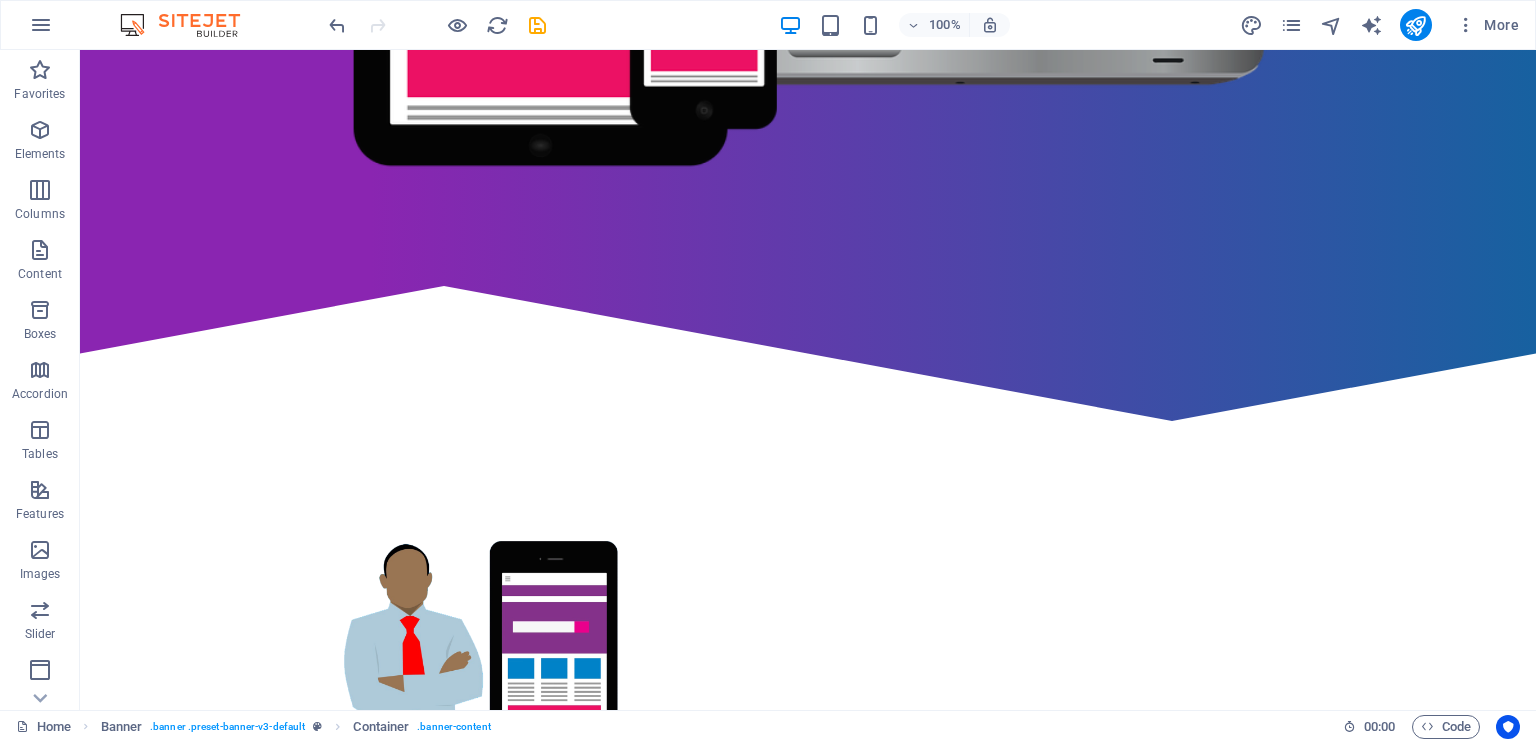 scroll, scrollTop: 963, scrollLeft: 0, axis: vertical 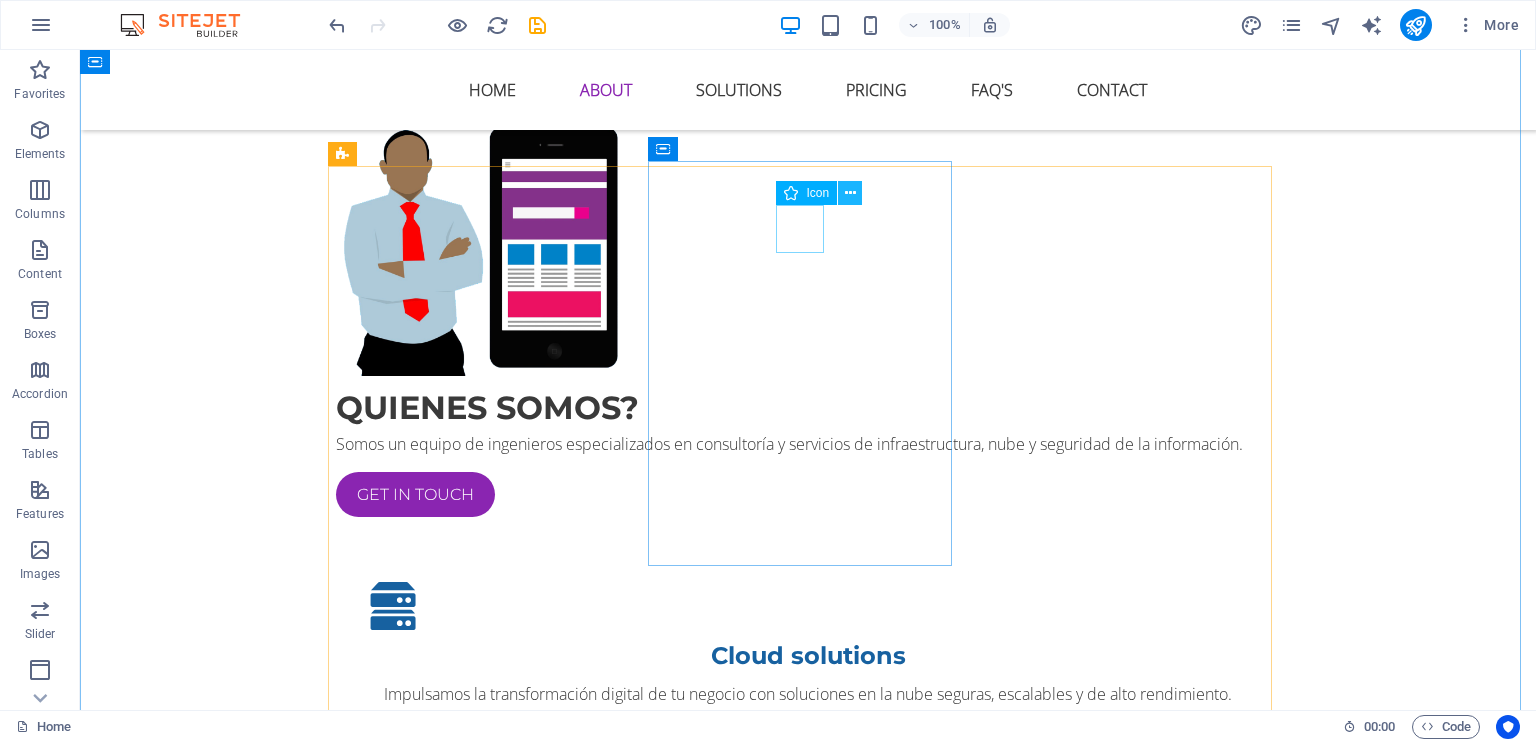 click at bounding box center [850, 193] 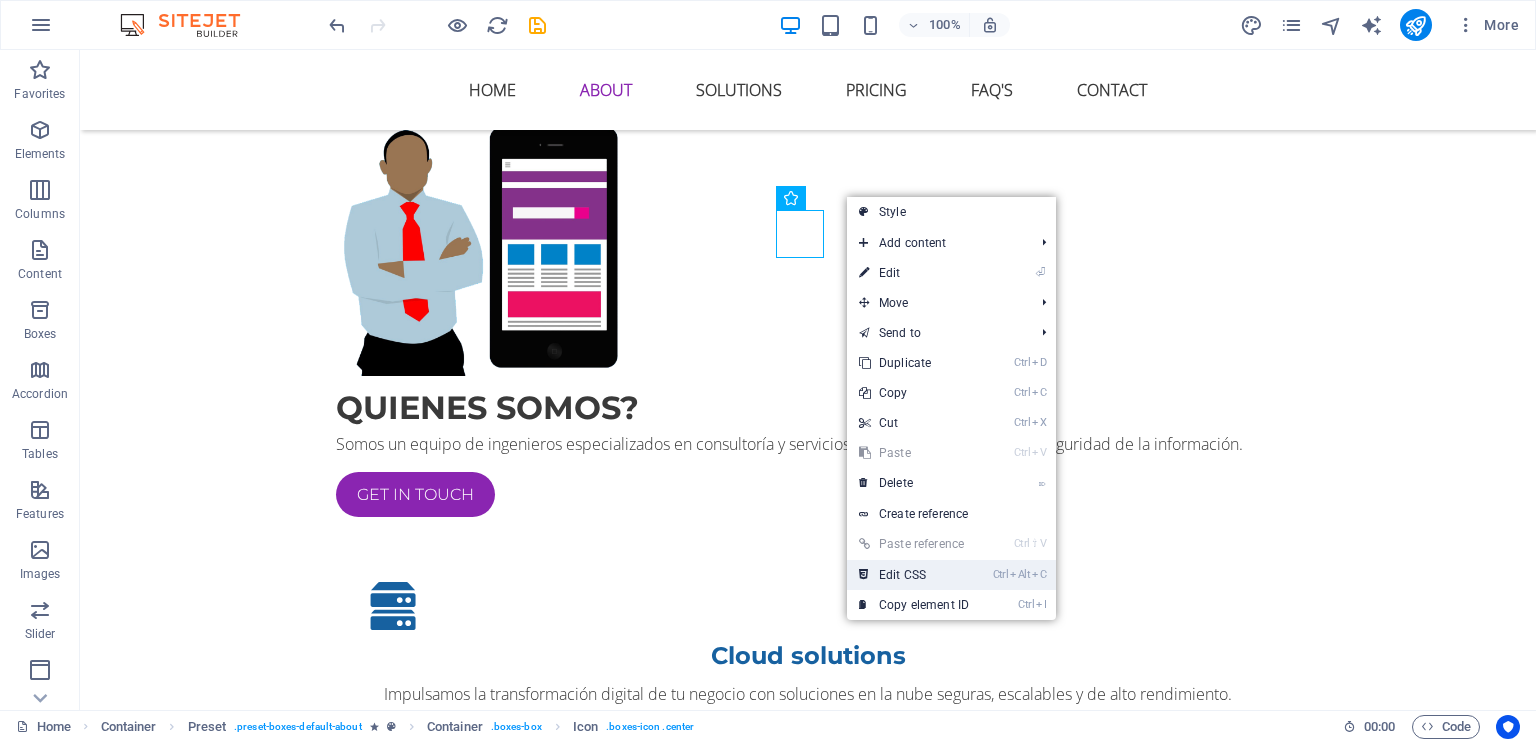 click on "Ctrl Alt C  Edit CSS" at bounding box center [914, 575] 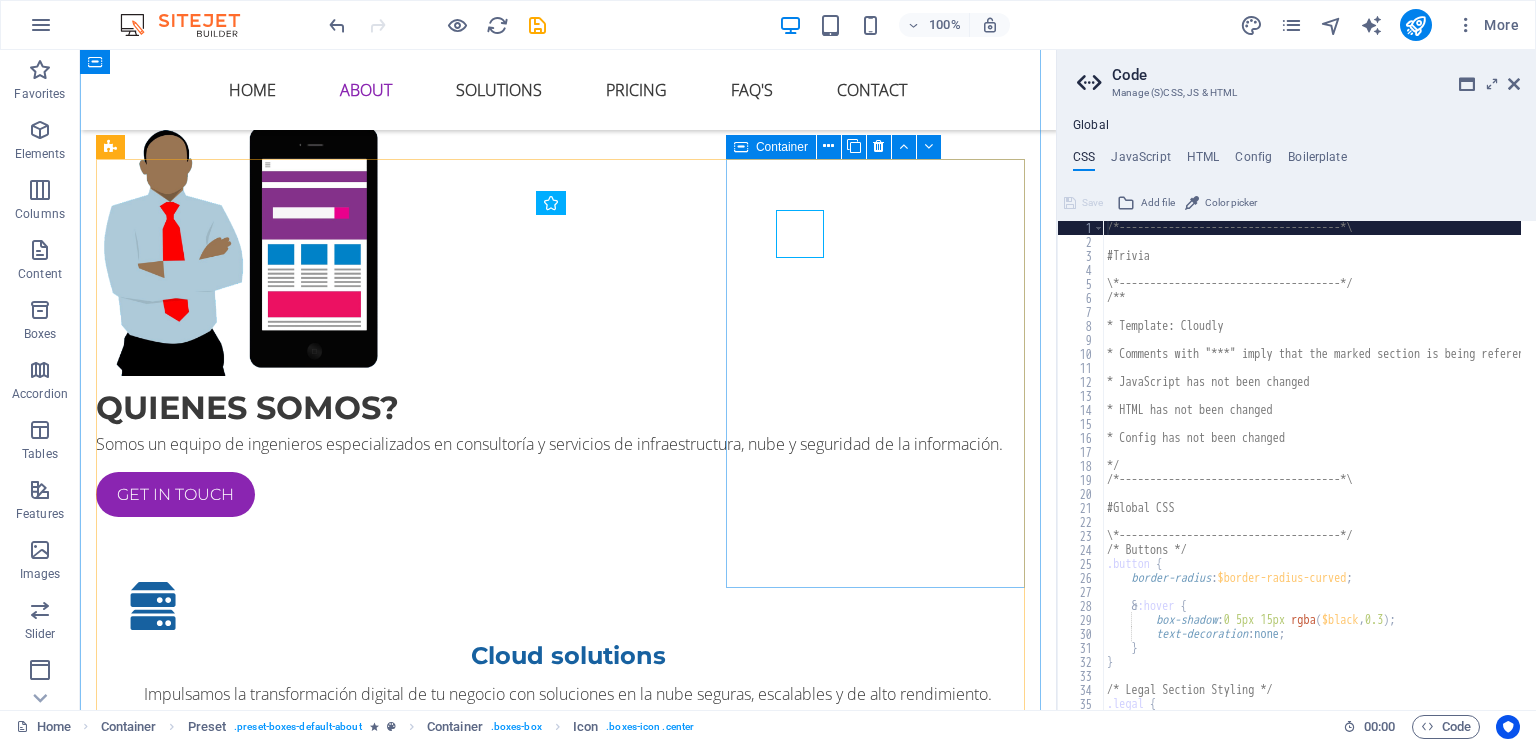 type on "svg path { fill: $color-secondary; }" 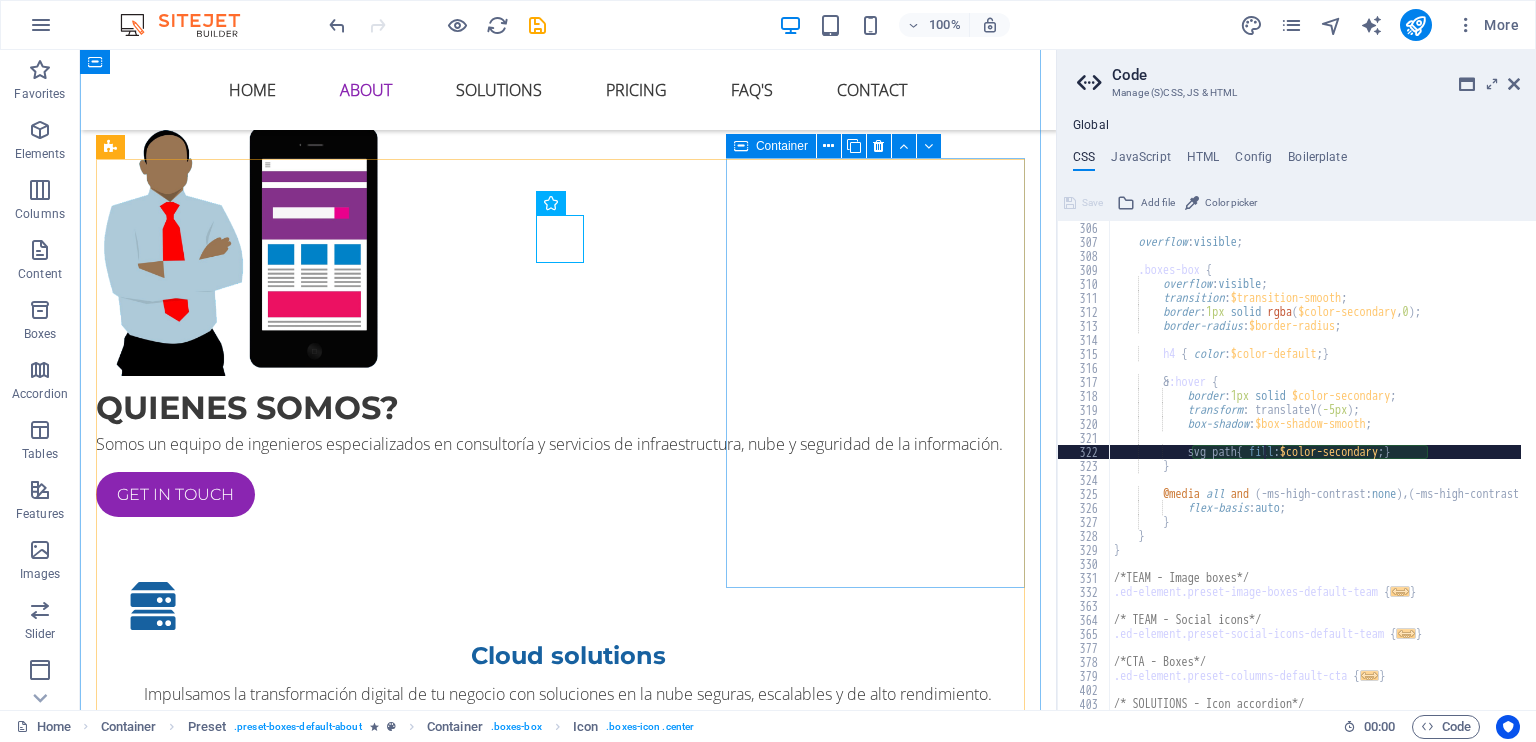 scroll, scrollTop: 2114, scrollLeft: 0, axis: vertical 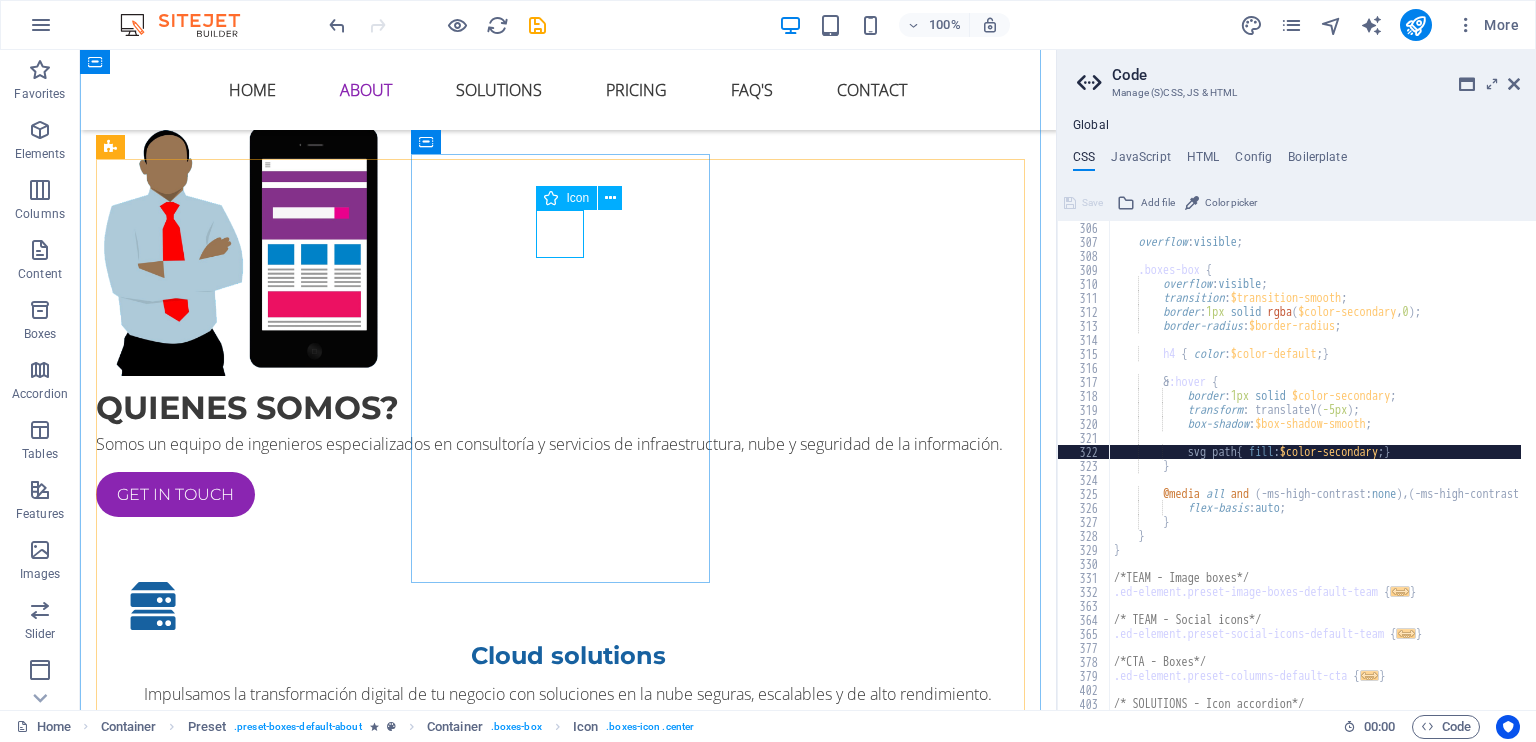 click at bounding box center [568, 847] 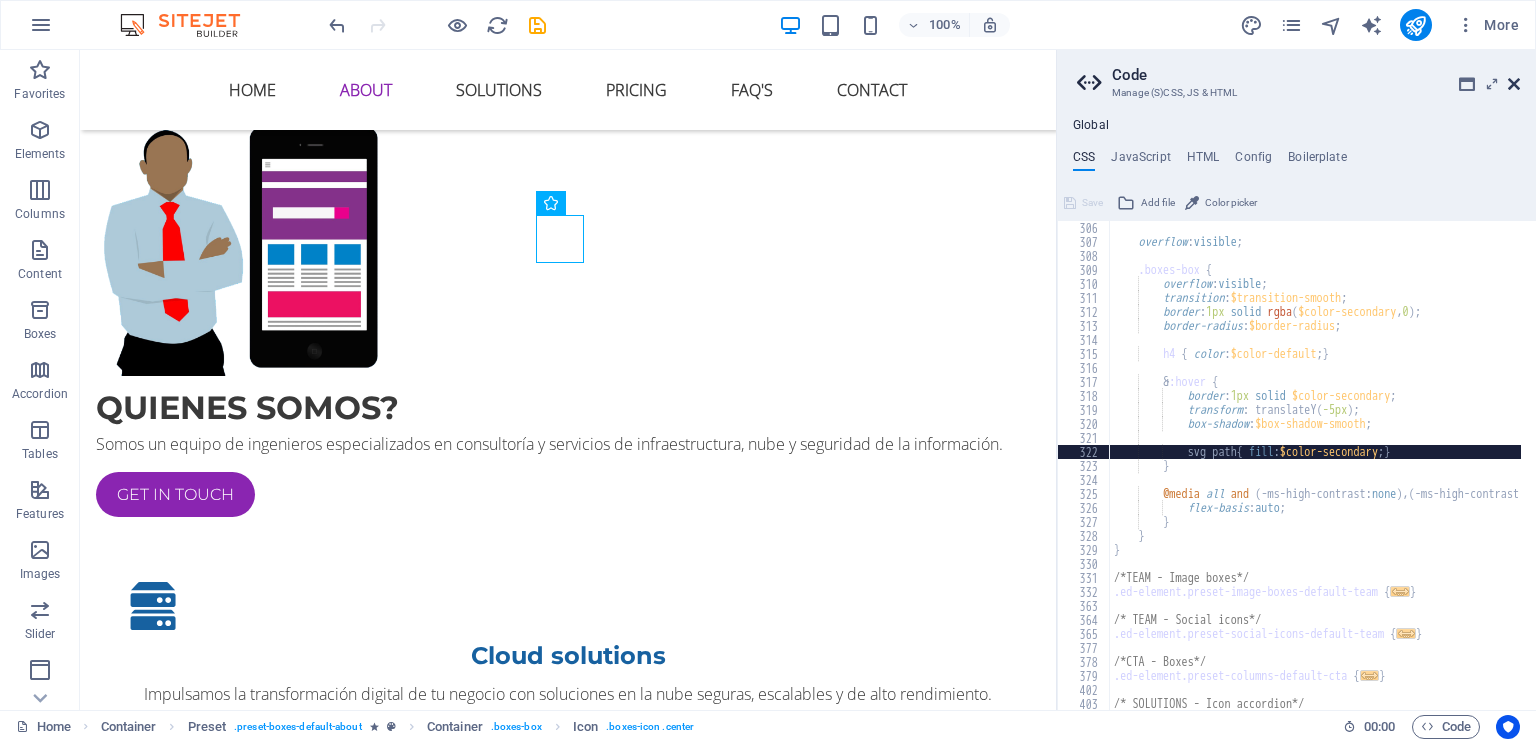 click at bounding box center (1514, 84) 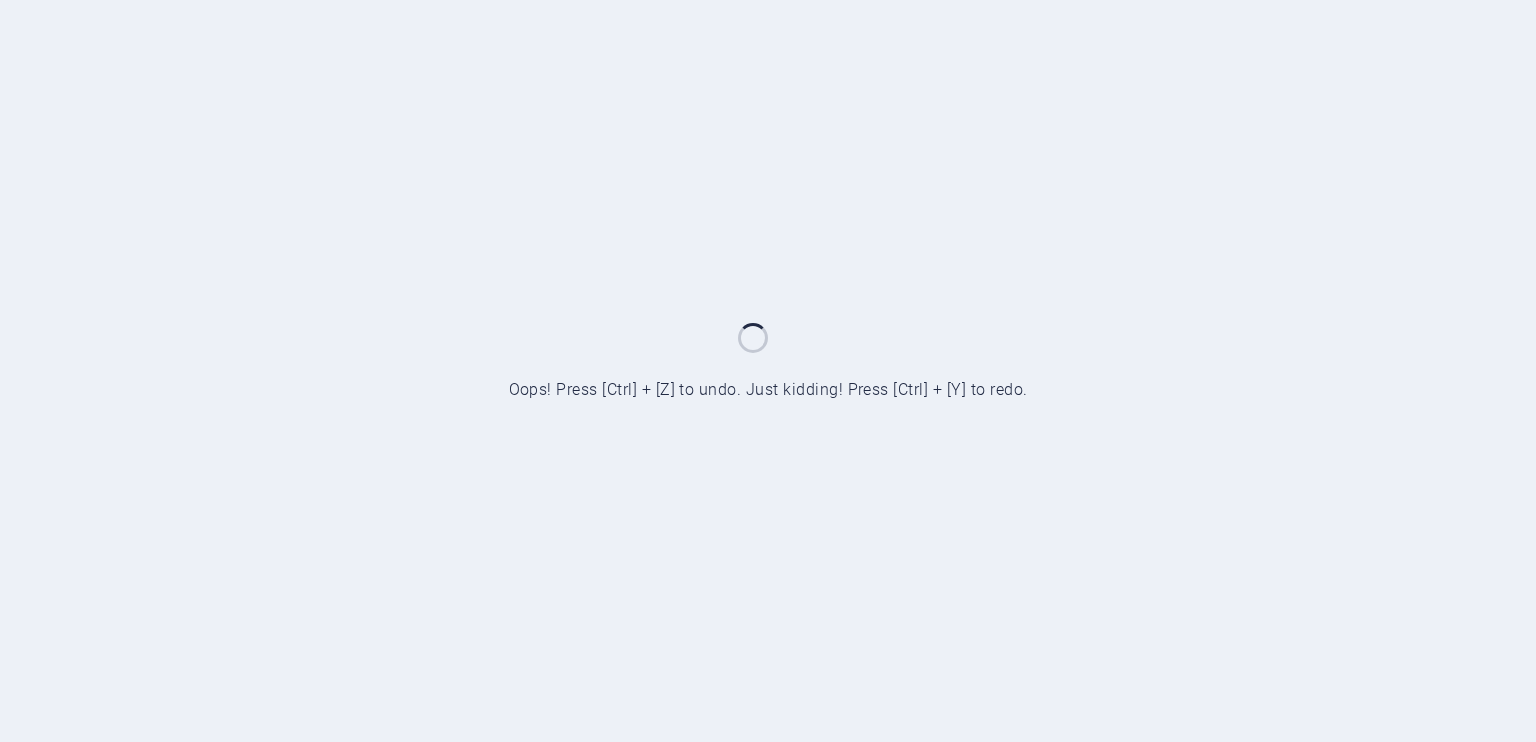 scroll, scrollTop: 0, scrollLeft: 0, axis: both 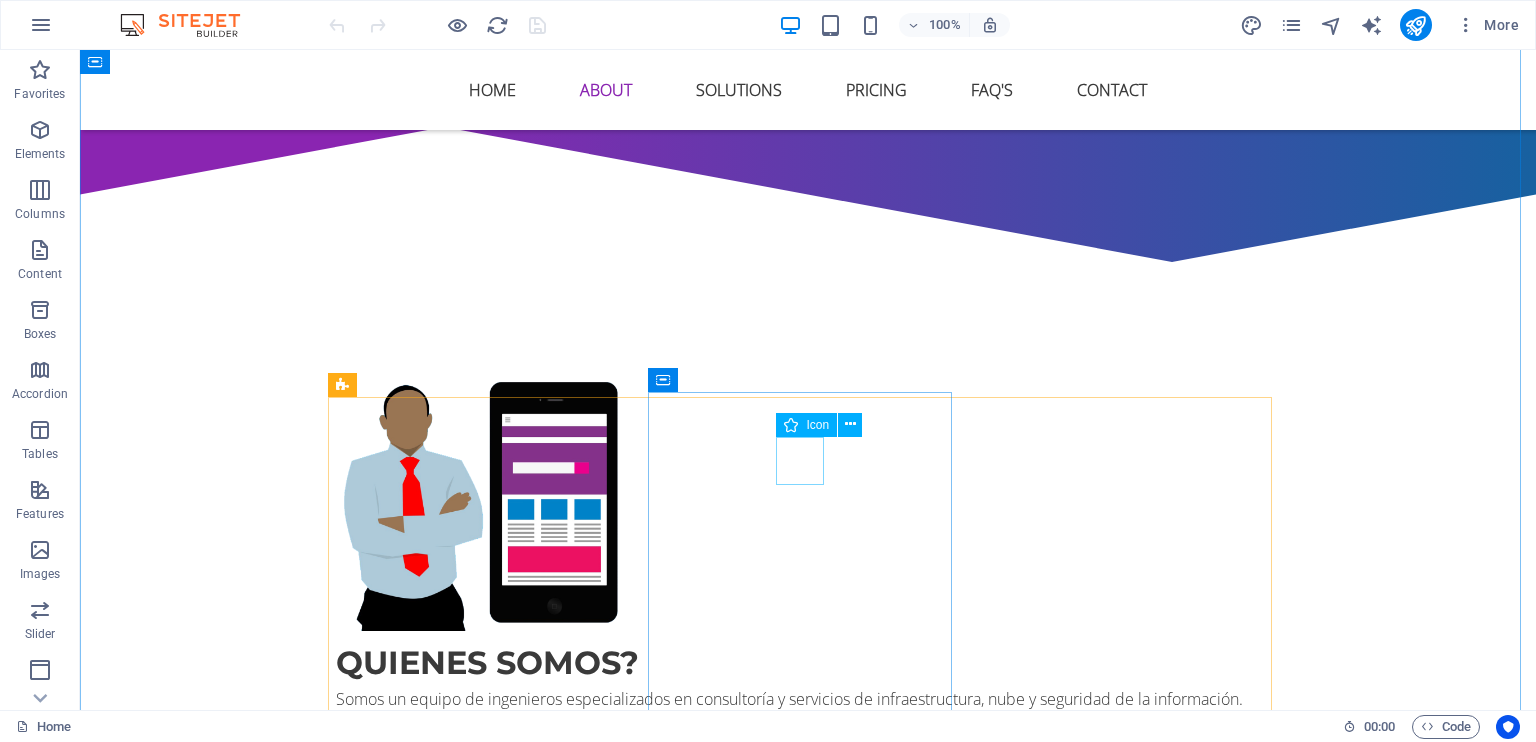 click at bounding box center (808, 1102) 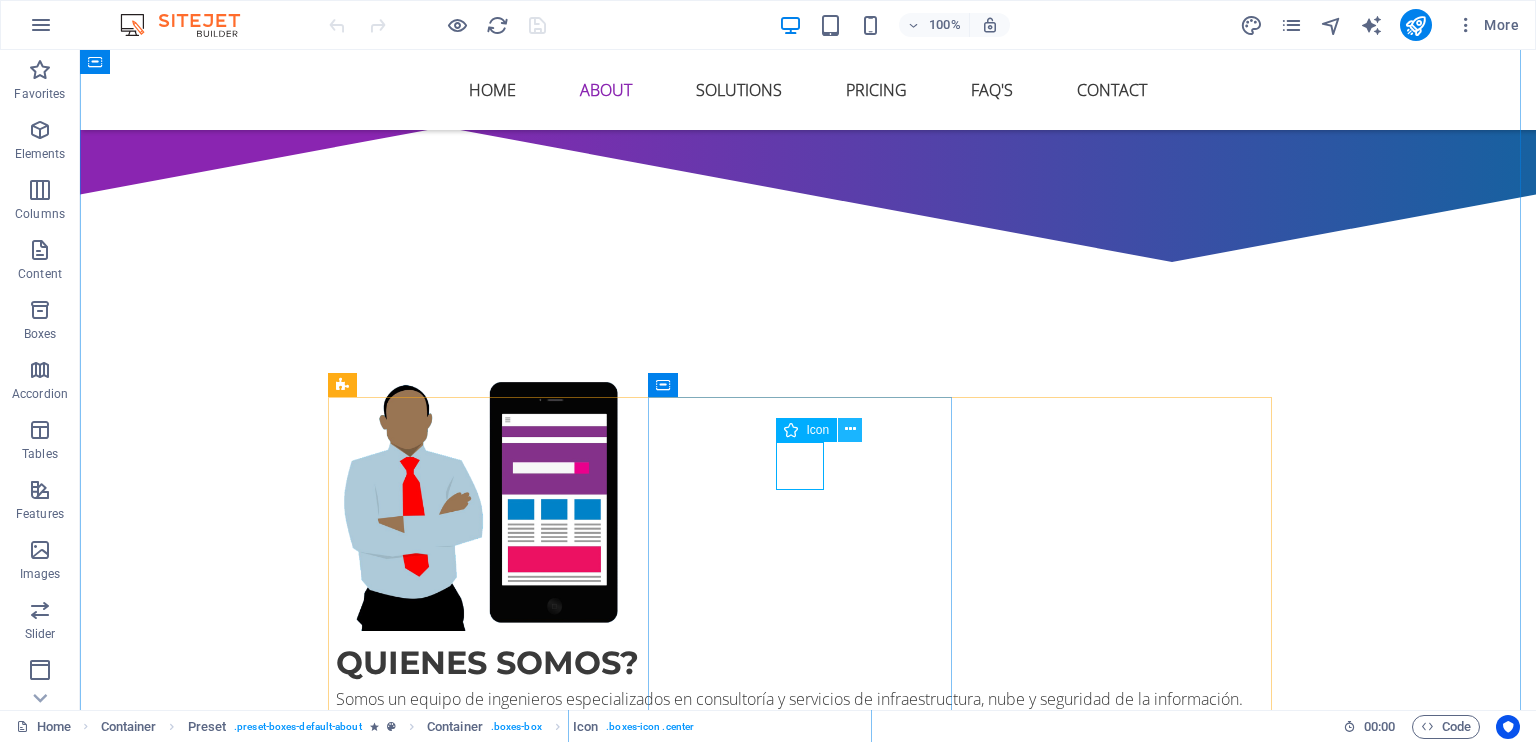 click at bounding box center (850, 430) 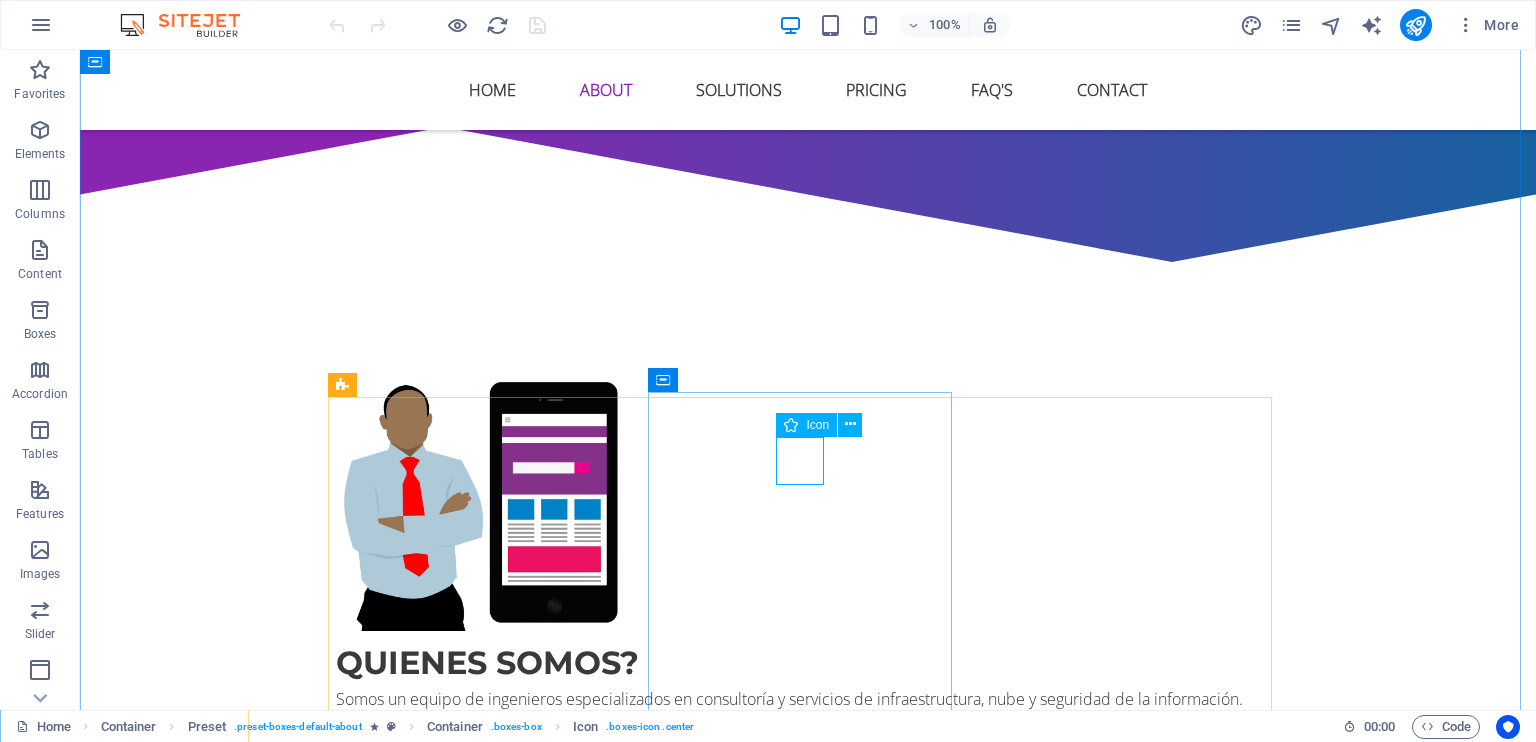 click on "Icon" at bounding box center [806, 425] 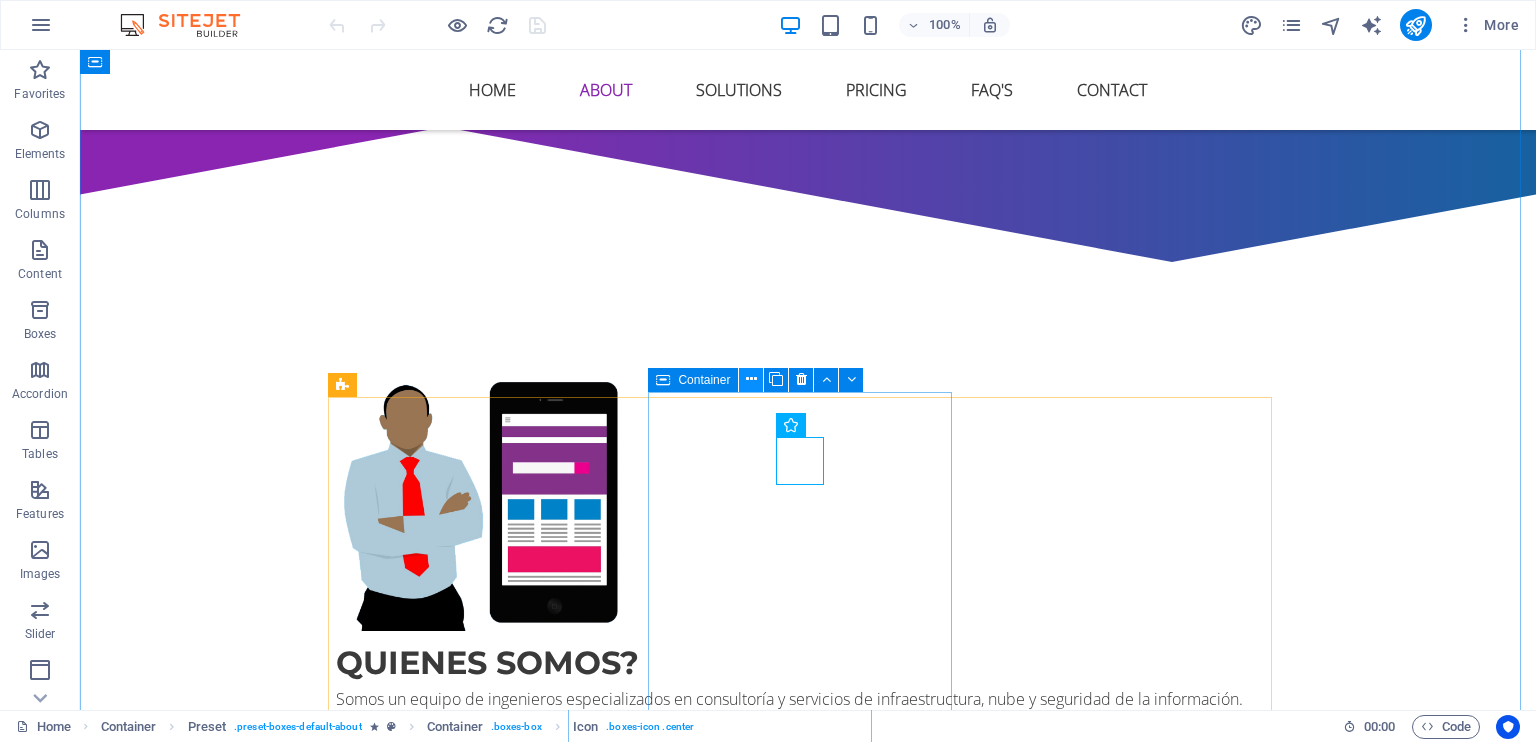click at bounding box center (751, 379) 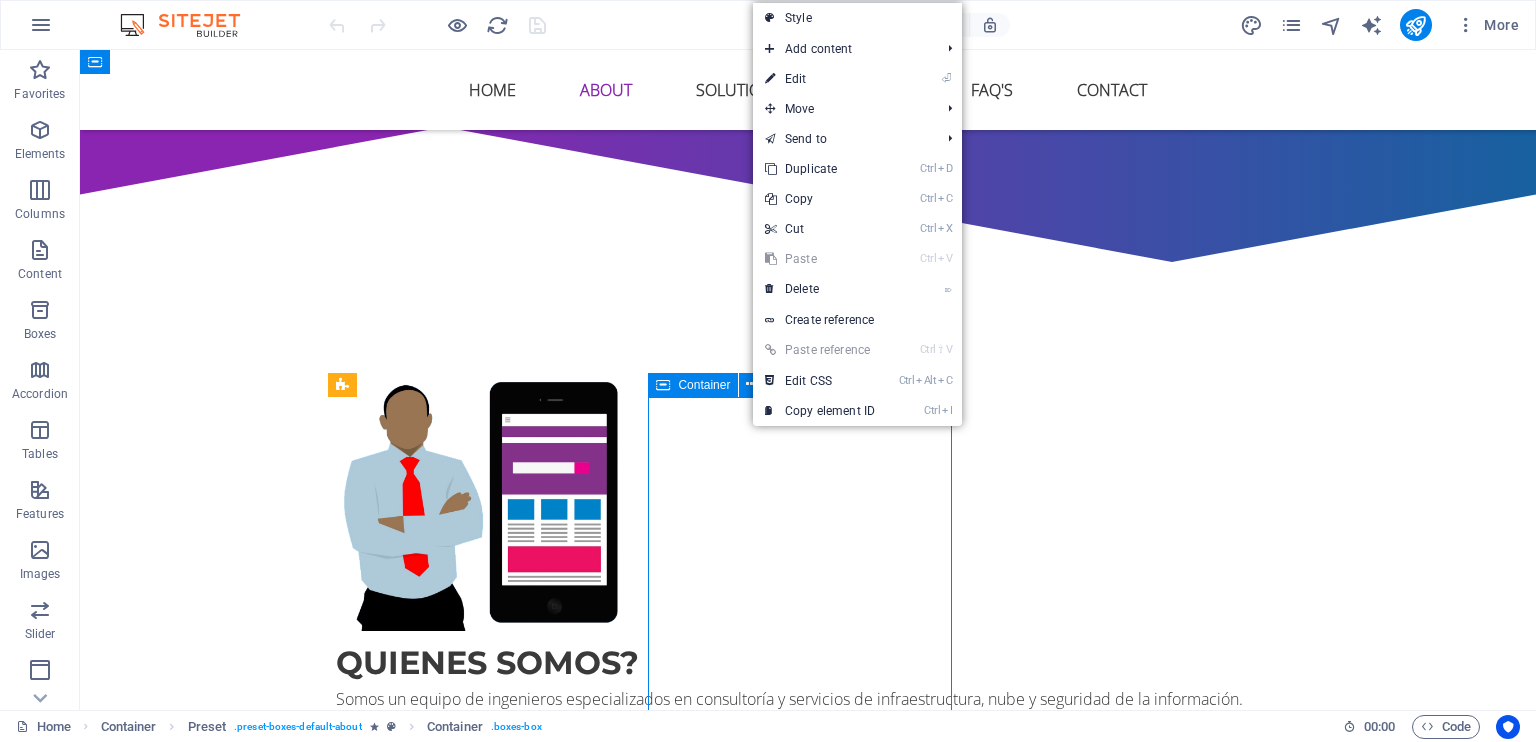 click on "Container" at bounding box center (693, 385) 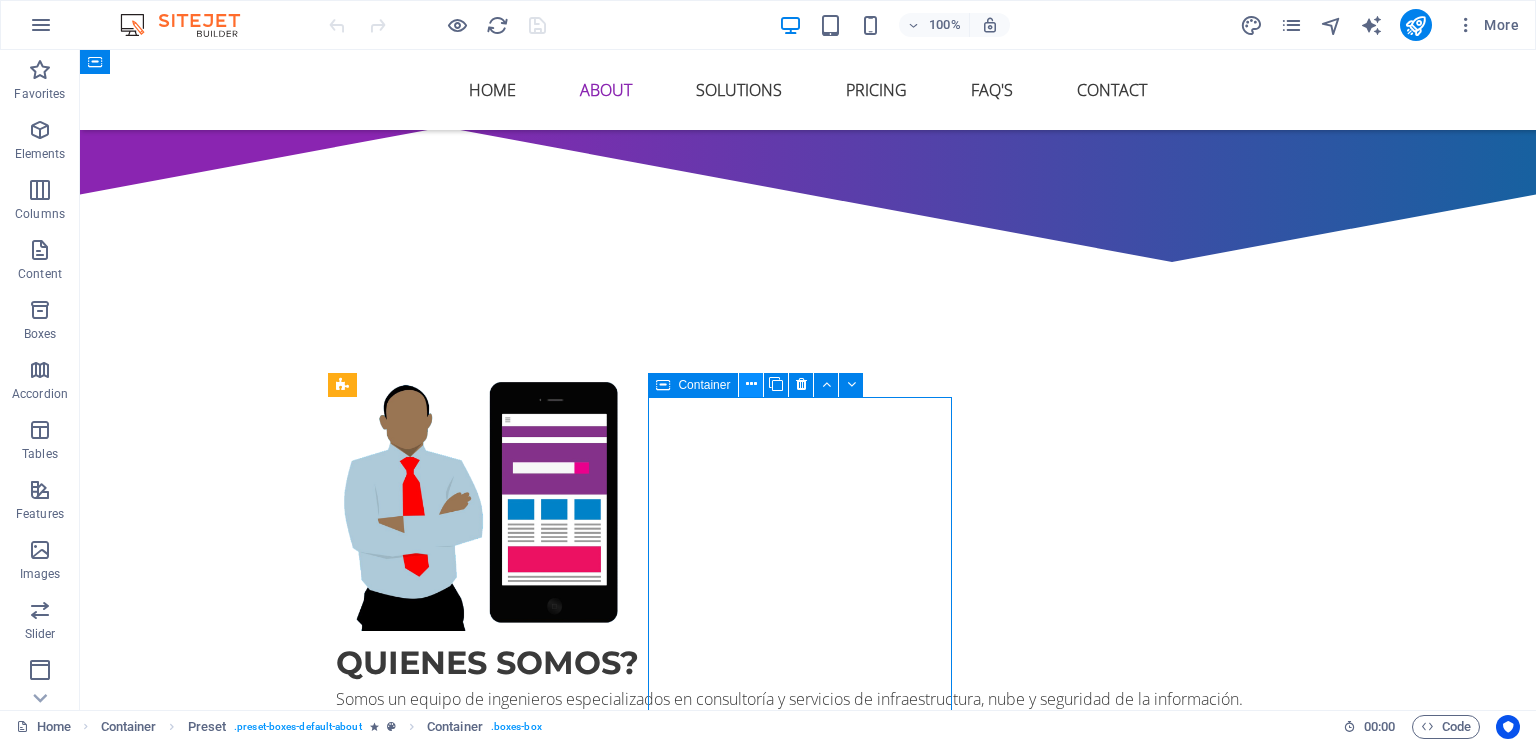 click at bounding box center (751, 385) 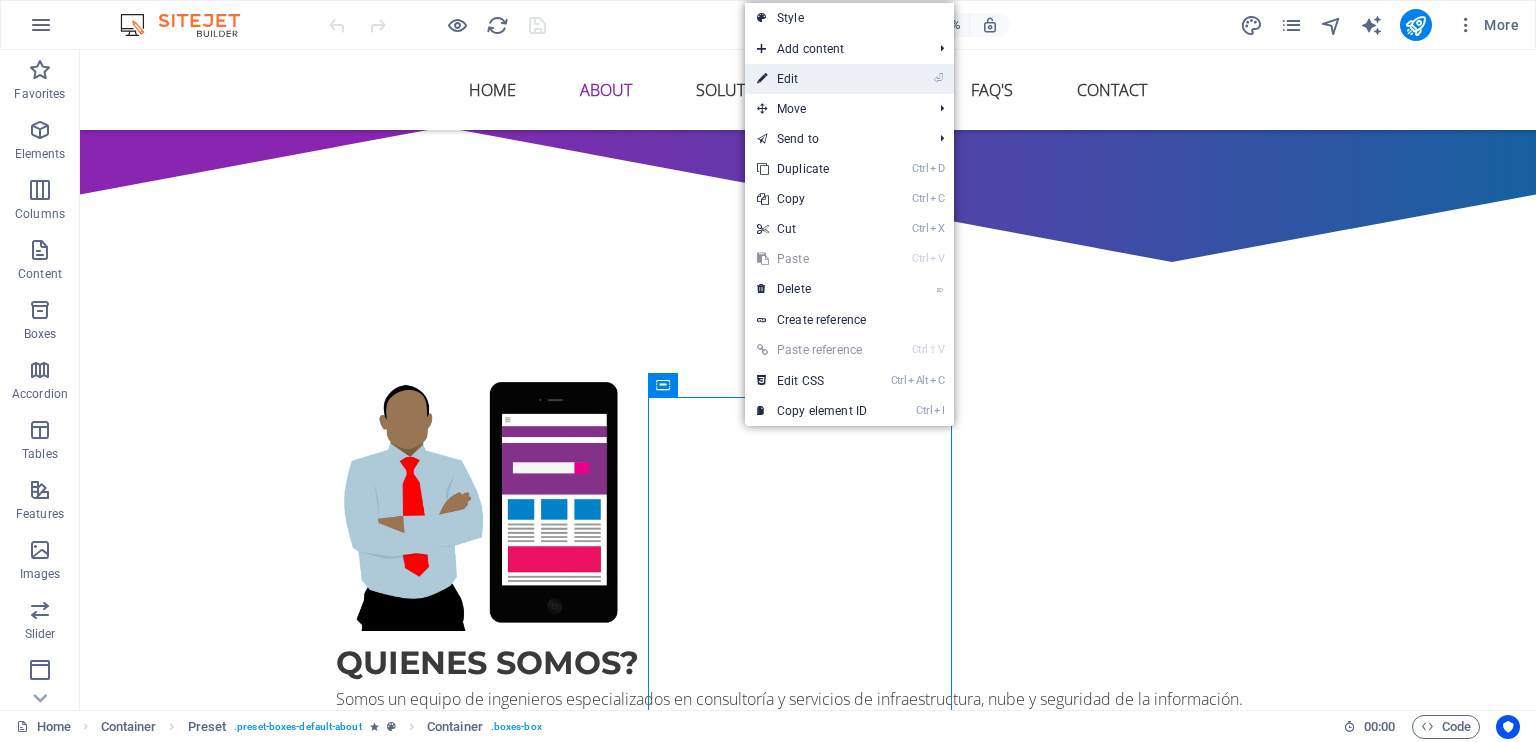 click on "⏎  Edit" at bounding box center (812, 79) 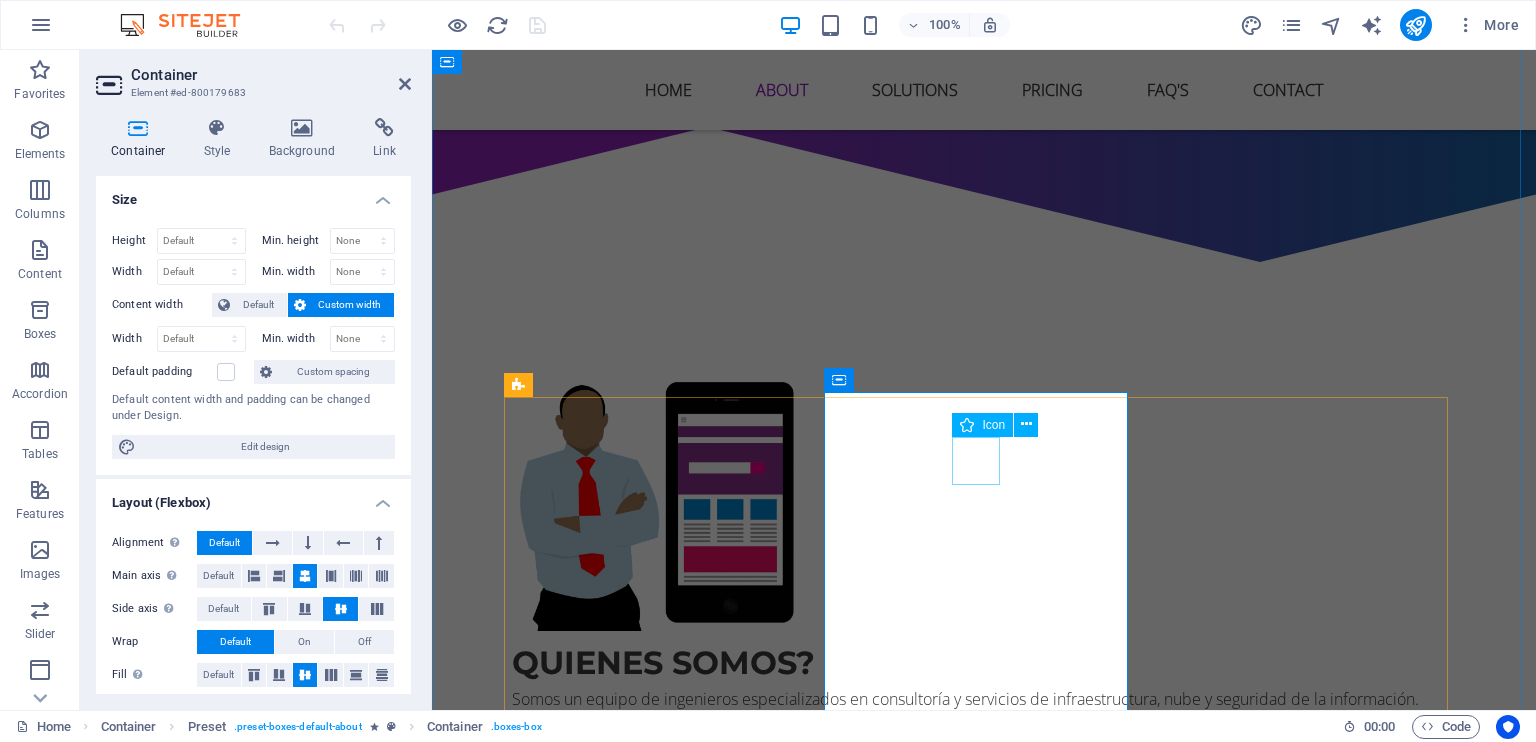 click at bounding box center (984, 1102) 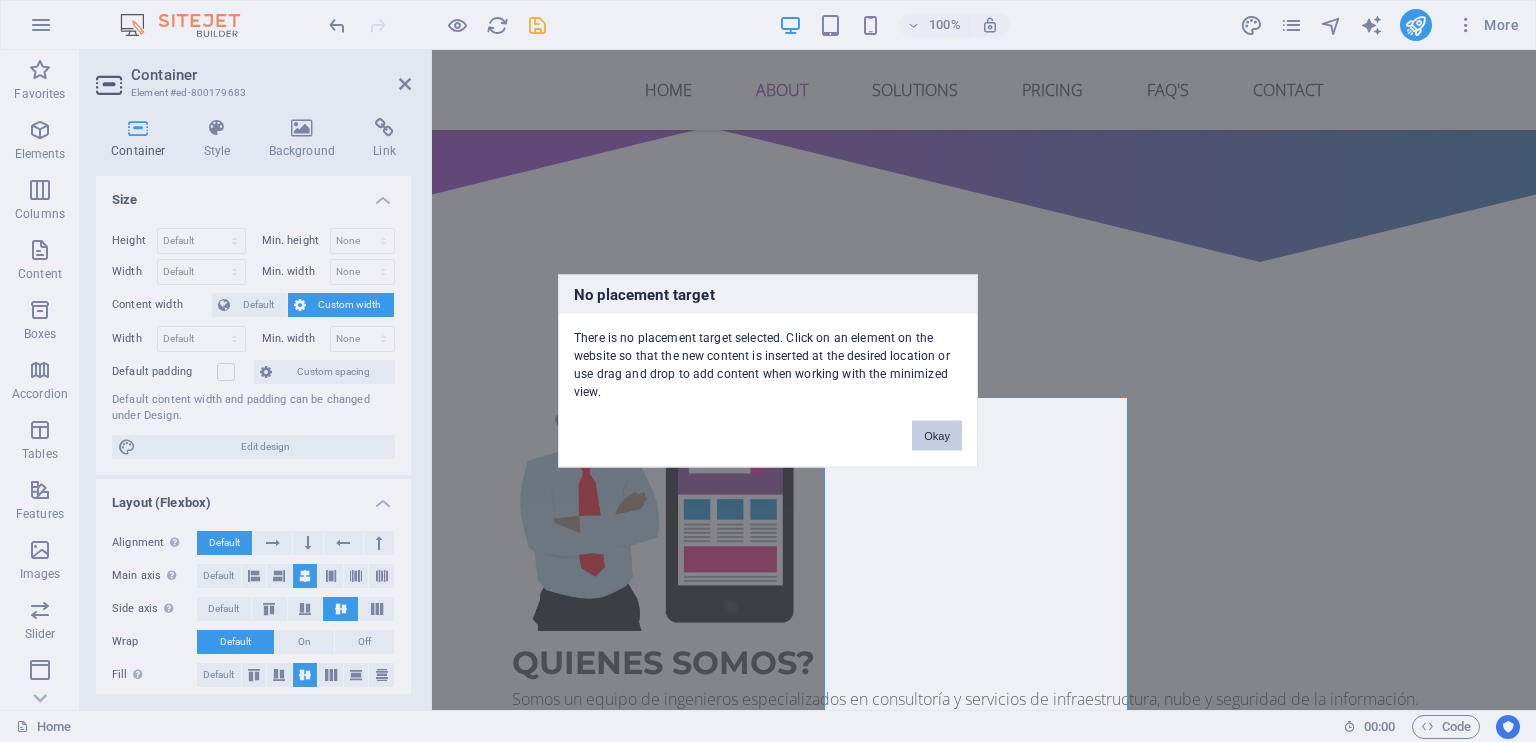 click on "Okay" at bounding box center (937, 436) 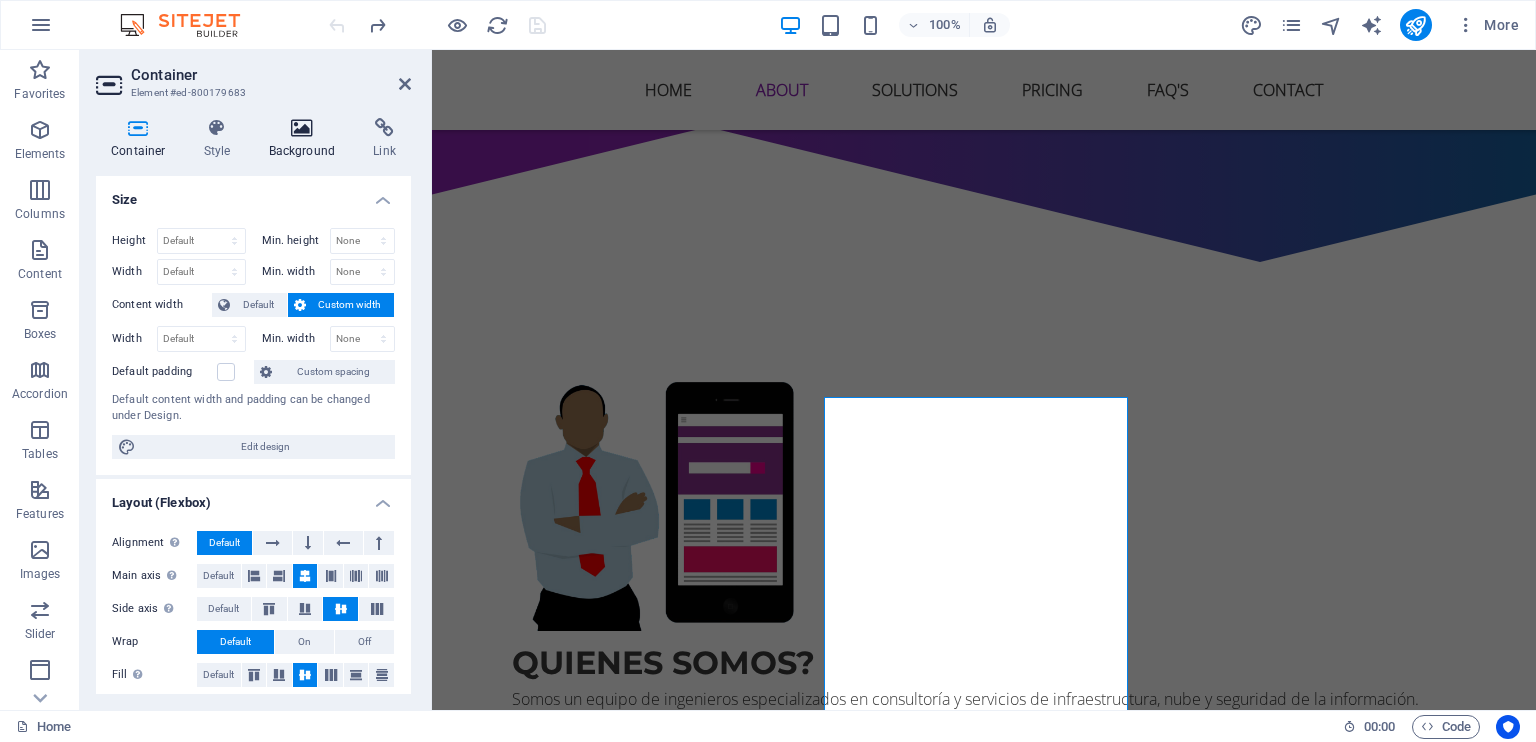 click on "Background" at bounding box center [306, 139] 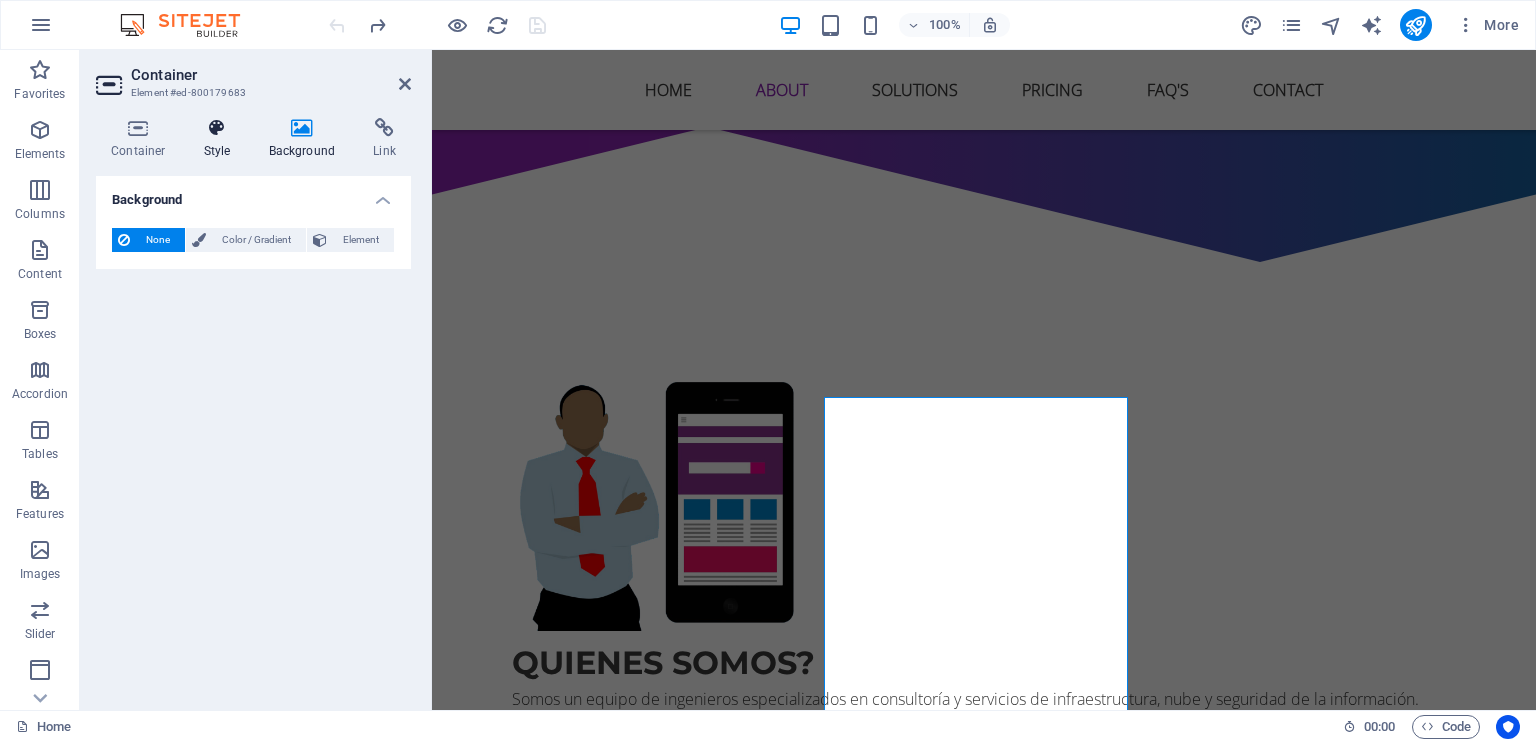 click on "Style" at bounding box center (221, 139) 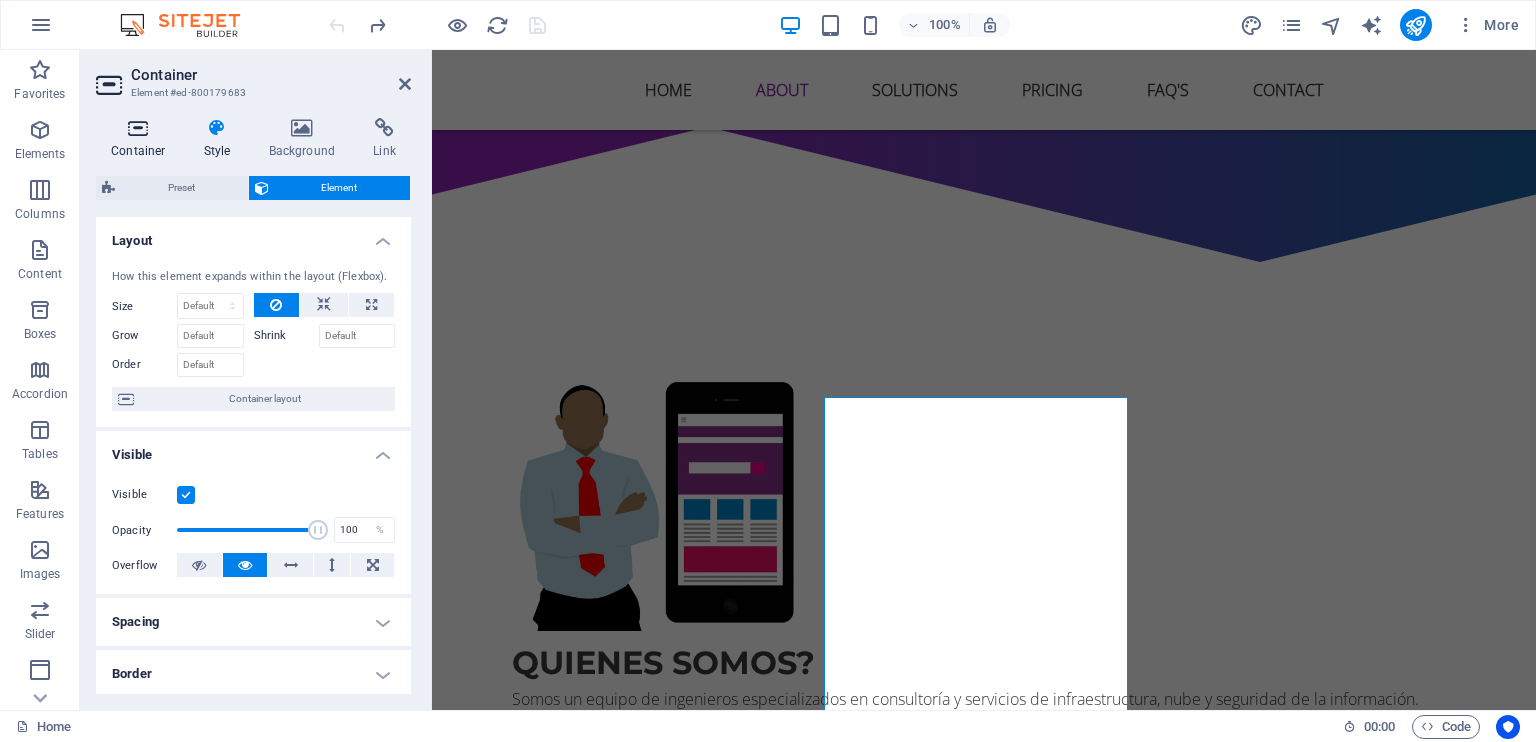 click at bounding box center (138, 128) 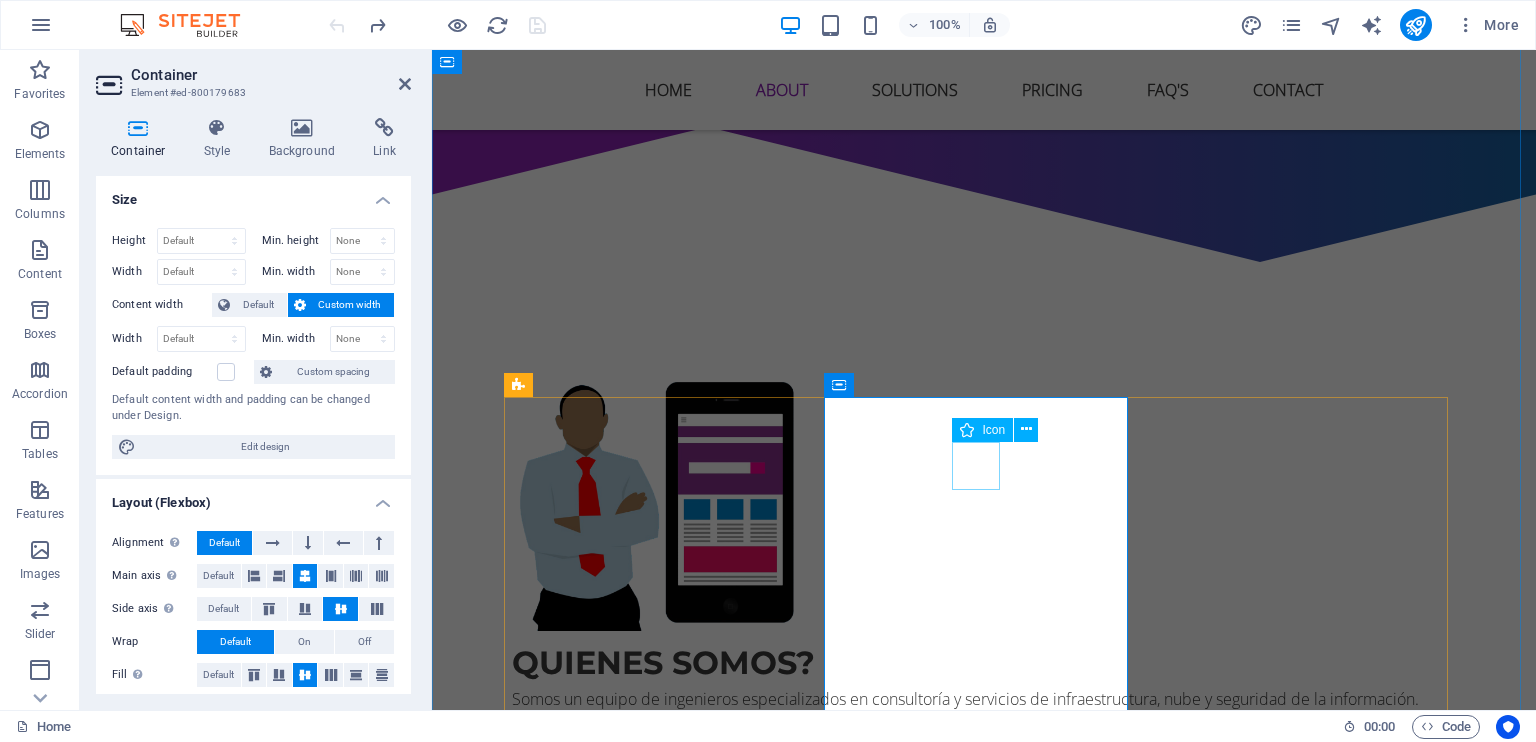 click on "Icon" at bounding box center [993, 430] 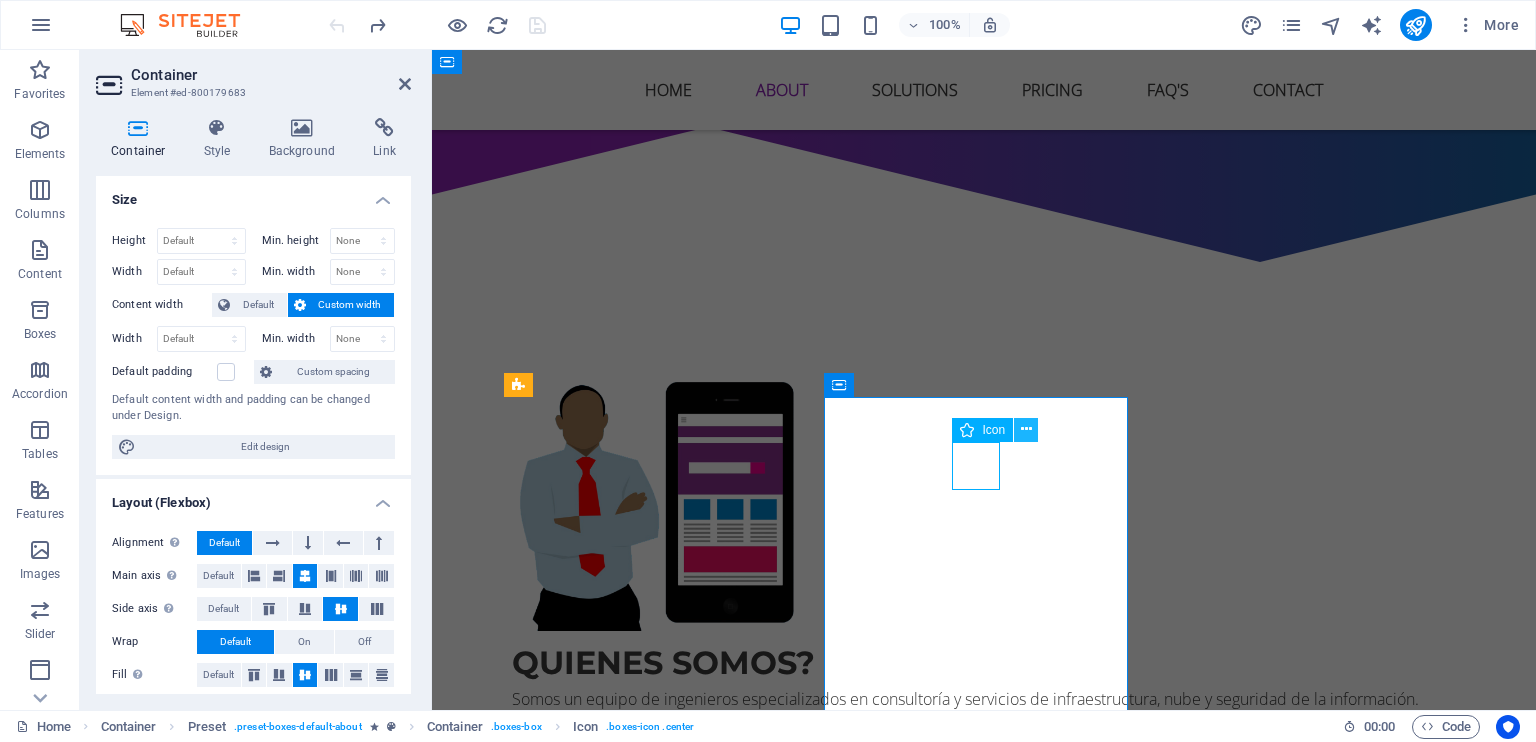 click at bounding box center (1026, 429) 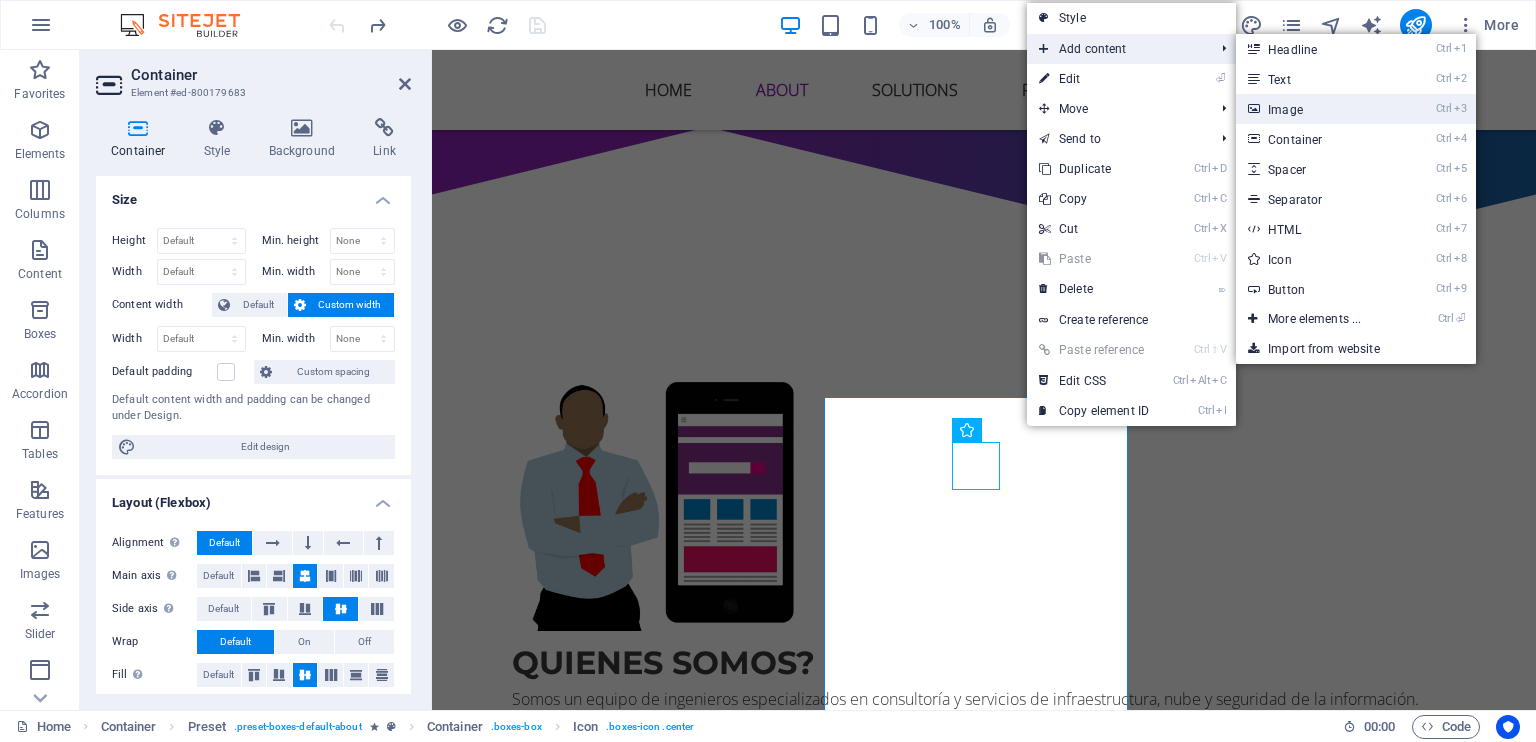 click on "Ctrl 3  Image" at bounding box center [1318, 109] 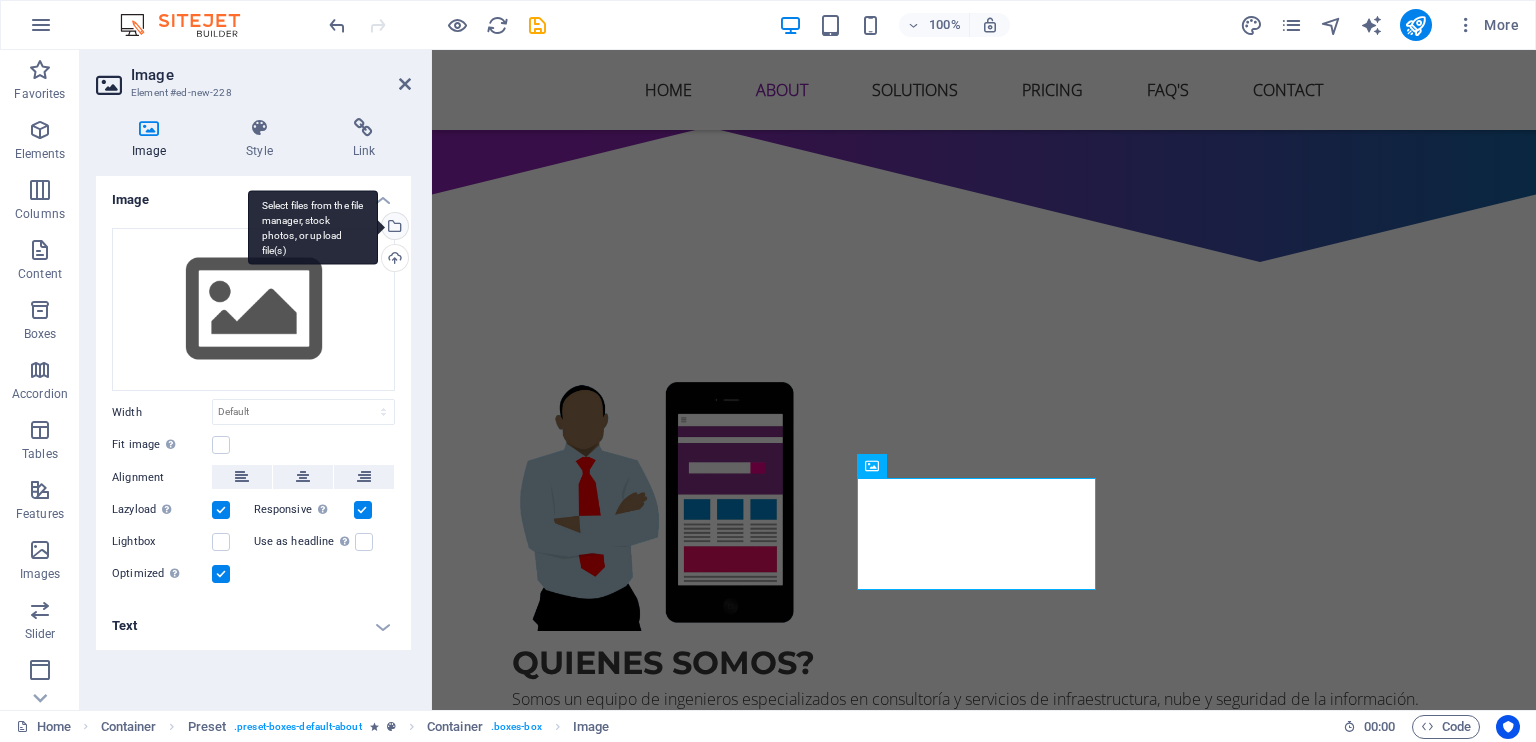 click on "Select files from the file manager, stock photos, or upload file(s)" at bounding box center (313, 227) 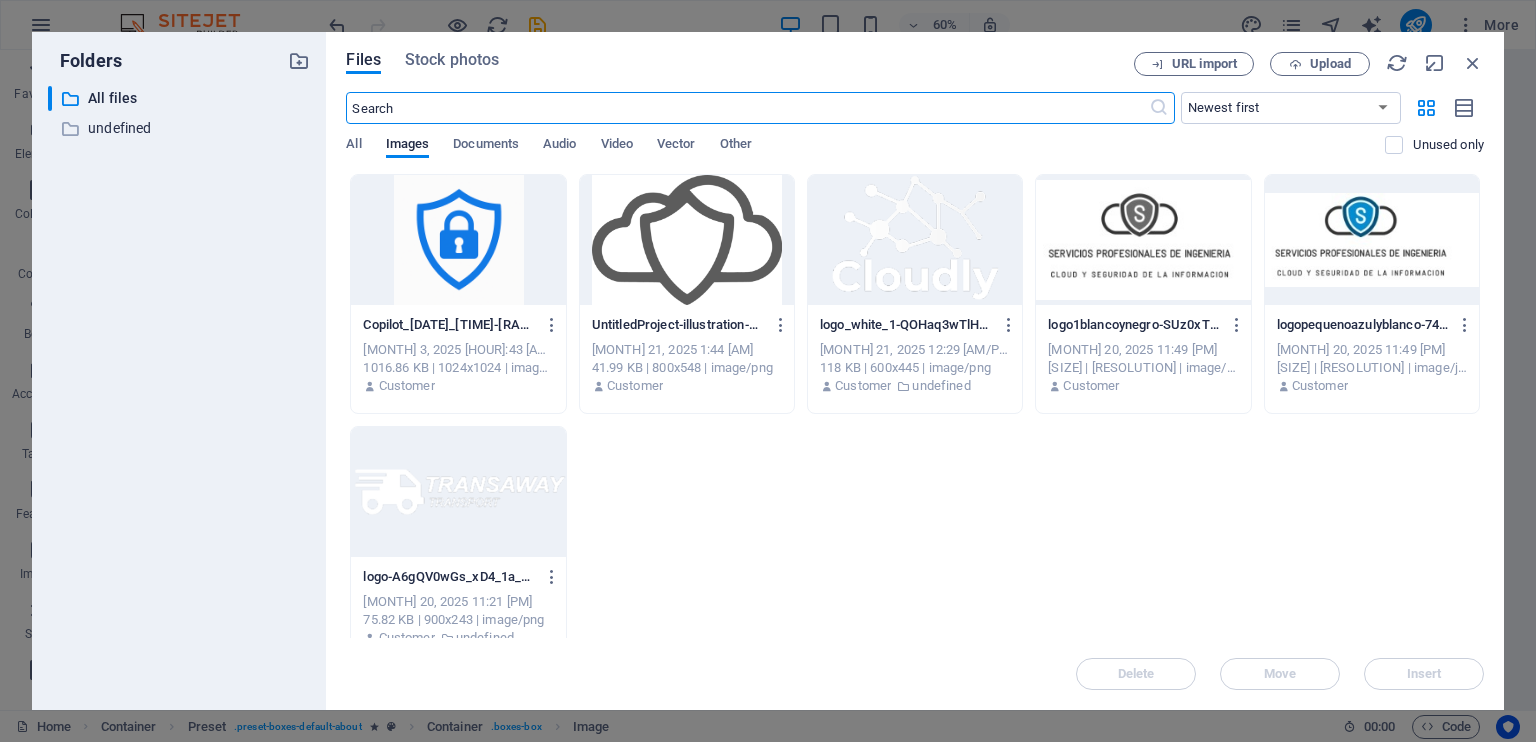 scroll, scrollTop: 1176, scrollLeft: 0, axis: vertical 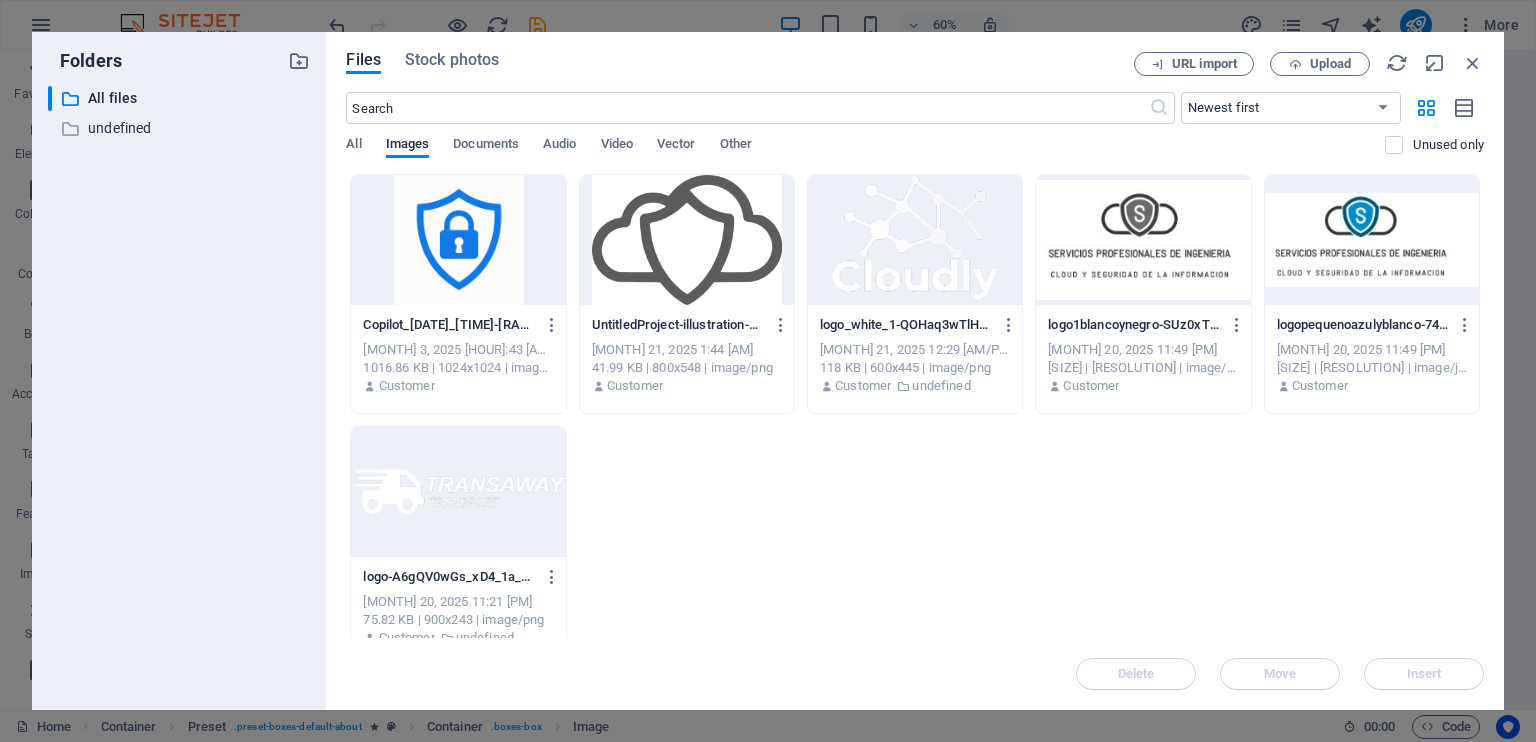 drag, startPoint x: 717, startPoint y: 475, endPoint x: 680, endPoint y: 491, distance: 40.311287 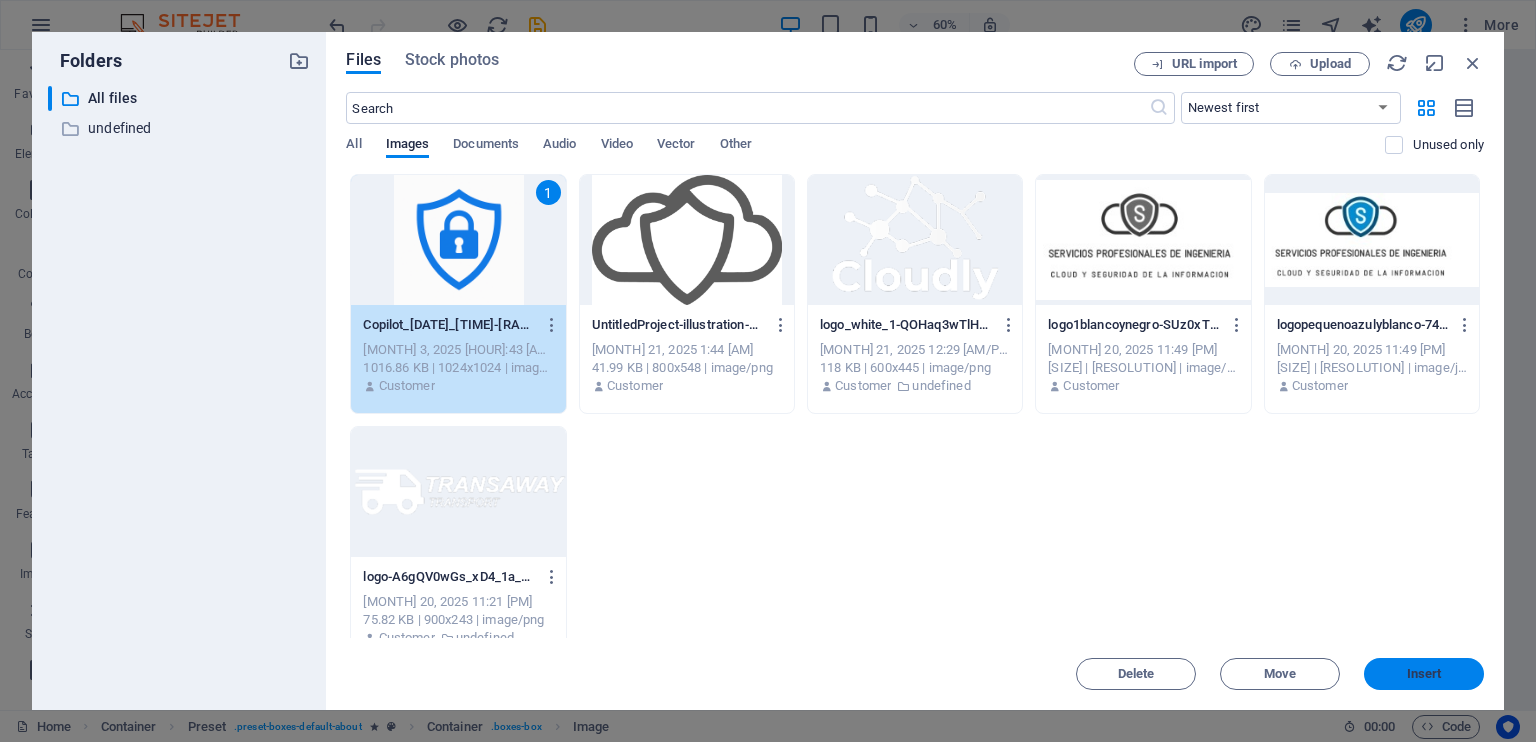 click on "Insert" at bounding box center (1424, 674) 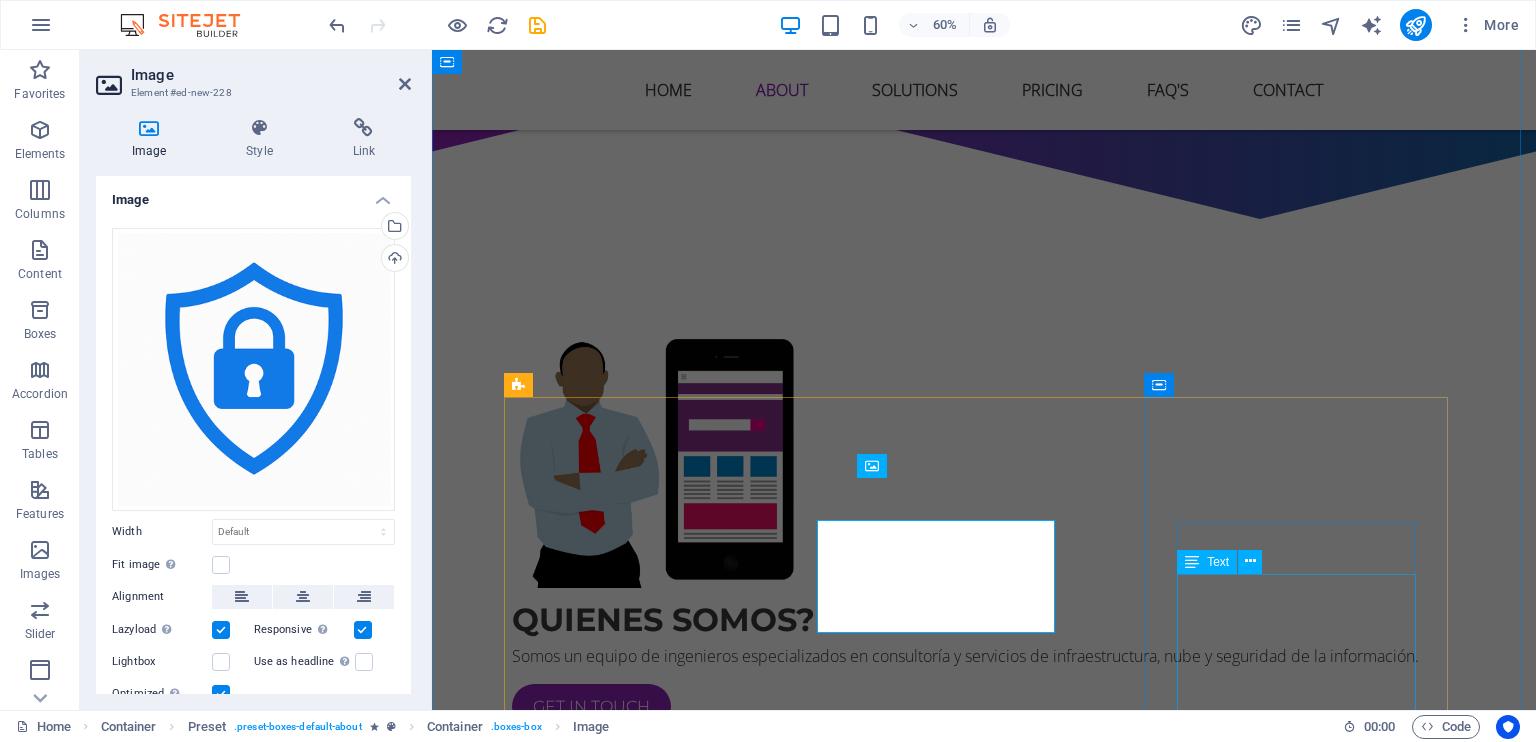 scroll, scrollTop: 1133, scrollLeft: 0, axis: vertical 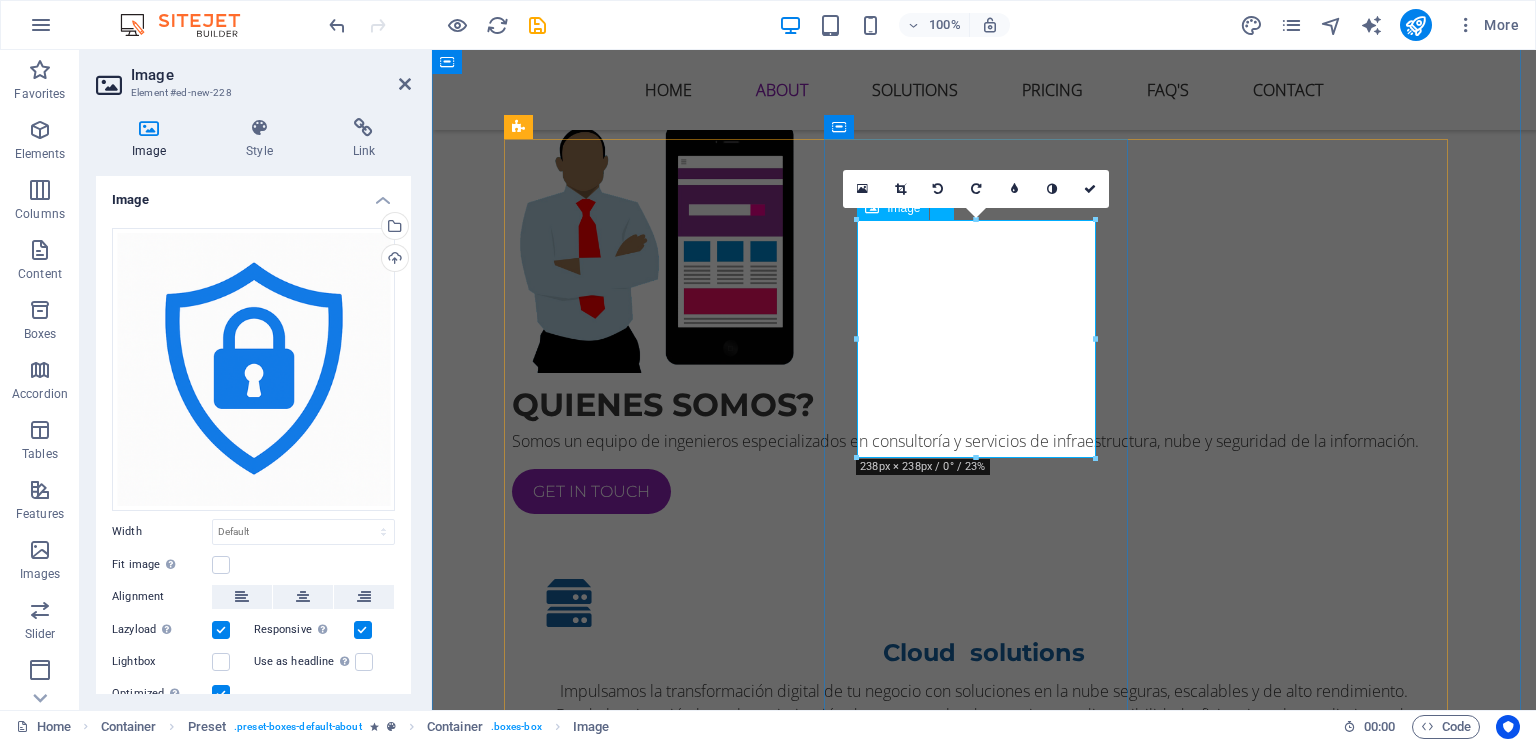 drag, startPoint x: 1531, startPoint y: 505, endPoint x: 998, endPoint y: 328, distance: 561.62085 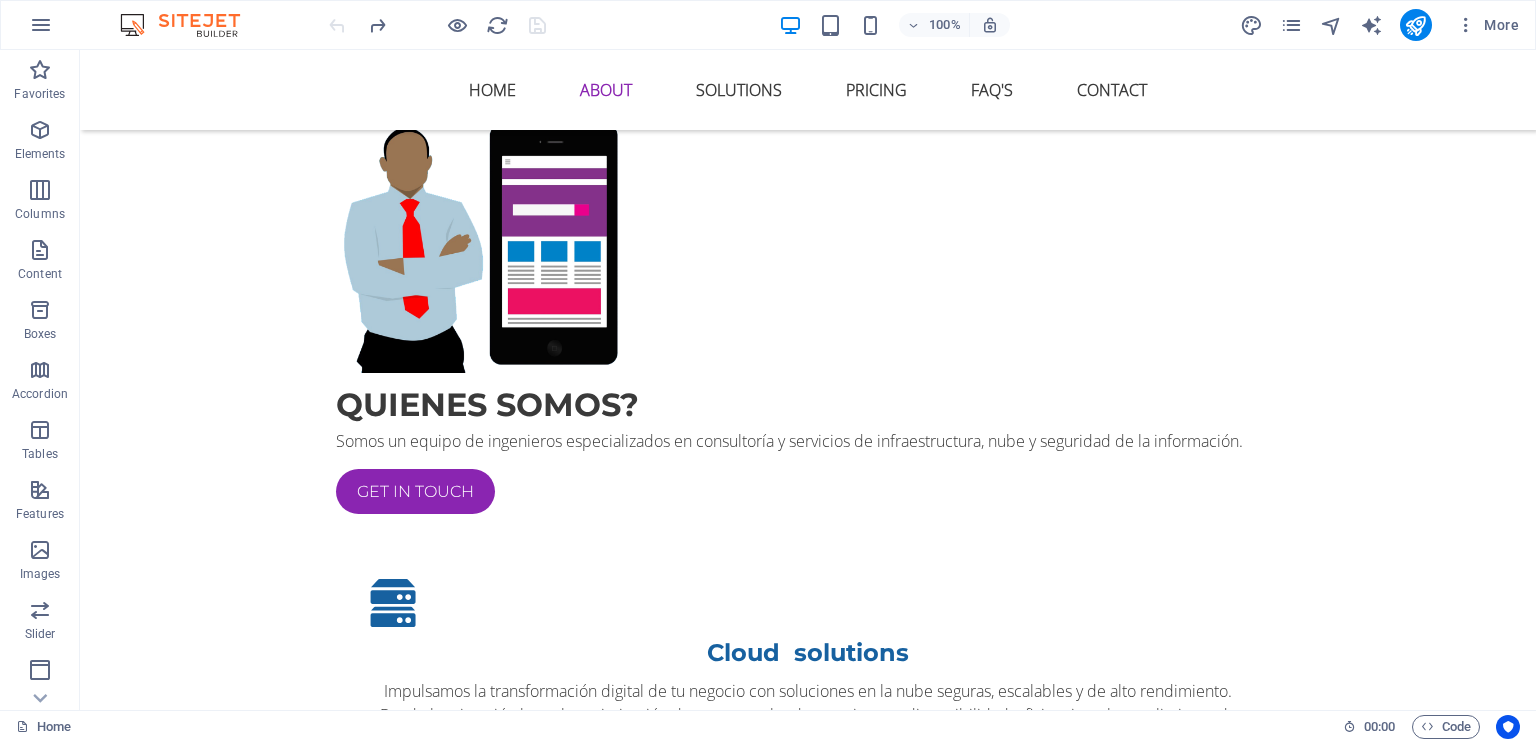 click at bounding box center (800, 208) 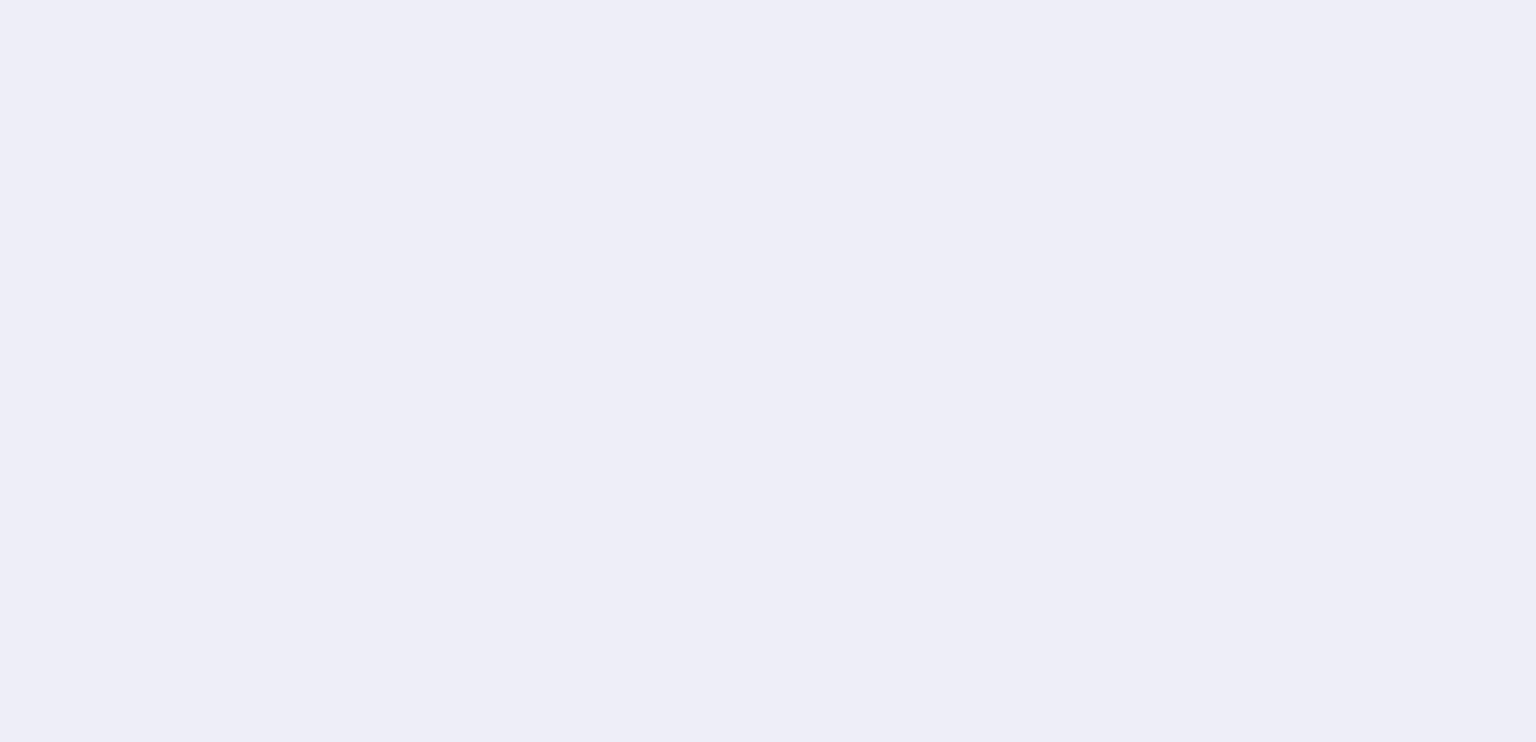 scroll, scrollTop: 0, scrollLeft: 0, axis: both 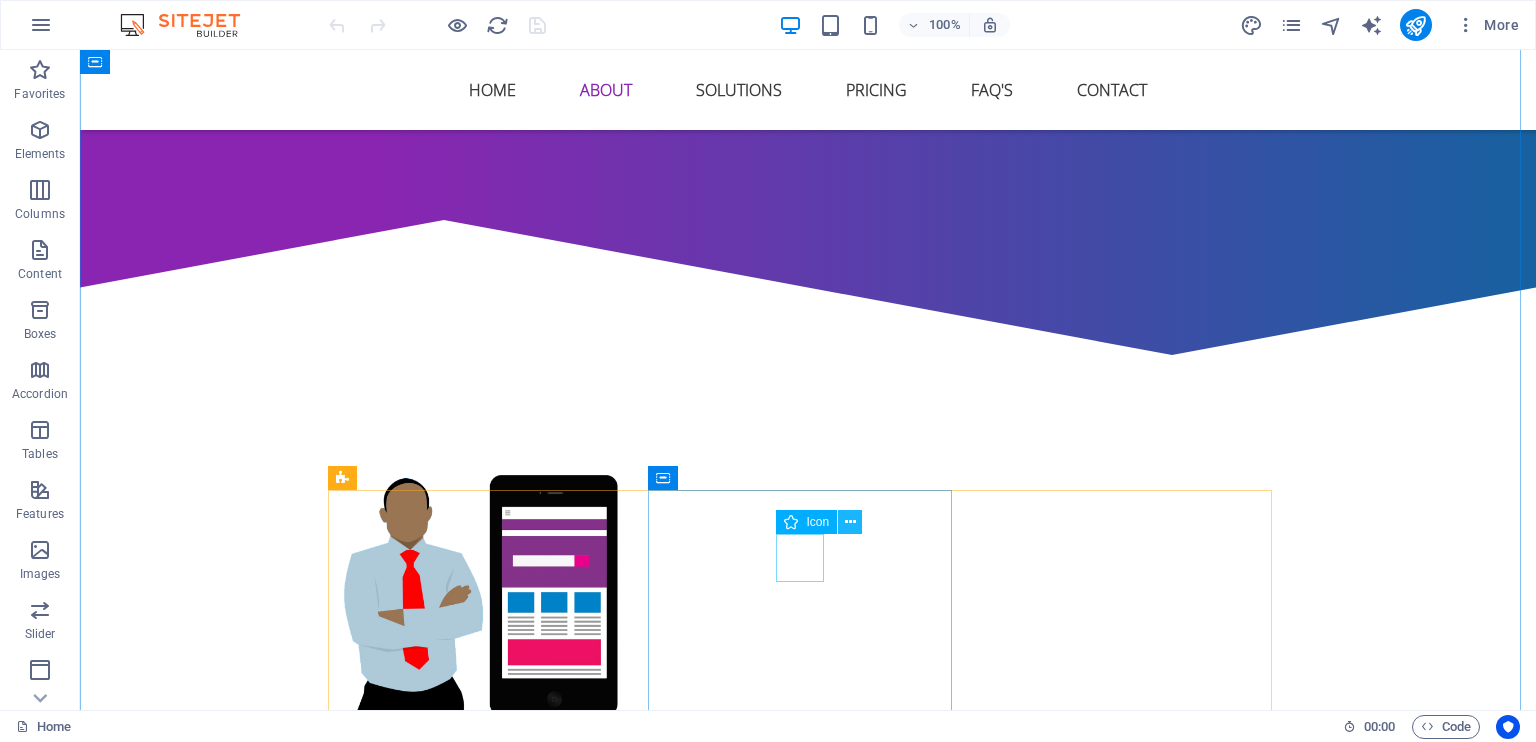 click at bounding box center [850, 522] 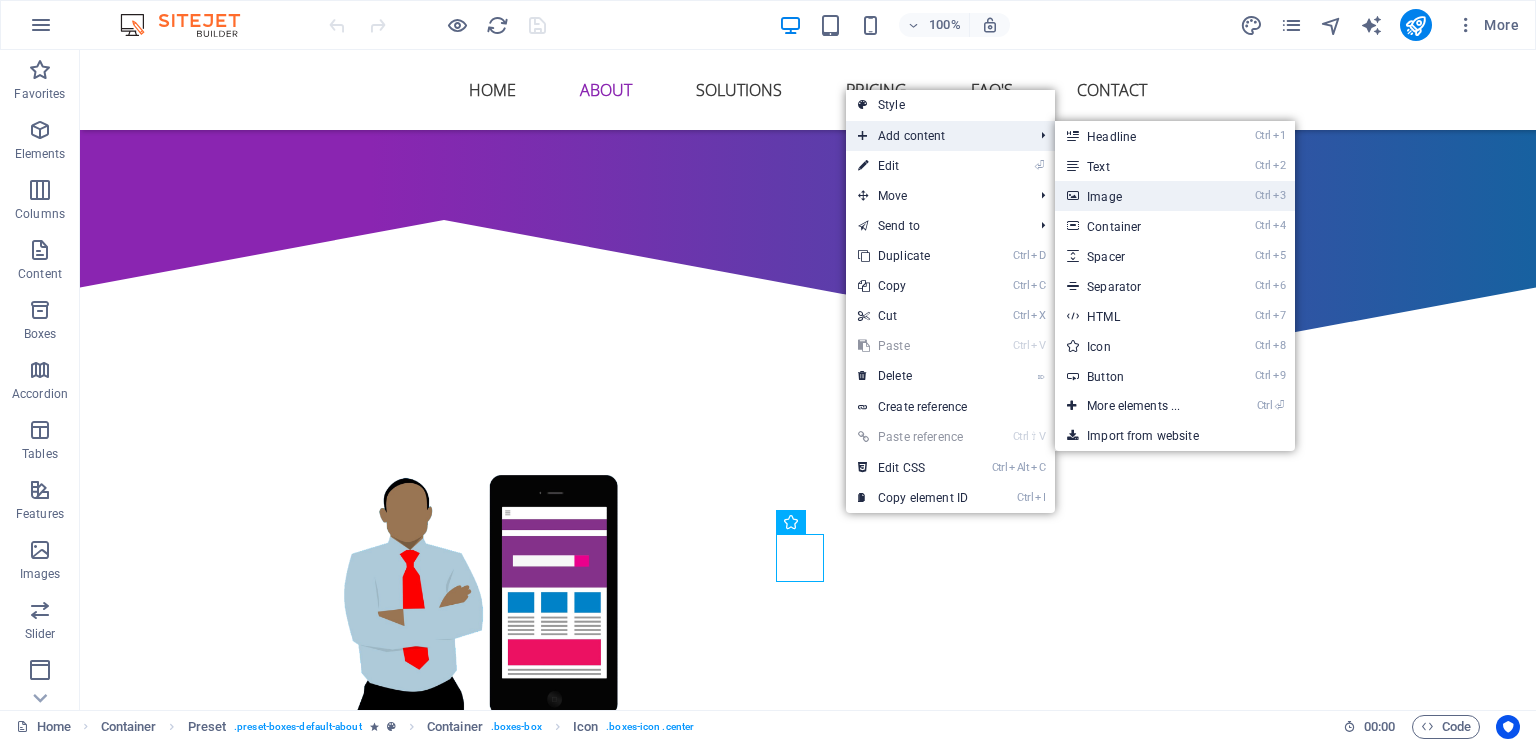 click on "Ctrl 3  Image" at bounding box center (1137, 196) 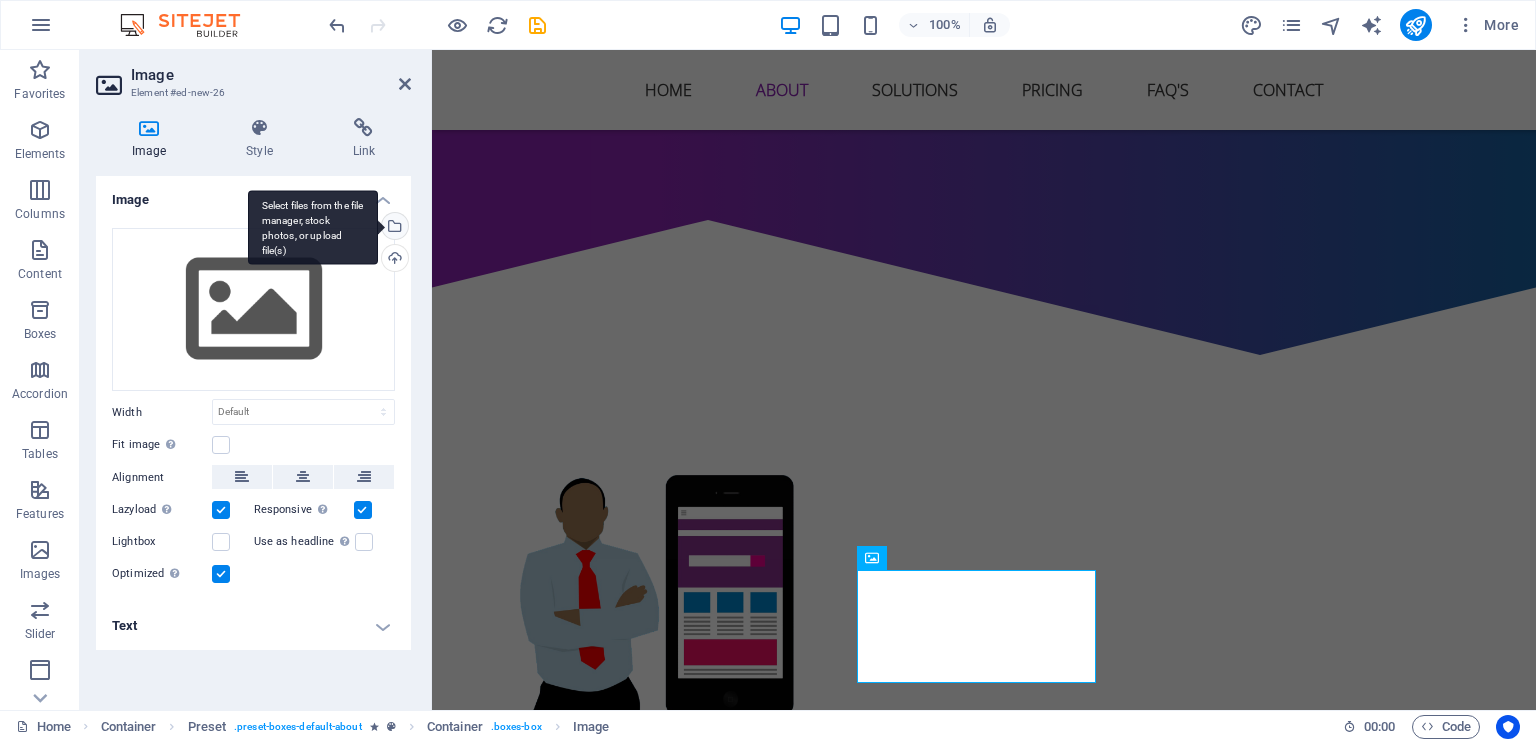 click on "Select files from the file manager, stock photos, or upload file(s)" at bounding box center (393, 228) 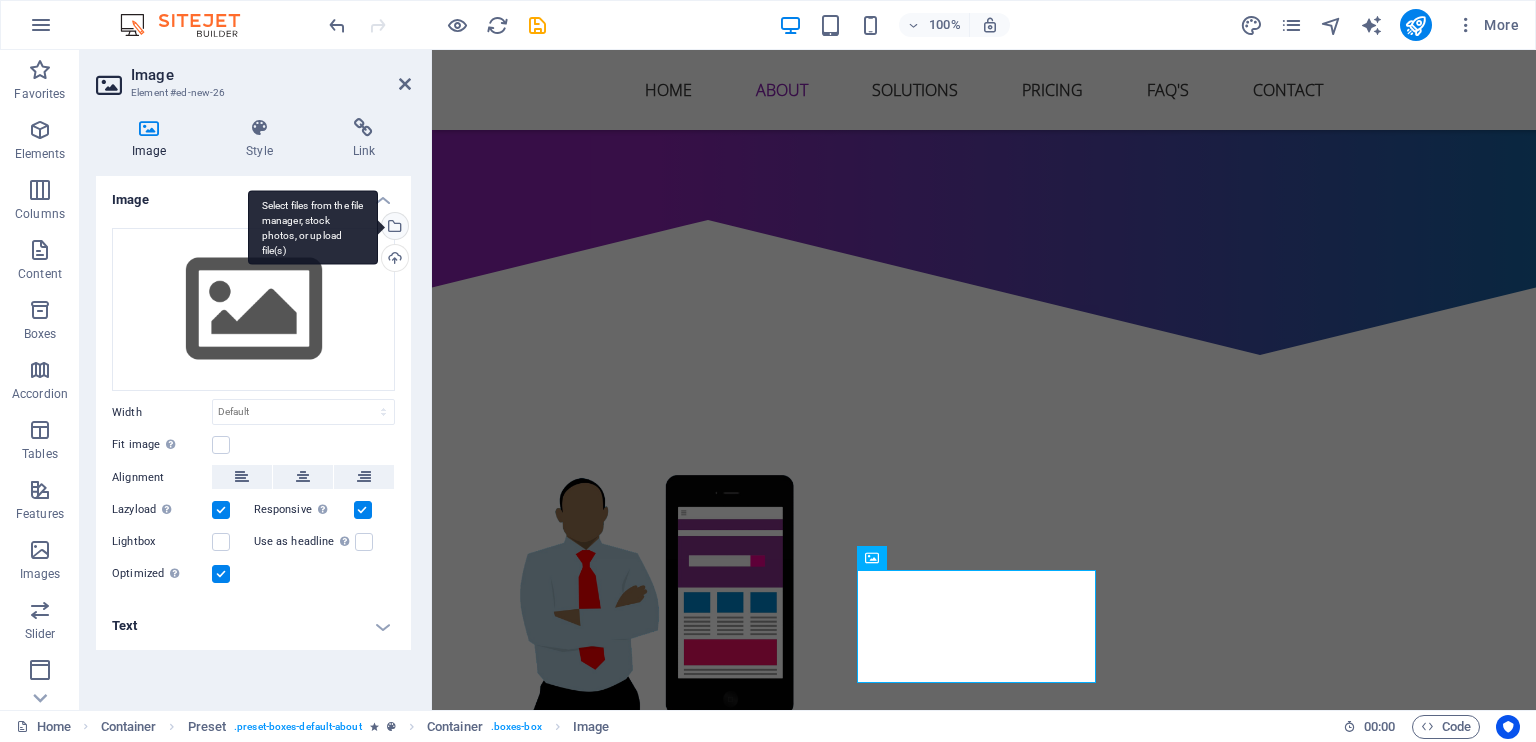 scroll, scrollTop: 1083, scrollLeft: 0, axis: vertical 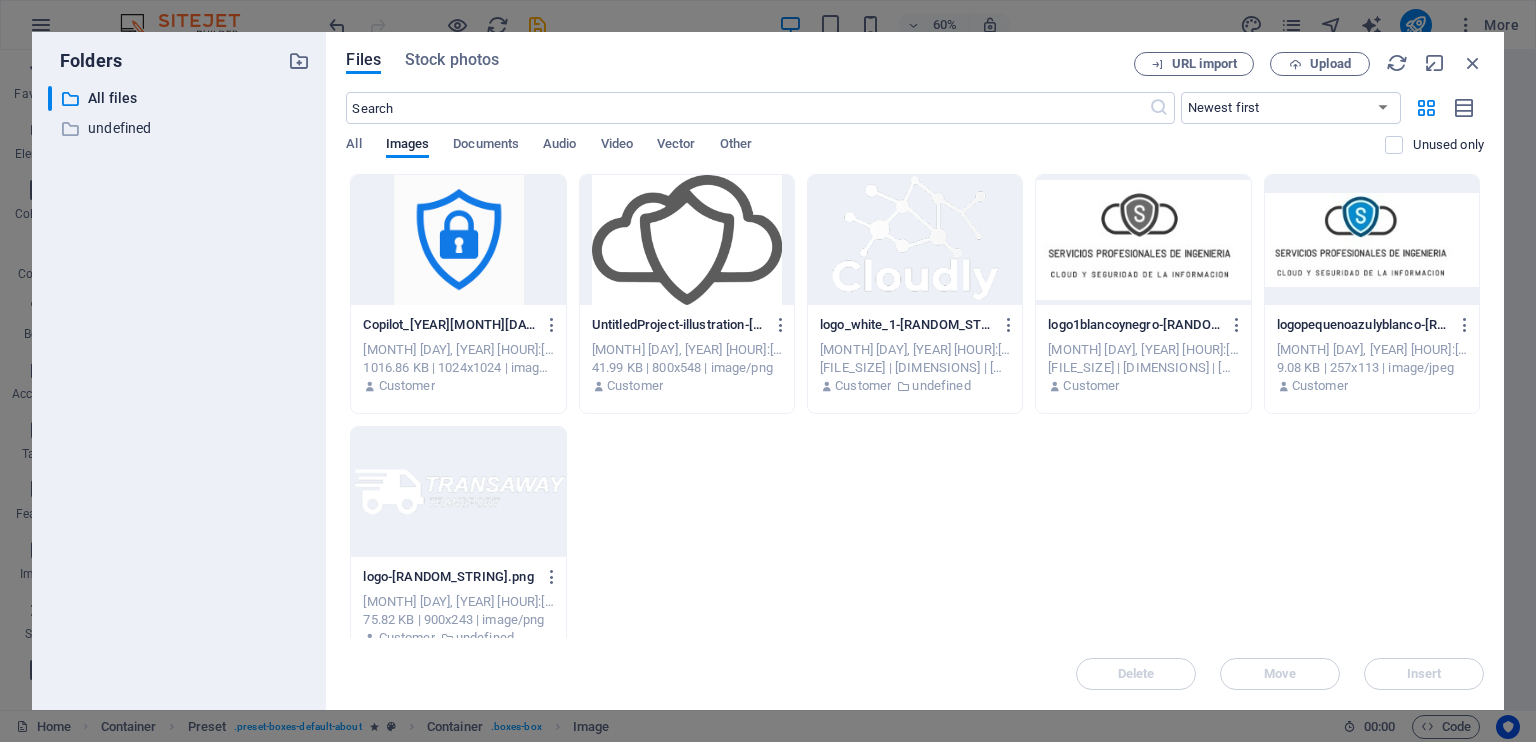 click at bounding box center (458, 240) 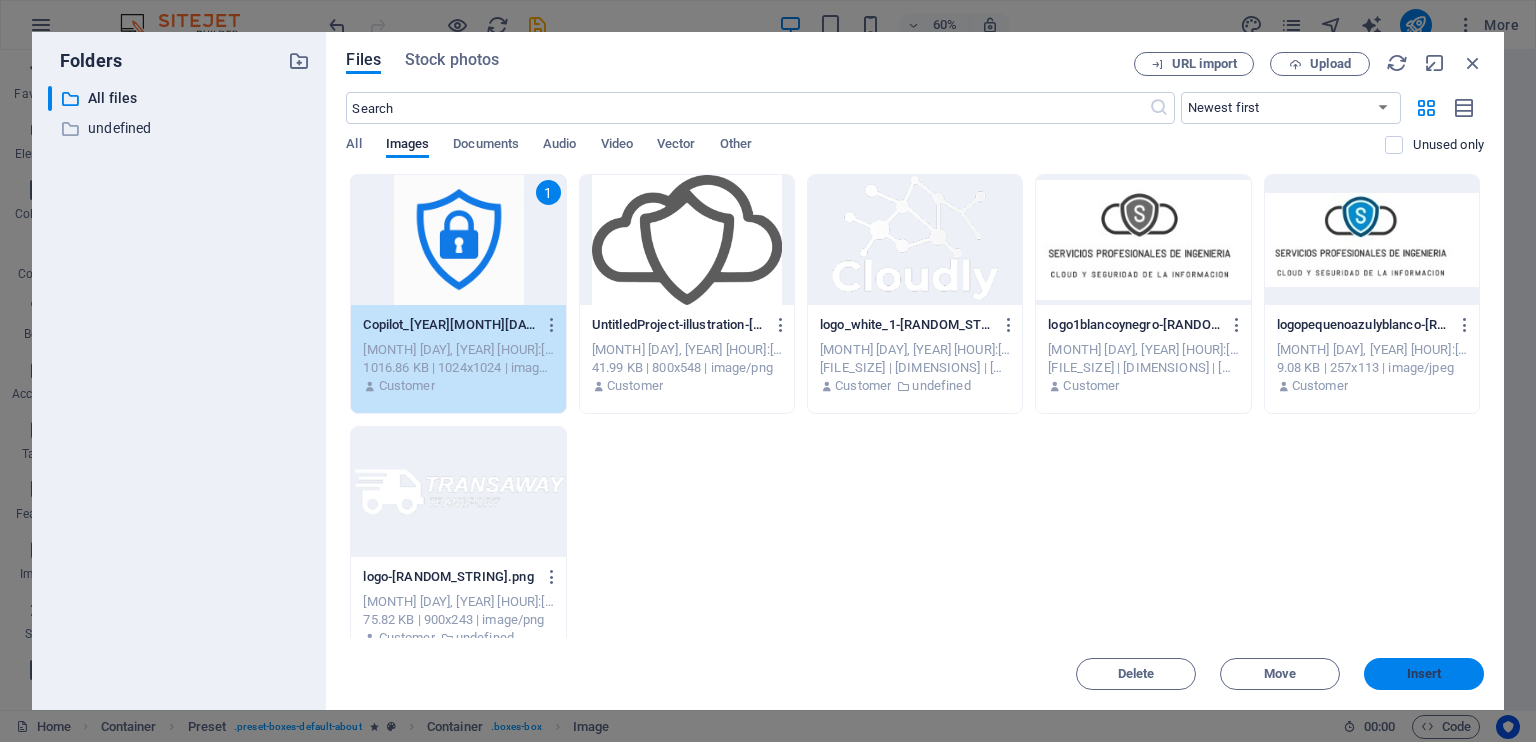 click on "Insert" at bounding box center [1424, 674] 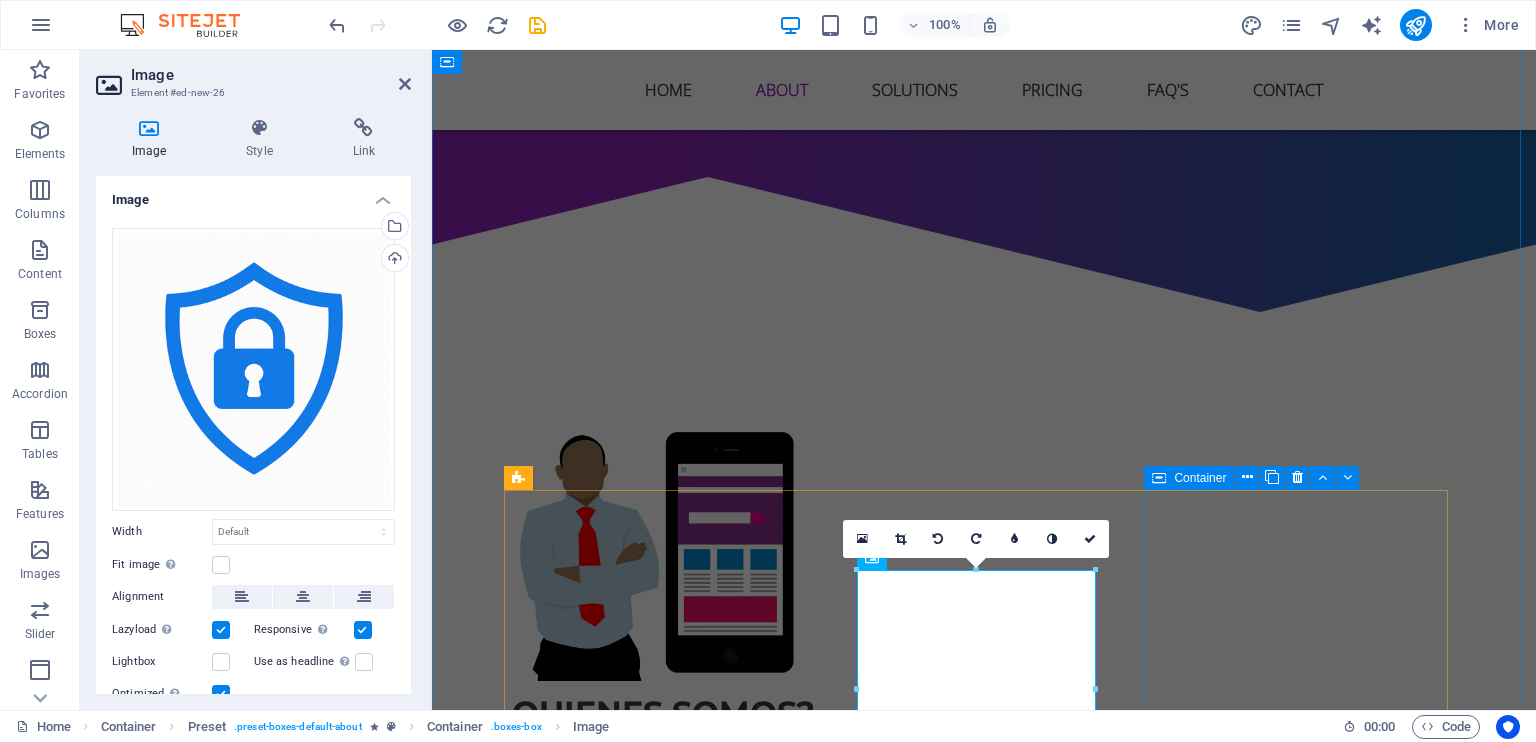 scroll, scrollTop: 1040, scrollLeft: 0, axis: vertical 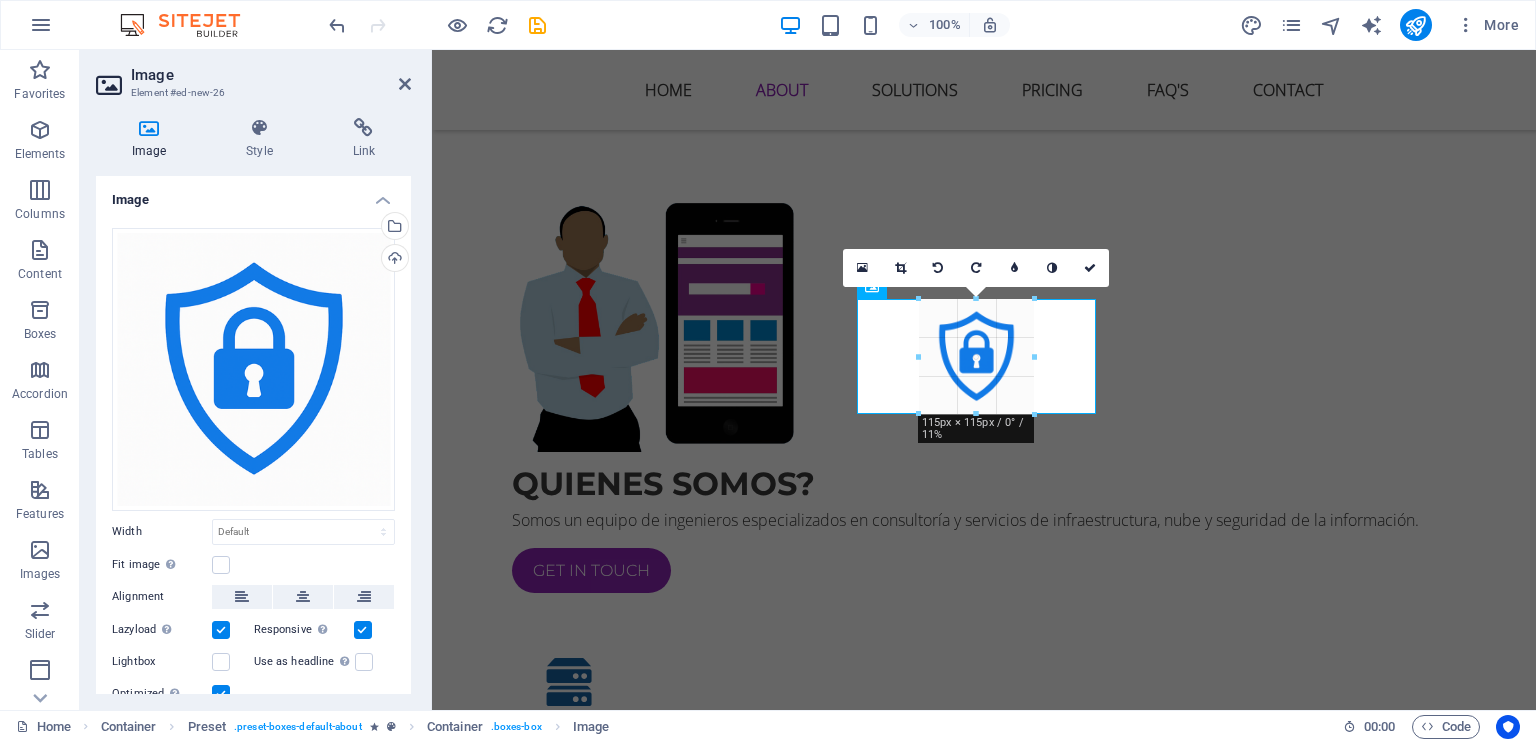 drag, startPoint x: 1096, startPoint y: 537, endPoint x: 540, endPoint y: 307, distance: 601.6943 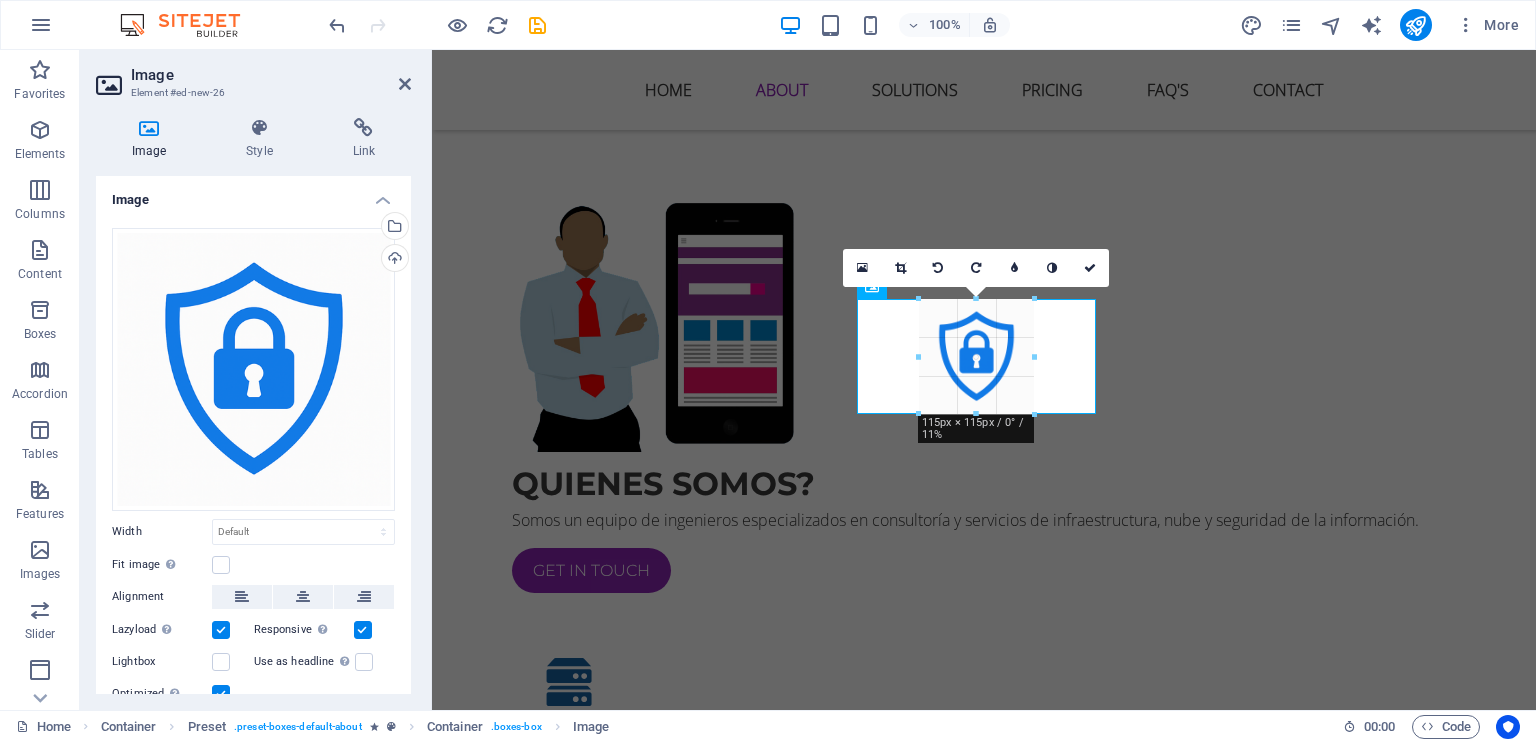 type on "115" 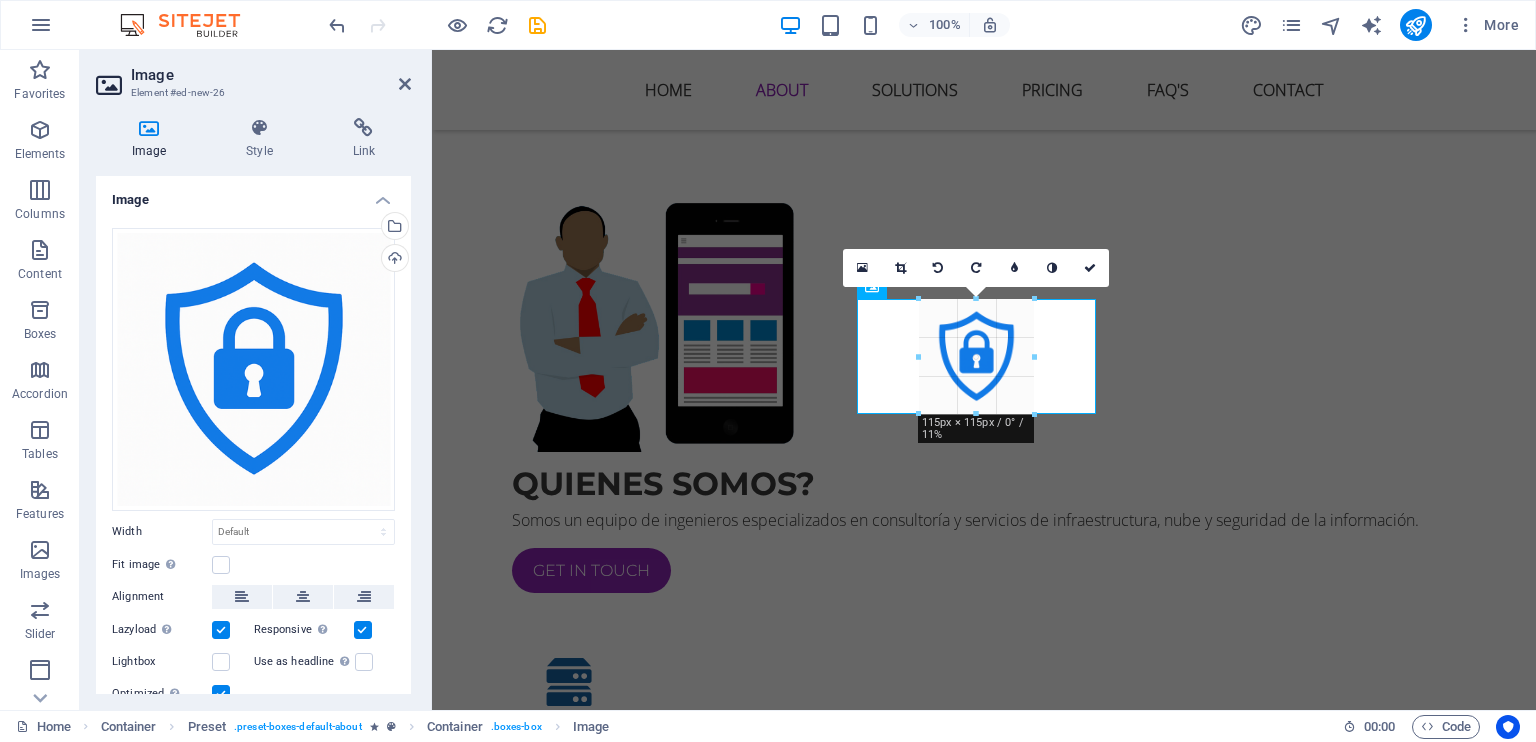 select on "px" 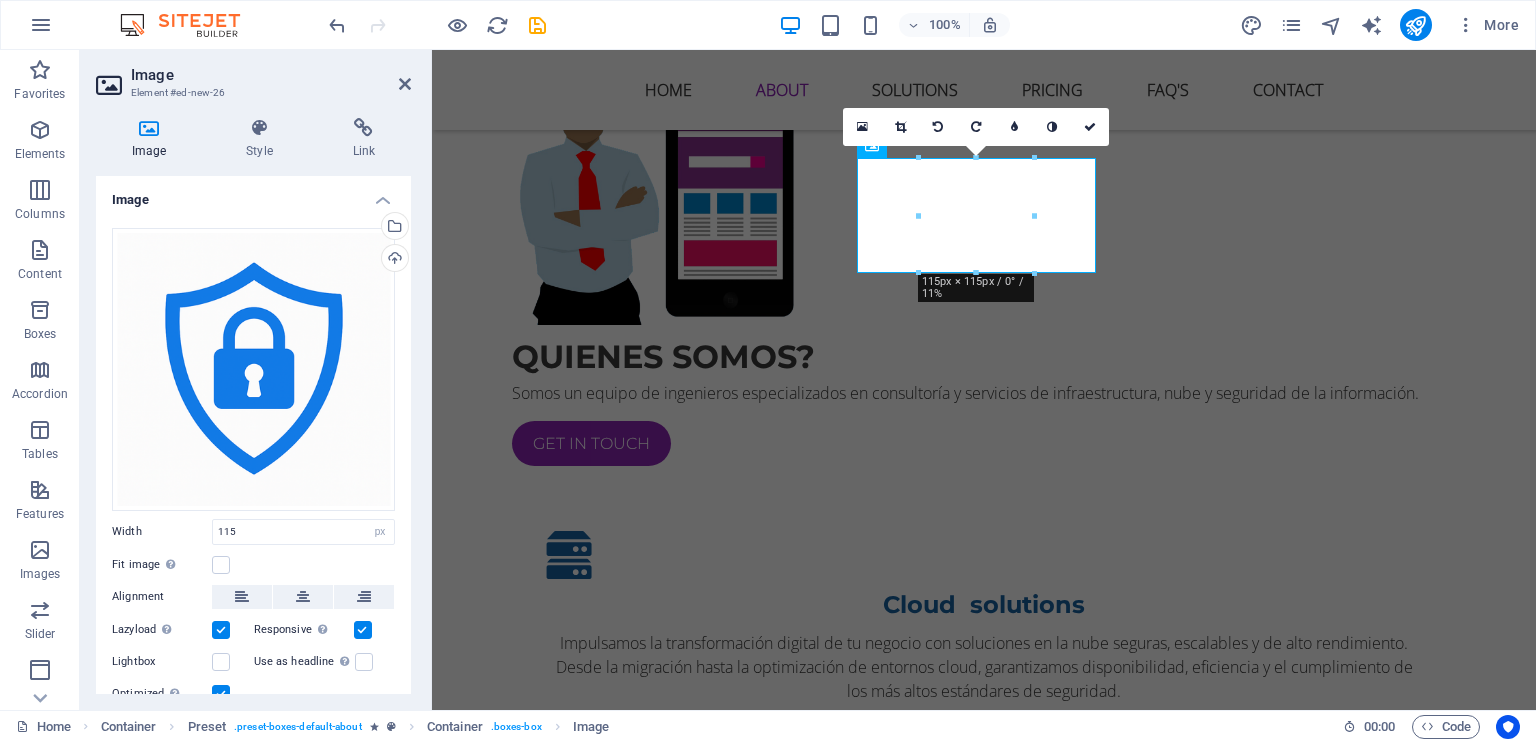 scroll, scrollTop: 1452, scrollLeft: 0, axis: vertical 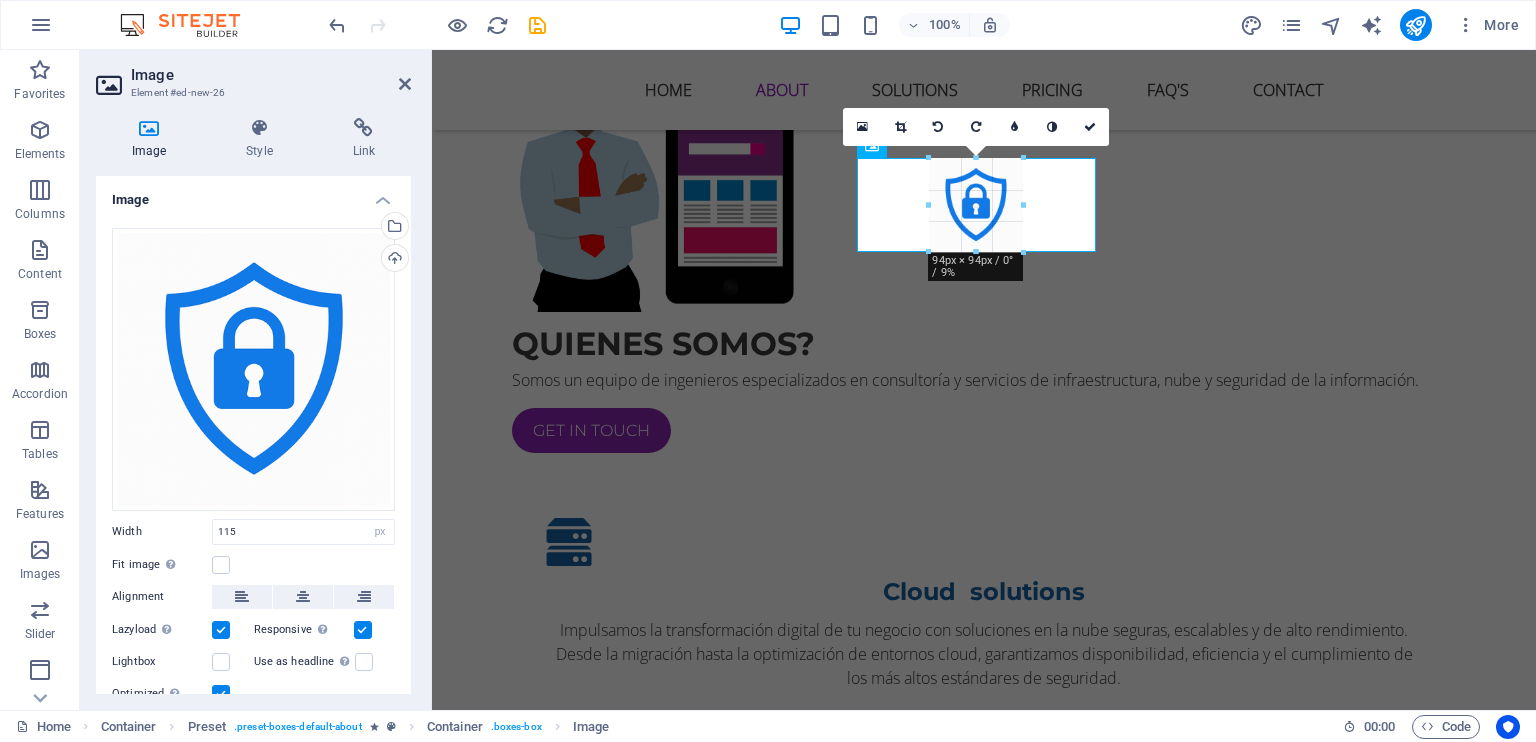 drag, startPoint x: 1035, startPoint y: 269, endPoint x: 579, endPoint y: 177, distance: 465.18814 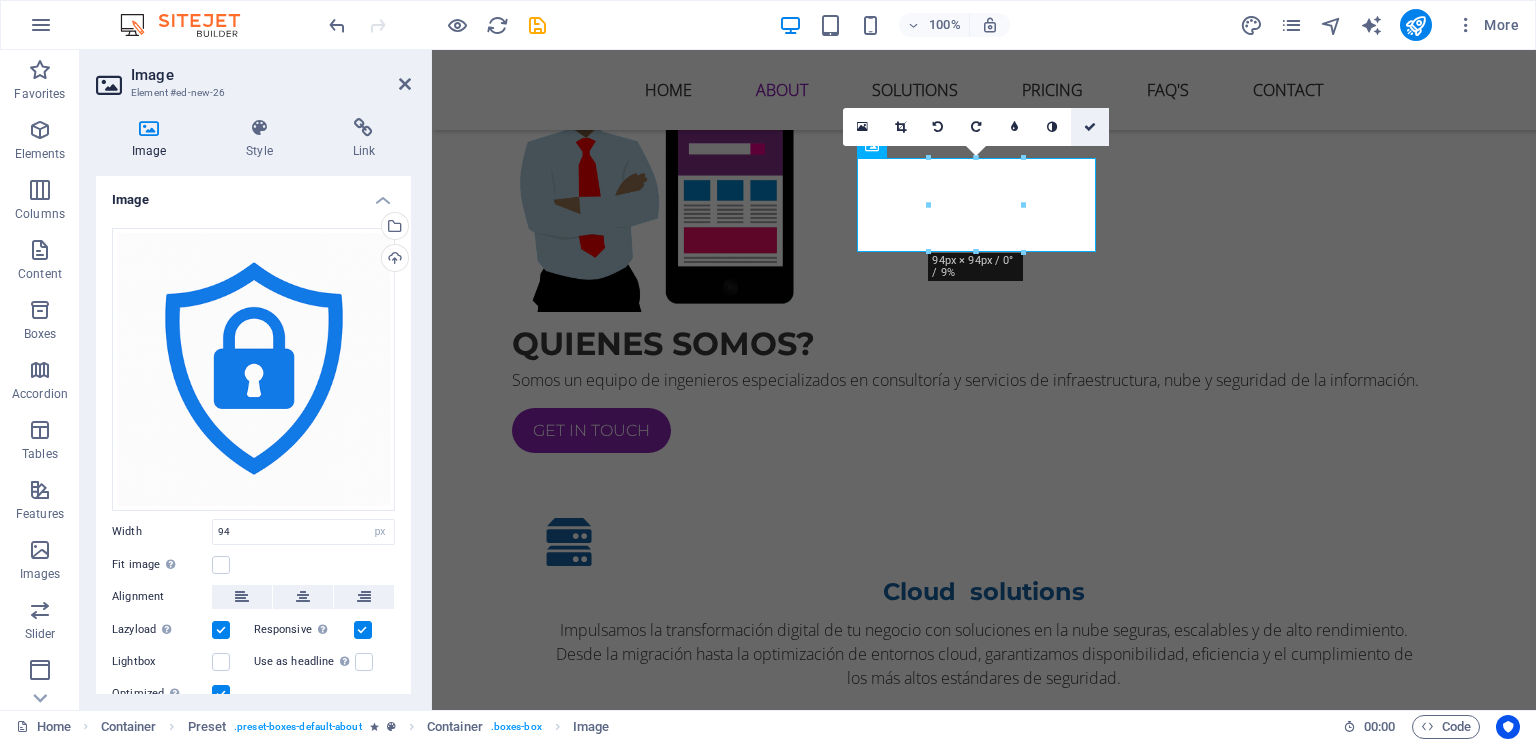 click at bounding box center (1090, 127) 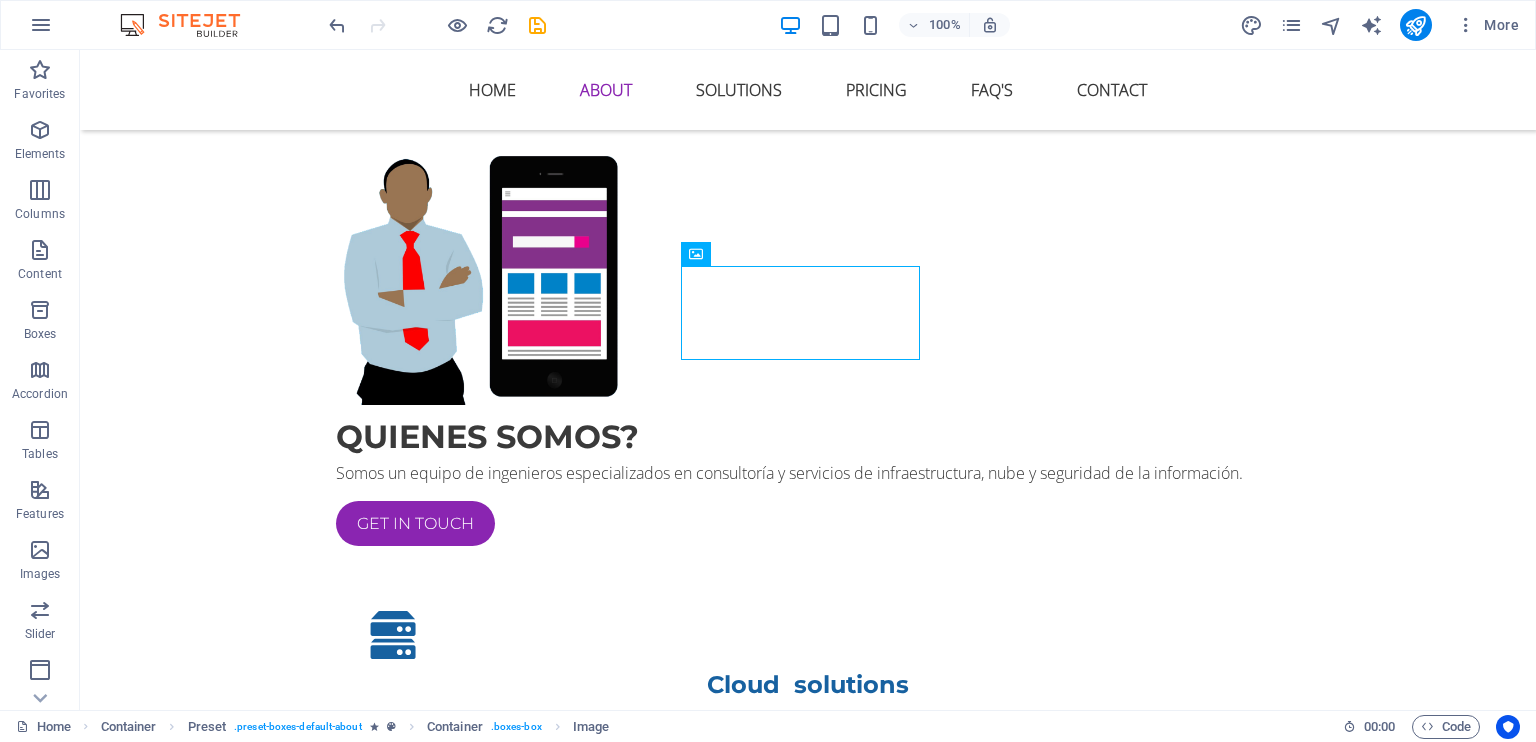 scroll, scrollTop: 1345, scrollLeft: 0, axis: vertical 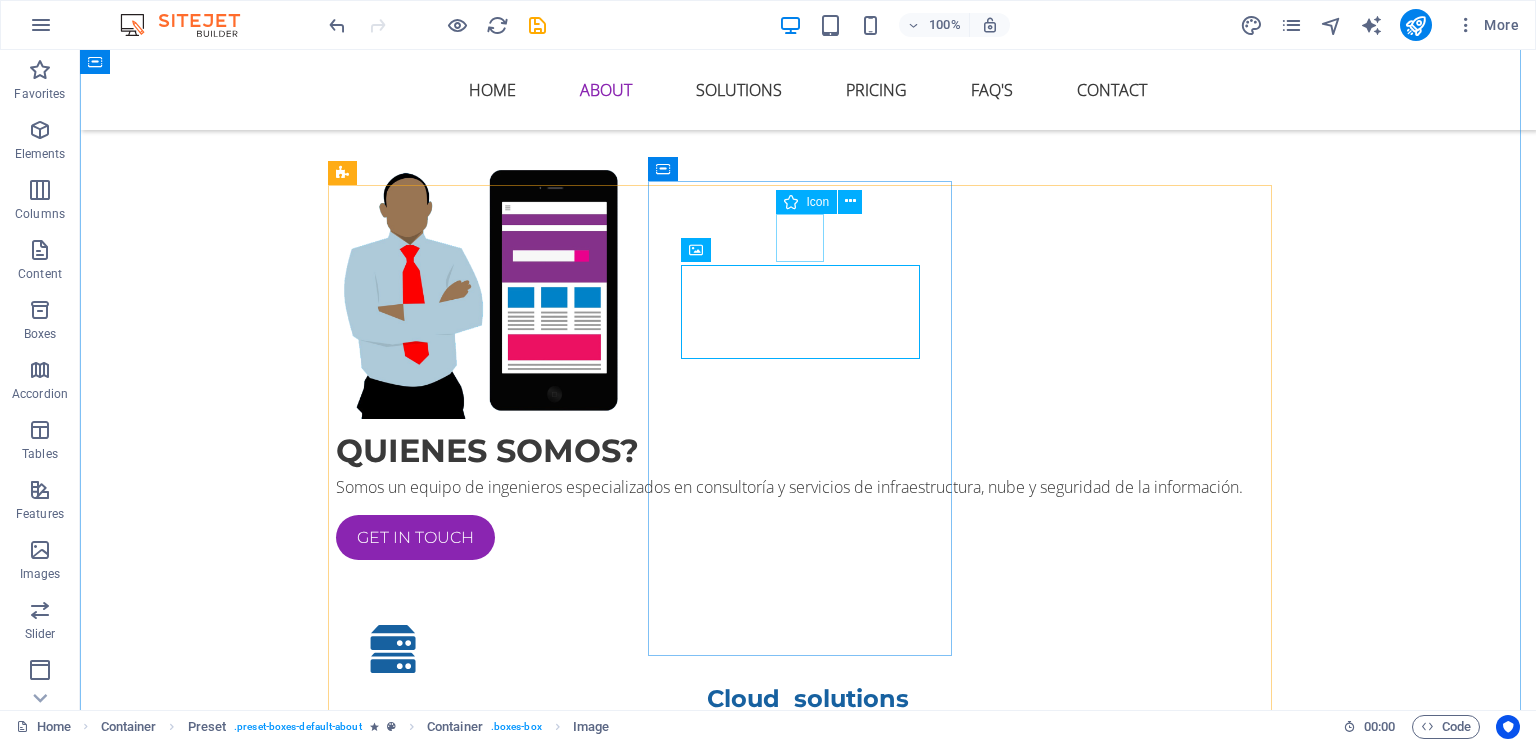 click at bounding box center [808, 890] 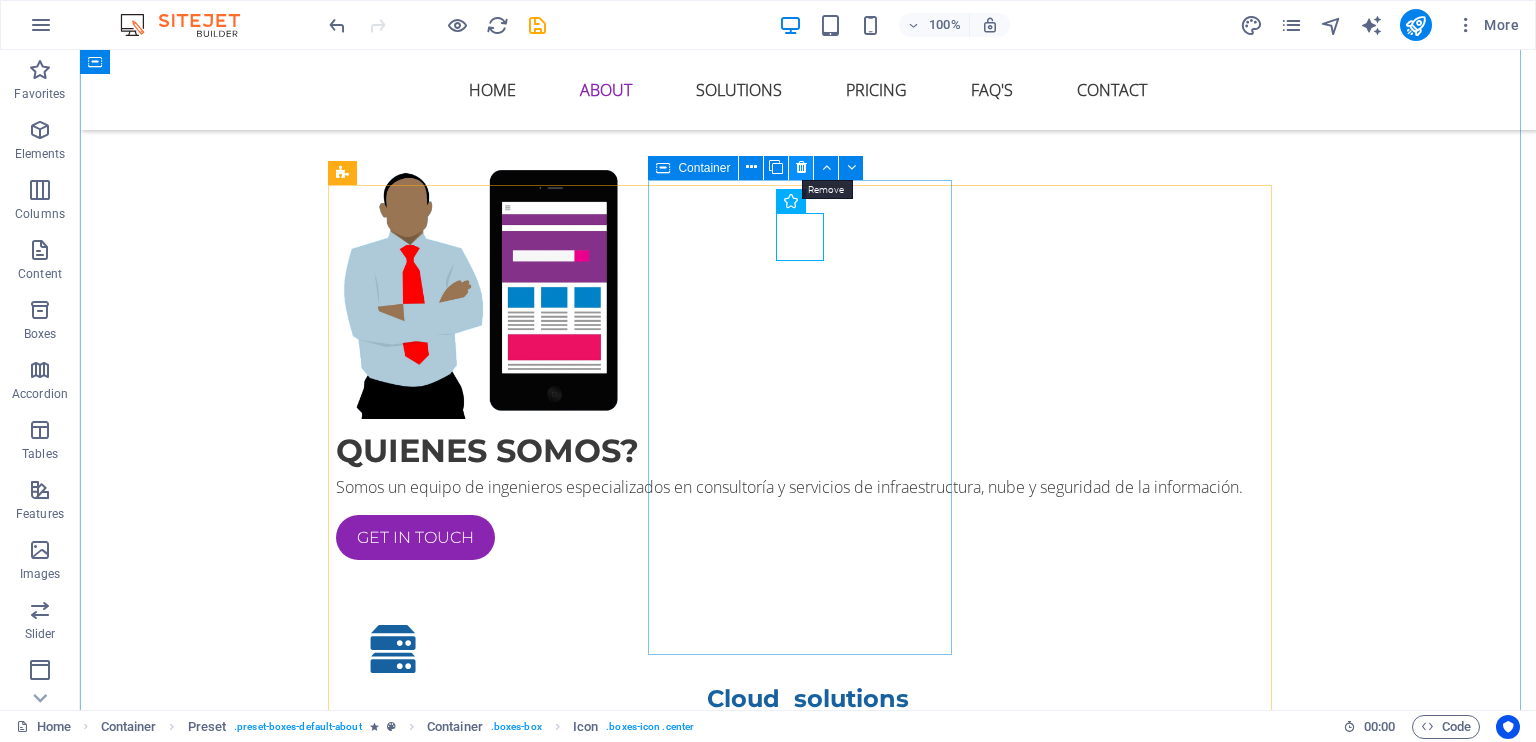 click at bounding box center (801, 167) 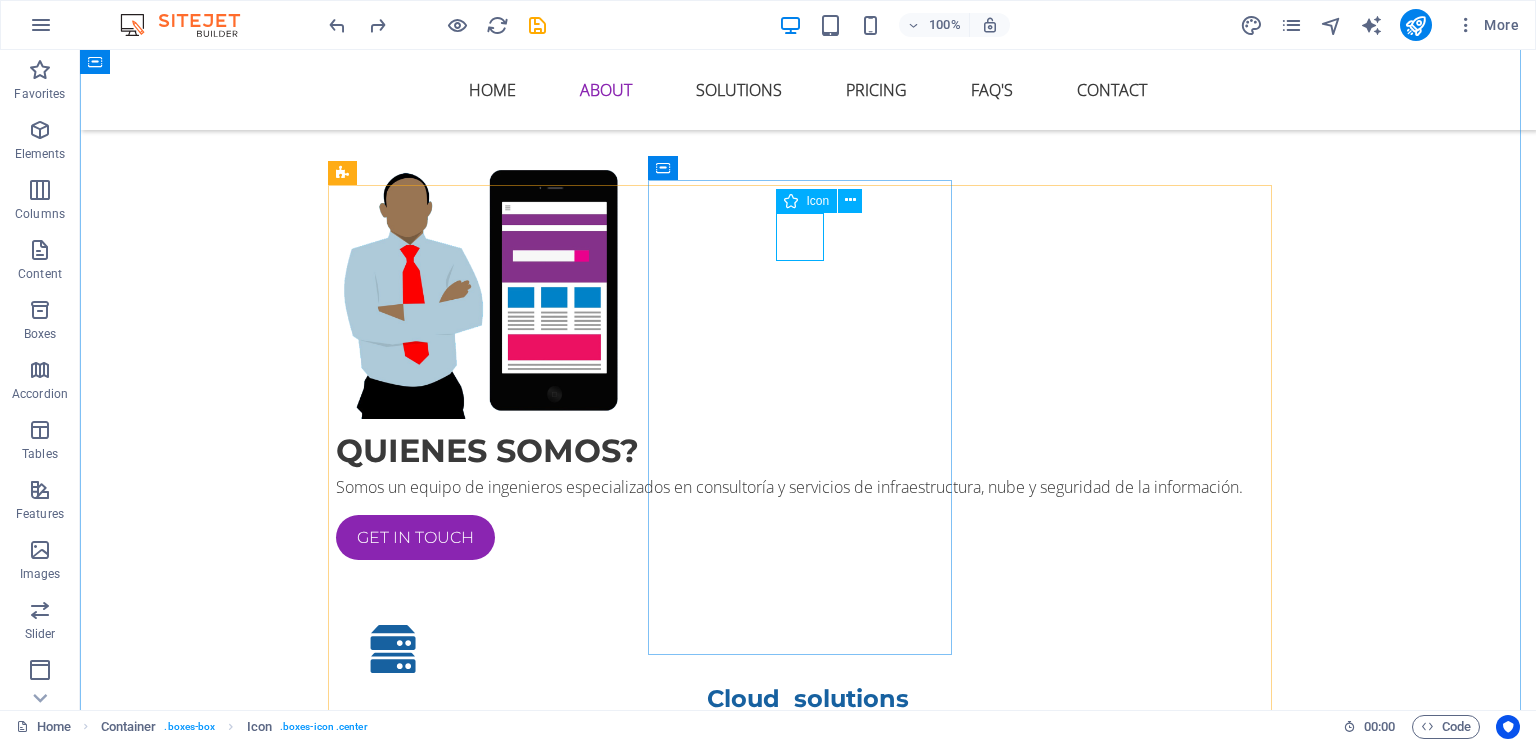 click at bounding box center [808, 890] 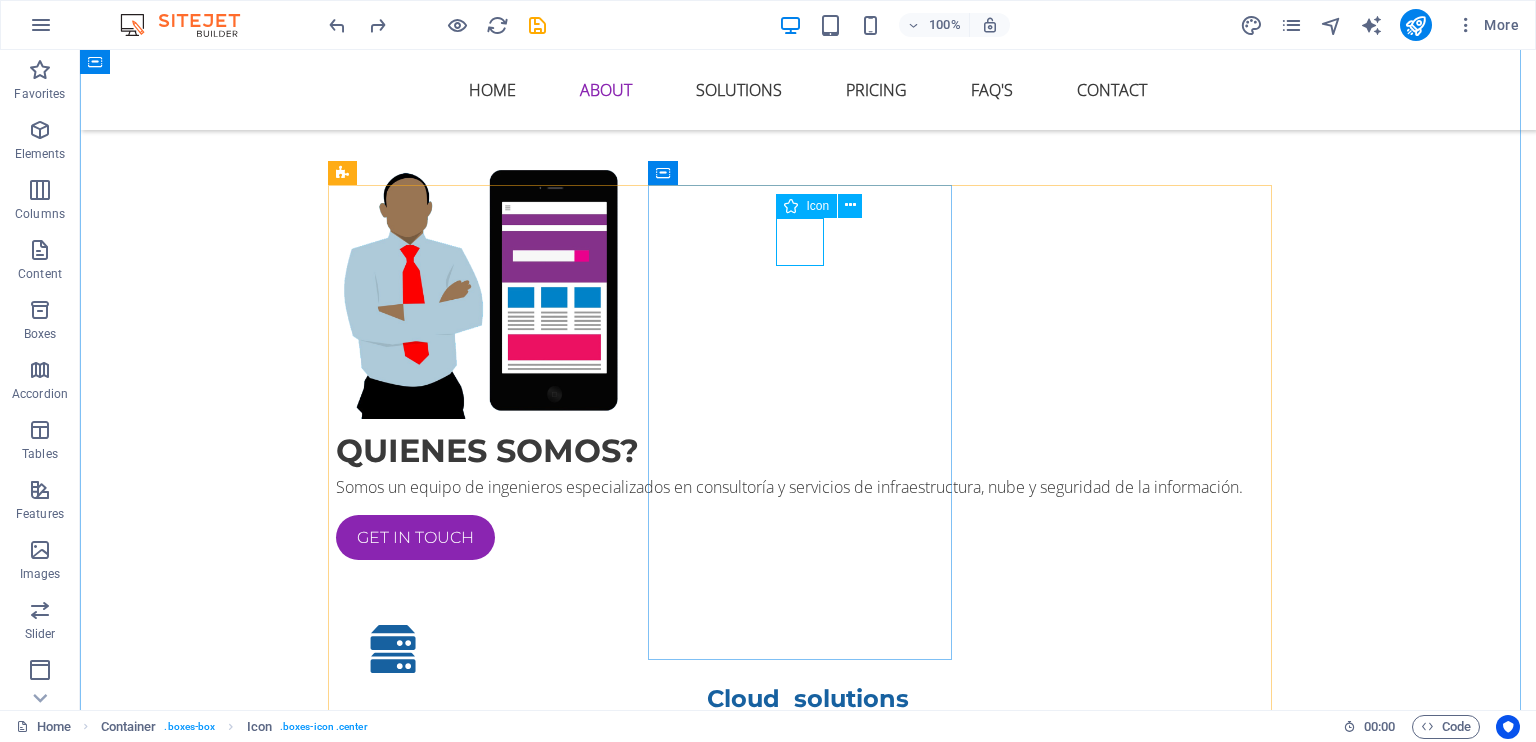 click at bounding box center (808, 890) 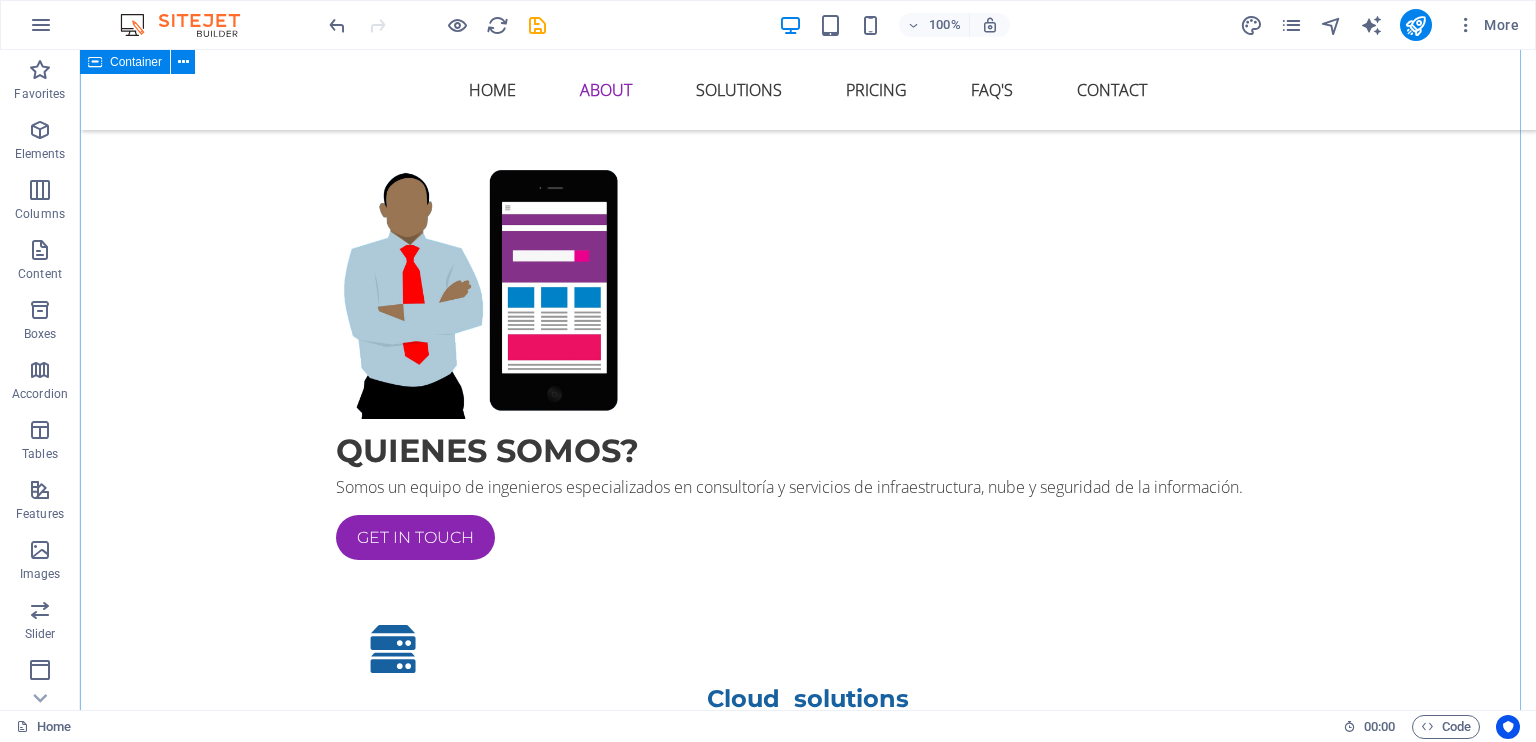 click on "Quienes somos? Somos un equipo de ingenieros especializados en consultoría y servicios de infraestructura, nube y seguridad de la información. Get in touch Cloud  solutions  Impulsamos la transformación digital de tu negocio con soluciones en la nube seguras, escalables y de alto rendimiento. Desde la migración hasta la optimización de entornos cloud, garantizamos disponibilidad, eficiencia y el cumplimiento de los más altos estándares de seguridad. Security solutions Protegemos tus sistemas, datos y aplicaciones con soluciones avanzadas de ciberseguridad. Implementamos estrategias integrales para prevenir amenazas, asegurar el cumplimiento normativo y generar confianza en cada interacción digital. Web solutions Diseñamos y desarrollamos plataformas web modernas, funcionales y seguras que potencian la presencia digital de tu empresa. Creamos experiencias intuitivas y adaptadas a las necesidades de tu negocio, siempre priorizando el rendimiento y la protección de los usuarios." at bounding box center [808, 874] 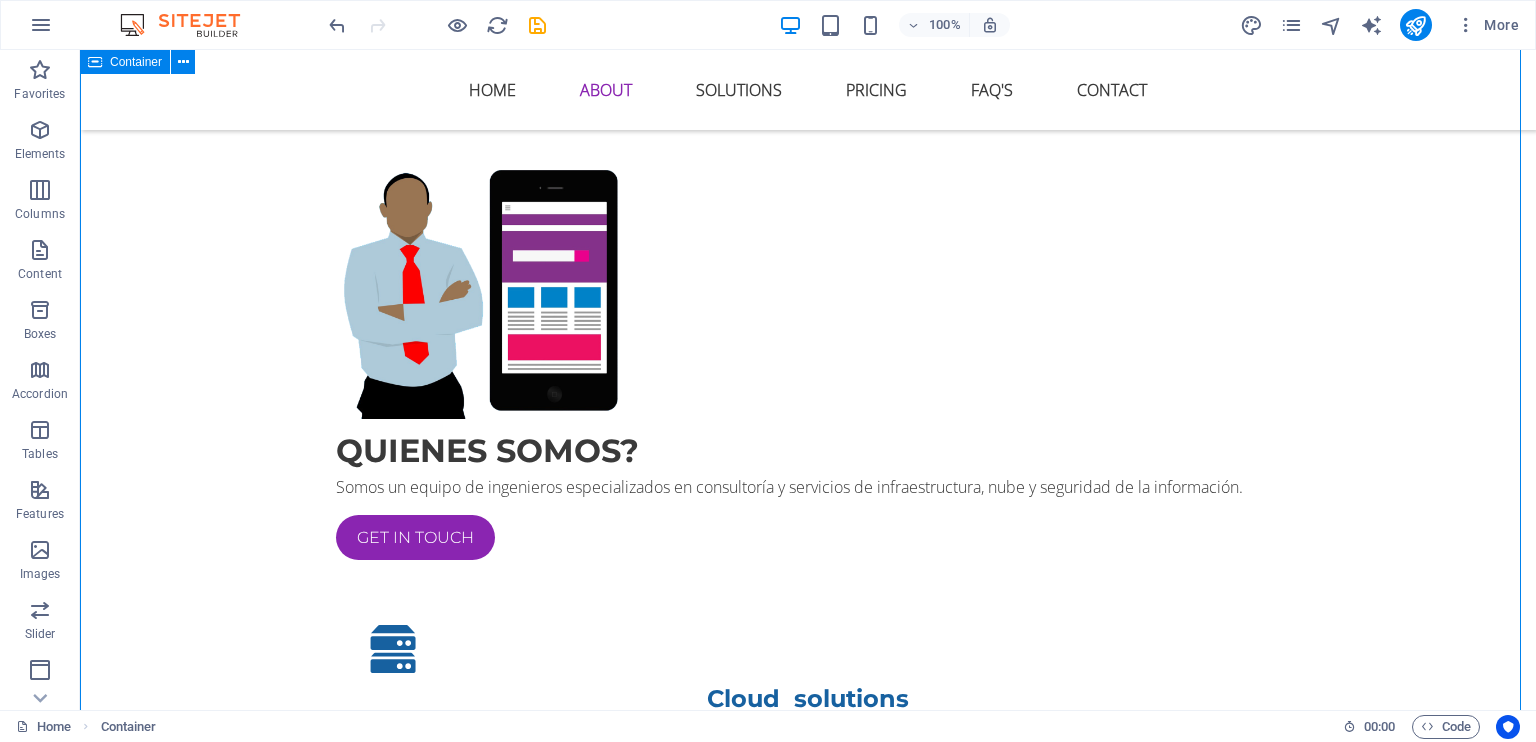 click on "Quienes somos? Somos un equipo de ingenieros especializados en consultoría y servicios de infraestructura, nube y seguridad de la información. Get in touch Cloud  solutions  Impulsamos la transformación digital de tu negocio con soluciones en la nube seguras, escalables y de alto rendimiento. Desde la migración hasta la optimización de entornos cloud, garantizamos disponibilidad, eficiencia y el cumplimiento de los más altos estándares de seguridad. Security solutions Protegemos tus sistemas, datos y aplicaciones con soluciones avanzadas de ciberseguridad. Implementamos estrategias integrales para prevenir amenazas, asegurar el cumplimiento normativo y generar confianza en cada interacción digital. Web solutions Diseñamos y desarrollamos plataformas web modernas, funcionales y seguras que potencian la presencia digital de tu empresa. Creamos experiencias intuitivas y adaptadas a las necesidades de tu negocio, siempre priorizando el rendimiento y la protección de los usuarios." at bounding box center (808, 874) 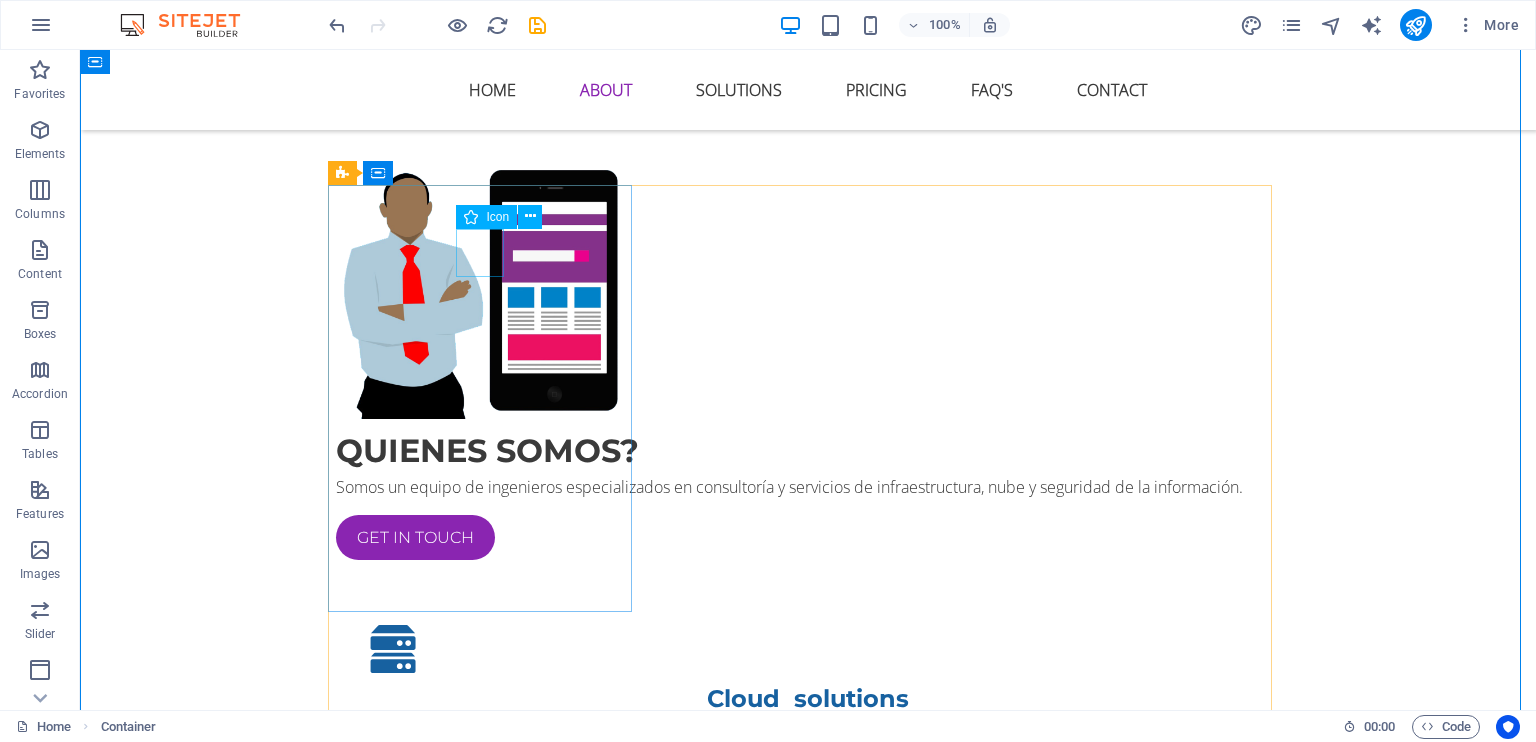 click at bounding box center [471, 217] 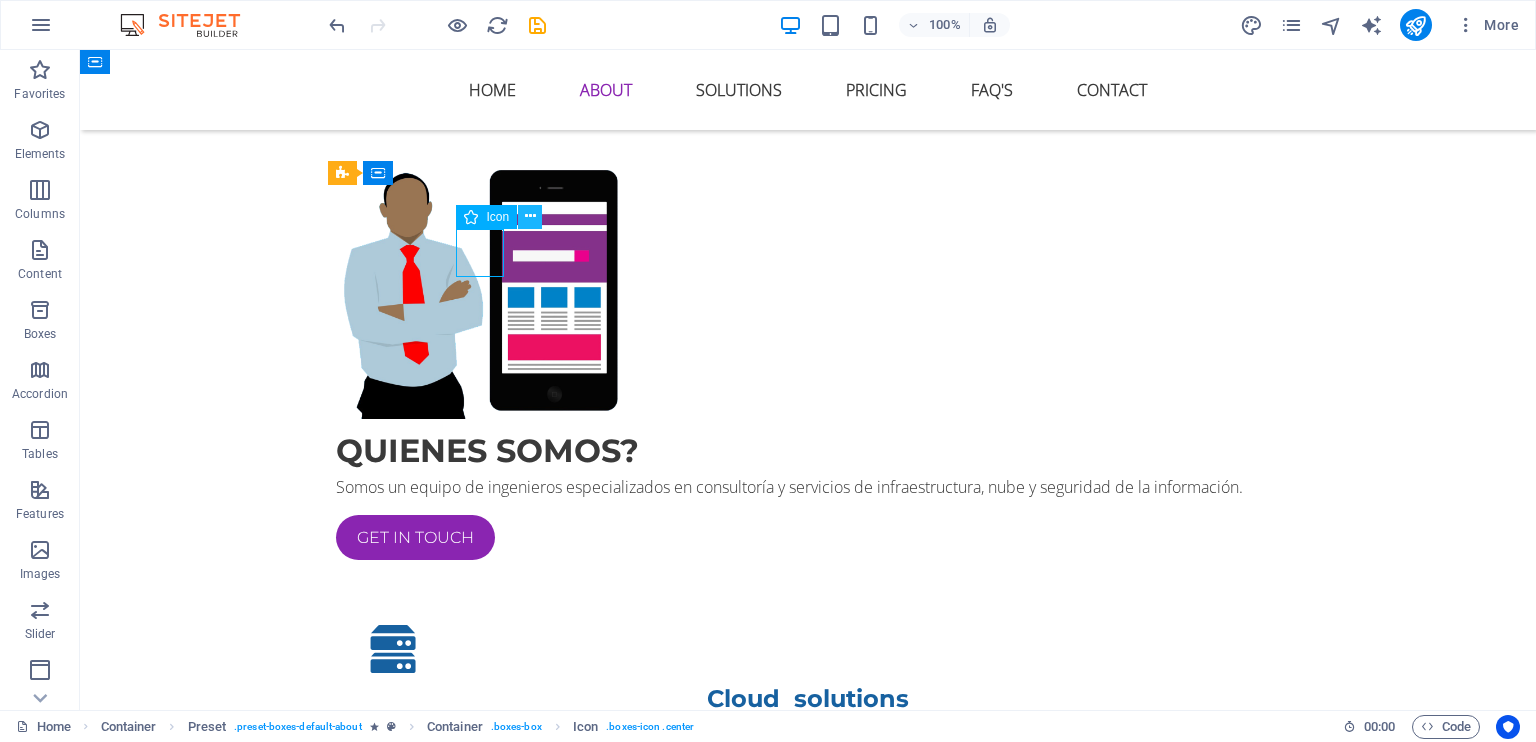 click at bounding box center [530, 216] 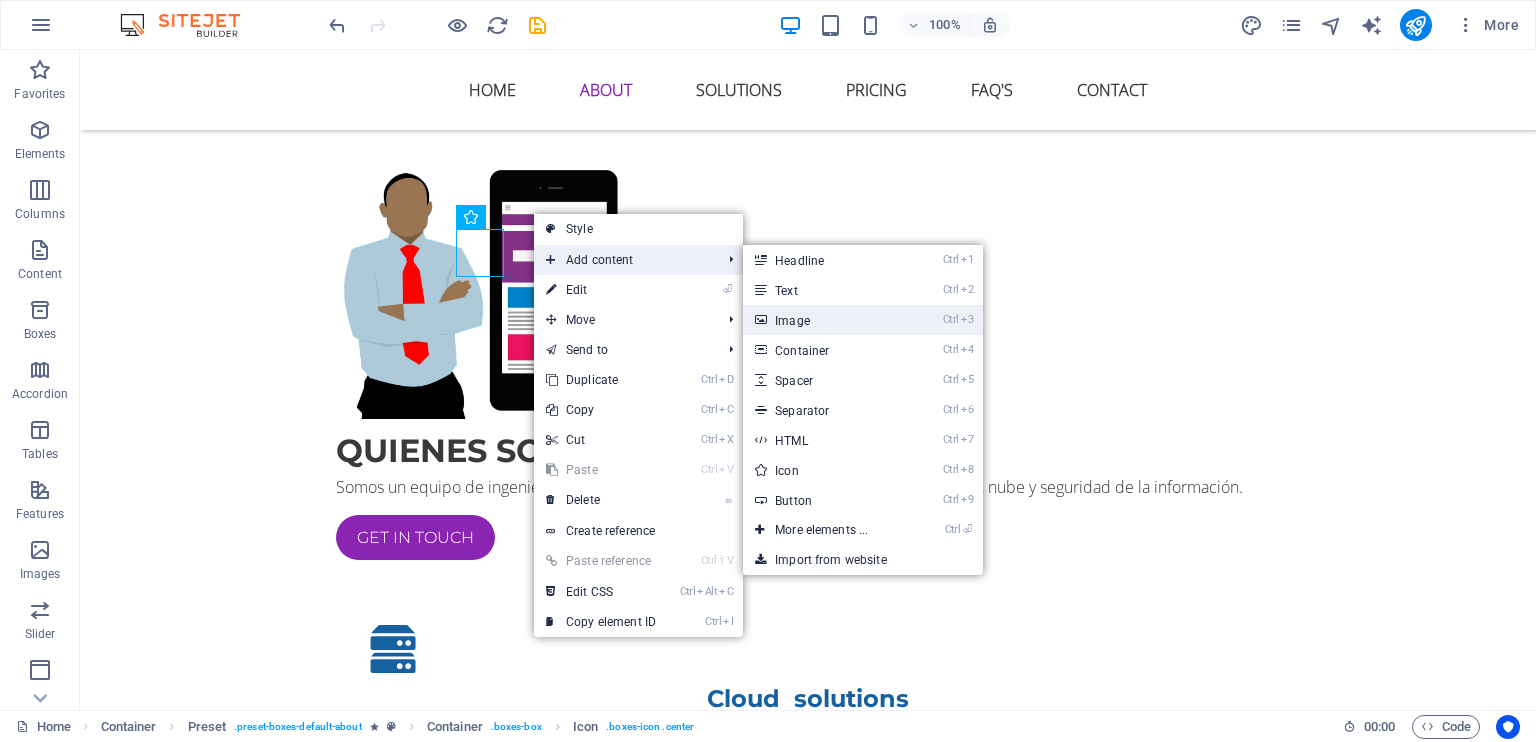 click on "Ctrl 3  Image" at bounding box center (825, 320) 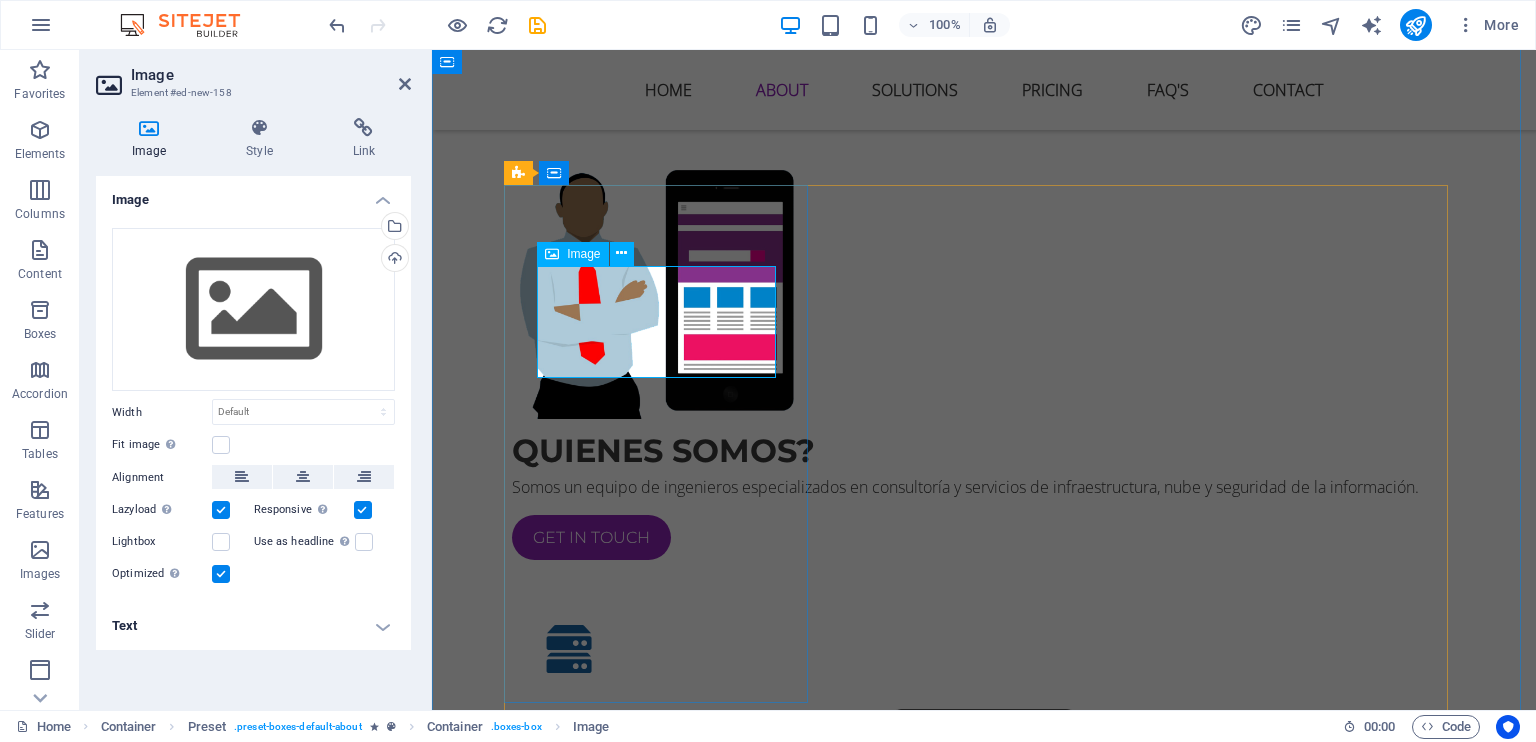 click on "Image" at bounding box center (572, 254) 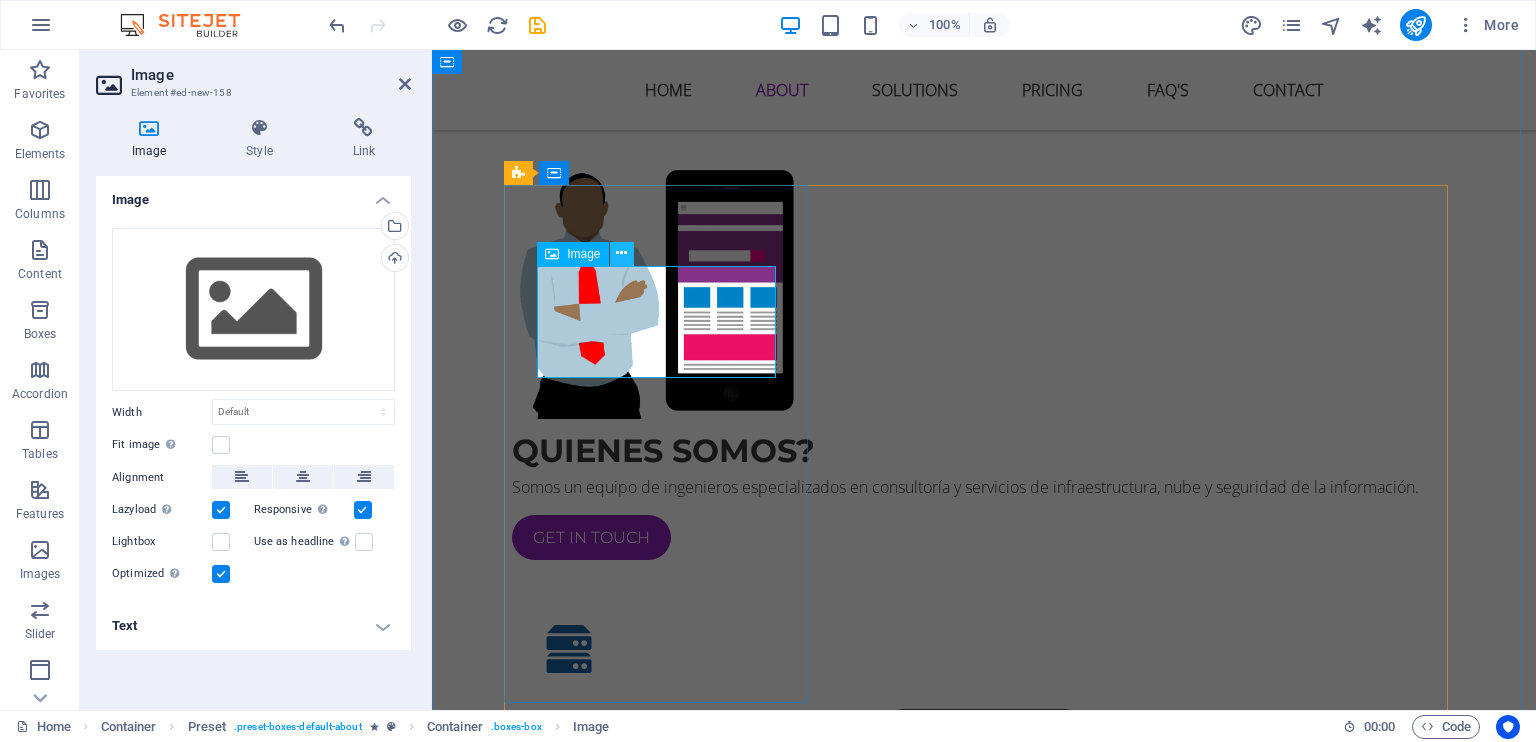click at bounding box center (621, 253) 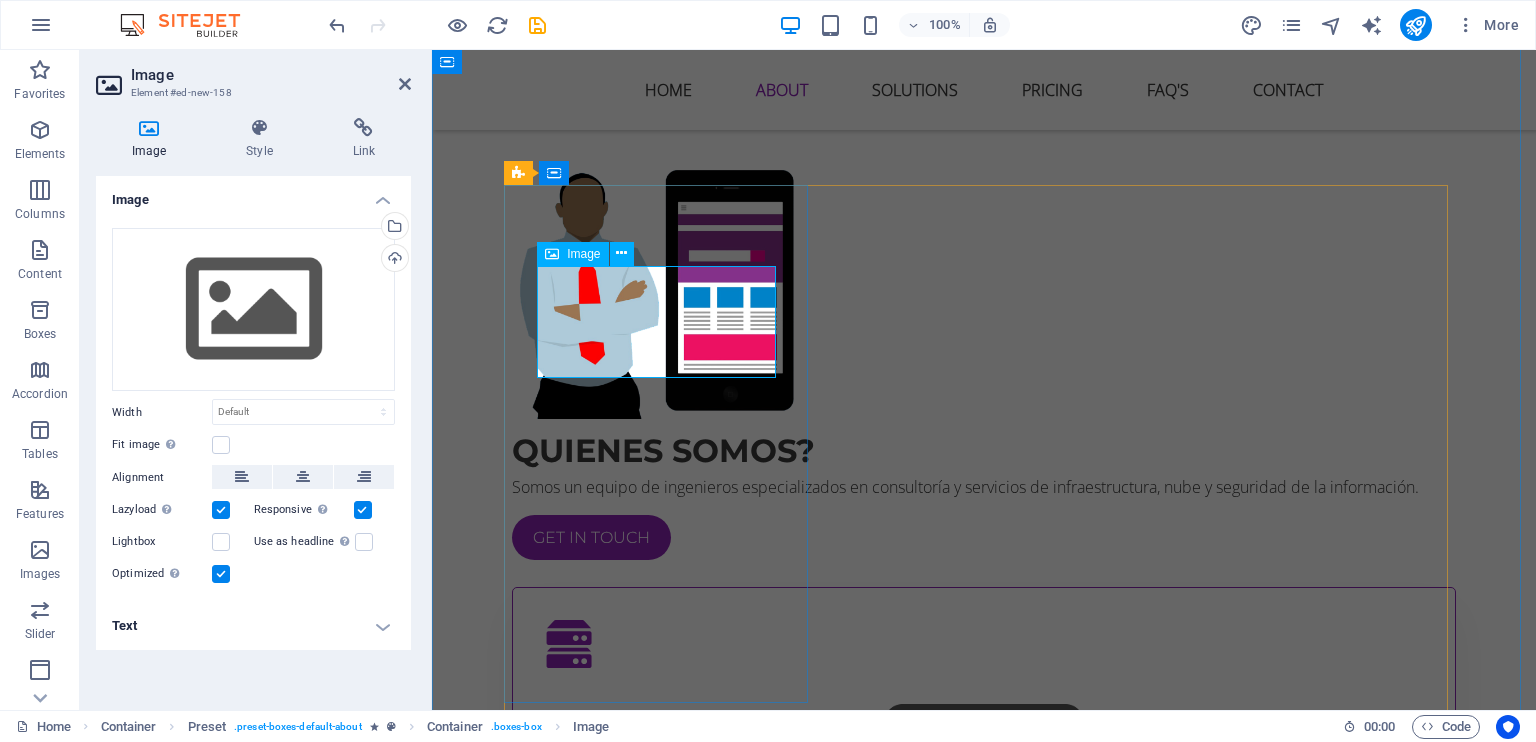 click at bounding box center (984, 780) 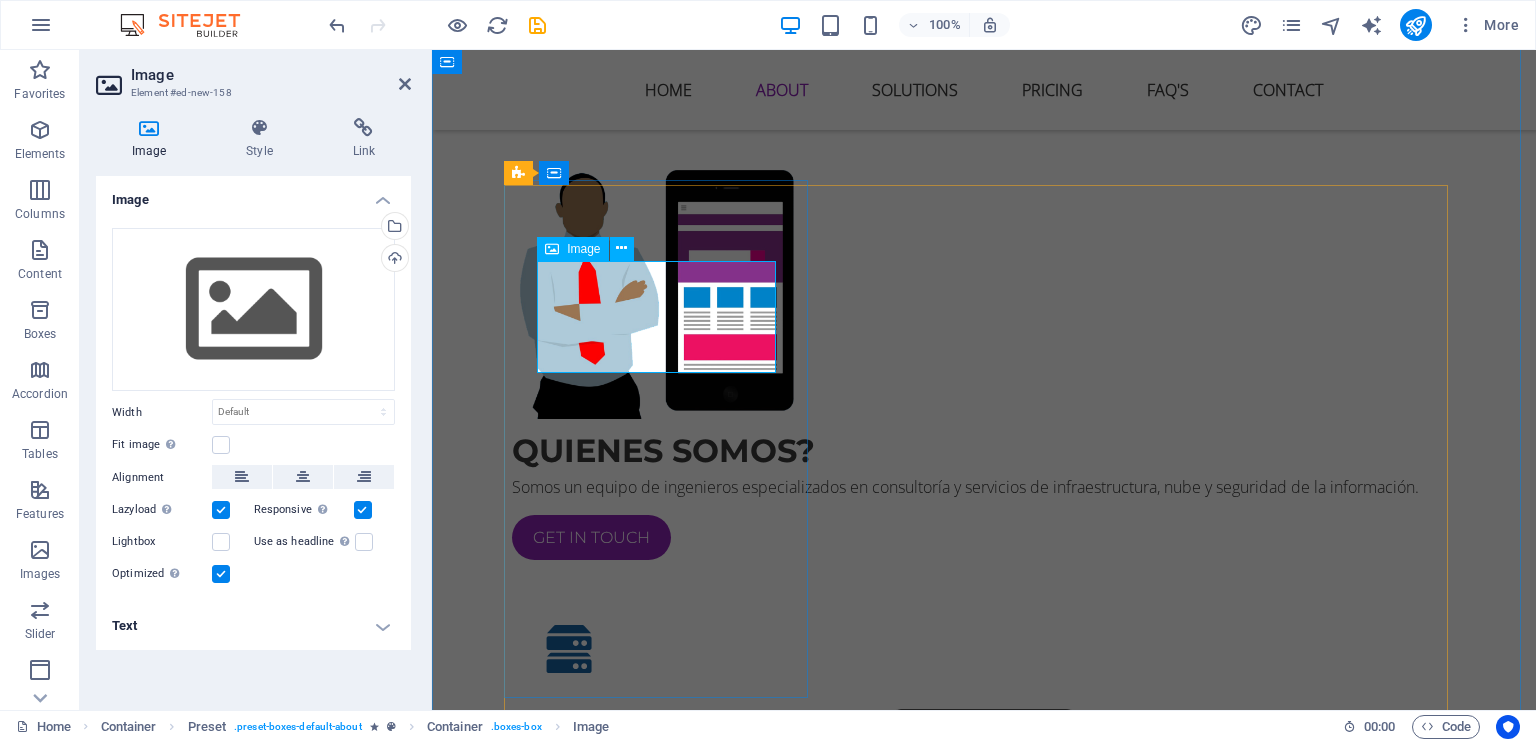 click on "Image" at bounding box center [583, 249] 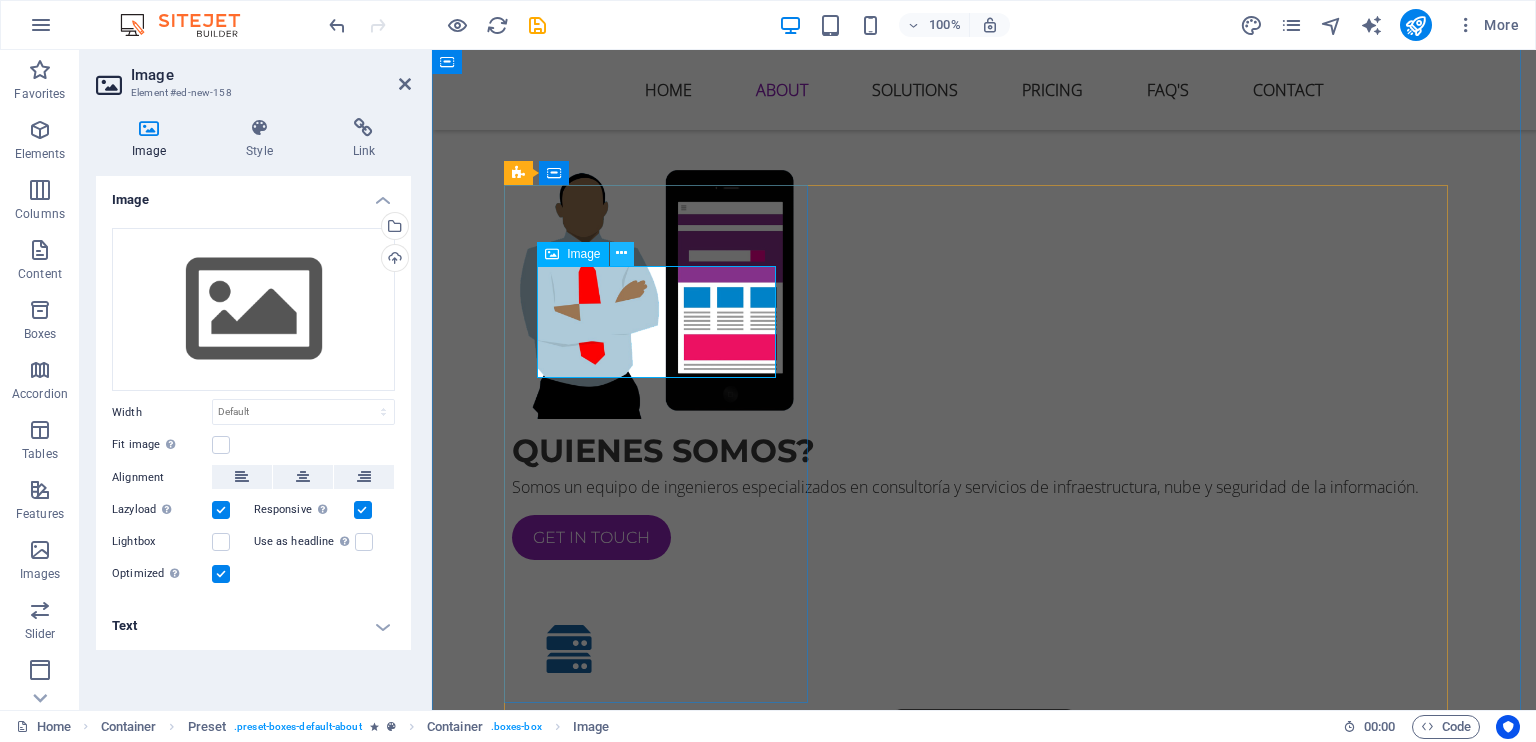 click at bounding box center (621, 253) 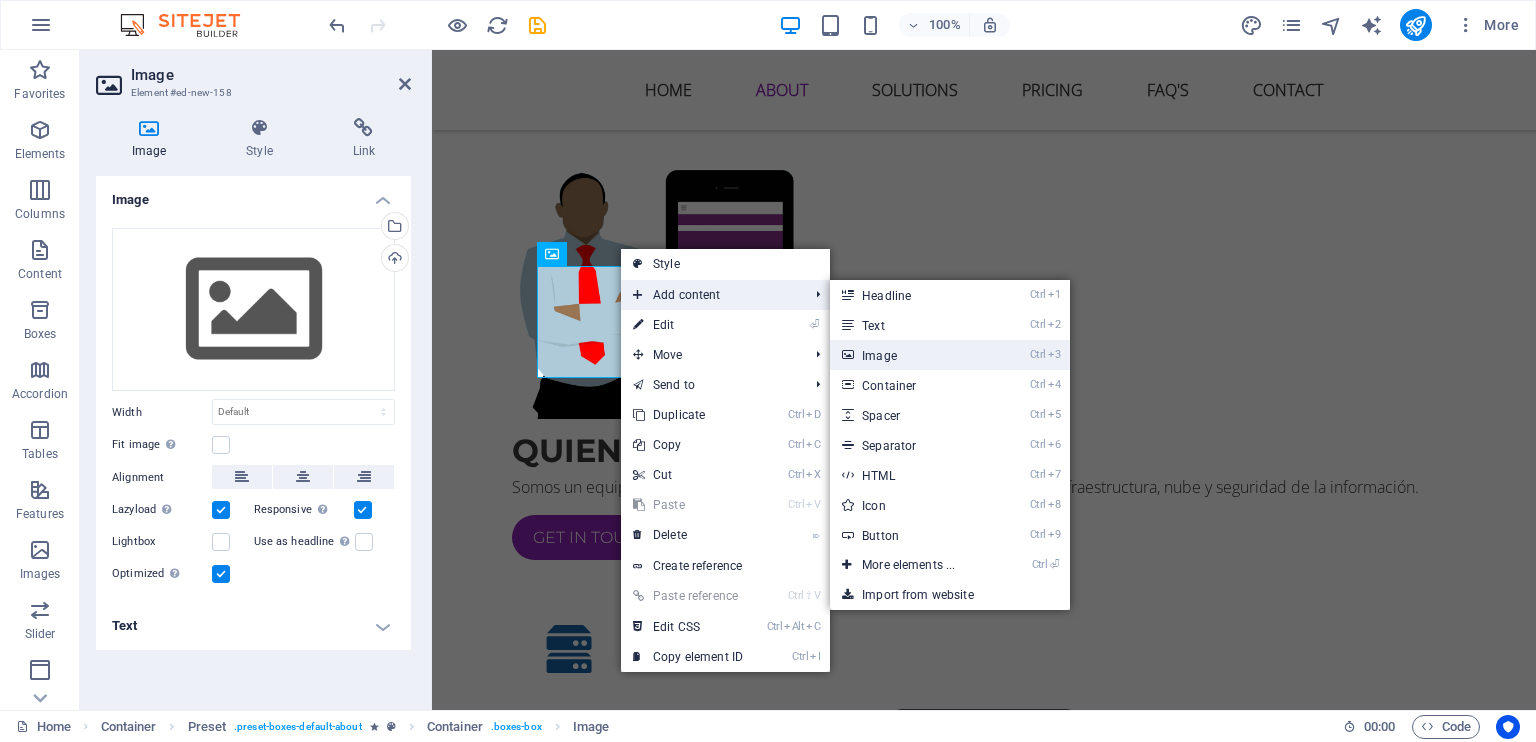 click on "Ctrl 3  Image" at bounding box center (912, 355) 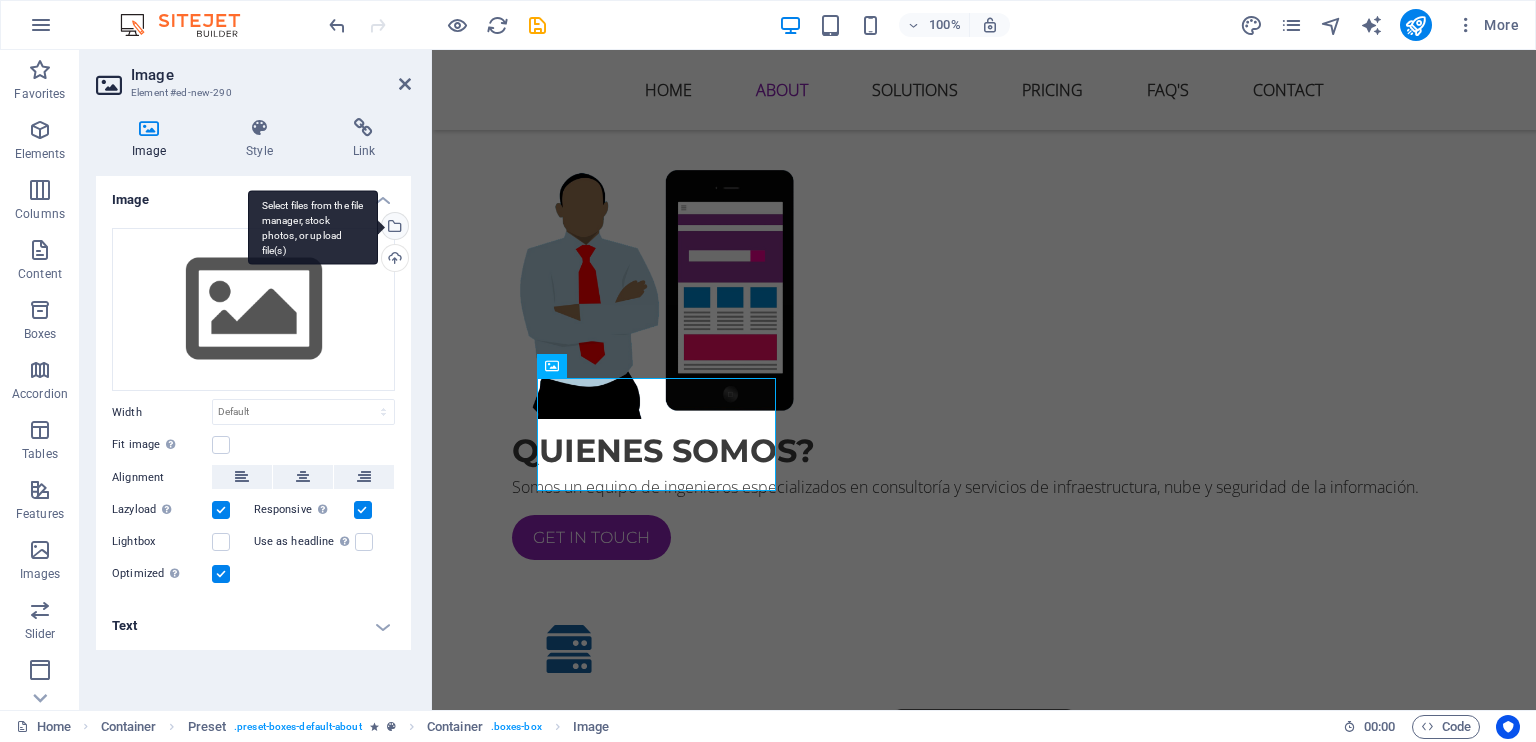 click on "Select files from the file manager, stock photos, or upload file(s)" at bounding box center [313, 227] 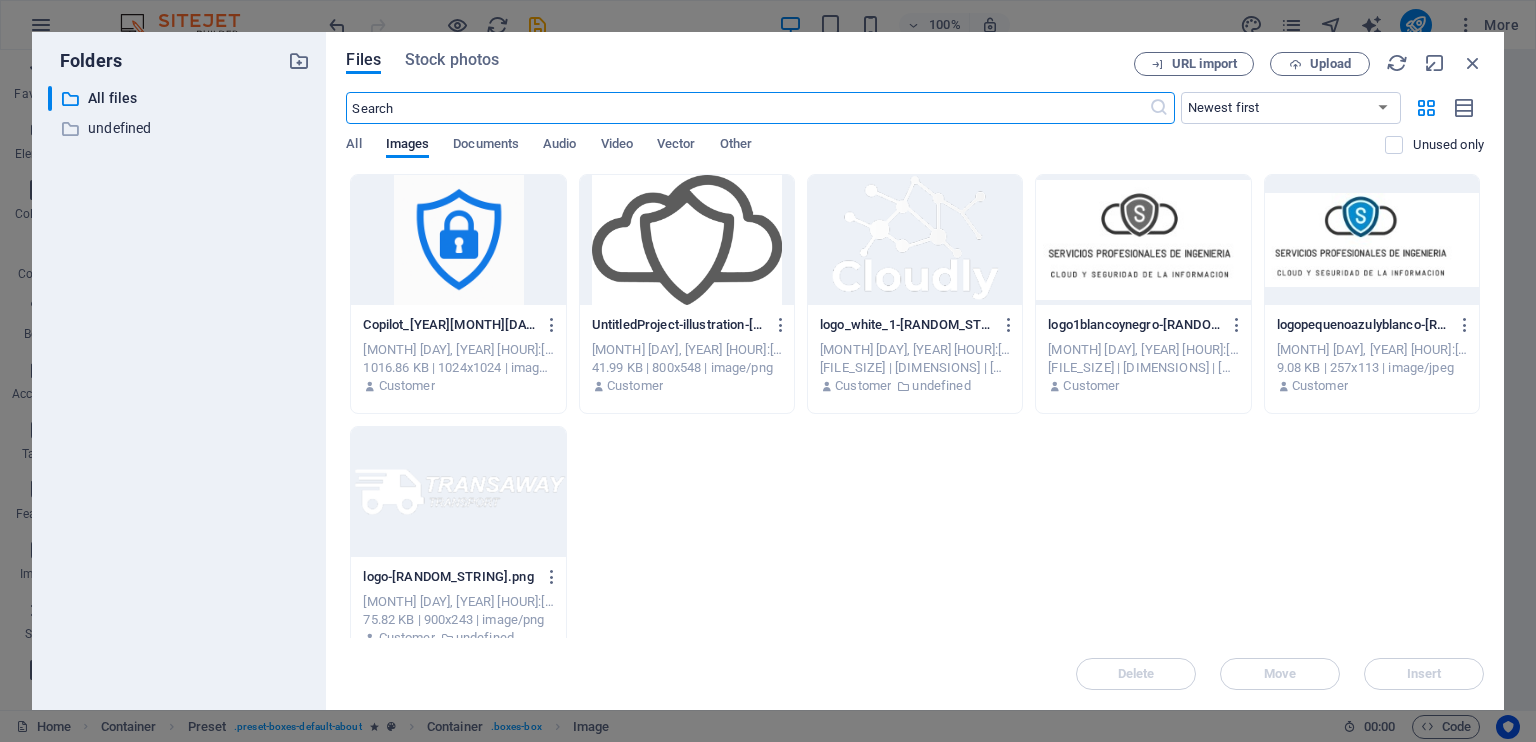 scroll, scrollTop: 1388, scrollLeft: 0, axis: vertical 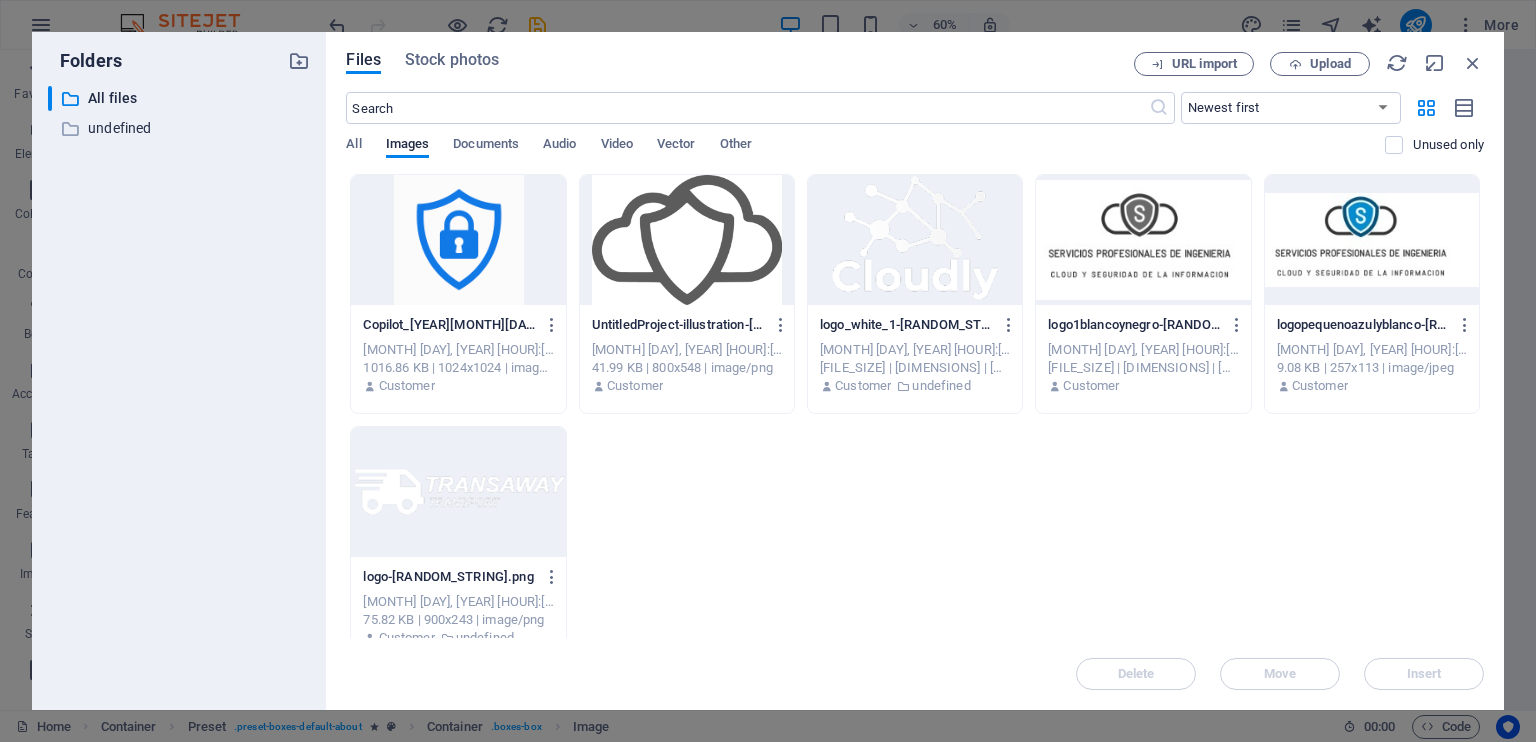 drag, startPoint x: 767, startPoint y: 478, endPoint x: 703, endPoint y: 463, distance: 65.734314 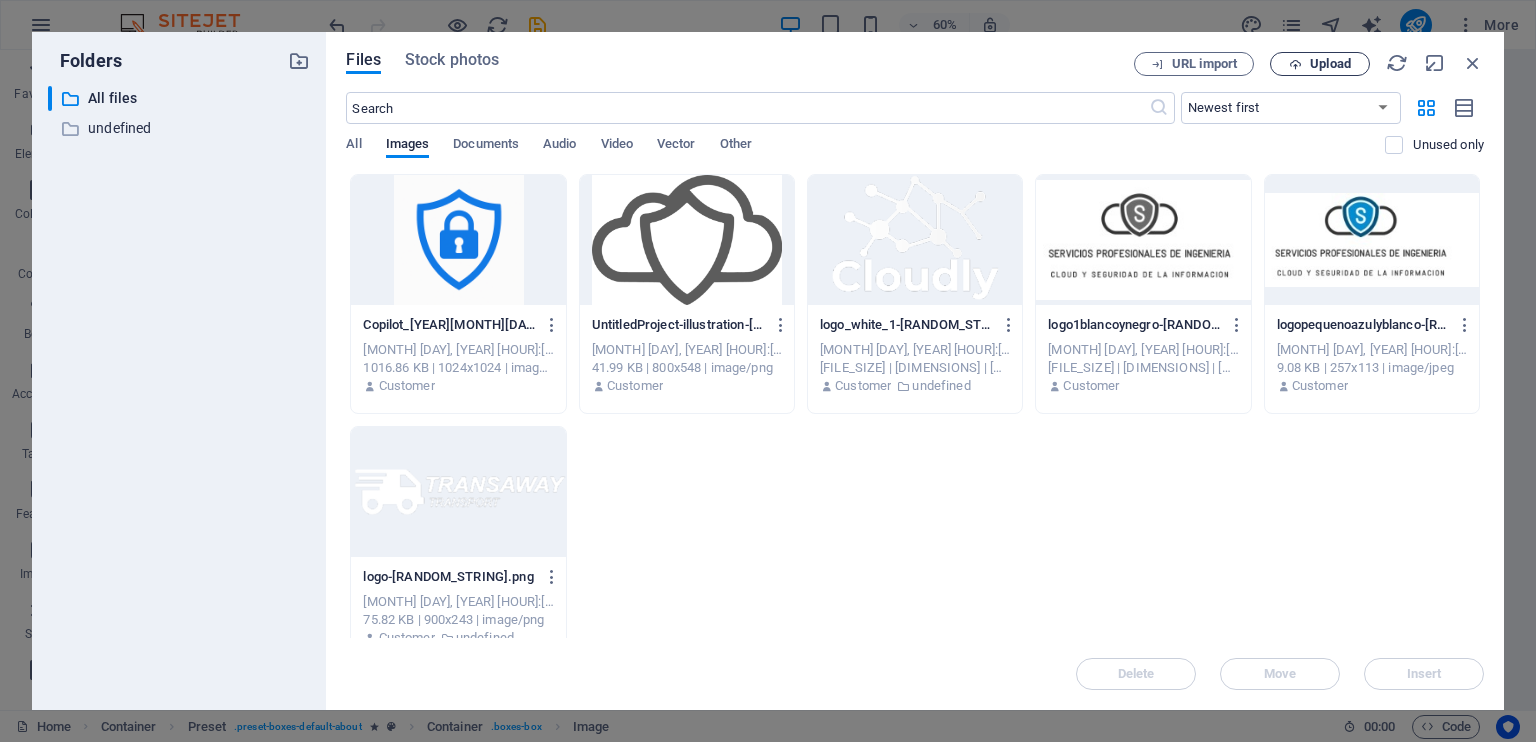 click on "Upload" at bounding box center [1320, 64] 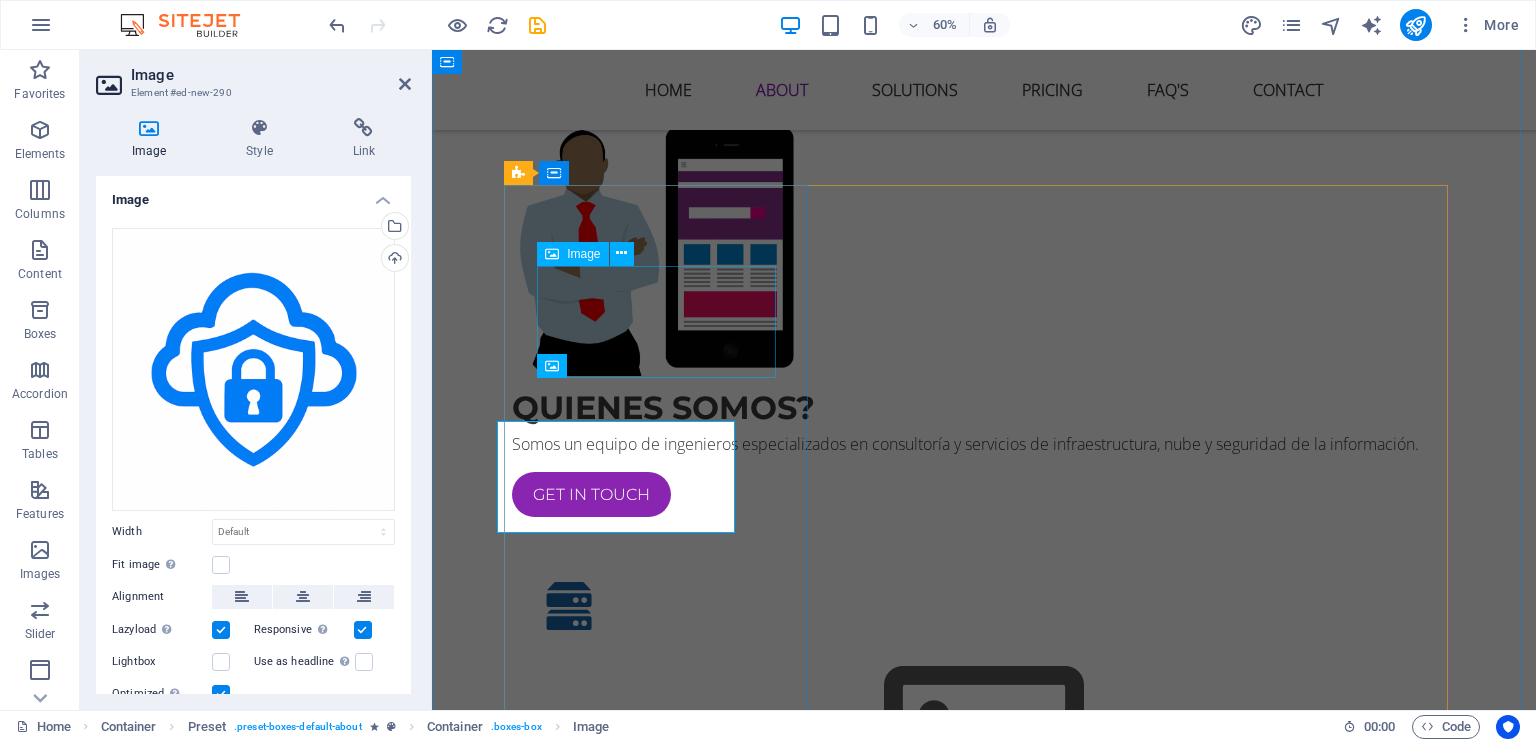 scroll, scrollTop: 1345, scrollLeft: 0, axis: vertical 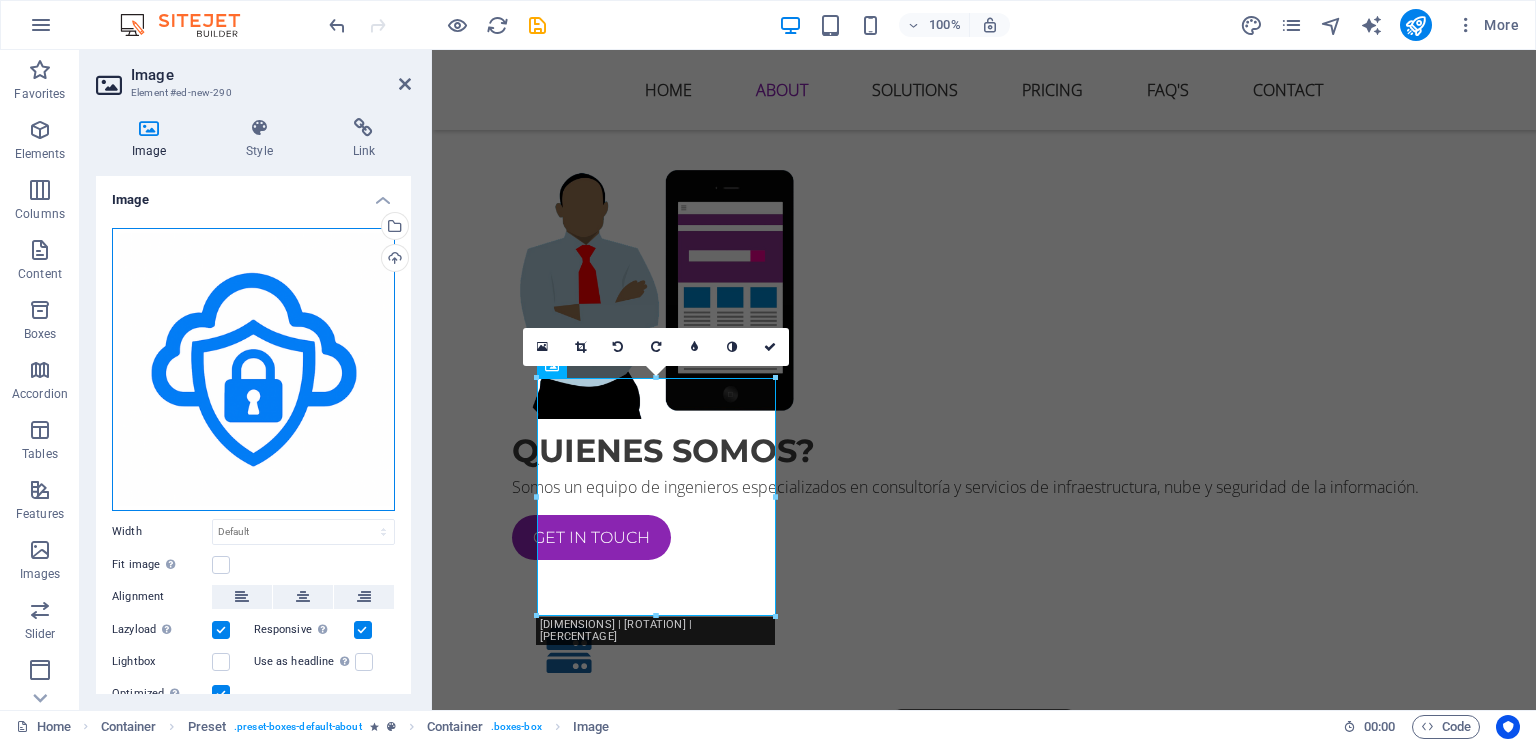 click on "Drag files here, click to choose files or select files from Files or our free stock photos & videos" at bounding box center (253, 369) 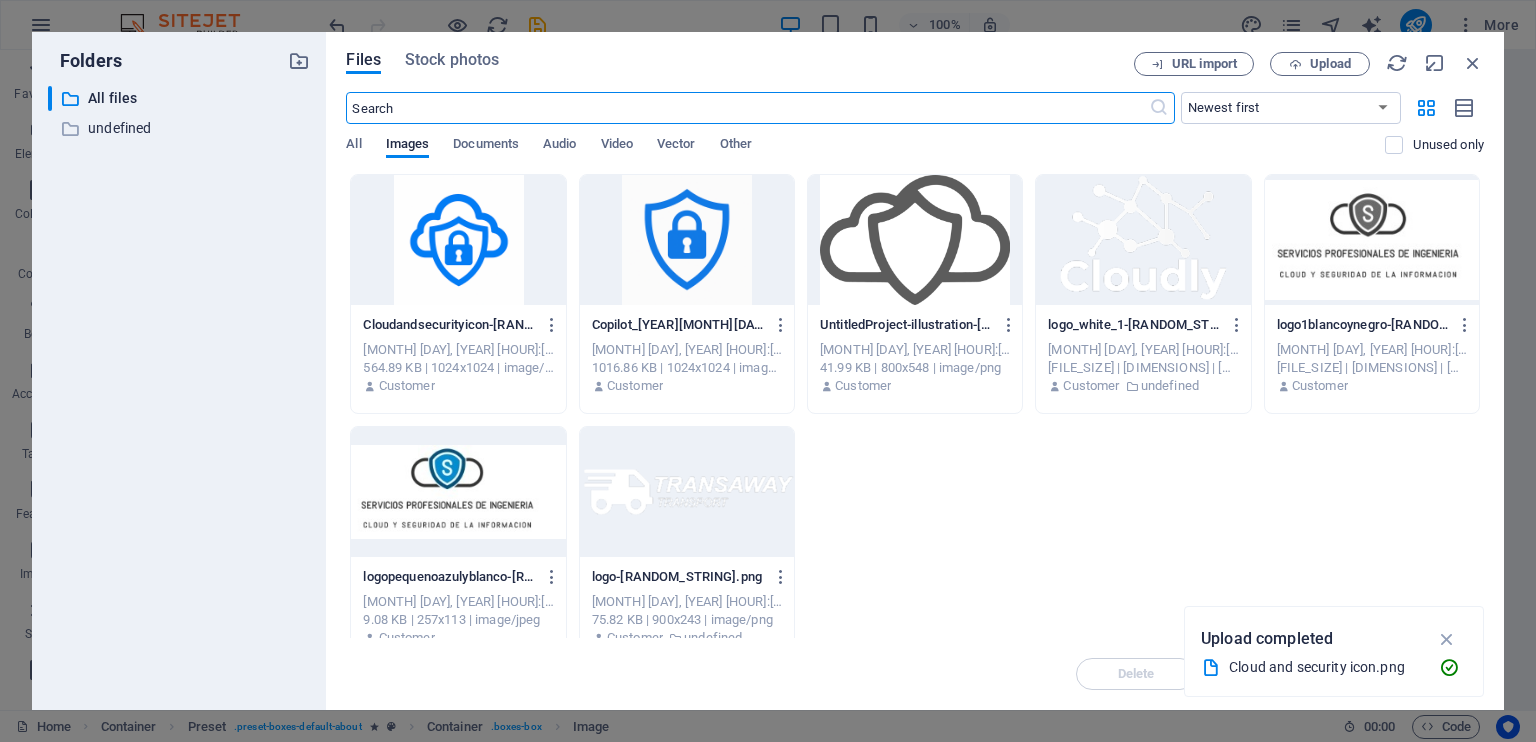 scroll, scrollTop: 1388, scrollLeft: 0, axis: vertical 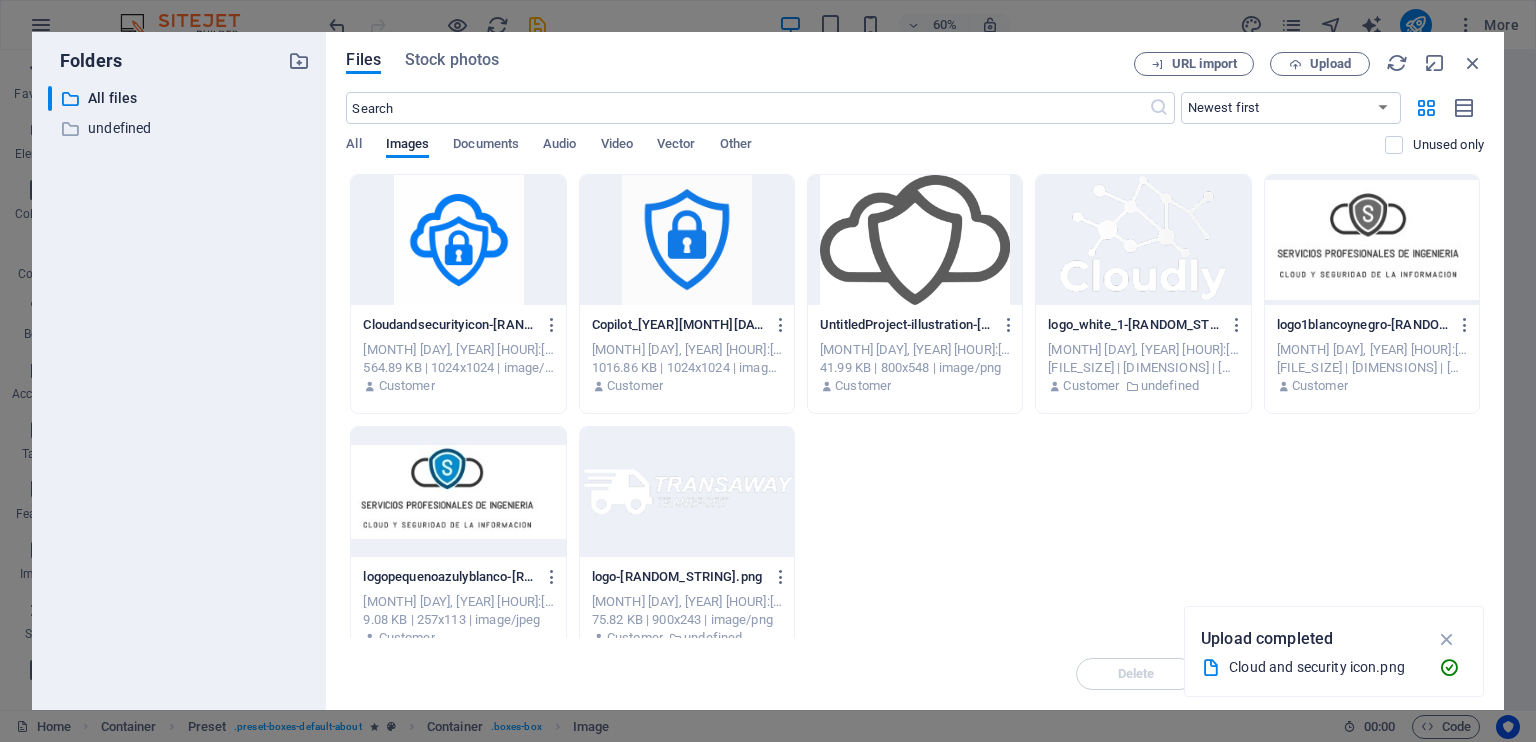 click at bounding box center [458, 240] 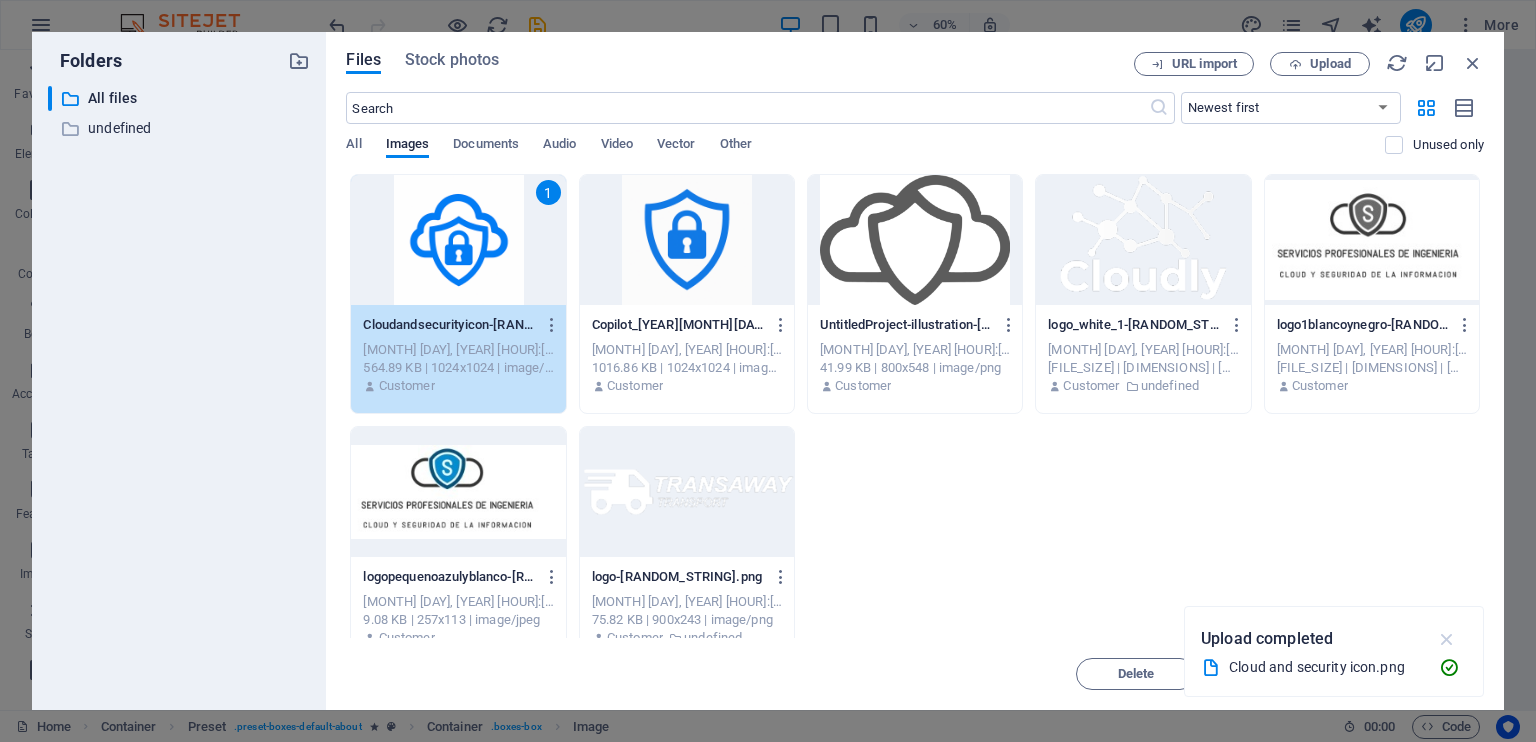 click at bounding box center [1447, 639] 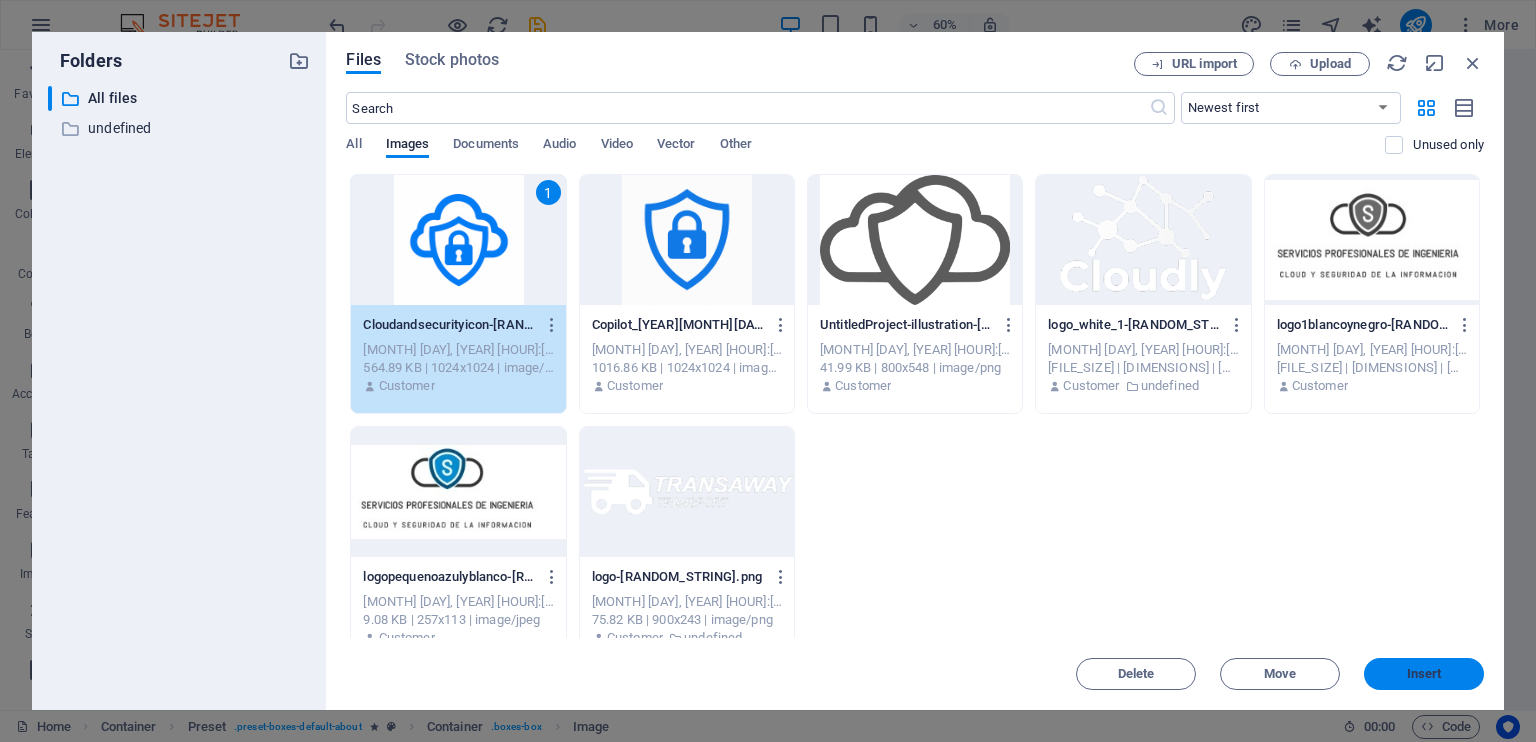 click on "Insert" at bounding box center [1424, 674] 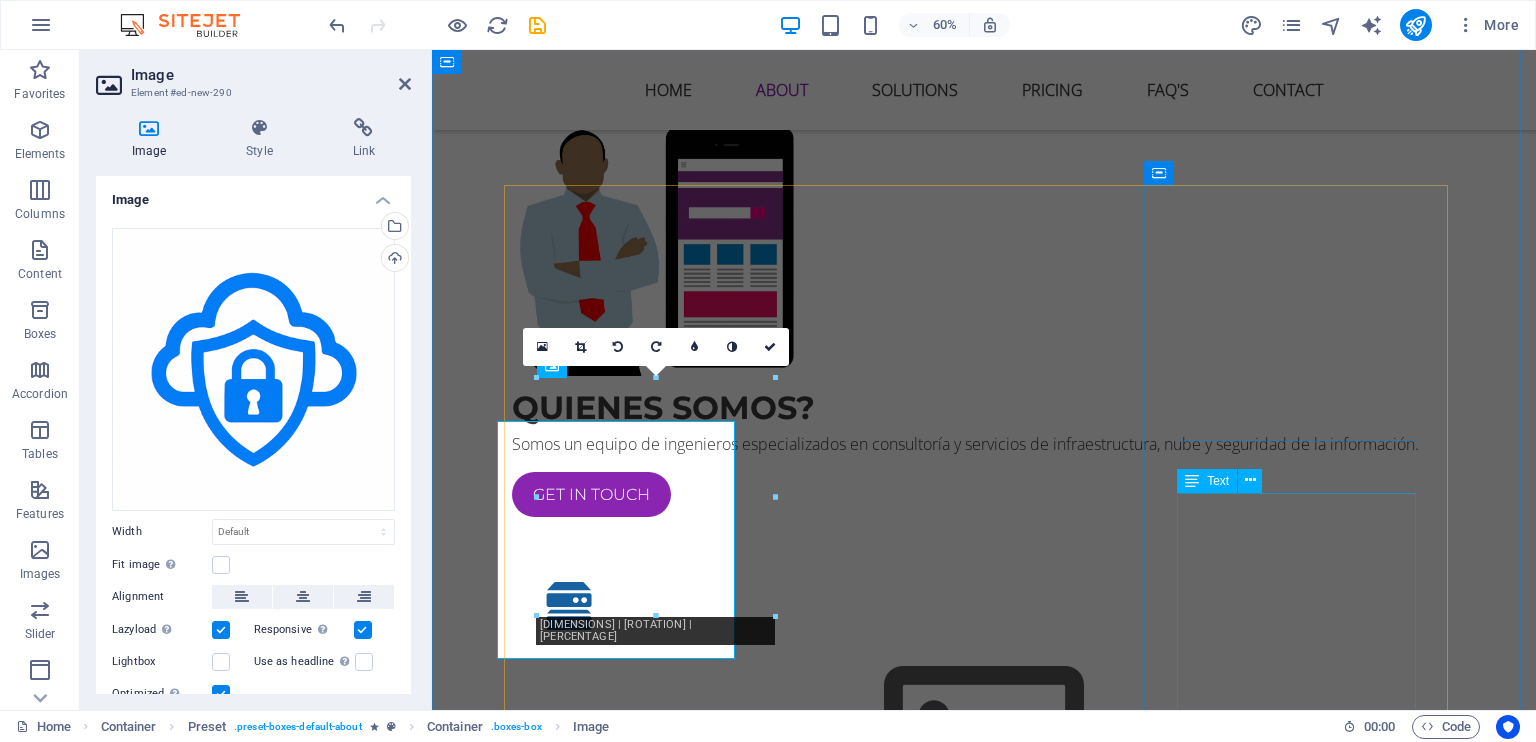 scroll, scrollTop: 1345, scrollLeft: 0, axis: vertical 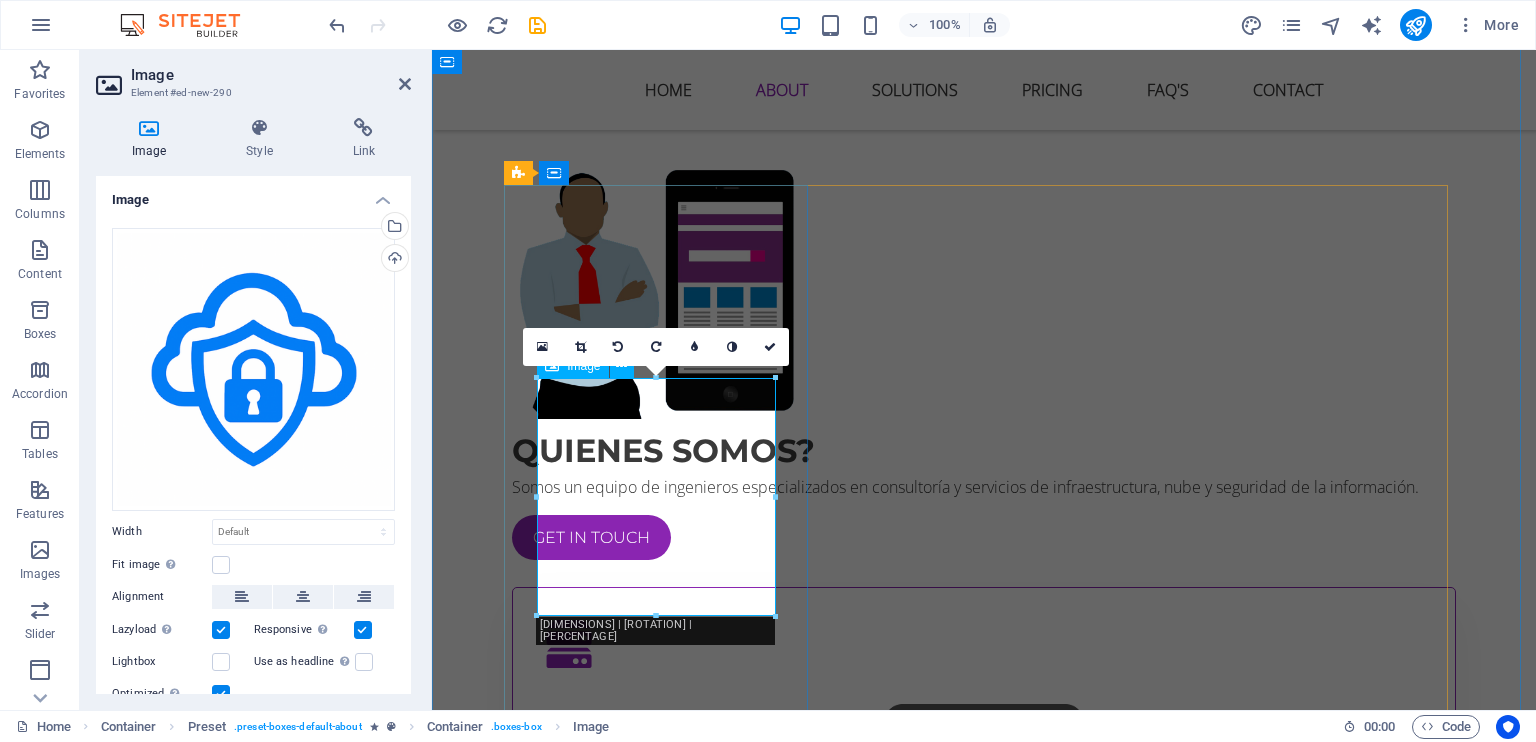 drag, startPoint x: 1204, startPoint y: 665, endPoint x: 685, endPoint y: 508, distance: 542.22687 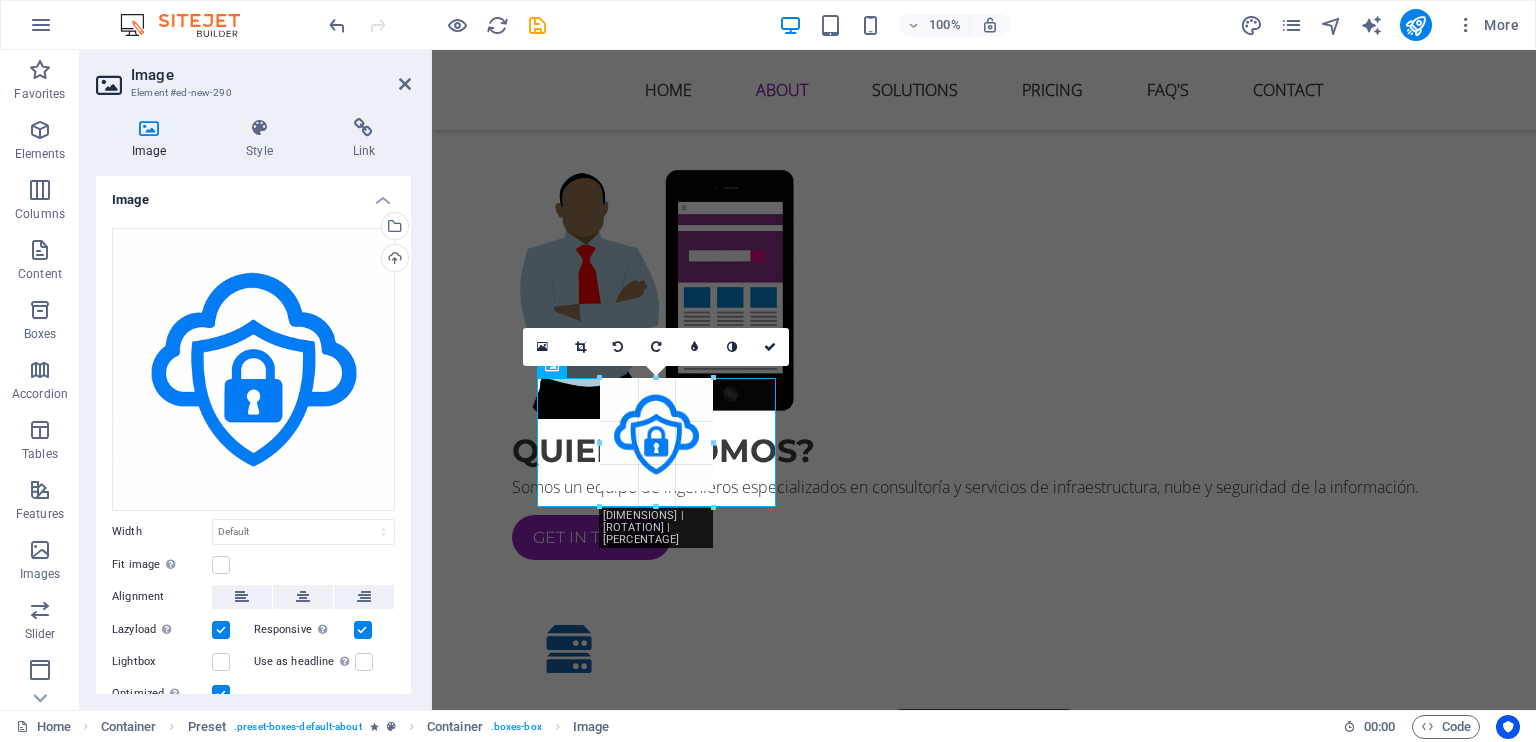 drag, startPoint x: 776, startPoint y: 648, endPoint x: 649, endPoint y: 425, distance: 256.62814 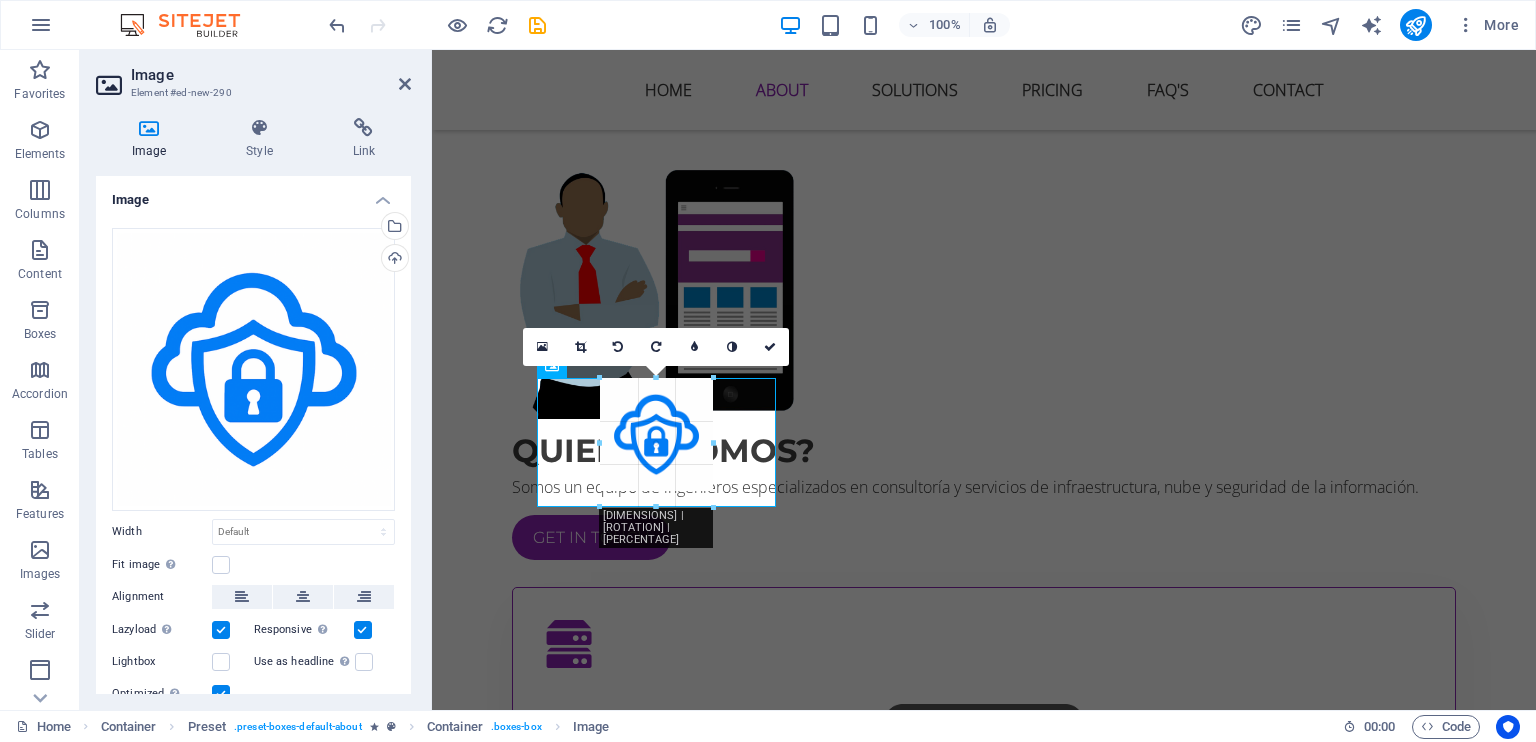 type on "113" 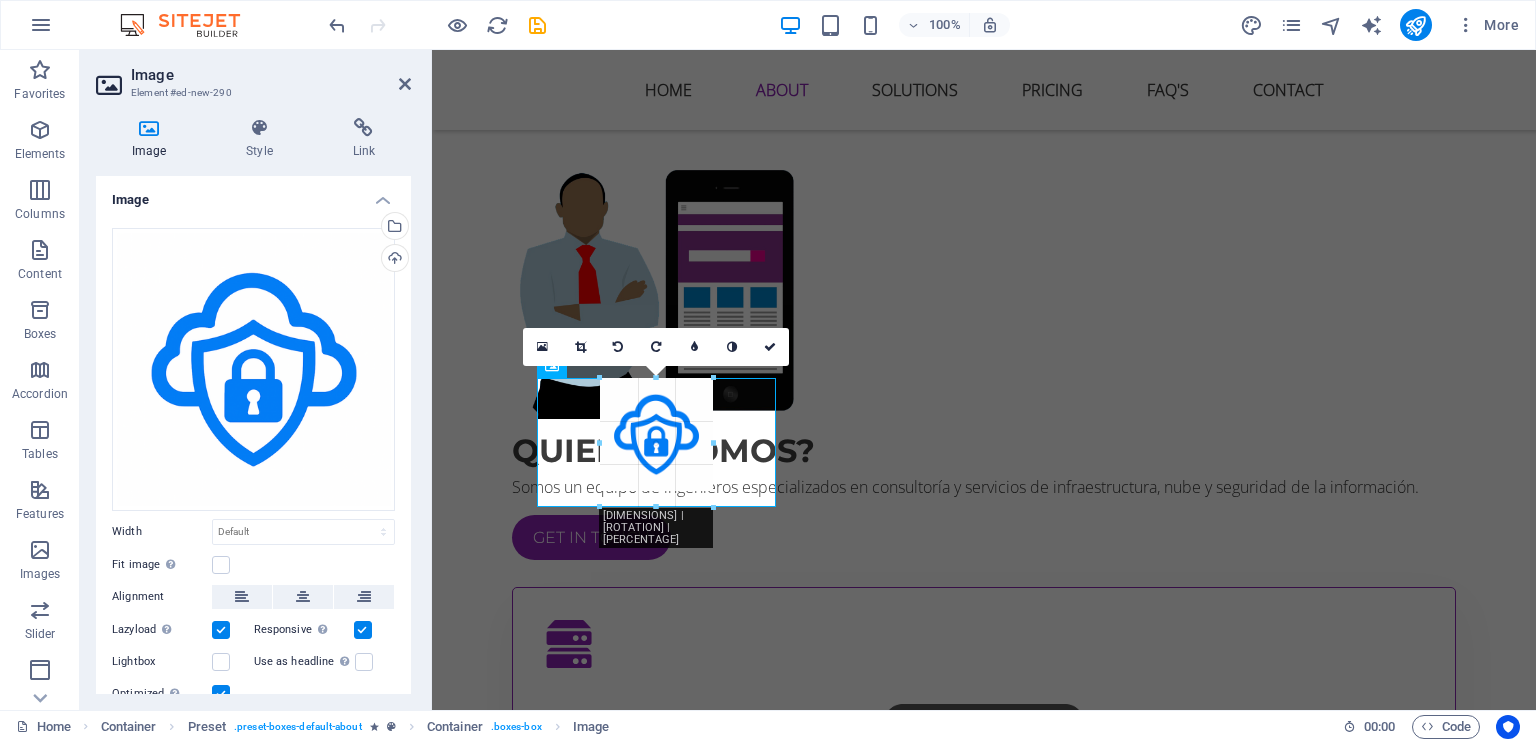 select on "px" 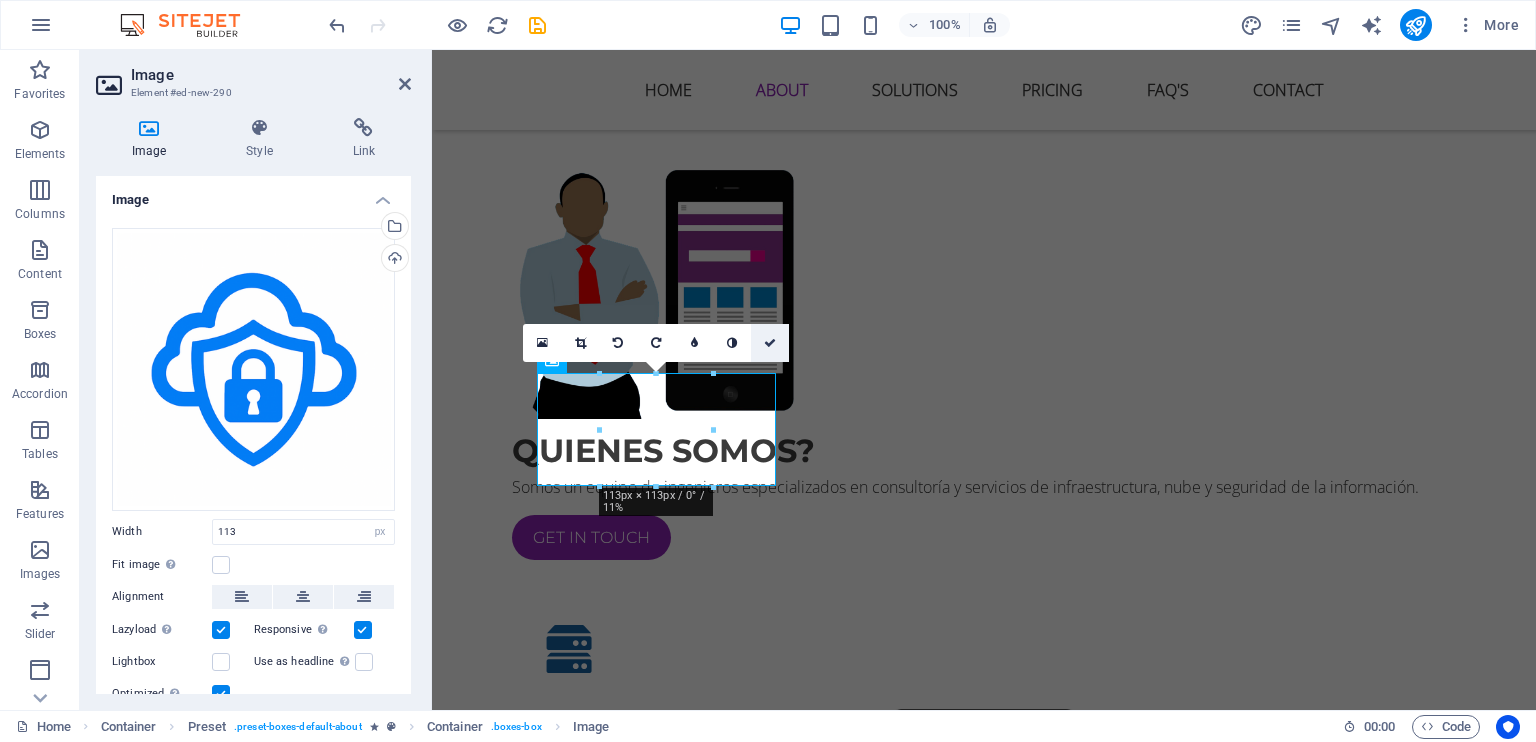 click at bounding box center [770, 343] 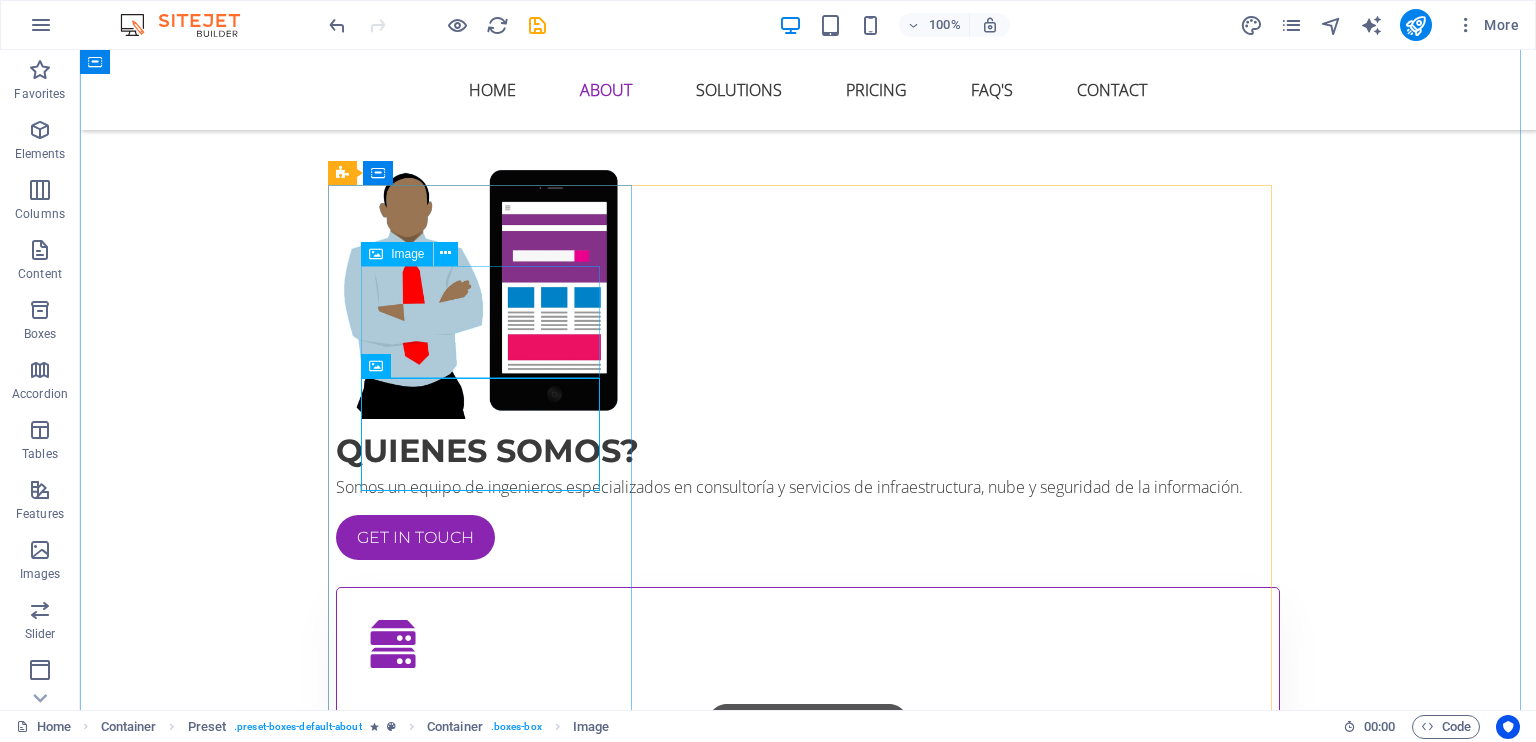 click at bounding box center [808, 780] 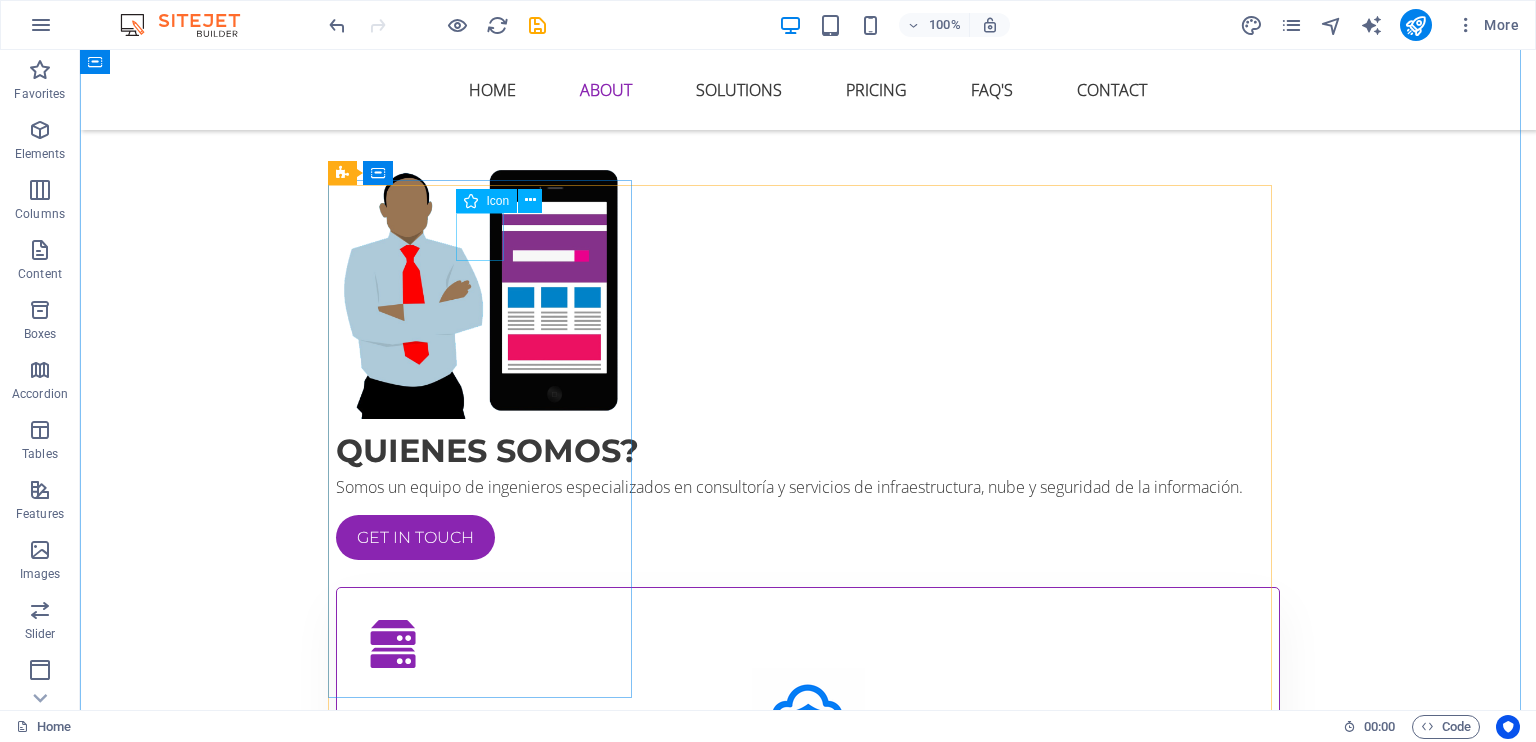 click at bounding box center (808, 644) 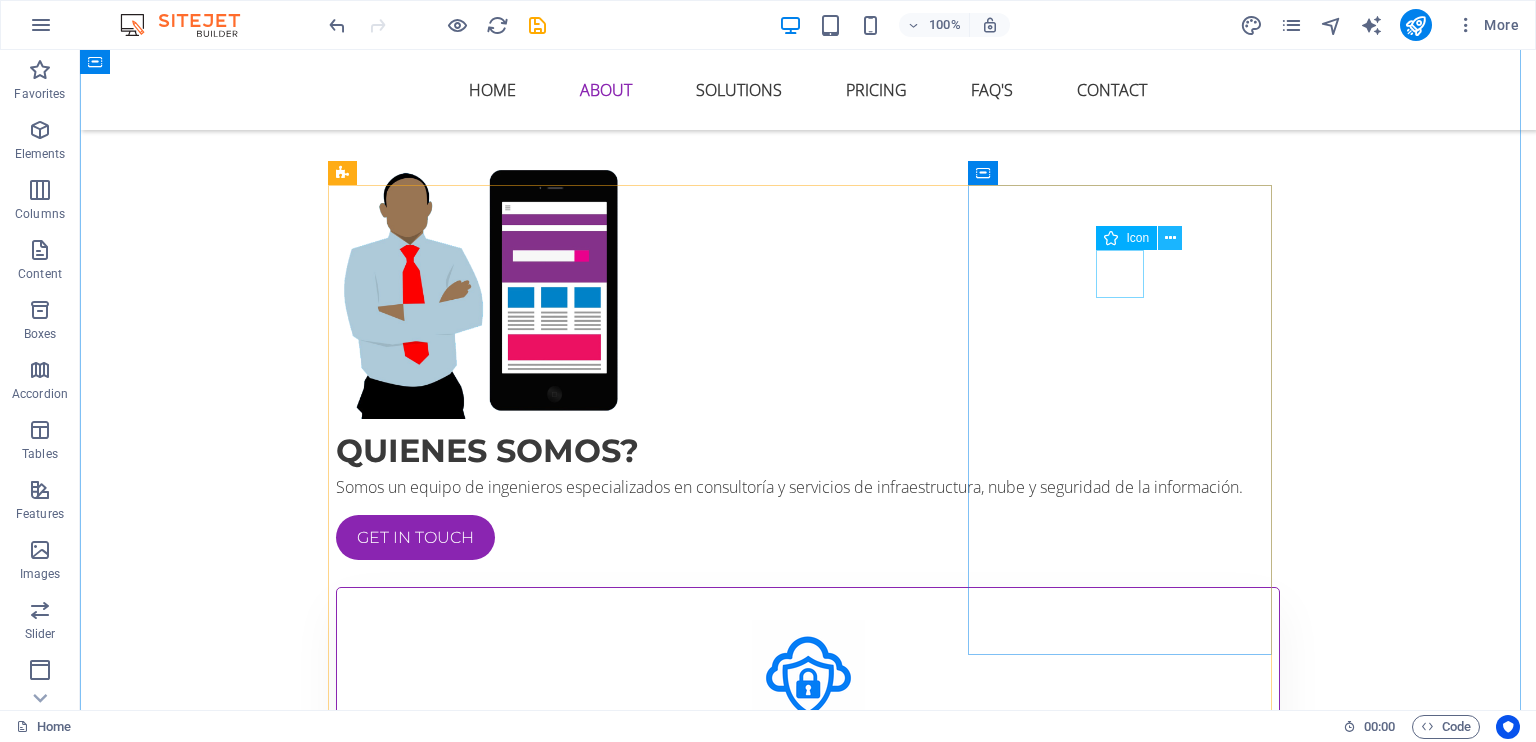 click at bounding box center [1170, 238] 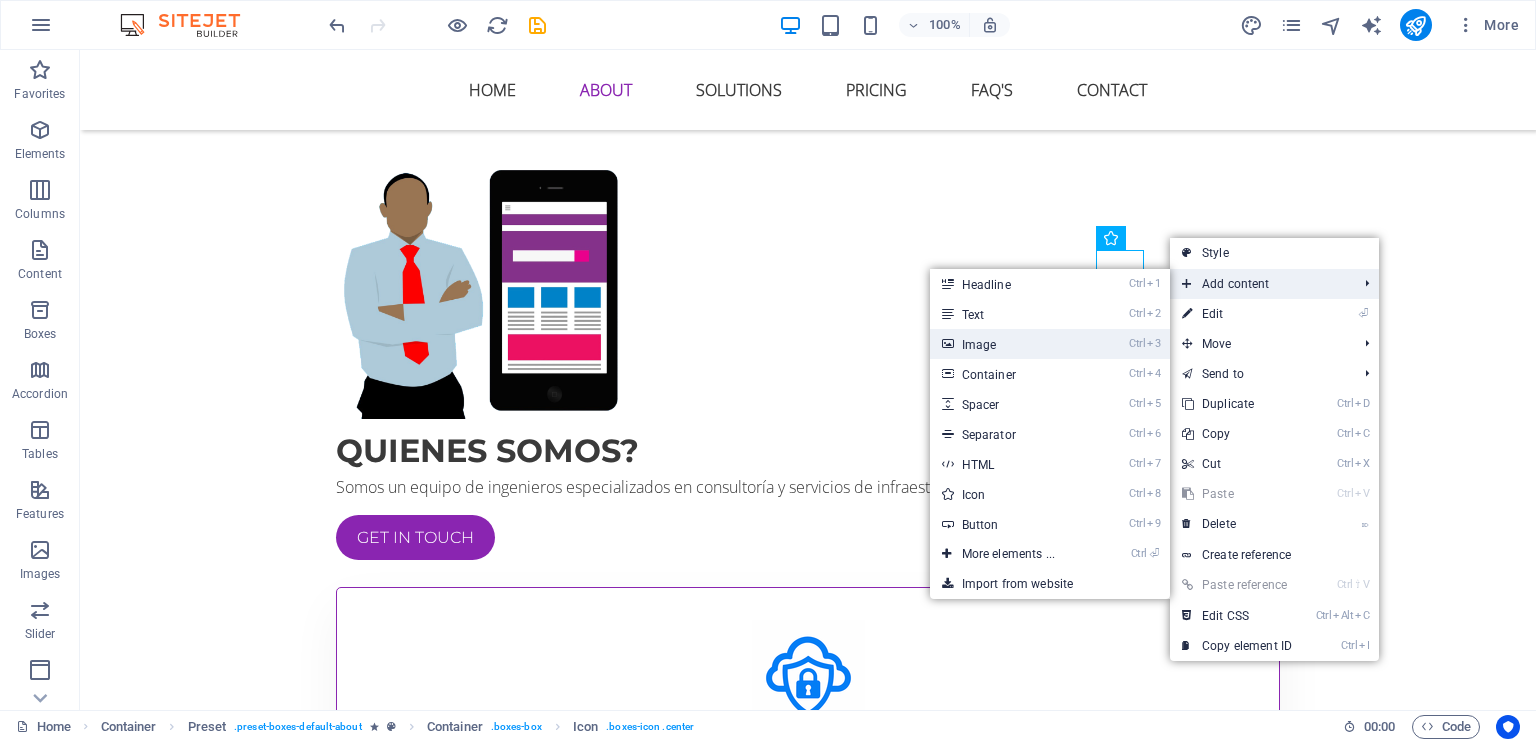drag, startPoint x: 1056, startPoint y: 343, endPoint x: 604, endPoint y: 288, distance: 455.33395 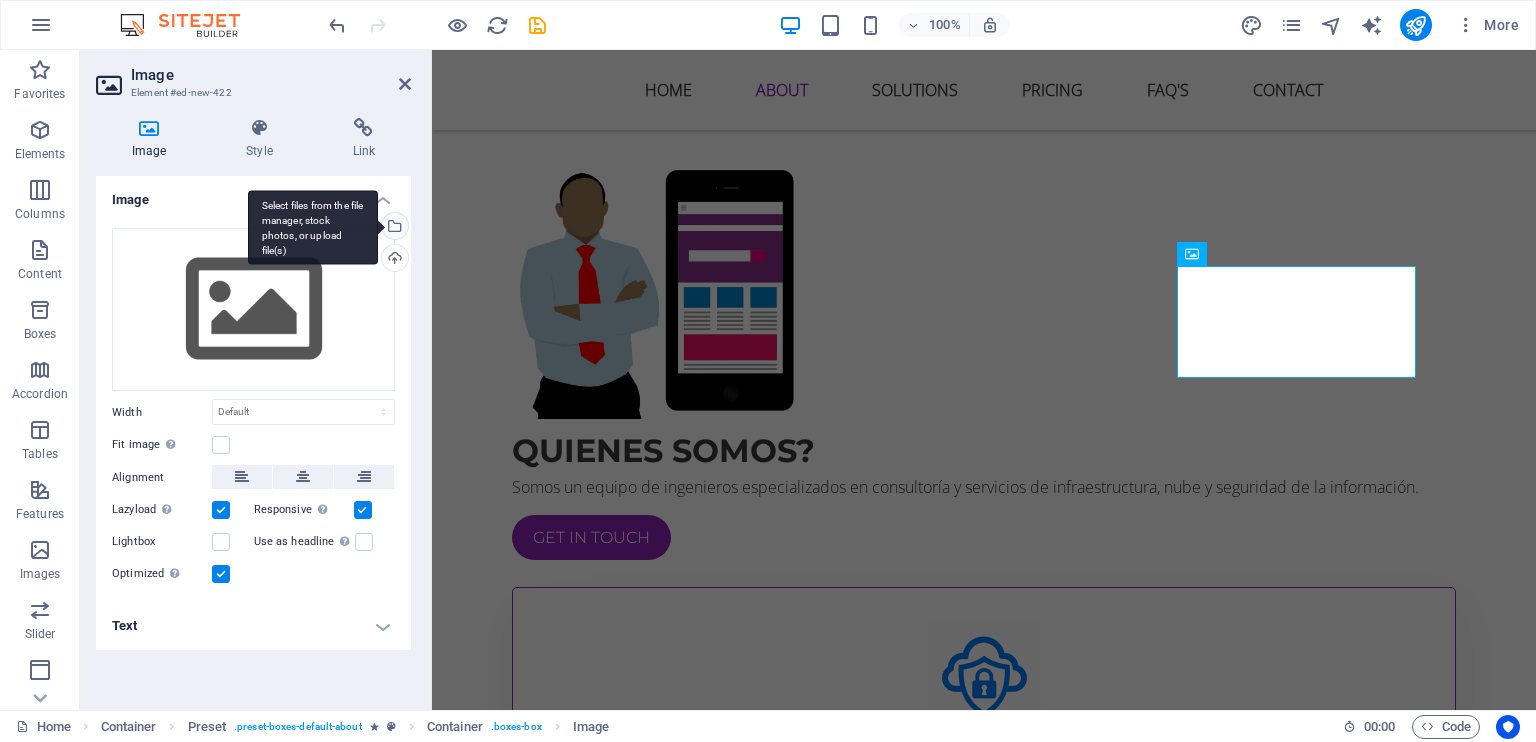 click on "Select files from the file manager, stock photos, or upload file(s)" at bounding box center [393, 228] 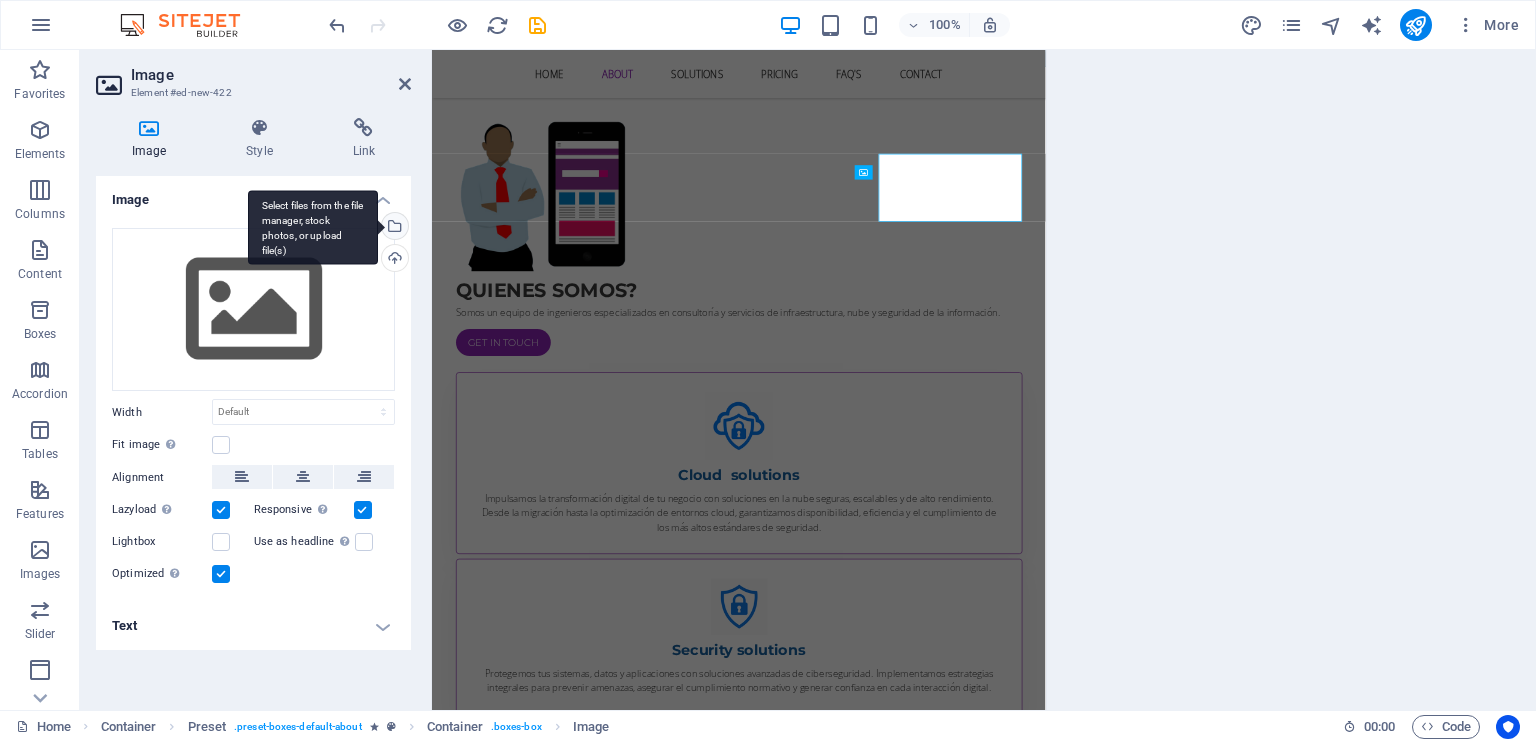 scroll, scrollTop: 1388, scrollLeft: 0, axis: vertical 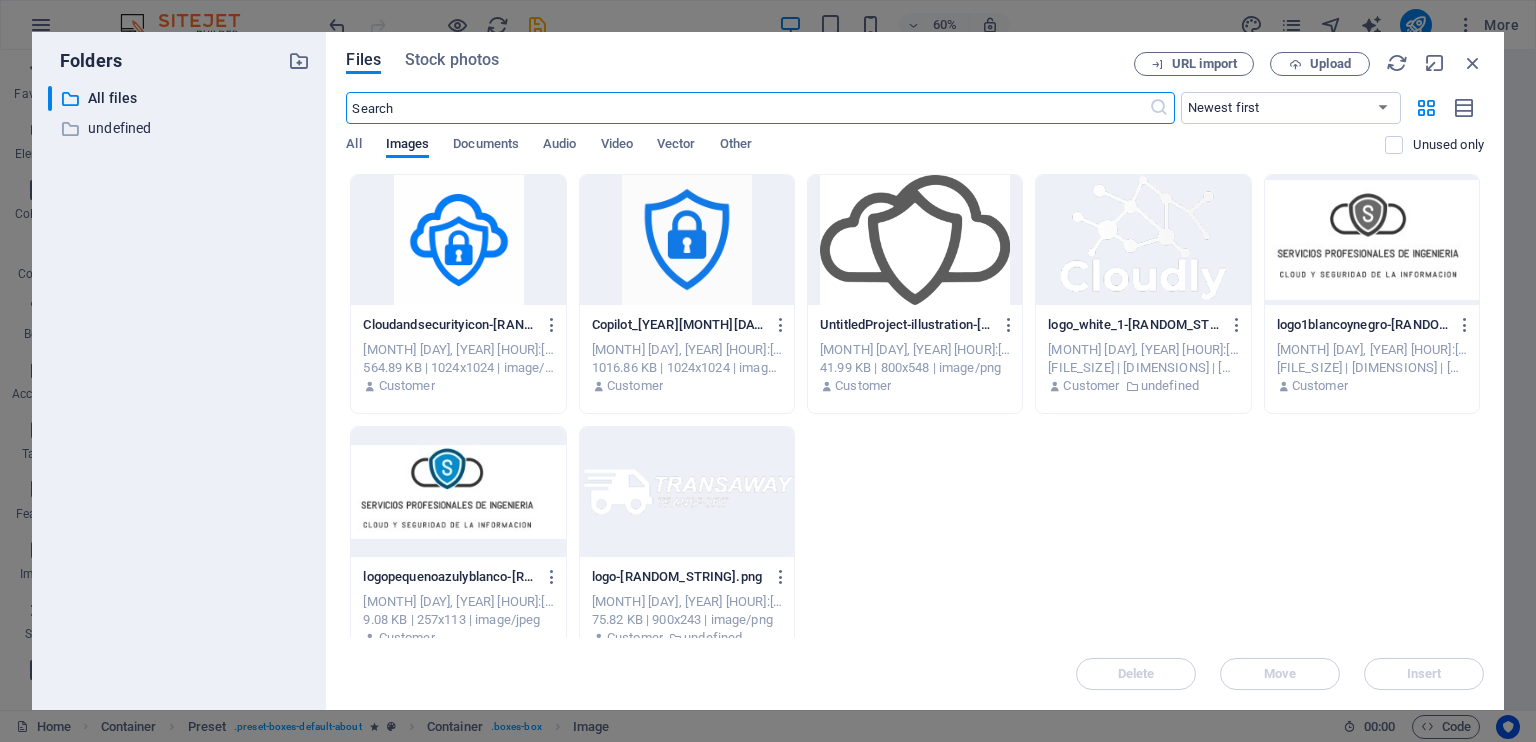 click at bounding box center [747, 108] 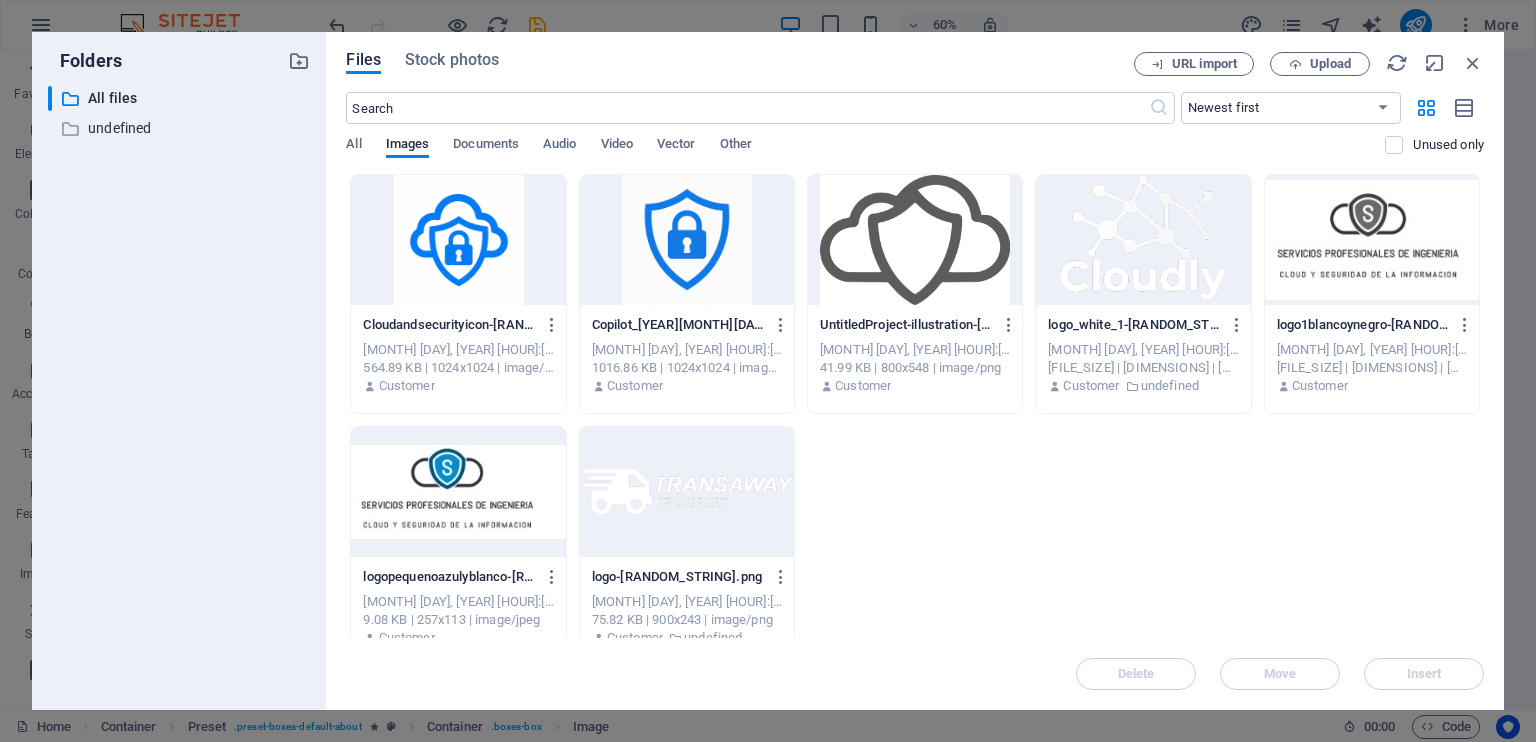 drag, startPoint x: 972, startPoint y: 468, endPoint x: 911, endPoint y: 482, distance: 62.58594 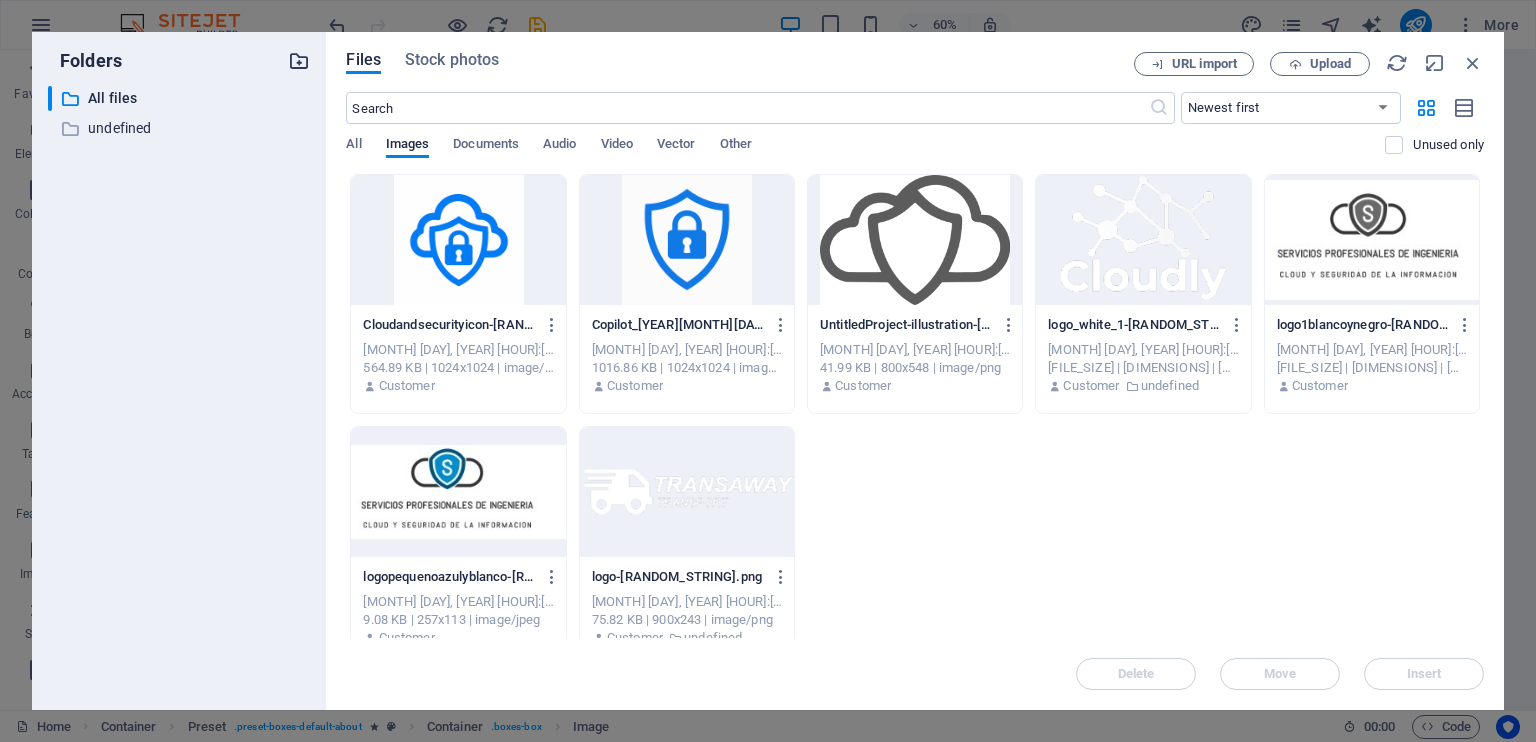 drag, startPoint x: 911, startPoint y: 482, endPoint x: 306, endPoint y: 66, distance: 734.2214 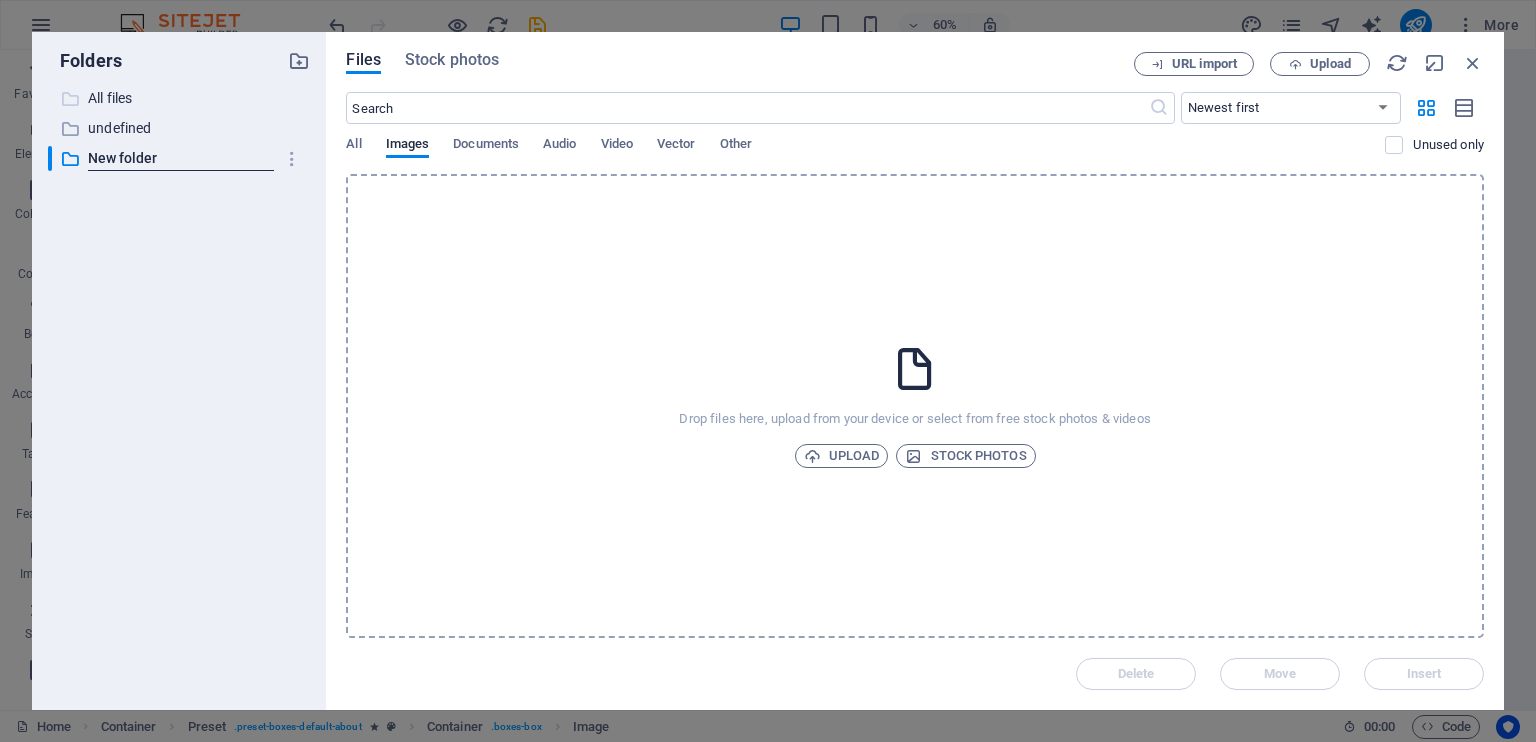 click on "All files" at bounding box center [181, 98] 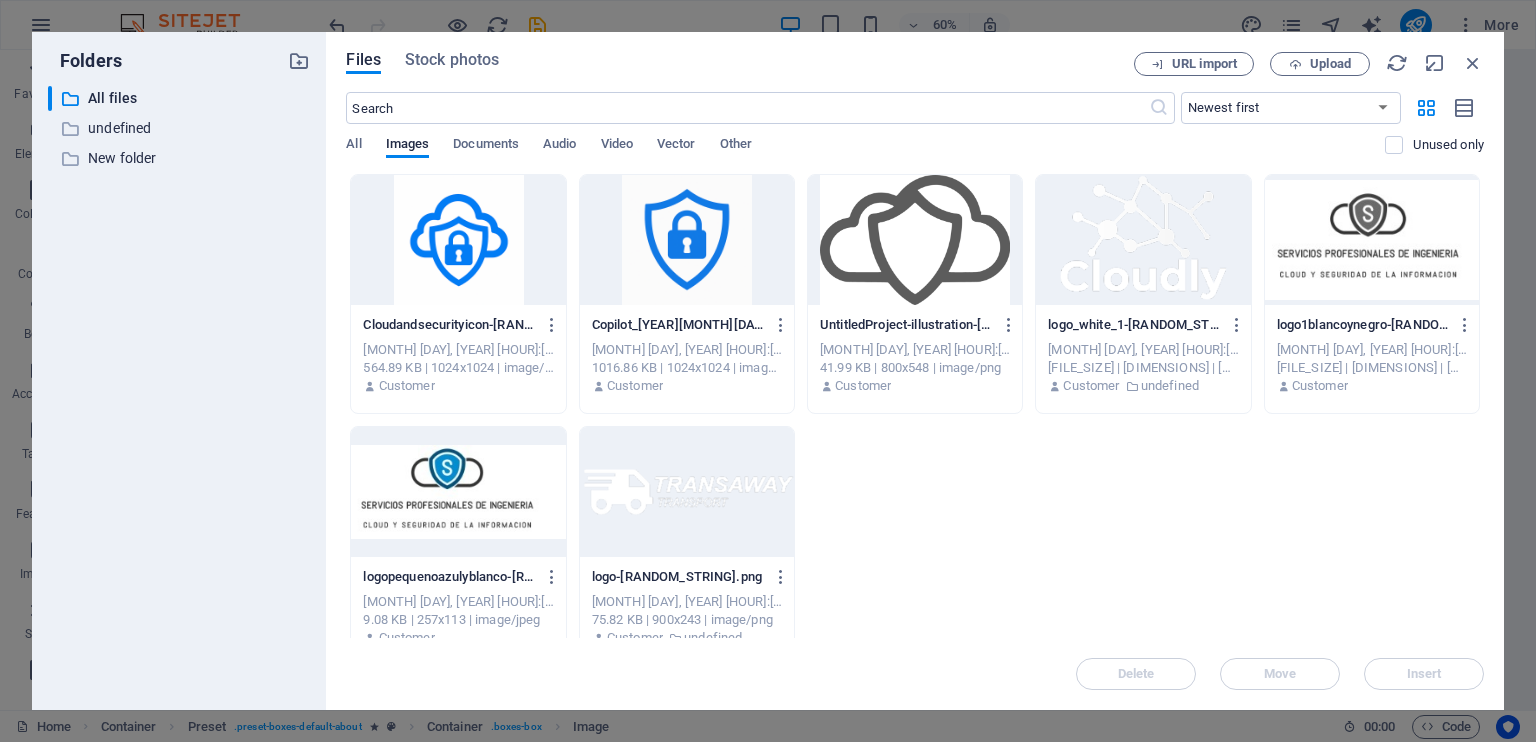 drag, startPoint x: 887, startPoint y: 490, endPoint x: 851, endPoint y: 490, distance: 36 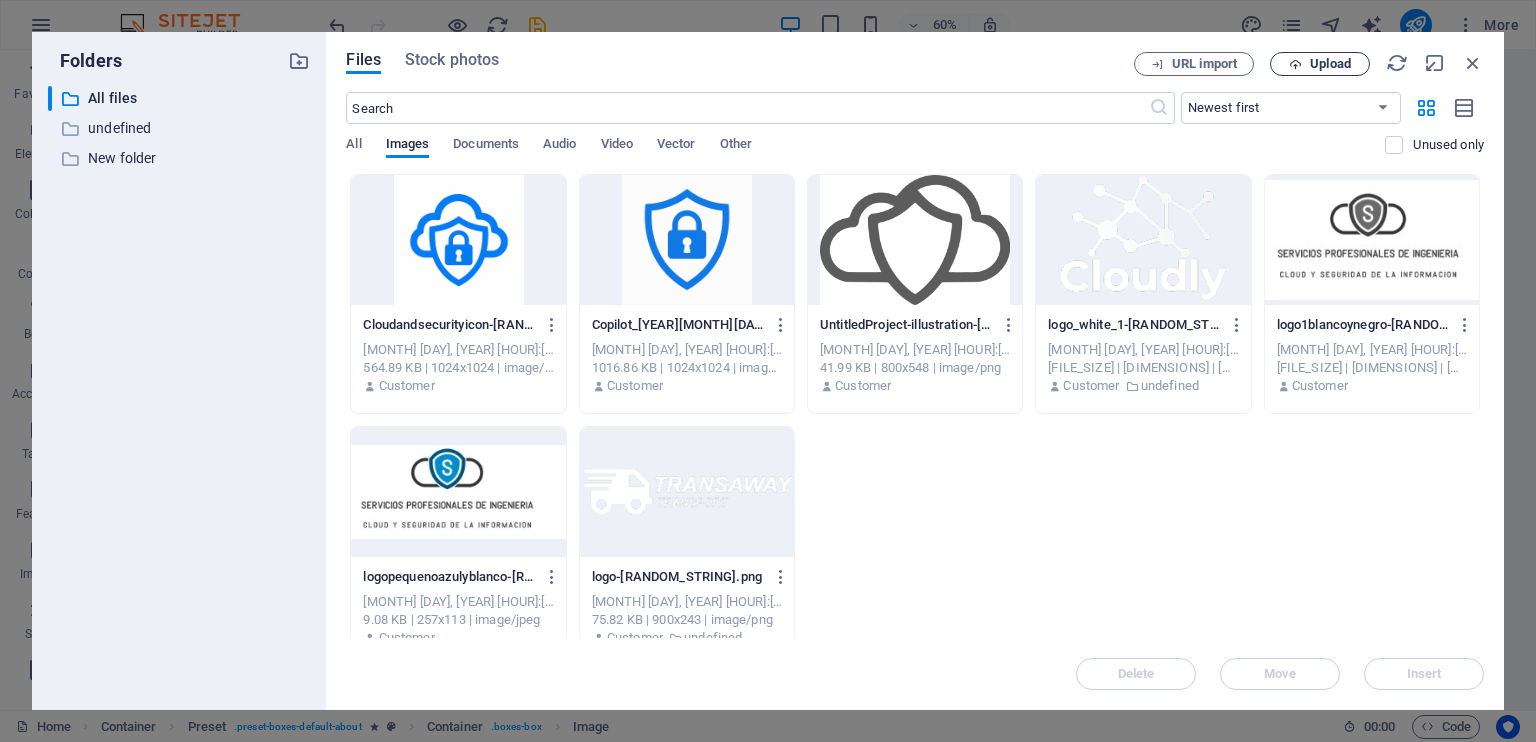 click on "Upload" at bounding box center (1320, 64) 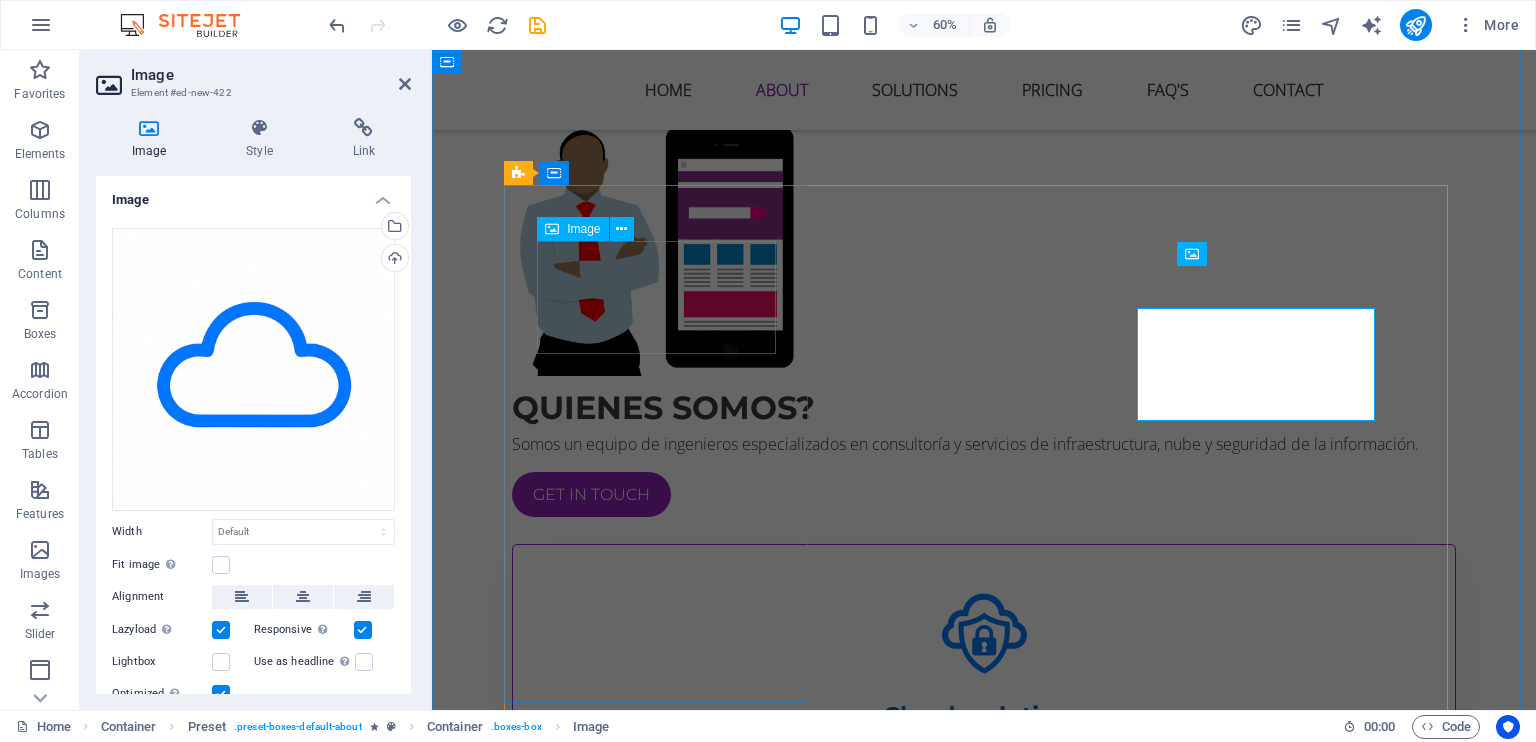 scroll, scrollTop: 1345, scrollLeft: 0, axis: vertical 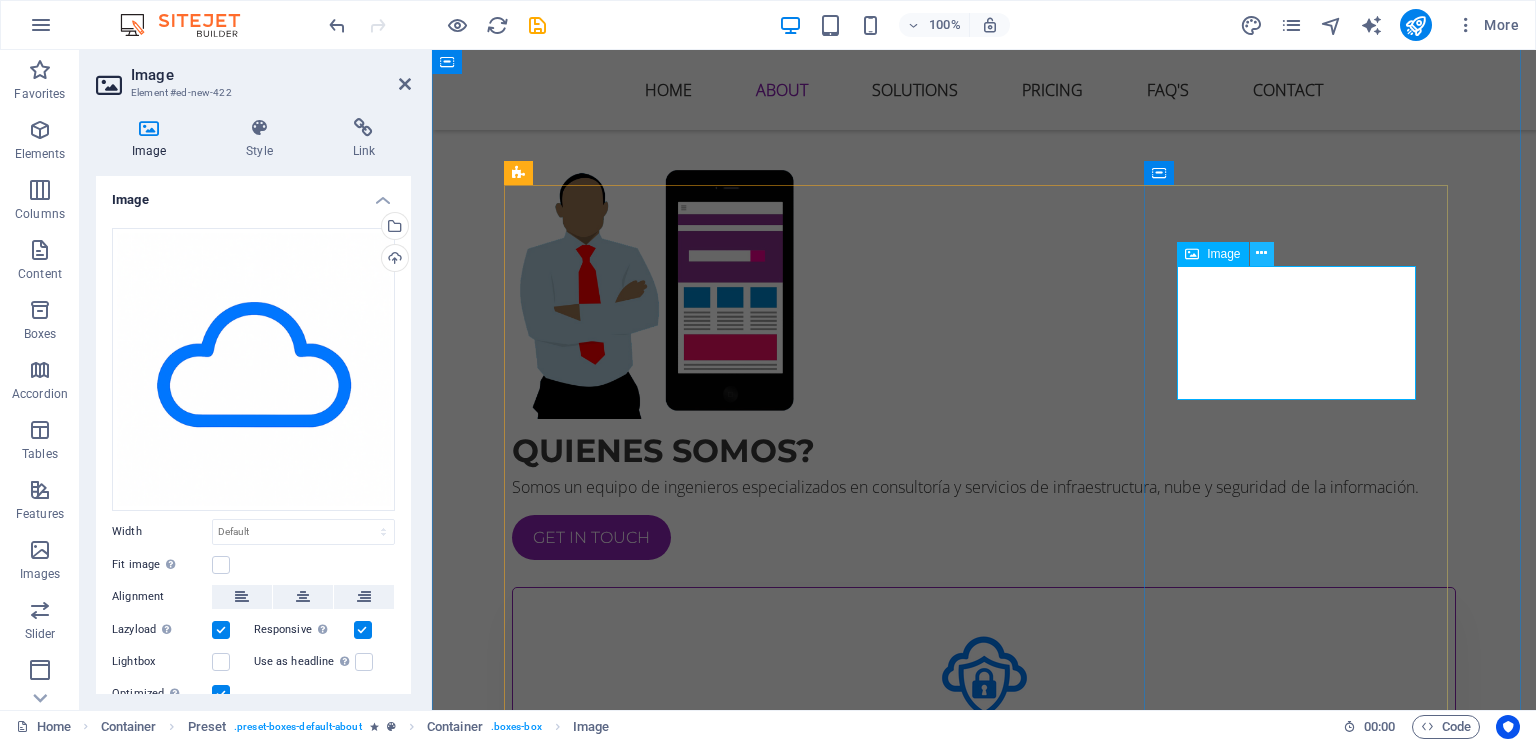 click at bounding box center [1261, 253] 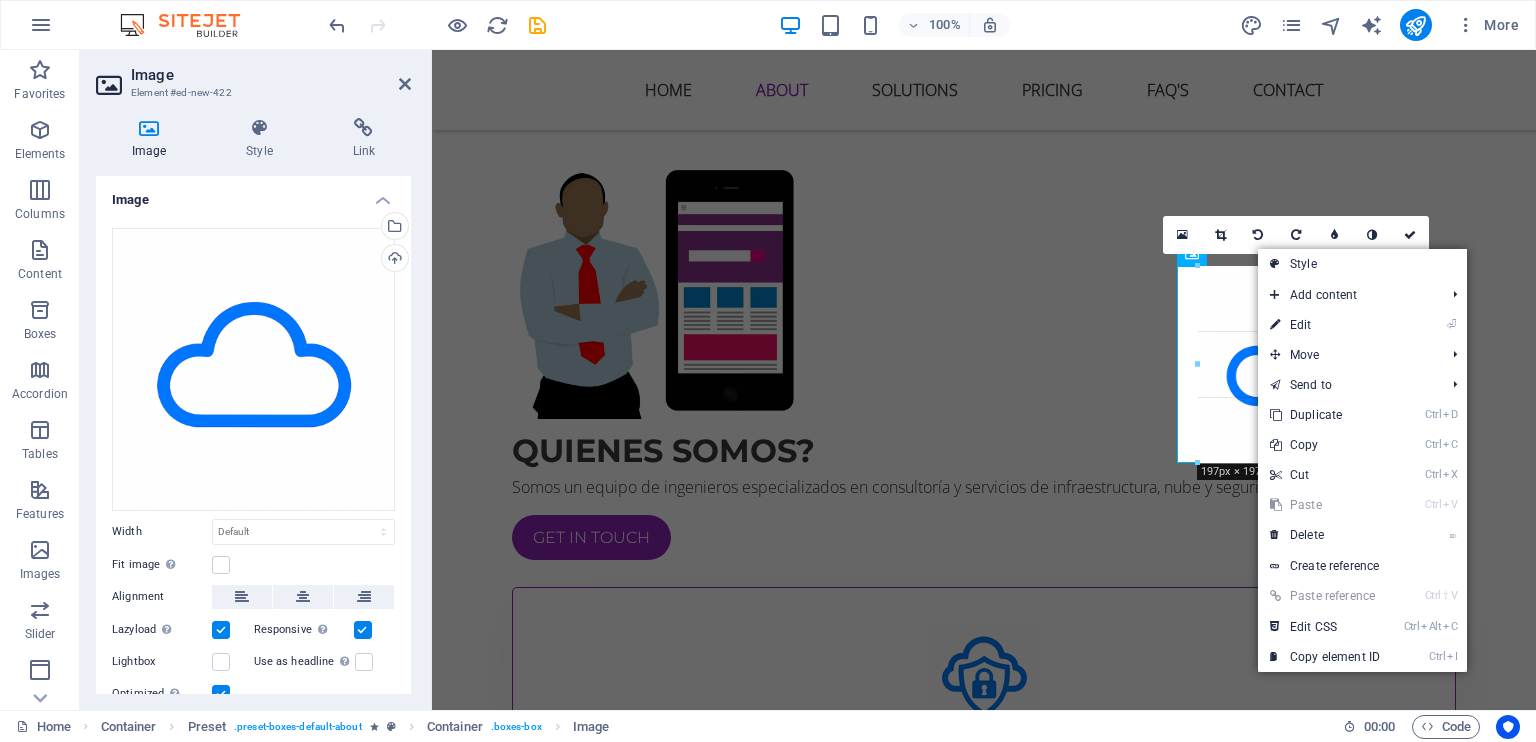 drag, startPoint x: 1177, startPoint y: 505, endPoint x: 1224, endPoint y: 322, distance: 188.93915 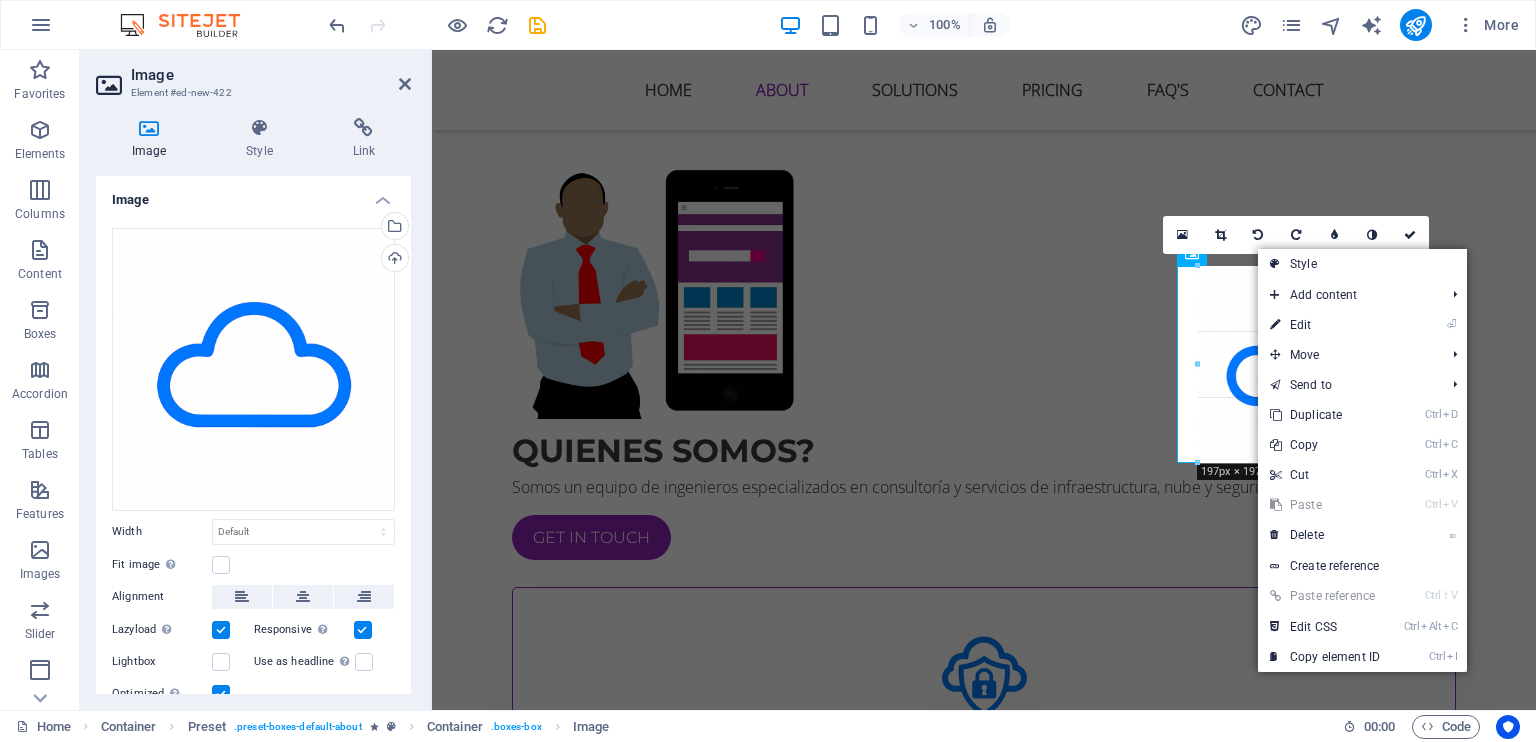 type on "197" 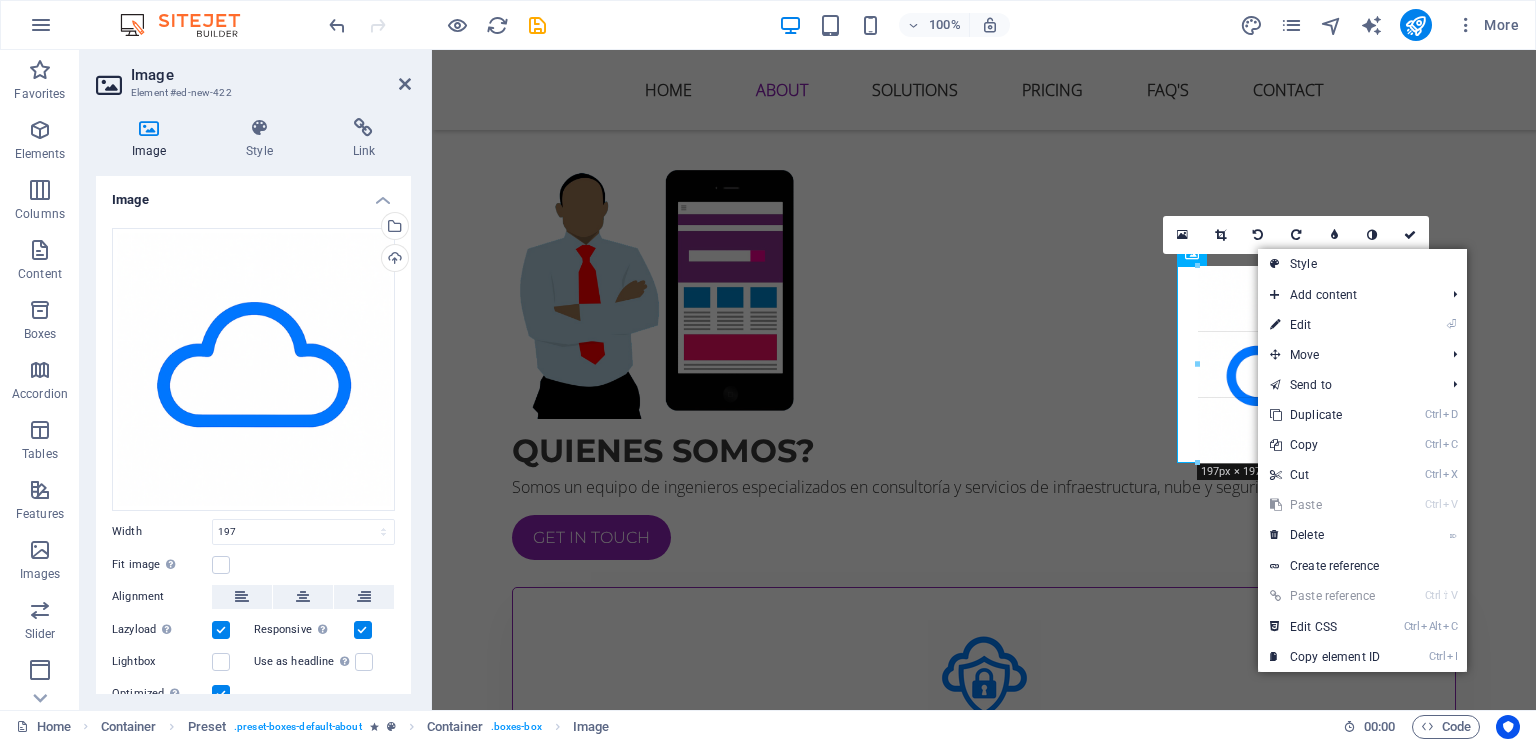 select on "px" 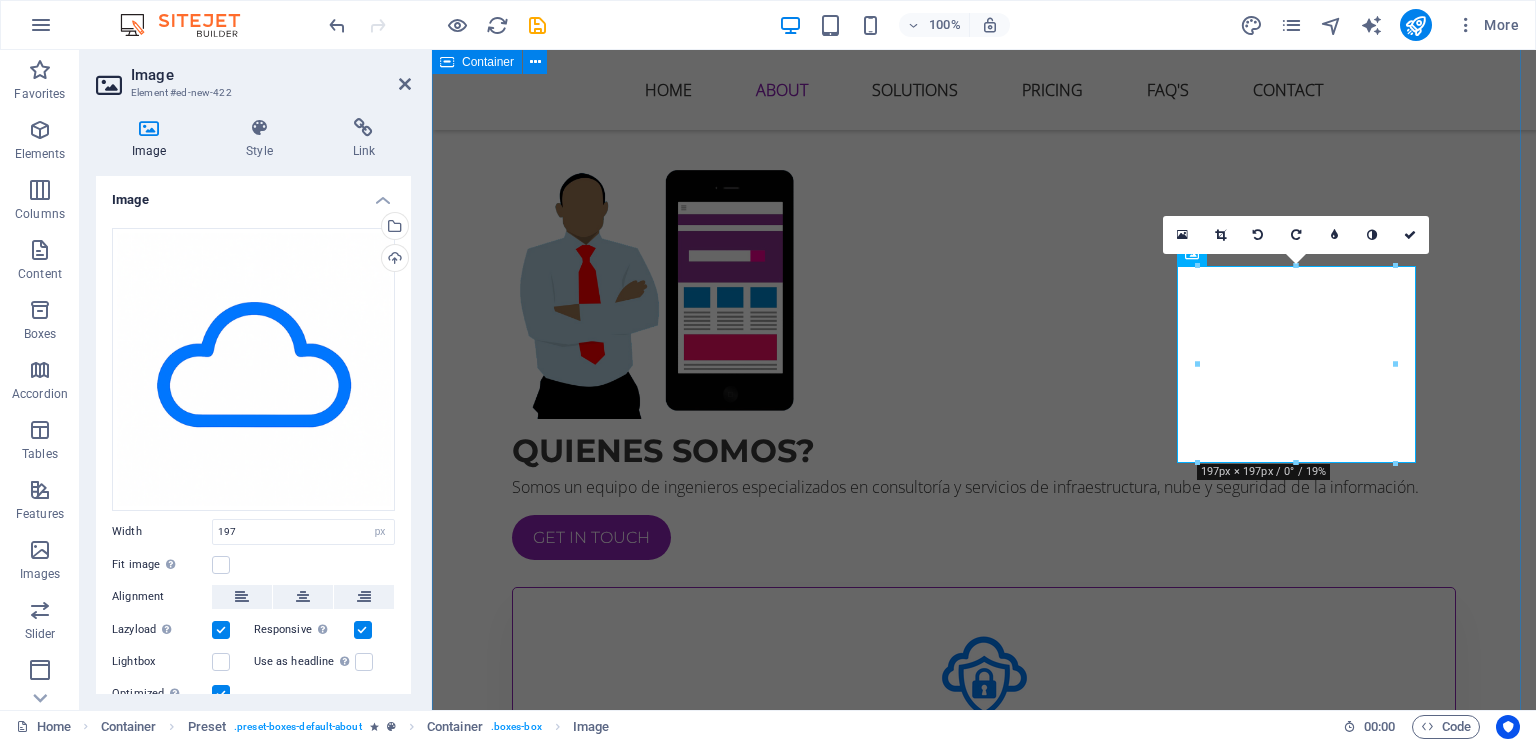 click on "Quienes somos? Somos un equipo de ingenieros especializados en consultoría y servicios de infraestructura, nube y seguridad de la información. Get in touch Cloud  solutions  Impulsamos la transformación digital de tu negocio con soluciones en la nube seguras, escalables y de alto rendimiento. Desde la migración hasta la optimización de entornos cloud, garantizamos disponibilidad, eficiencia y el cumplimiento de los más altos estándares de seguridad. Security solutions Protegemos tus sistemas, datos y aplicaciones con soluciones avanzadas de ciberseguridad. Implementamos estrategias integrales para prevenir amenazas, asegurar el cumplimiento normativo y generar confianza en cada interacción digital. Web solutions Diseñamos y desarrollamos plataformas web modernas, funcionales y seguras que potencian la presencia digital de tu empresa. Creamos experiencias intuitivas y adaptadas a las necesidades de tu negocio, siempre priorizando el rendimiento y la protección de los usuarios." at bounding box center [984, 1005] 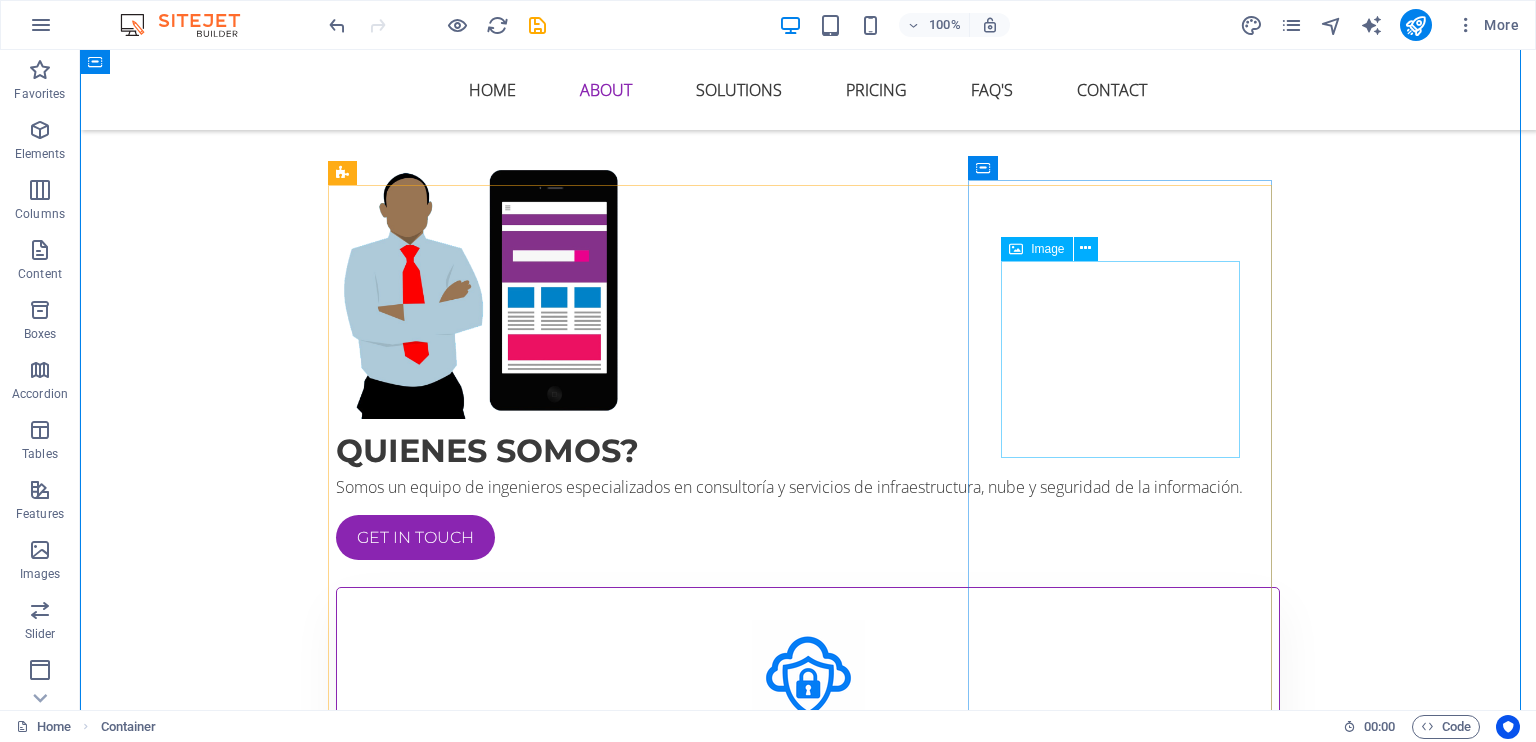 click at bounding box center (808, 1345) 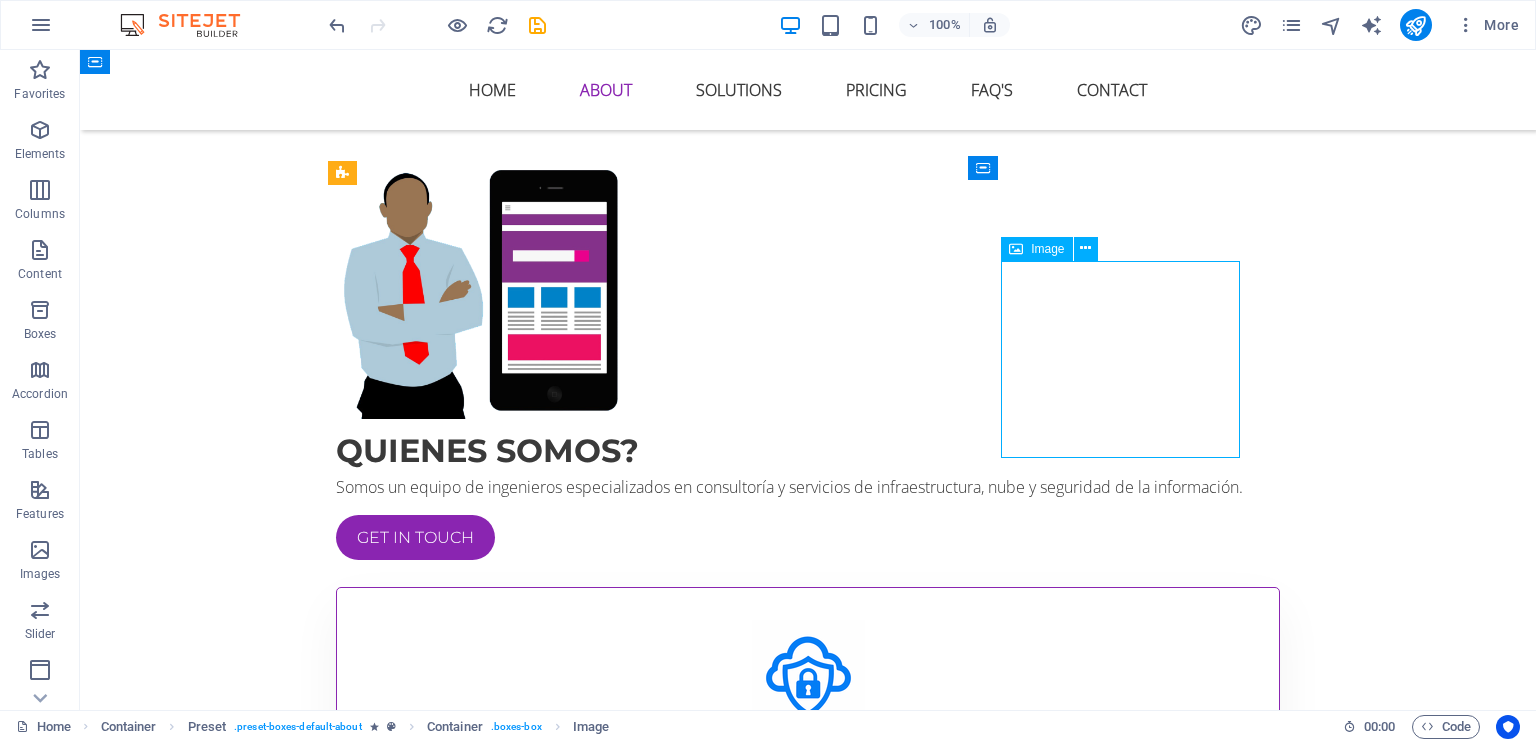 click at bounding box center (808, 1345) 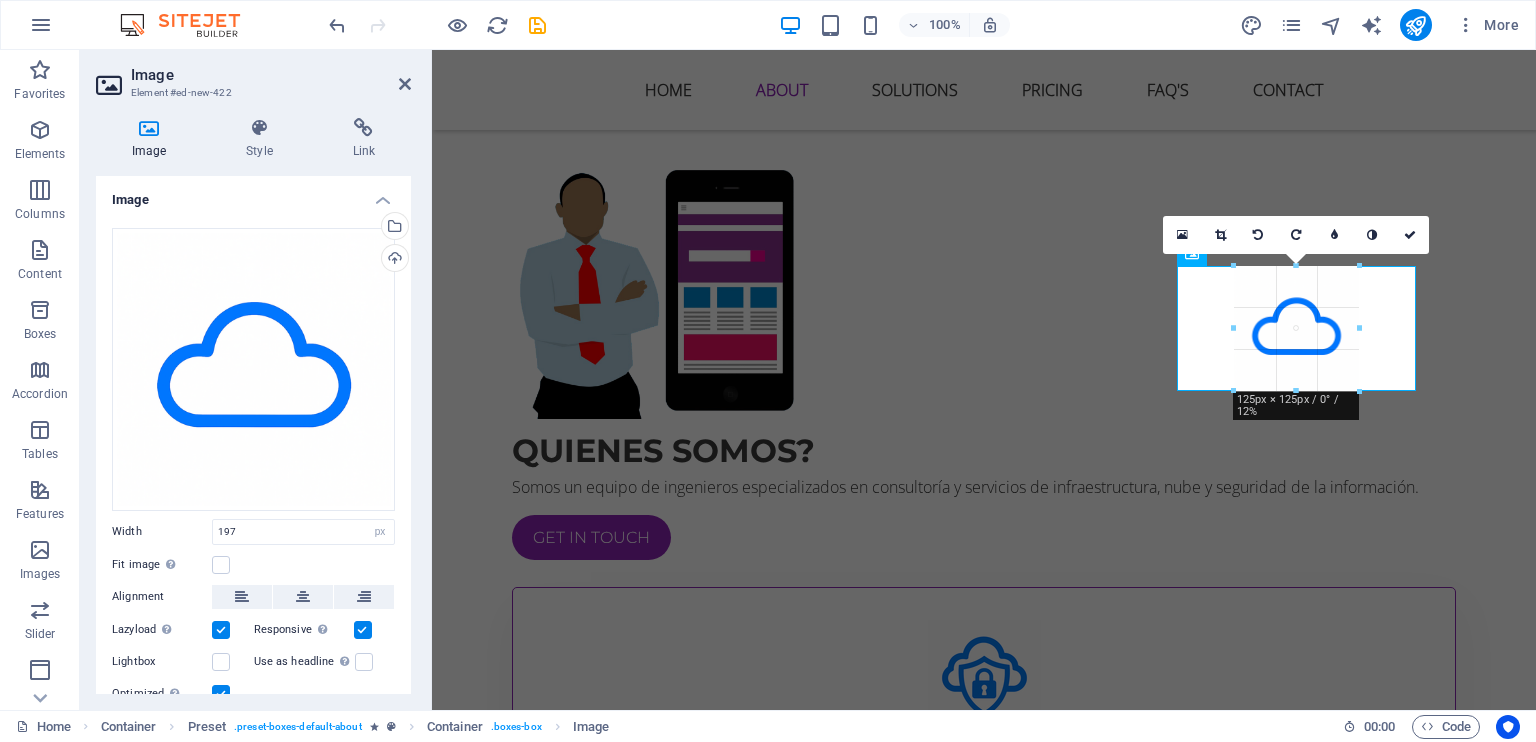 drag, startPoint x: 1396, startPoint y: 457, endPoint x: 891, endPoint y: 306, distance: 527.09204 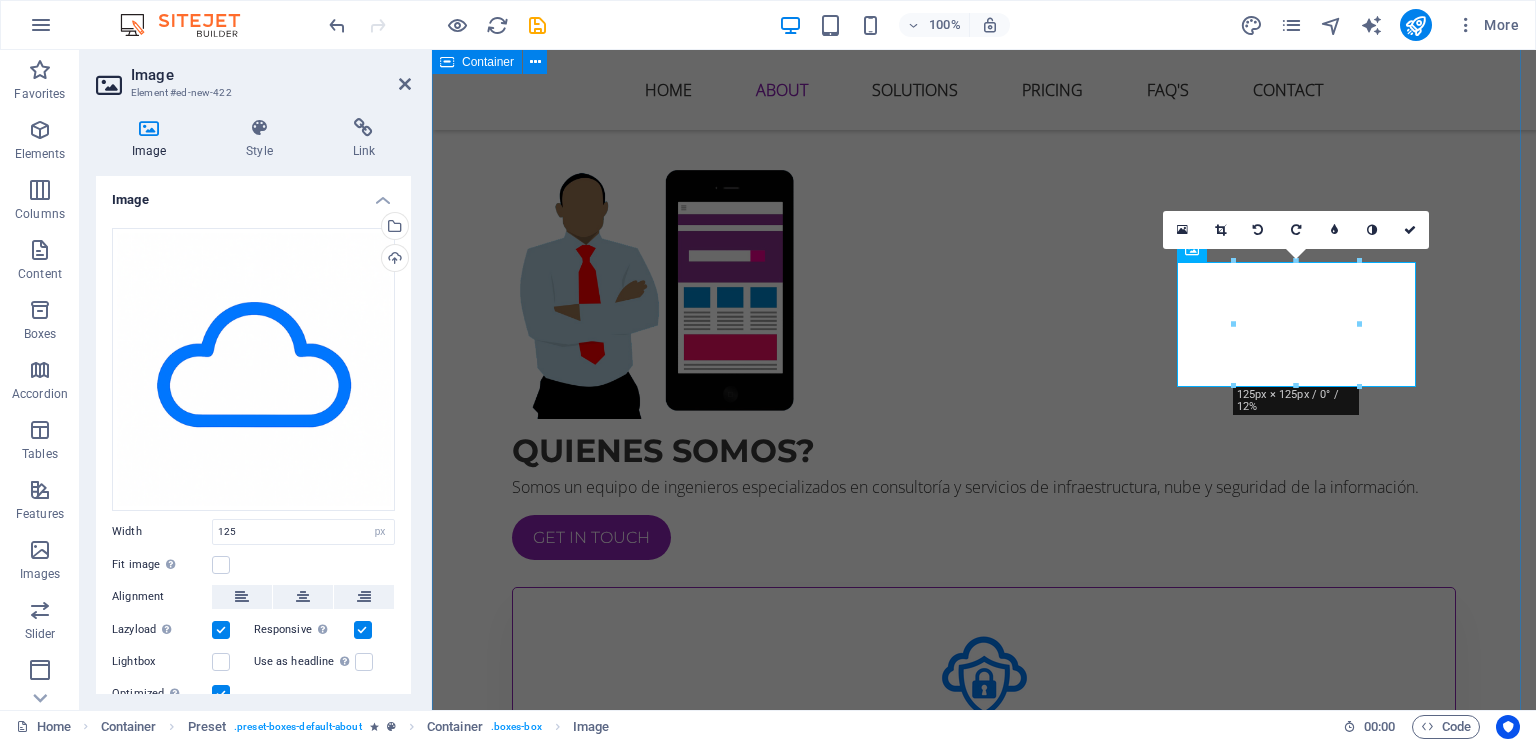 click on "Quienes somos? Somos un equipo de ingenieros especializados en consultoría y servicios de infraestructura, nube y seguridad de la información. Get in touch Cloud  solutions  Impulsamos la transformación digital de tu negocio con soluciones en la nube seguras, escalables y de alto rendimiento. Desde la migración hasta la optimización de entornos cloud, garantizamos disponibilidad, eficiencia y el cumplimiento de los más altos estándares de seguridad. Security solutions Protegemos tus sistemas, datos y aplicaciones con soluciones avanzadas de ciberseguridad. Implementamos estrategias integrales para prevenir amenazas, asegurar el cumplimiento normativo y generar confianza en cada interacción digital. Web solutions Diseñamos y desarrollamos plataformas web modernas, funcionales y seguras que potencian la presencia digital de tu empresa. Creamos experiencias intuitivas y adaptadas a las necesidades de tu negocio, siempre priorizando el rendimiento y la protección de los usuarios." at bounding box center (984, 969) 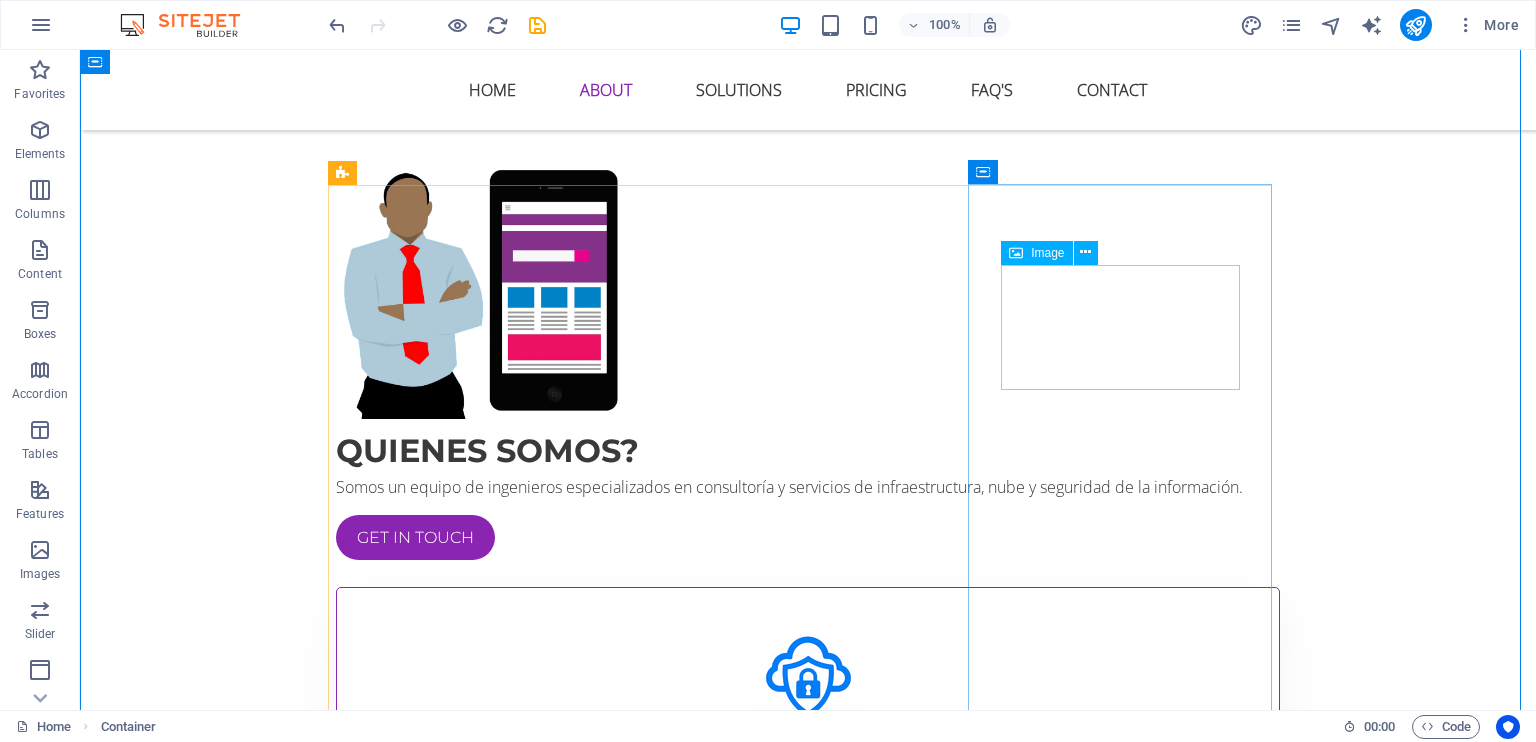 click at bounding box center (808, 1309) 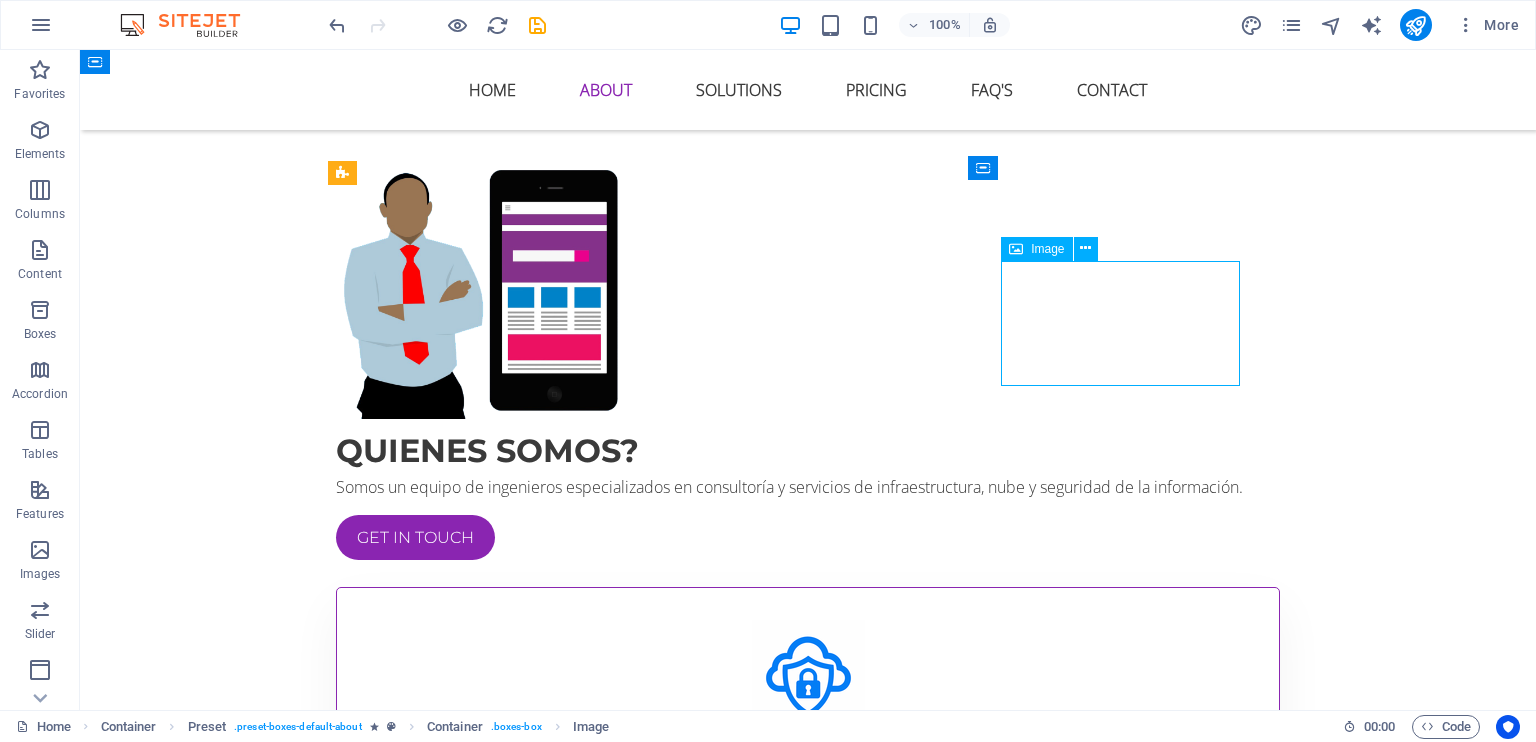 click at bounding box center (808, 1309) 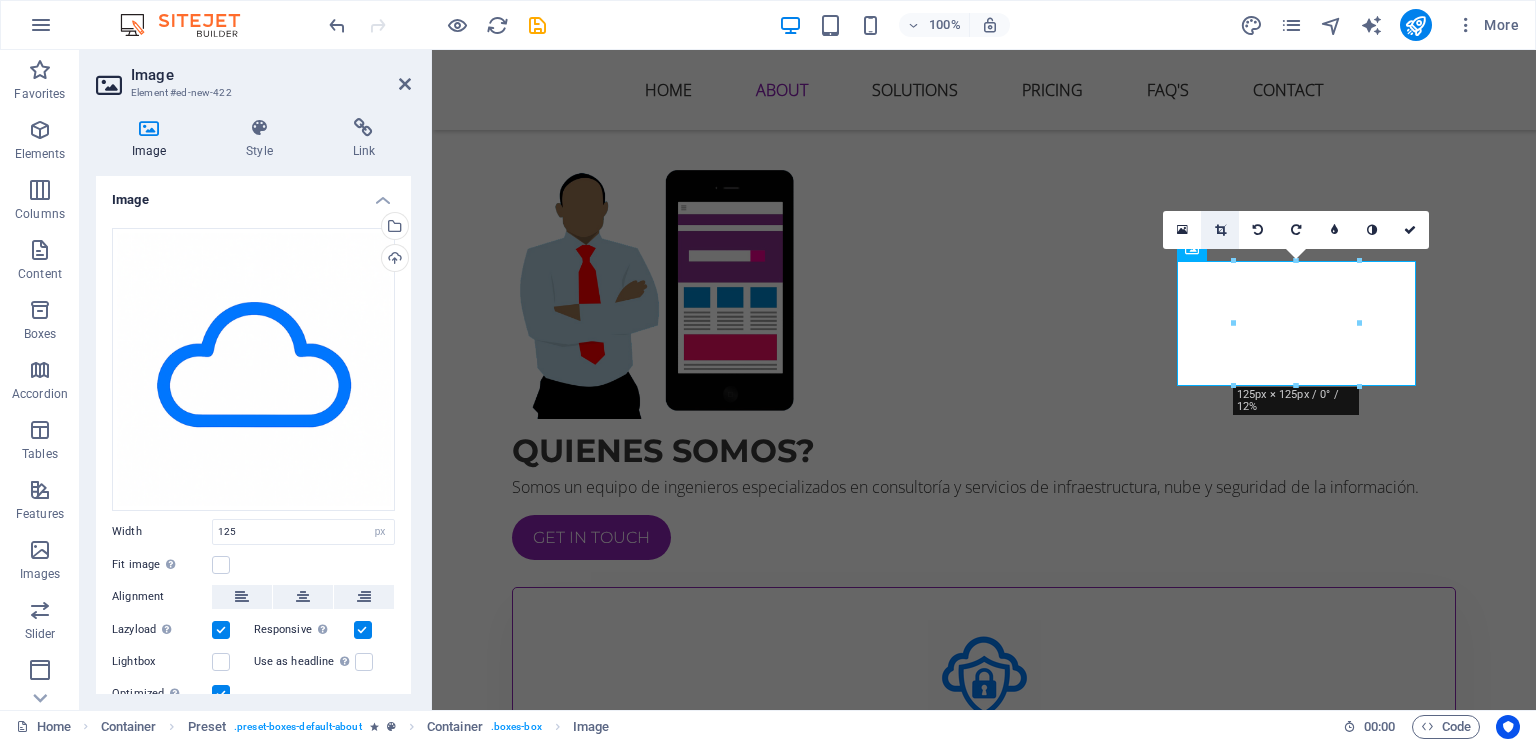 click at bounding box center (1220, 230) 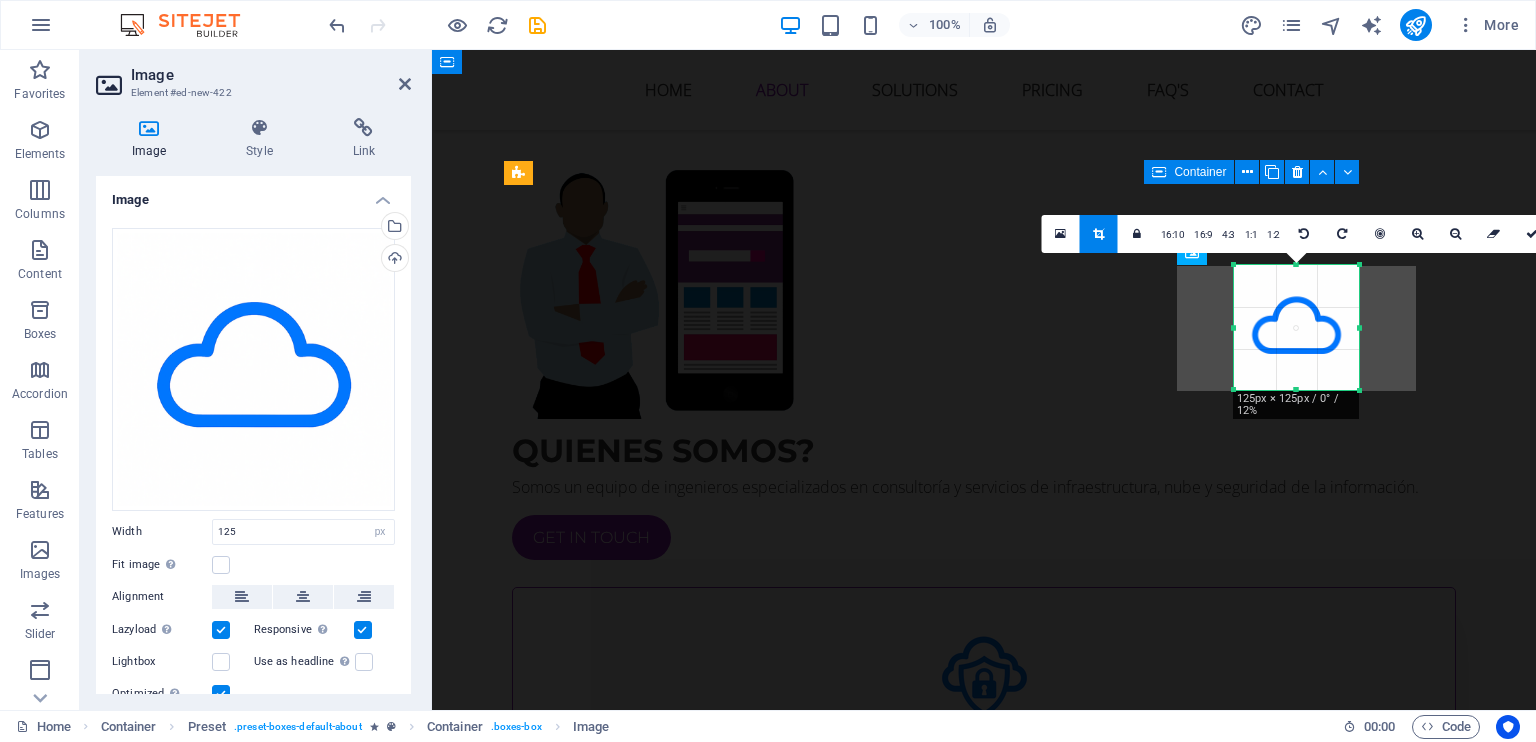 click on "Web solutions Diseñamos y desarrollamos plataformas web modernas, funcionales y seguras que potencian la presencia digital de tu empresa. Creamos experiencias intuitivas y adaptadas a las necesidades de tu negocio, siempre priorizando el rendimiento y la protección de los usuarios." at bounding box center (984, 1347) 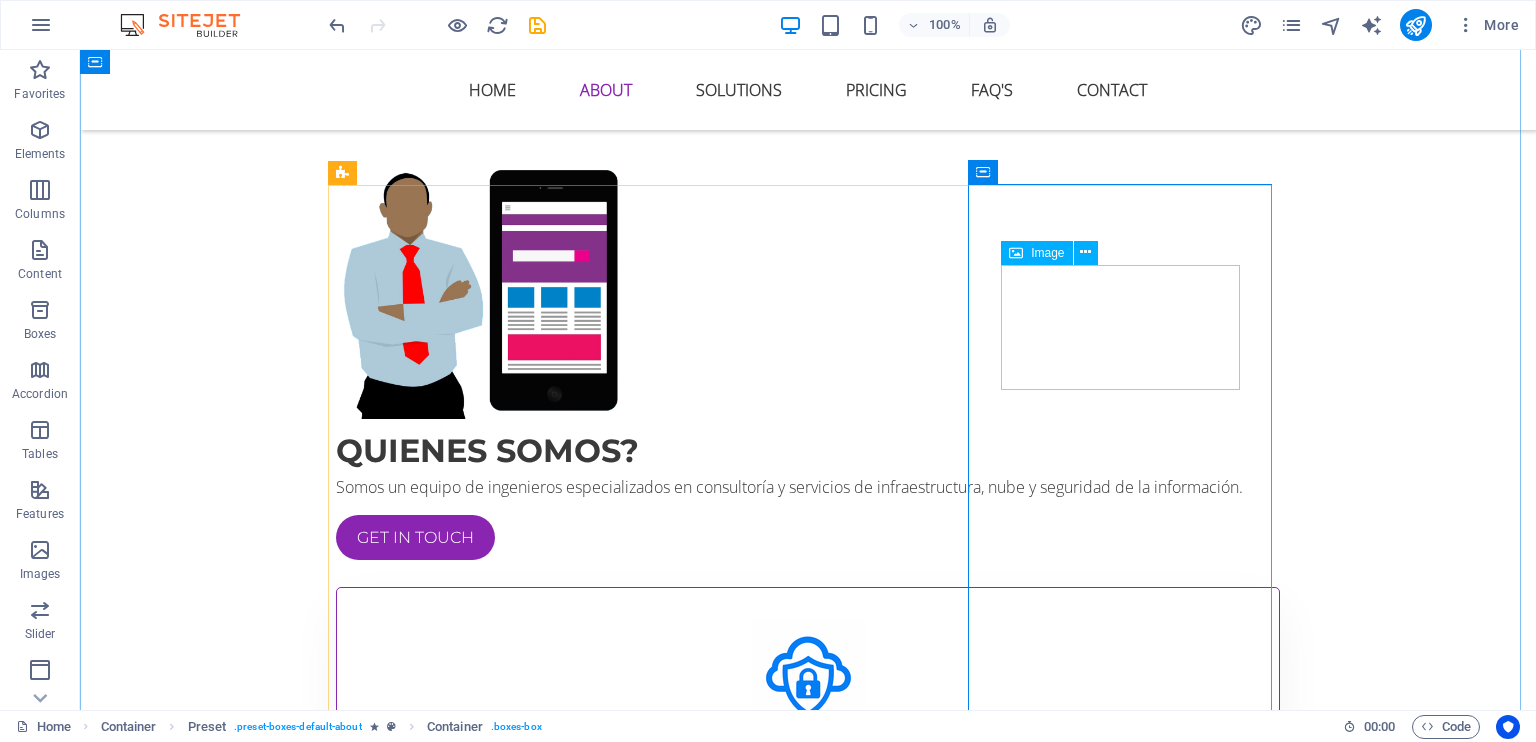 click at bounding box center [808, 1309] 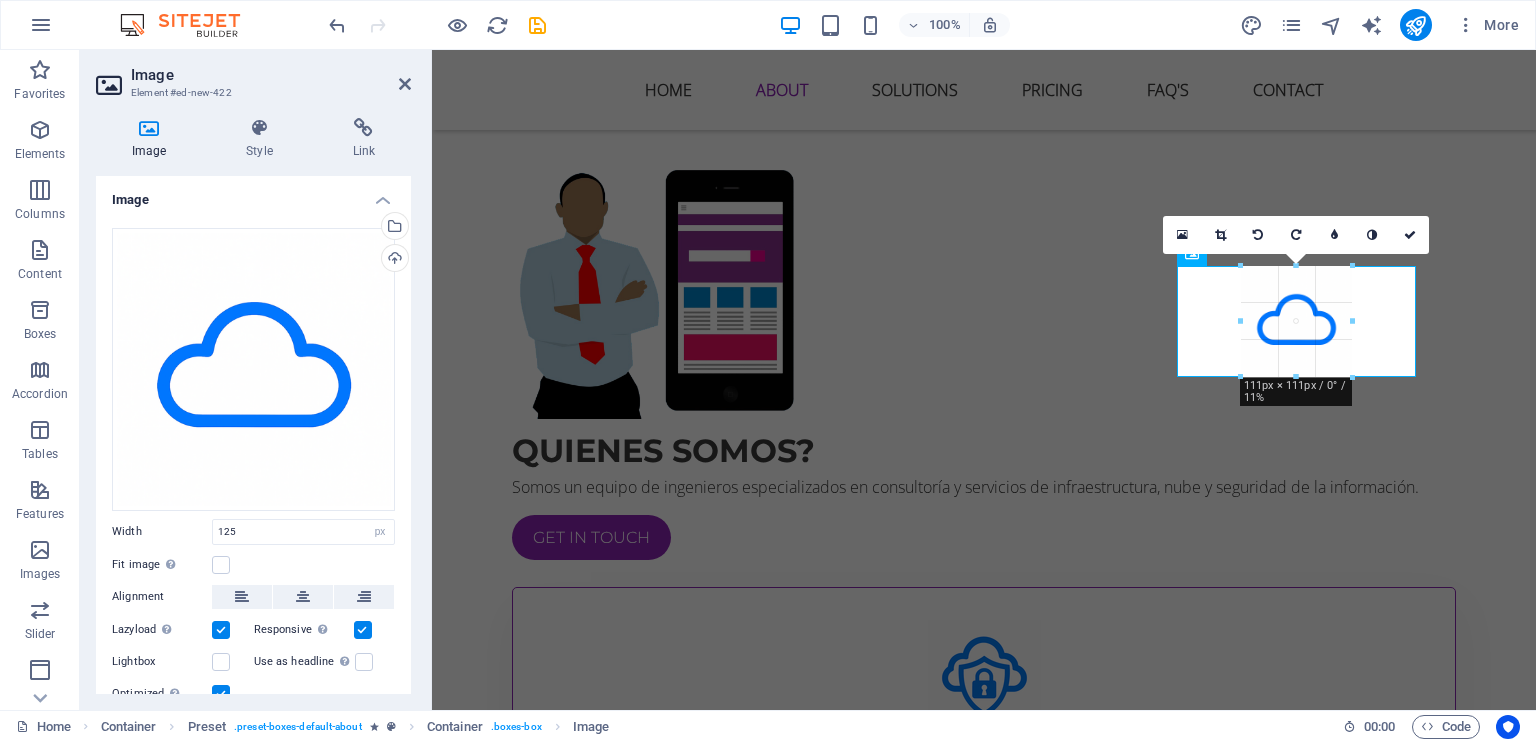 drag, startPoint x: 1361, startPoint y: 383, endPoint x: 1350, endPoint y: 370, distance: 17.029387 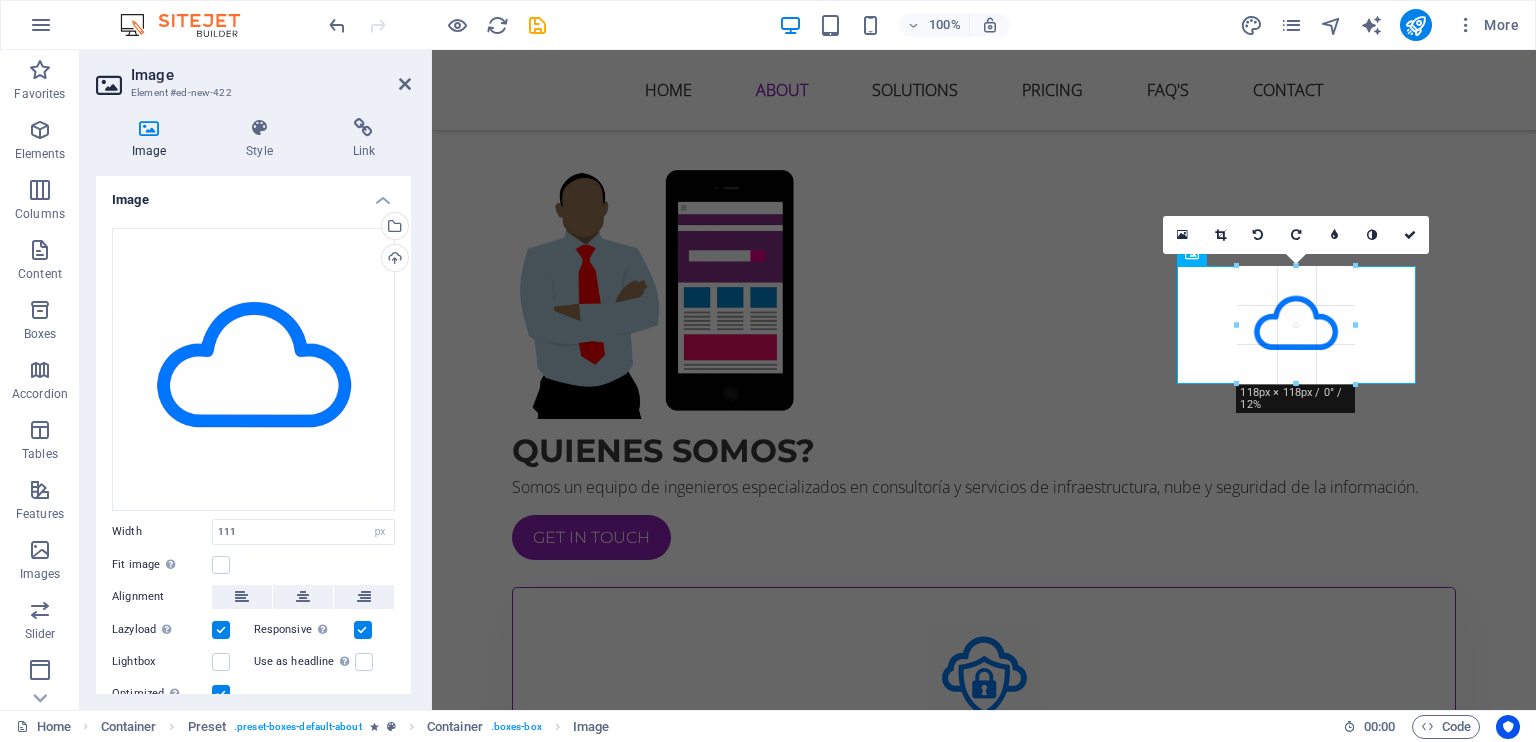 type on "118" 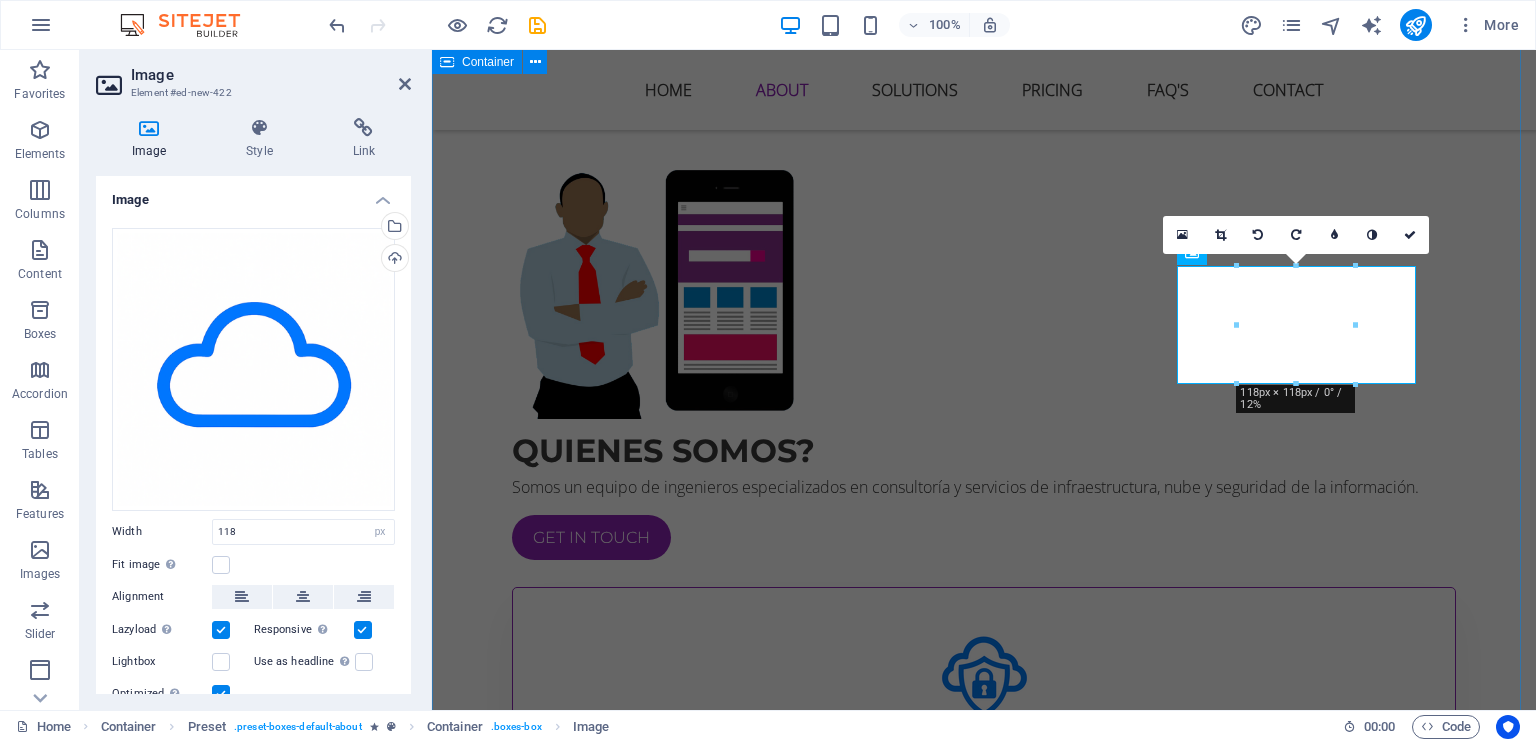 click on "Quienes somos? Somos un equipo de ingenieros especializados en consultoría y servicios de infraestructura, nube y seguridad de la información. Get in touch Cloud  solutions  Impulsamos la transformación digital de tu negocio con soluciones en la nube seguras, escalables y de alto rendimiento. Desde la migración hasta la optimización de entornos cloud, garantizamos disponibilidad, eficiencia y el cumplimiento de los más altos estándares de seguridad. Security solutions Protegemos tus sistemas, datos y aplicaciones con soluciones avanzadas de ciberseguridad. Implementamos estrategias integrales para prevenir amenazas, asegurar el cumplimiento normativo y generar confianza en cada interacción digital. Web solutions Diseñamos y desarrollamos plataformas web modernas, funcionales y seguras que potencian la presencia digital de tu empresa. Creamos experiencias intuitivas y adaptadas a las necesidades de tu negocio, siempre priorizando el rendimiento y la protección de los usuarios." at bounding box center (984, 965) 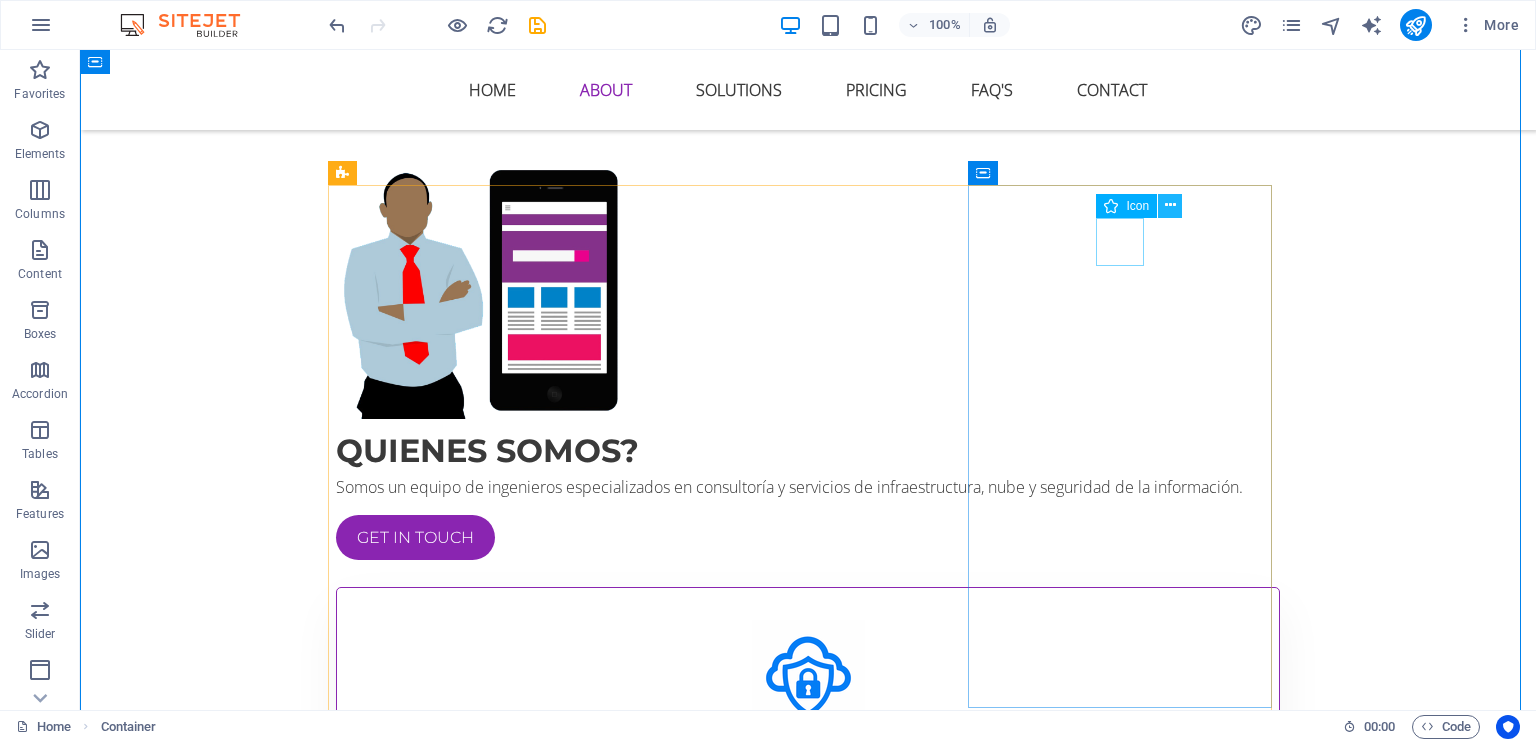 click at bounding box center (1170, 205) 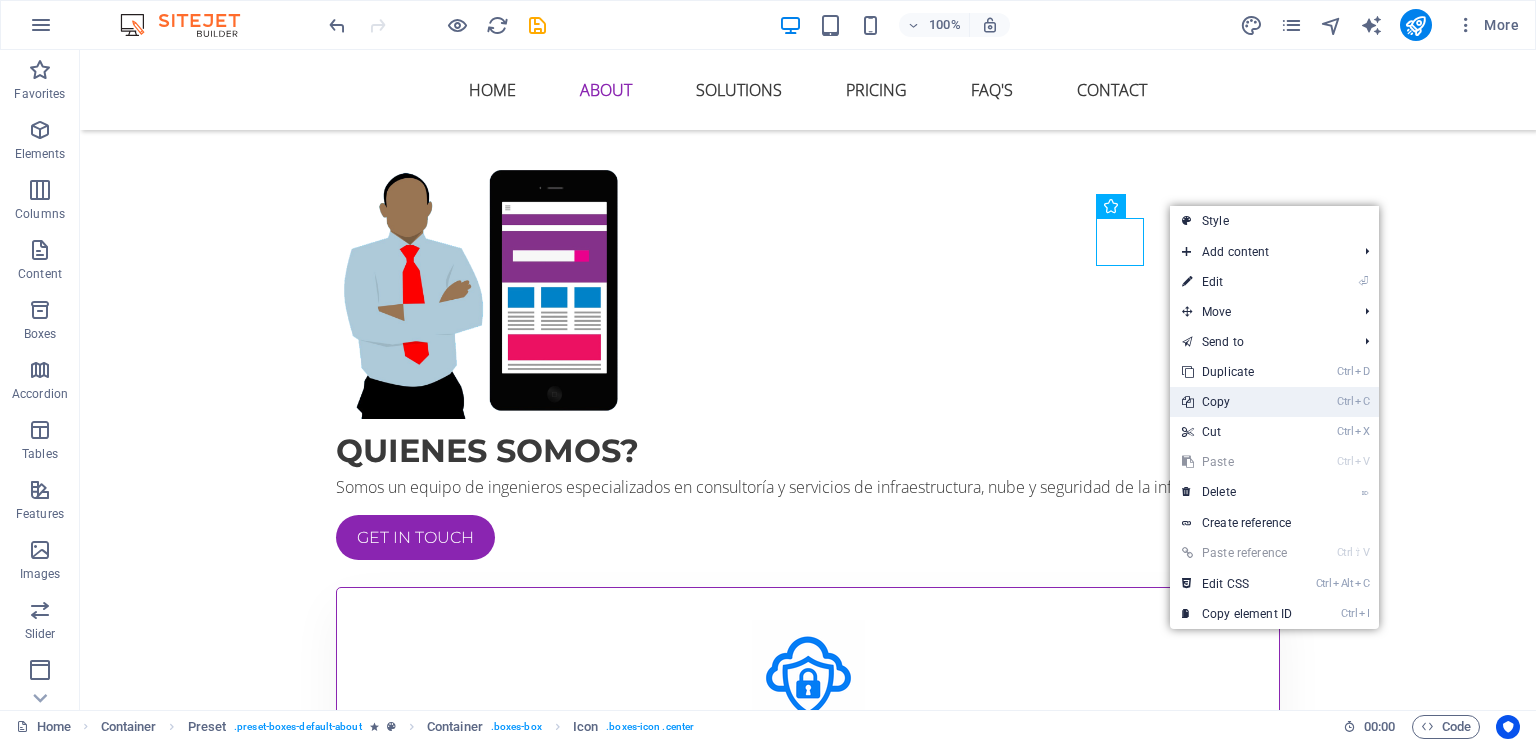 click on "Ctrl C  Copy" at bounding box center [1237, 402] 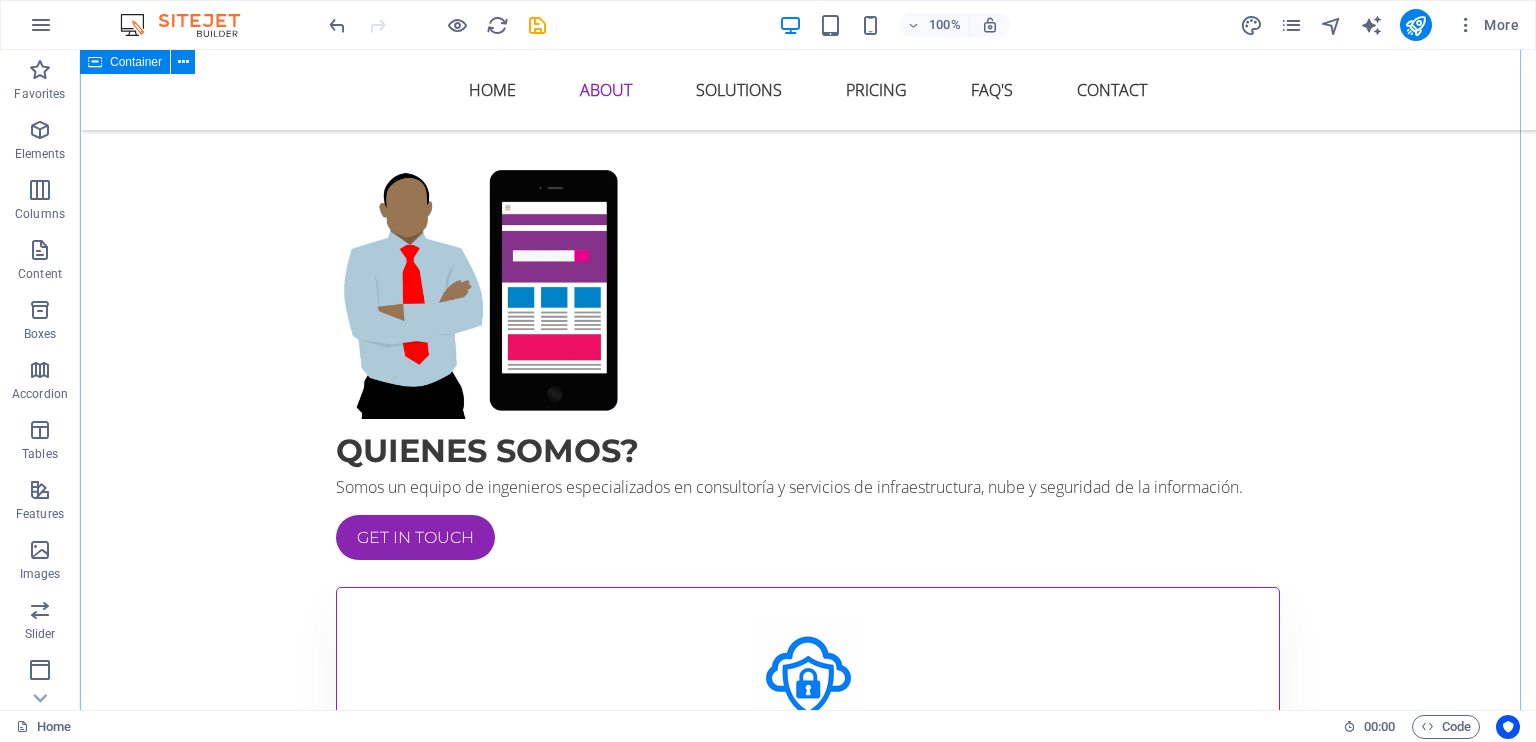 click on "Quienes somos? Somos un equipo de ingenieros especializados en consultoría y servicios de infraestructura, nube y seguridad de la información. Get in touch Cloud  solutions  Impulsamos la transformación digital de tu negocio con soluciones en la nube seguras, escalables y de alto rendimiento. Desde la migración hasta la optimización de entornos cloud, garantizamos disponibilidad, eficiencia y el cumplimiento de los más altos estándares de seguridad. Security solutions Protegemos tus sistemas, datos y aplicaciones con soluciones avanzadas de ciberseguridad. Implementamos estrategias integrales para prevenir amenazas, asegurar el cumplimiento normativo y generar confianza en cada interacción digital. Web solutions Diseñamos y desarrollamos plataformas web modernas, funcionales y seguras que potencian la presencia digital de tu empresa. Creamos experiencias intuitivas y adaptadas a las necesidades de tu negocio, siempre priorizando el rendimiento y la protección de los usuarios." at bounding box center (808, 941) 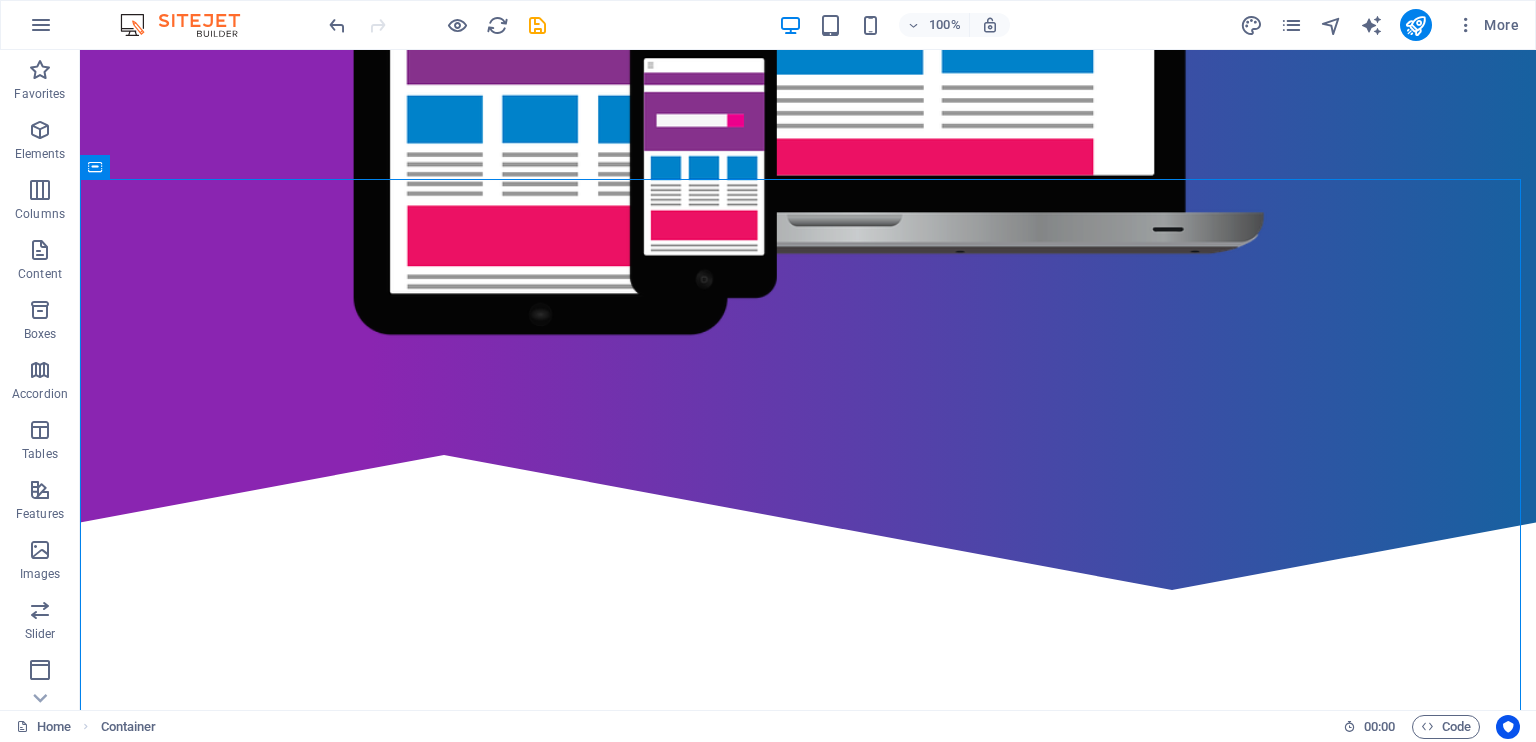 scroll, scrollTop: 766, scrollLeft: 0, axis: vertical 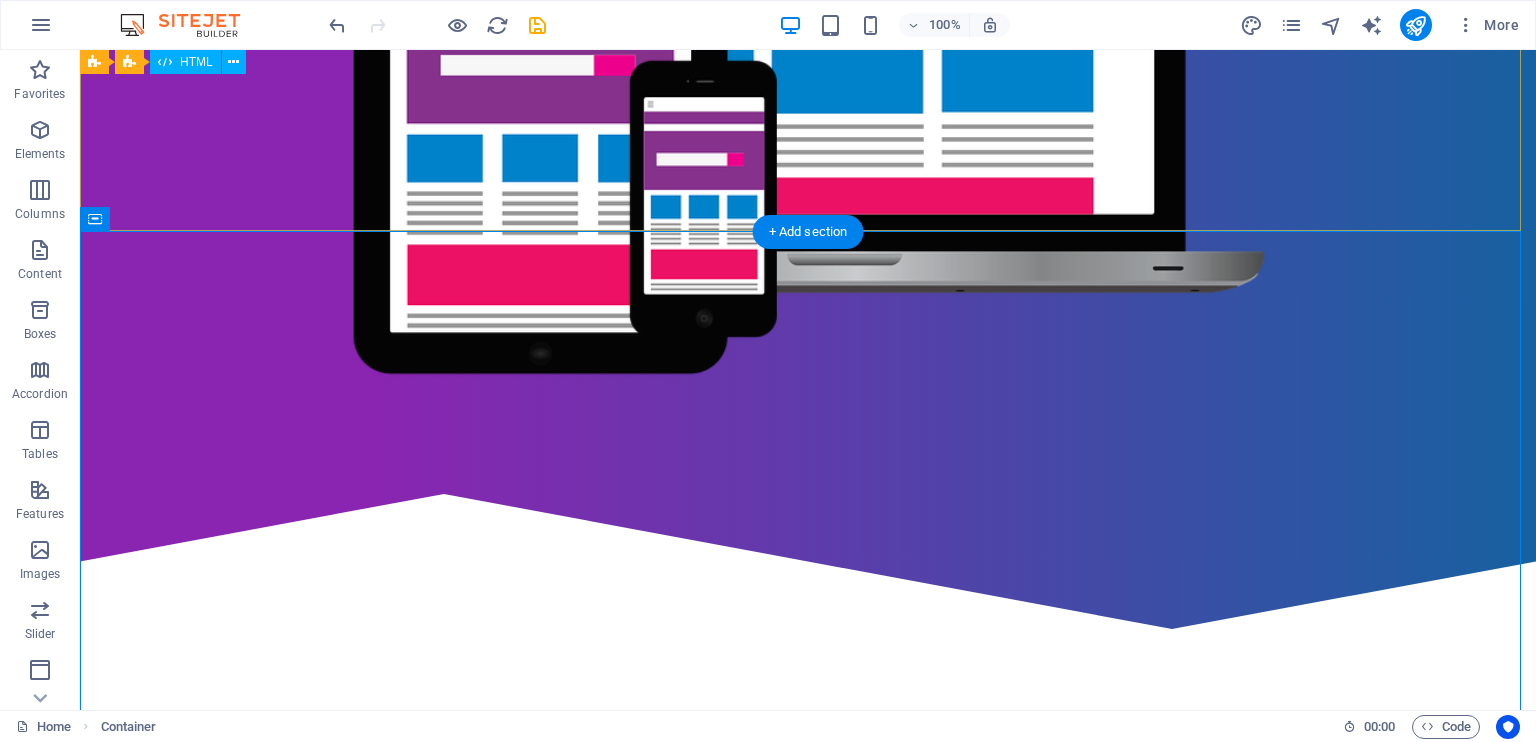 click at bounding box center [808, 561] 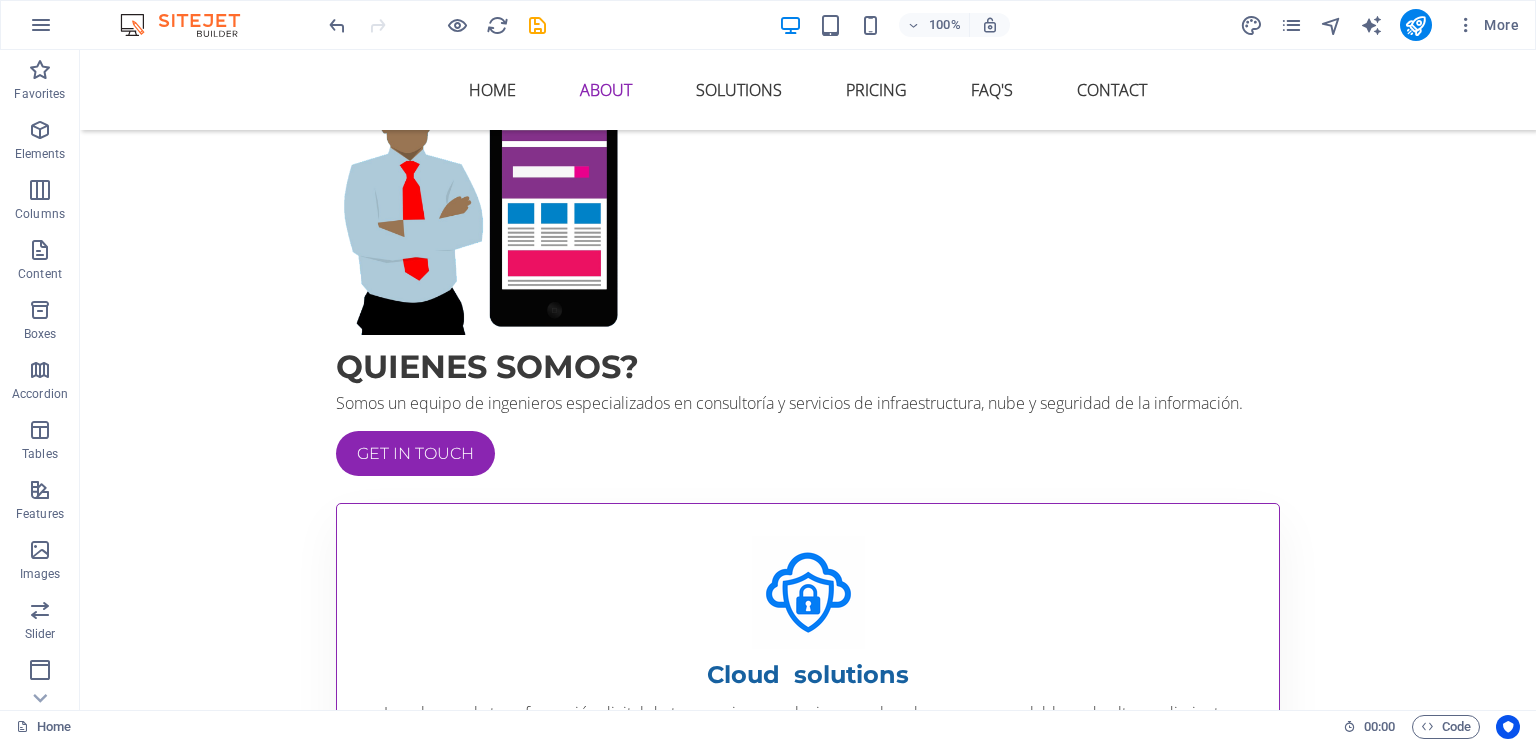 scroll, scrollTop: 1442, scrollLeft: 0, axis: vertical 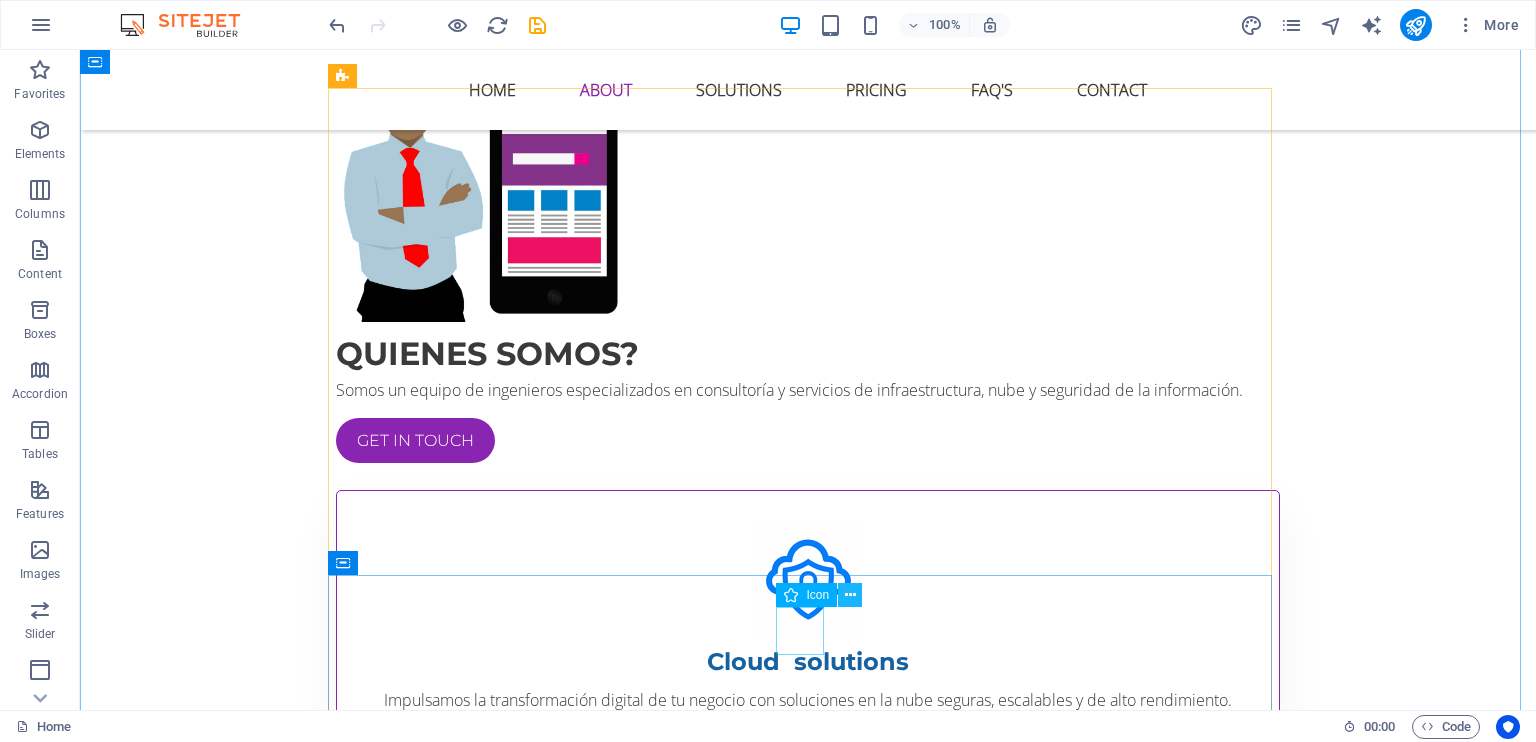 click at bounding box center (850, 595) 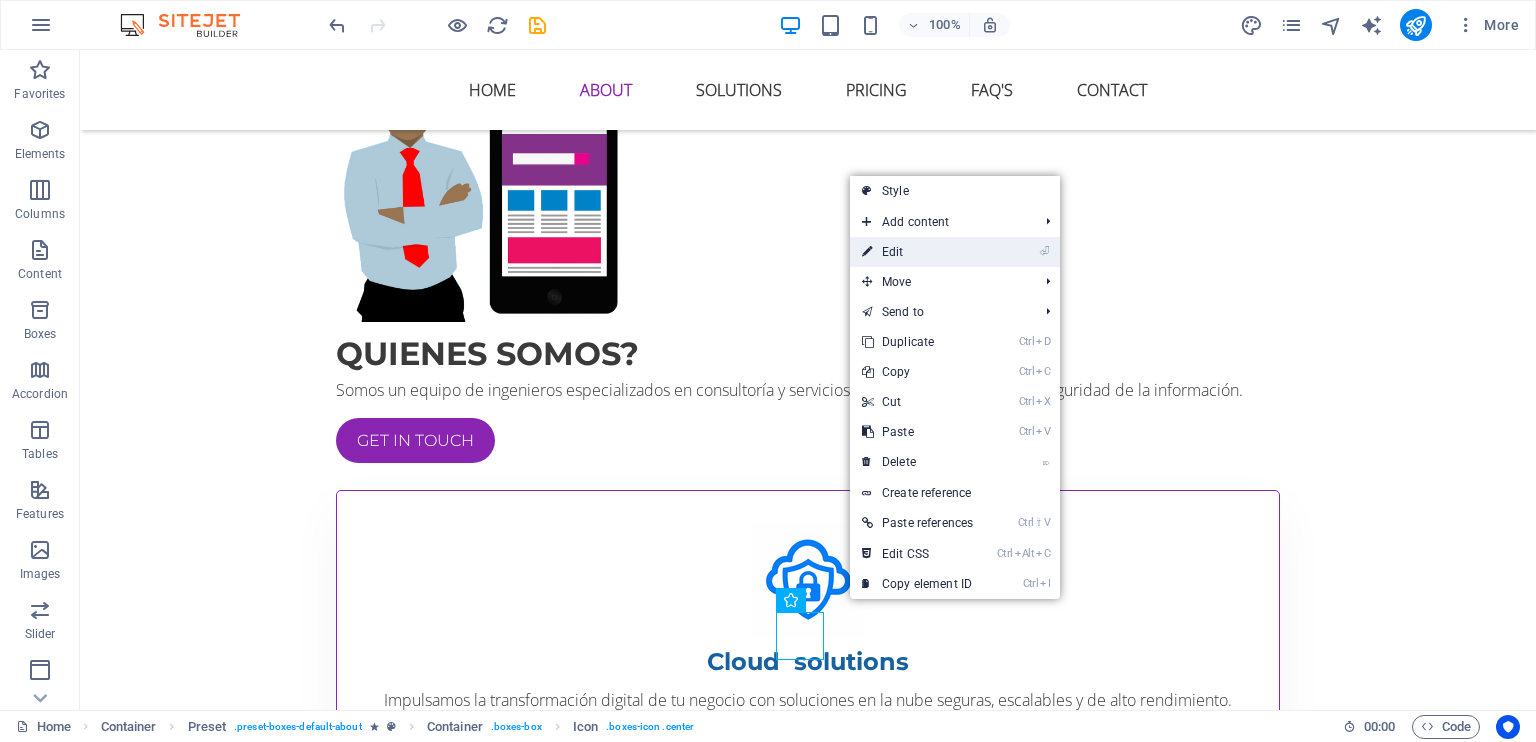 drag, startPoint x: 920, startPoint y: 255, endPoint x: 314, endPoint y: 235, distance: 606.32996 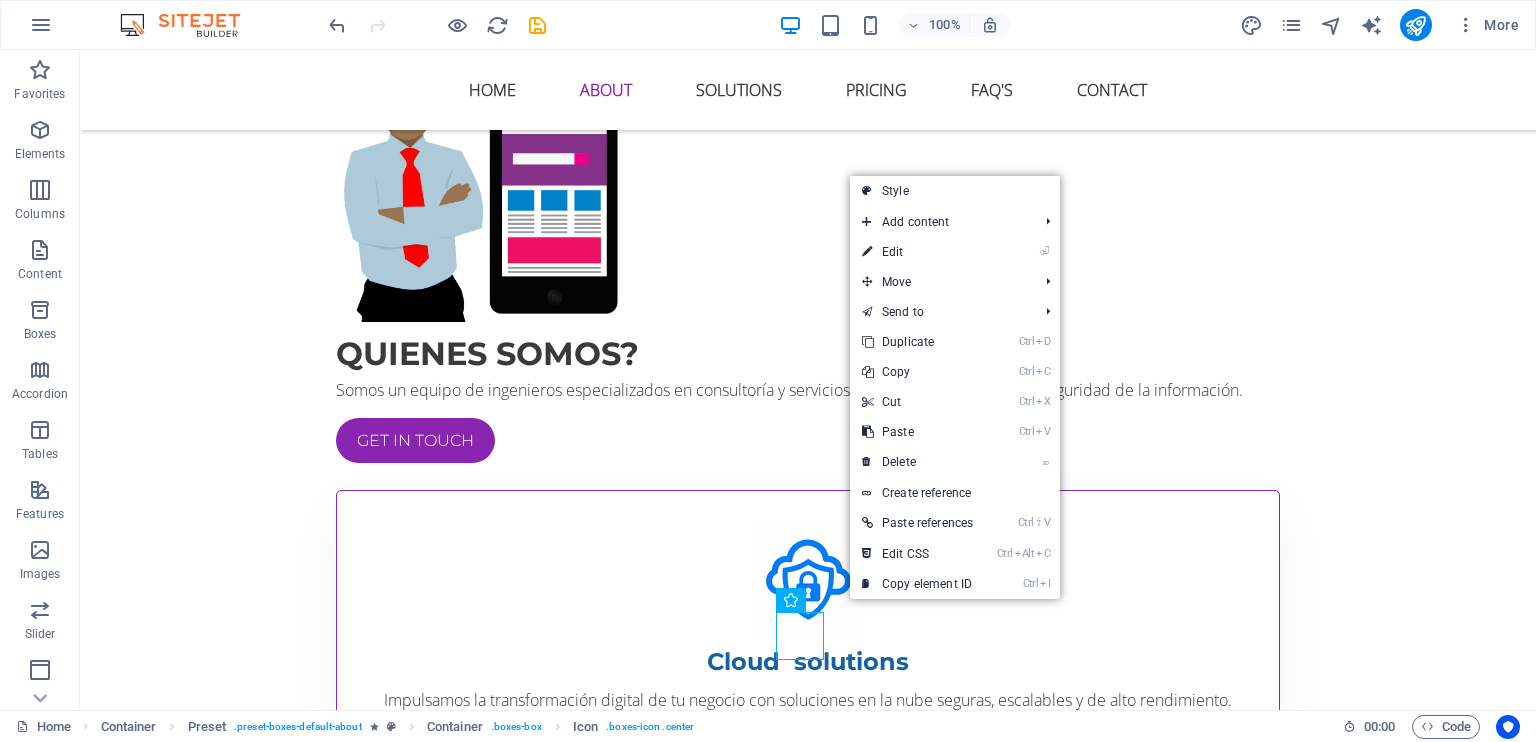 select on "xMidYMid" 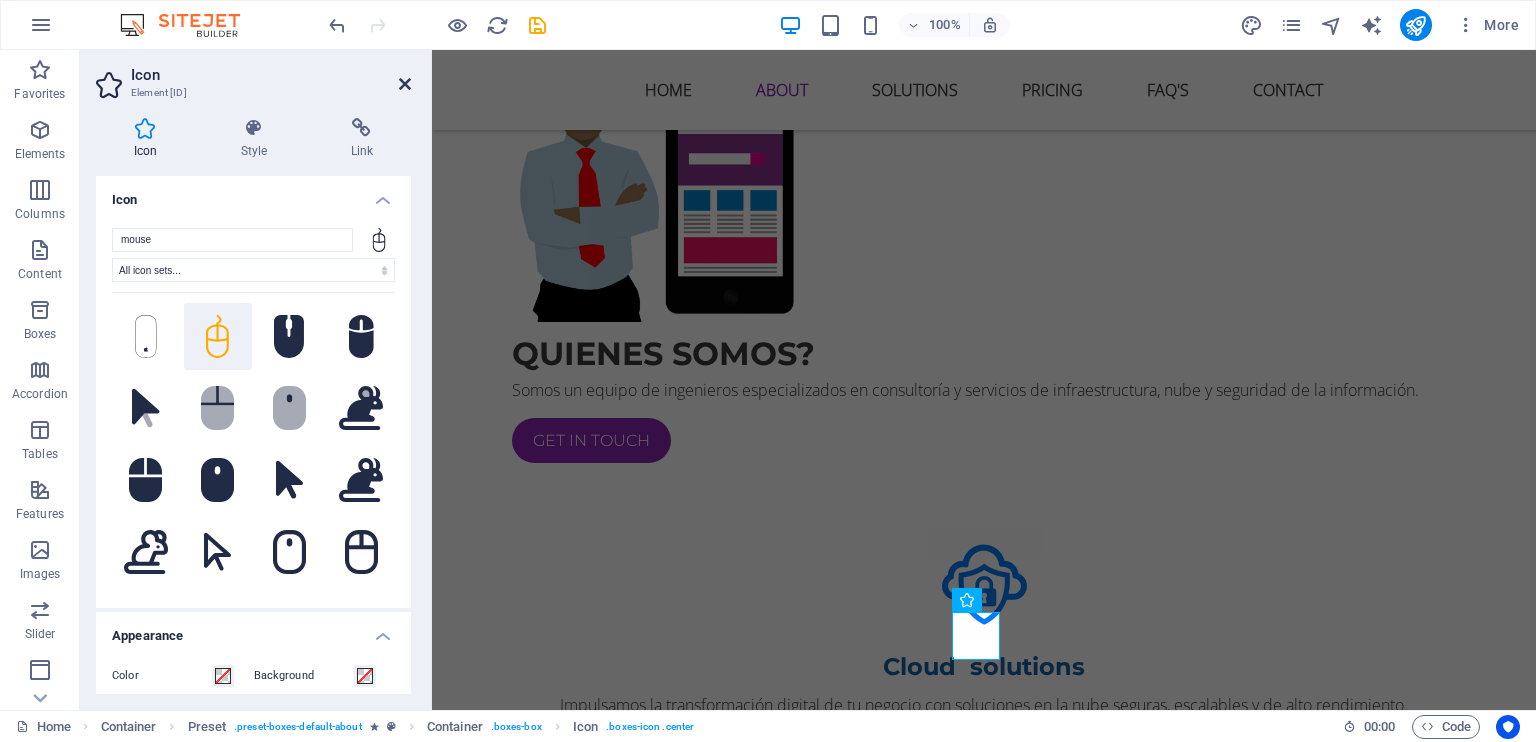 click at bounding box center (405, 84) 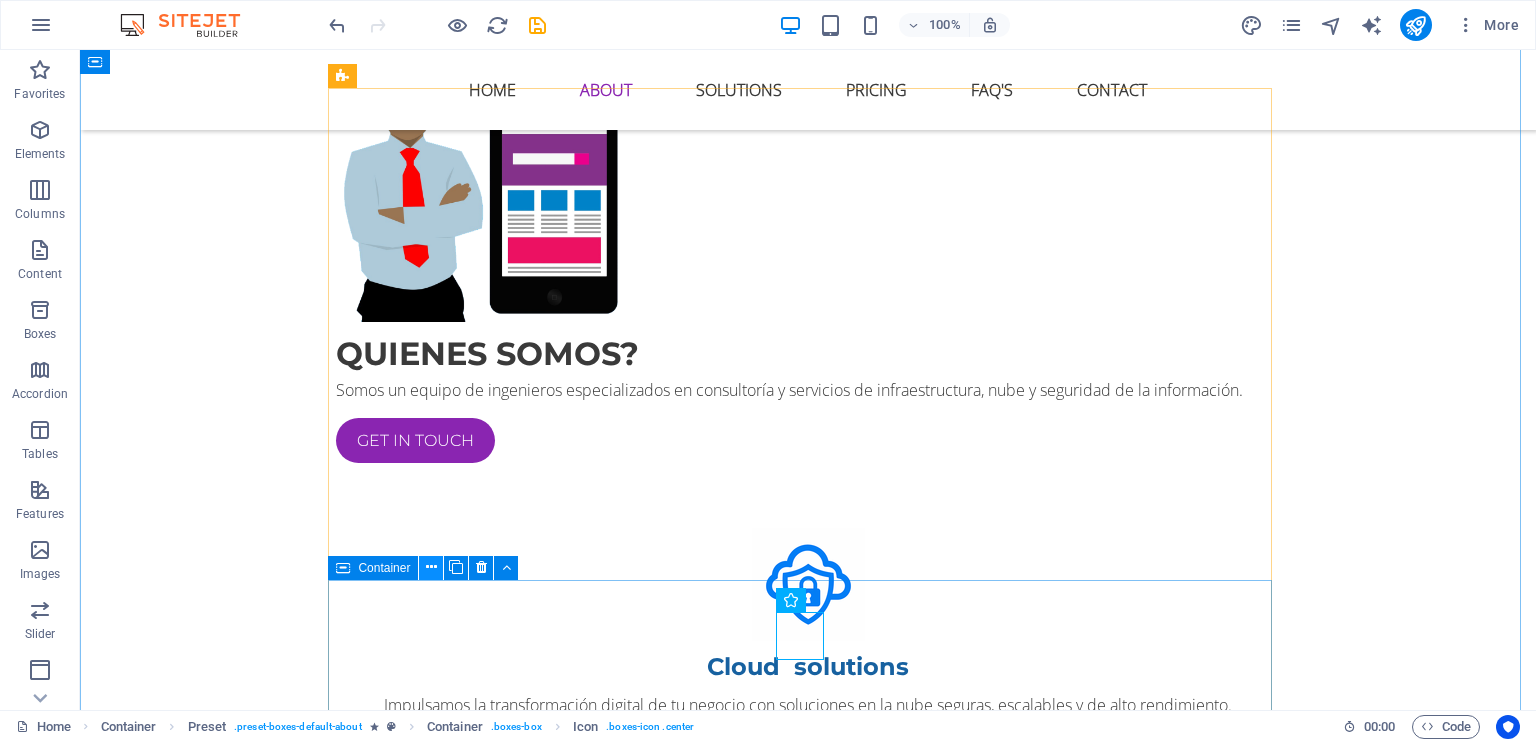 click at bounding box center [431, 567] 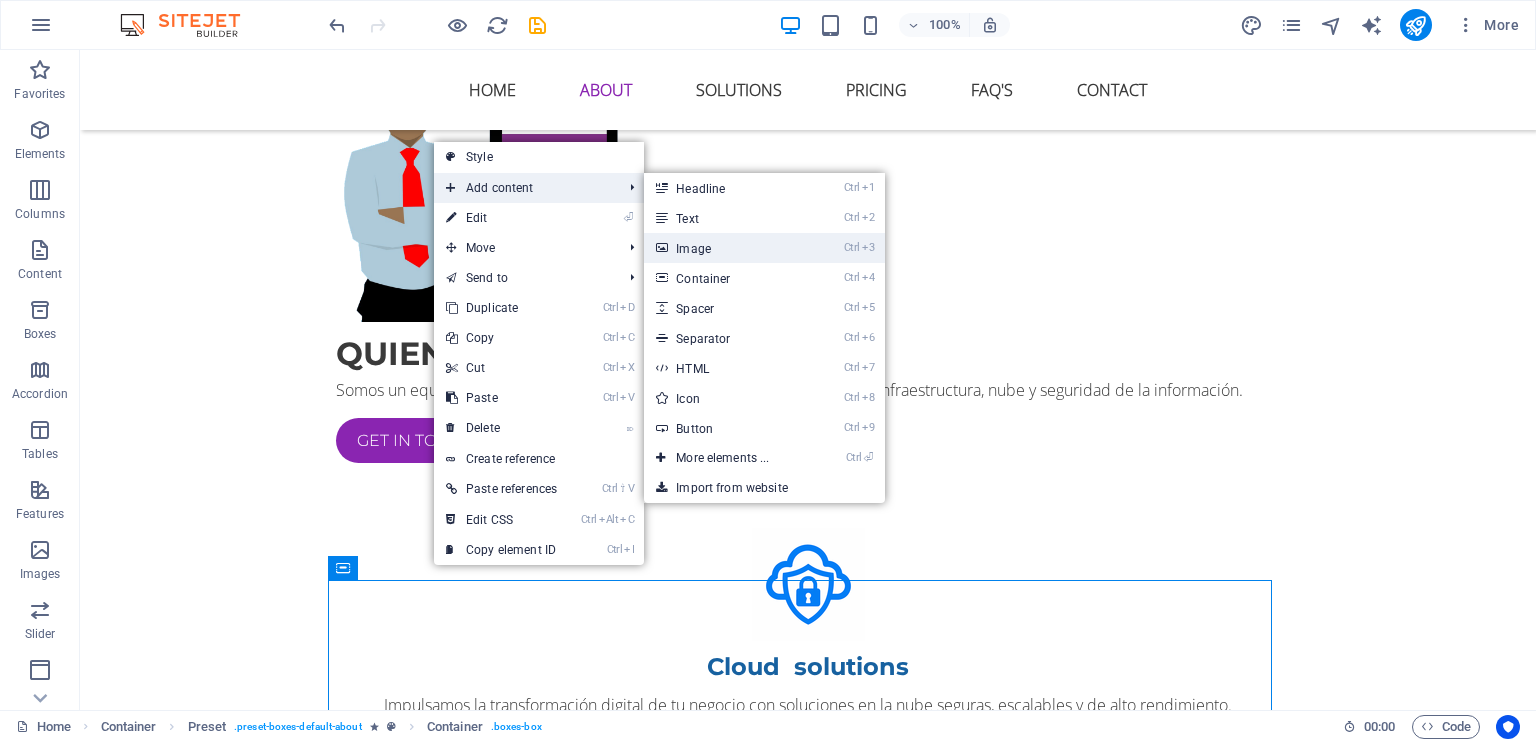 click on "Ctrl 3  Image" at bounding box center [726, 248] 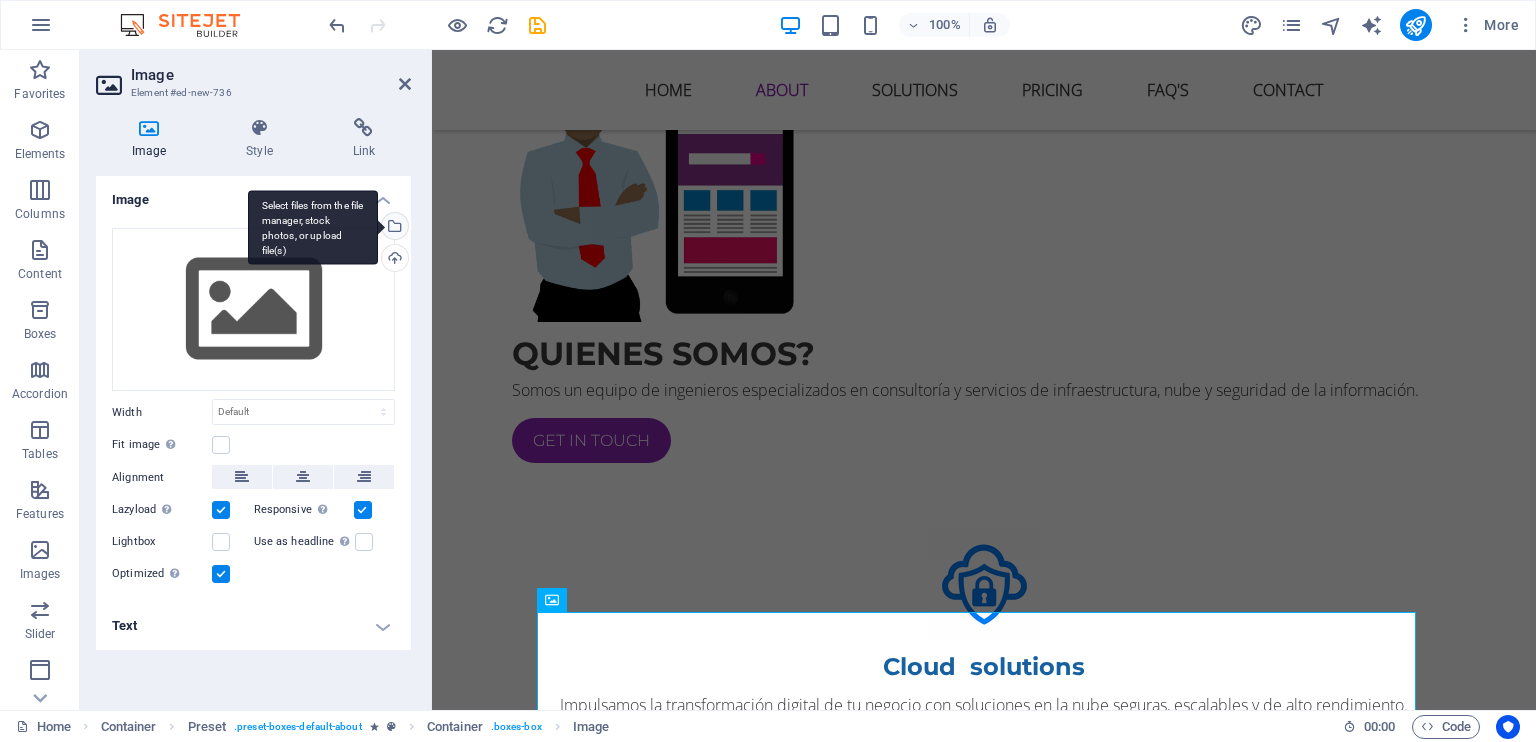click on "Select files from the file manager, stock photos, or upload file(s)" at bounding box center [313, 227] 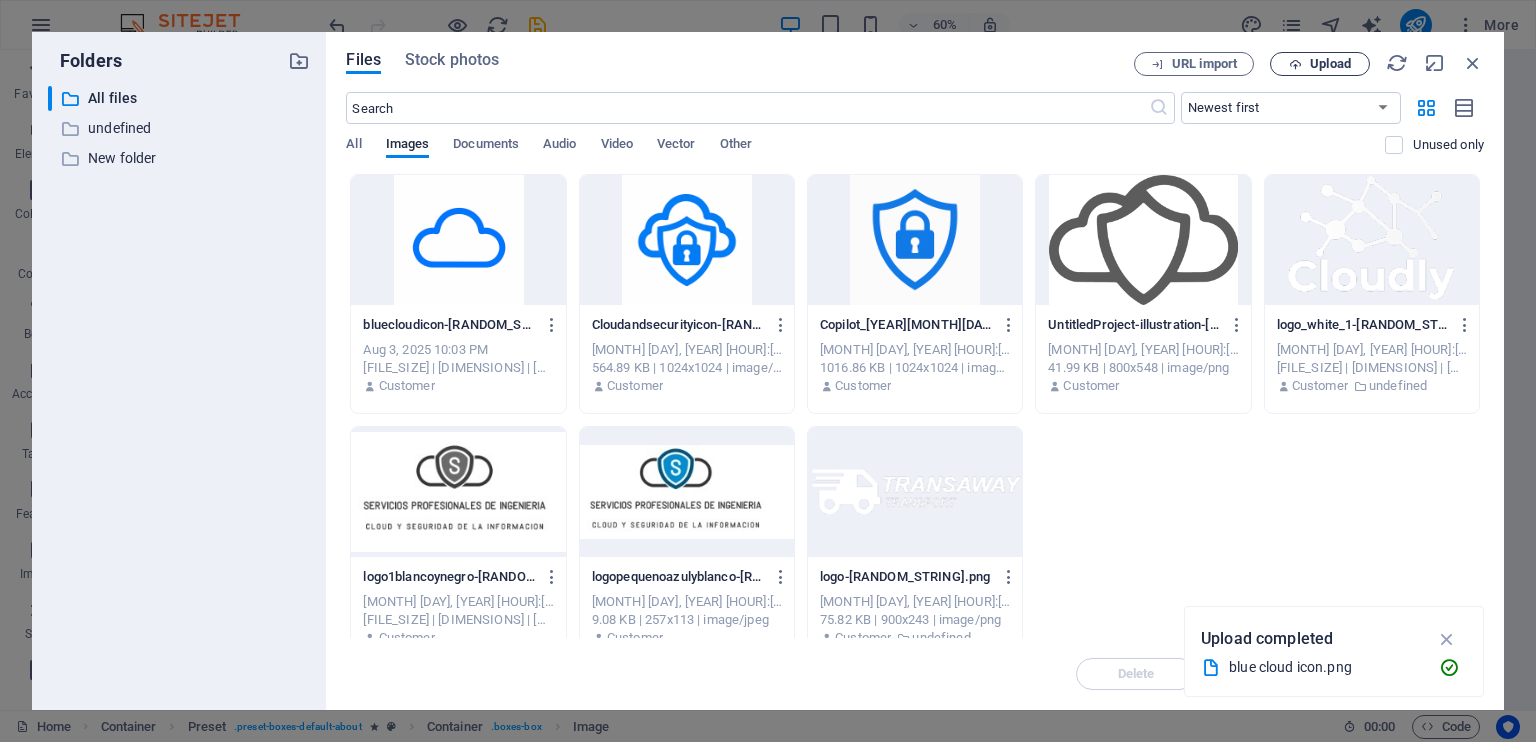 click on "Upload" at bounding box center [1330, 64] 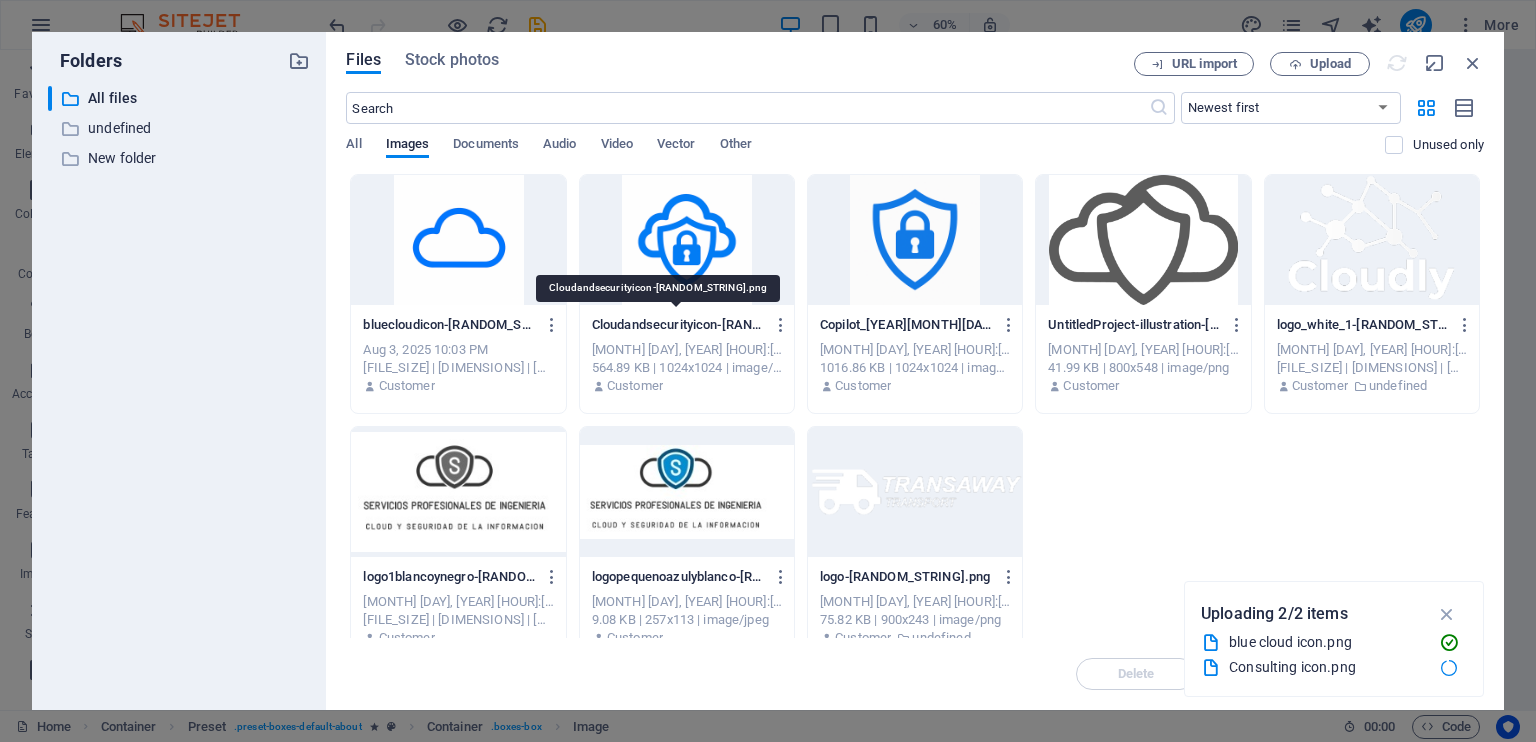 scroll, scrollTop: 1442, scrollLeft: 0, axis: vertical 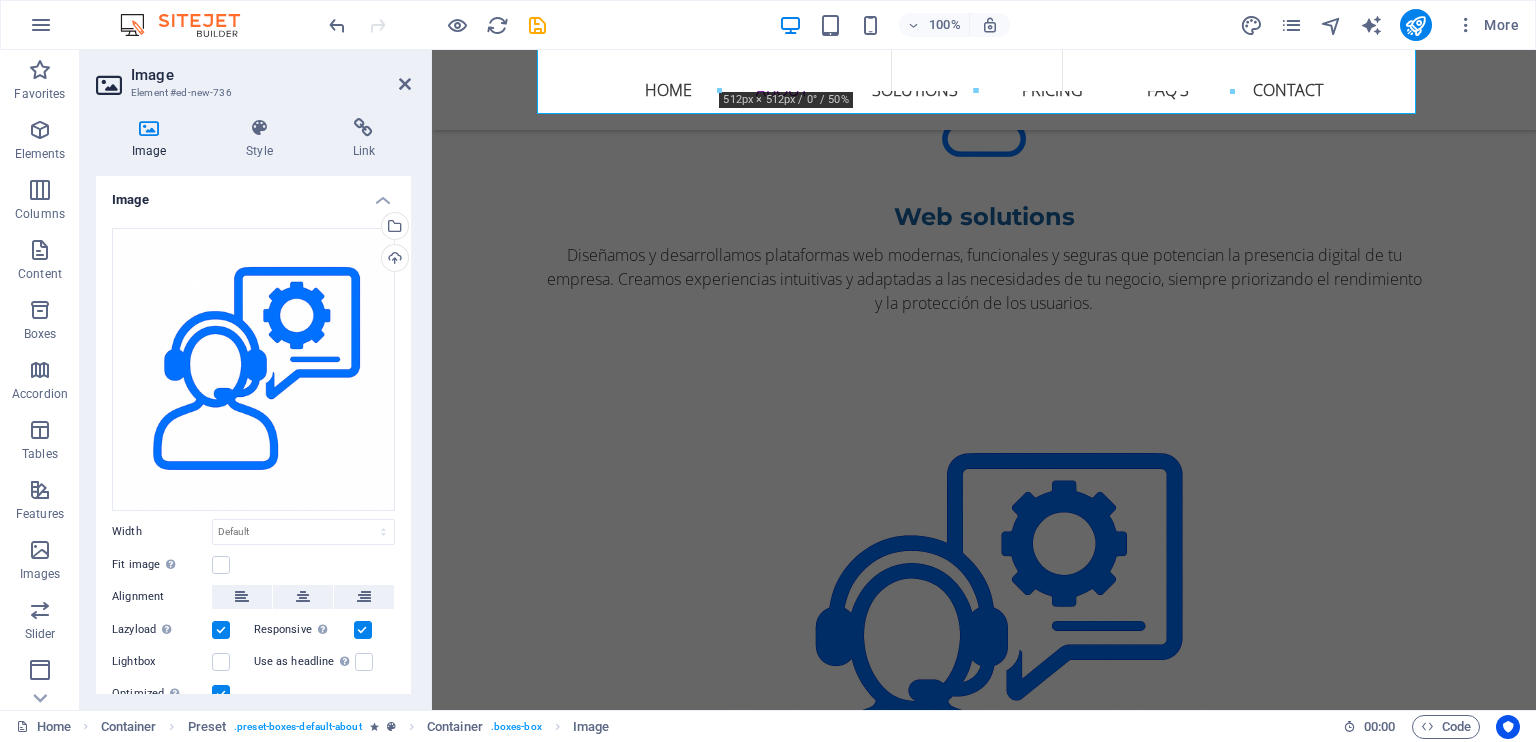 drag, startPoint x: 1416, startPoint y: 455, endPoint x: 940, endPoint y: 85, distance: 602.8897 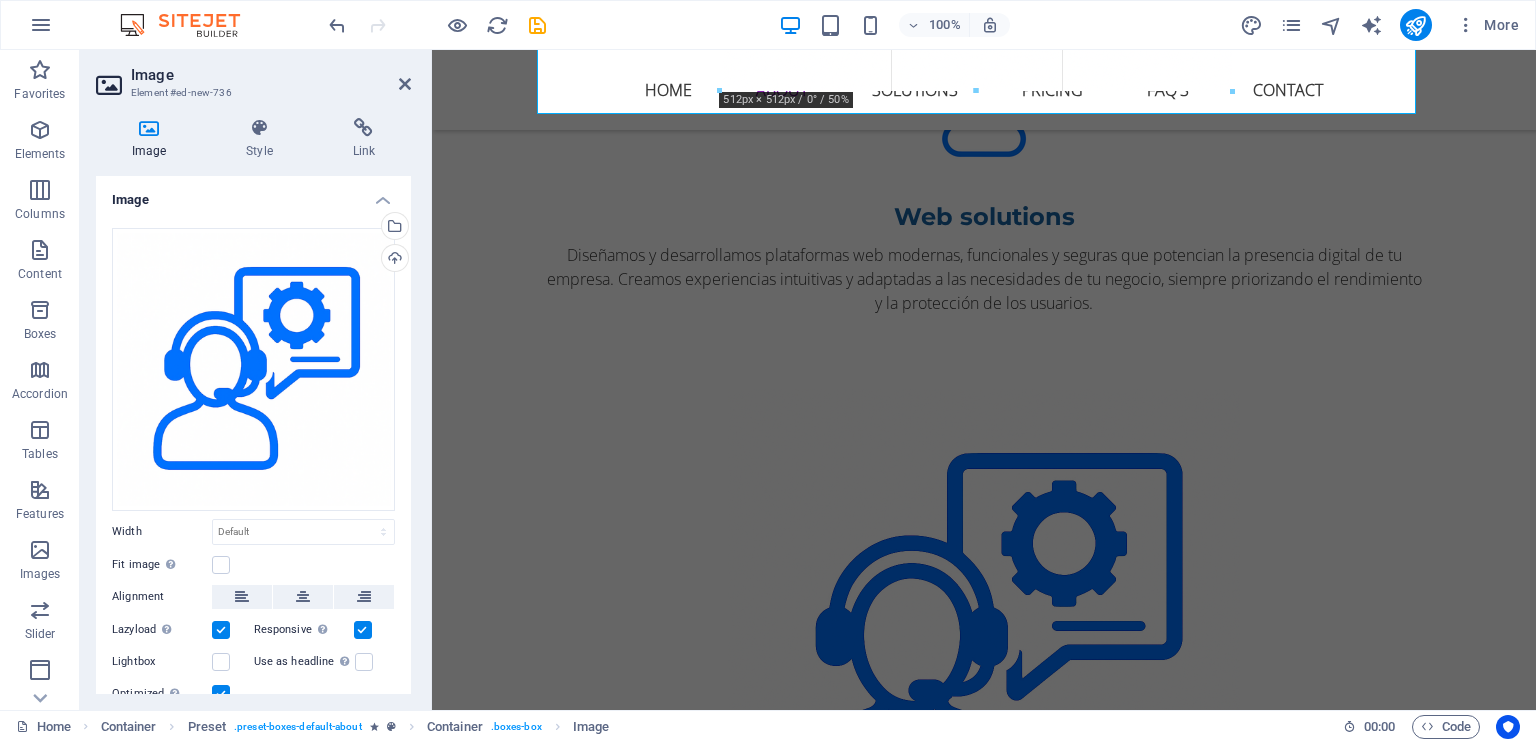 type on "512" 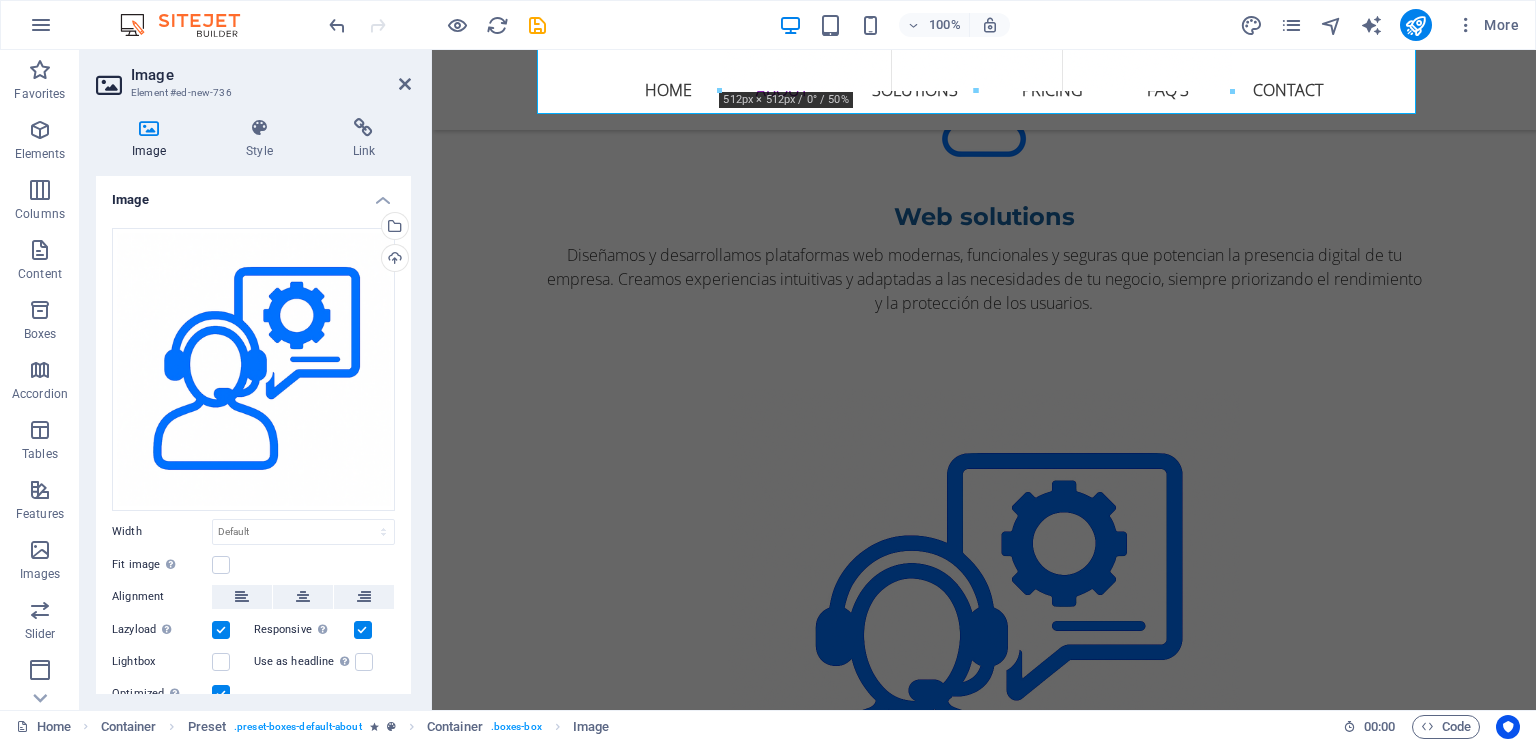 select on "px" 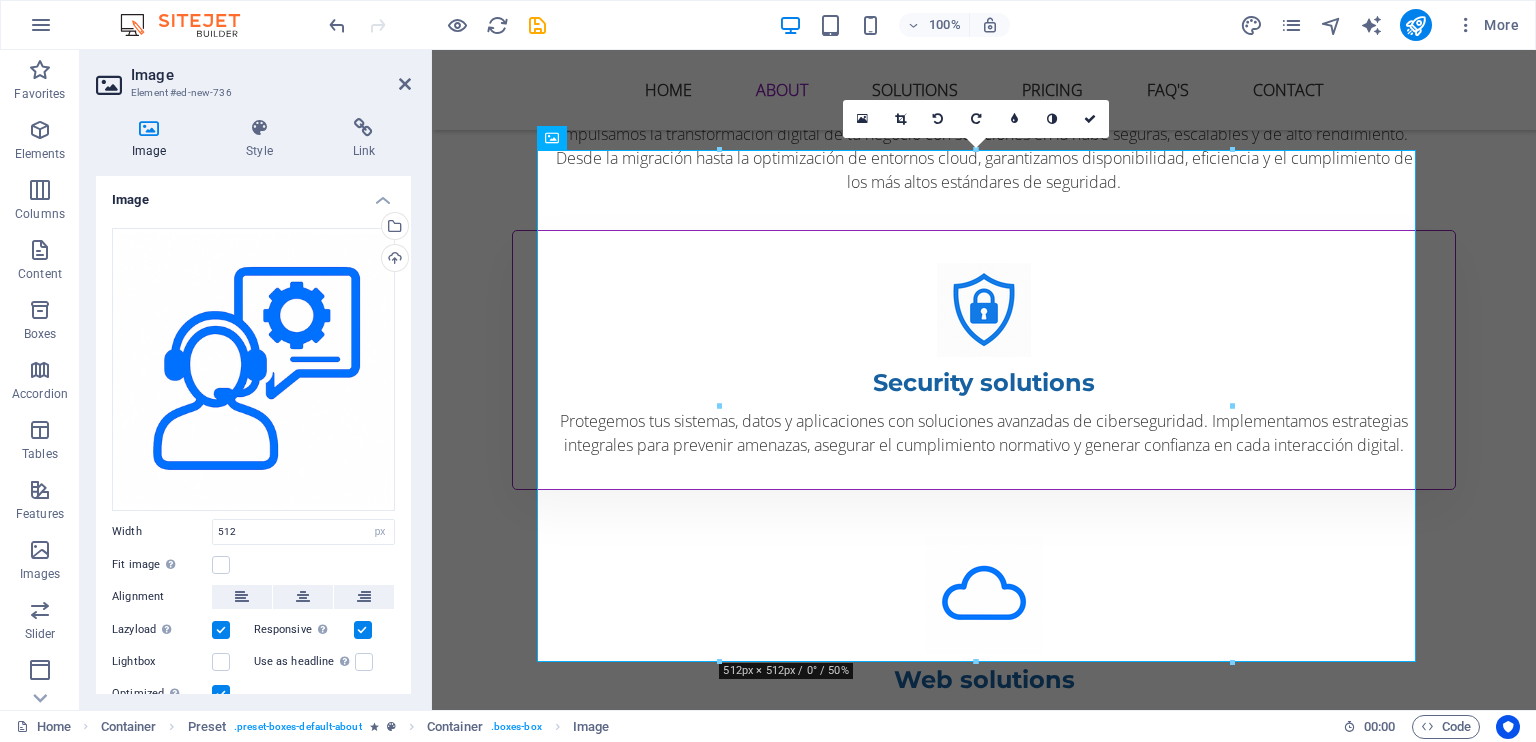 scroll, scrollTop: 1891, scrollLeft: 0, axis: vertical 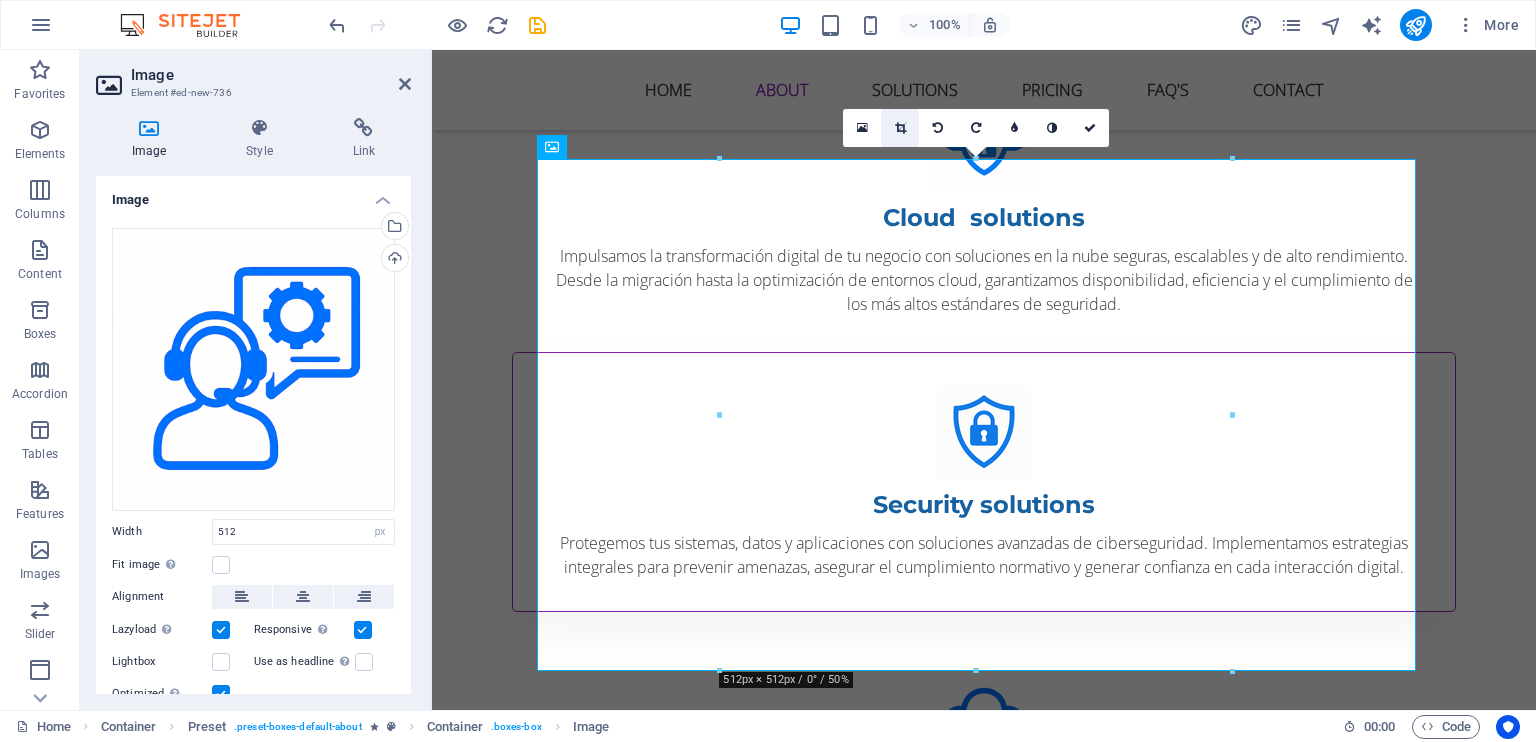 click at bounding box center (900, 128) 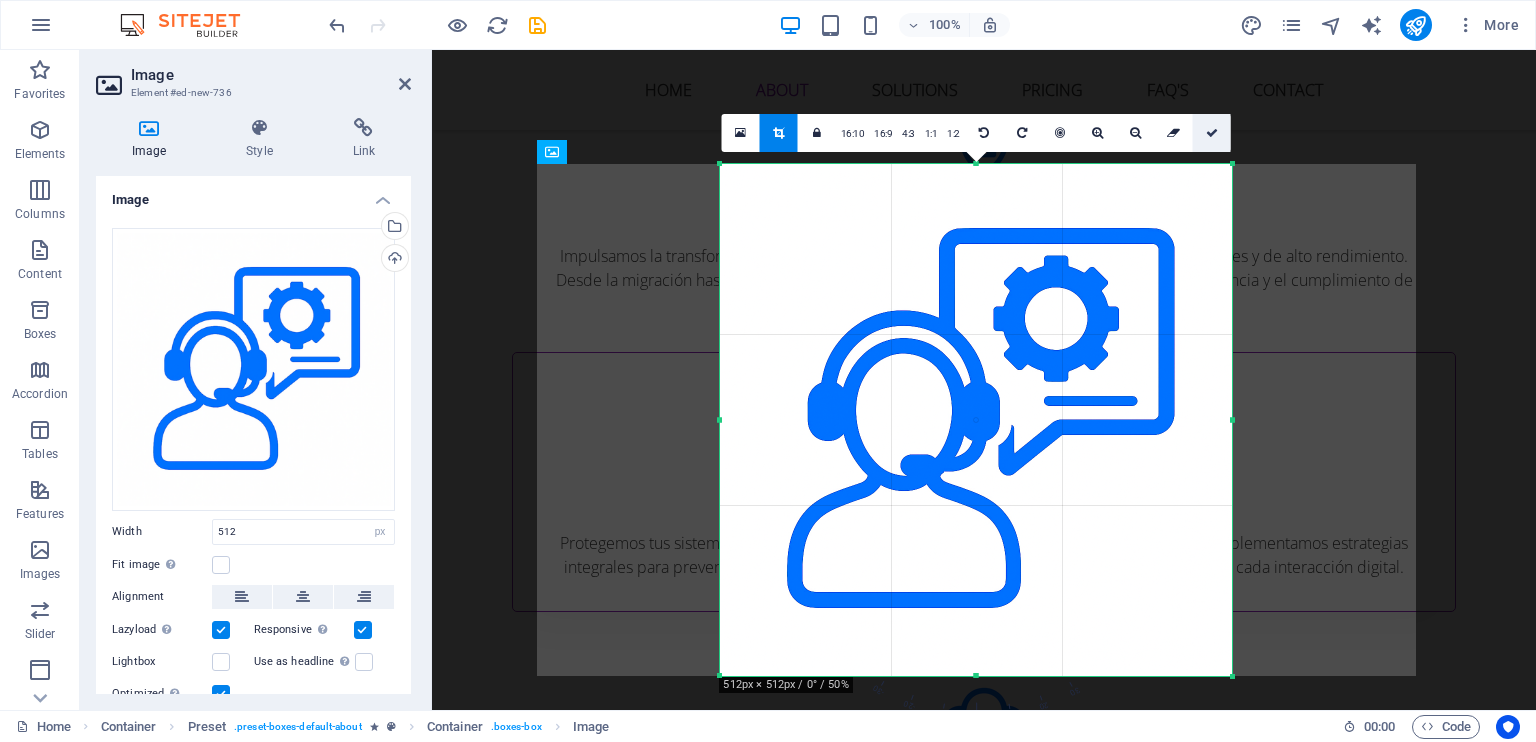 click at bounding box center (1212, 133) 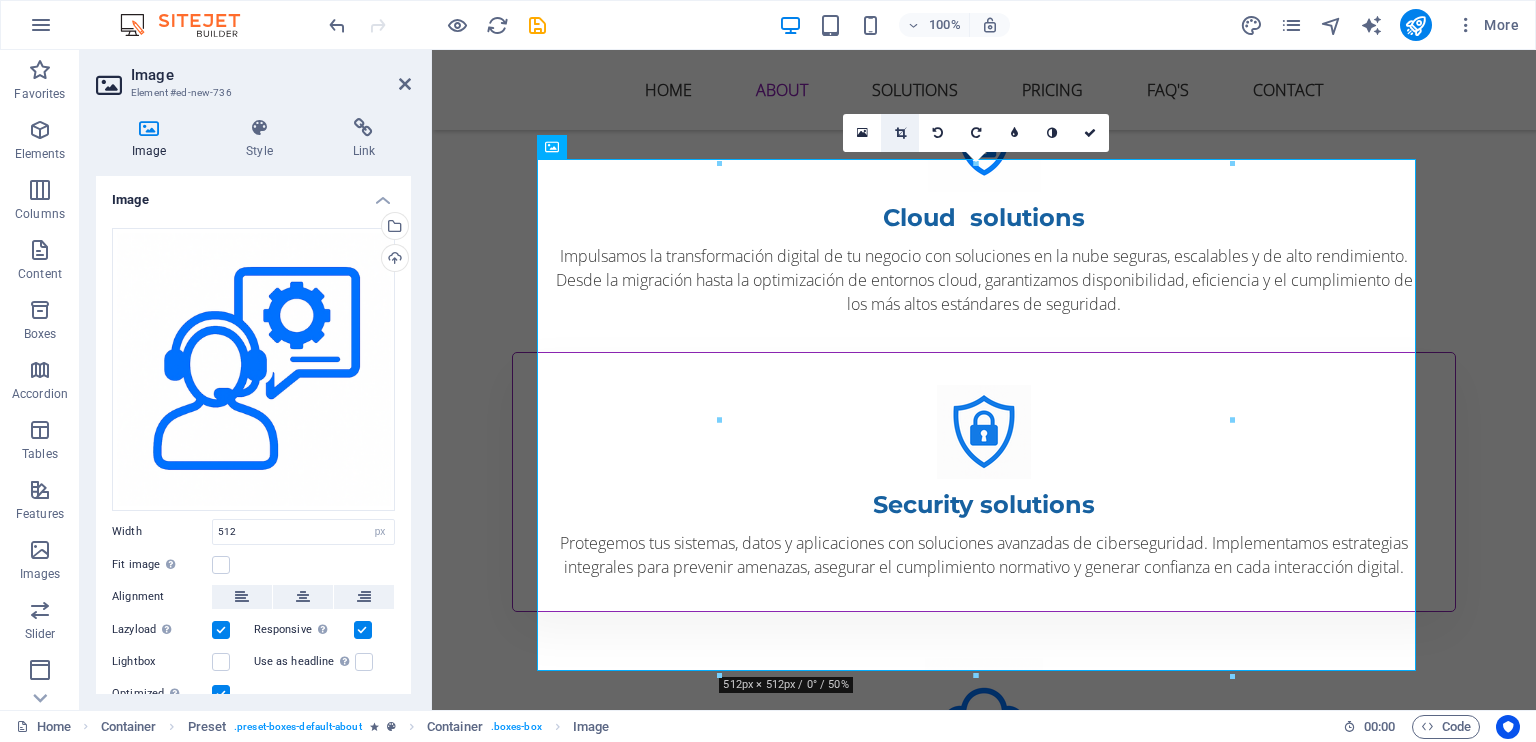 click at bounding box center [900, 133] 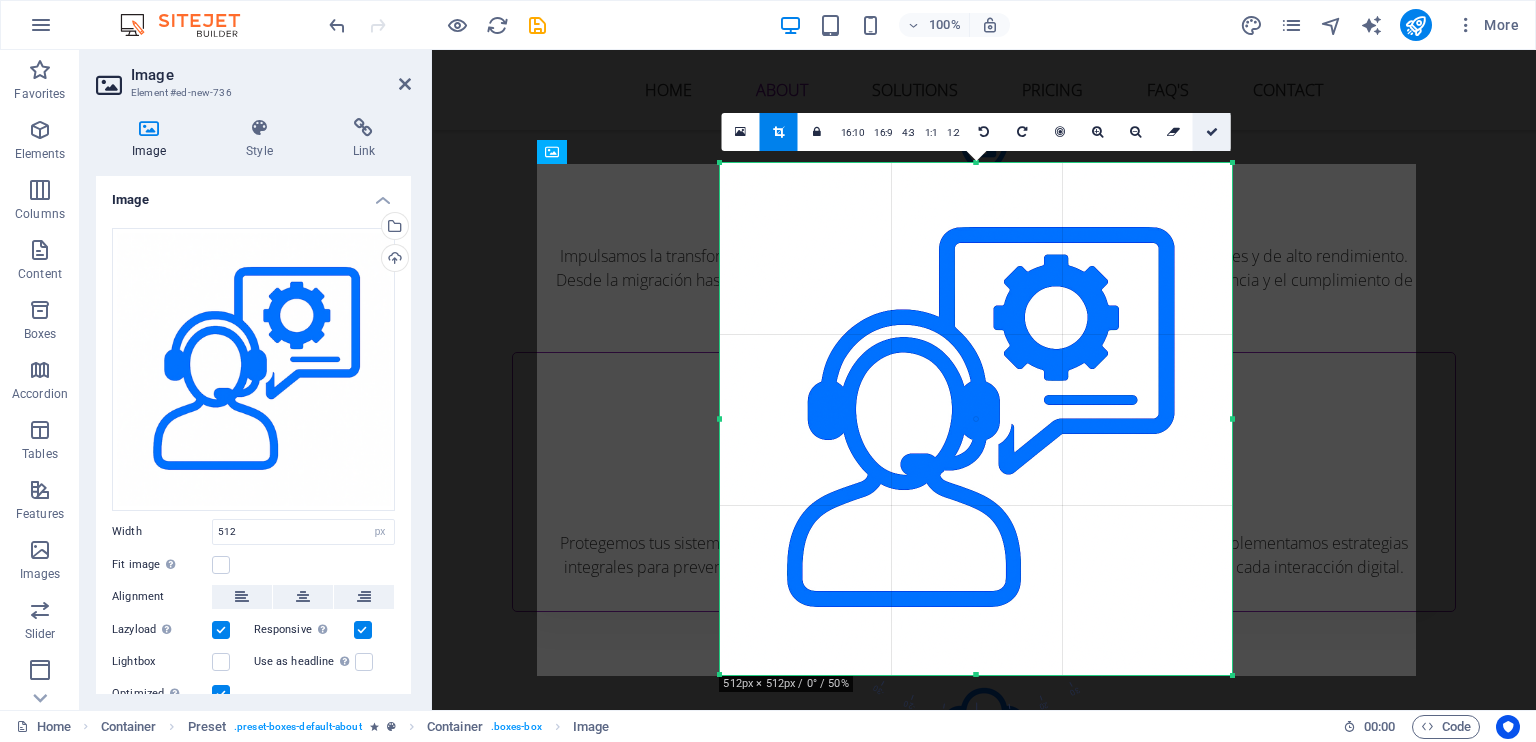 click at bounding box center [1212, 132] 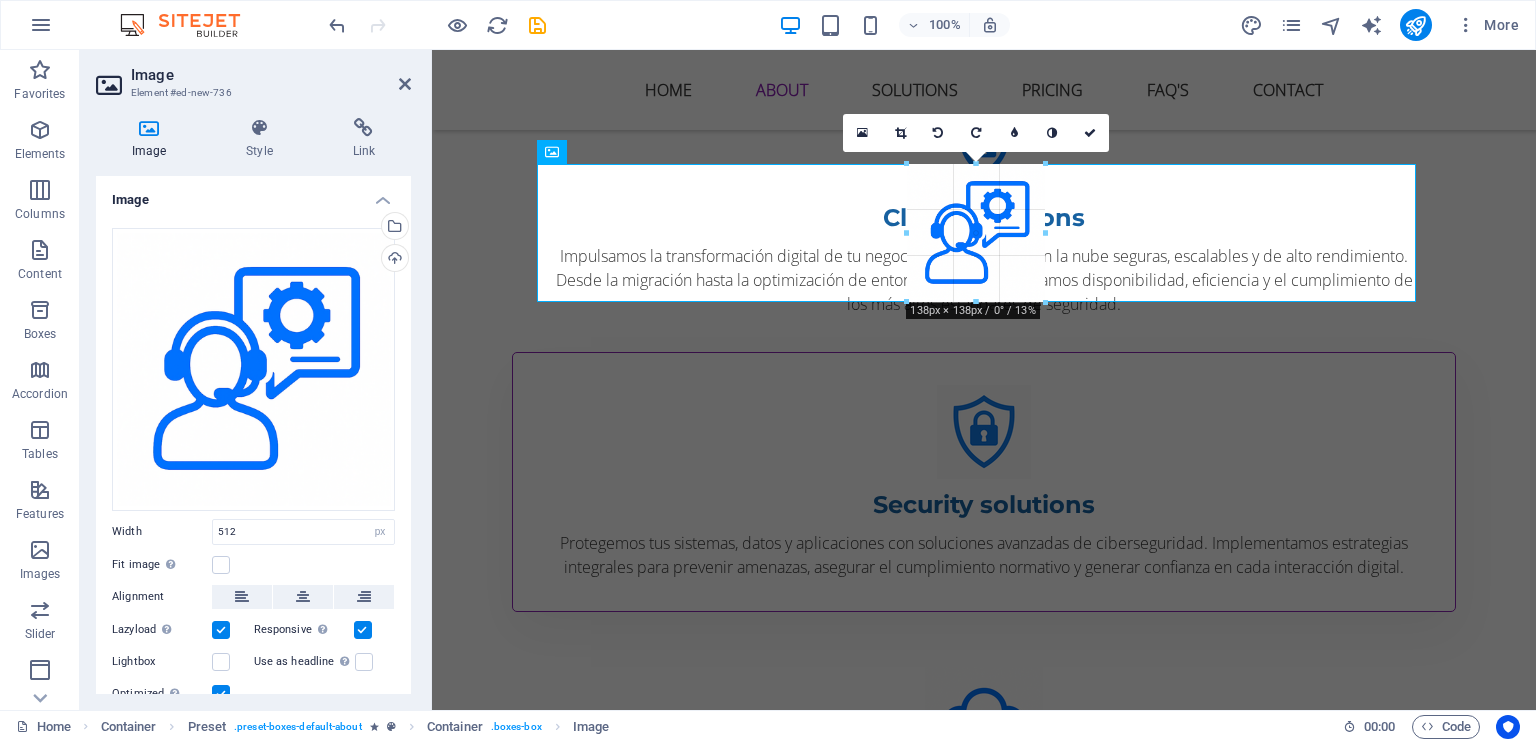 drag, startPoint x: 1234, startPoint y: 675, endPoint x: 451, endPoint y: 153, distance: 941.0489 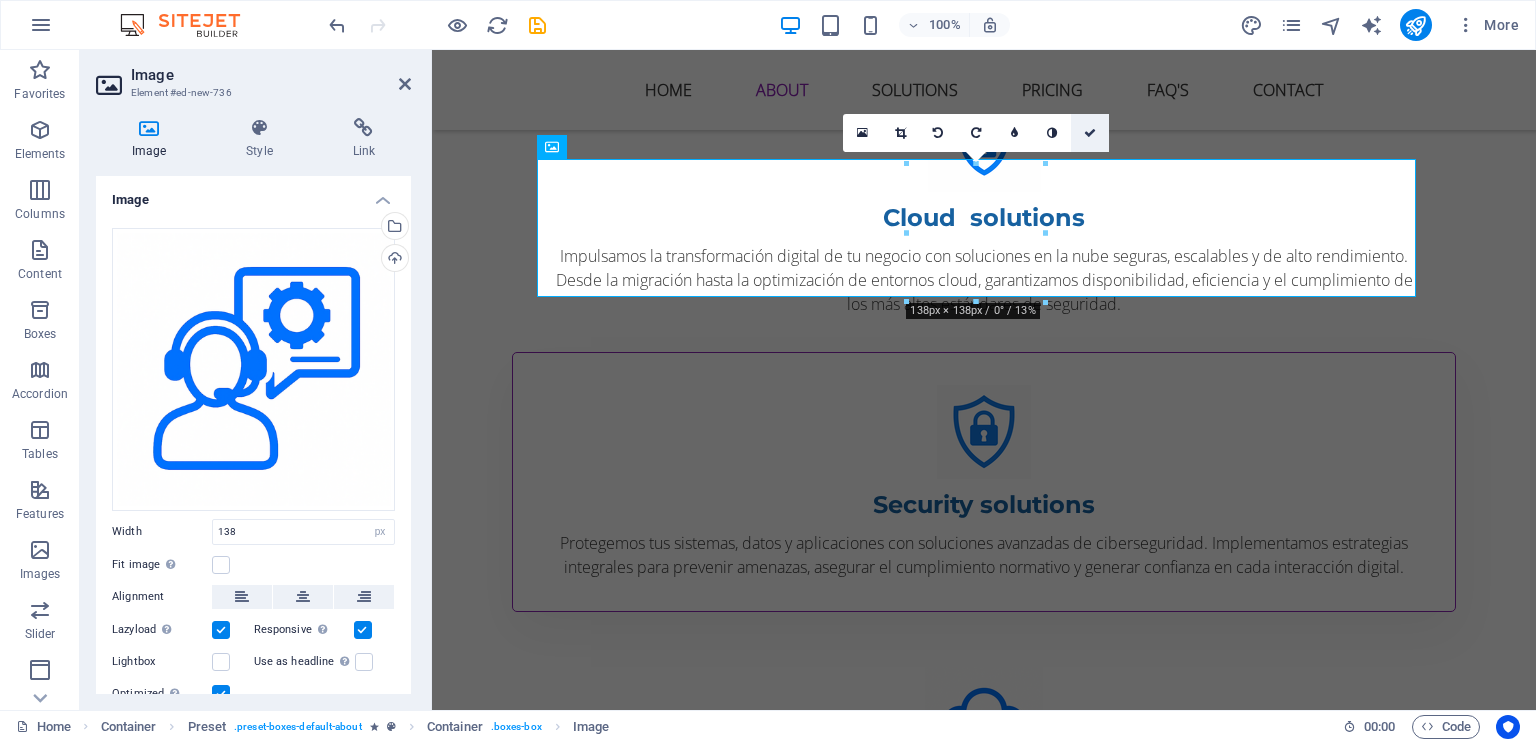 click at bounding box center (1090, 133) 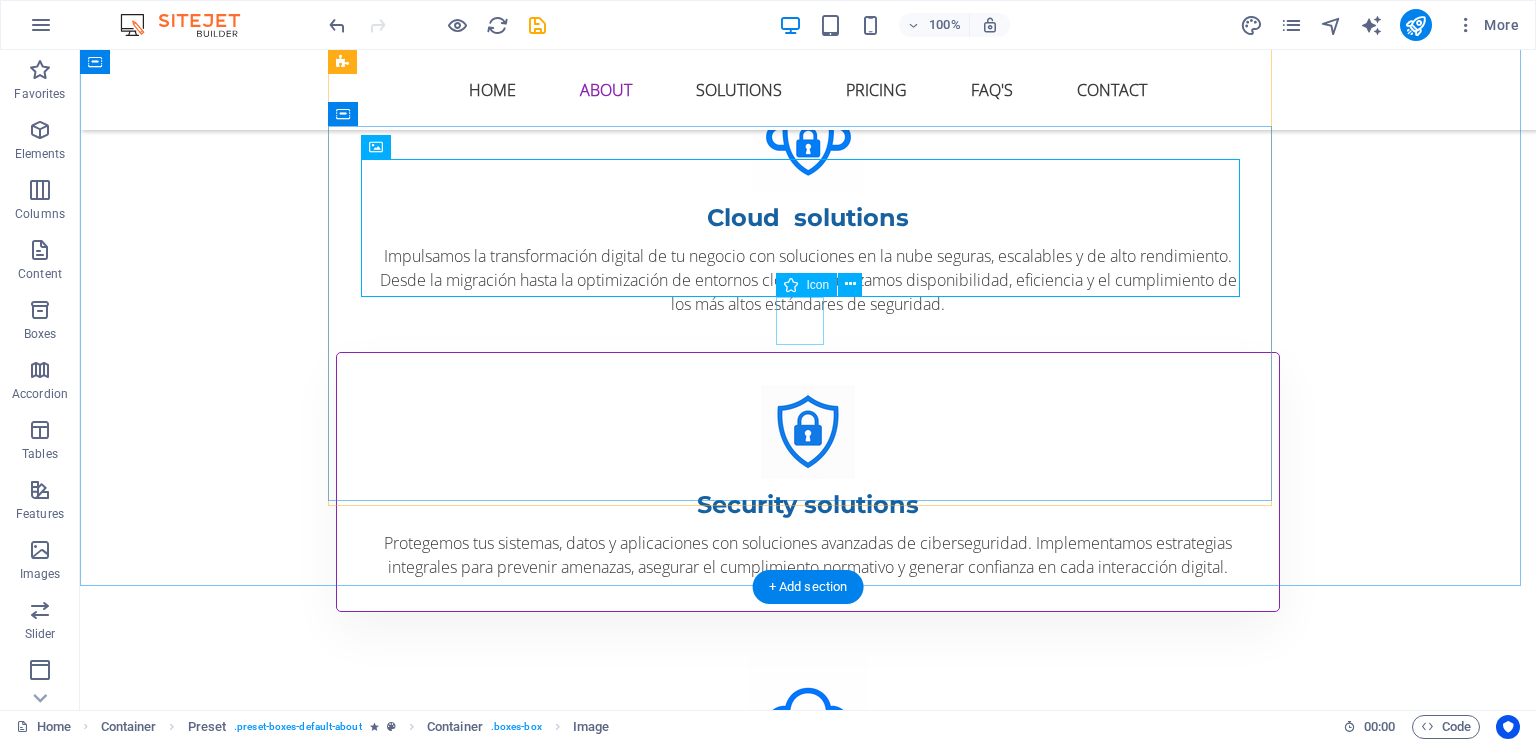 click at bounding box center [808, 1131] 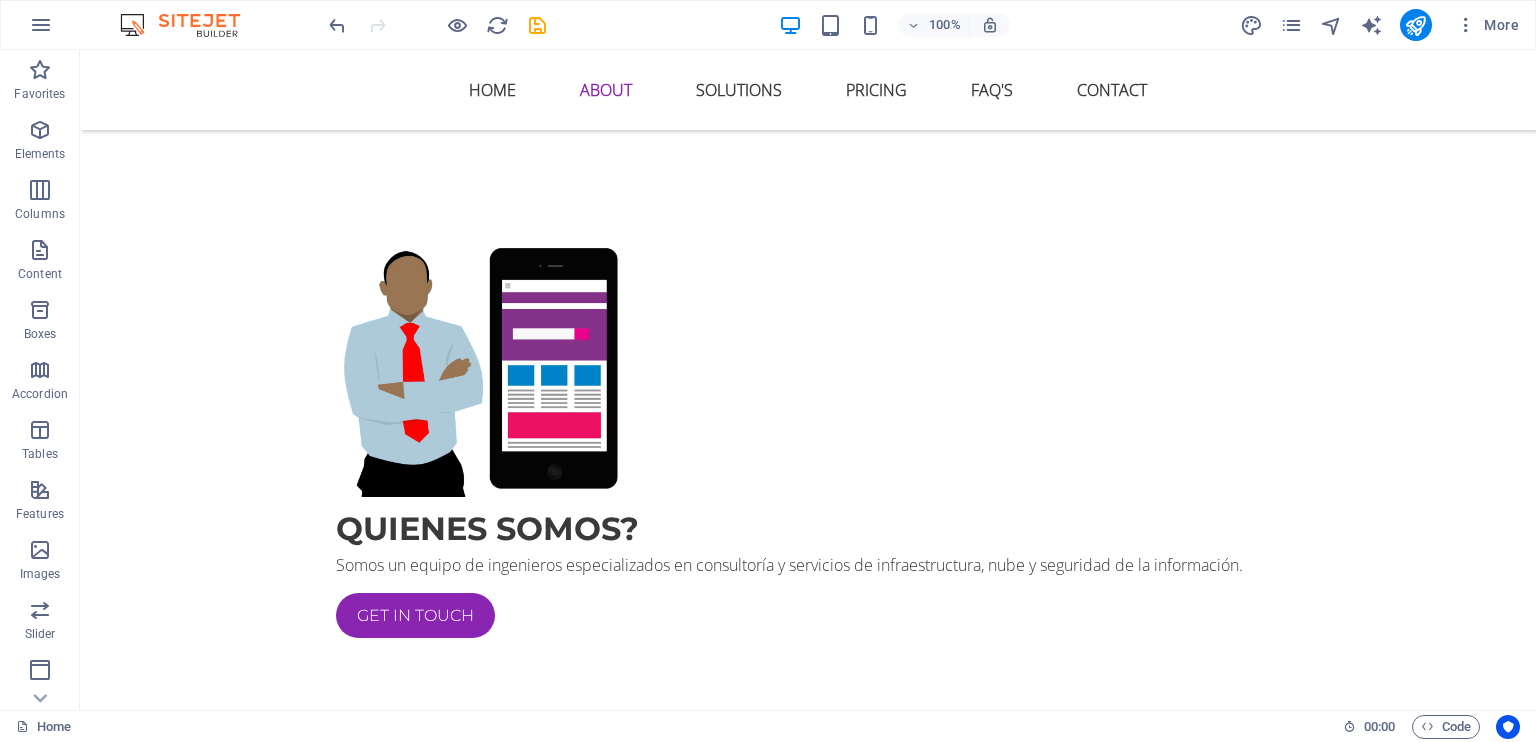 scroll, scrollTop: 1306, scrollLeft: 0, axis: vertical 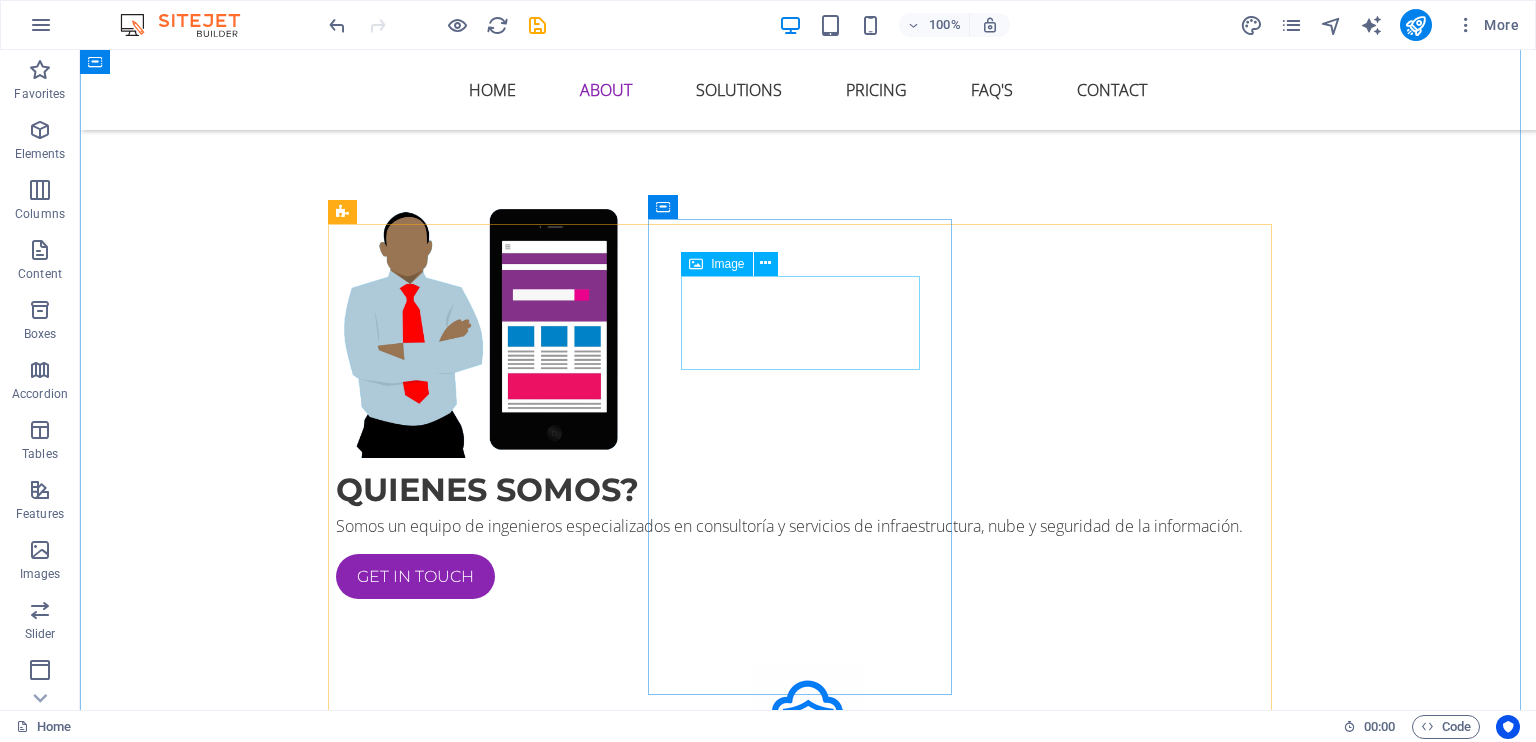 click at bounding box center [808, 1017] 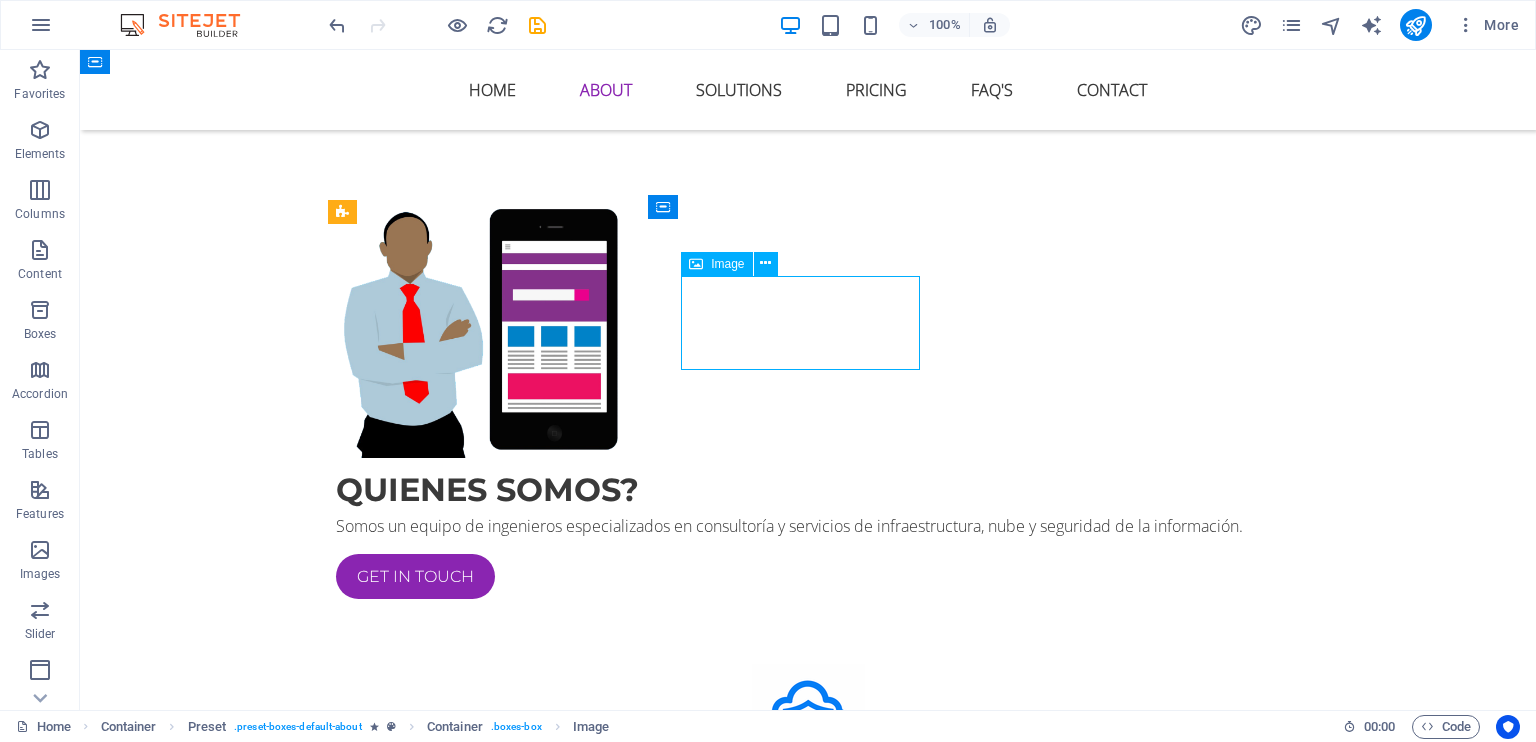 click at bounding box center [808, 1017] 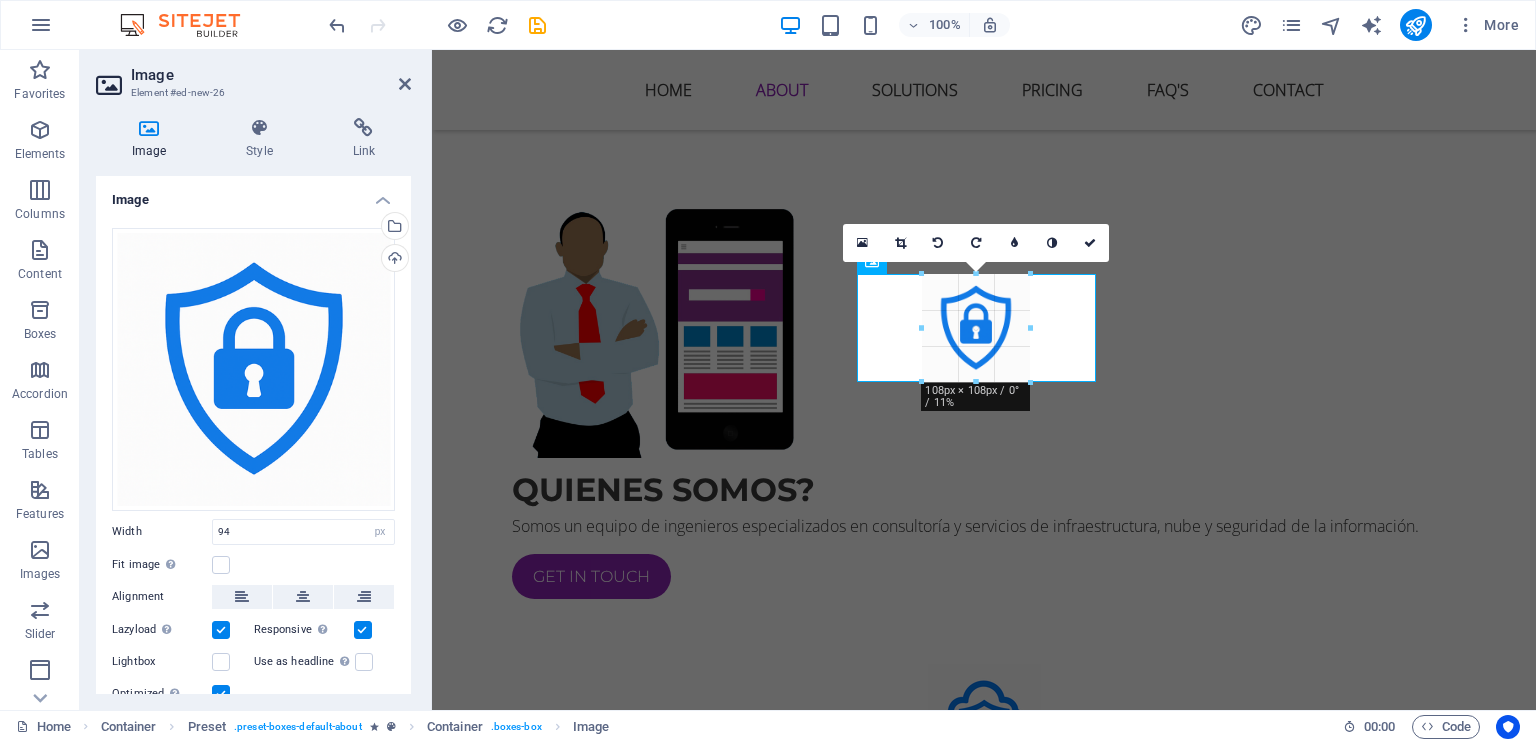 drag, startPoint x: 1020, startPoint y: 375, endPoint x: 1035, endPoint y: 382, distance: 16.552946 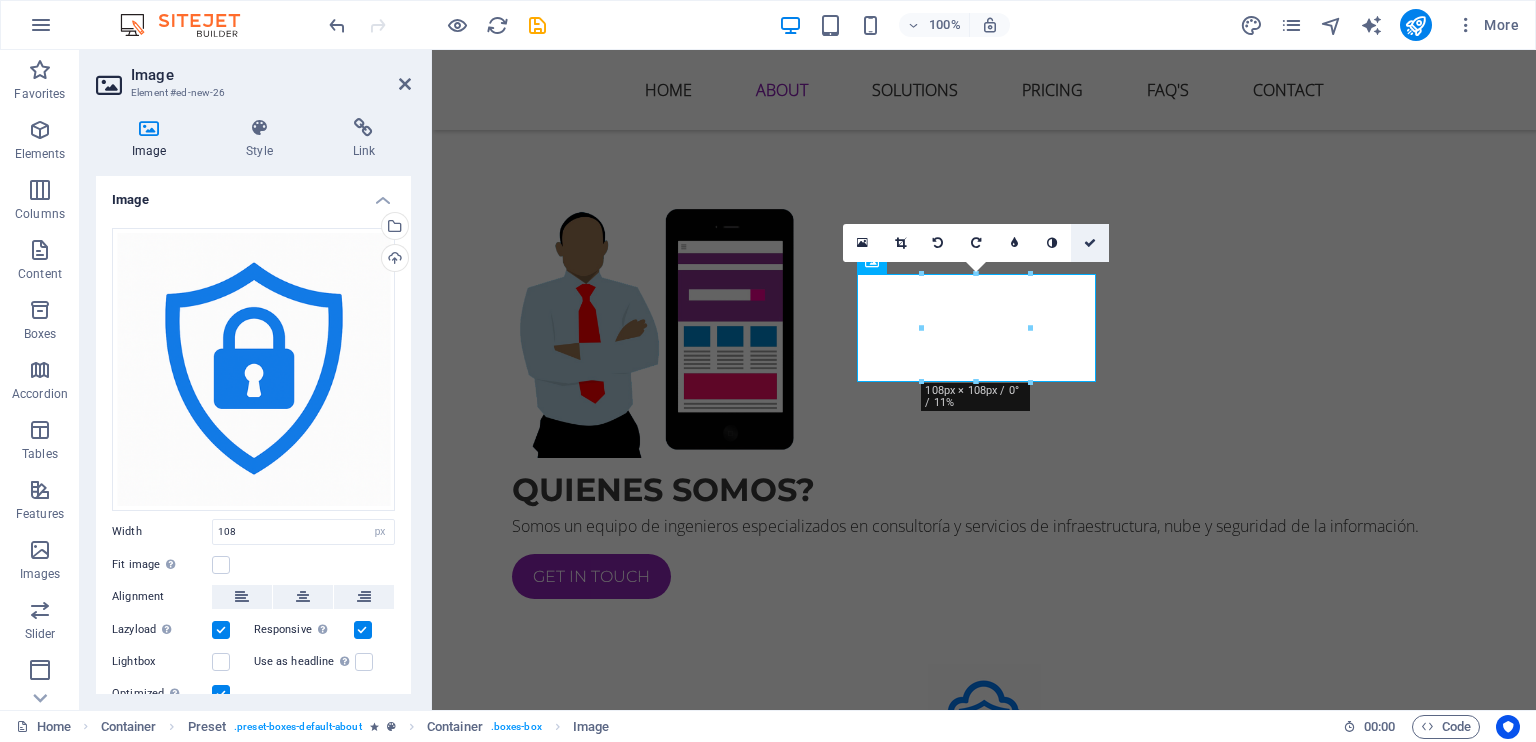 click at bounding box center (1090, 243) 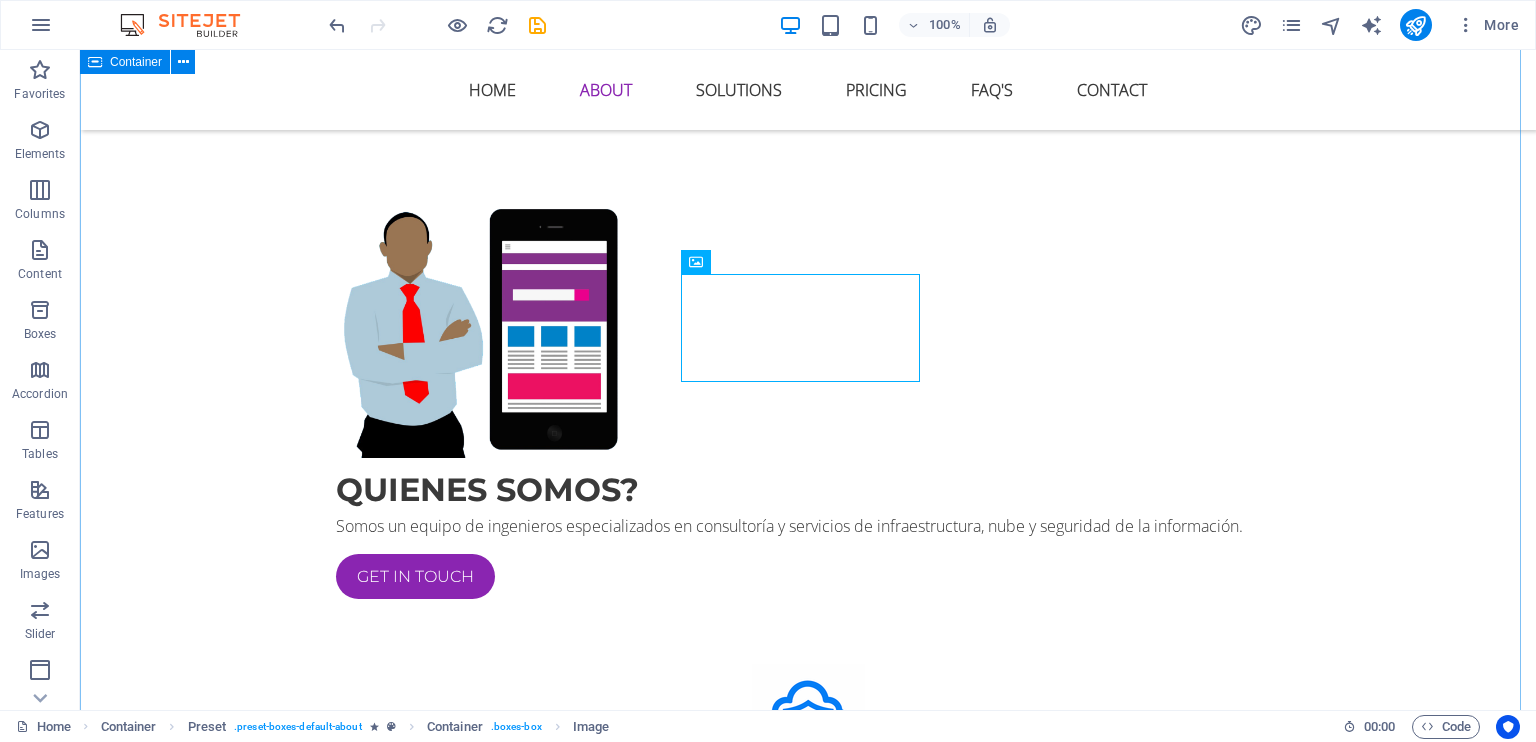 click on "Quienes somos? Somos un equipo de ingenieros especializados en consultoría y servicios de infraestructura, nube y seguridad de la información. Get in touch Cloud  solutions  Impulsamos la transformación digital de tu negocio con soluciones en la nube seguras, escalables y de alto rendimiento. Desde la migración hasta la optimización de entornos cloud, garantizamos disponibilidad, eficiencia y el cumplimiento de los más altos estándares de seguridad. Security solutions Protegemos tus sistemas, datos y aplicaciones con soluciones avanzadas de ciberseguridad. Implementamos estrategias integrales para prevenir amenazas, asegurar el cumplimiento normativo y generar confianza en cada interacción digital. Web solutions Diseñamos y desarrollamos plataformas web modernas, funcionales y seguras que potencian la presencia digital de tu empresa. Creamos experiencias intuitivas y adaptadas a las necesidades de tu negocio, siempre priorizando el rendimiento y la protección de los usuarios." at bounding box center (808, 1032) 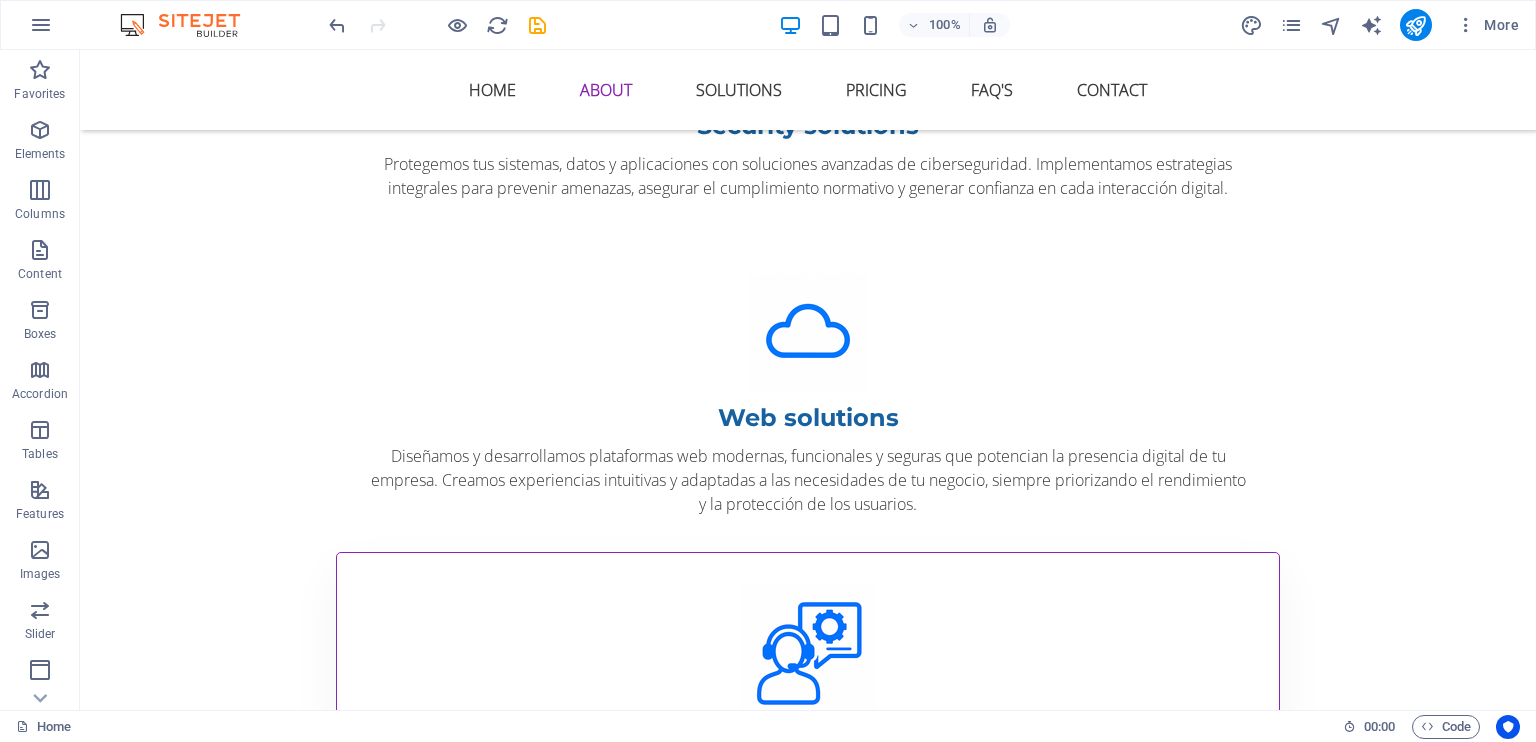 scroll, scrollTop: 2341, scrollLeft: 0, axis: vertical 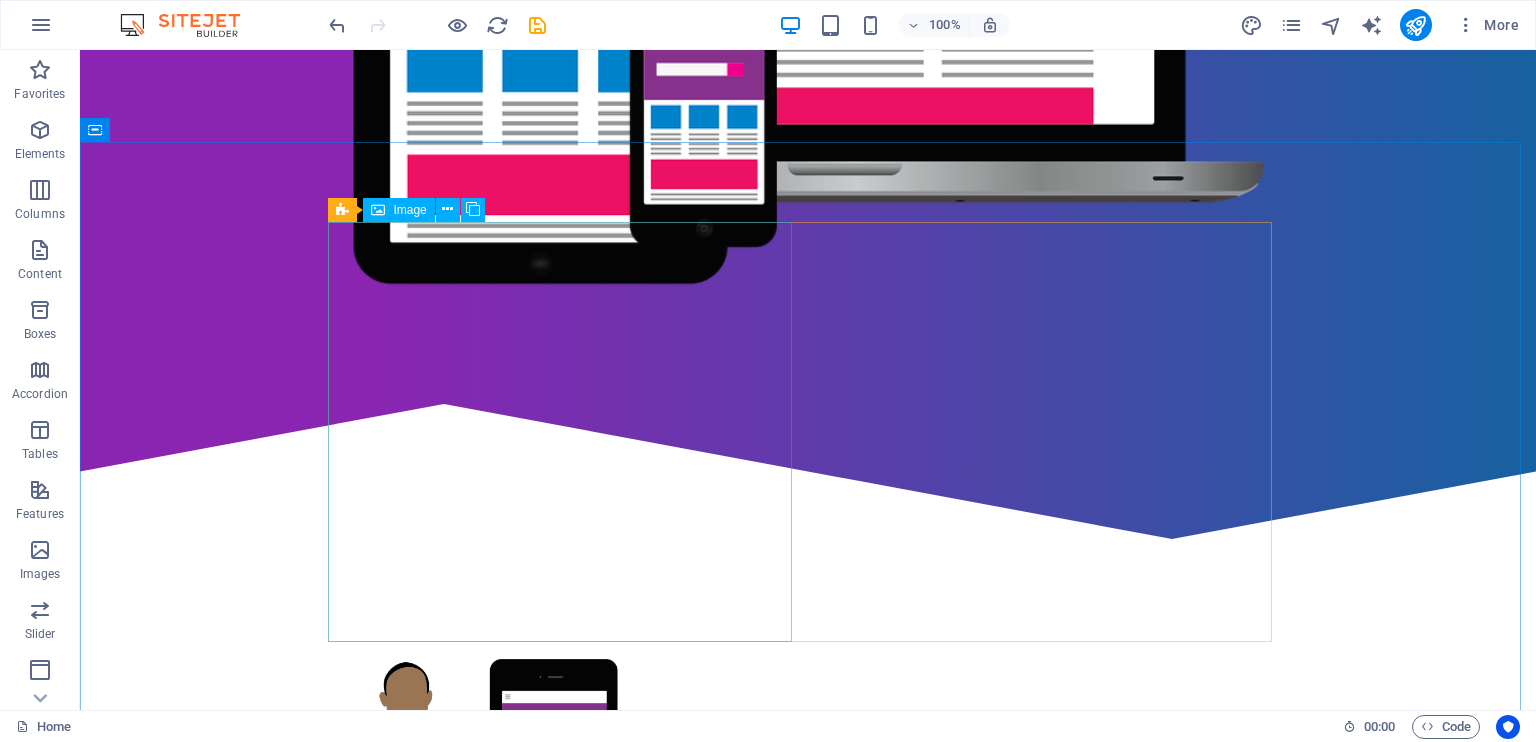 click on "Image" at bounding box center [409, 210] 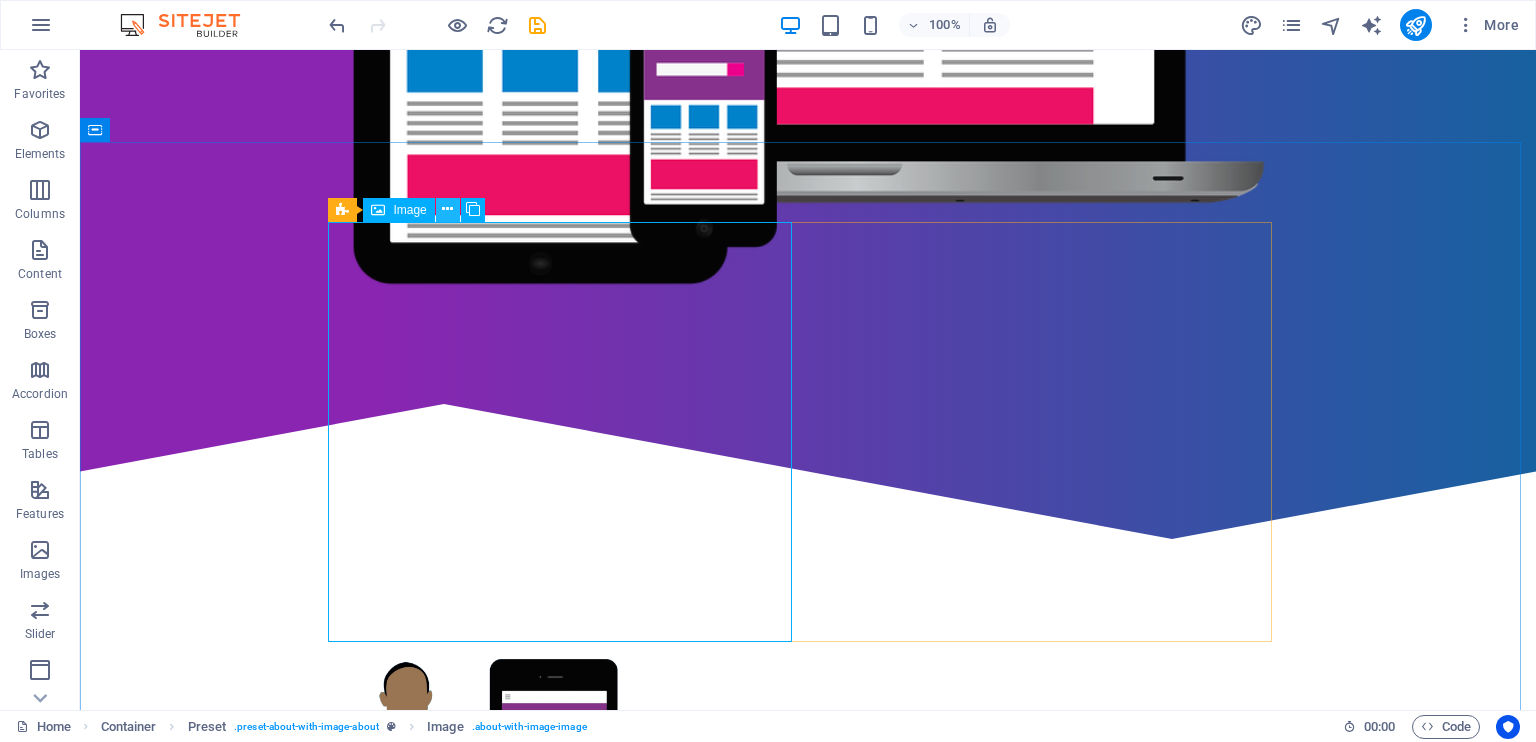 click at bounding box center [448, 210] 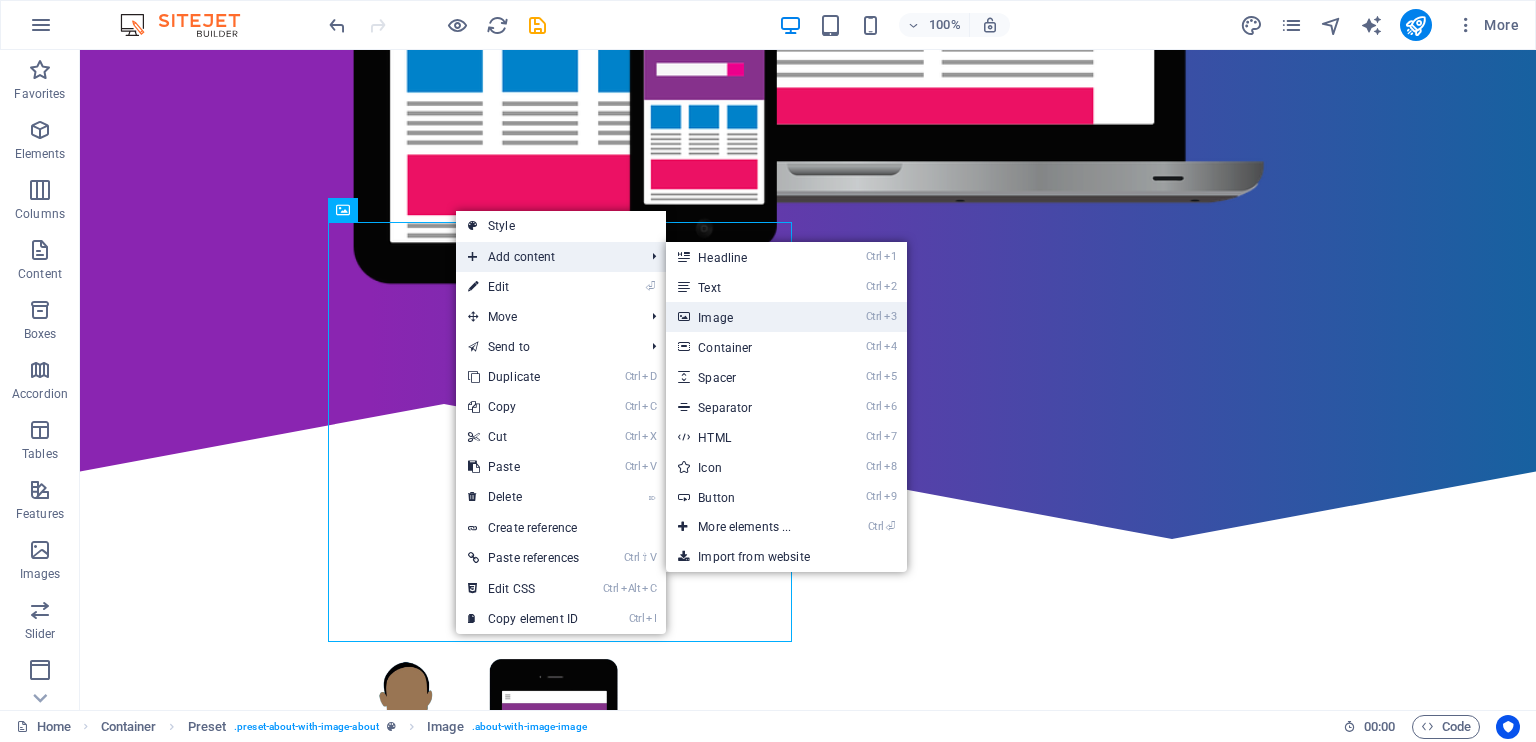 click on "Ctrl 3  Image" at bounding box center [748, 317] 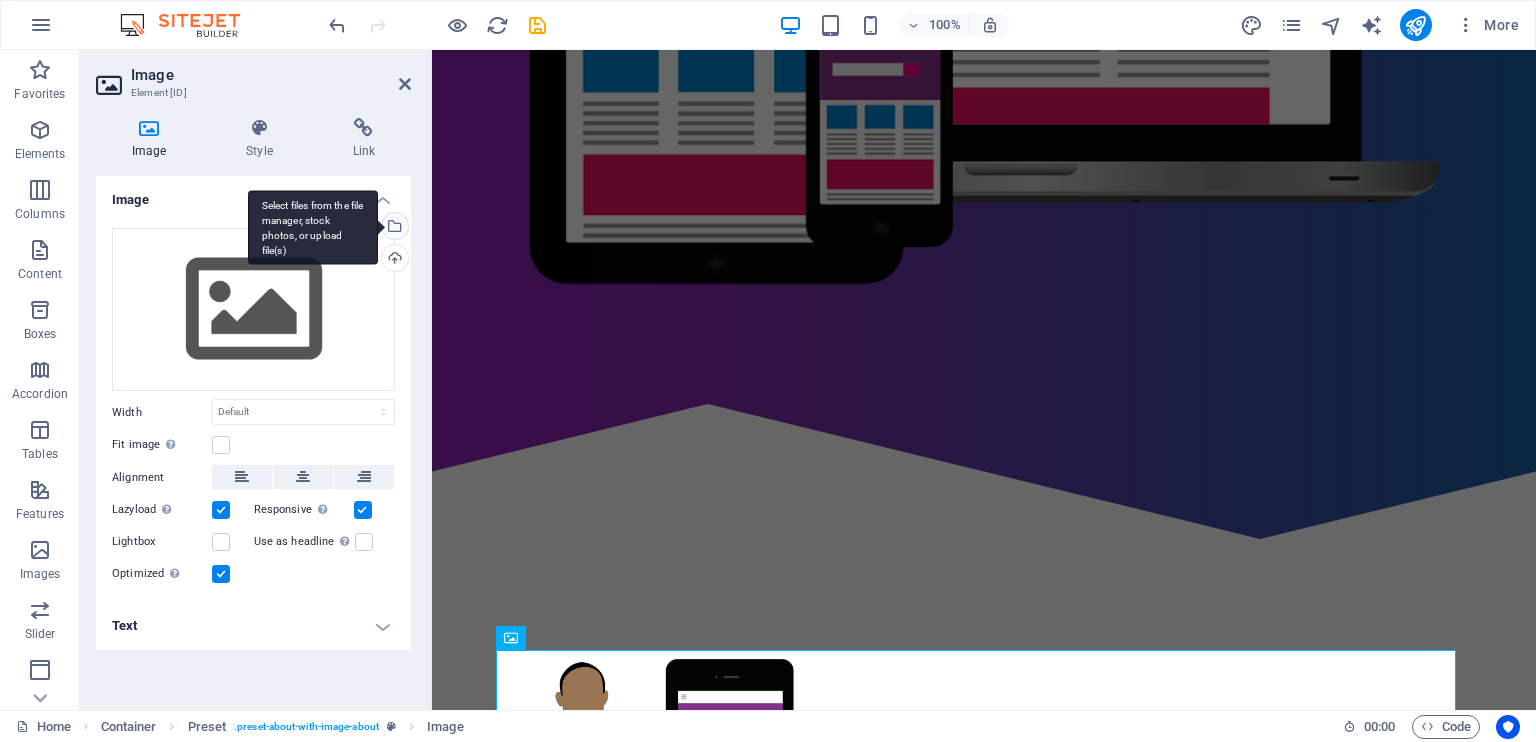 click on "Select files from the file manager, stock photos, or upload file(s)" at bounding box center [393, 228] 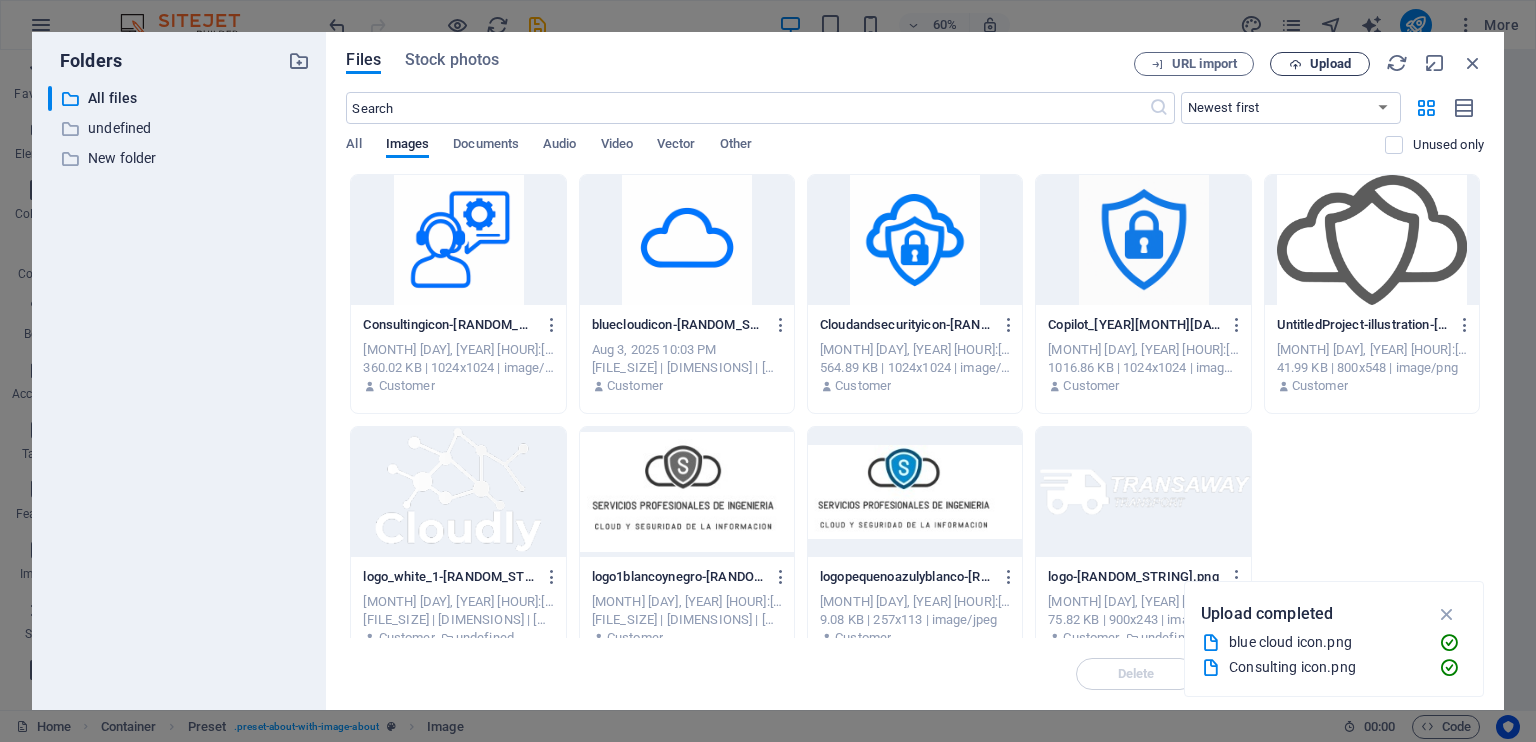 click on "Upload" at bounding box center (1320, 64) 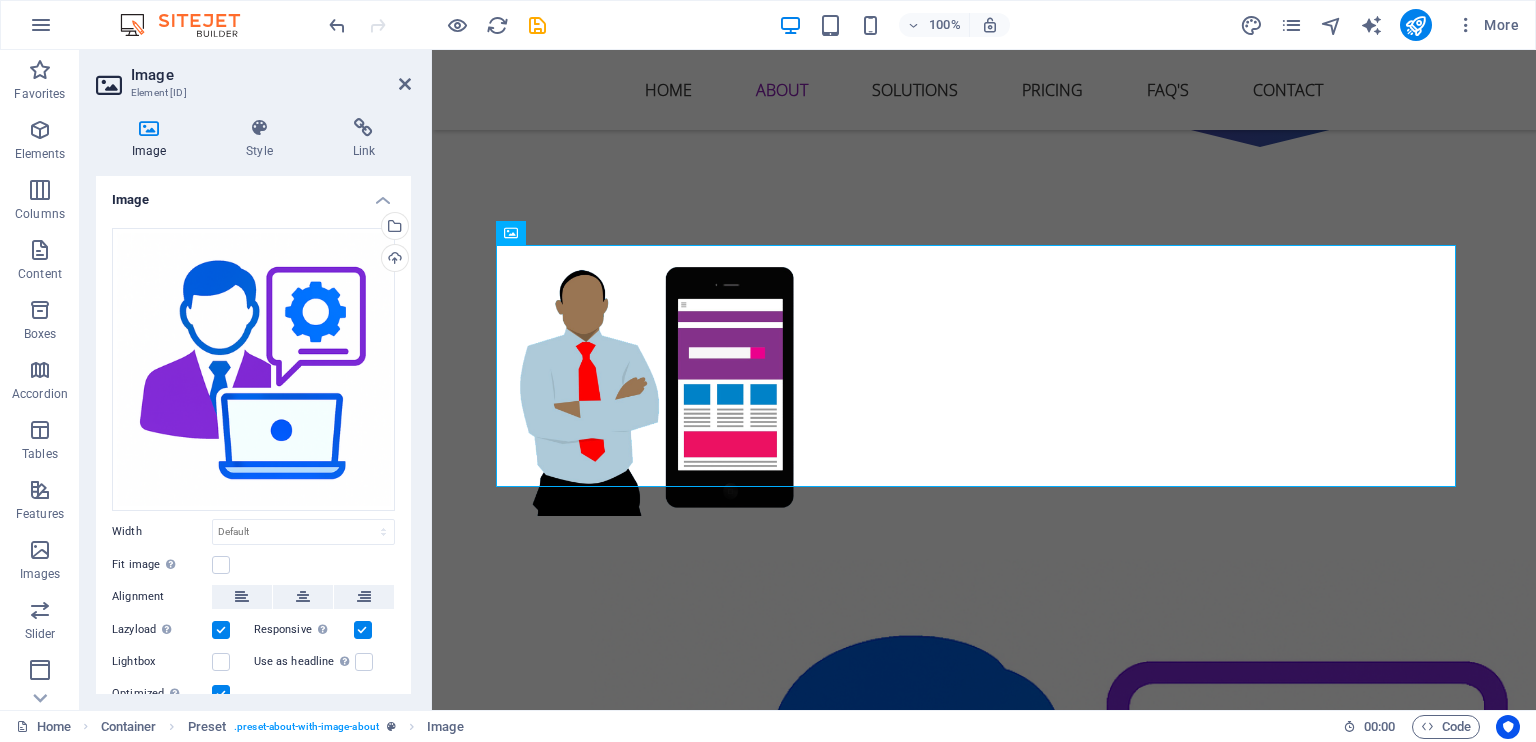 scroll, scrollTop: 1261, scrollLeft: 0, axis: vertical 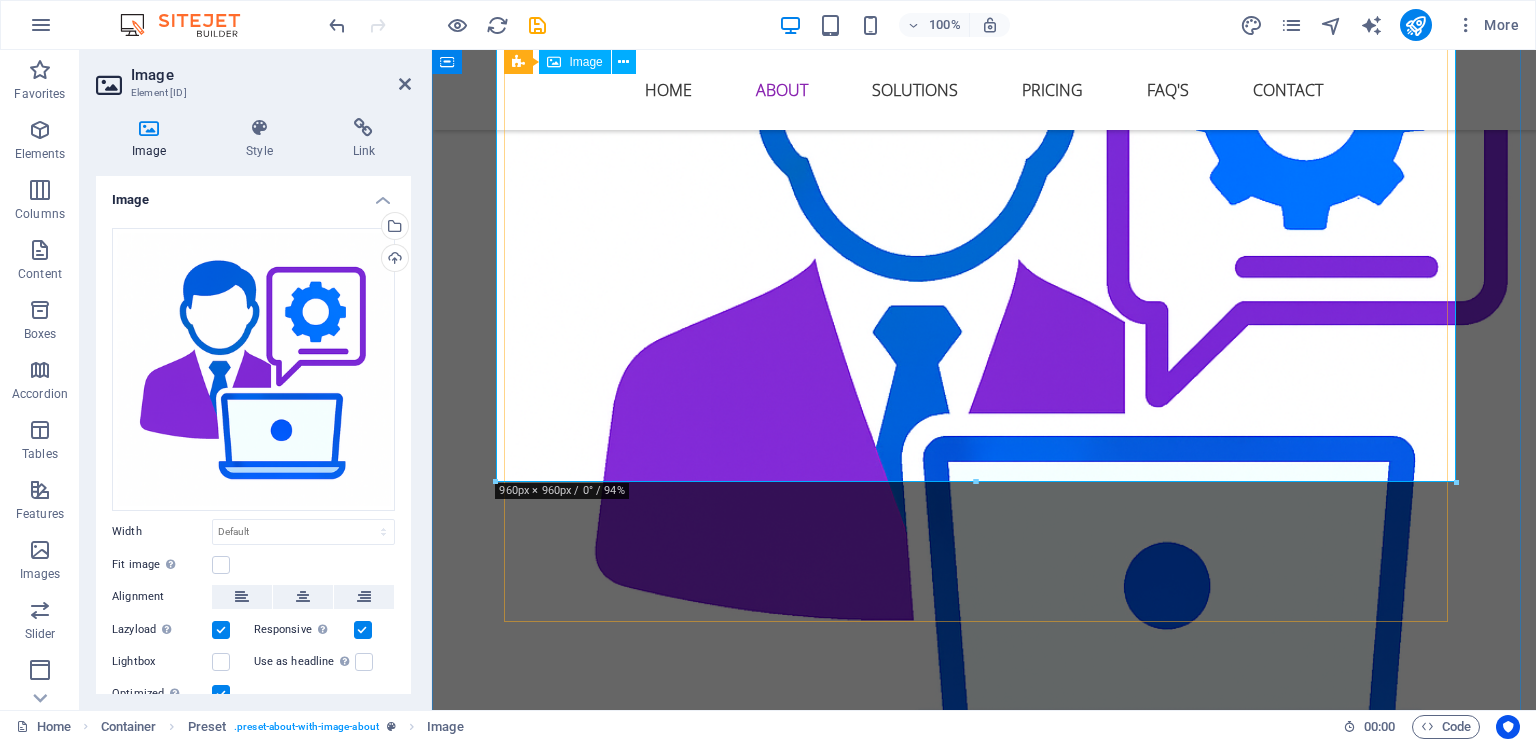 drag, startPoint x: 1885, startPoint y: 529, endPoint x: 1205, endPoint y: 337, distance: 706.5862 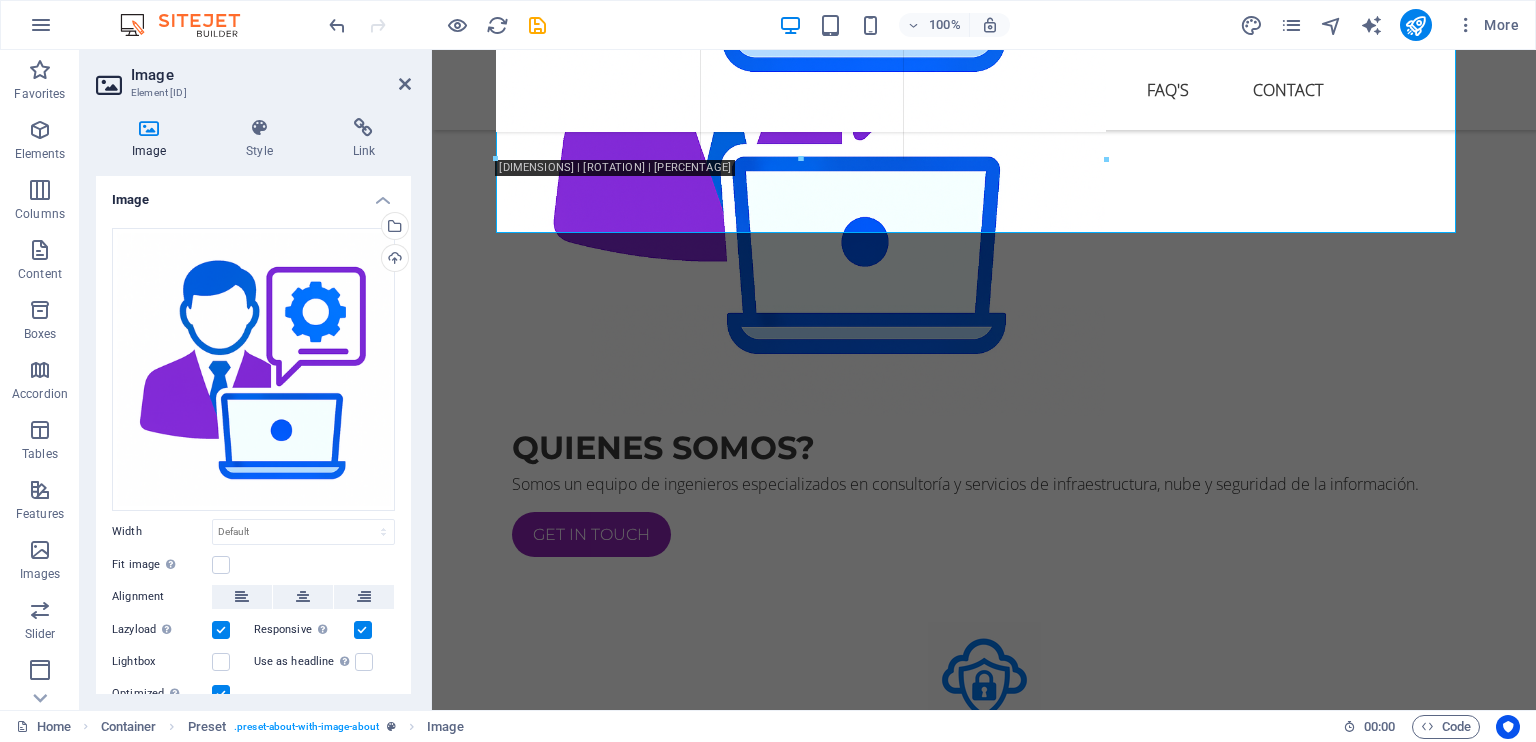 drag, startPoint x: 1456, startPoint y: 519, endPoint x: 814, endPoint y: 144, distance: 743.4978 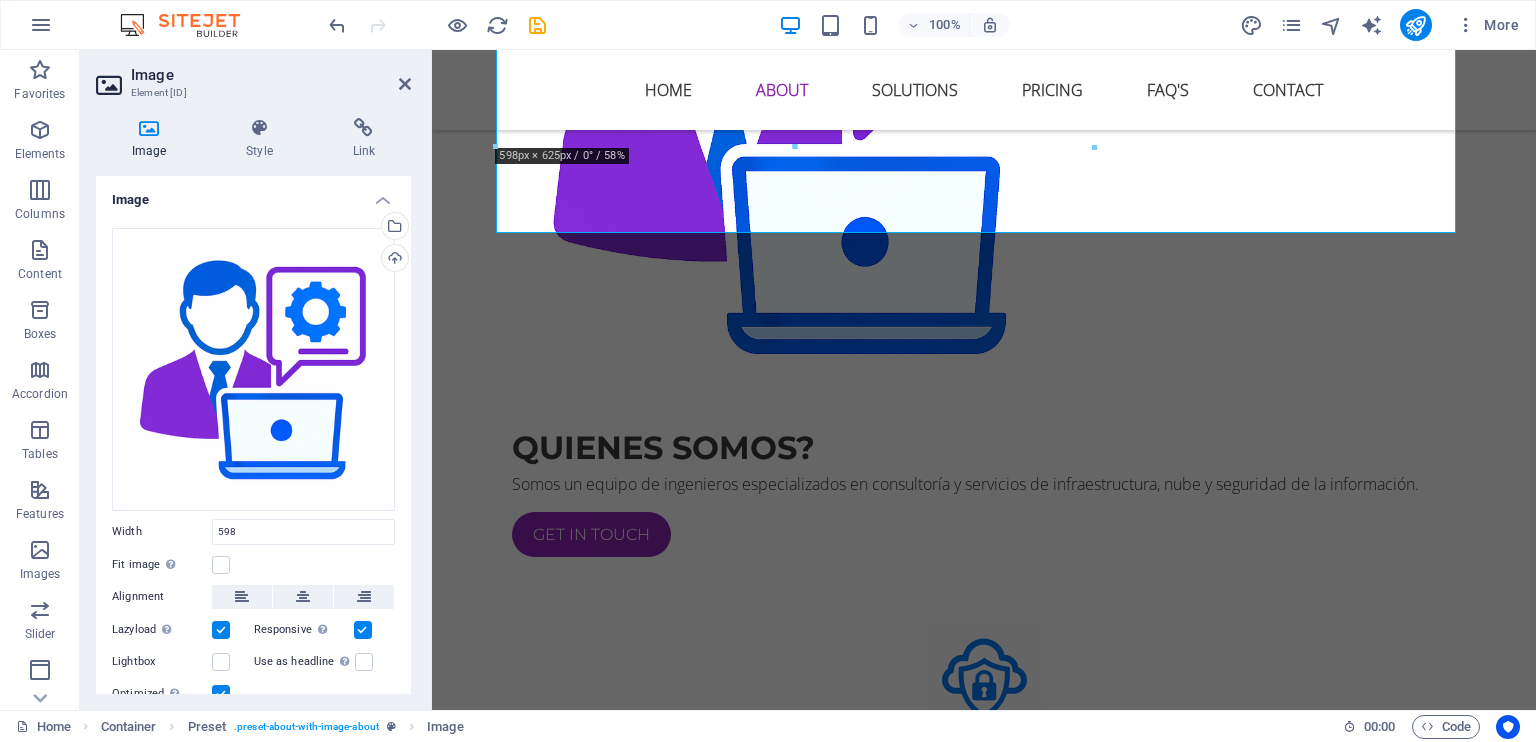 type on "598" 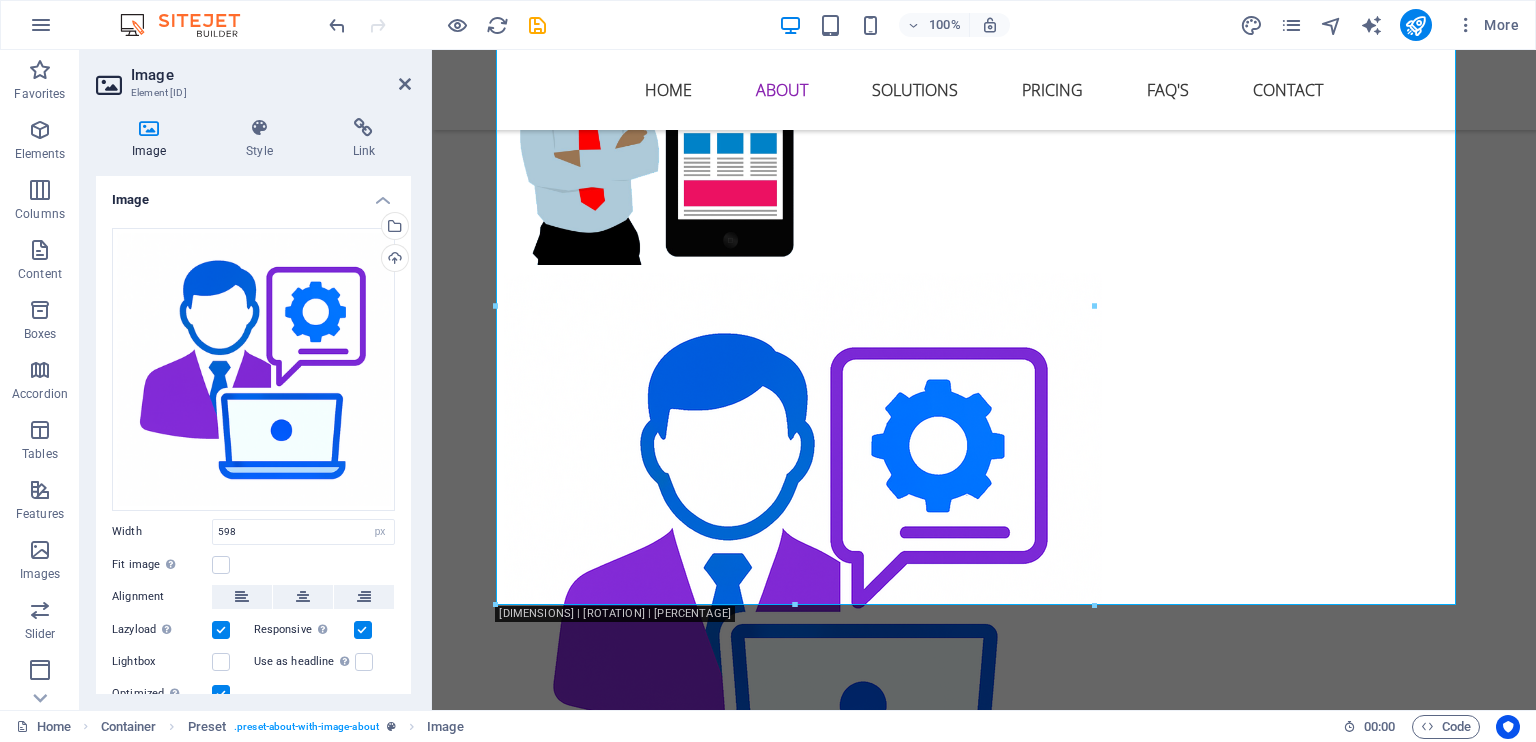scroll, scrollTop: 1513, scrollLeft: 0, axis: vertical 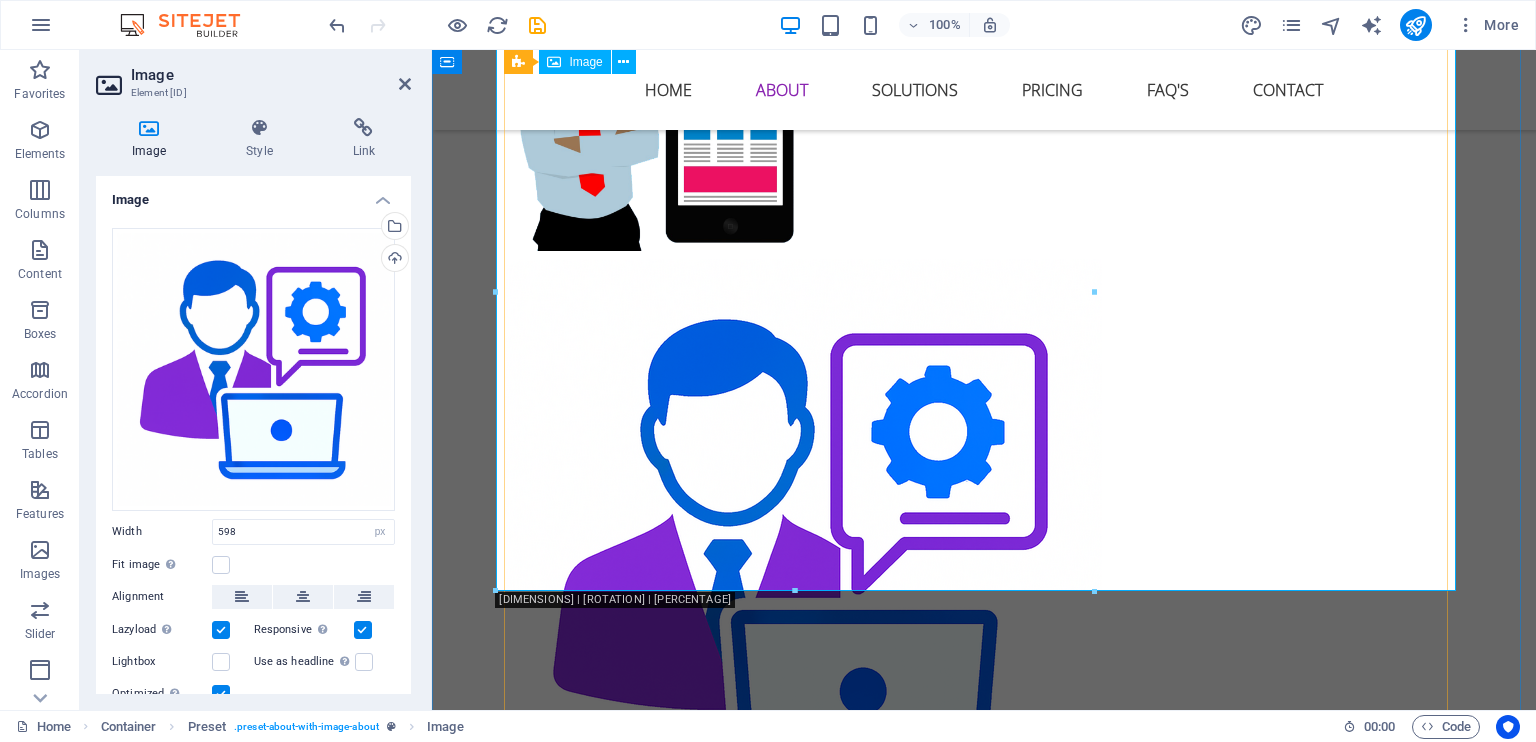 drag, startPoint x: 1528, startPoint y: 637, endPoint x: 923, endPoint y: 414, distance: 644.7899 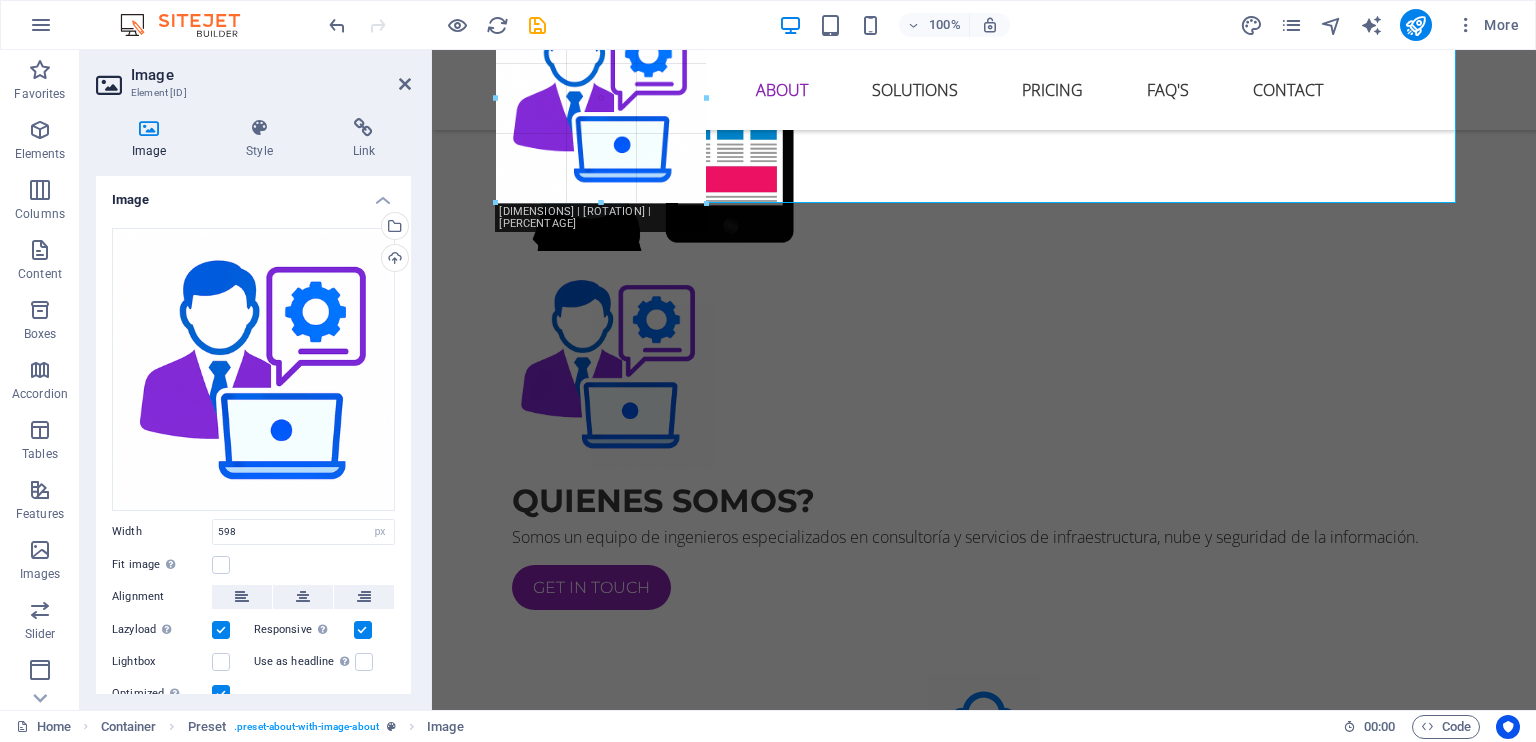 drag, startPoint x: 1096, startPoint y: 595, endPoint x: 186, endPoint y: 145, distance: 1015.1847 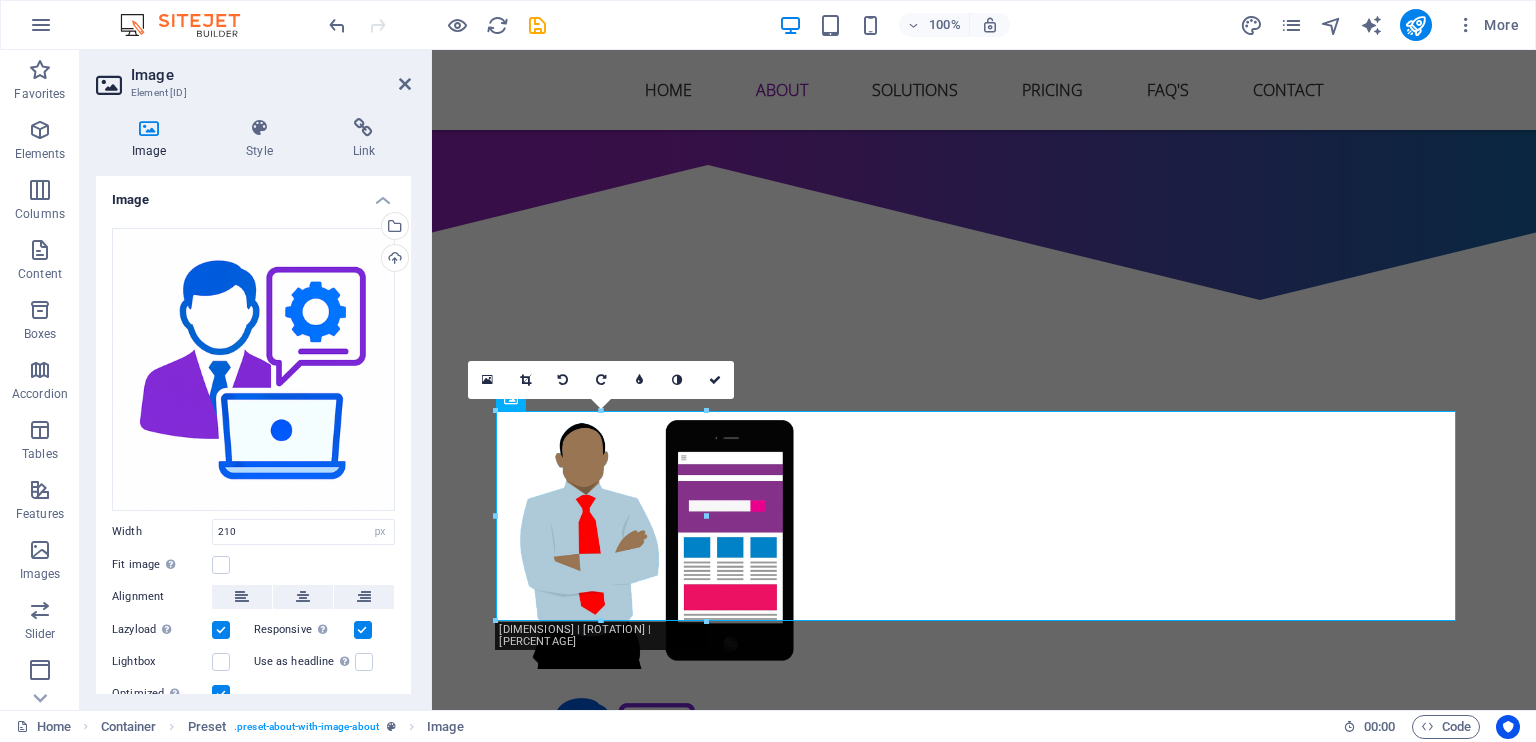scroll, scrollTop: 1122, scrollLeft: 0, axis: vertical 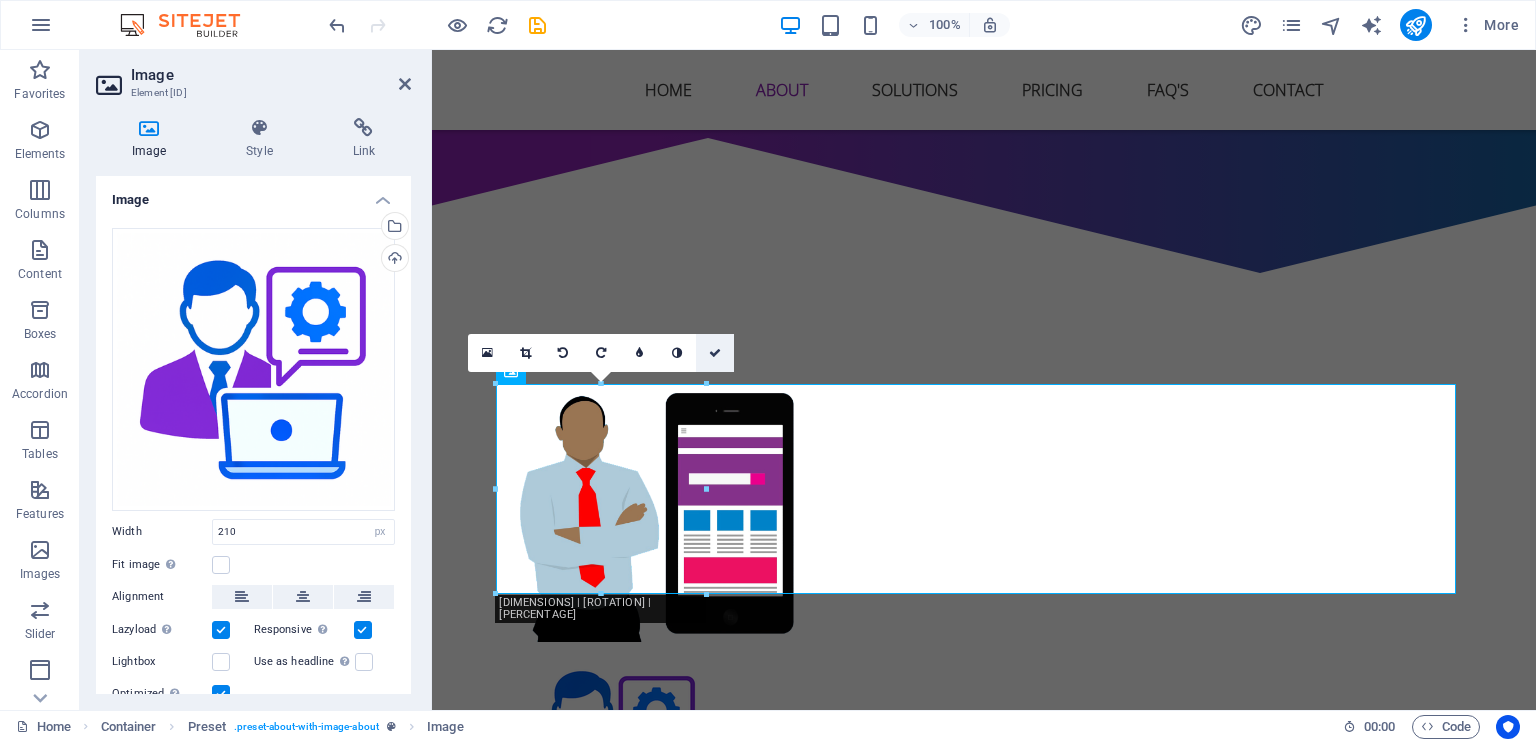 click at bounding box center (715, 353) 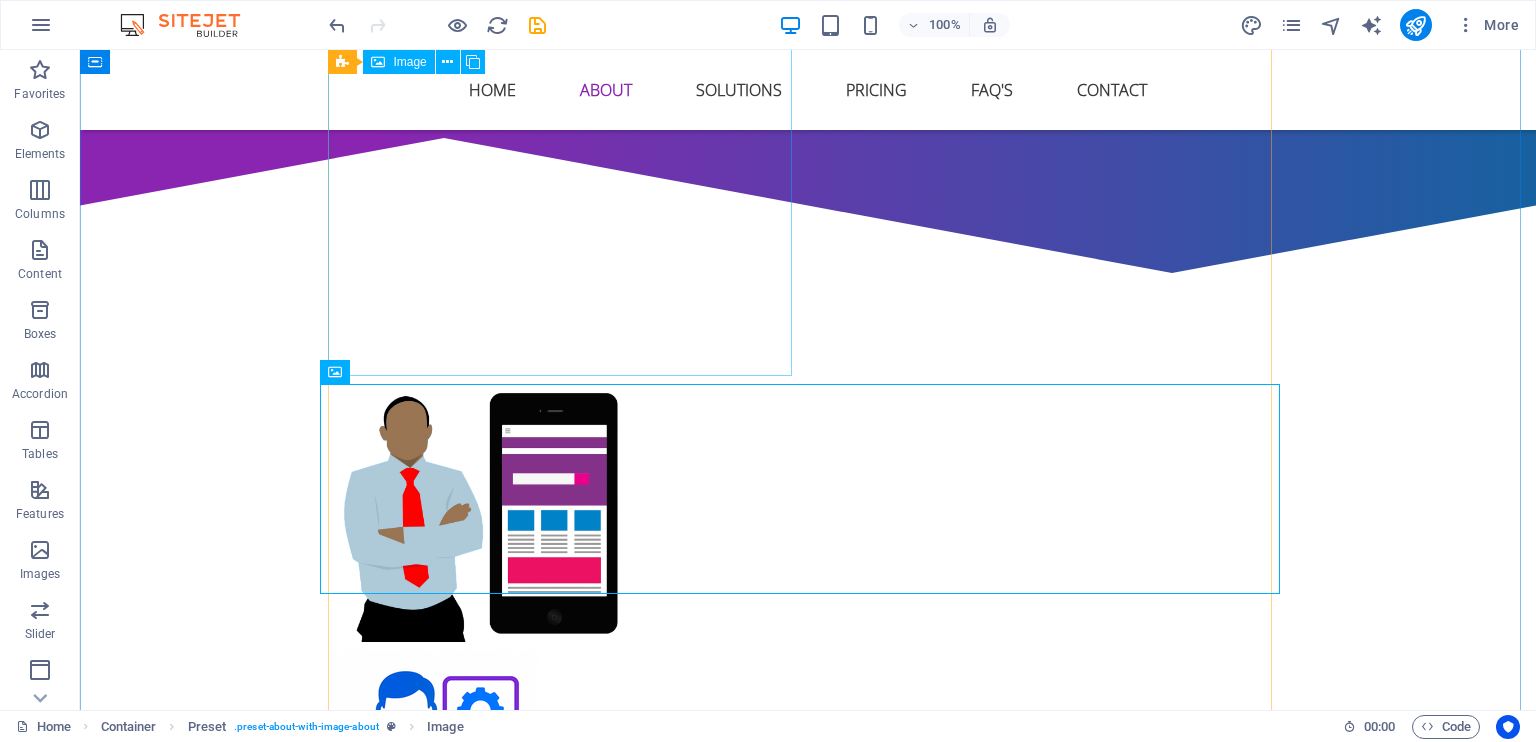click at bounding box center (480, 511) 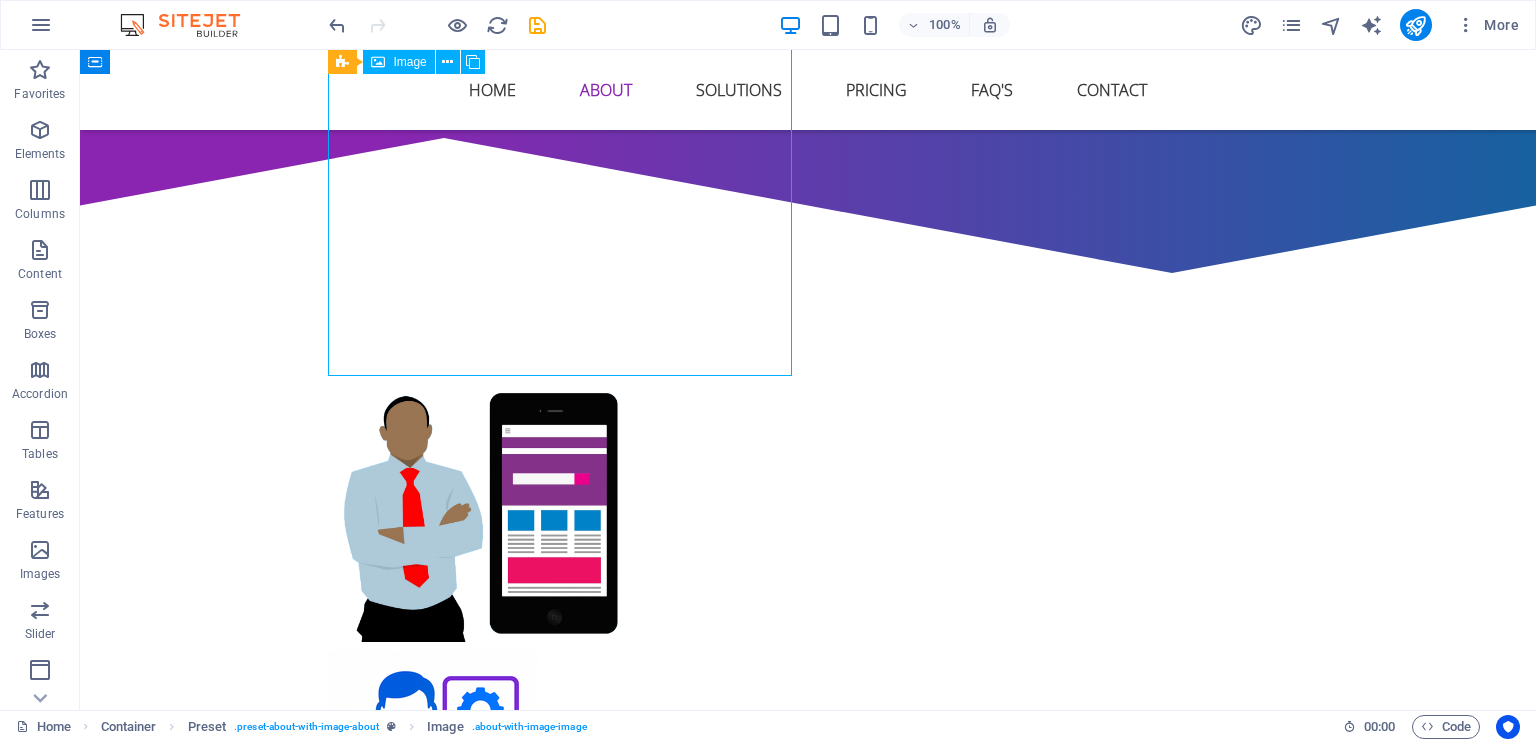 scroll, scrollTop: 686, scrollLeft: 0, axis: vertical 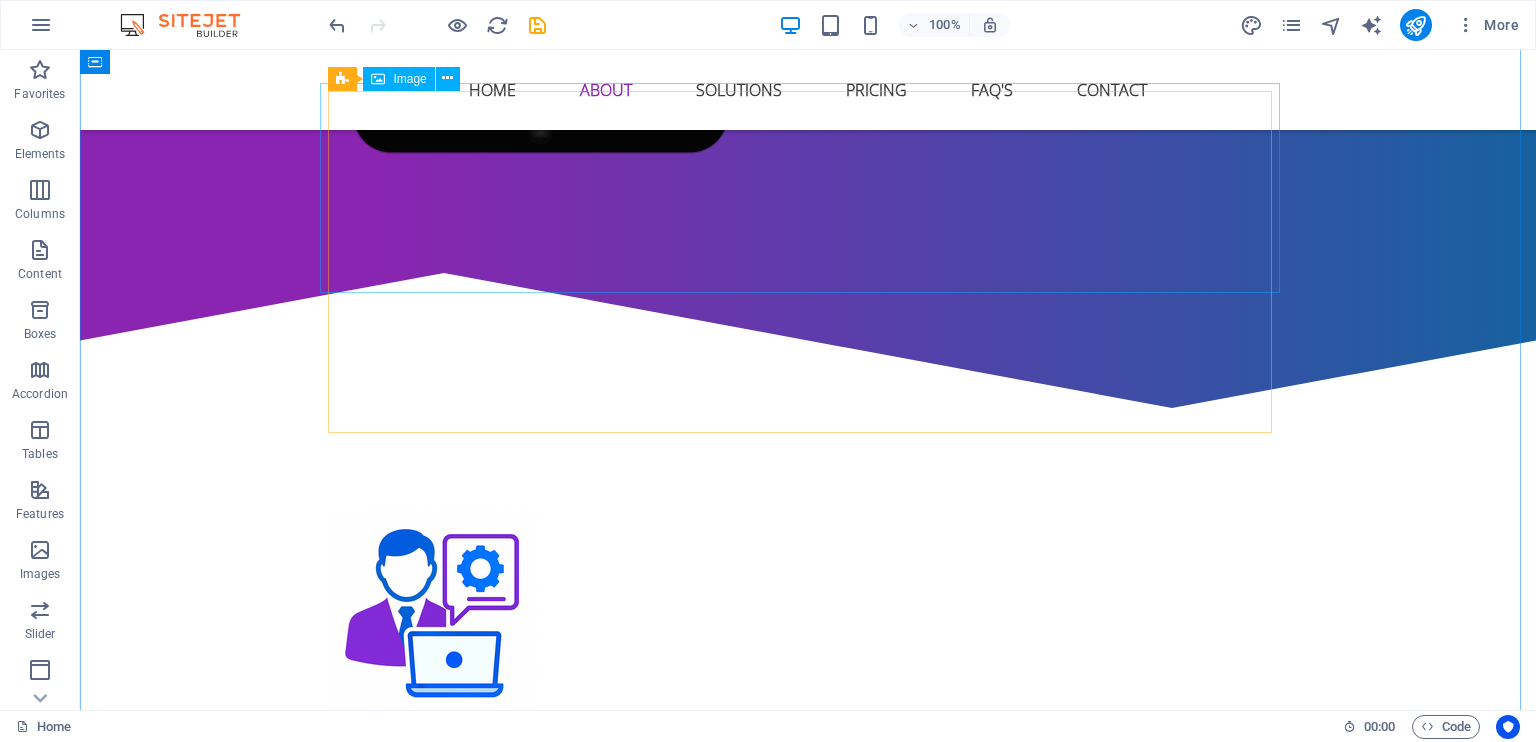 click at bounding box center [808, 613] 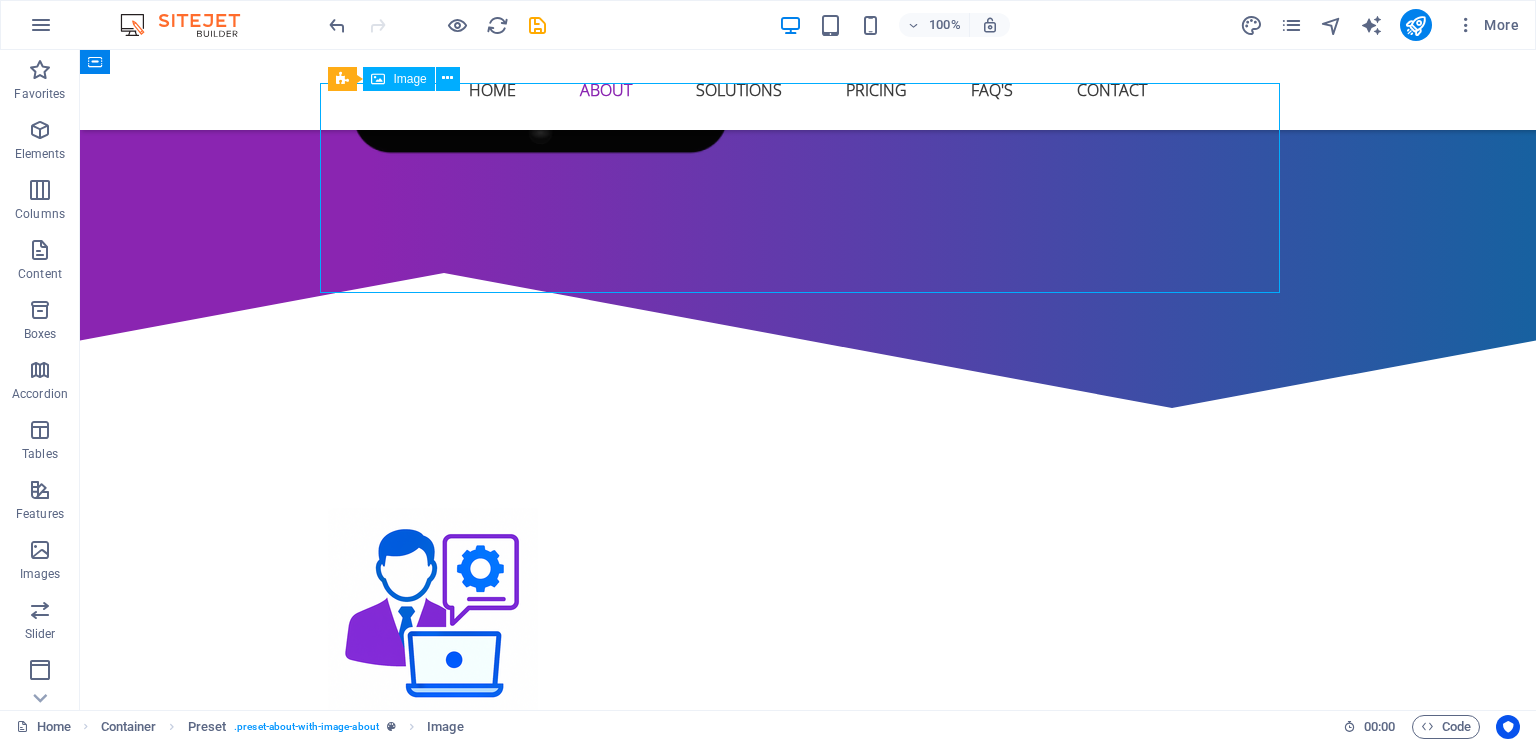 click at bounding box center (808, 613) 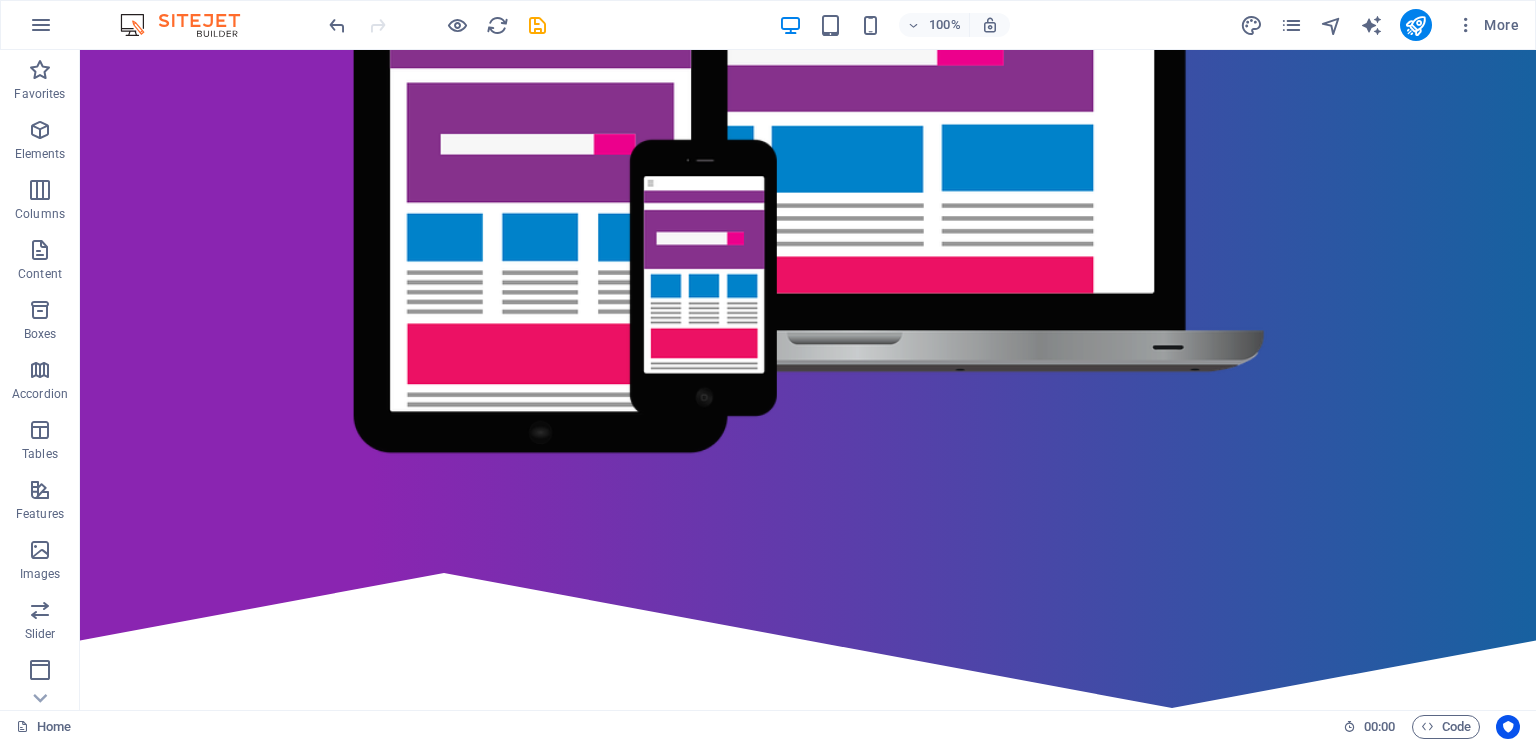 scroll, scrollTop: 673, scrollLeft: 0, axis: vertical 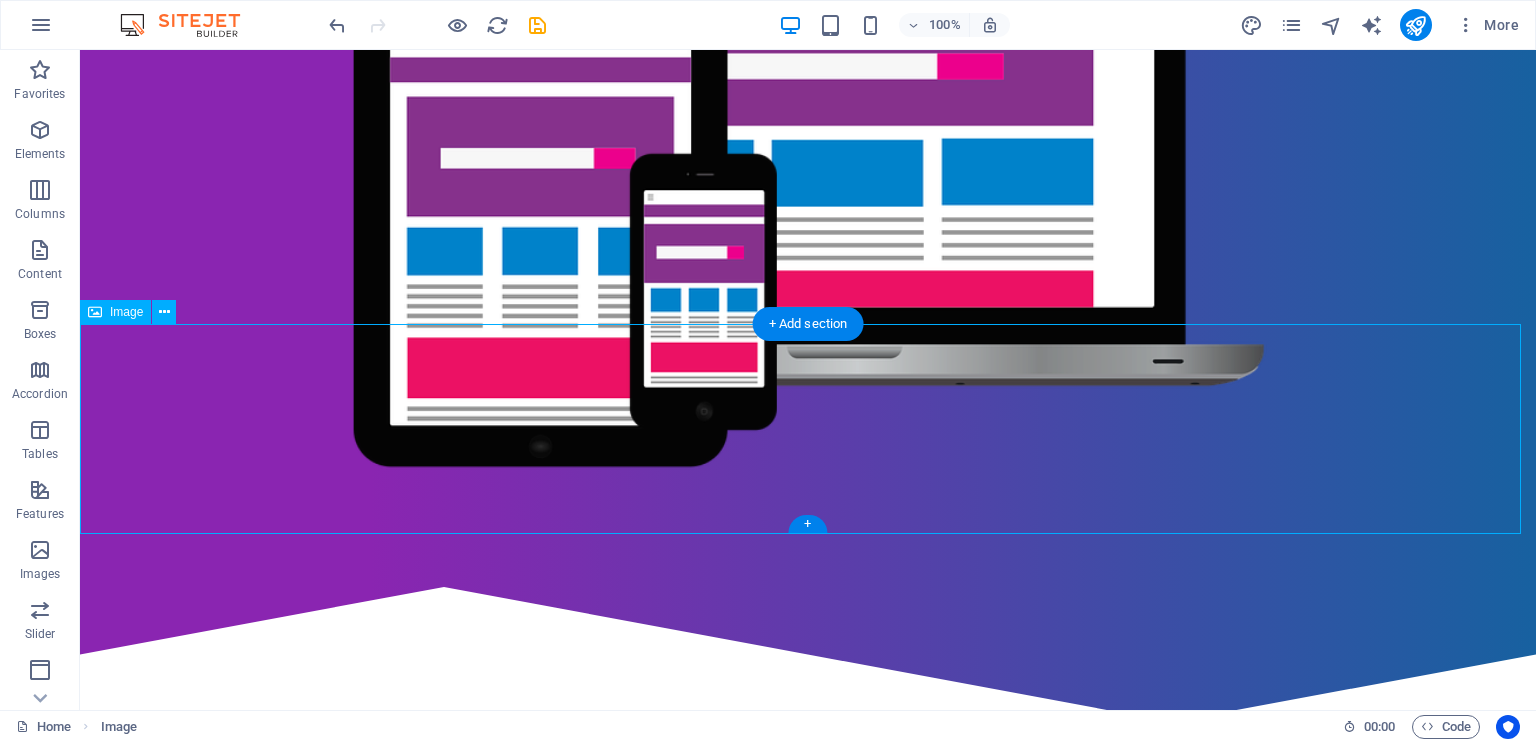 drag, startPoint x: 232, startPoint y: 388, endPoint x: 368, endPoint y: 399, distance: 136.44412 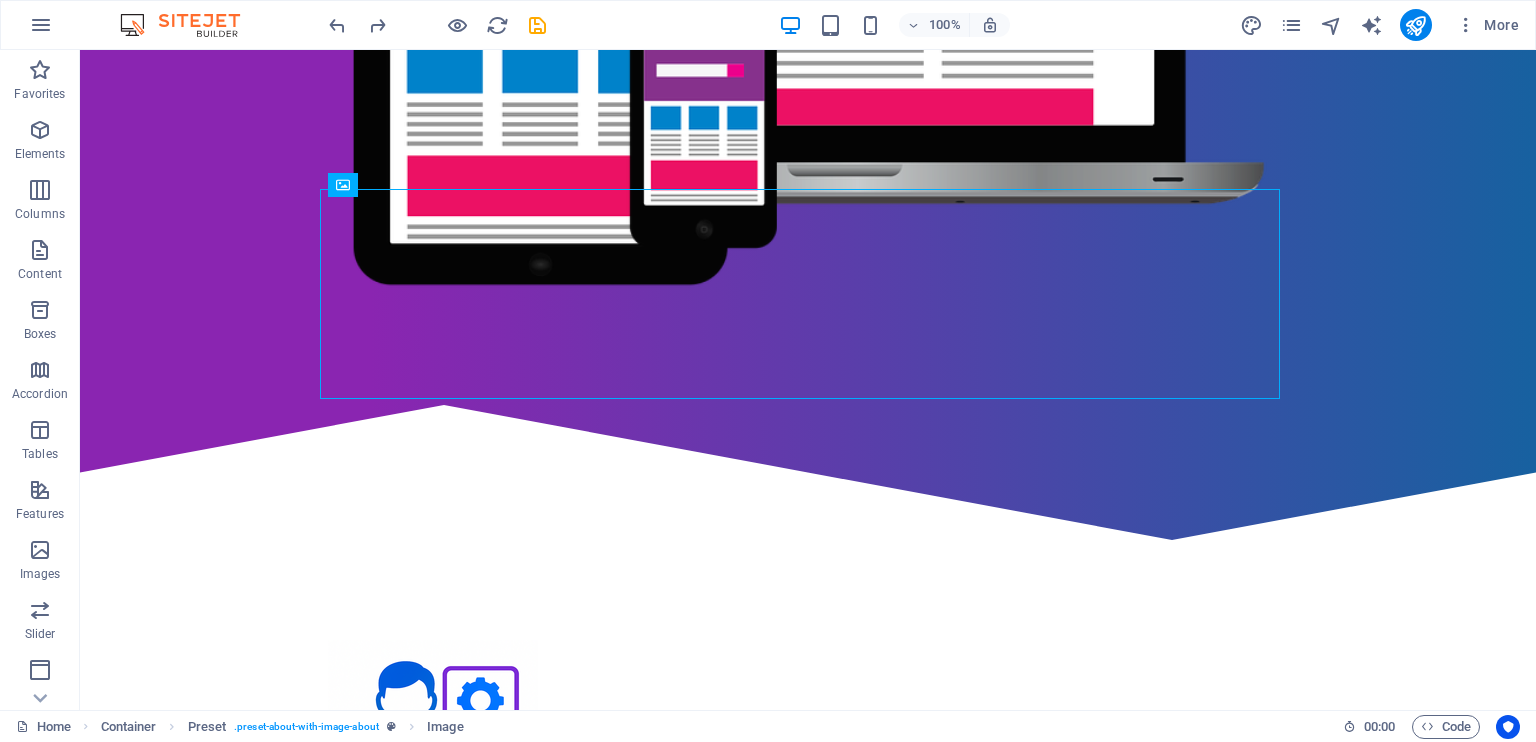 scroll, scrollTop: 894, scrollLeft: 0, axis: vertical 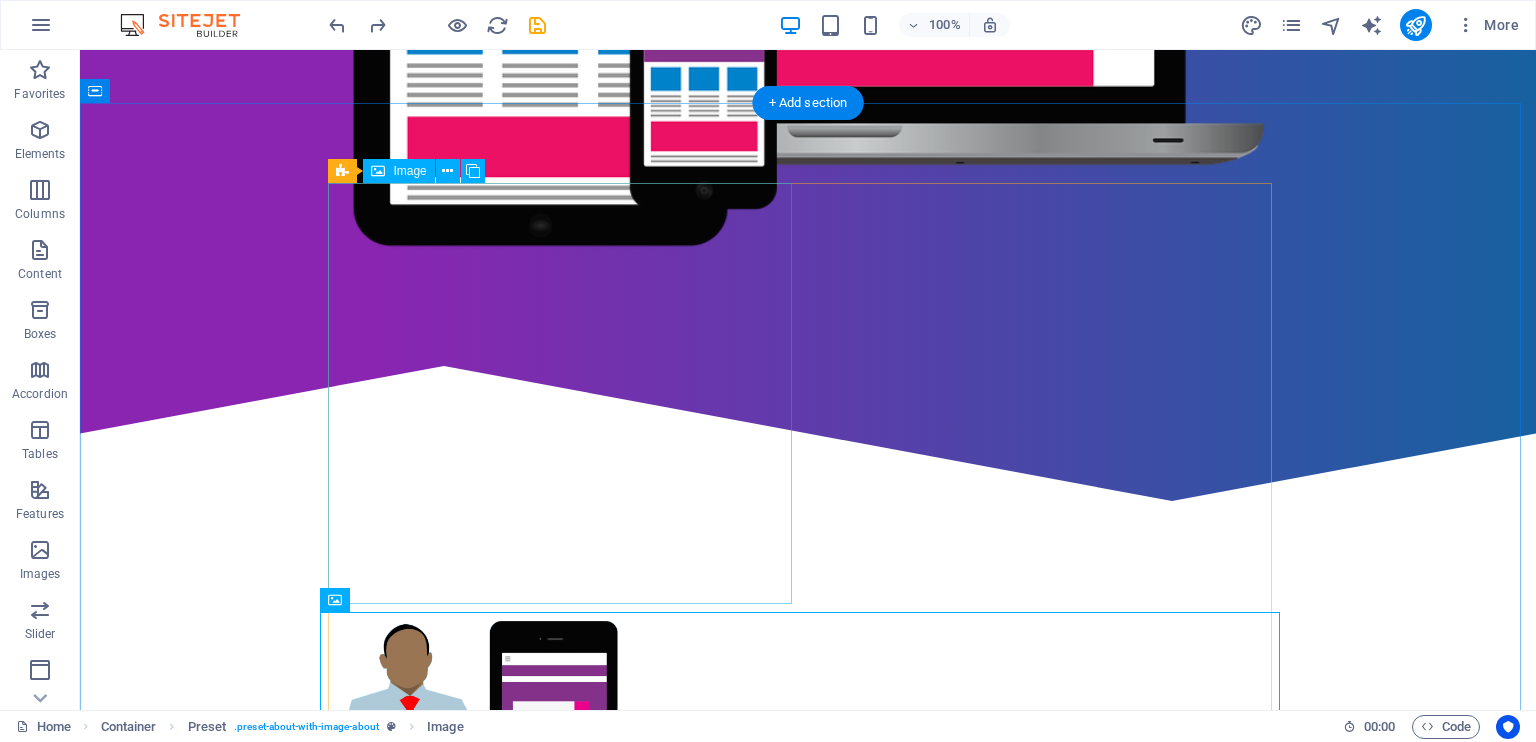 click at bounding box center (480, 739) 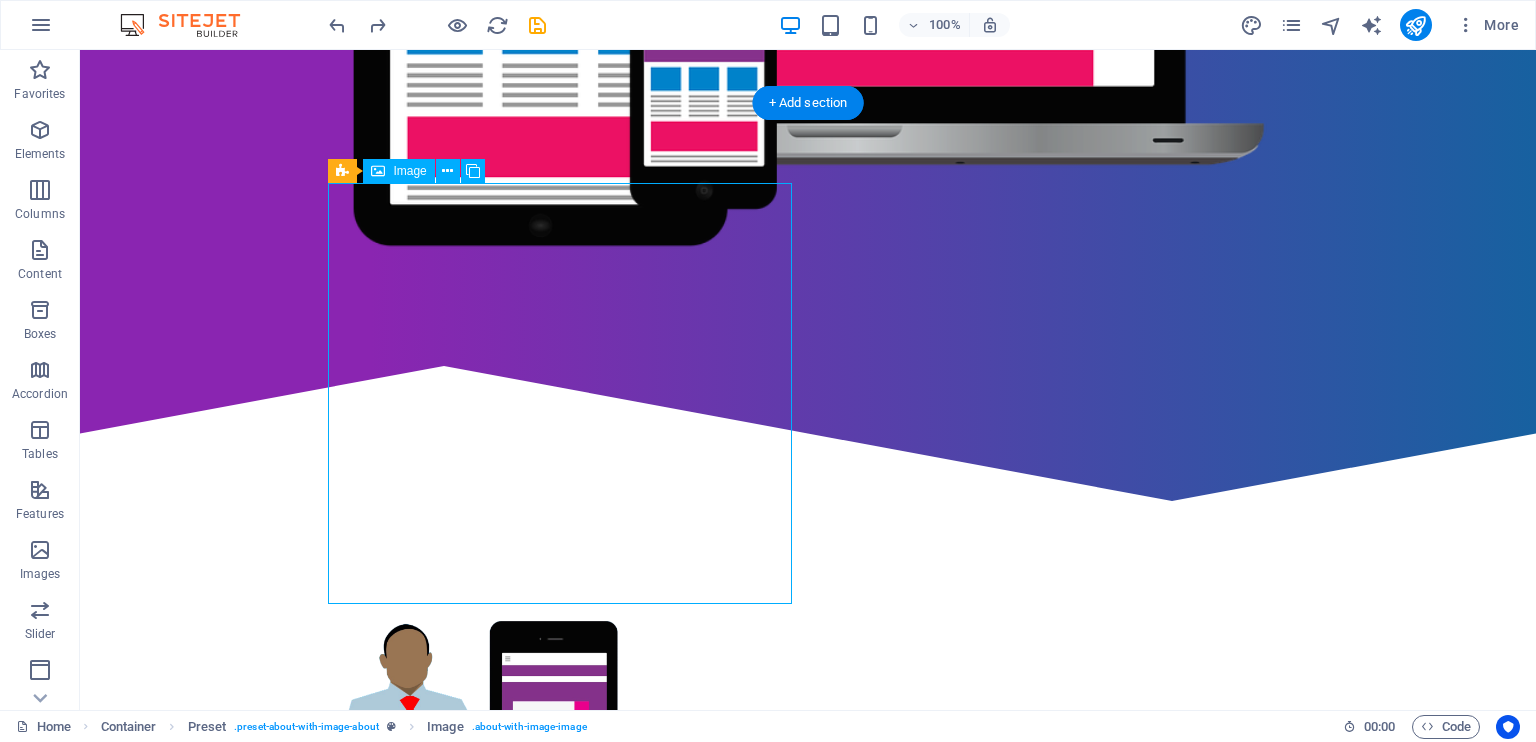 click at bounding box center [480, 739] 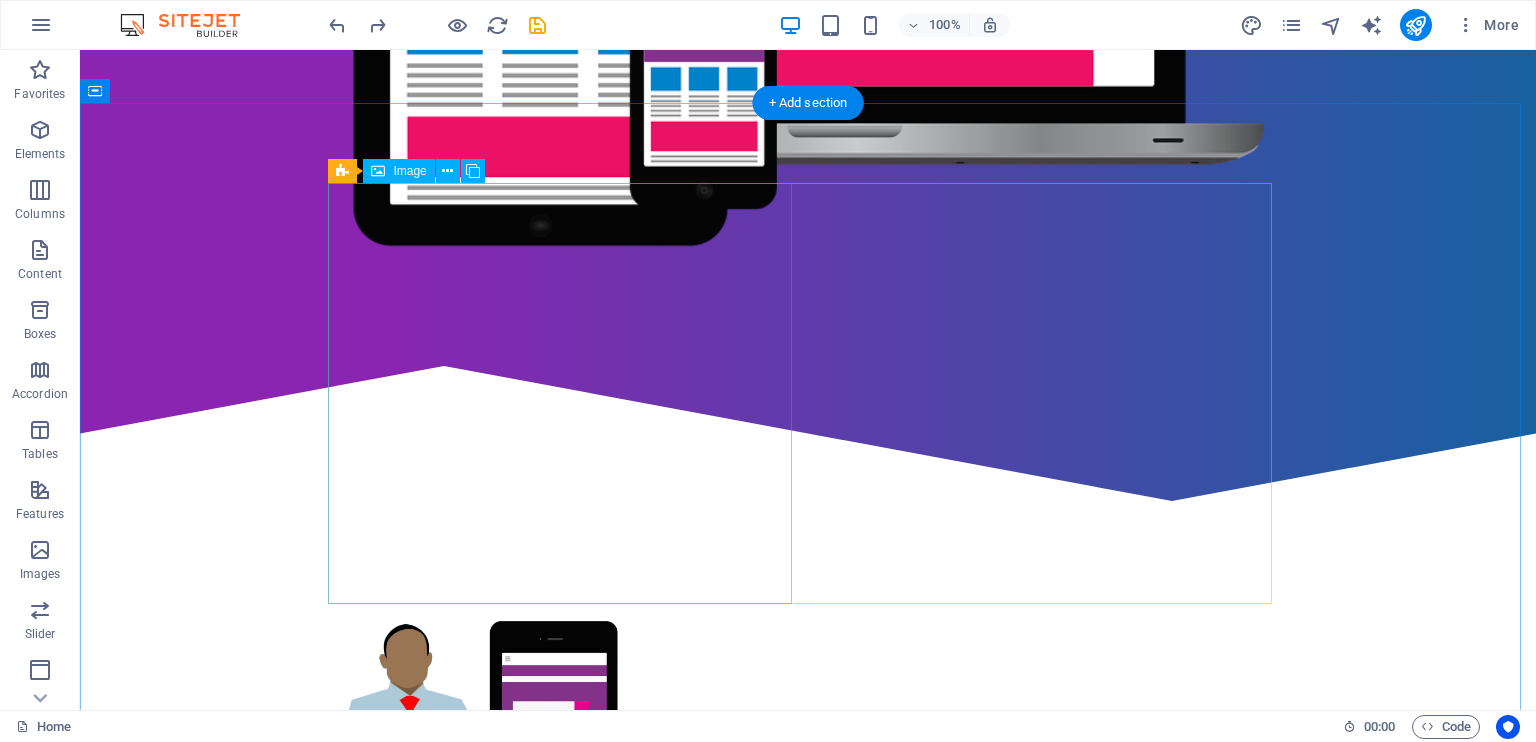 click at bounding box center (480, 739) 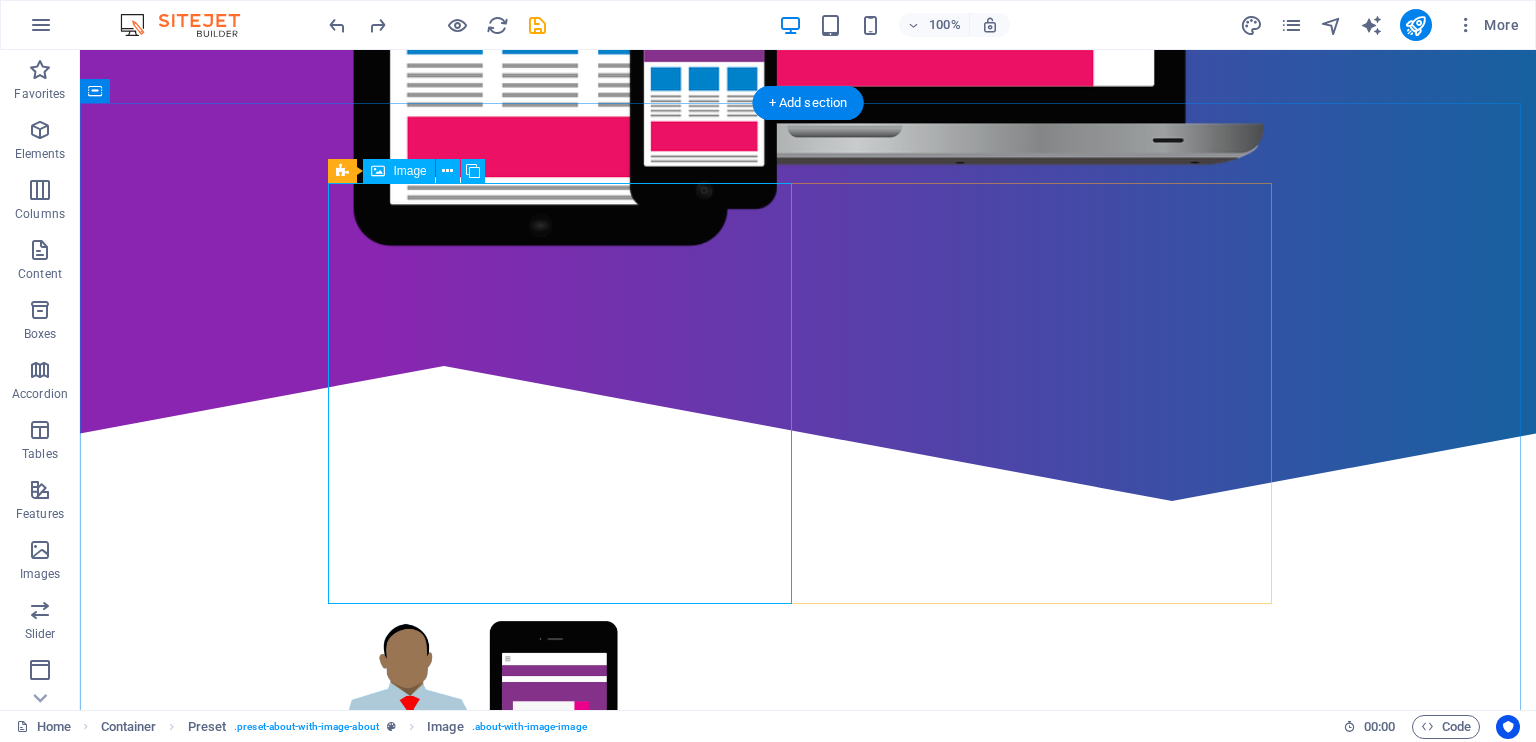 click at bounding box center (480, 739) 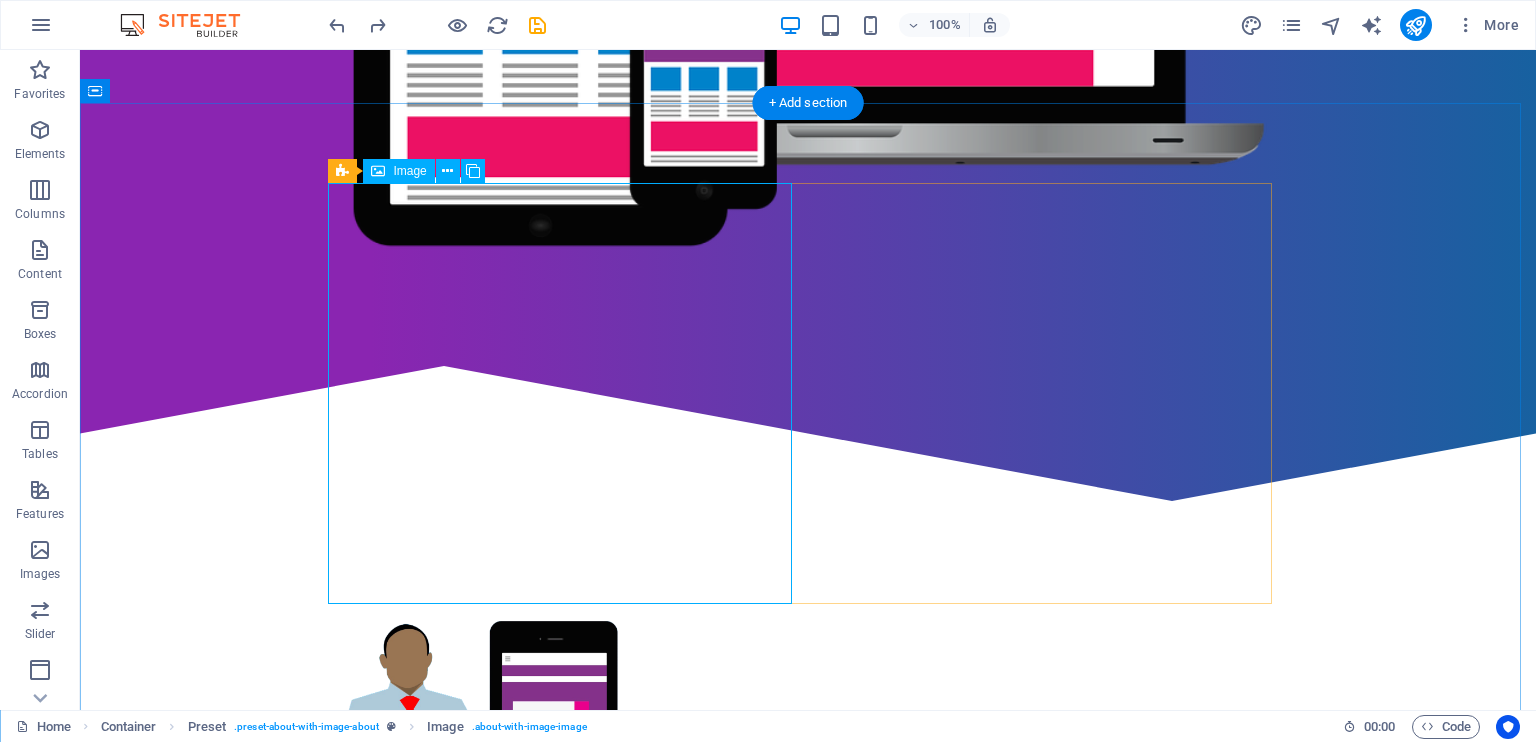 click at bounding box center [480, 739] 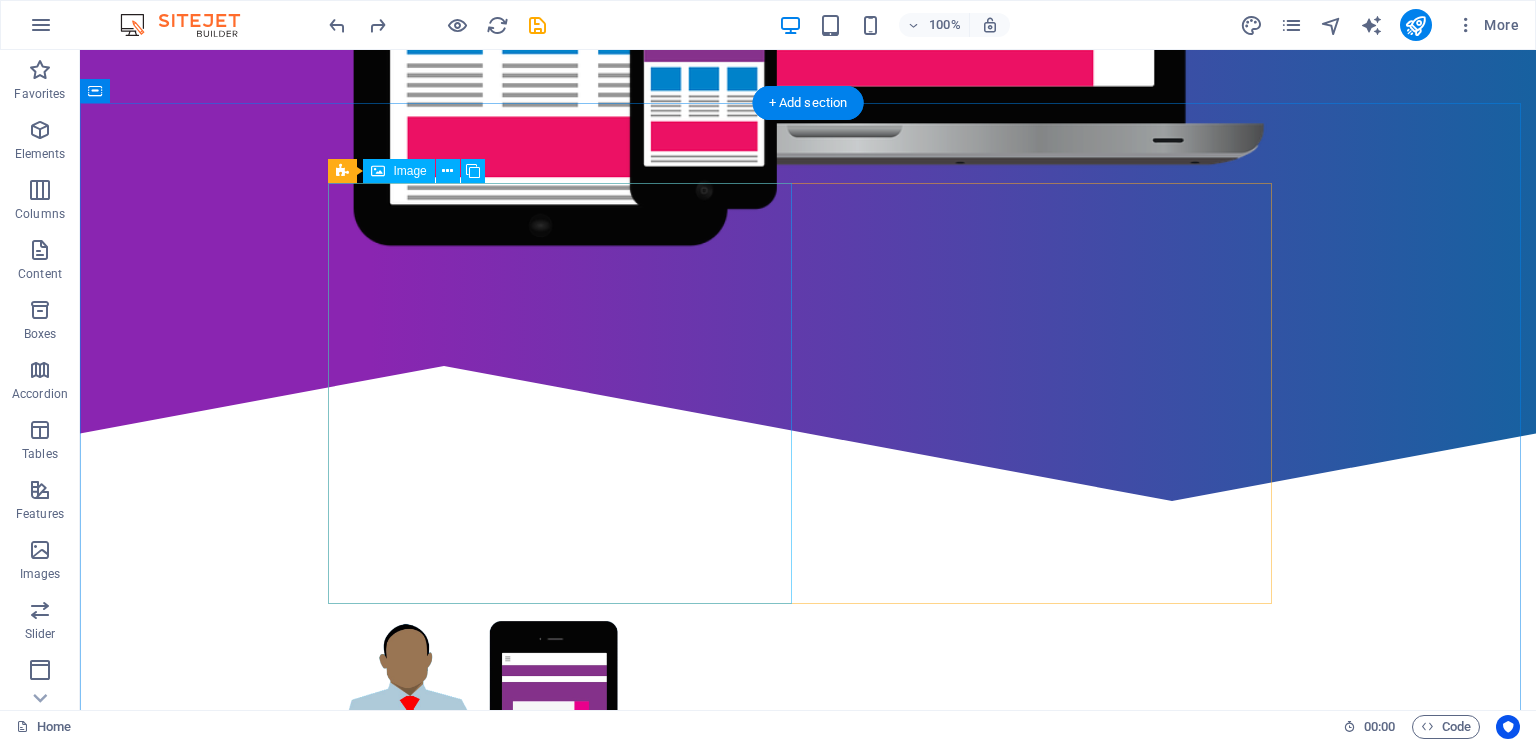 click at bounding box center (480, 739) 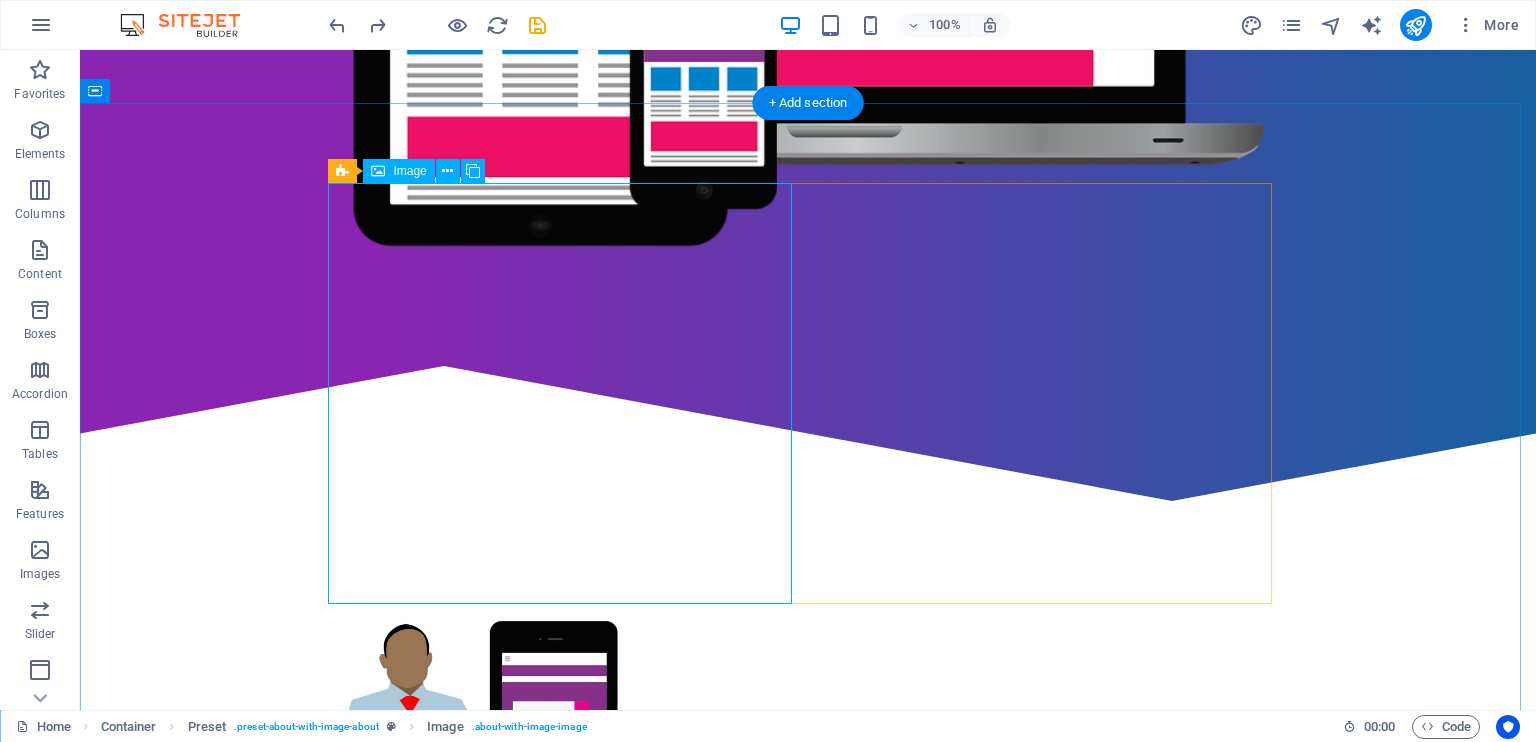 click at bounding box center [480, 739] 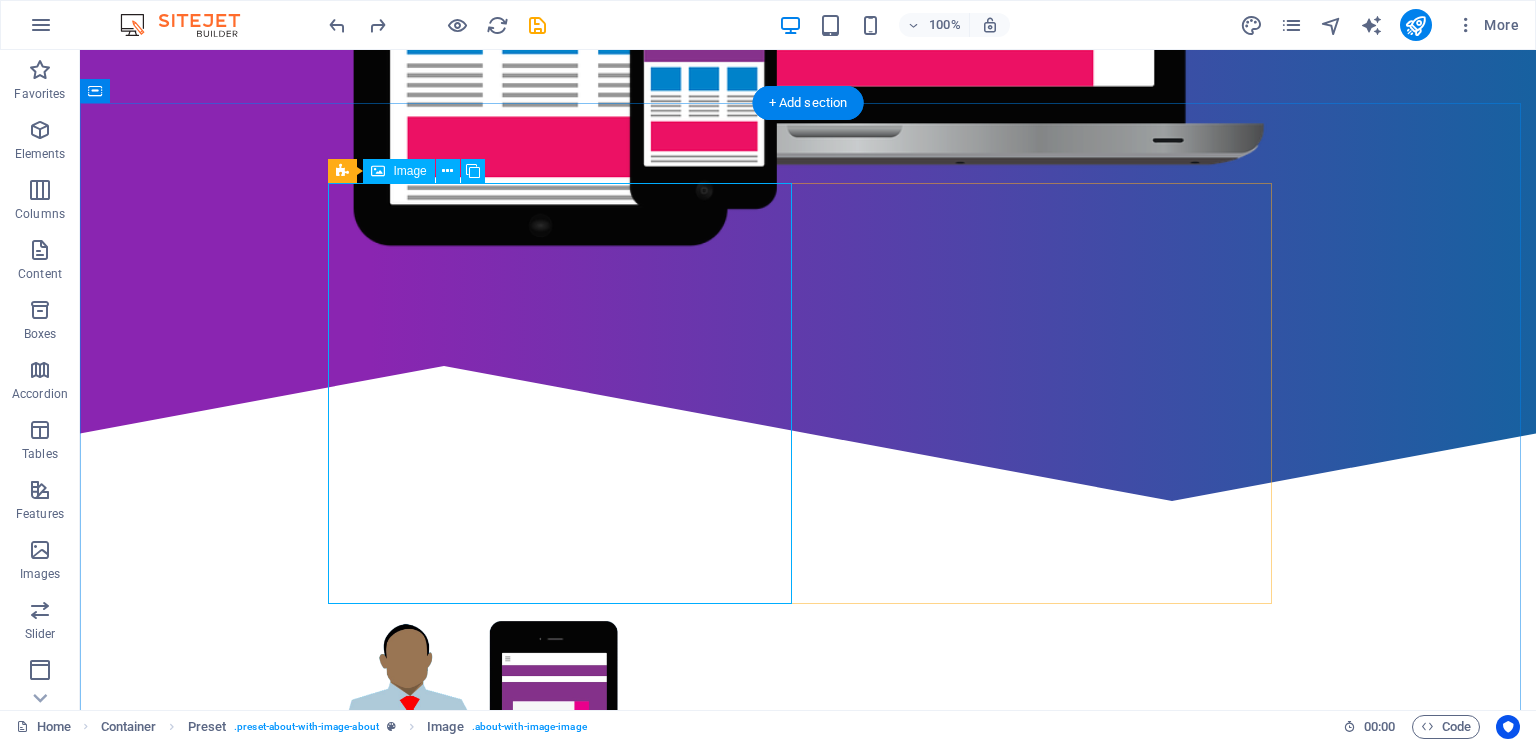 click at bounding box center [480, 739] 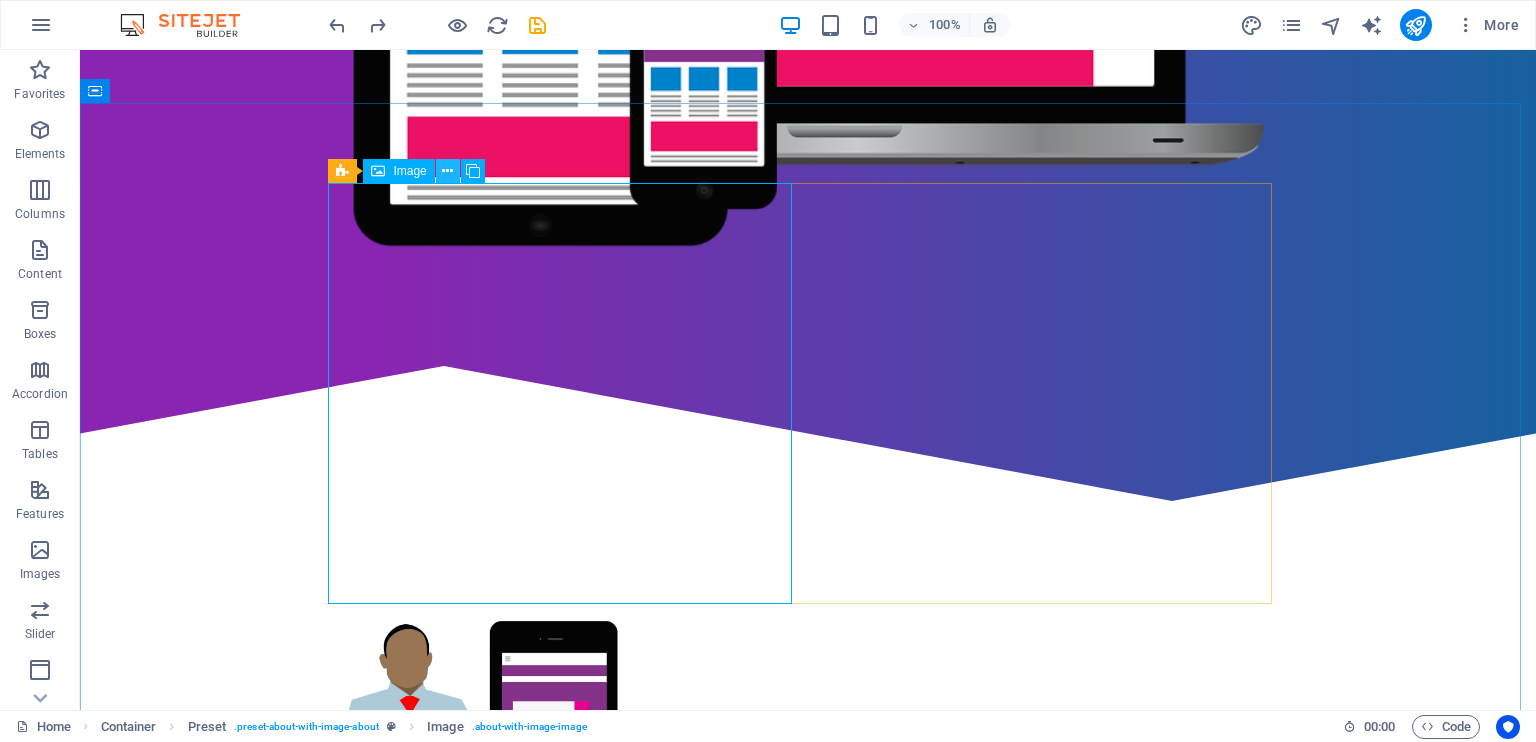 click at bounding box center [447, 171] 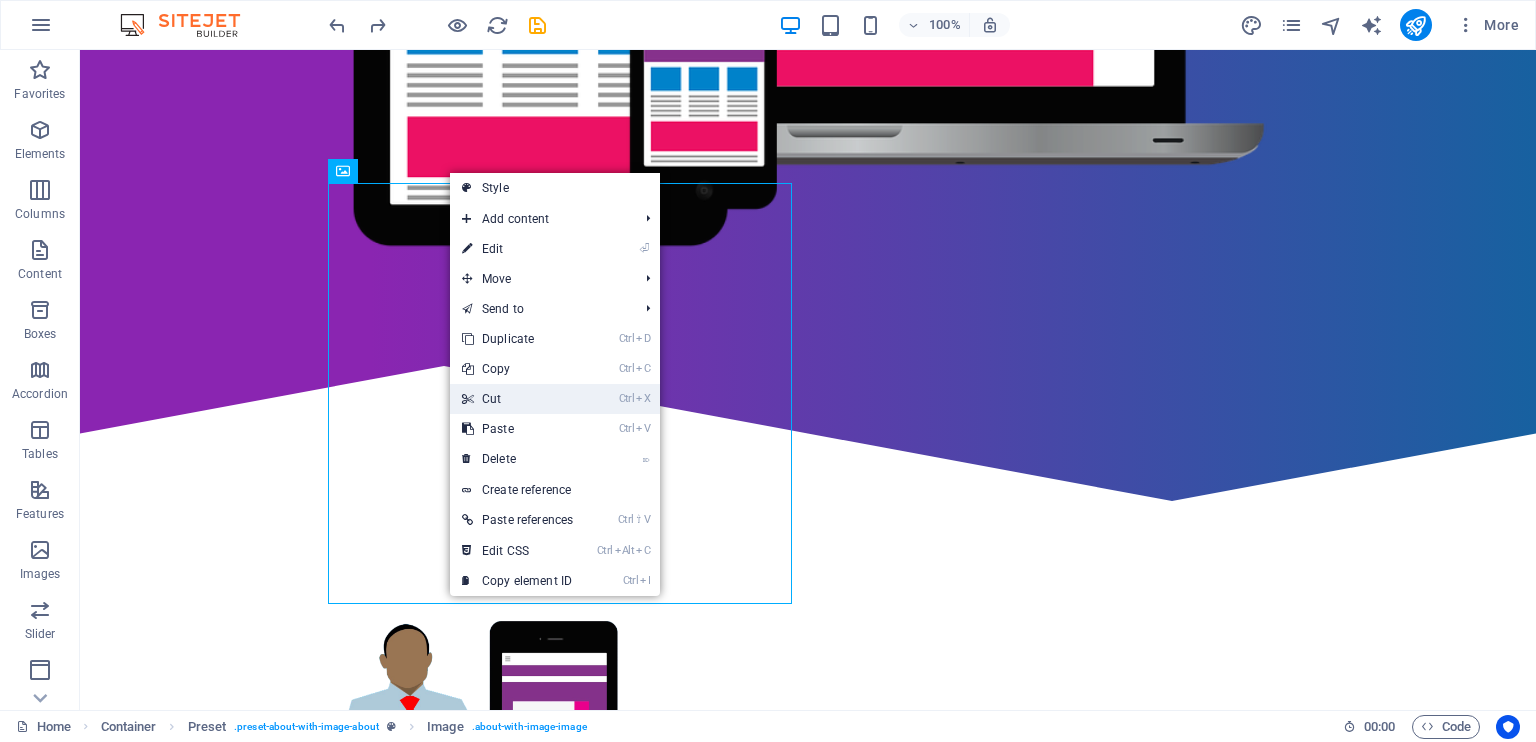 click on "Ctrl X  Cut" at bounding box center (517, 399) 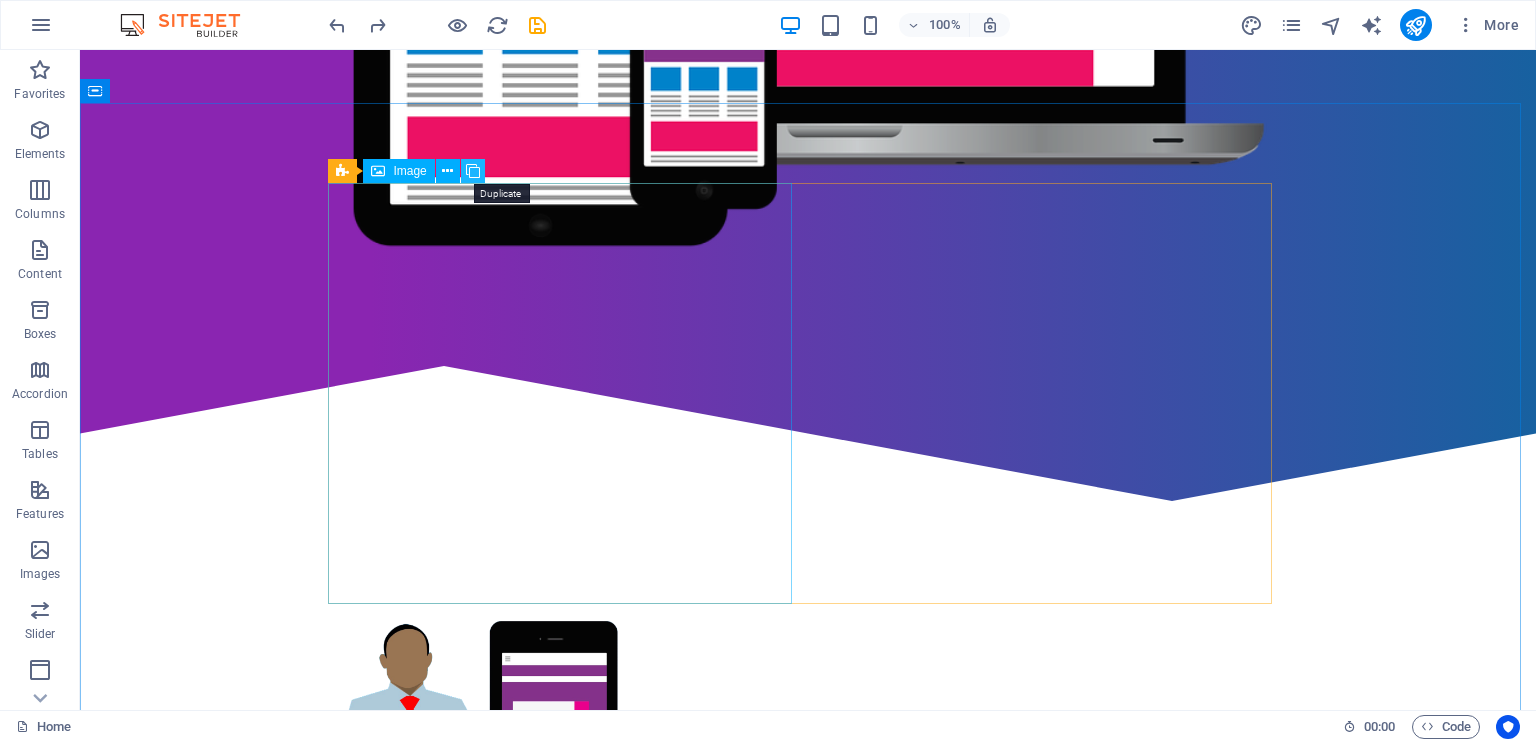click at bounding box center [473, 171] 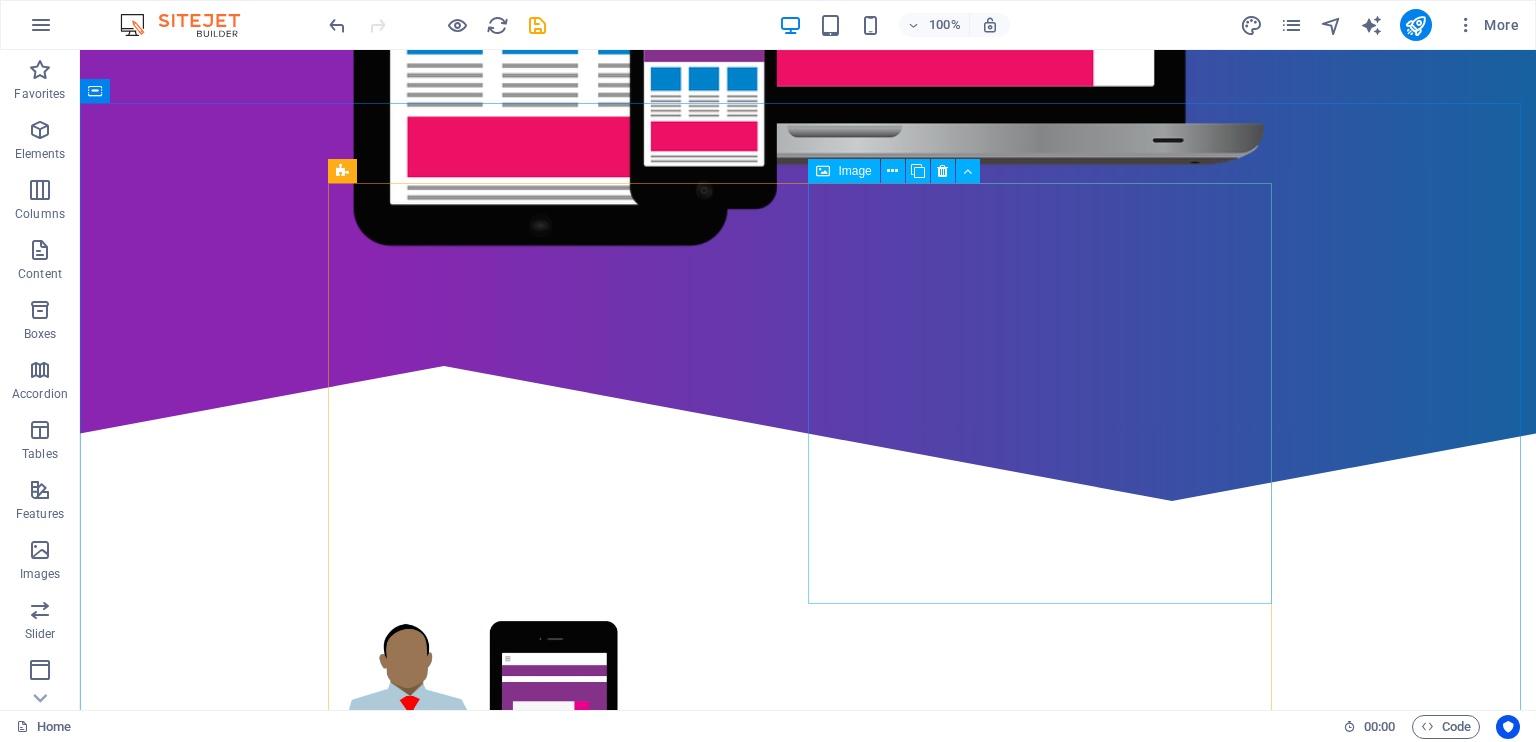 click on "Image" at bounding box center [843, 171] 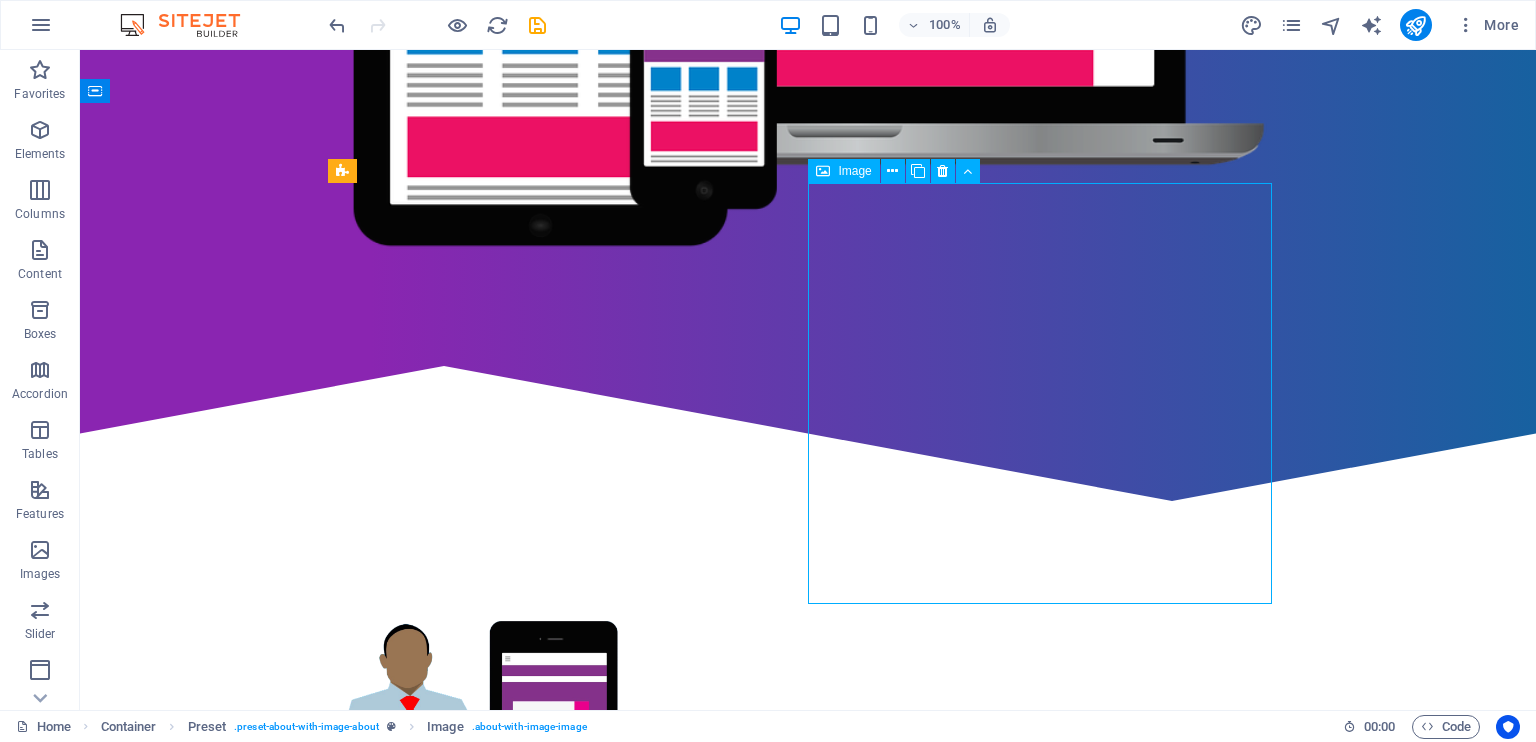 click on "Image" at bounding box center [843, 171] 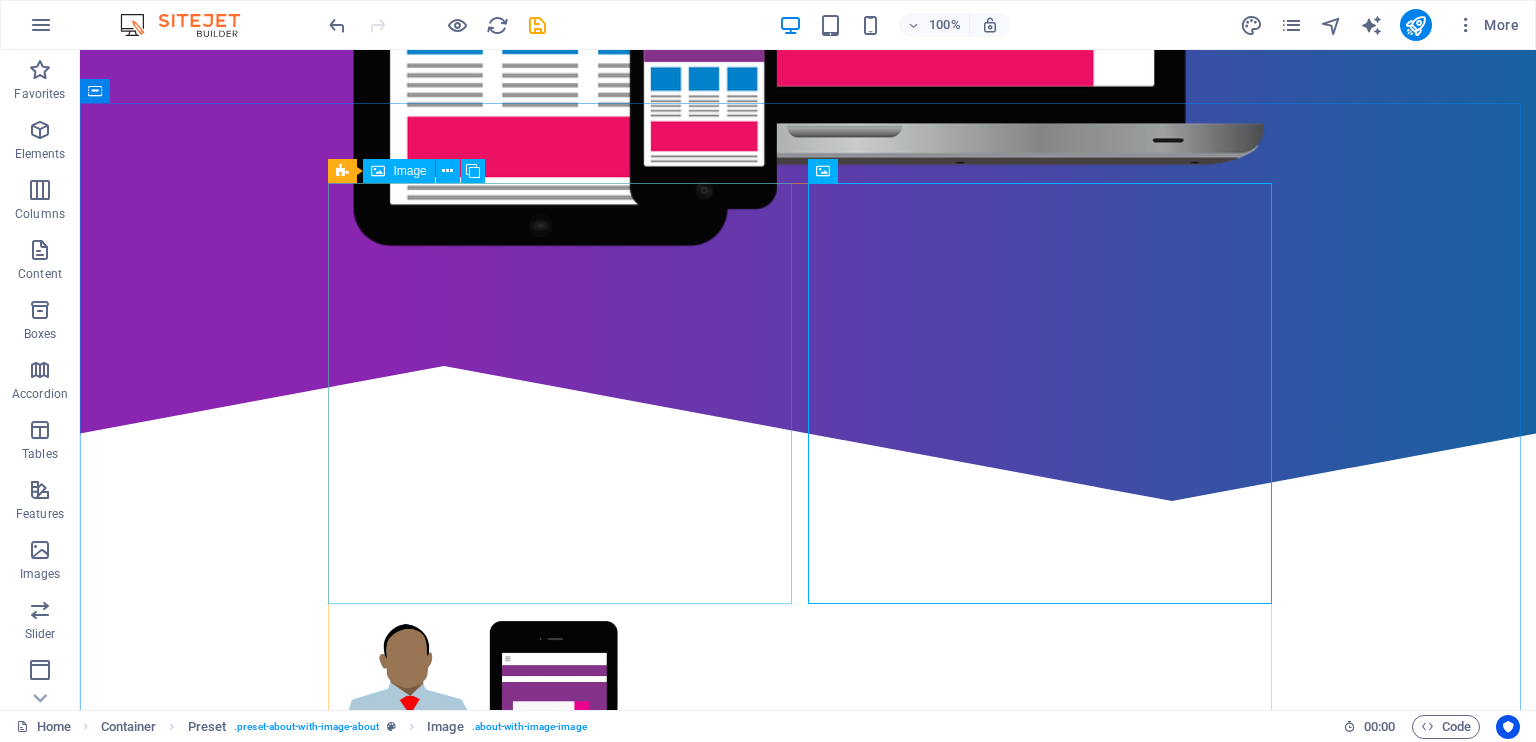 click on "Image" at bounding box center [409, 171] 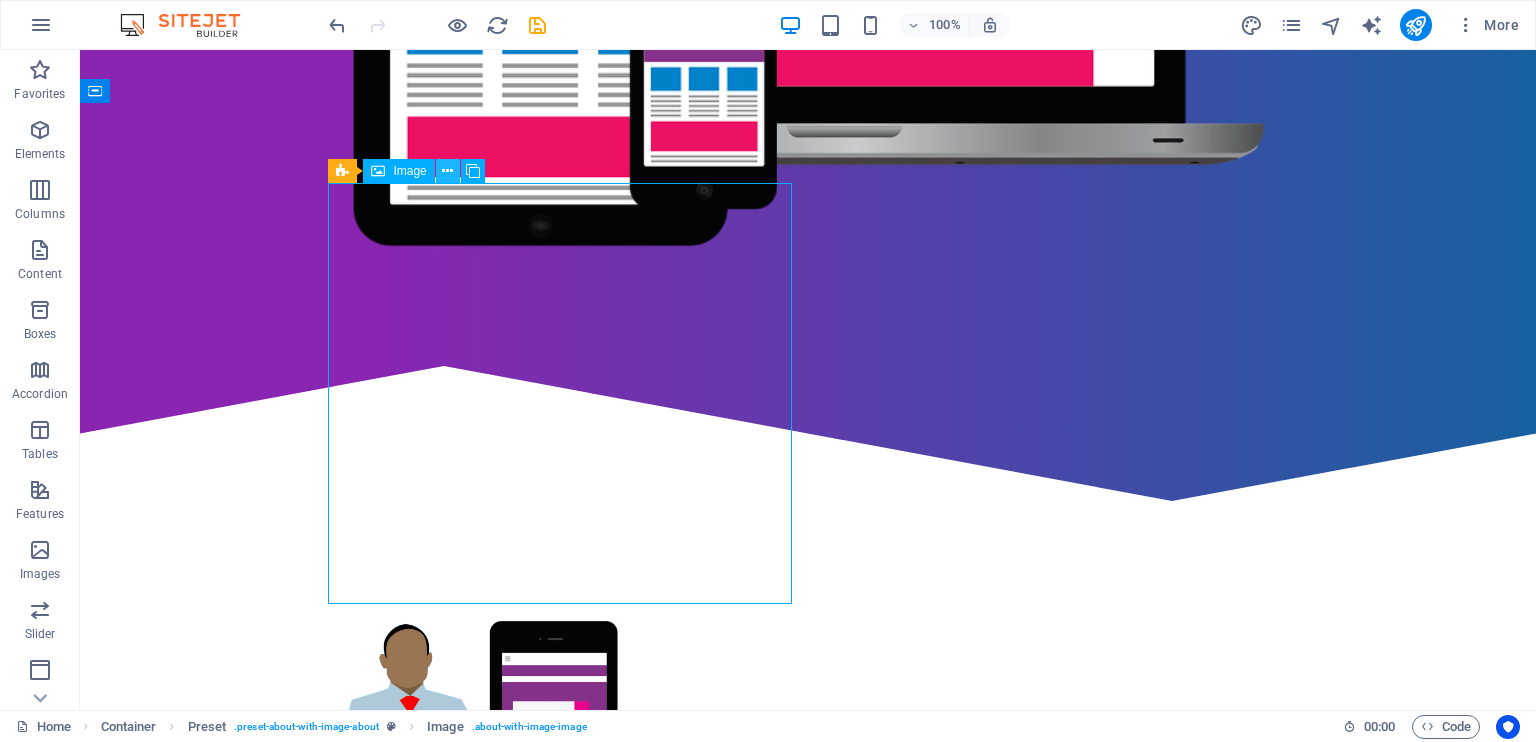 click at bounding box center (447, 171) 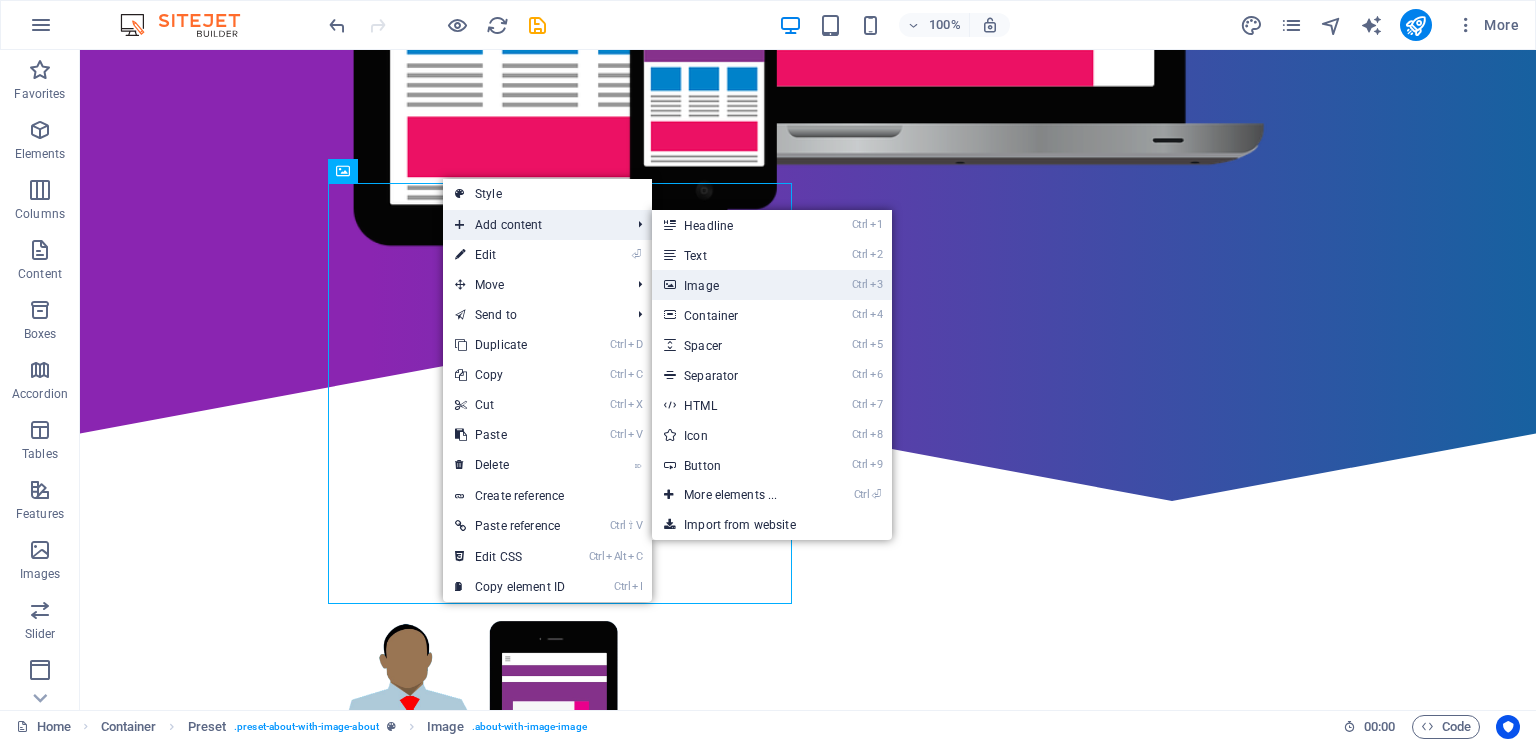 click on "Ctrl 3  Image" at bounding box center (734, 285) 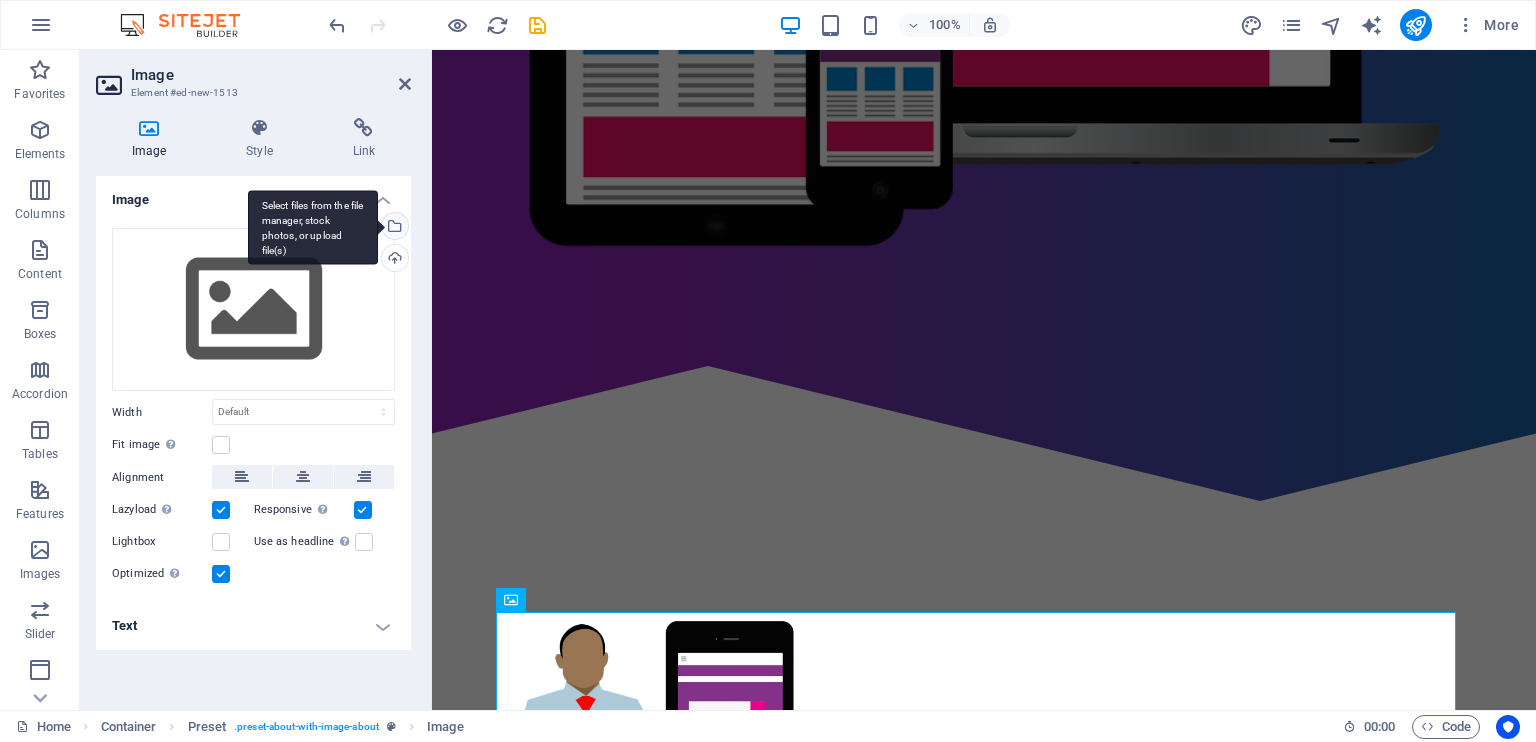 click on "Select files from the file manager, stock photos, or upload file(s)" at bounding box center (393, 228) 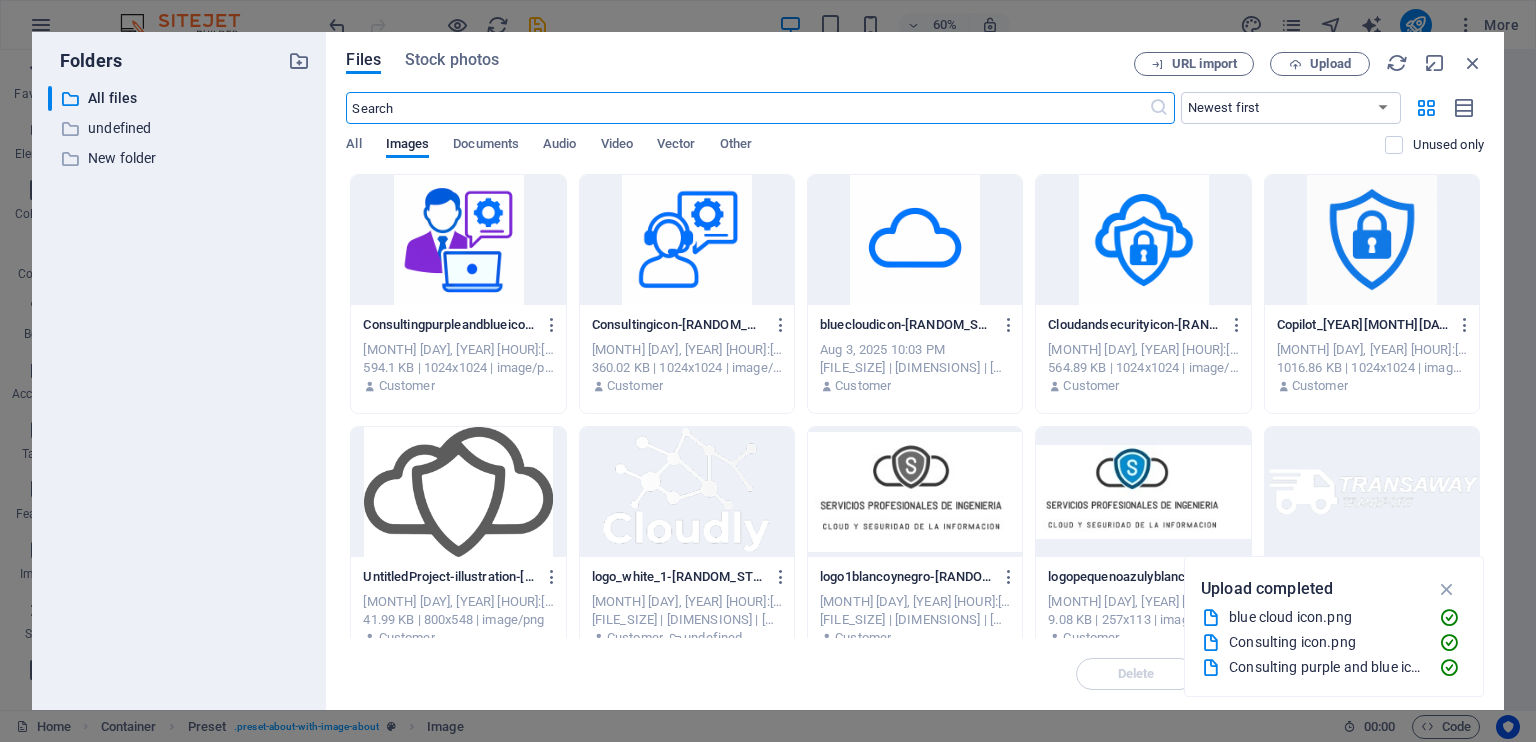 scroll, scrollTop: 27, scrollLeft: 0, axis: vertical 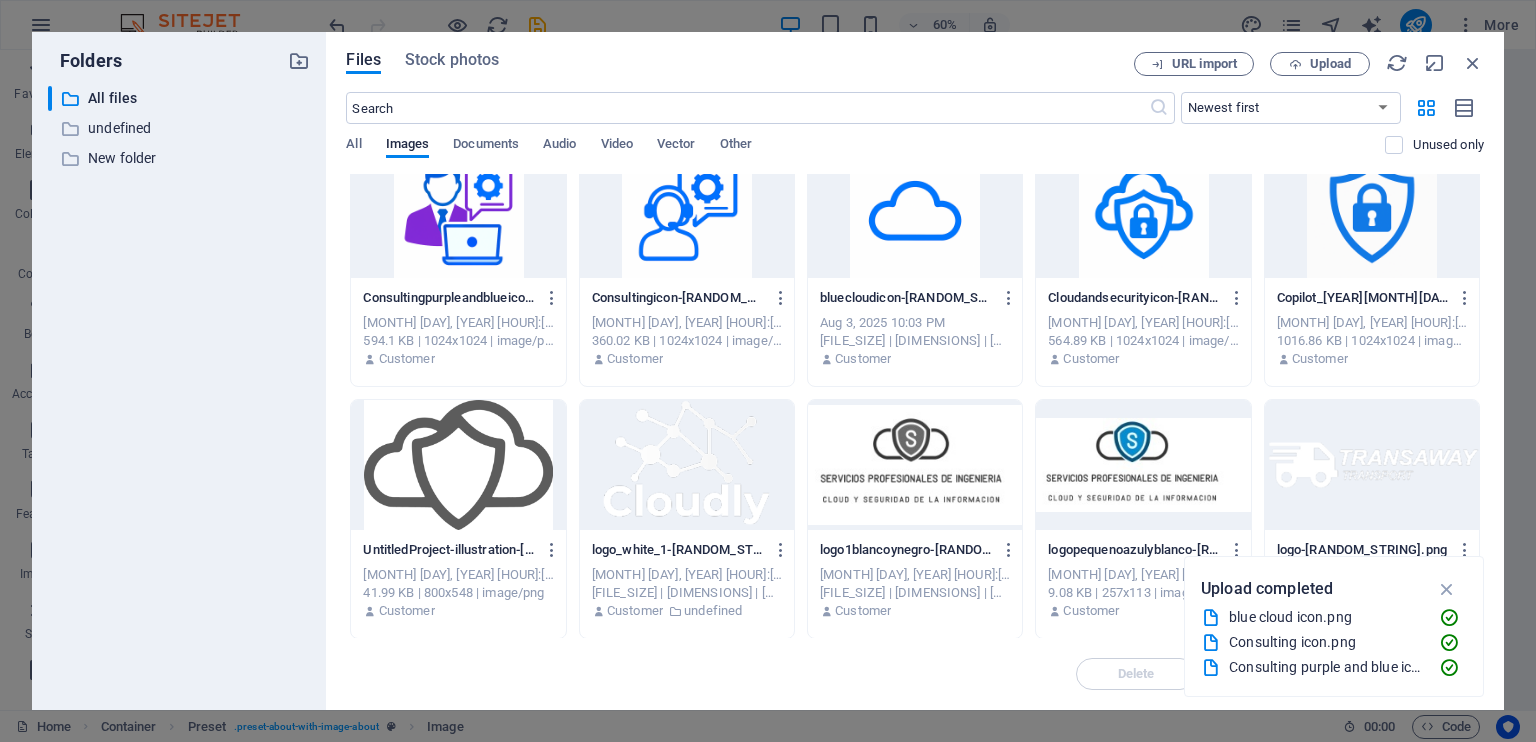 click at bounding box center [458, 213] 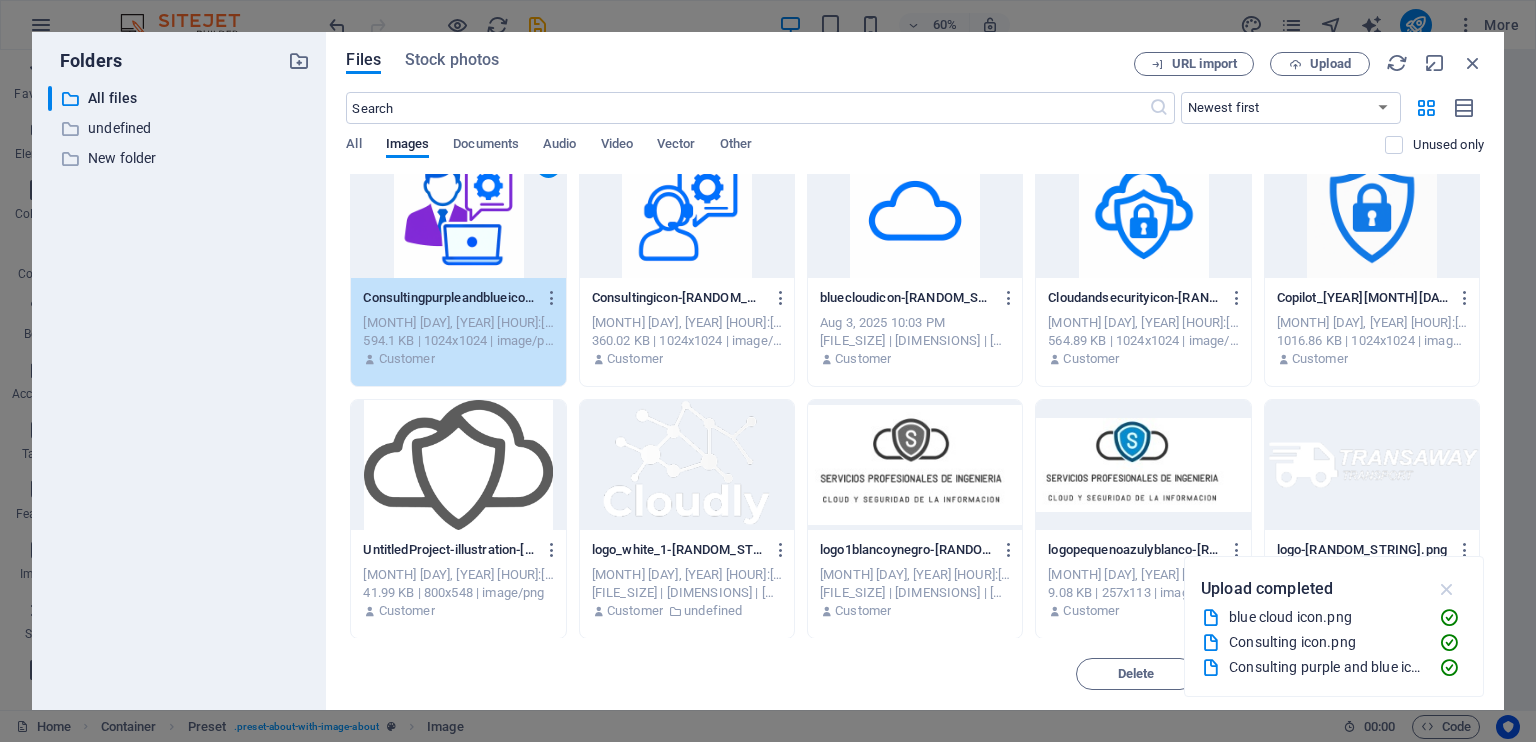 click at bounding box center (1447, 589) 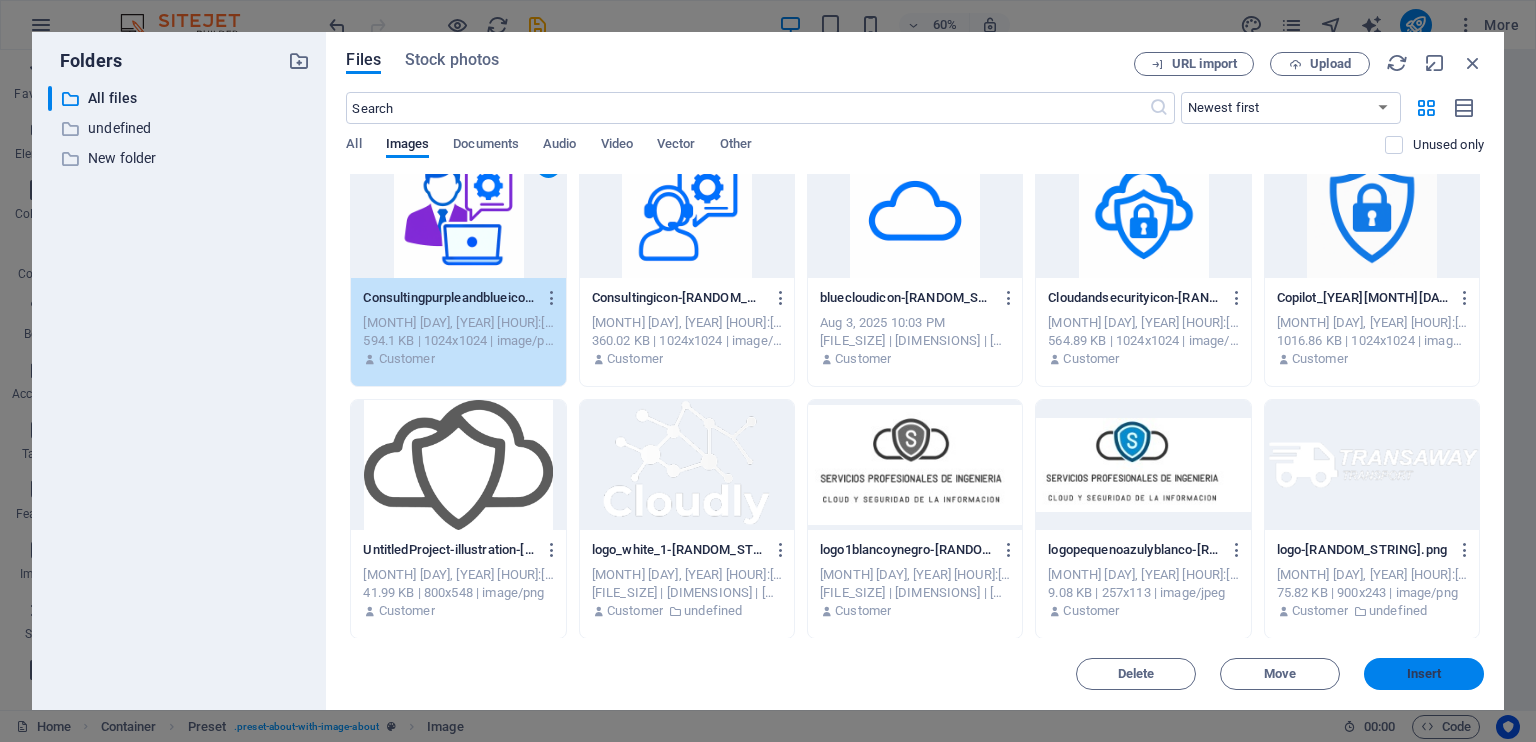 click on "Insert" at bounding box center (1424, 674) 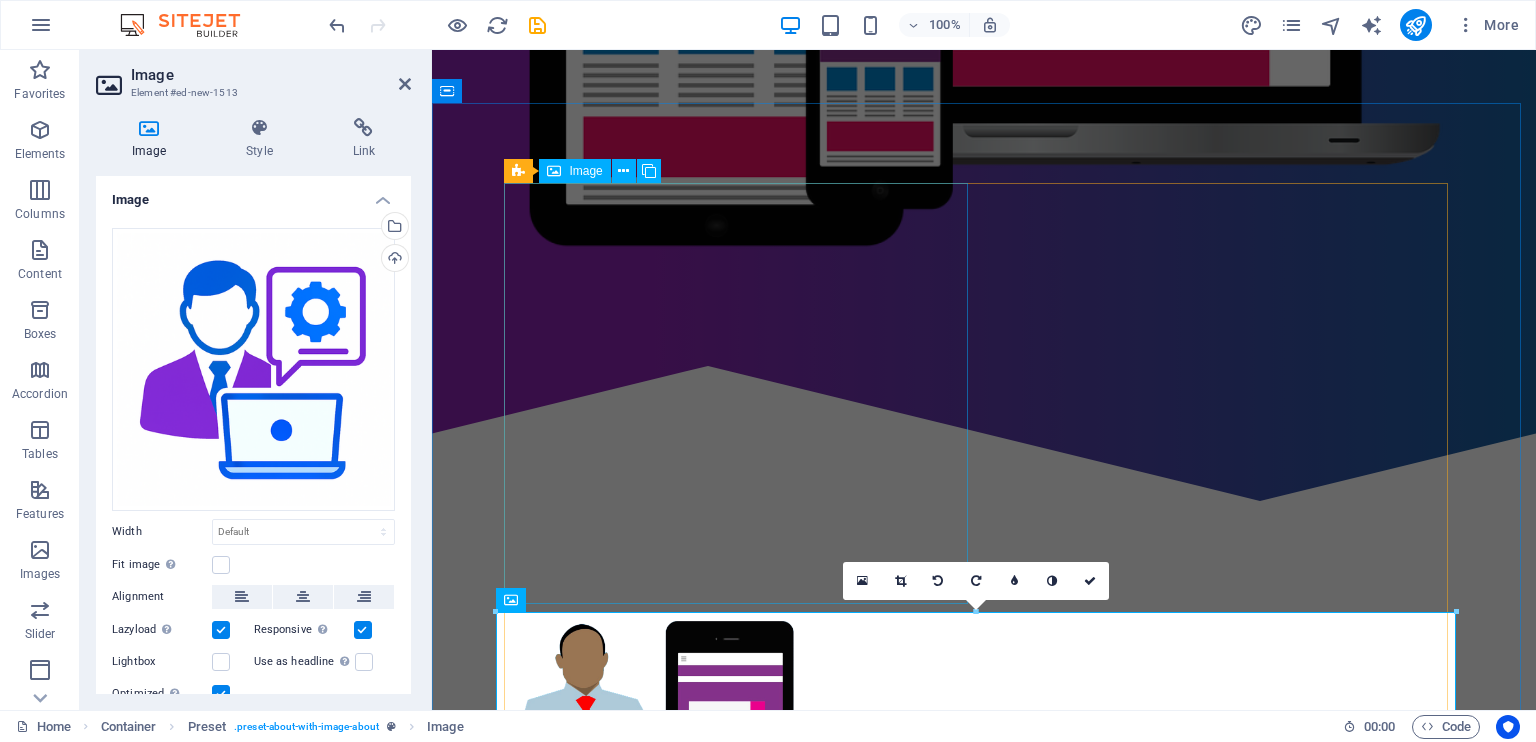 click at bounding box center (656, 739) 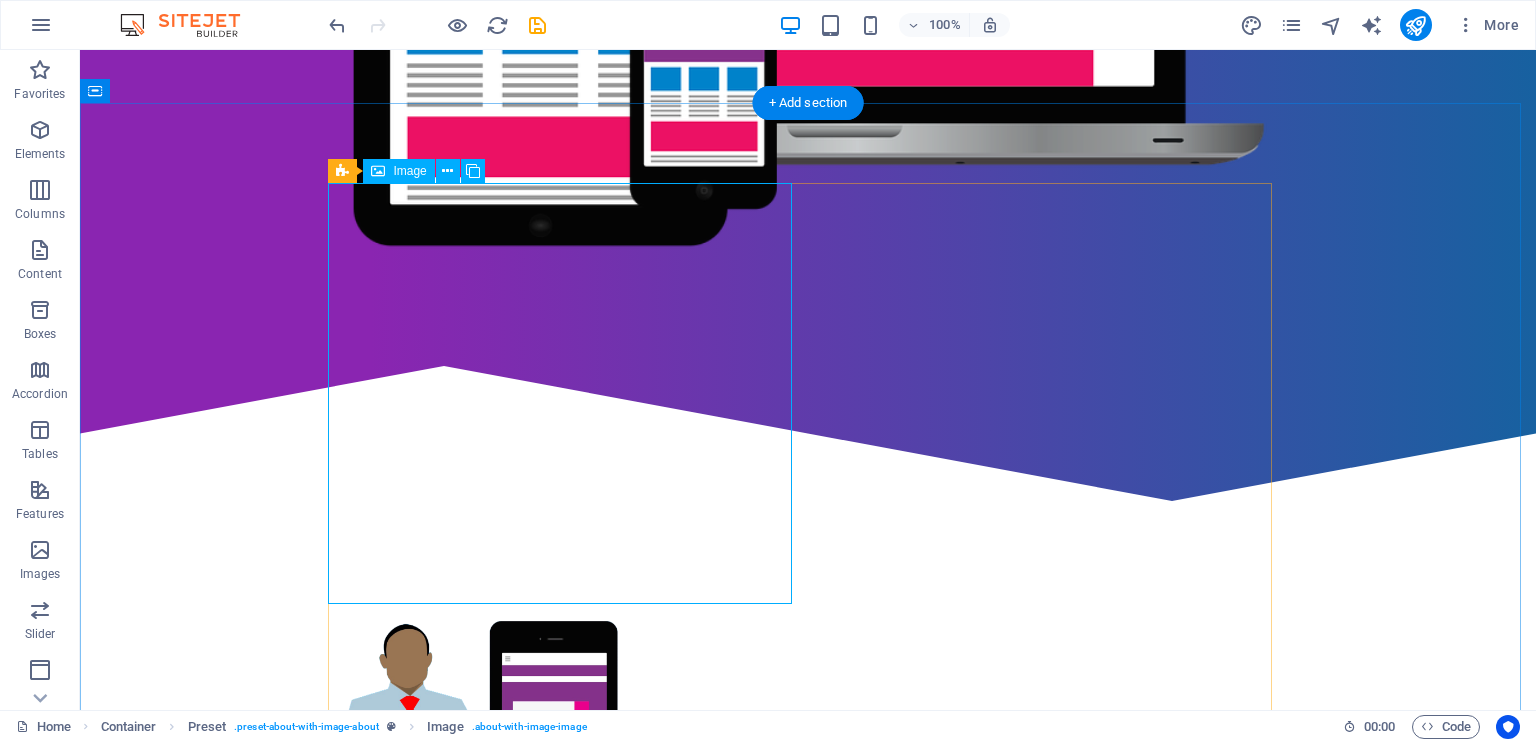 click at bounding box center (480, 739) 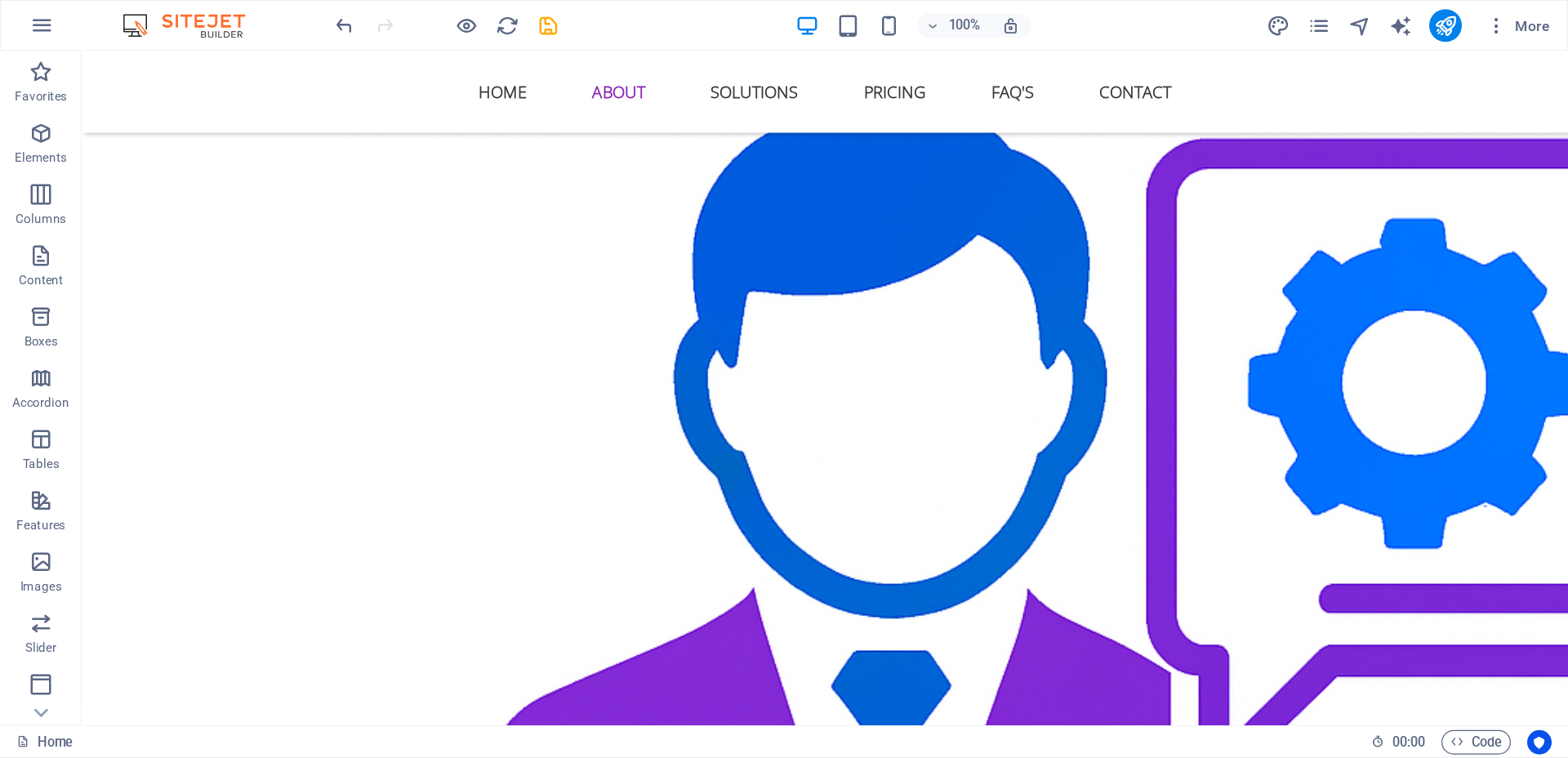 scroll, scrollTop: 1235, scrollLeft: 0, axis: vertical 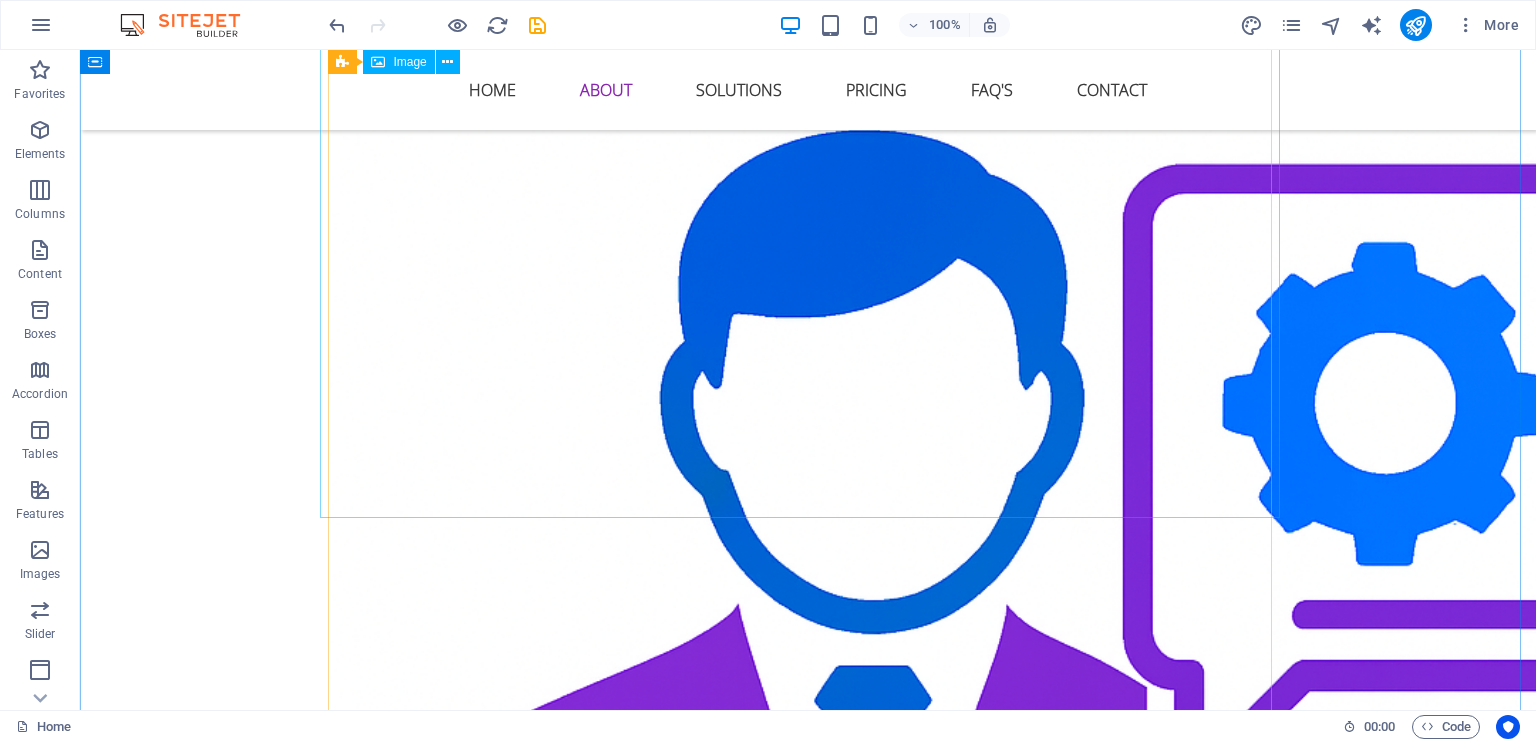 click at bounding box center (808, 711) 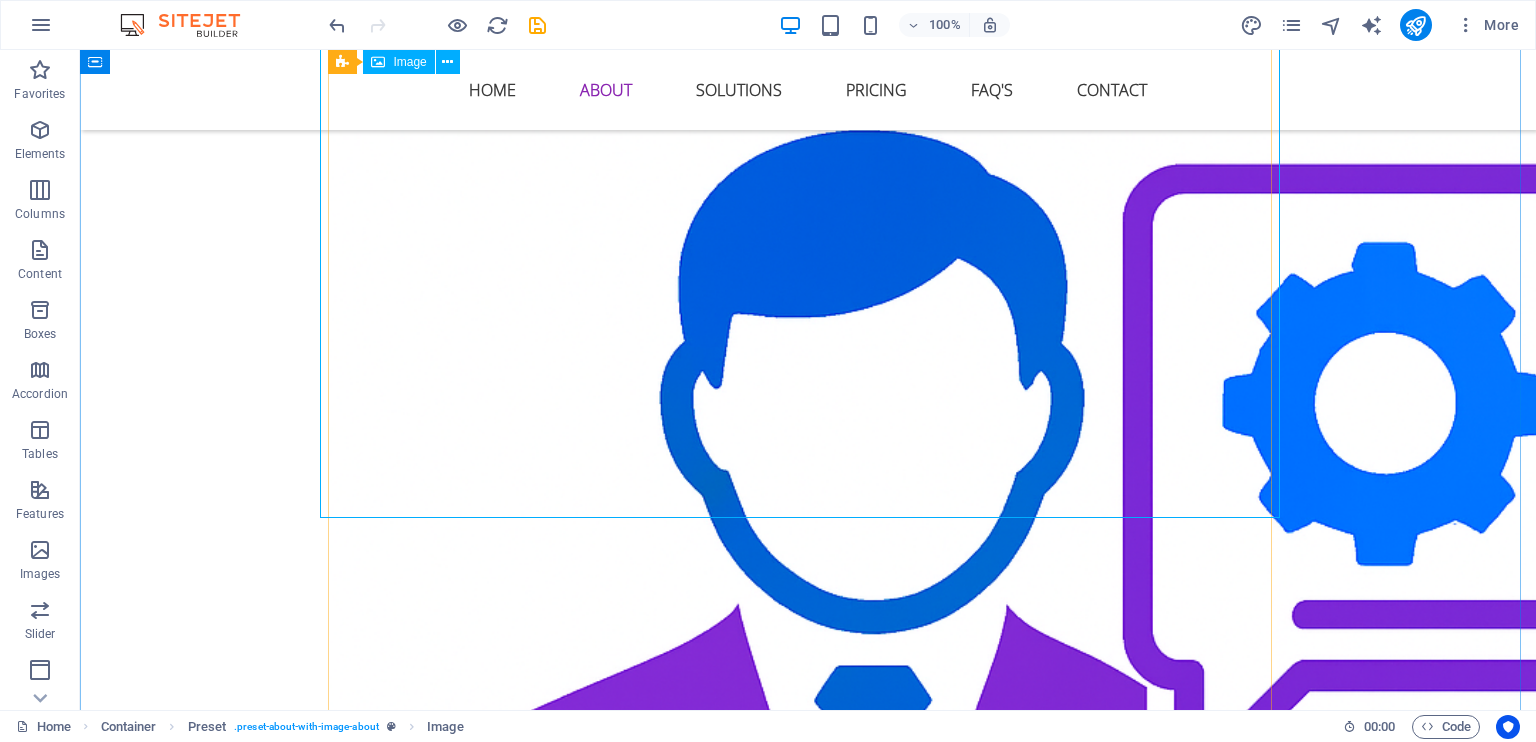 click at bounding box center [808, 711] 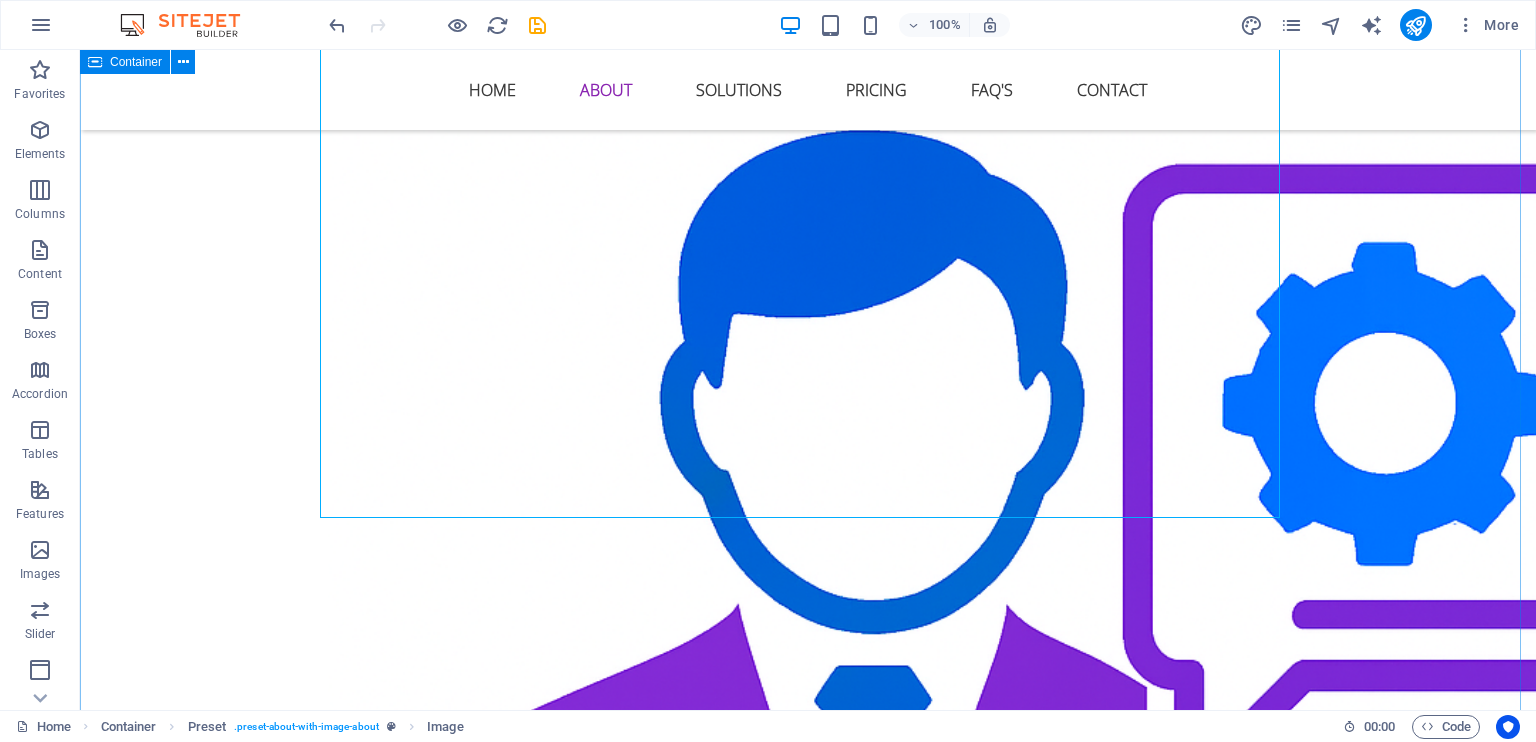 click on "Quienes somos? Somos un equipo de ingenieros especializados en consultoría y servicios de infraestructura, nube y seguridad de la información. Get in touch Cloud  solutions  Impulsamos la transformación digital de tu negocio con soluciones en la nube seguras, escalables y de alto rendimiento. Desde la migración hasta la optimización de entornos cloud, garantizamos disponibilidad, eficiencia y el cumplimiento de los más altos estándares de seguridad. Security solutions Protegemos tus sistemas, datos y aplicaciones con soluciones avanzadas de ciberseguridad. Implementamos estrategias integrales para prevenir amenazas, asegurar el cumplimiento normativo y generar confianza en cada interacción digital. Web solutions Diseñamos y desarrollamos plataformas web modernas, funcionales y seguras que potencian la presencia digital de tu empresa. Creamos experiencias intuitivas y adaptadas a las necesidades de tu negocio, siempre priorizando el rendimiento y la protección de los usuarios." at bounding box center (808, 1554) 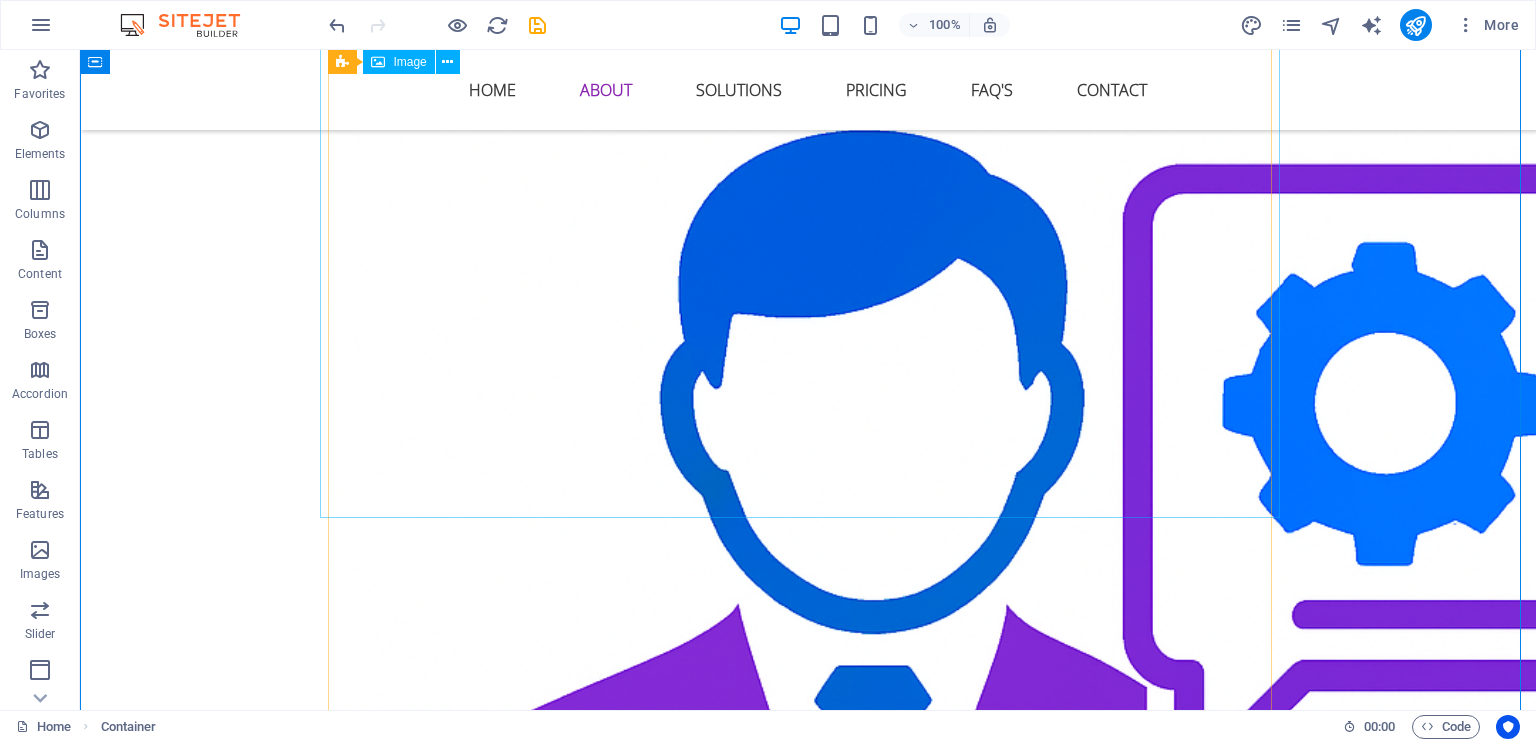 click at bounding box center (808, 711) 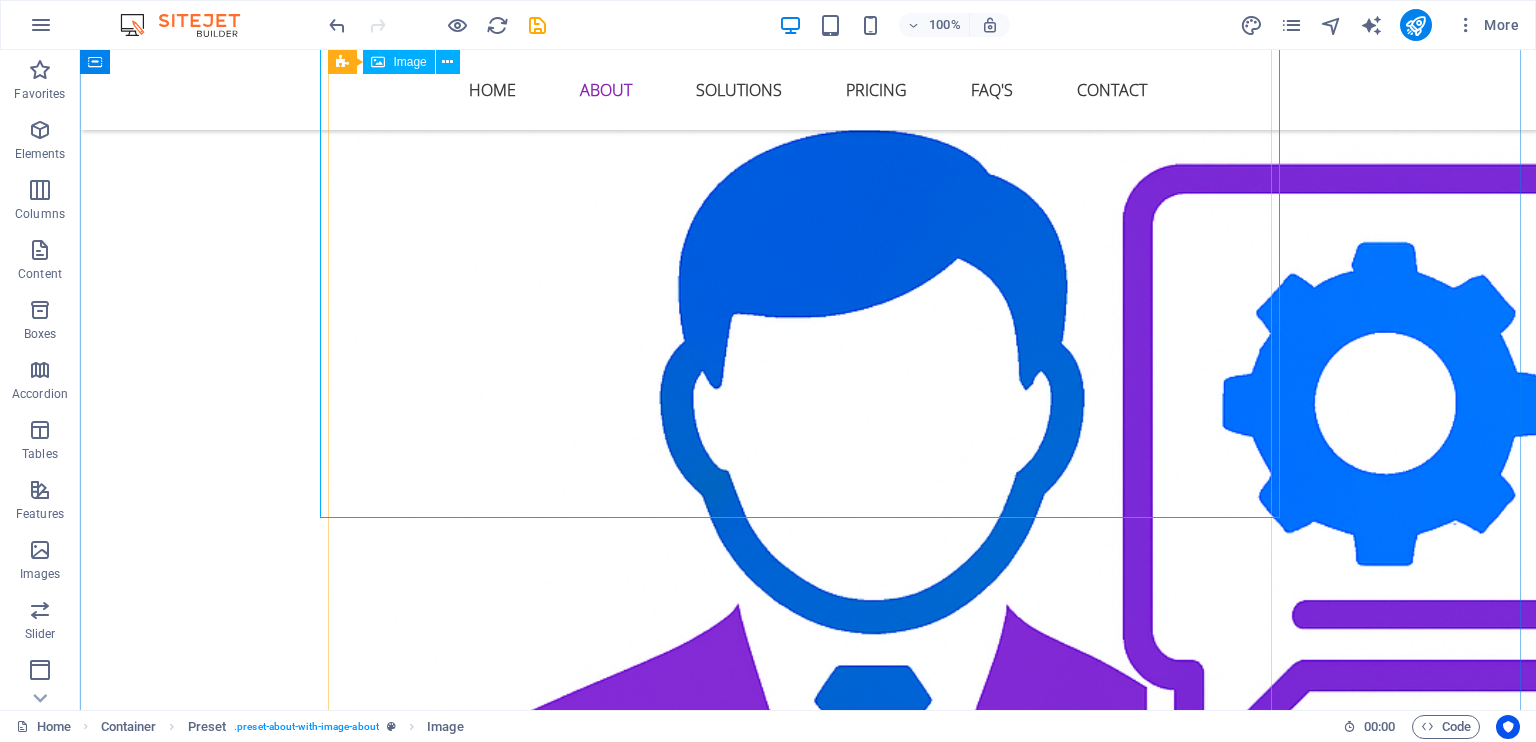 click at bounding box center (808, 711) 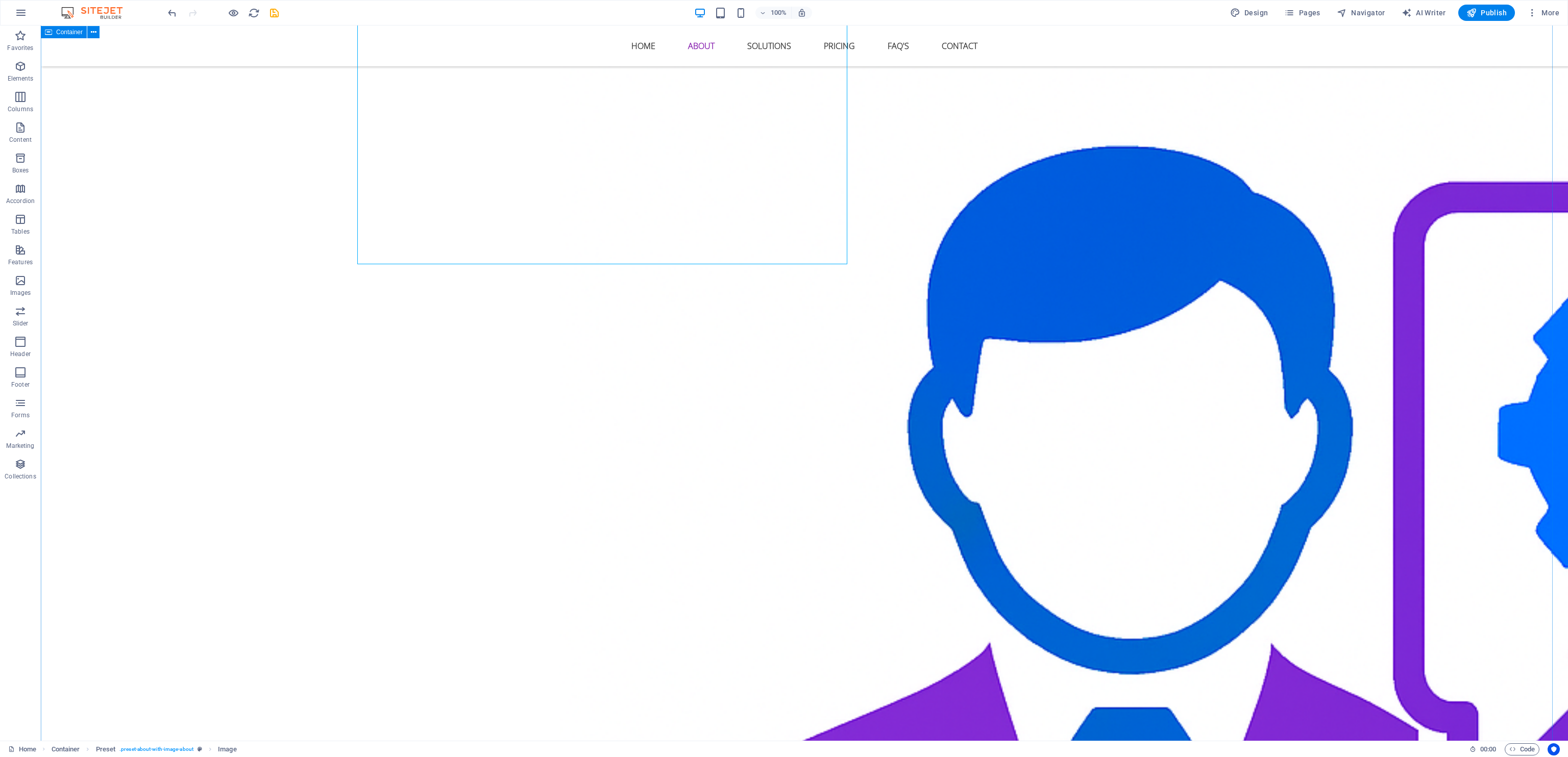 scroll, scrollTop: 771, scrollLeft: 0, axis: vertical 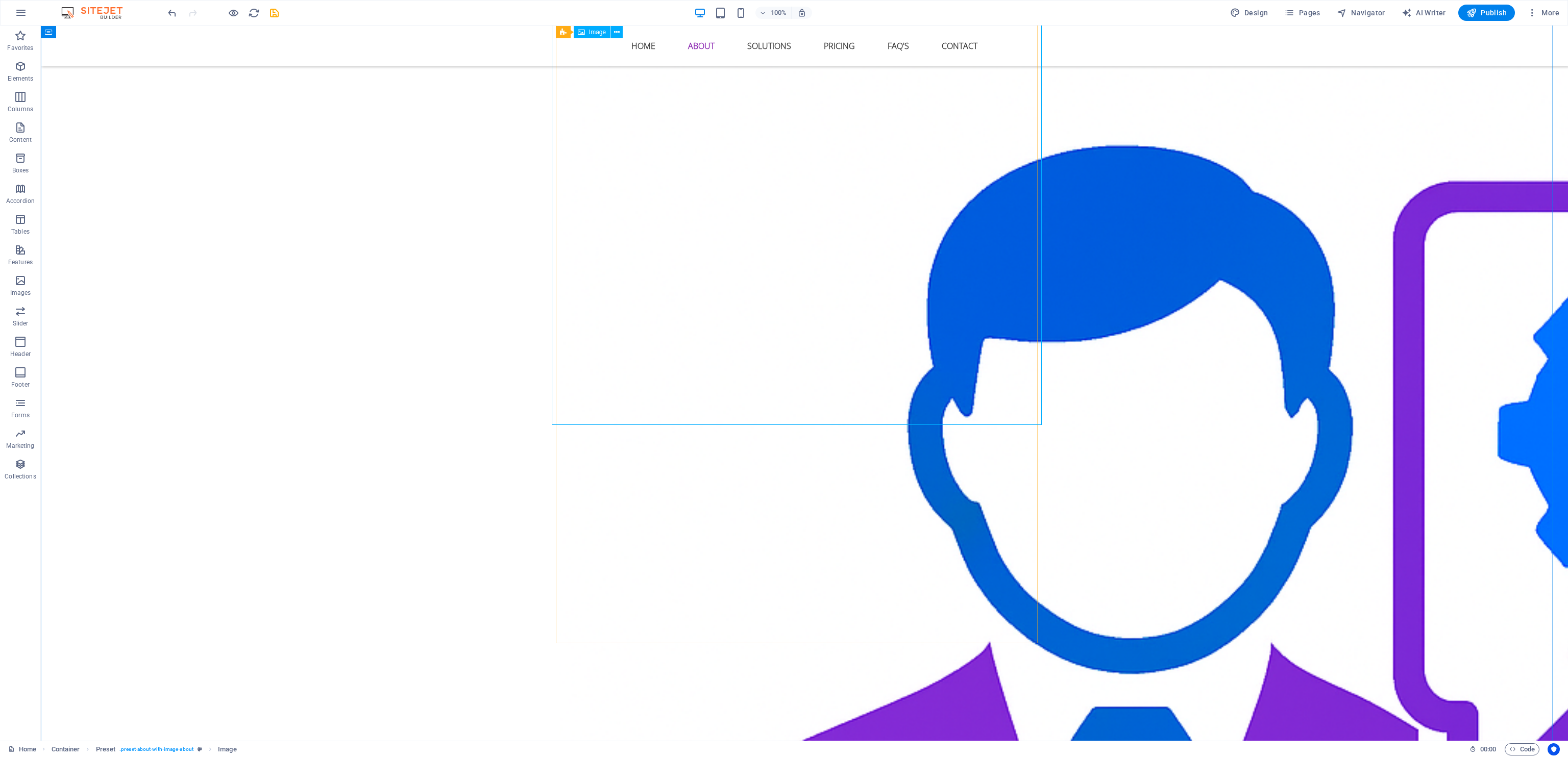 click at bounding box center (804, 754) 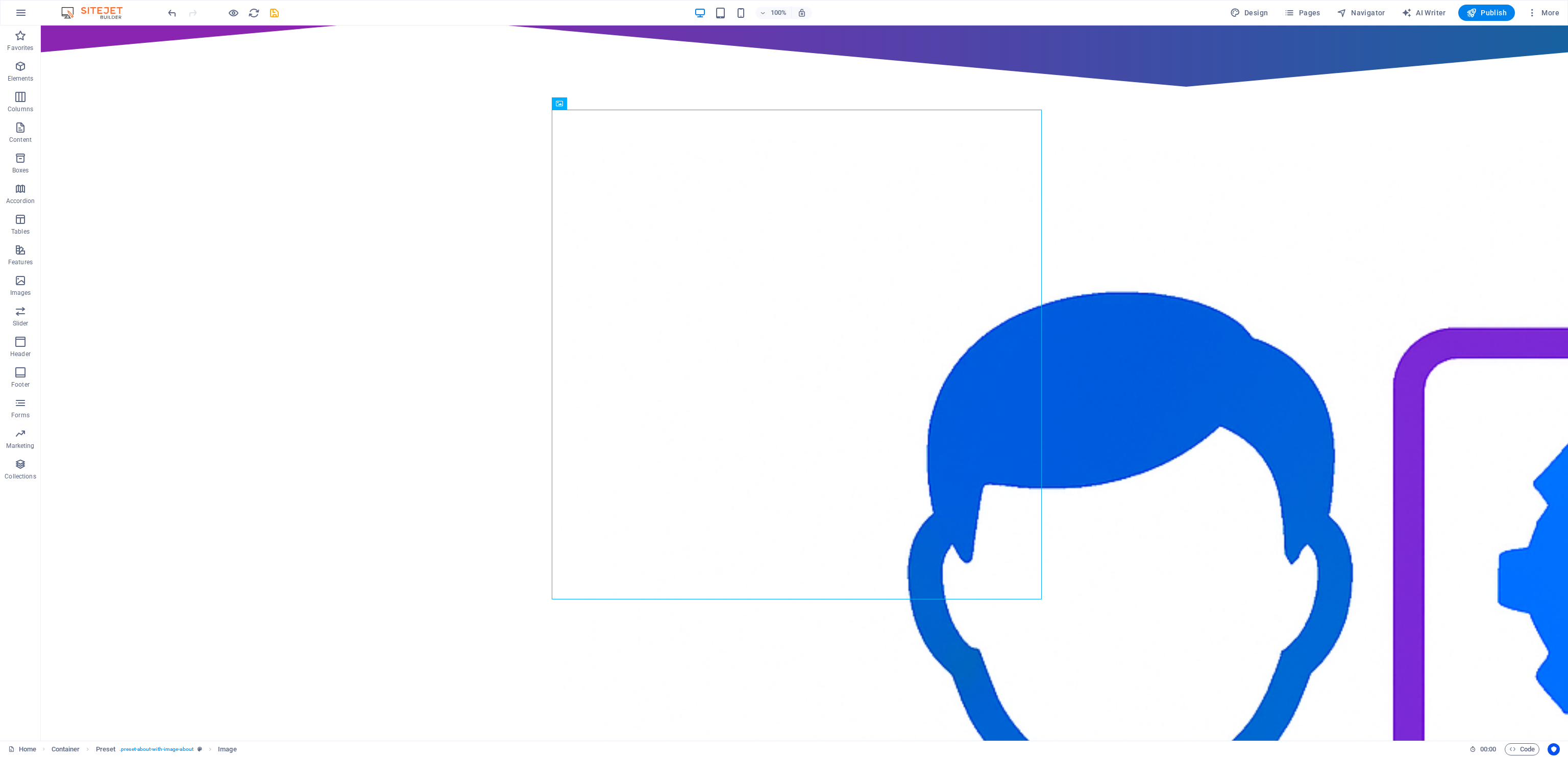 scroll, scrollTop: 561, scrollLeft: 0, axis: vertical 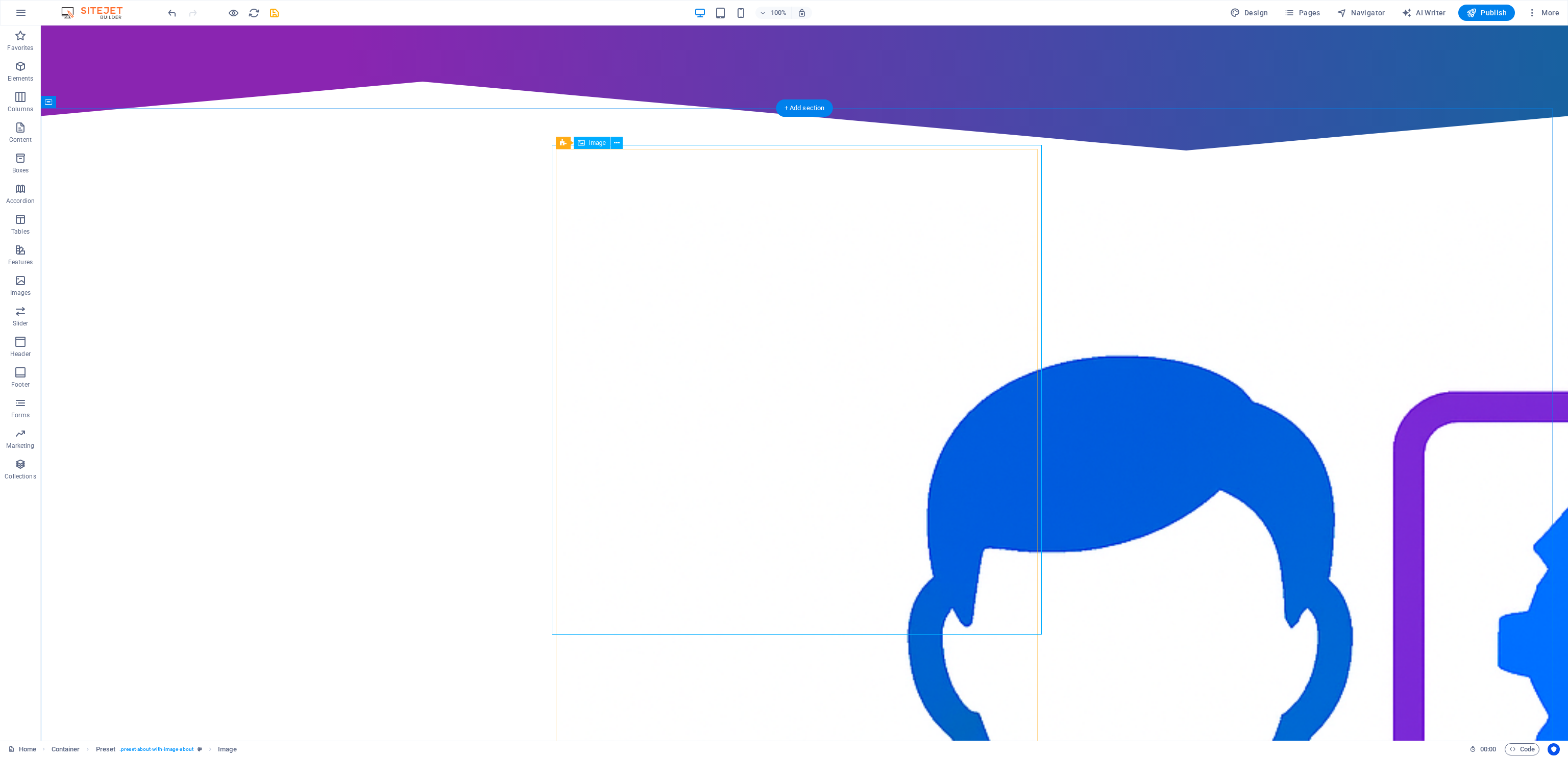 click at bounding box center [804, 965] 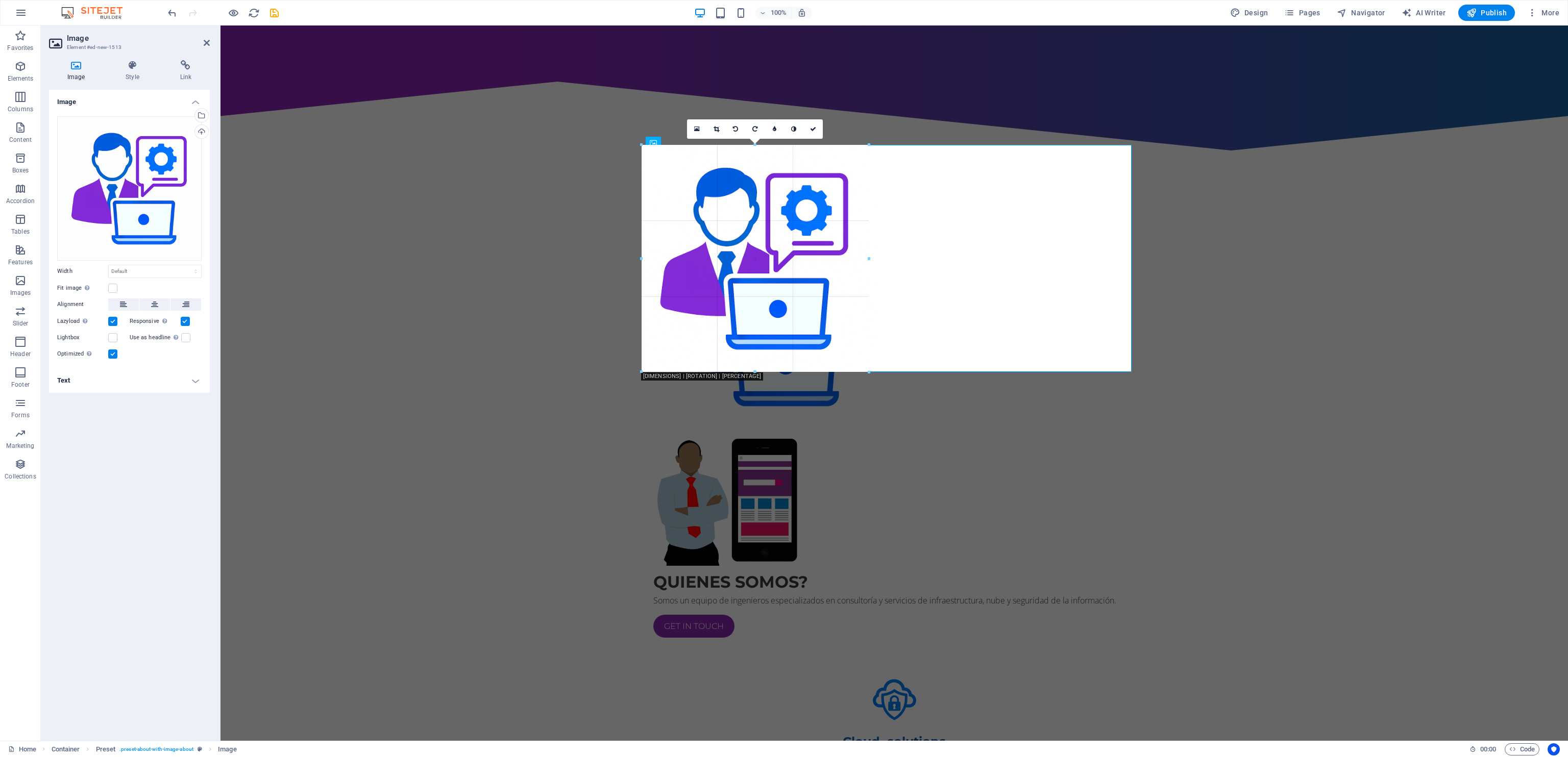 drag, startPoint x: 1131, startPoint y: 638, endPoint x: 665, endPoint y: 350, distance: 547.8138 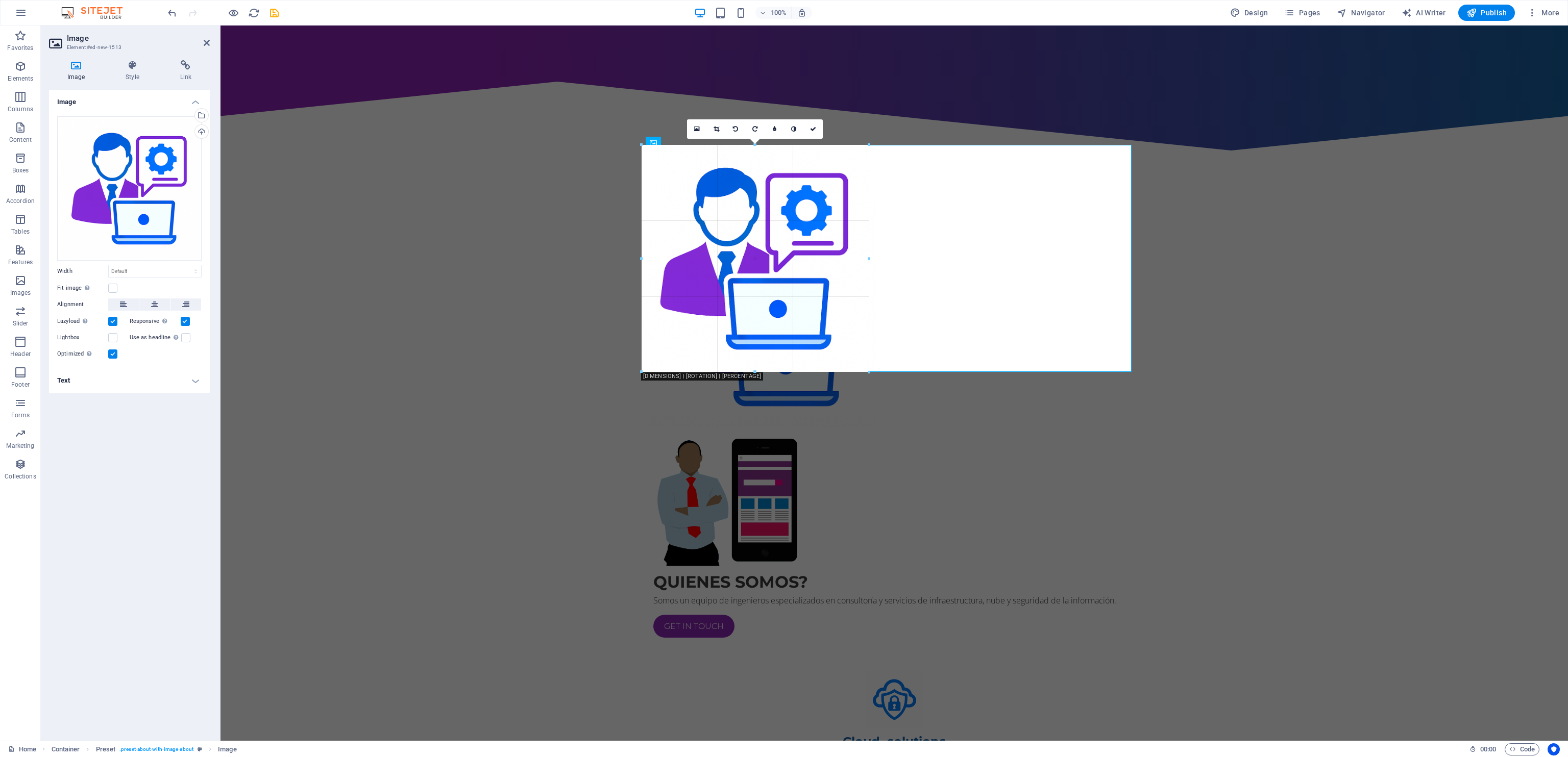 select on "px" 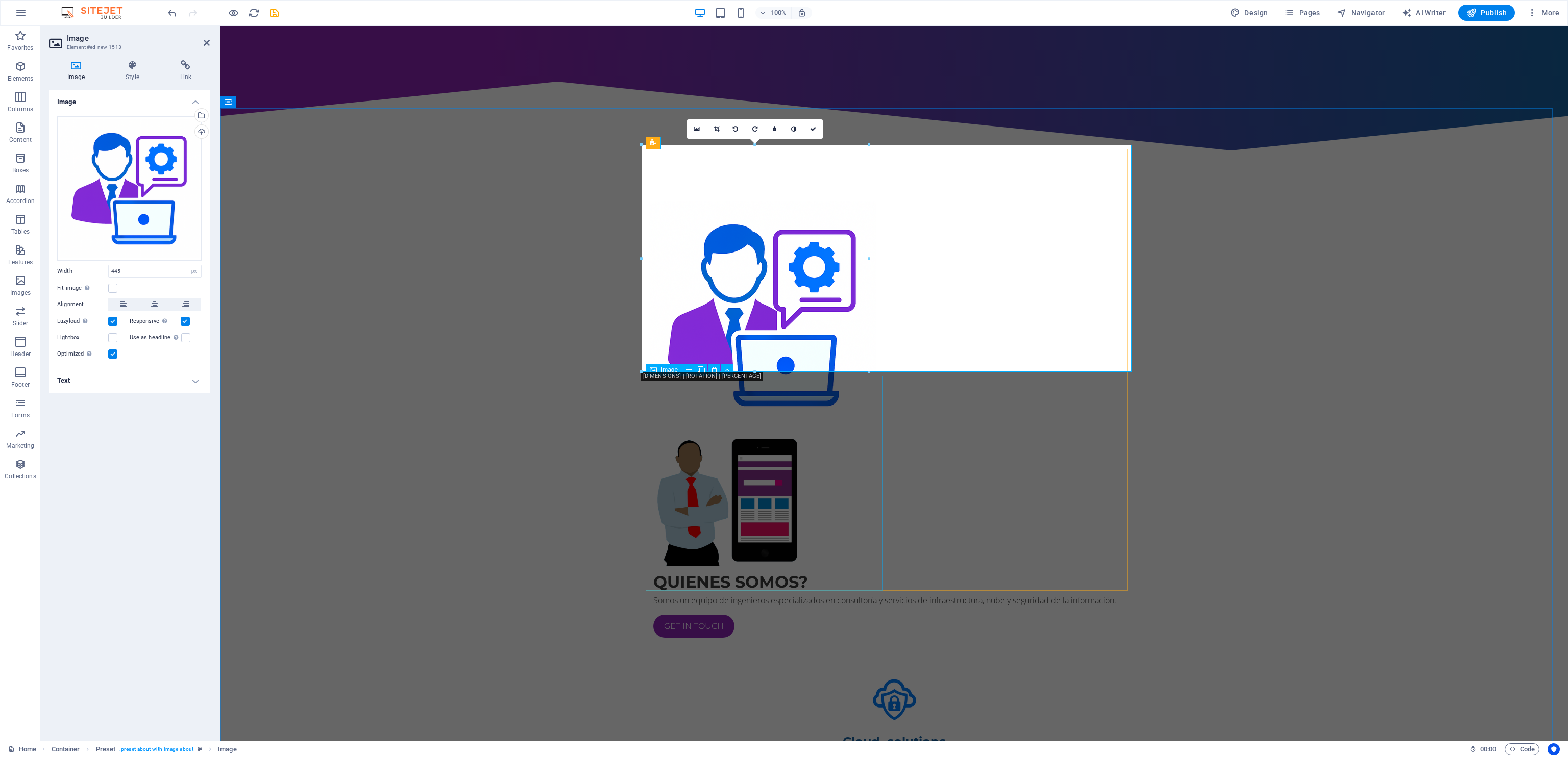 click at bounding box center [727, 499] 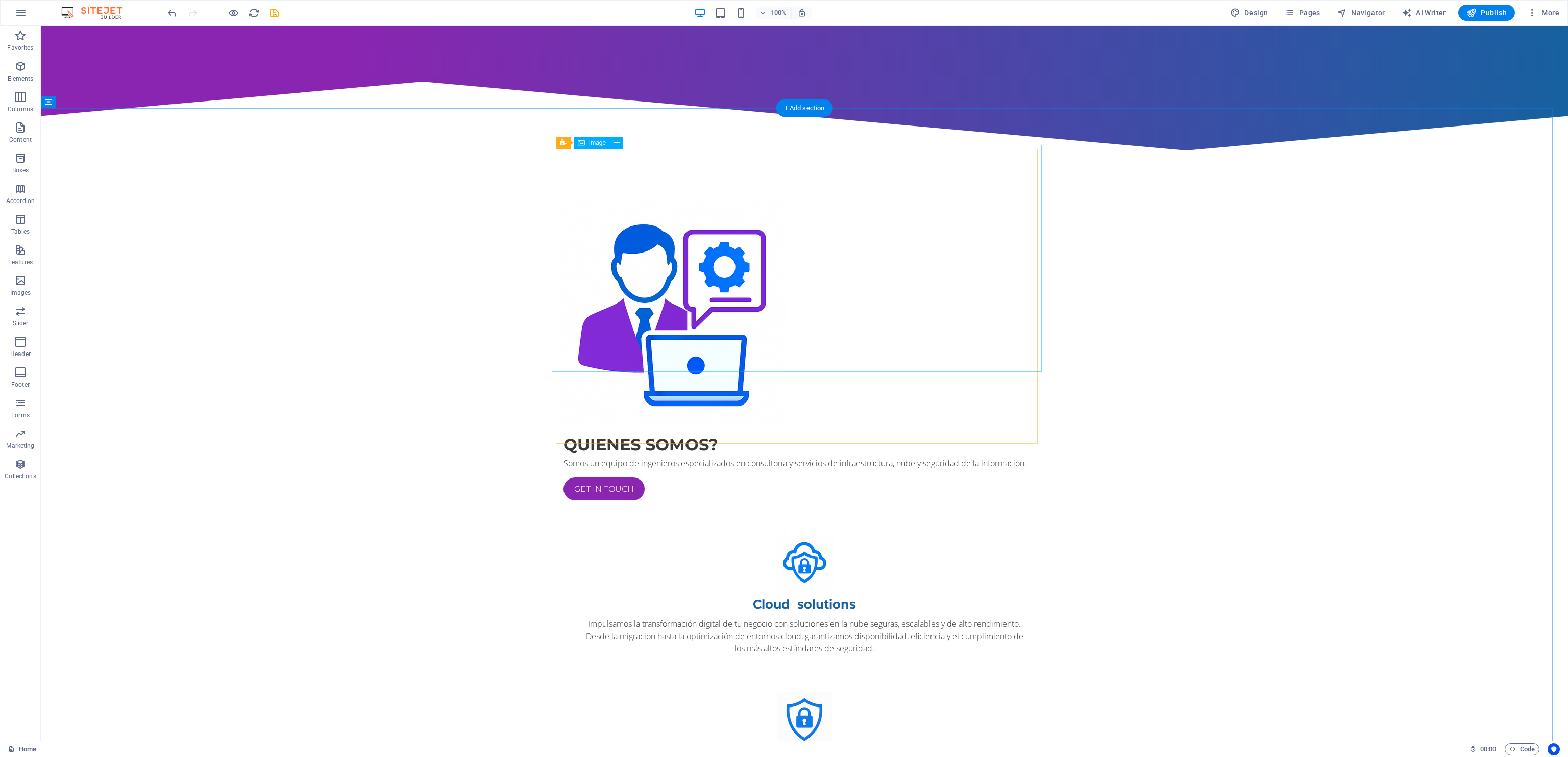 click at bounding box center (804, 315) 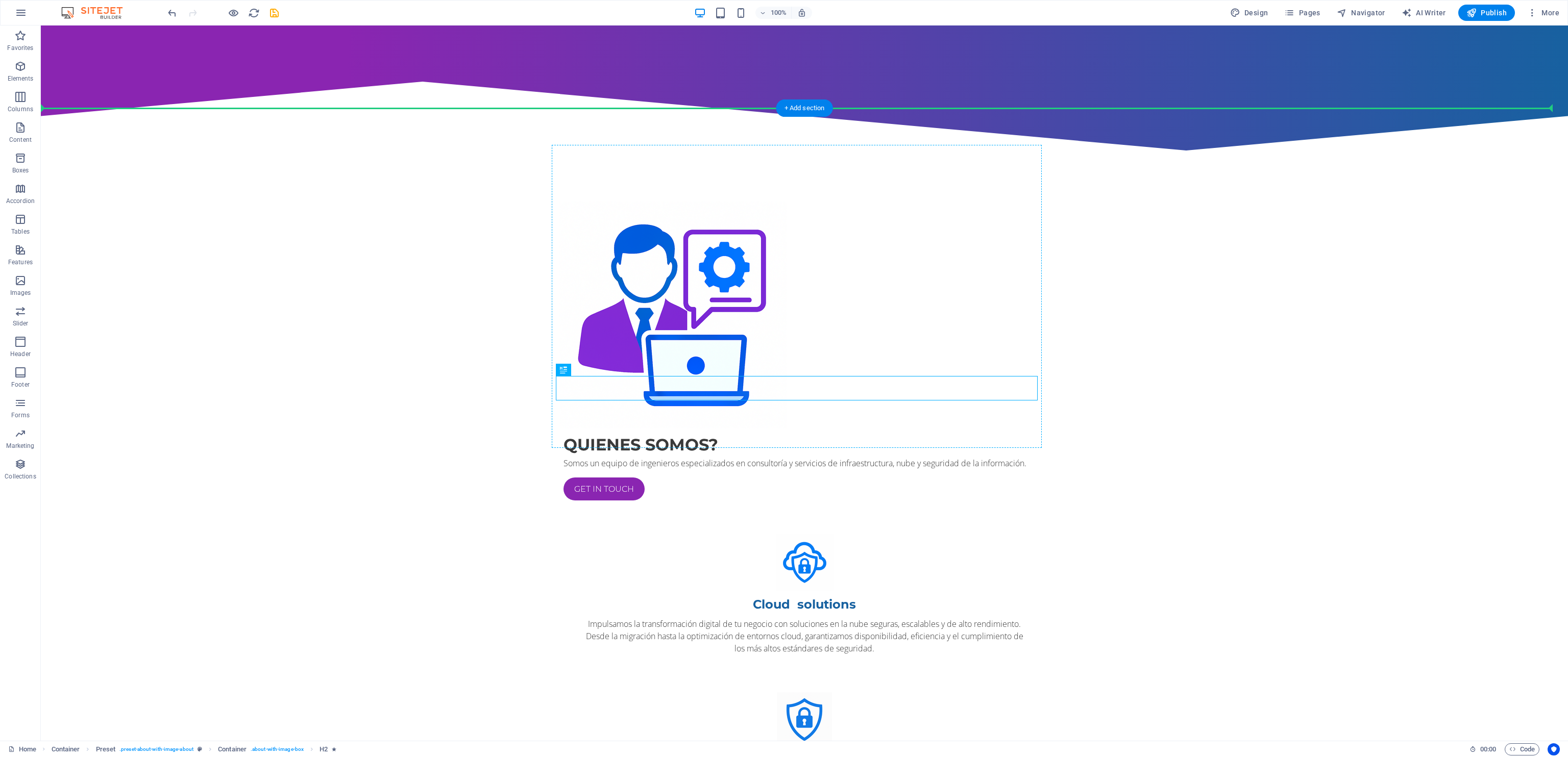 drag, startPoint x: 741, startPoint y: 384, endPoint x: 937, endPoint y: 210, distance: 262.09159 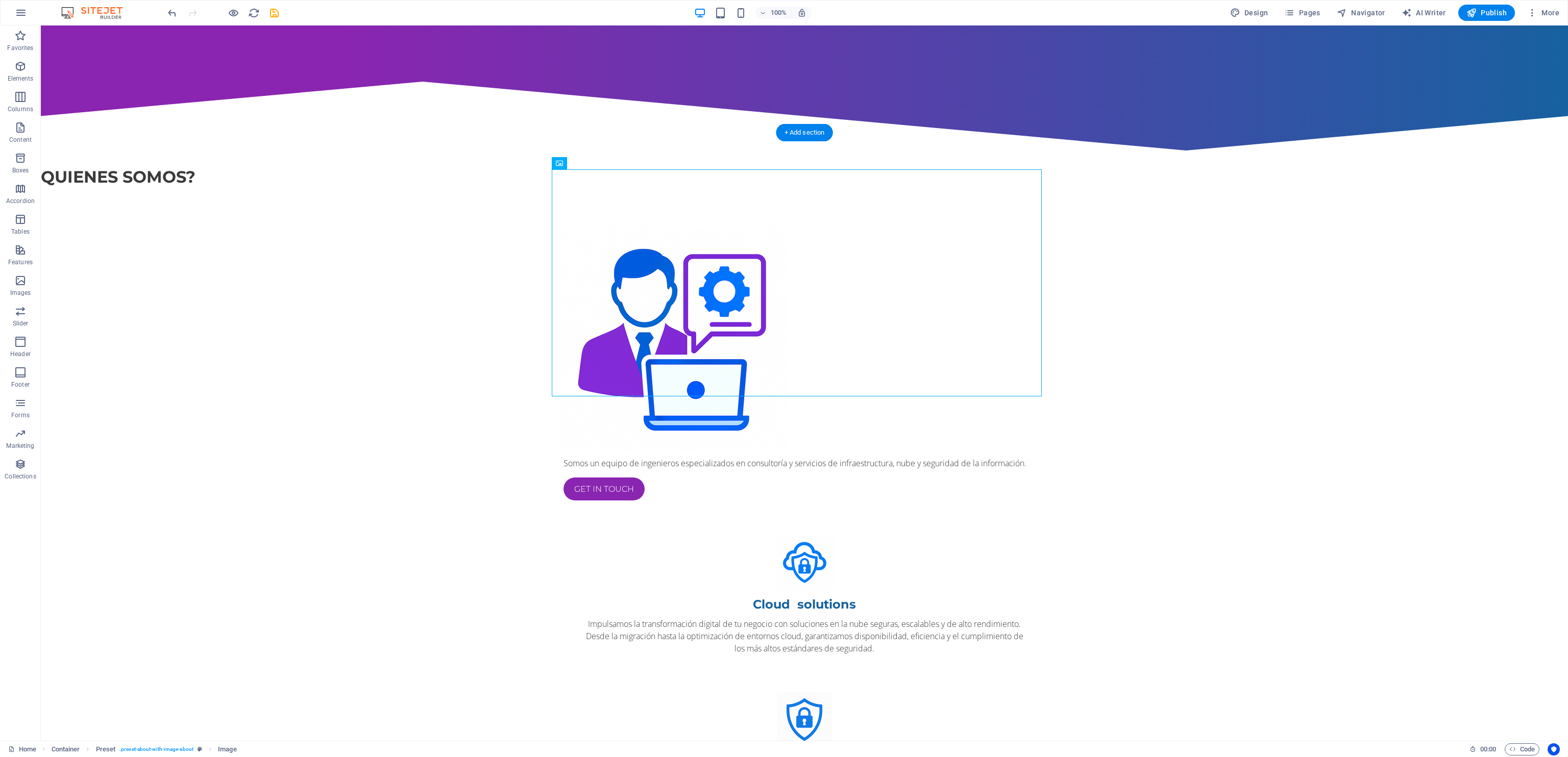 drag, startPoint x: 885, startPoint y: 276, endPoint x: 677, endPoint y: 363, distance: 225.46175 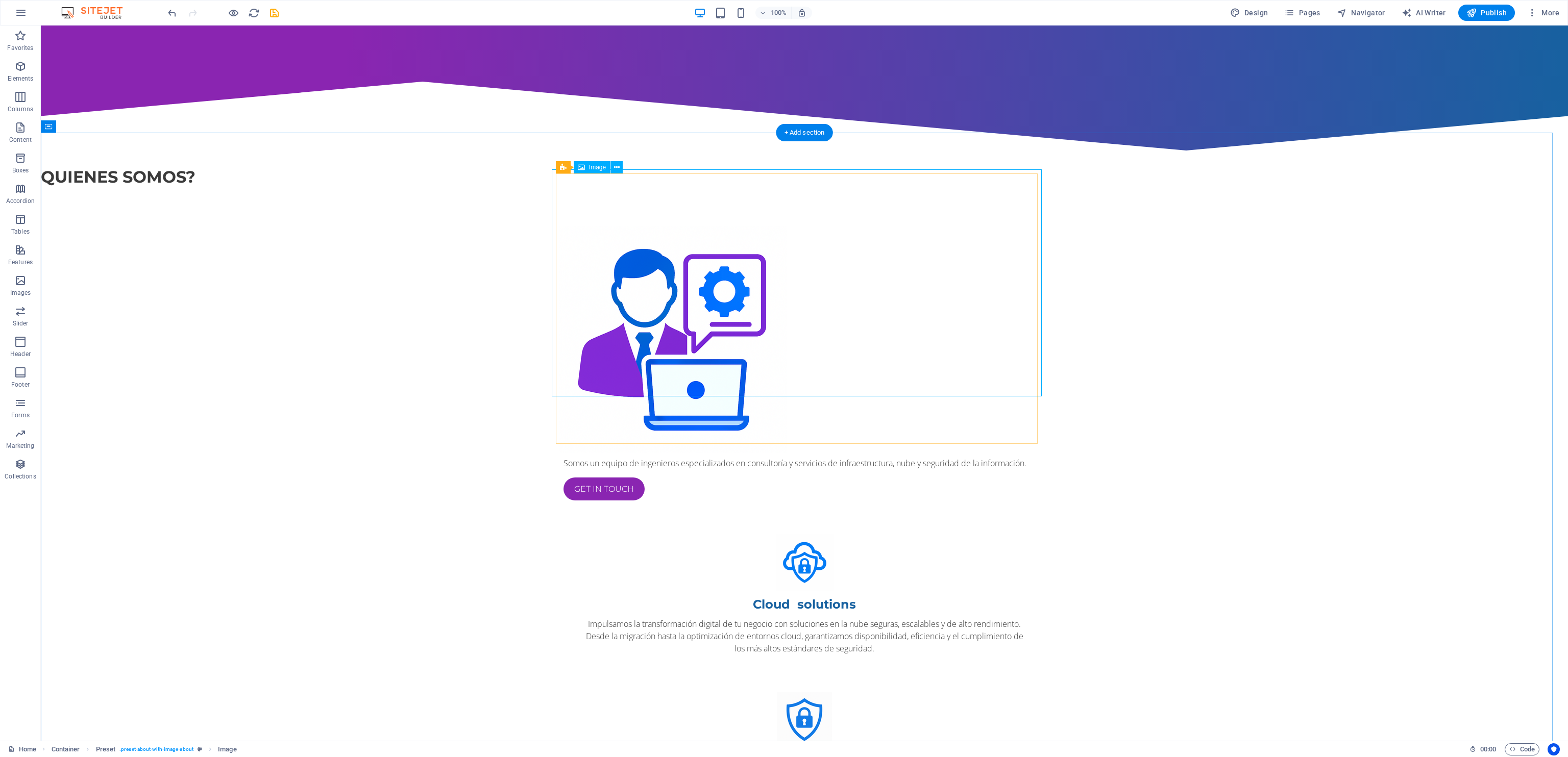 click at bounding box center [804, 339] 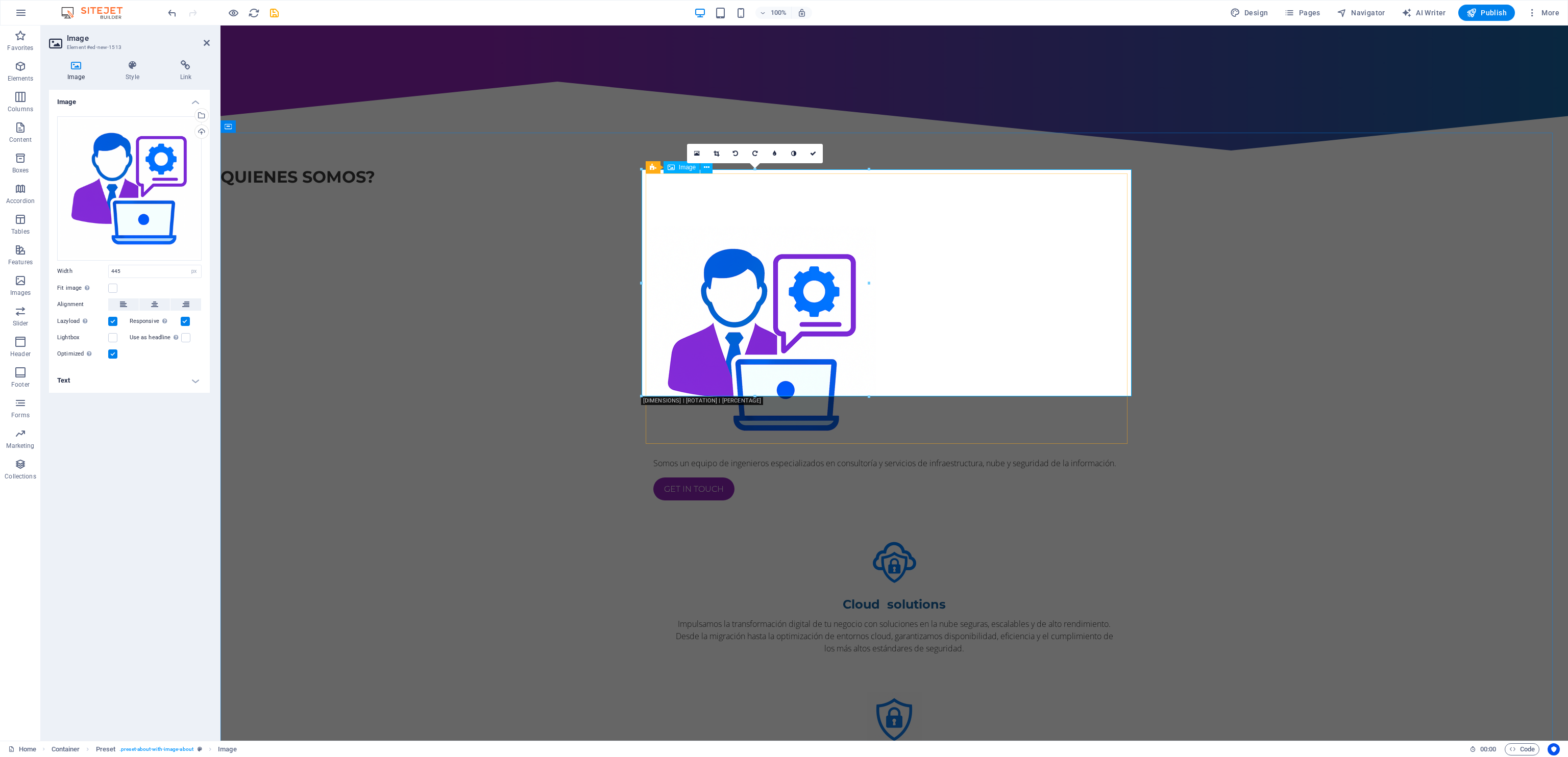 click at bounding box center [894, 339] 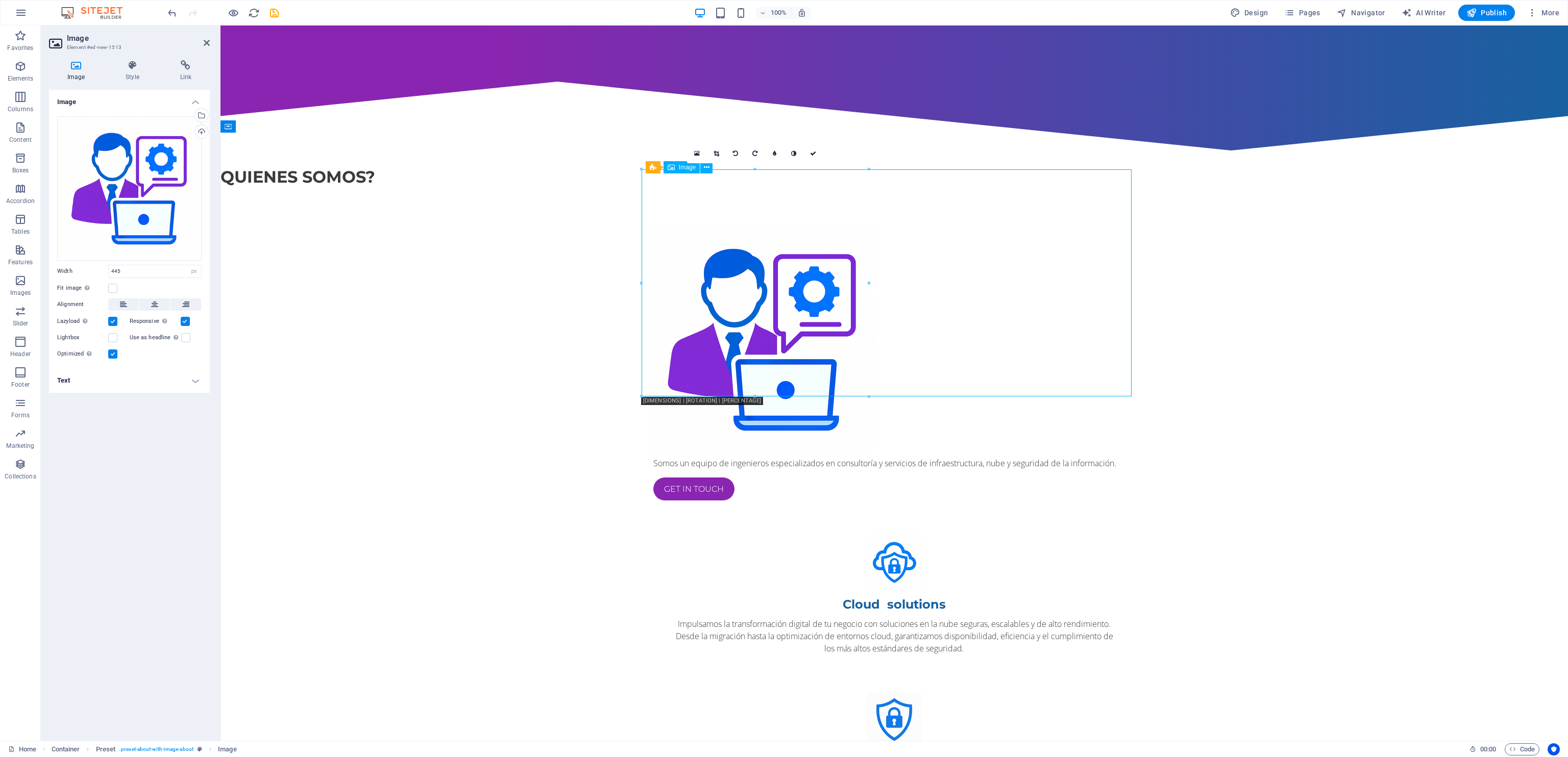 click at bounding box center [894, 339] 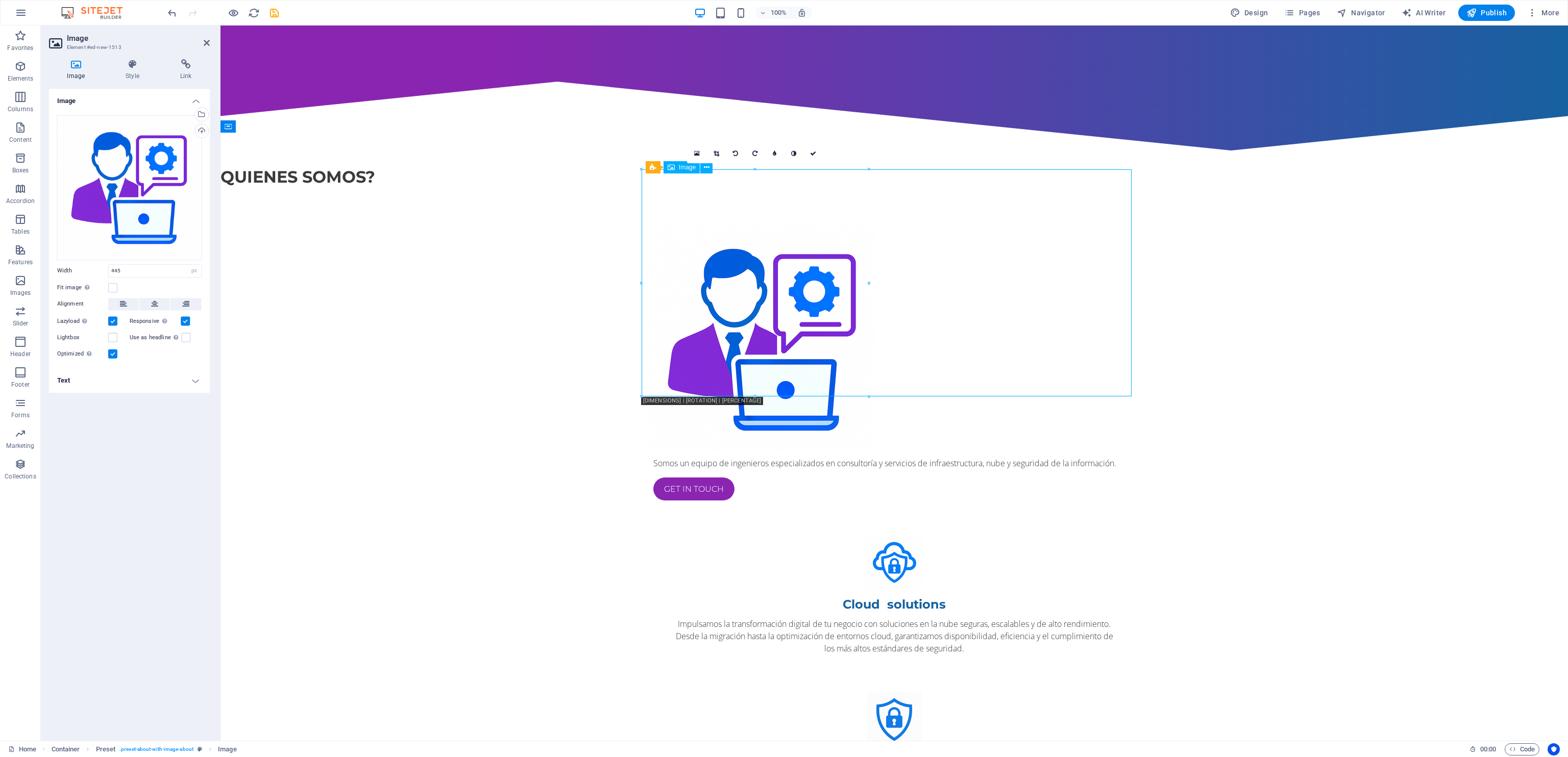 click at bounding box center [894, 339] 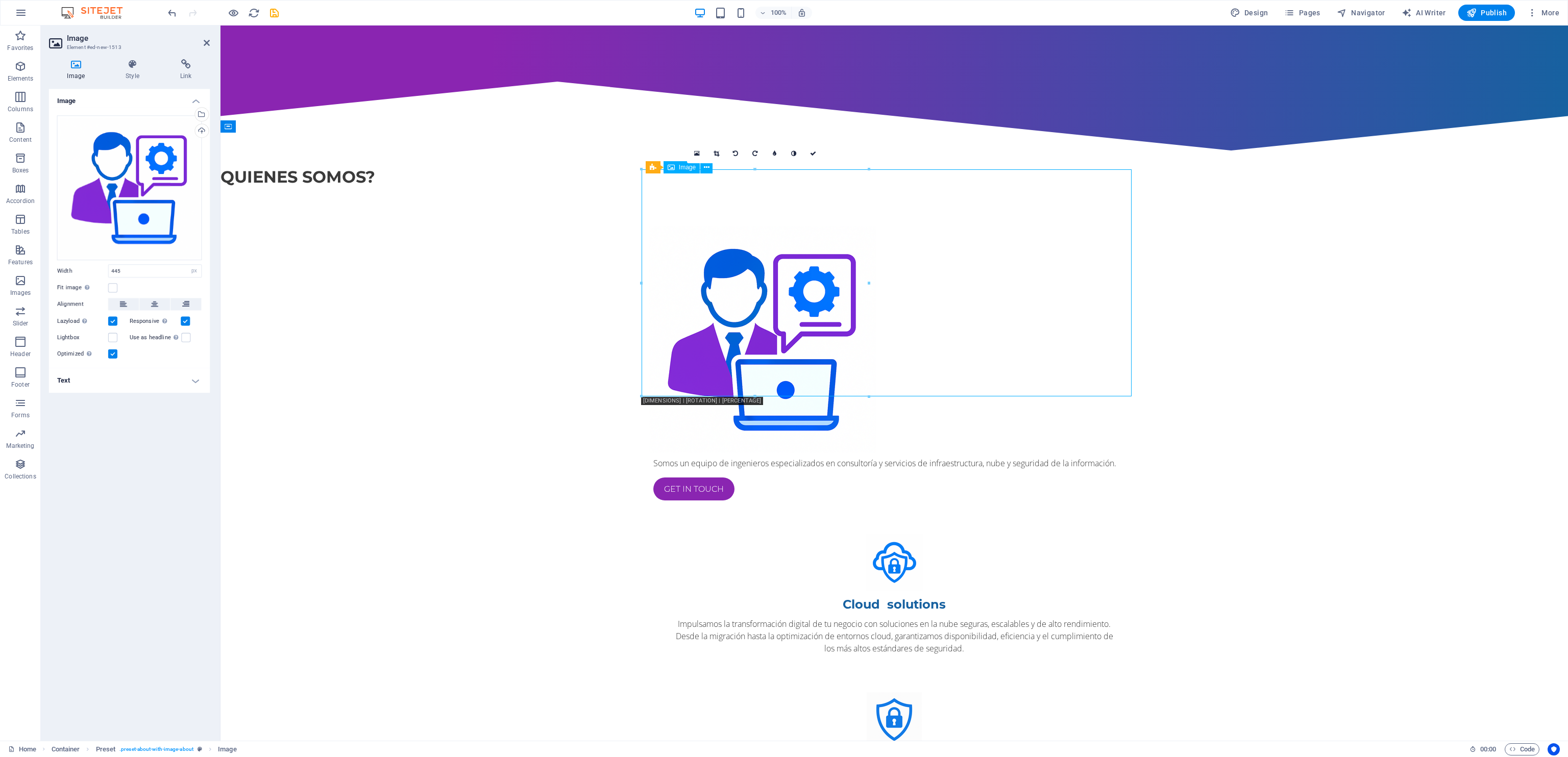 click at bounding box center (894, 339) 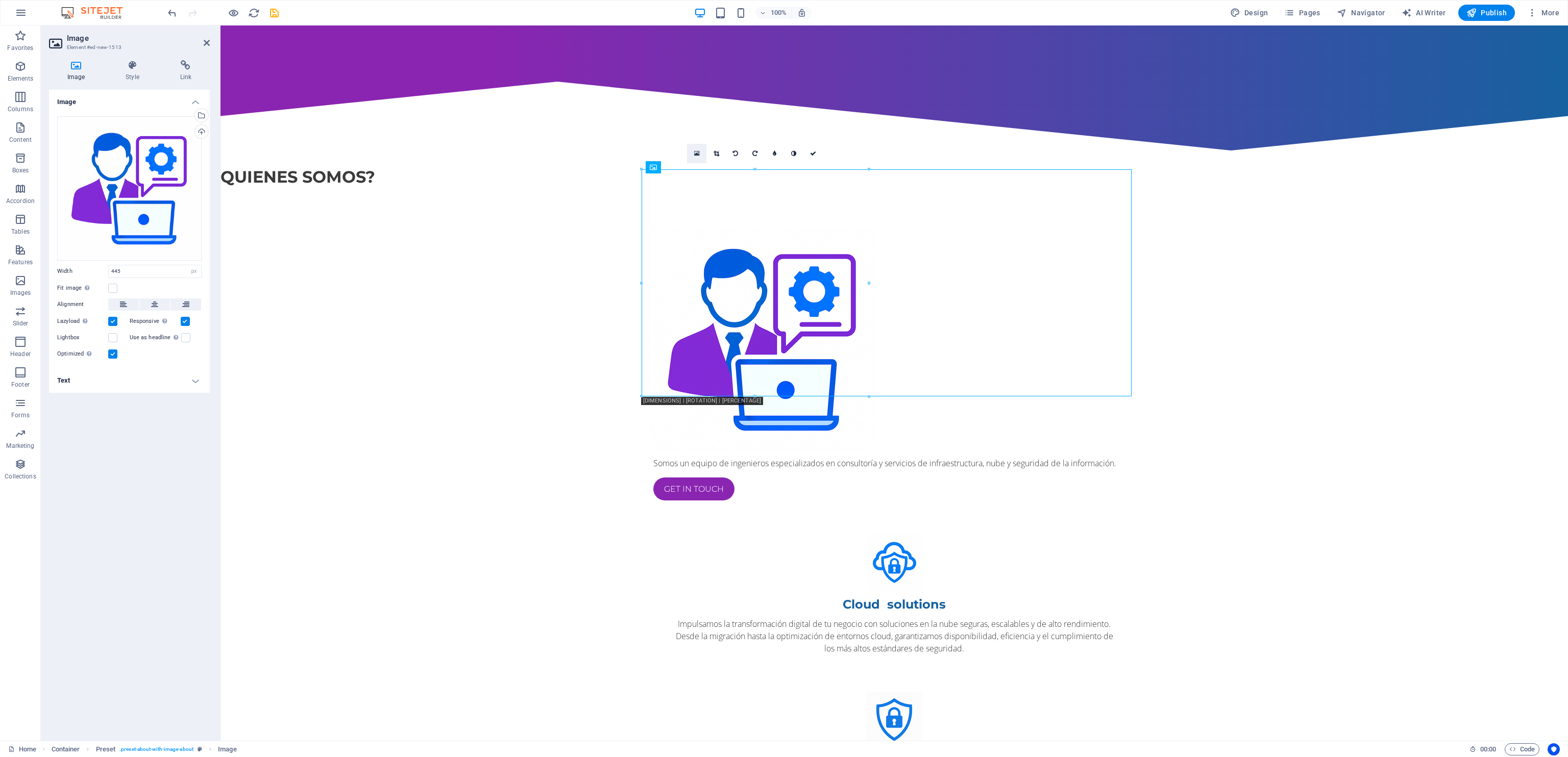 click at bounding box center [697, 154] 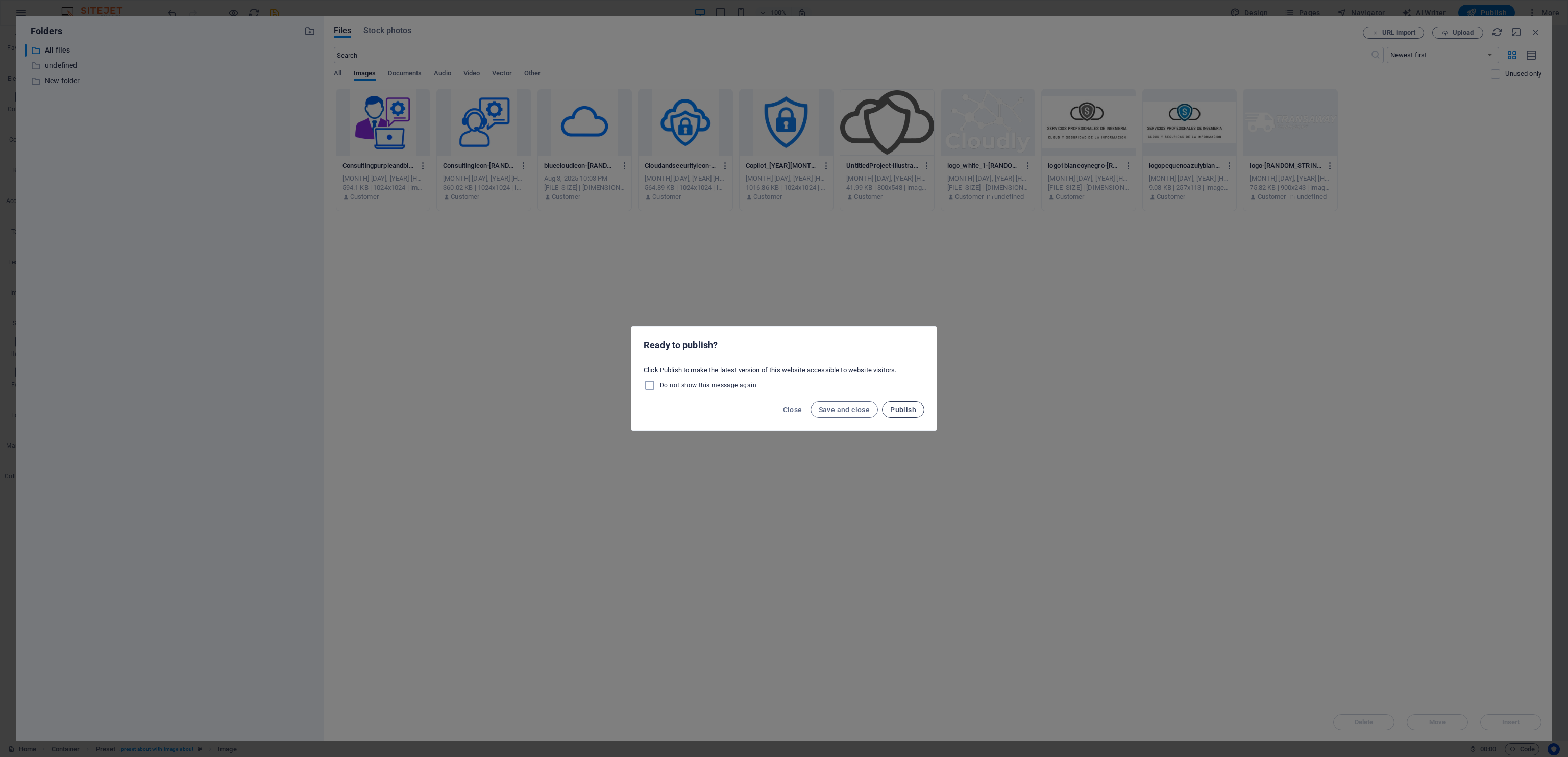 click on "Publish" at bounding box center [903, 410] 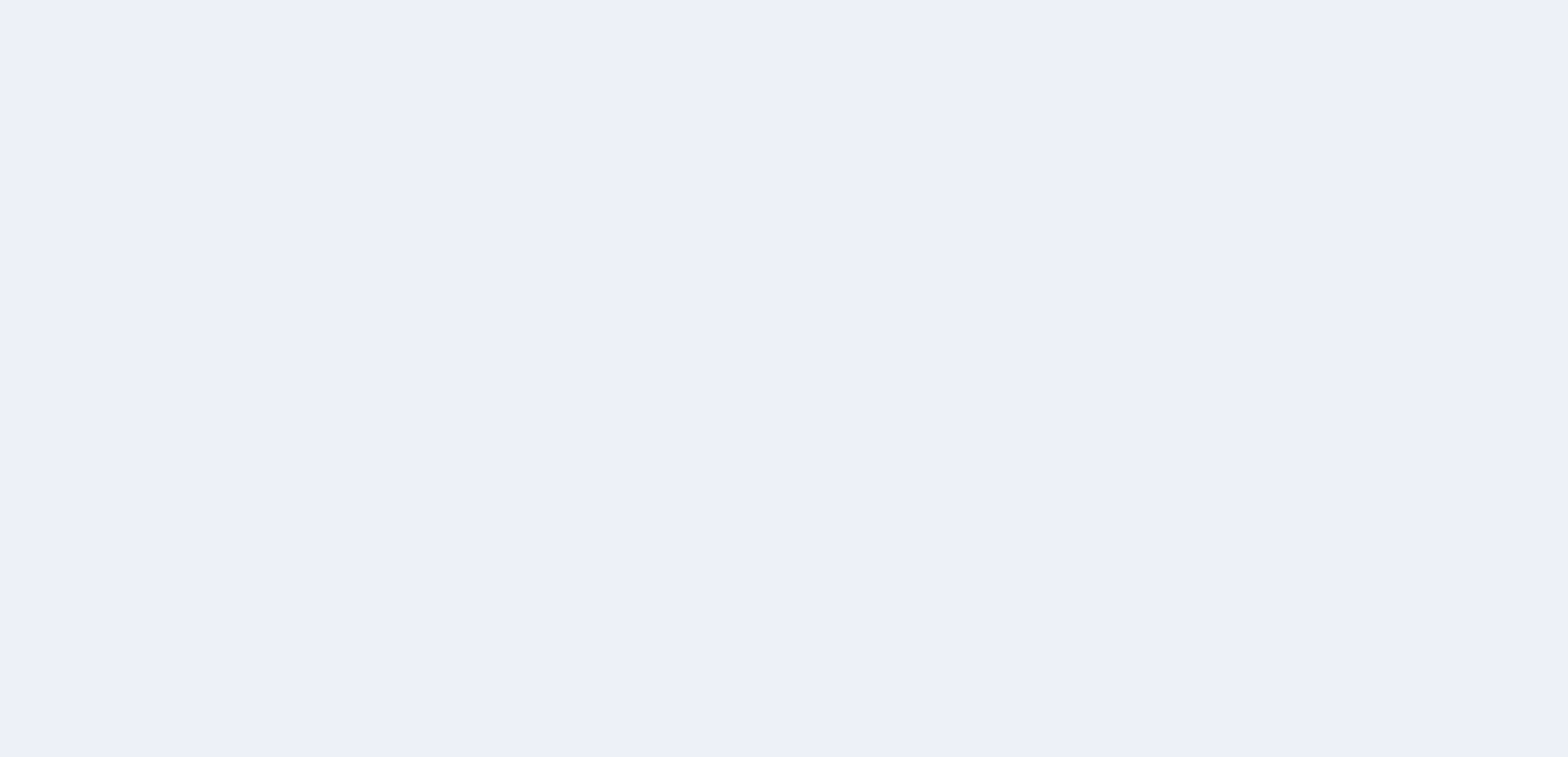 scroll, scrollTop: 0, scrollLeft: 0, axis: both 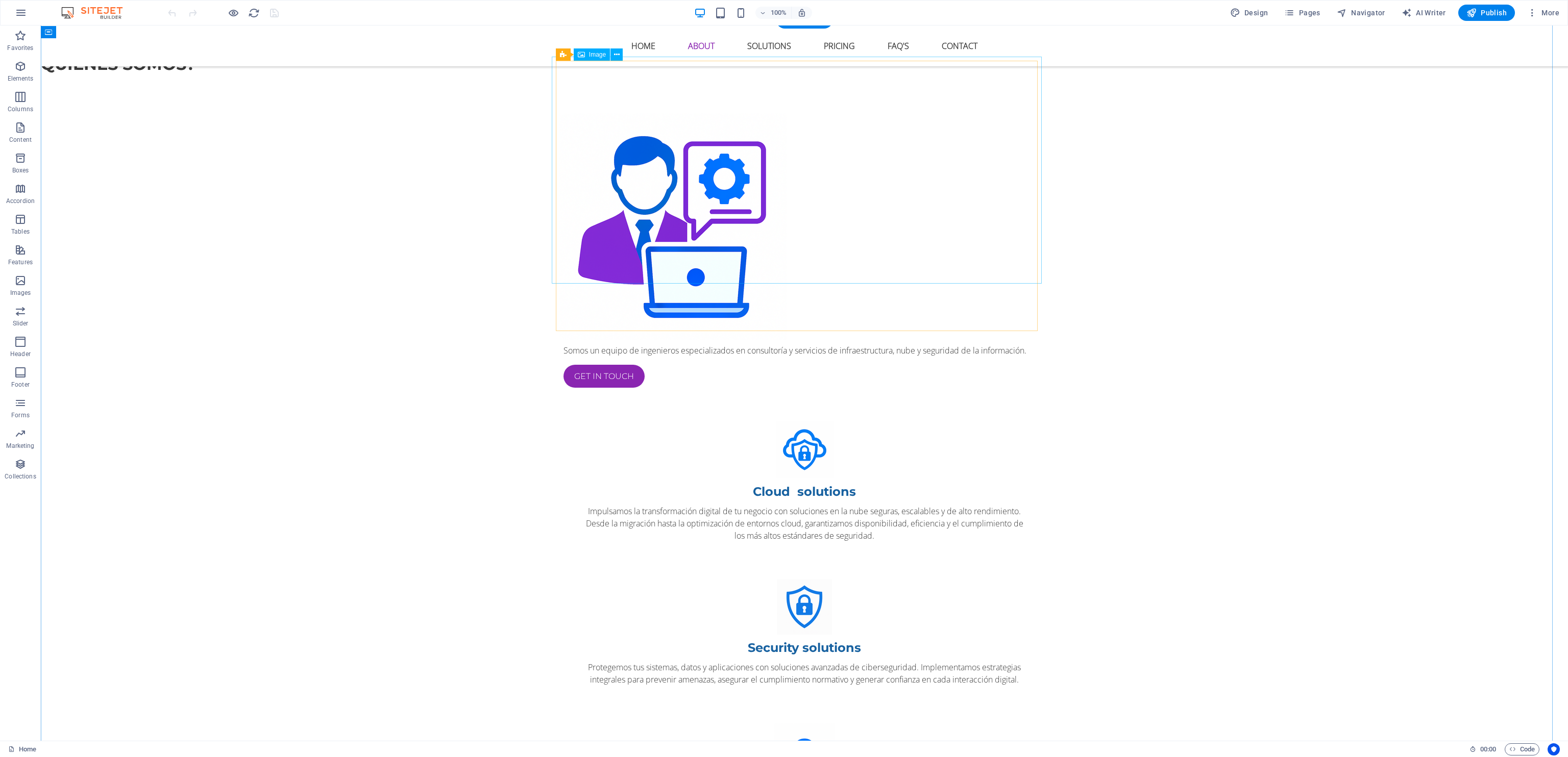 click at bounding box center (804, 226) 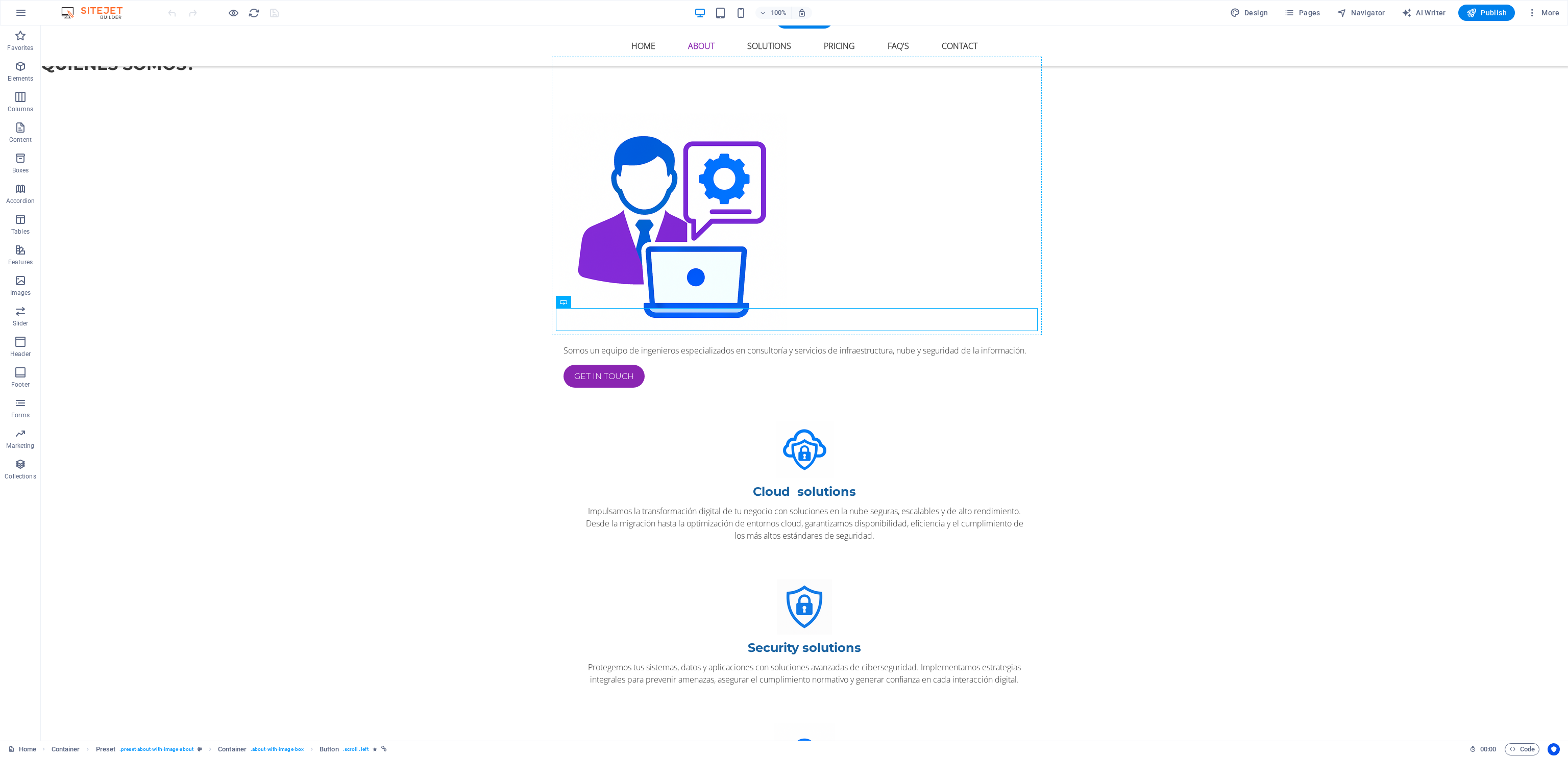 drag, startPoint x: 701, startPoint y: 319, endPoint x: 830, endPoint y: 189, distance: 183.142 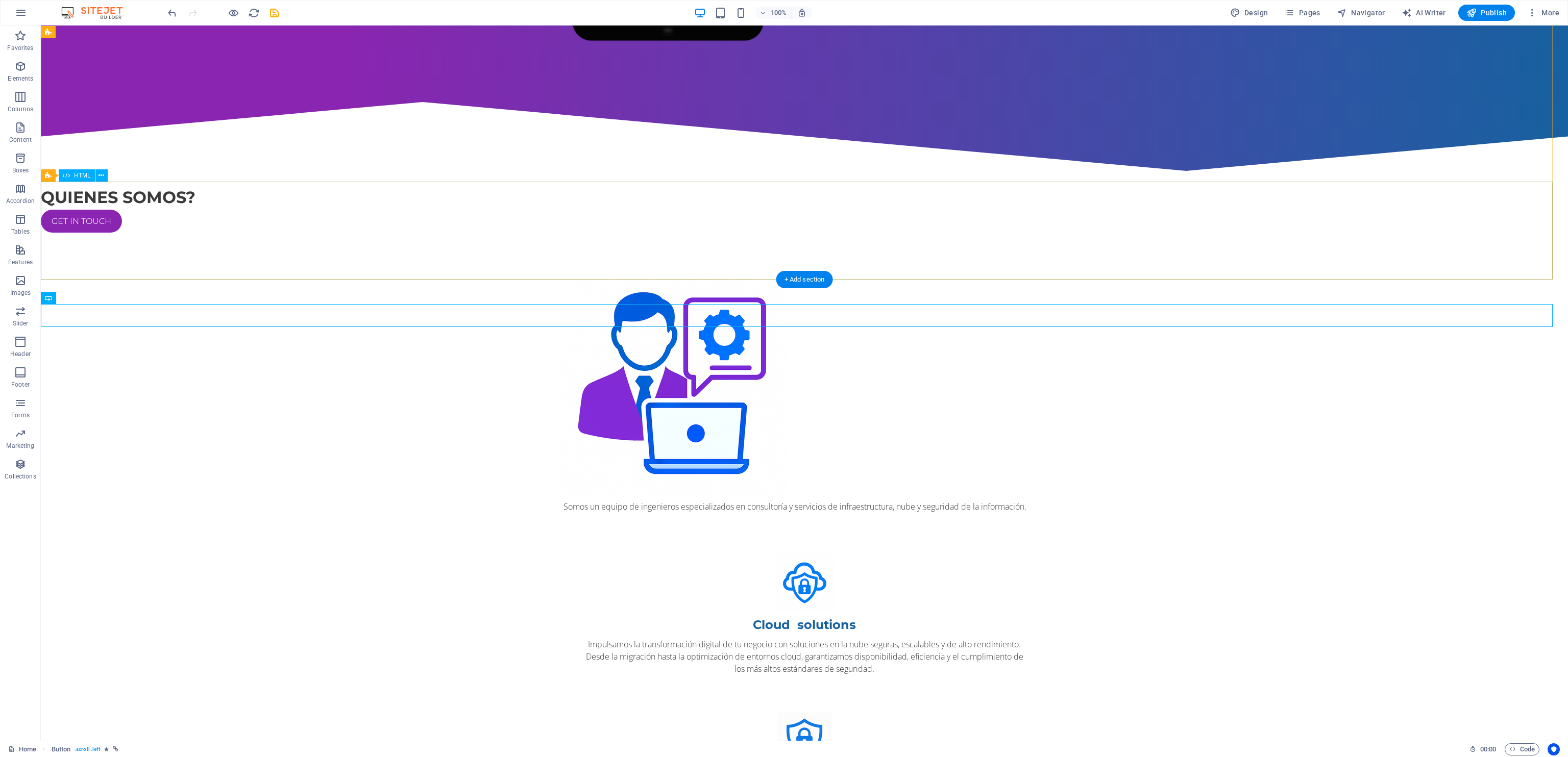 scroll, scrollTop: 322, scrollLeft: 0, axis: vertical 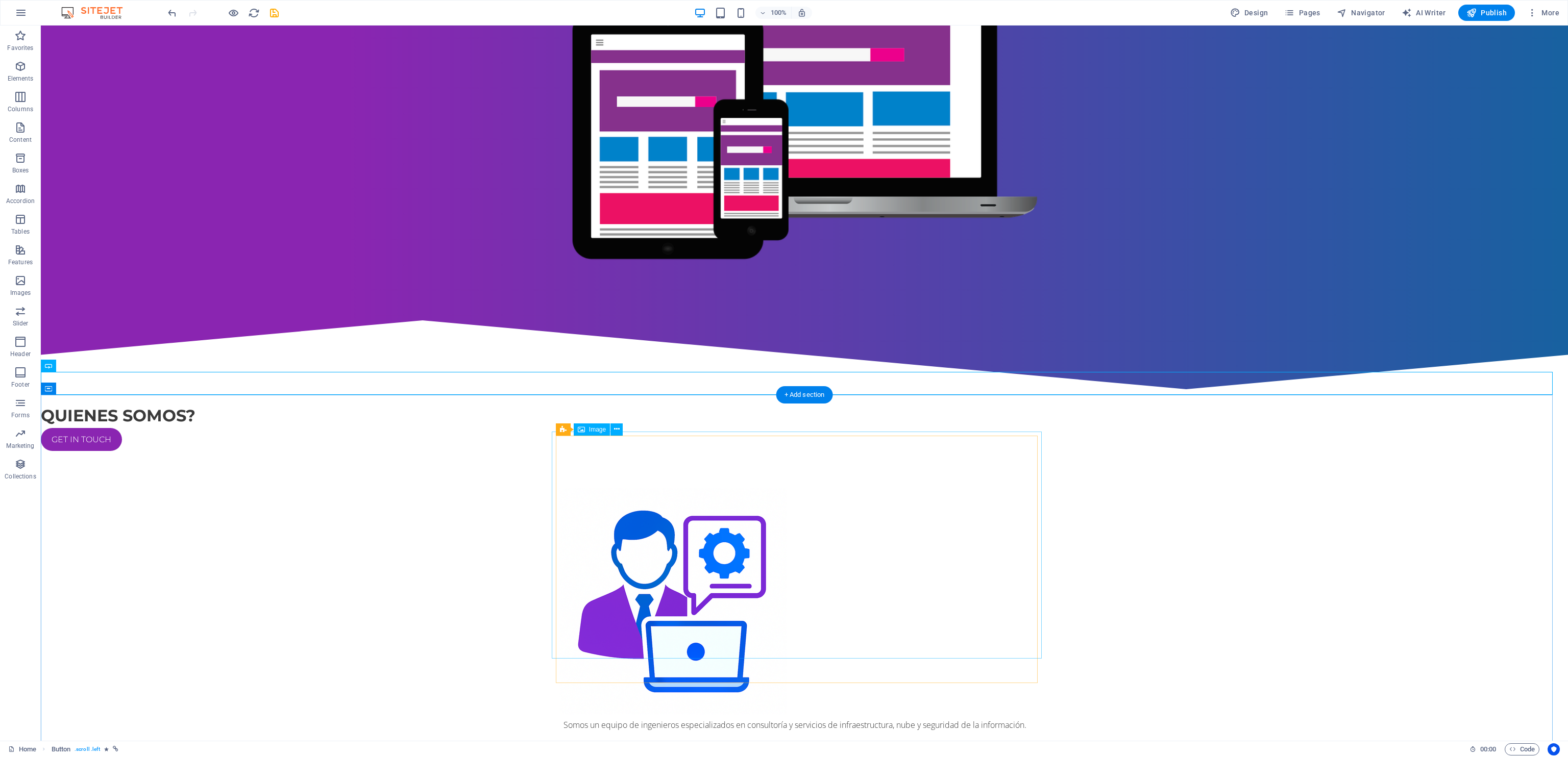 click at bounding box center [804, 601] 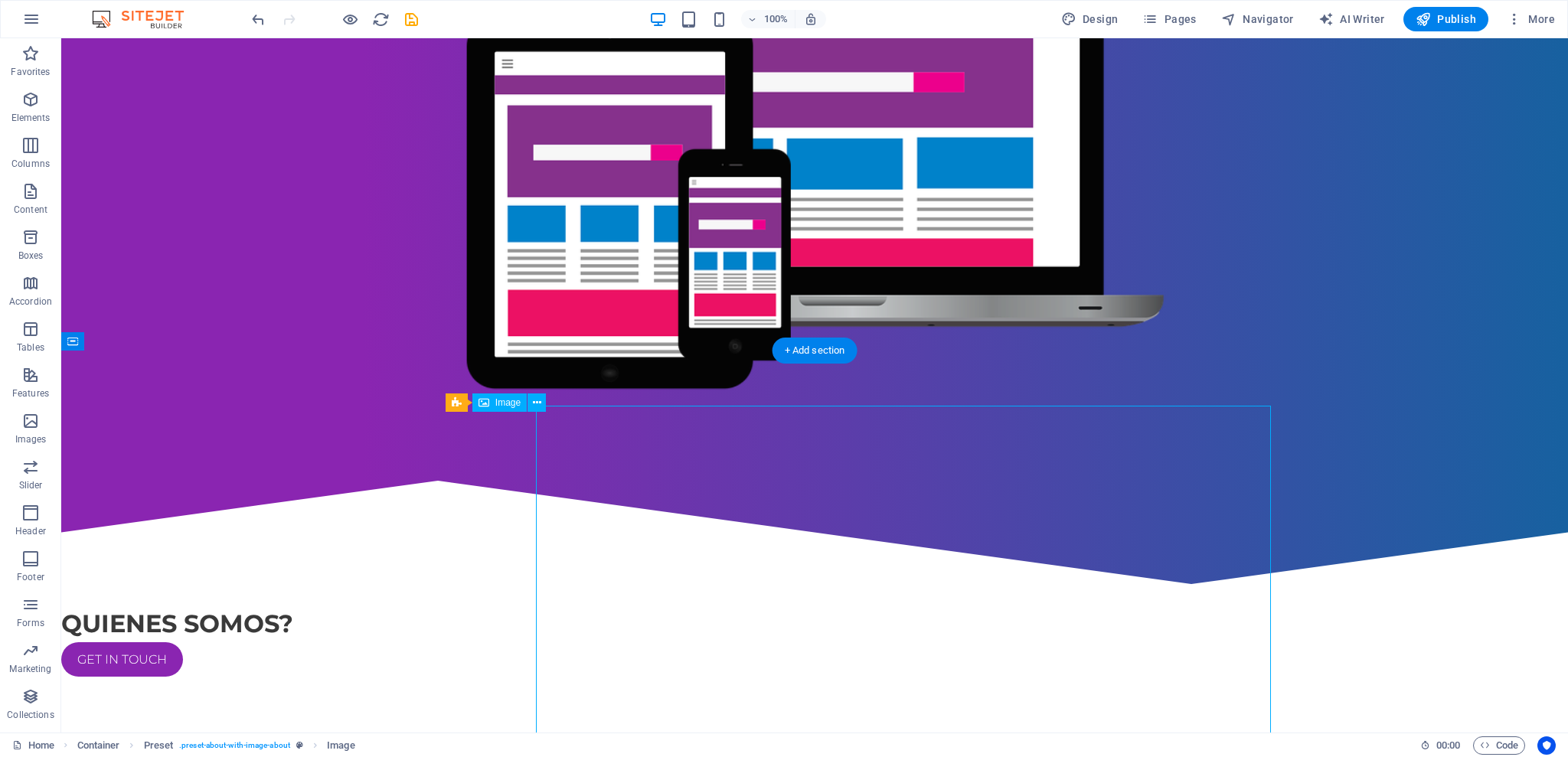 scroll, scrollTop: 484, scrollLeft: 0, axis: vertical 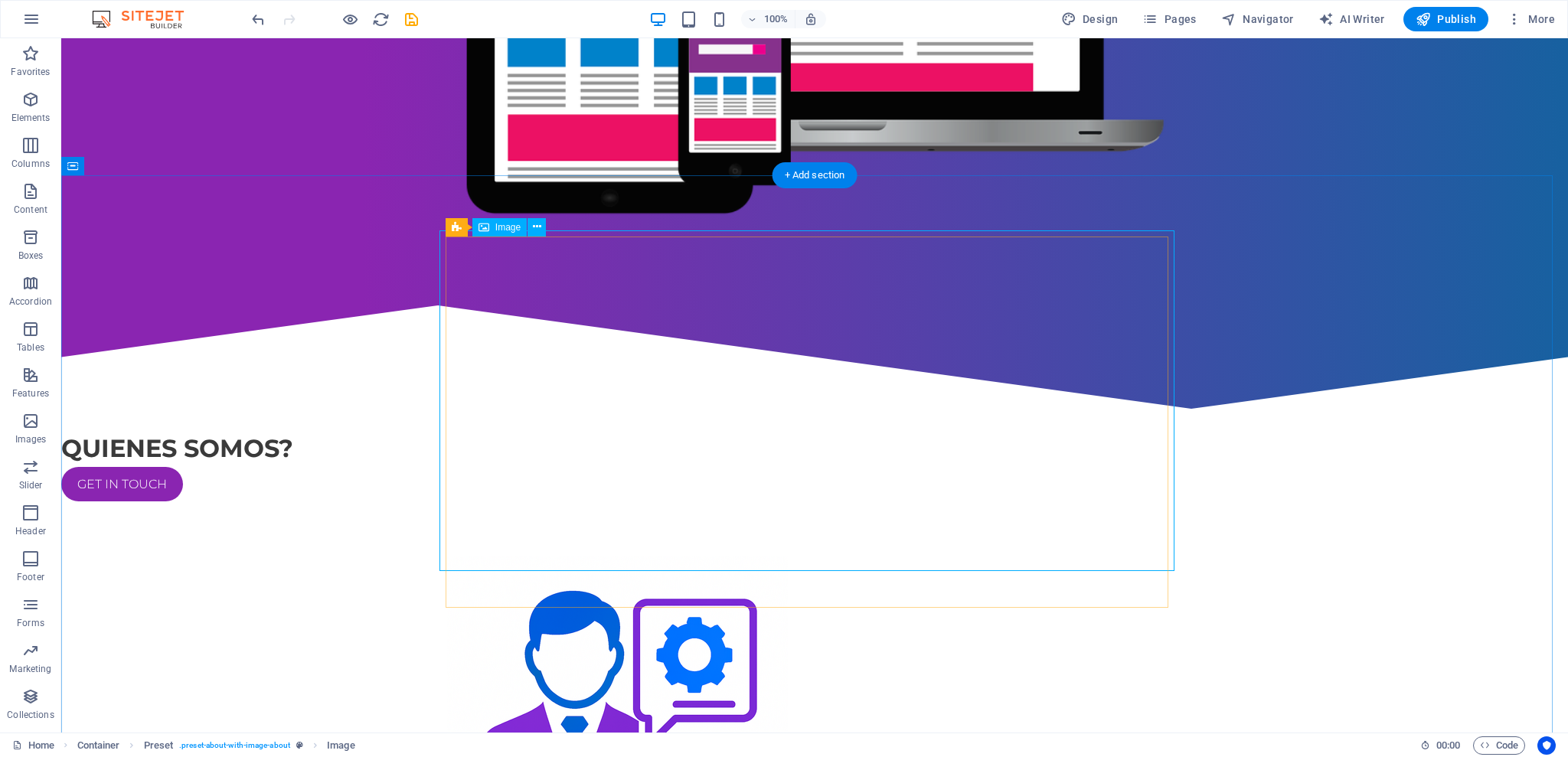 click at bounding box center [815, 726] 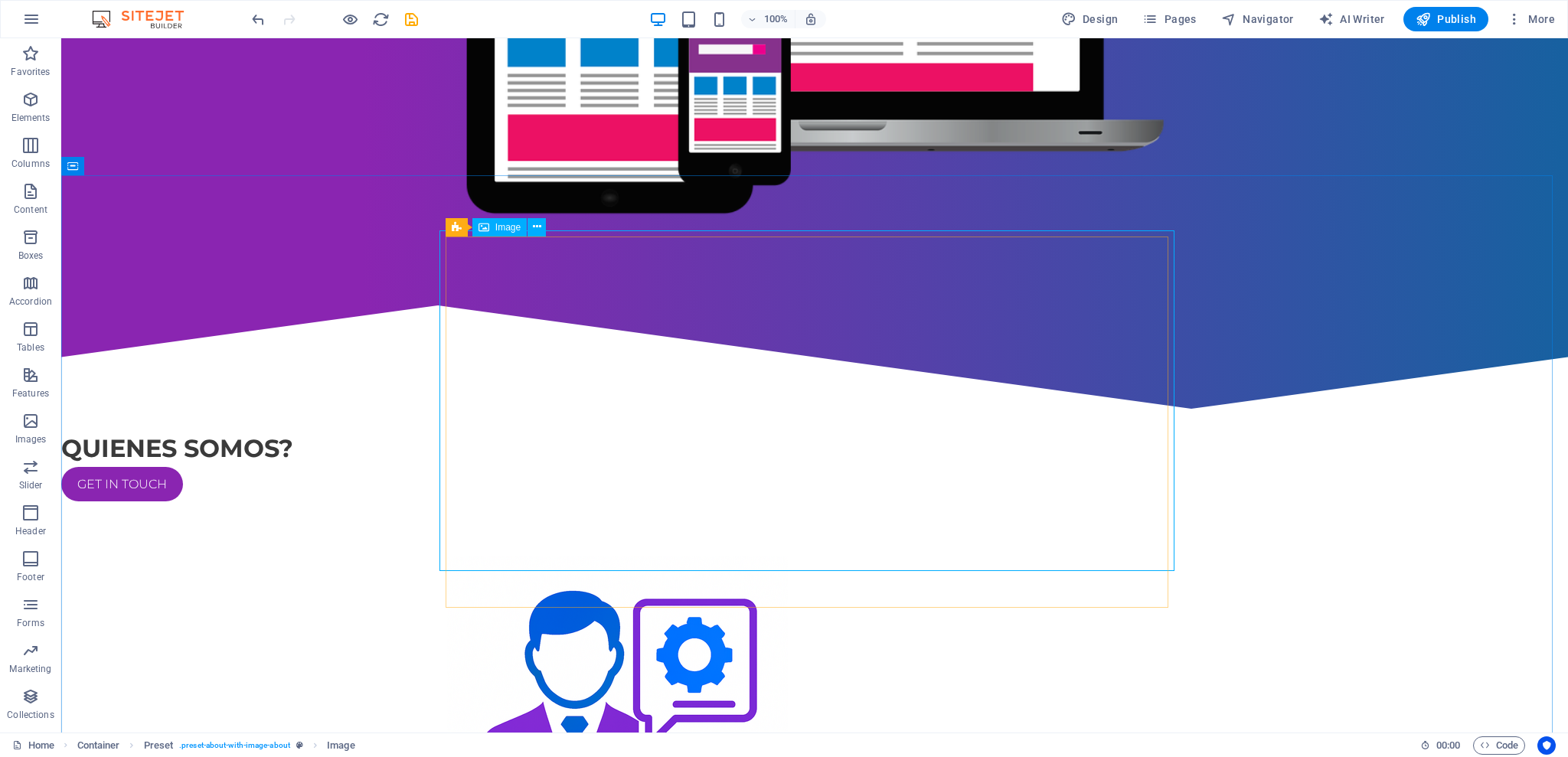 click on "Image" at bounding box center (508, 227) 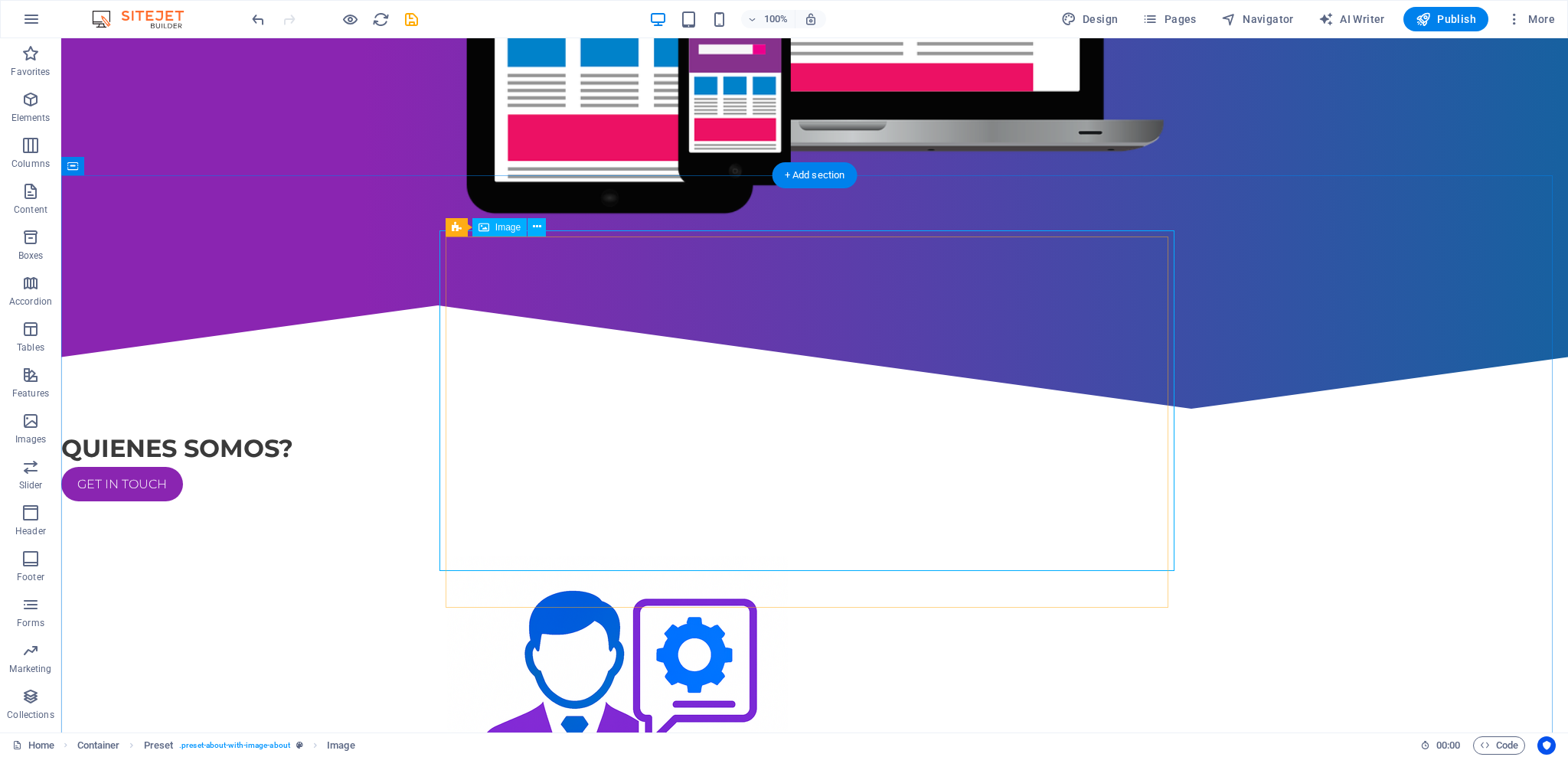 click at bounding box center [815, 726] 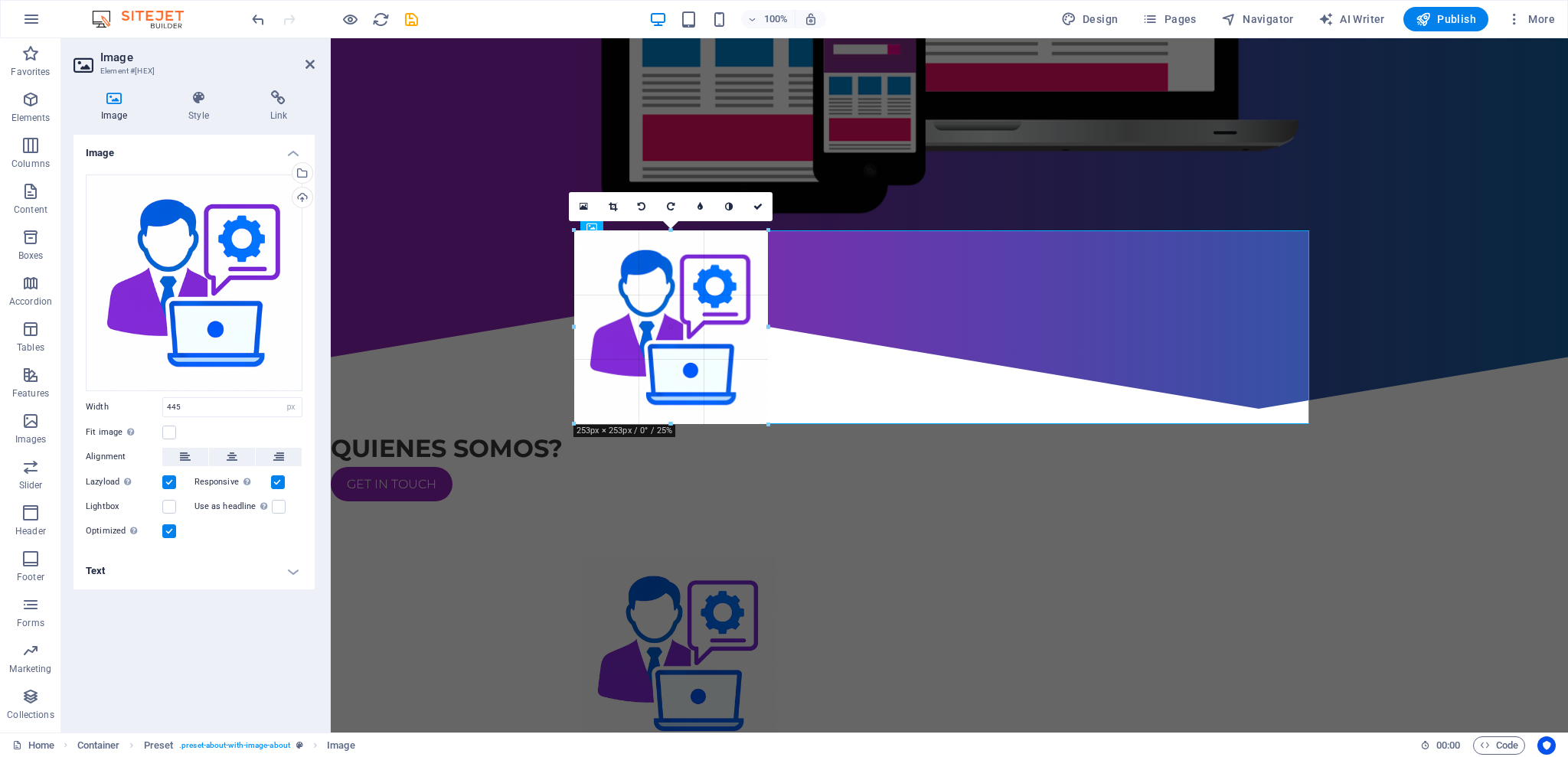drag, startPoint x: 573, startPoint y: 400, endPoint x: 719, endPoint y: 371, distance: 148.8523 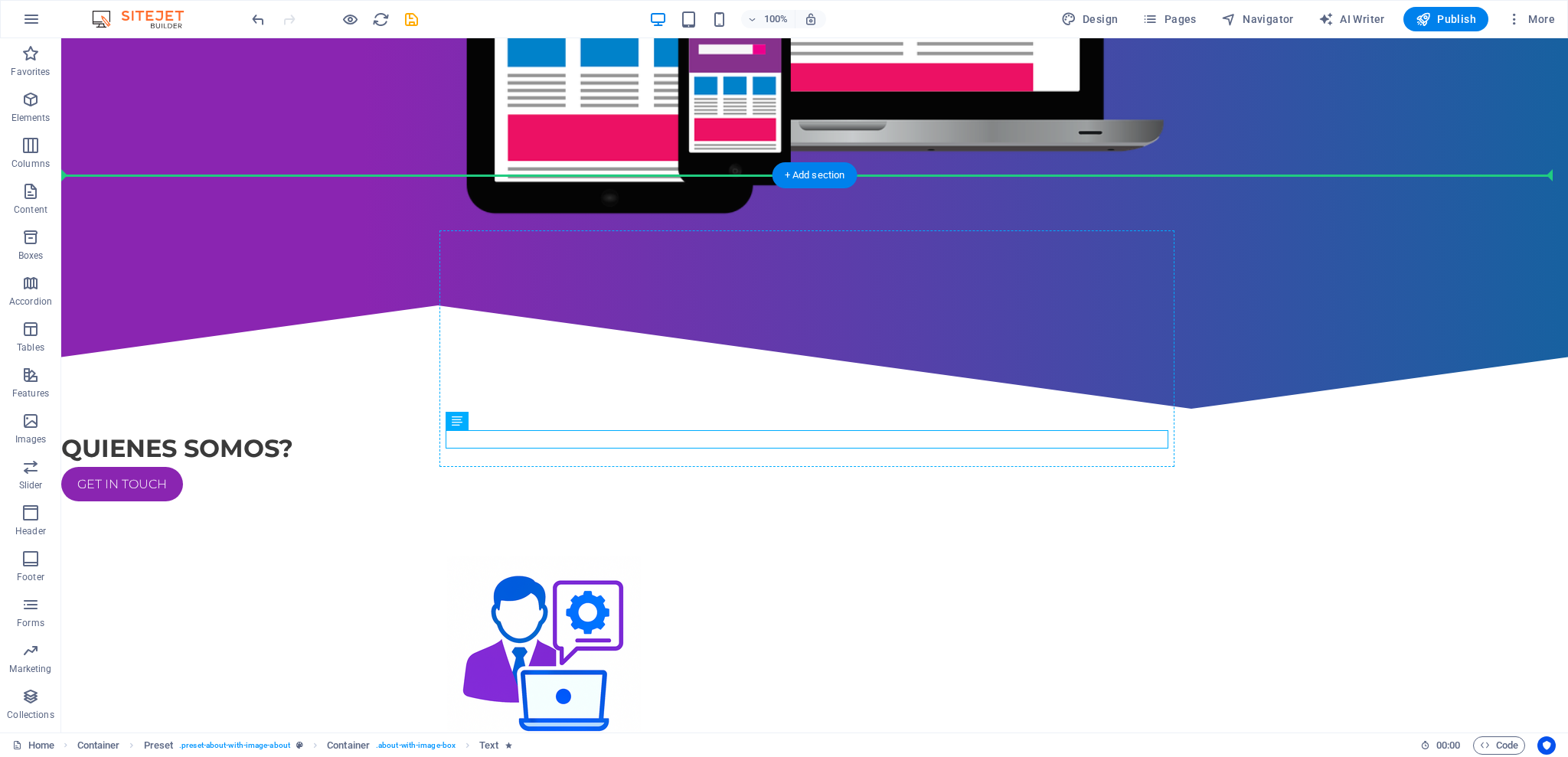 drag, startPoint x: 609, startPoint y: 444, endPoint x: 958, endPoint y: 295, distance: 379.47595 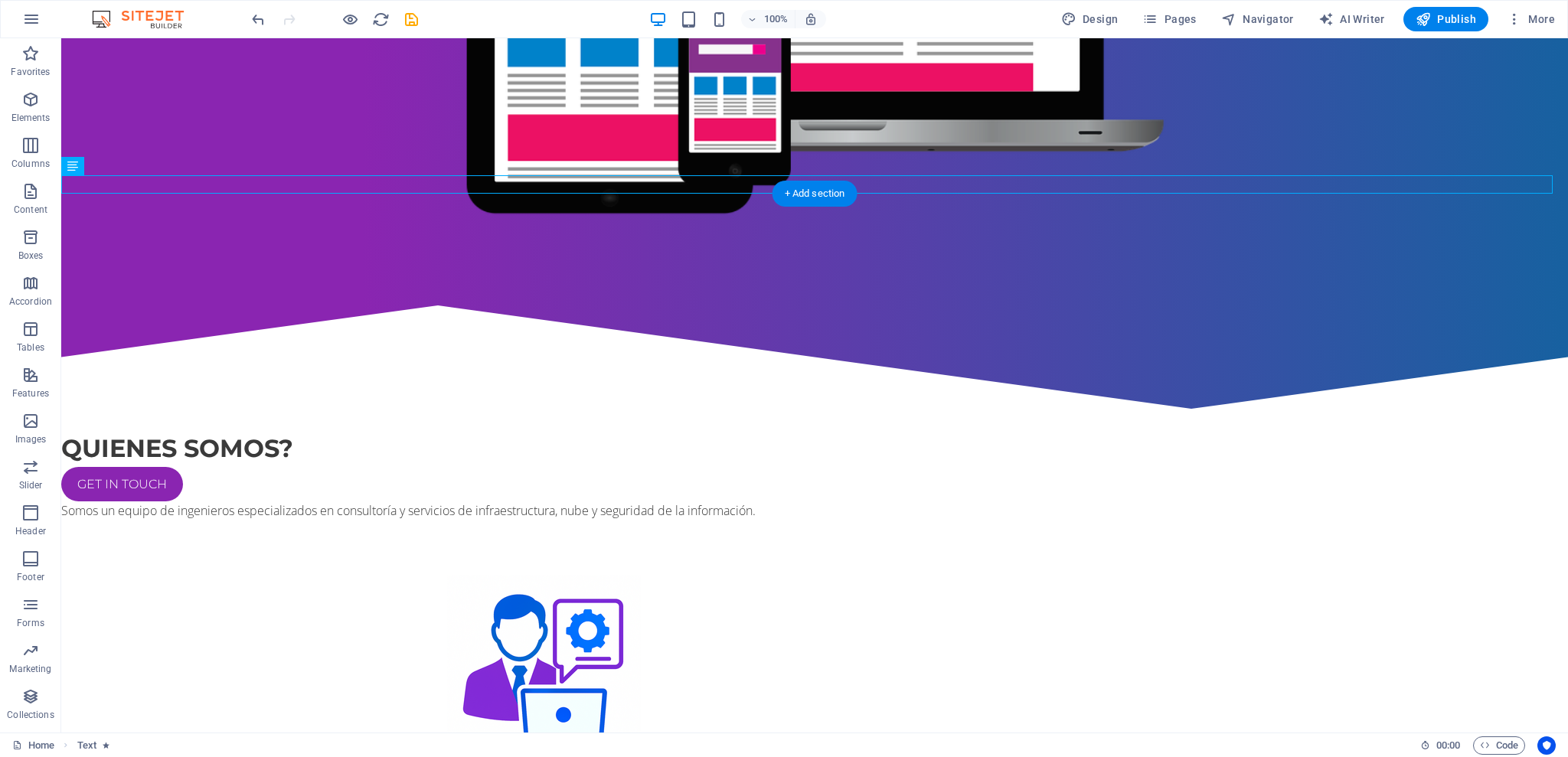 click at bounding box center [815, 671] 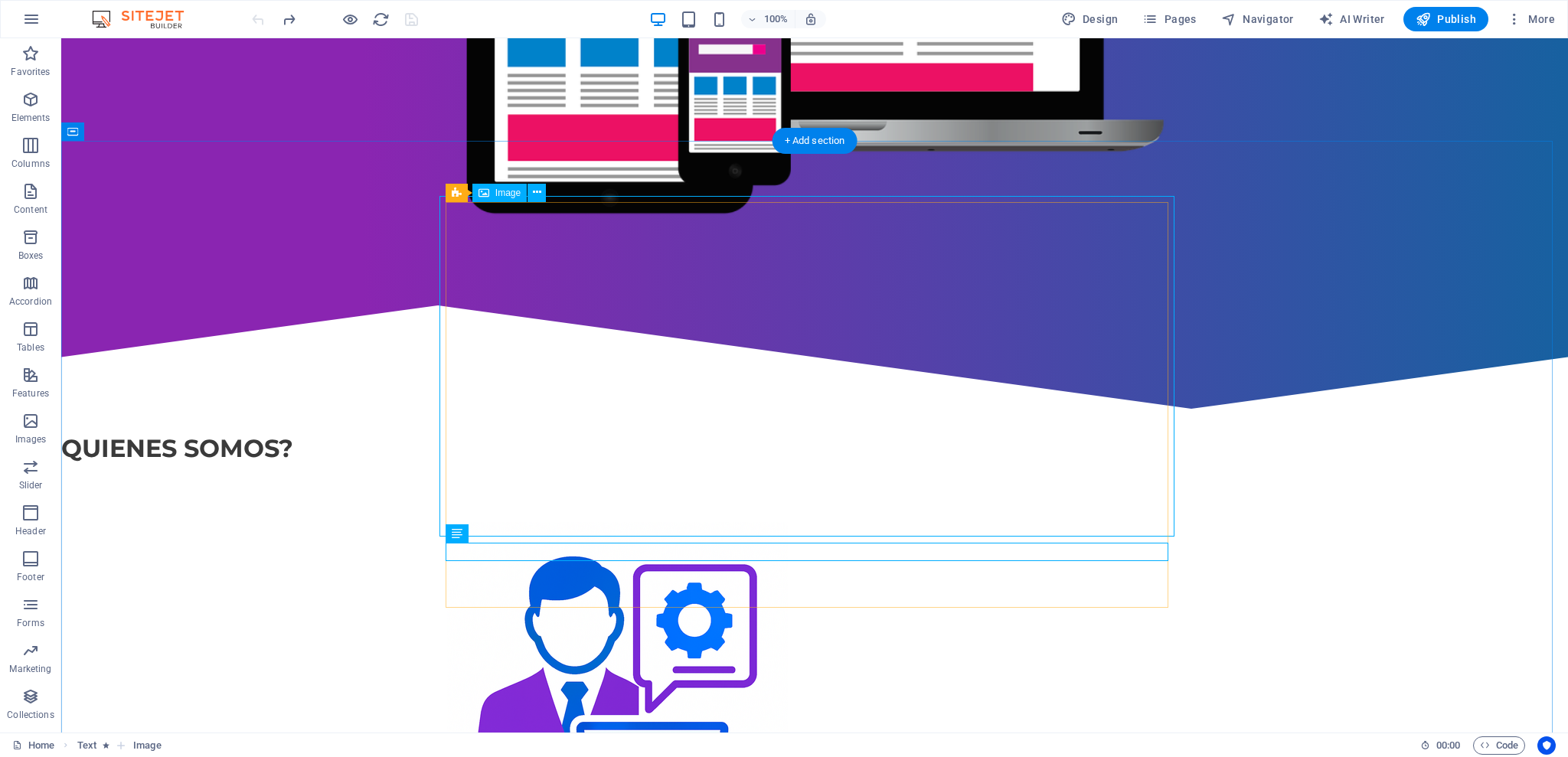 click at bounding box center [815, 692] 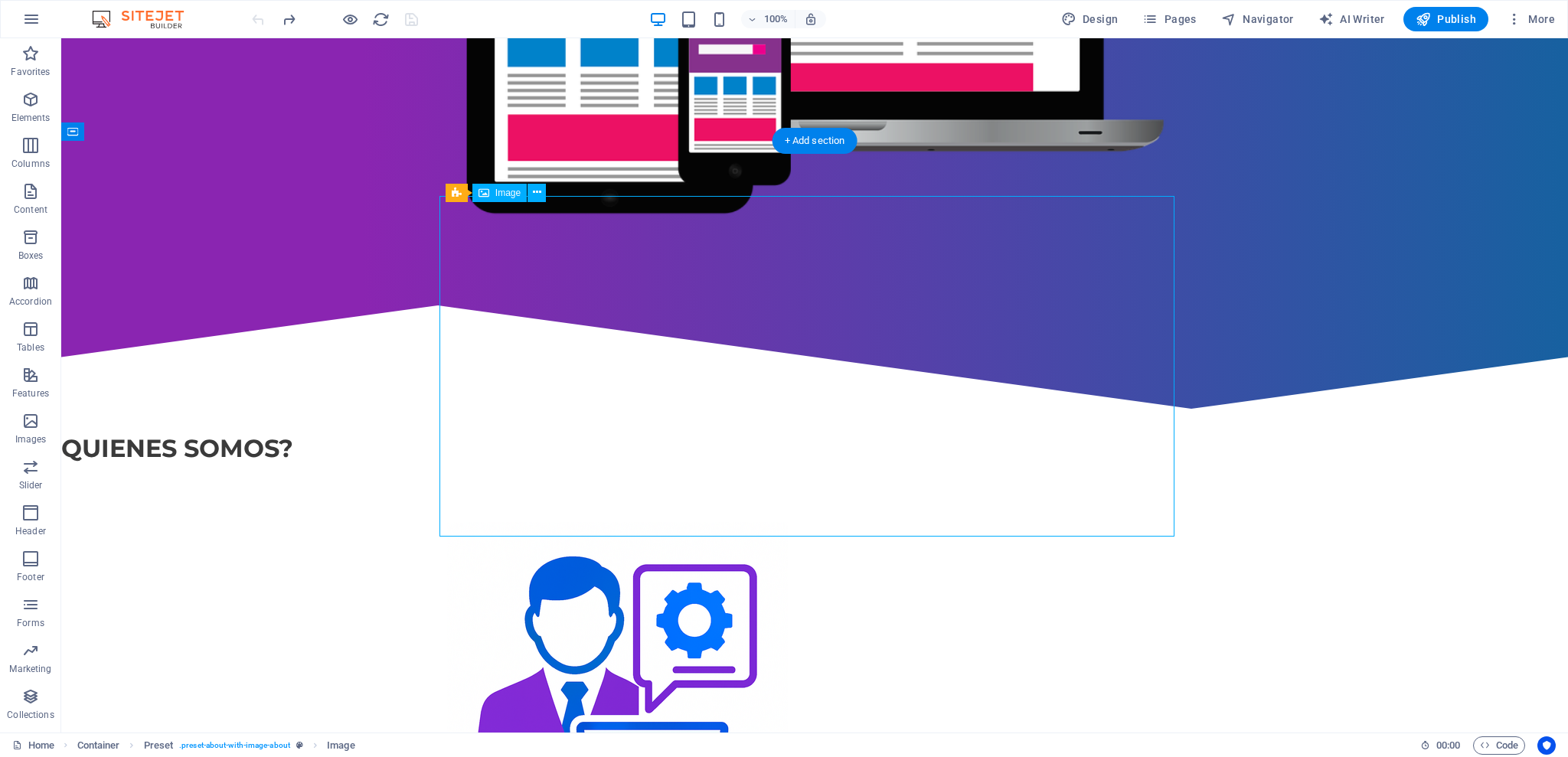 click at bounding box center [815, 692] 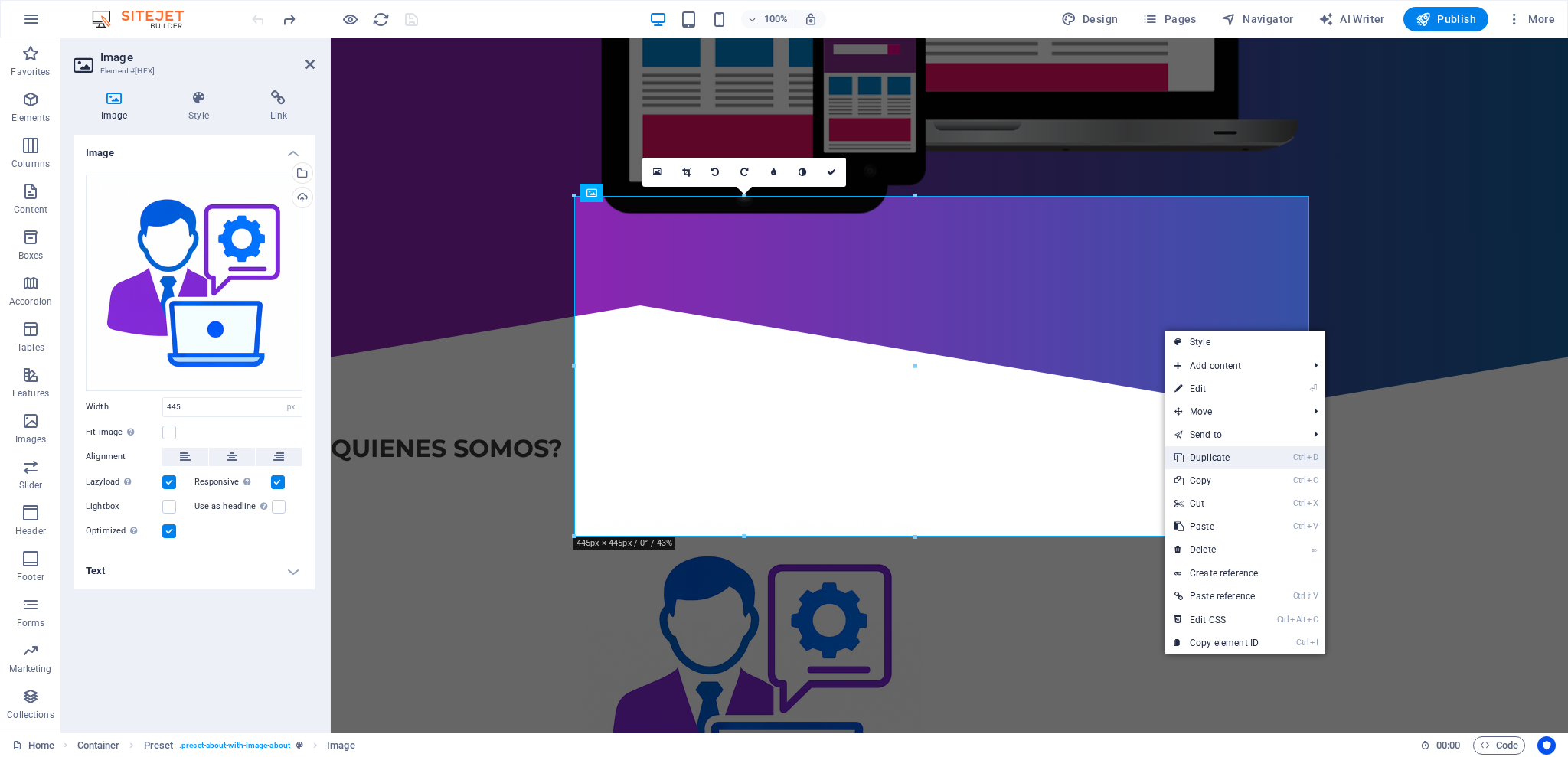 click on "Ctrl D  Duplicate" at bounding box center (1217, 458) 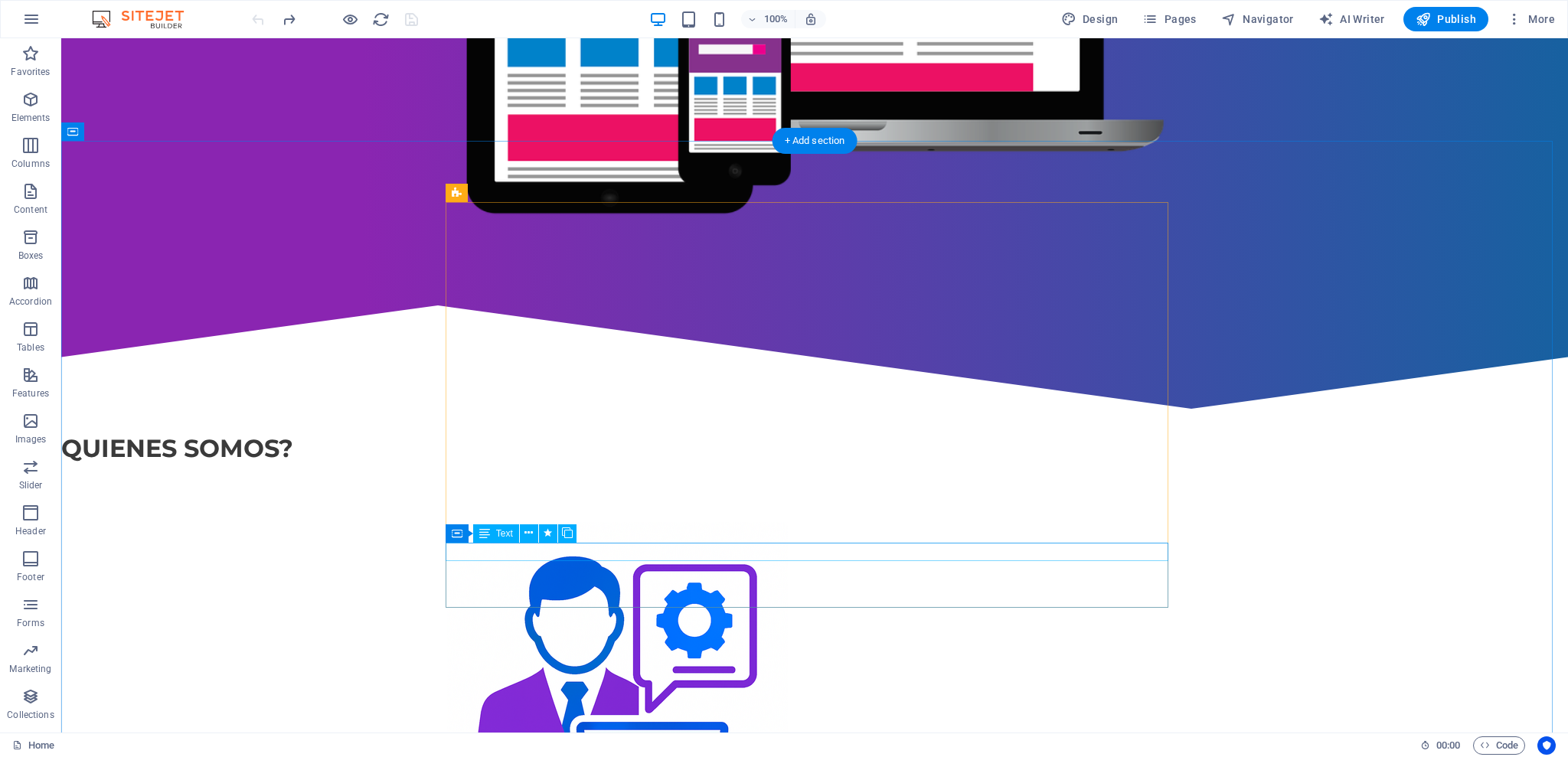 click on "Somos un equipo de ingenieros especializados en consultoría y servicios de infraestructura, nube y seguridad de la información." at bounding box center [815, 878] 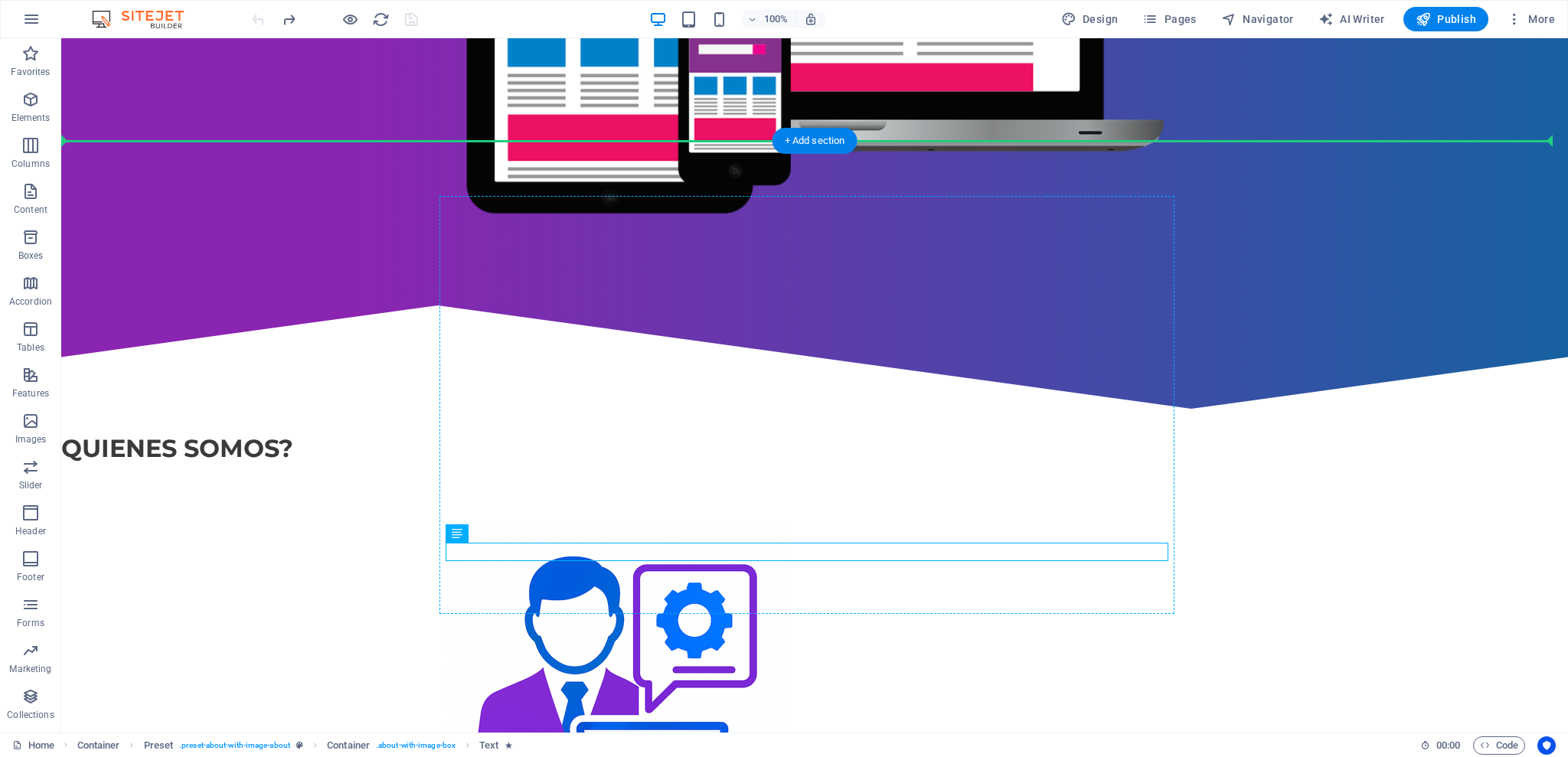 drag, startPoint x: 911, startPoint y: 545, endPoint x: 927, endPoint y: 370, distance: 175.72991 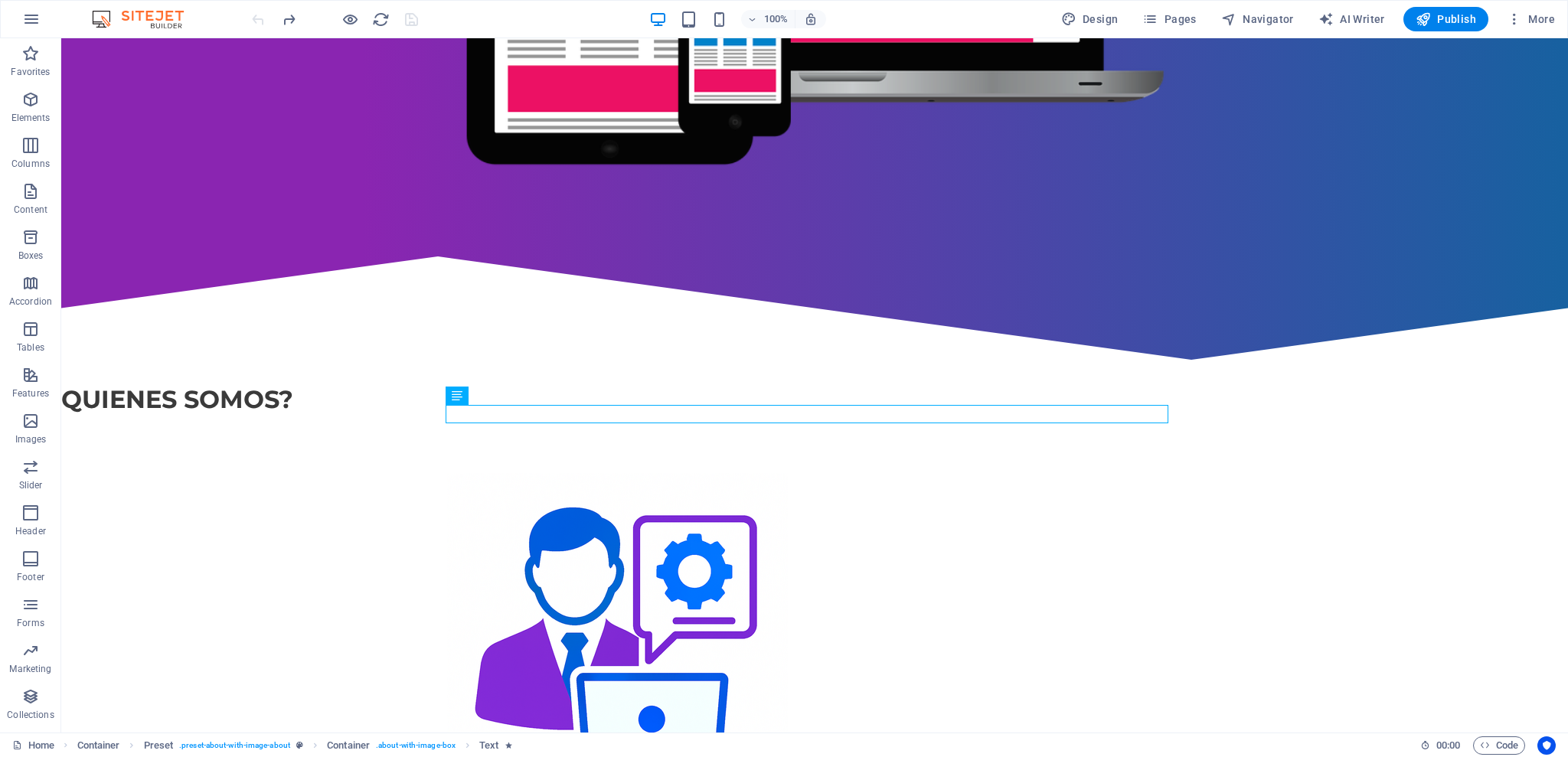scroll, scrollTop: 679, scrollLeft: 0, axis: vertical 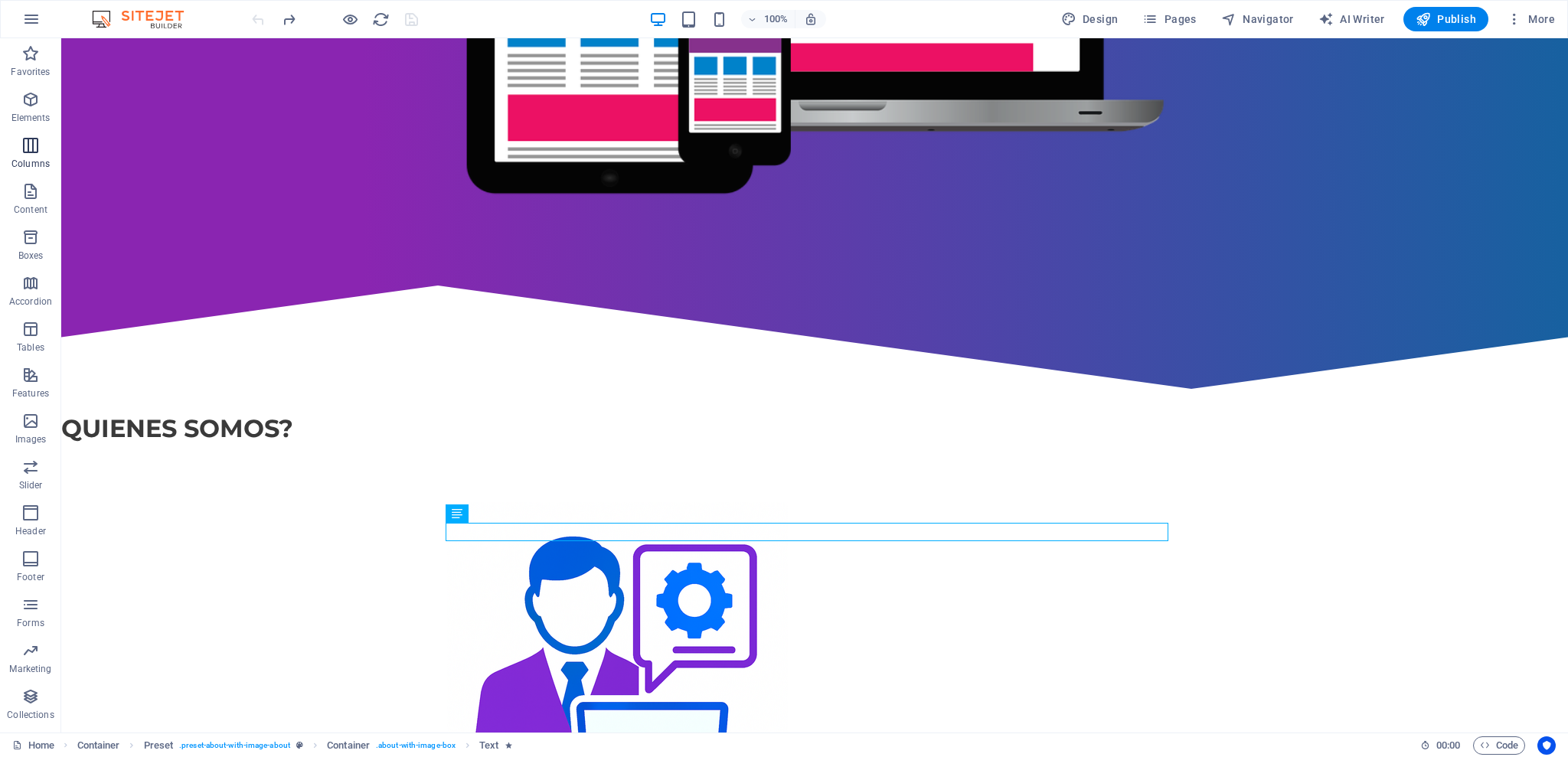 click on "Columns" at bounding box center [31, 164] 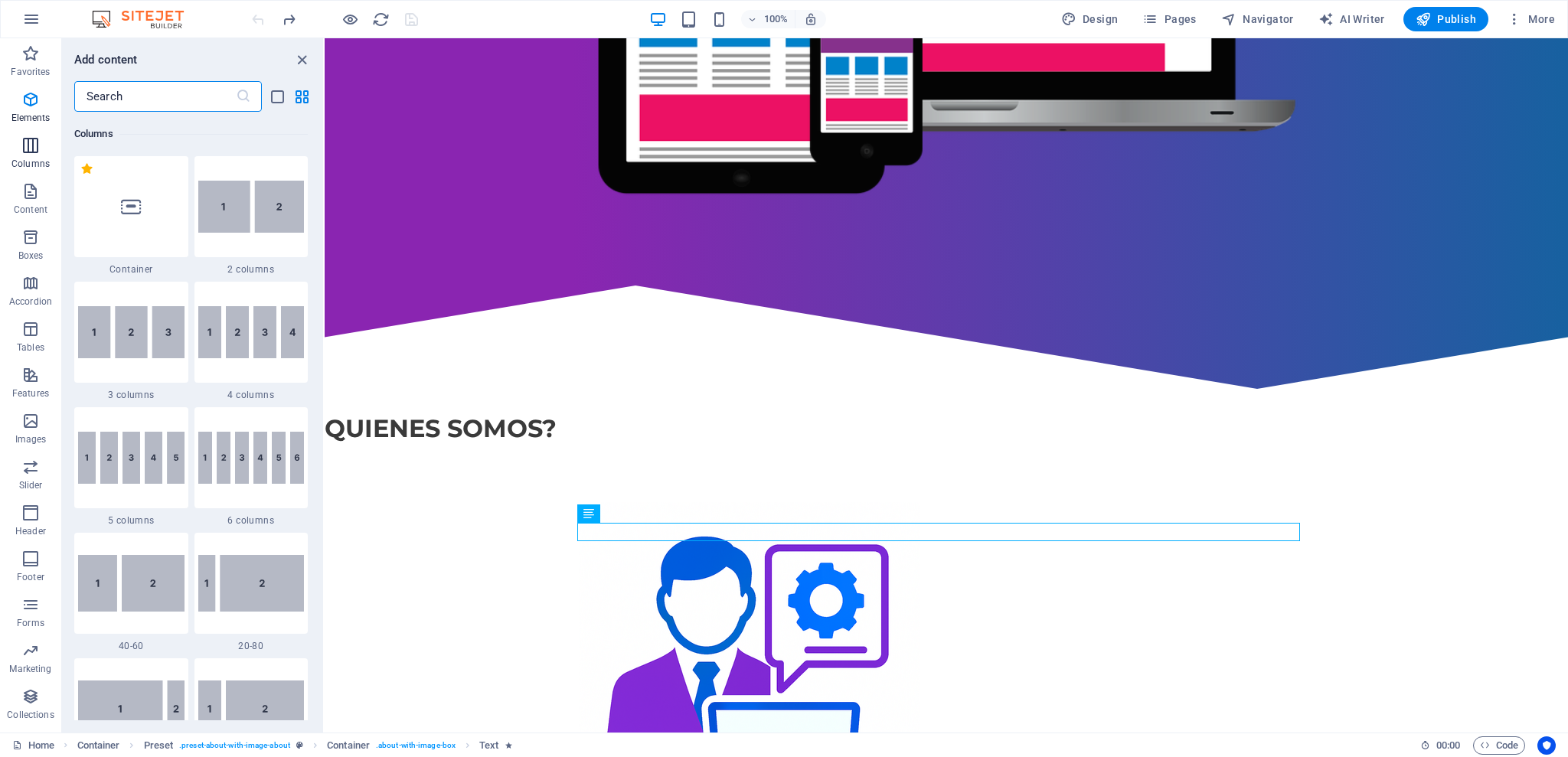 scroll, scrollTop: 757, scrollLeft: 0, axis: vertical 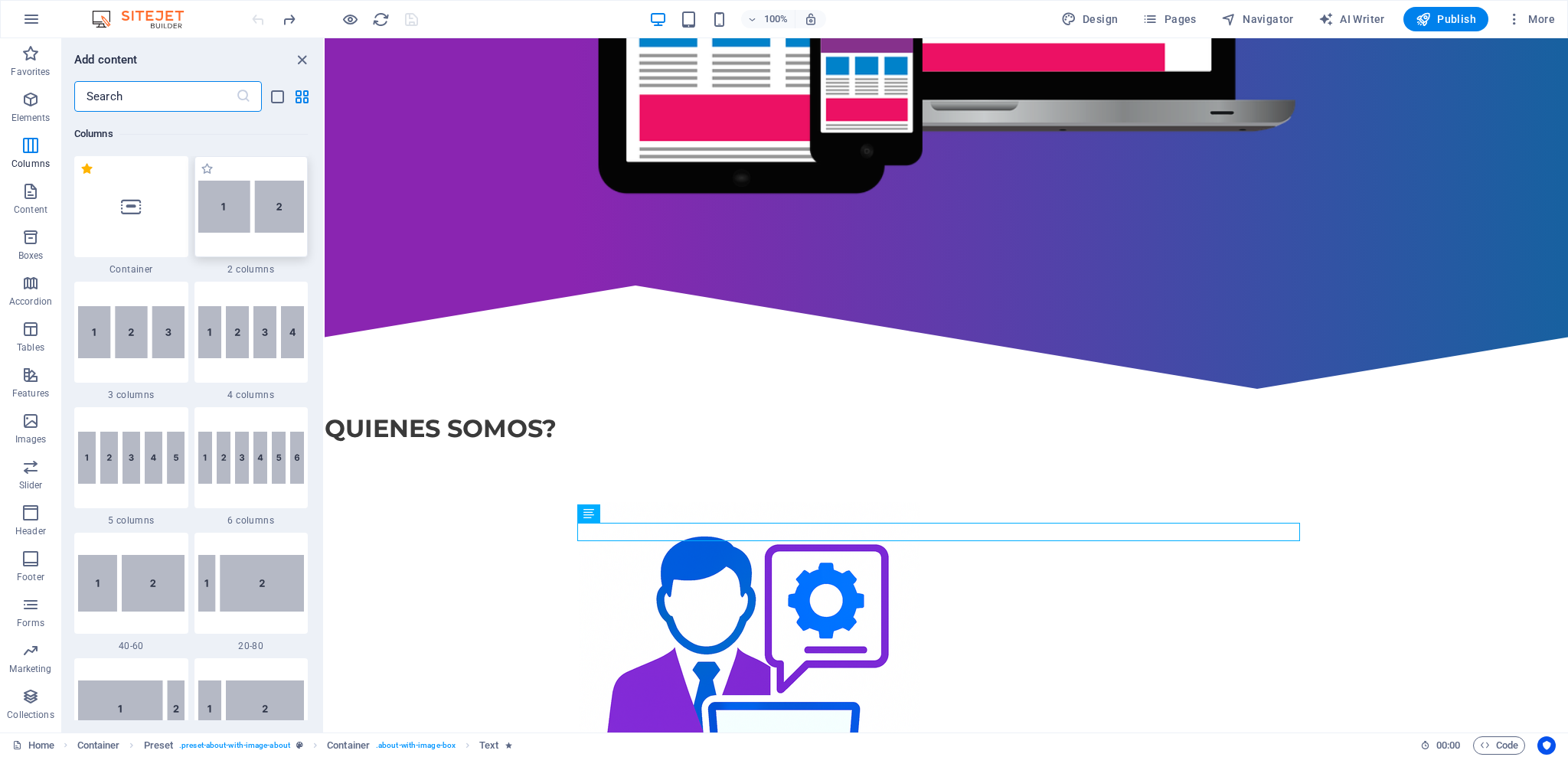 click at bounding box center [251, 207] 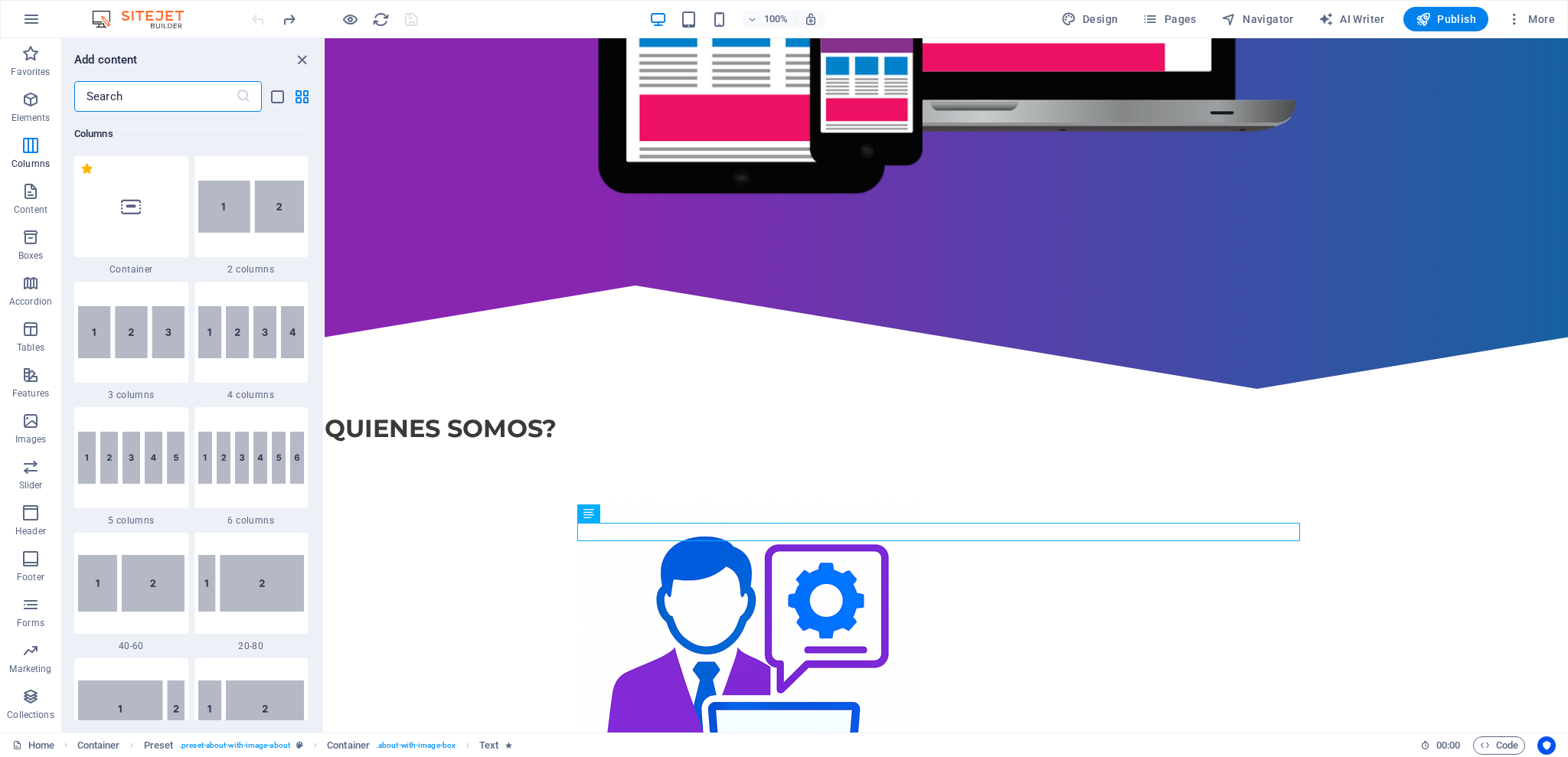 click on "Drag here to replace the existing content. Press “Ctrl” if you want to create a new element.
H2   Banner   Banner   Container   Preset   Container   Image   Container   Container   Preset   Image   Preset   Text   Container   Button   H2   Preset   Banner   HTML   Preset   Image" at bounding box center [946, 385] 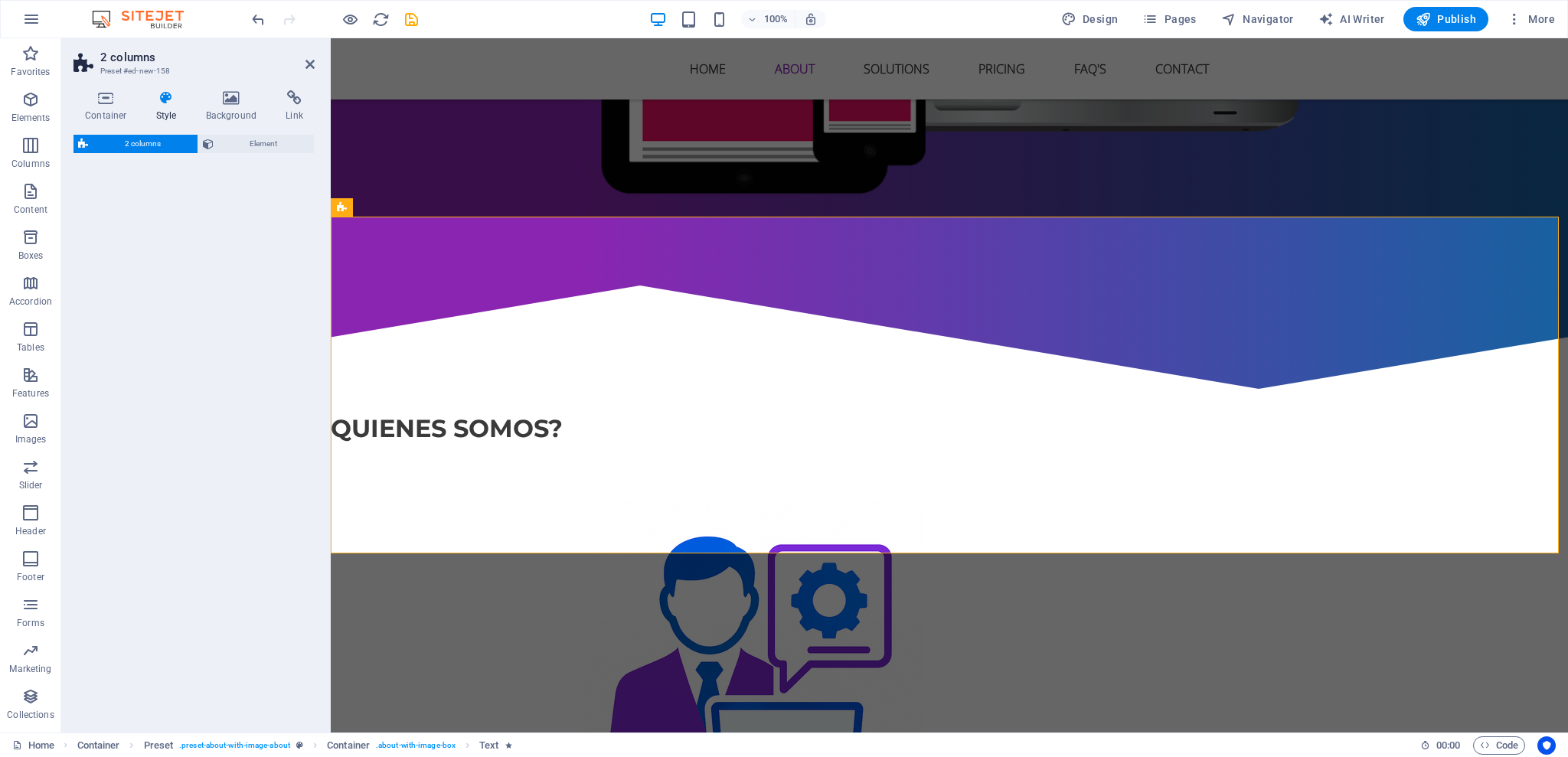 scroll, scrollTop: 1764, scrollLeft: 0, axis: vertical 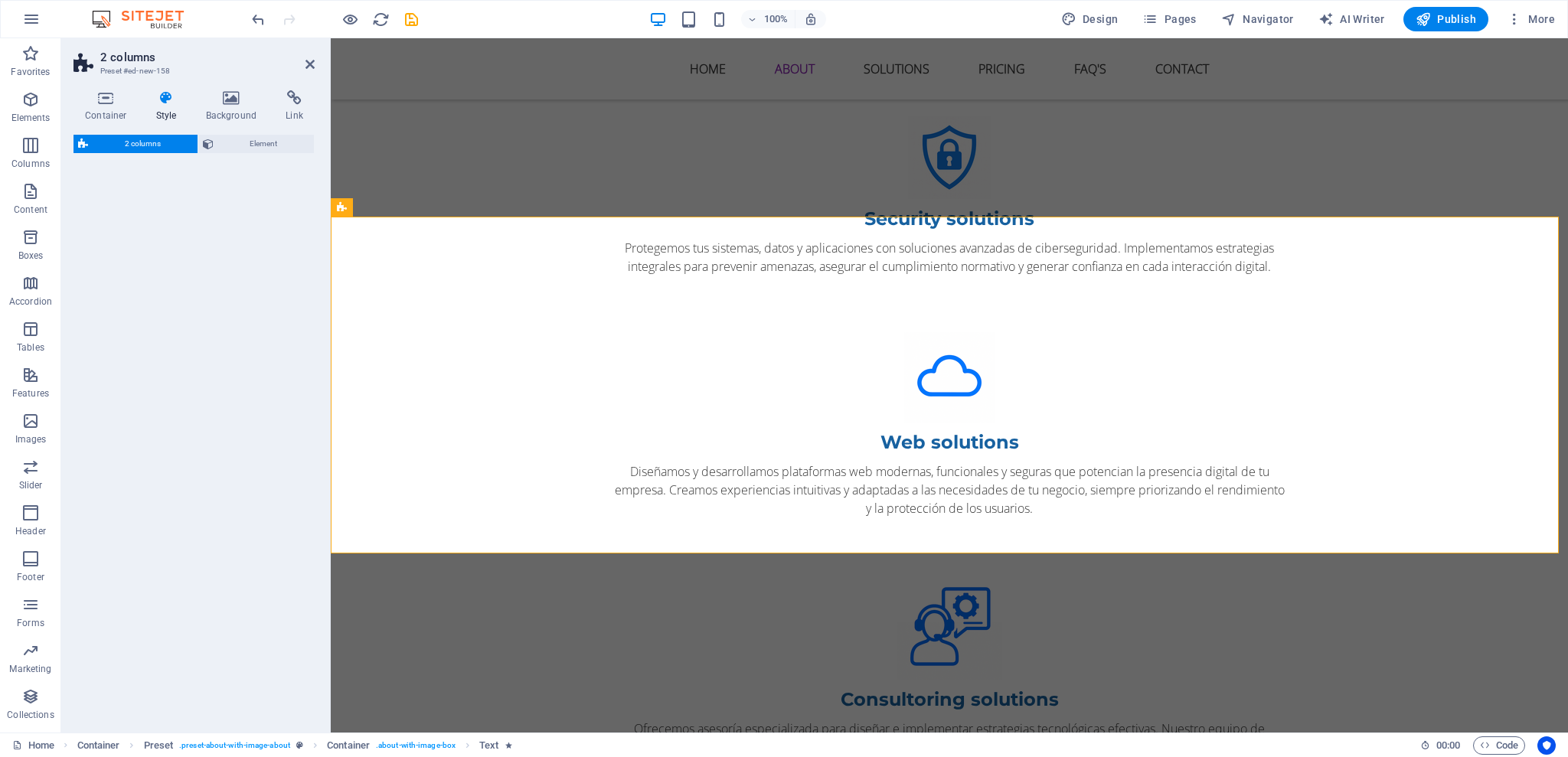 select on "rem" 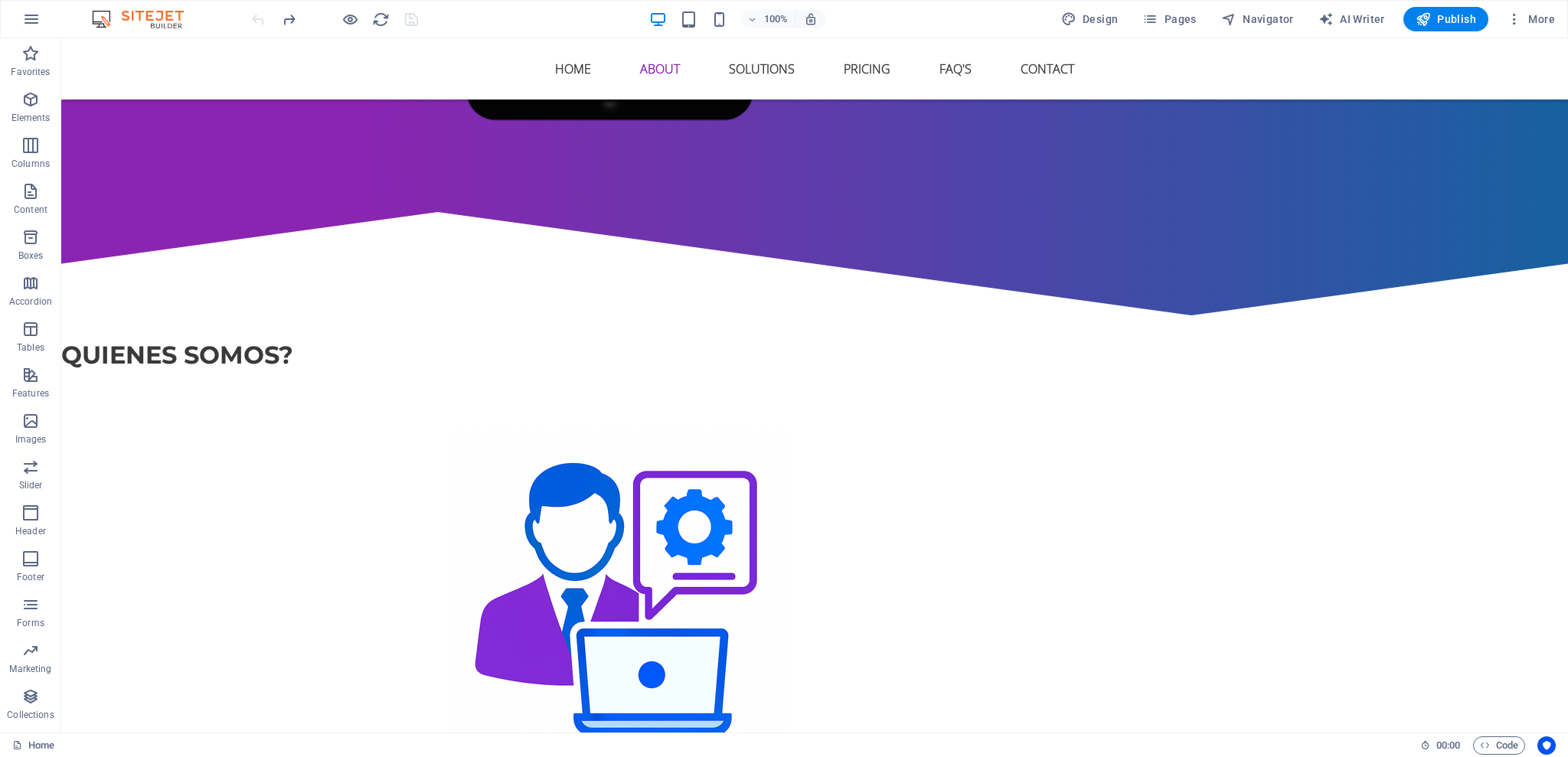 scroll, scrollTop: 733, scrollLeft: 0, axis: vertical 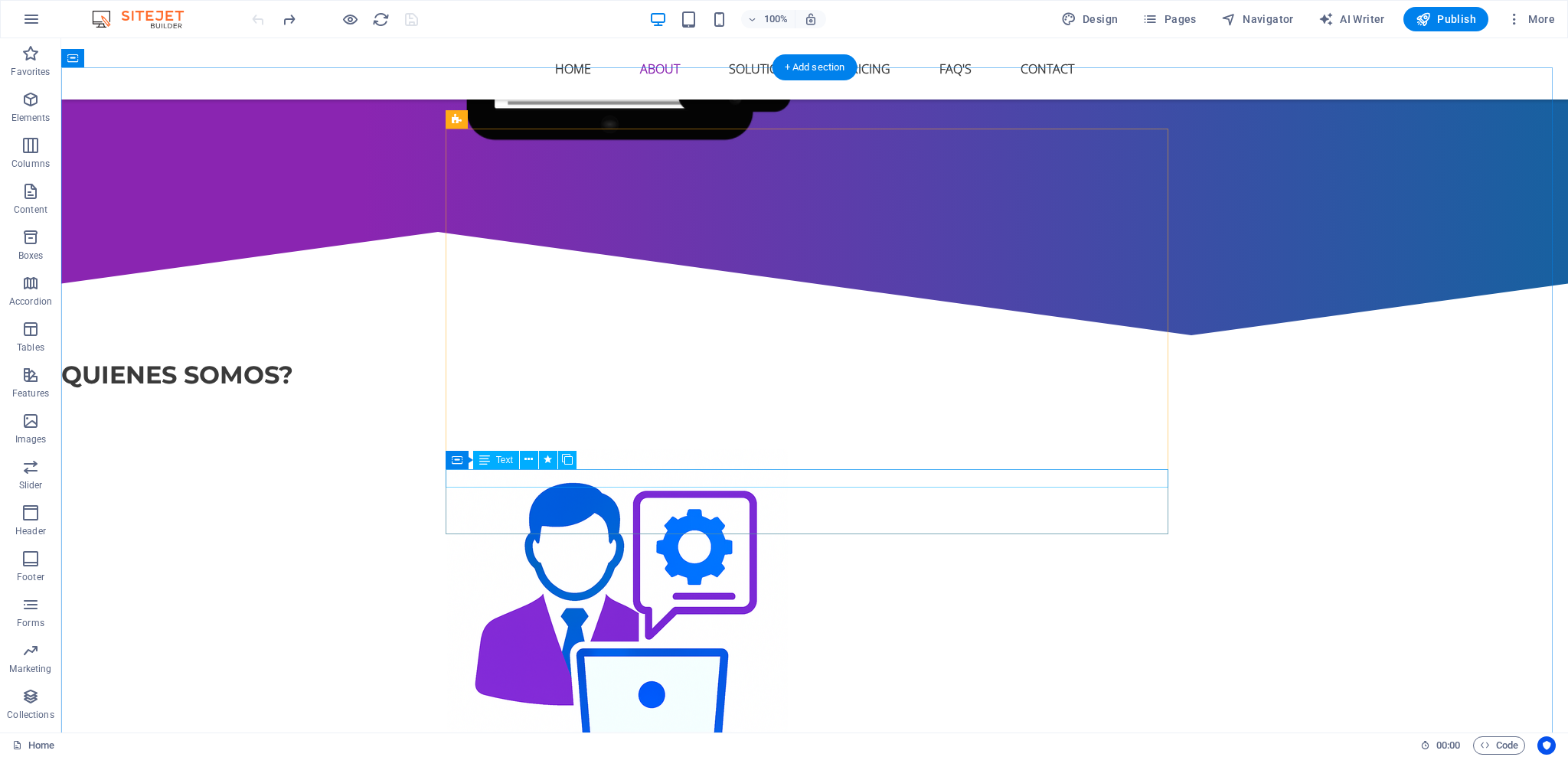 click on "Somos un equipo de ingenieros especializados en consultoría y servicios de infraestructura, nube y seguridad de la información." at bounding box center [815, 804] 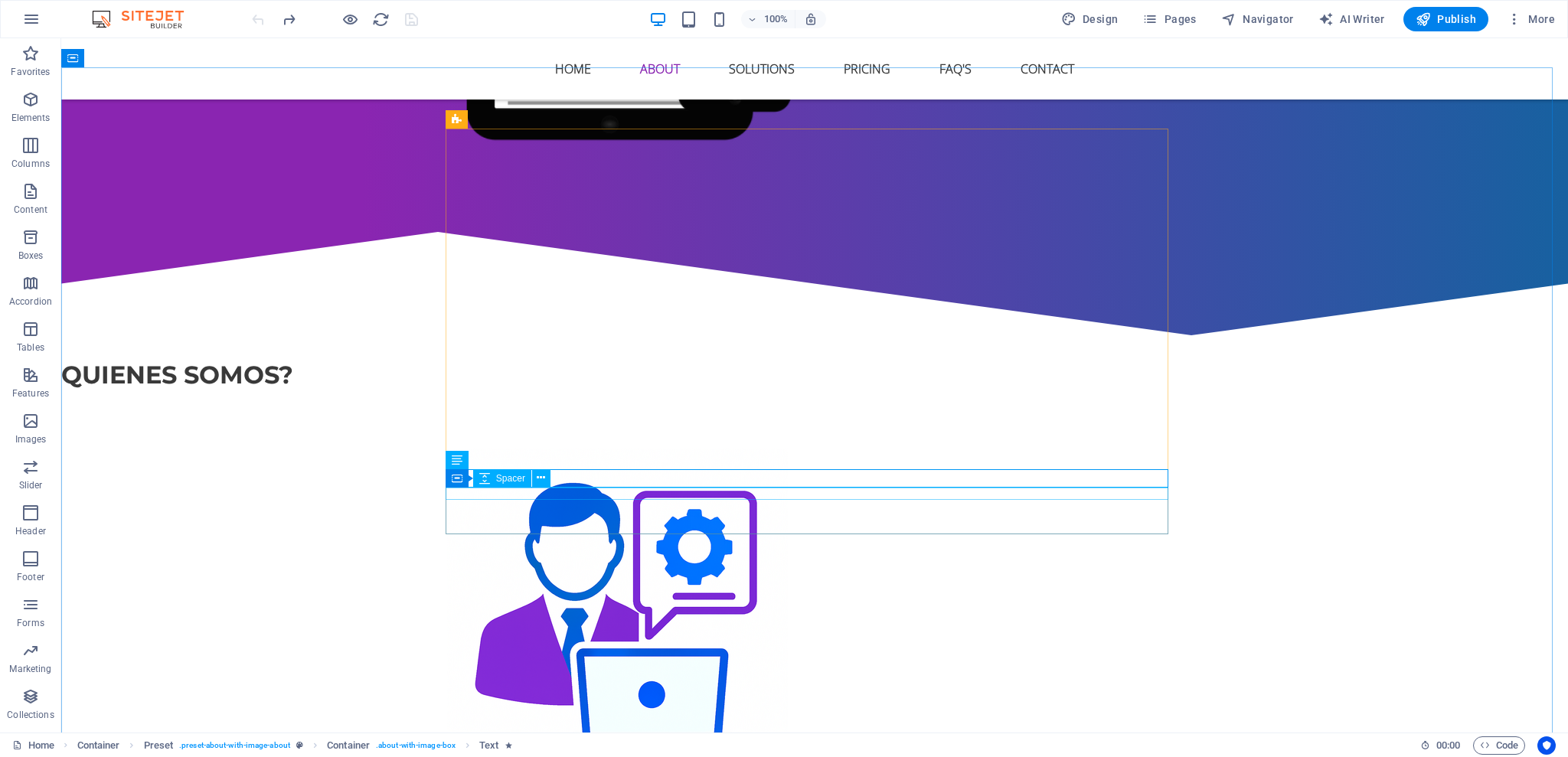 click on "Container   Spacer" at bounding box center (503, 478) 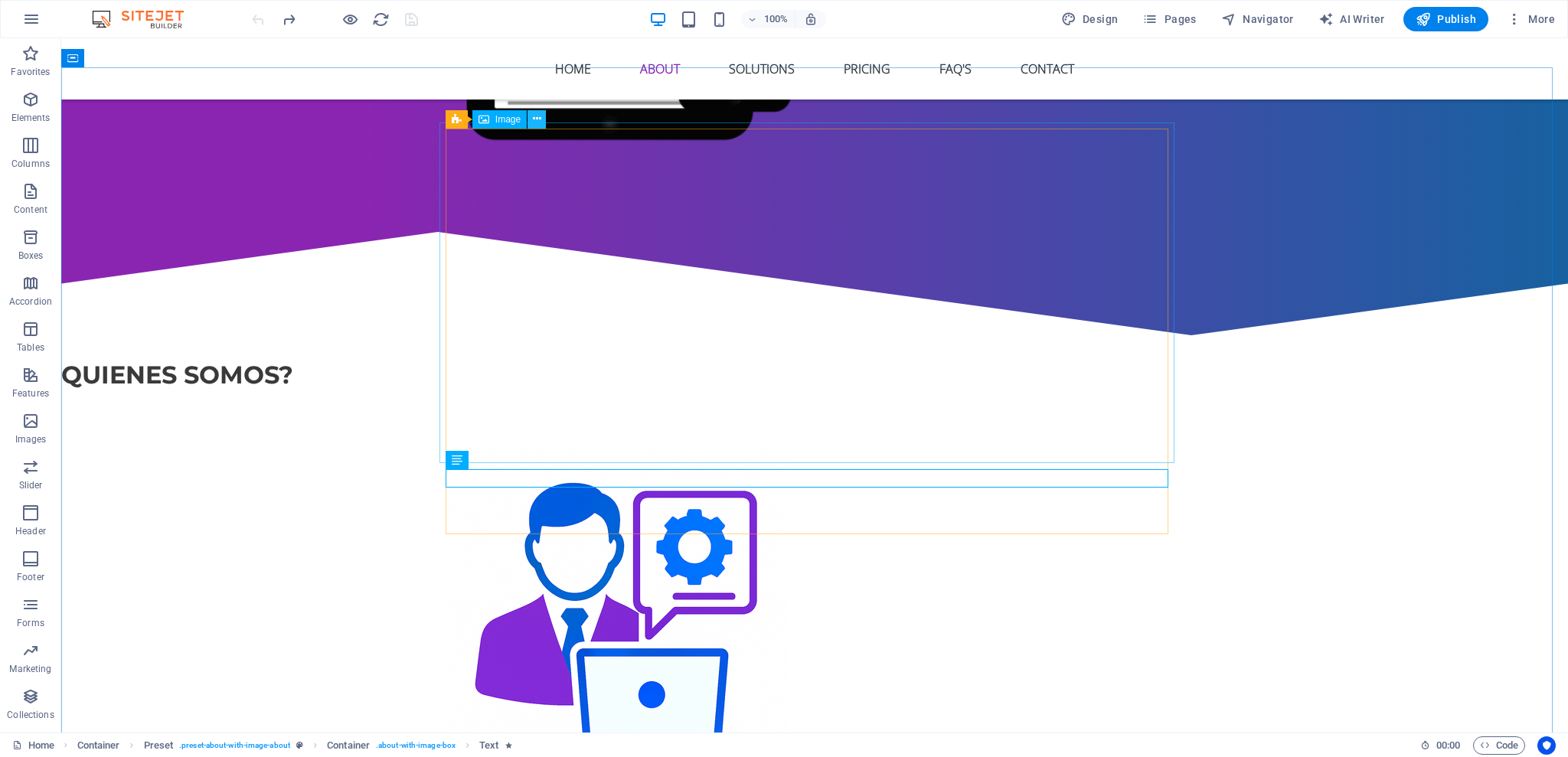 click at bounding box center (537, 119) 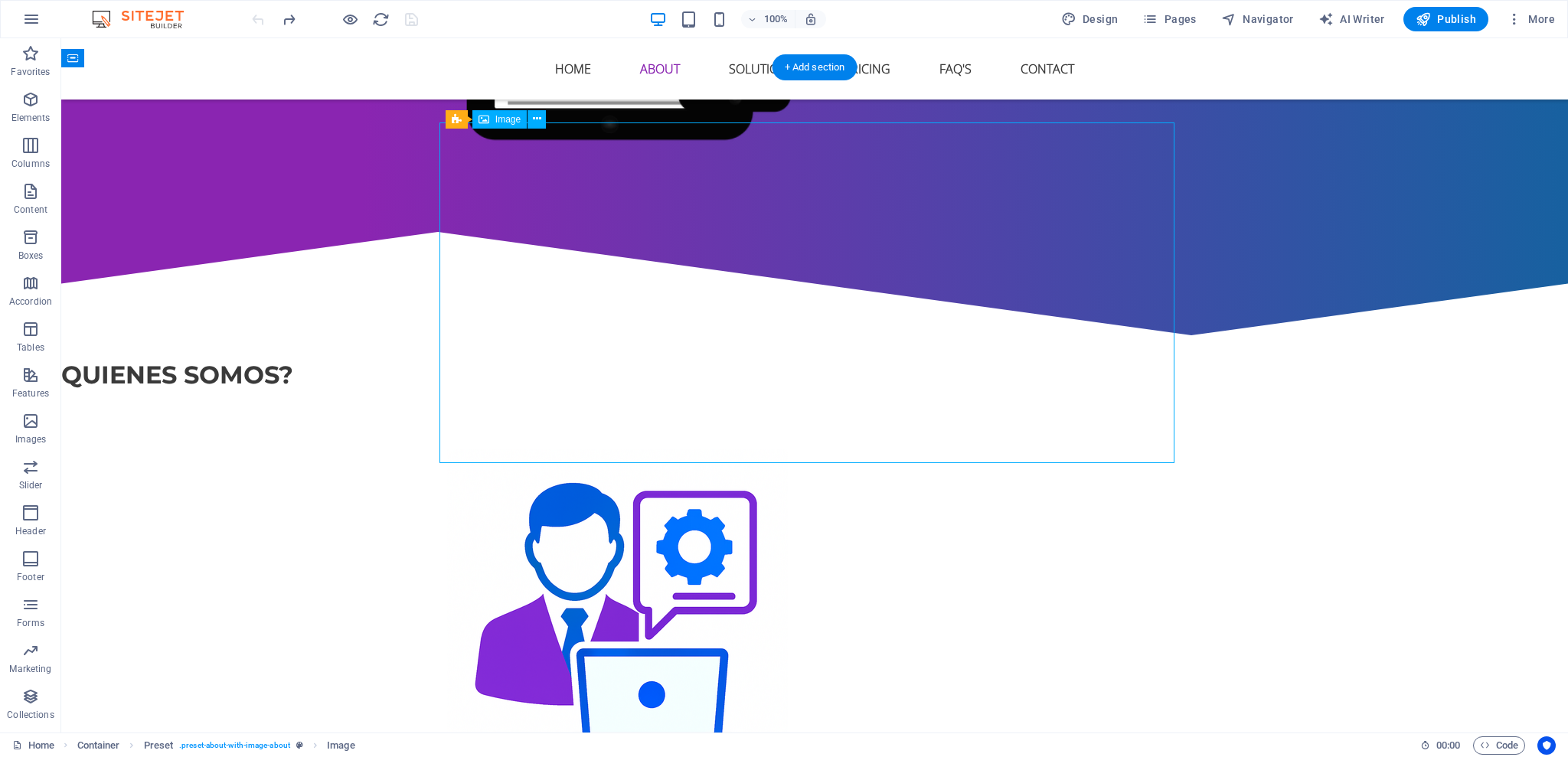 drag, startPoint x: 912, startPoint y: 260, endPoint x: 815, endPoint y: 142, distance: 152.75143 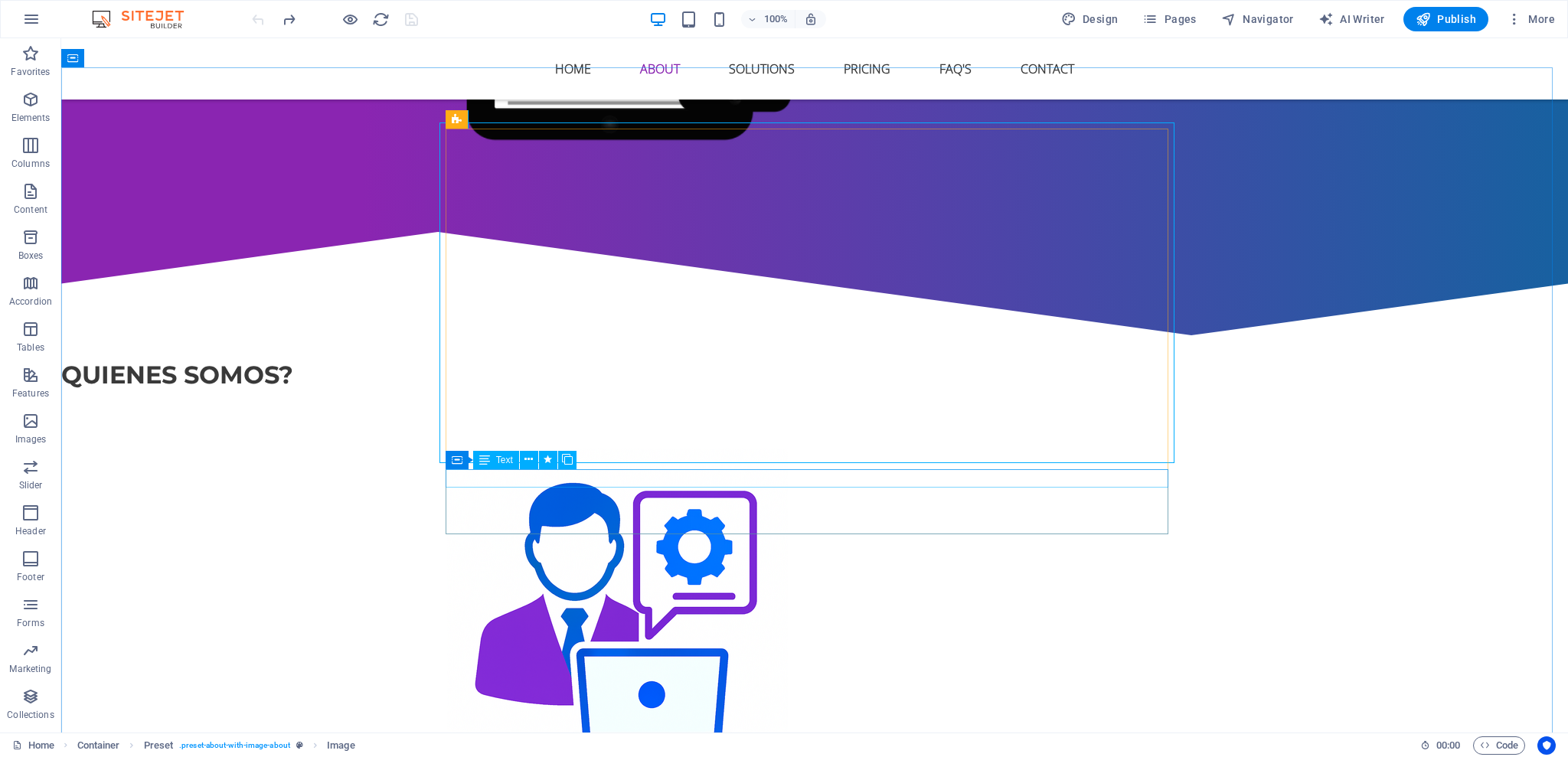 click at bounding box center [485, 460] 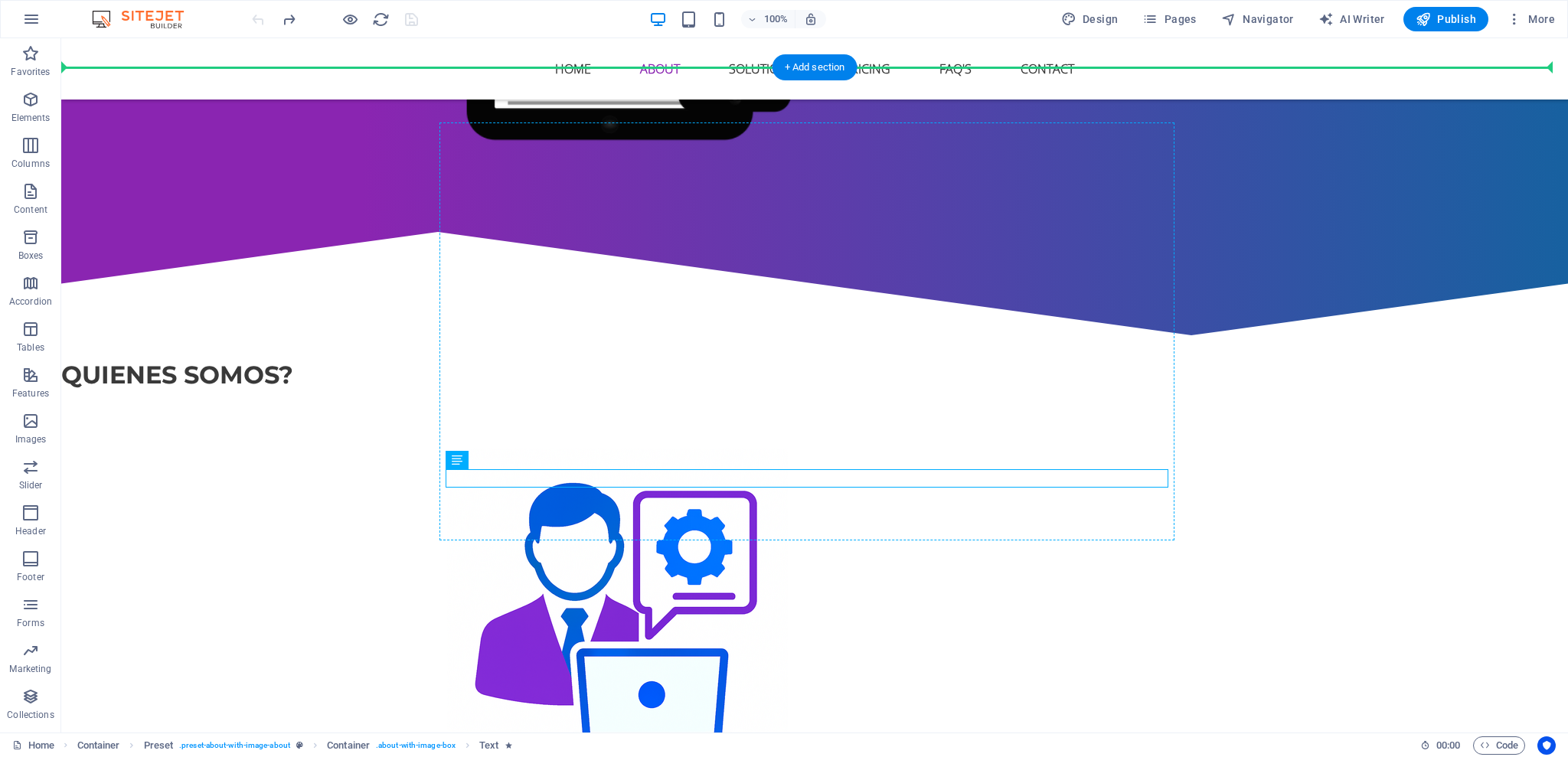 drag, startPoint x: 547, startPoint y: 497, endPoint x: 854, endPoint y: 259, distance: 388.44948 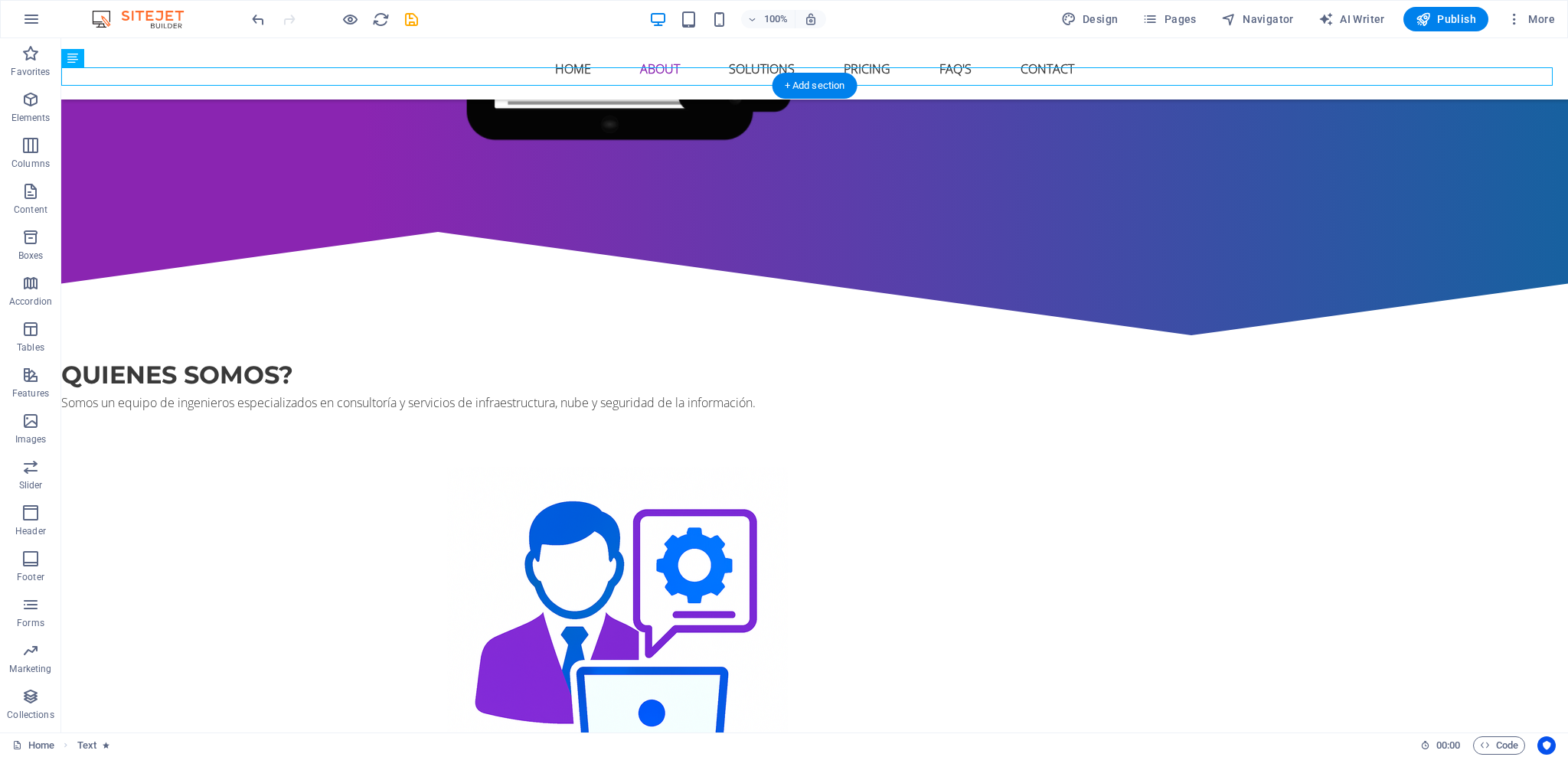 click at bounding box center (815, 637) 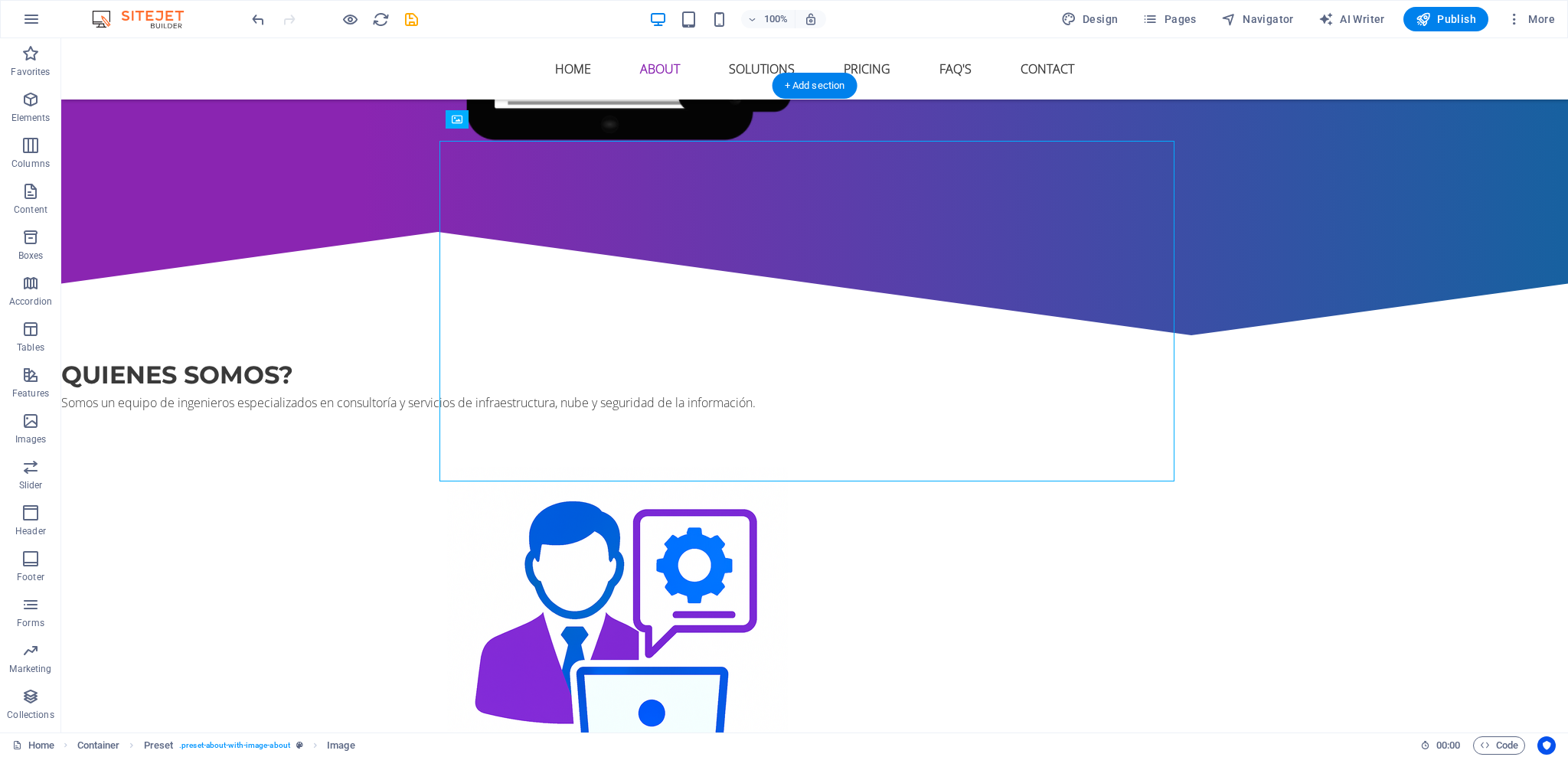 click at bounding box center (815, 637) 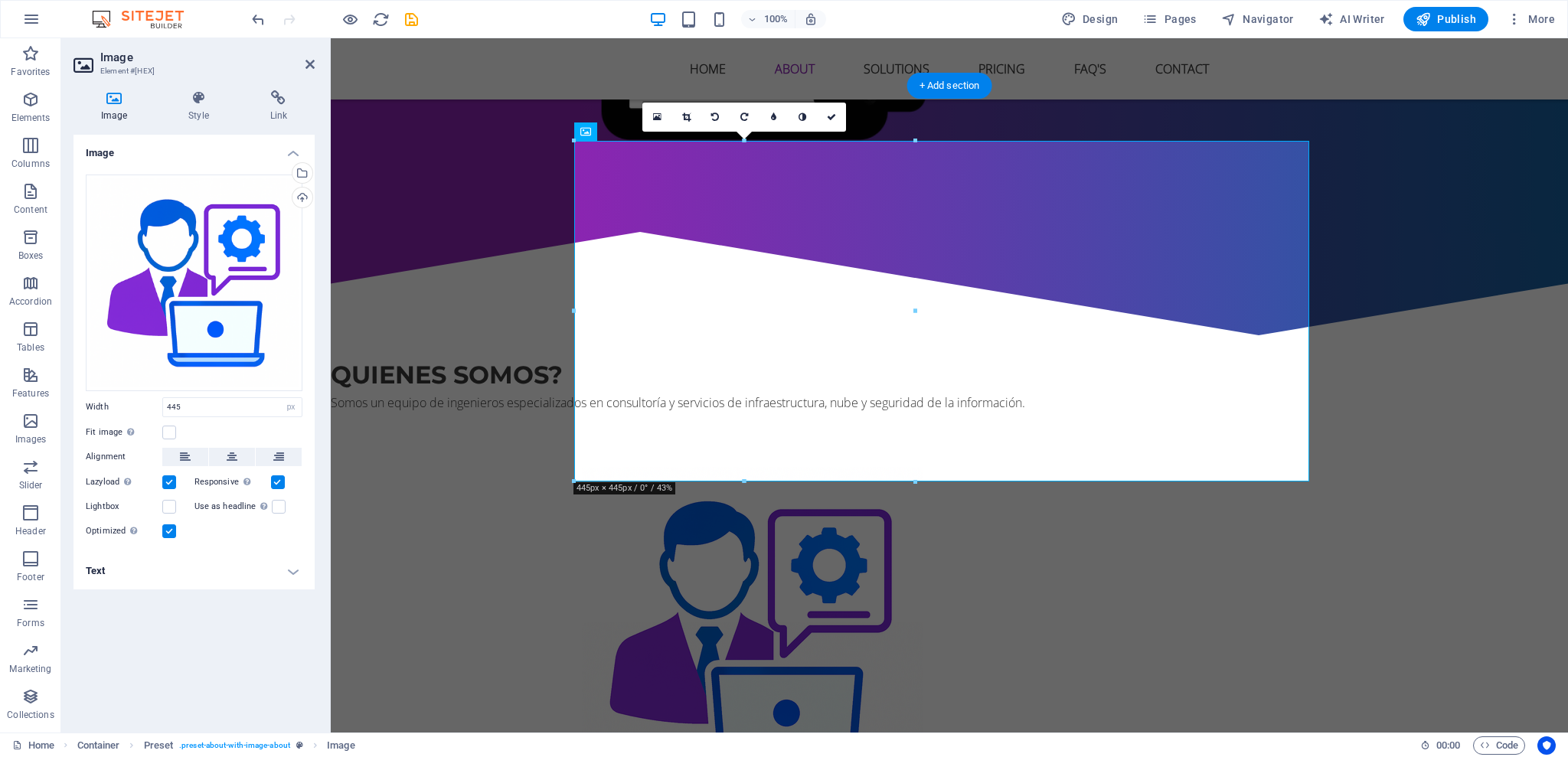 click at bounding box center (949, 637) 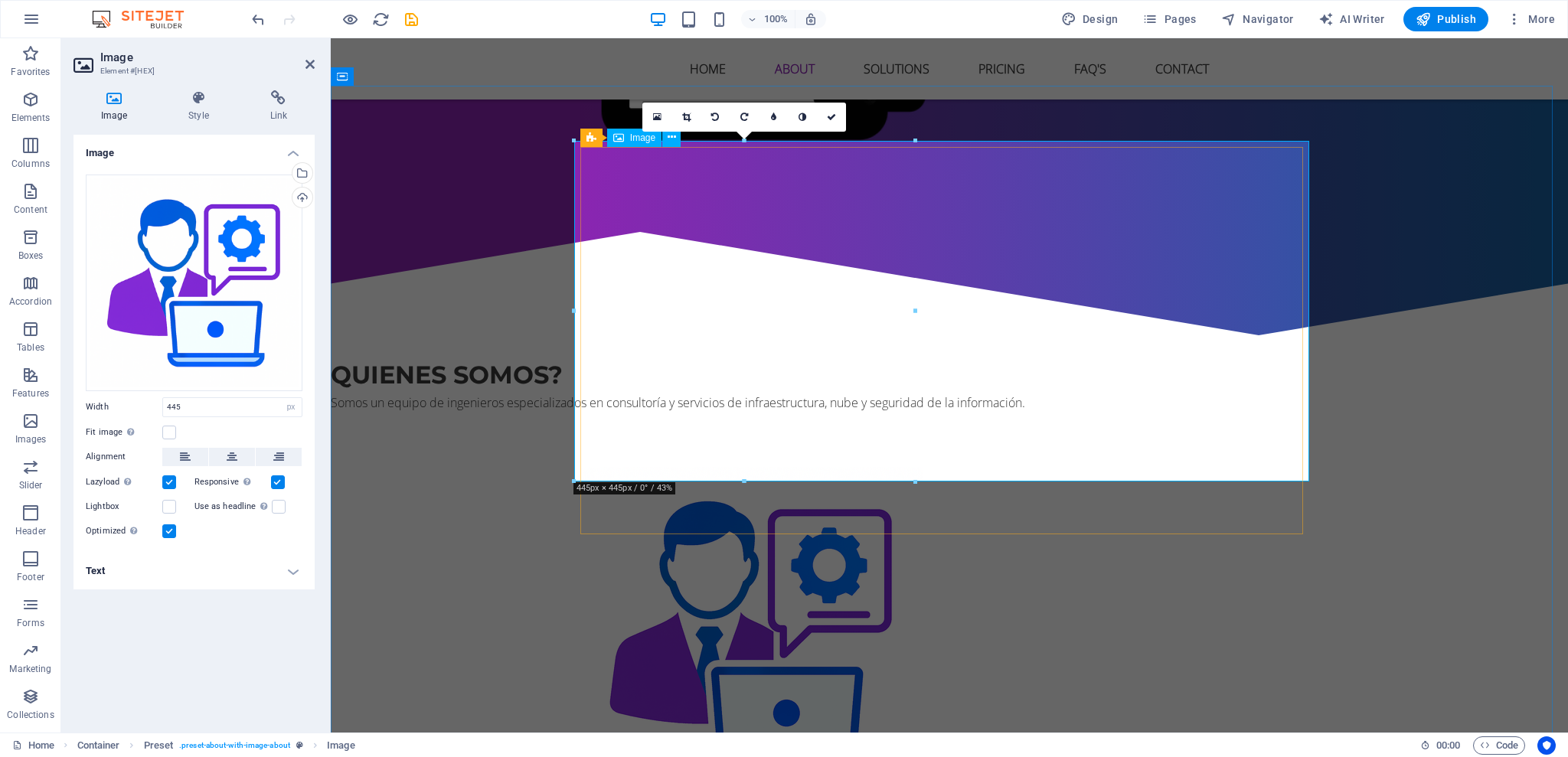 drag, startPoint x: 904, startPoint y: 520, endPoint x: 749, endPoint y: 416, distance: 186.65744 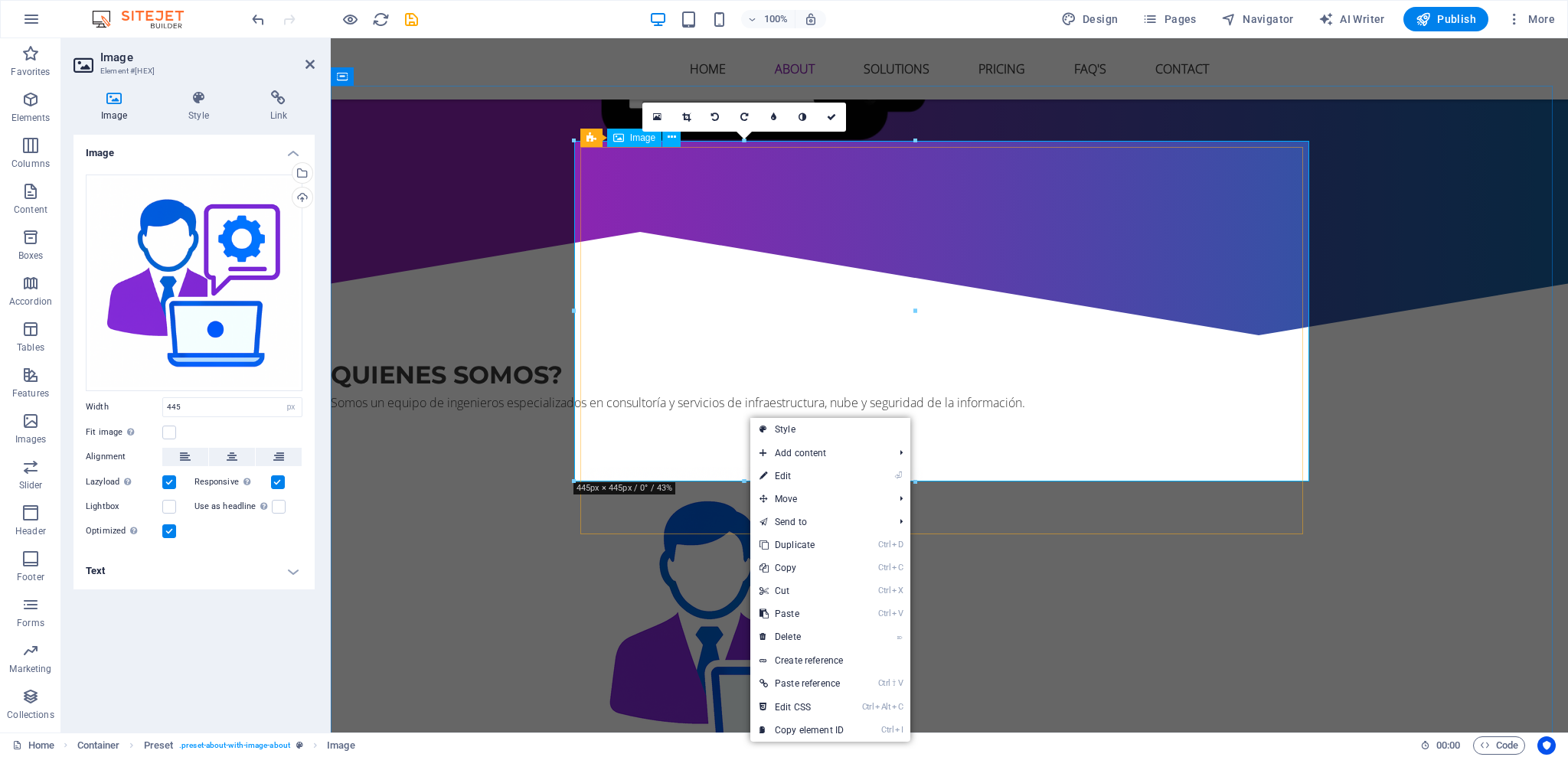 drag, startPoint x: 908, startPoint y: 519, endPoint x: 712, endPoint y: 411, distance: 223.78561 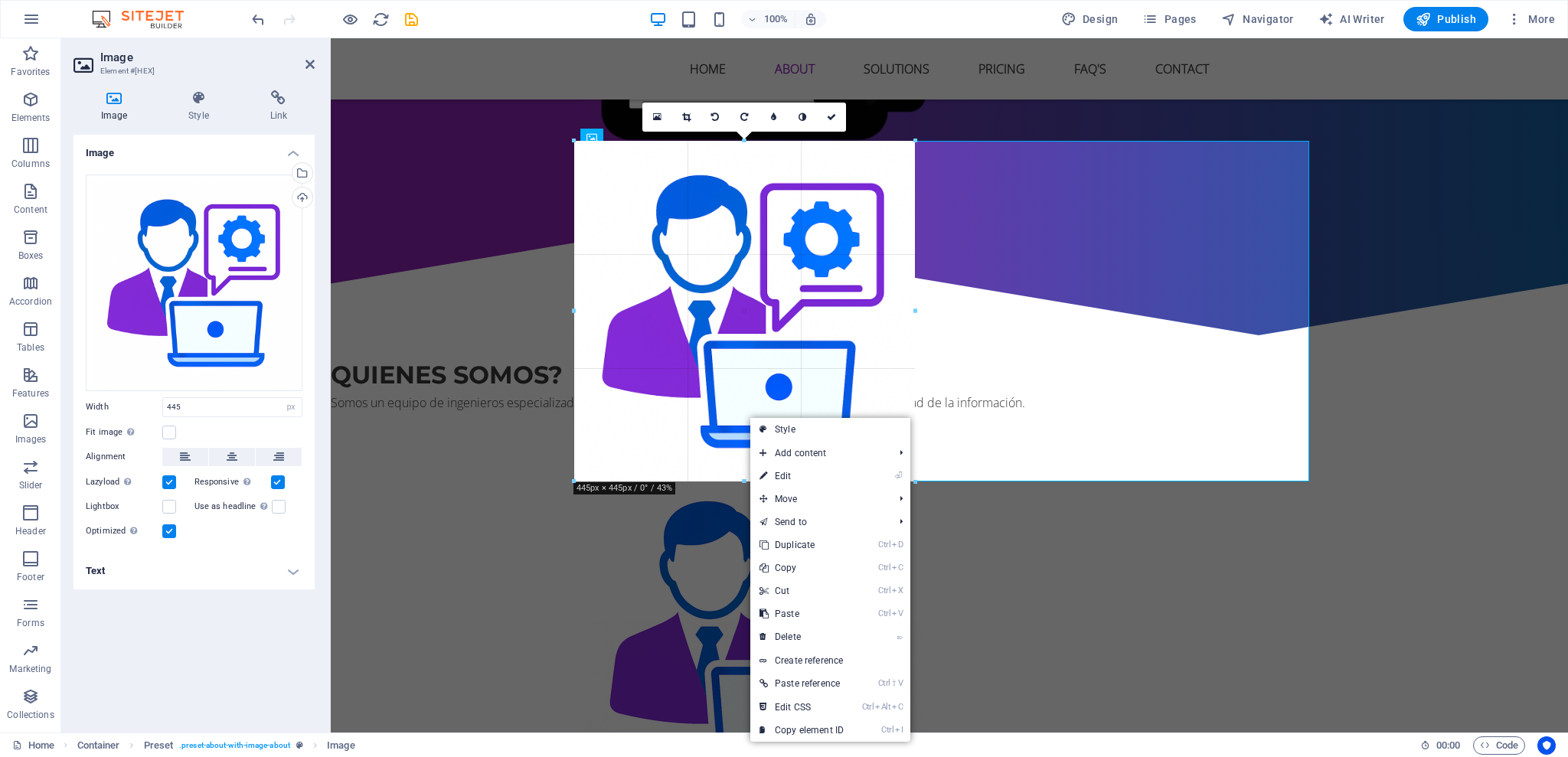 click at bounding box center (574, 481) 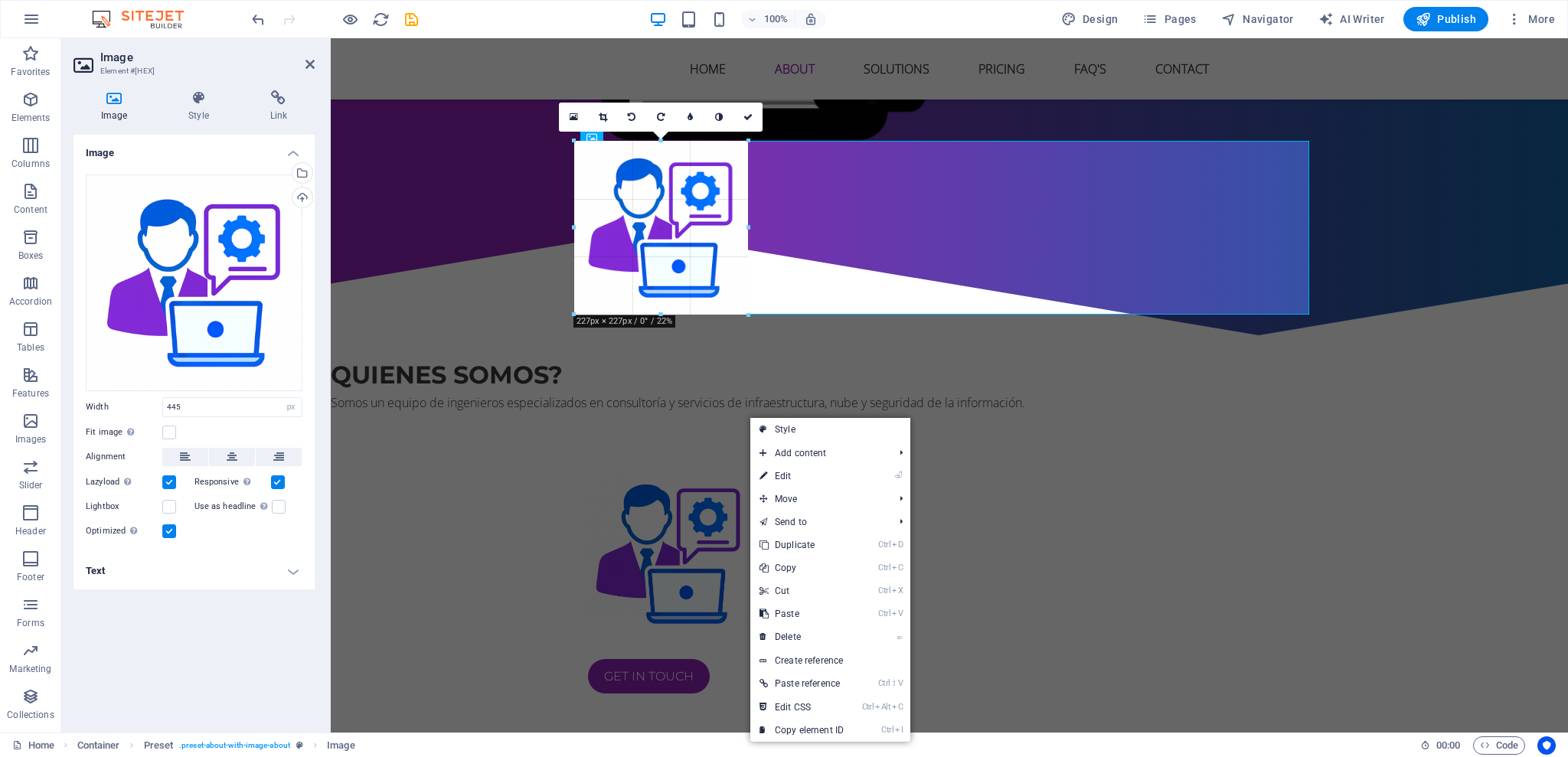 drag, startPoint x: 574, startPoint y: 482, endPoint x: 349, endPoint y: 280, distance: 302.3723 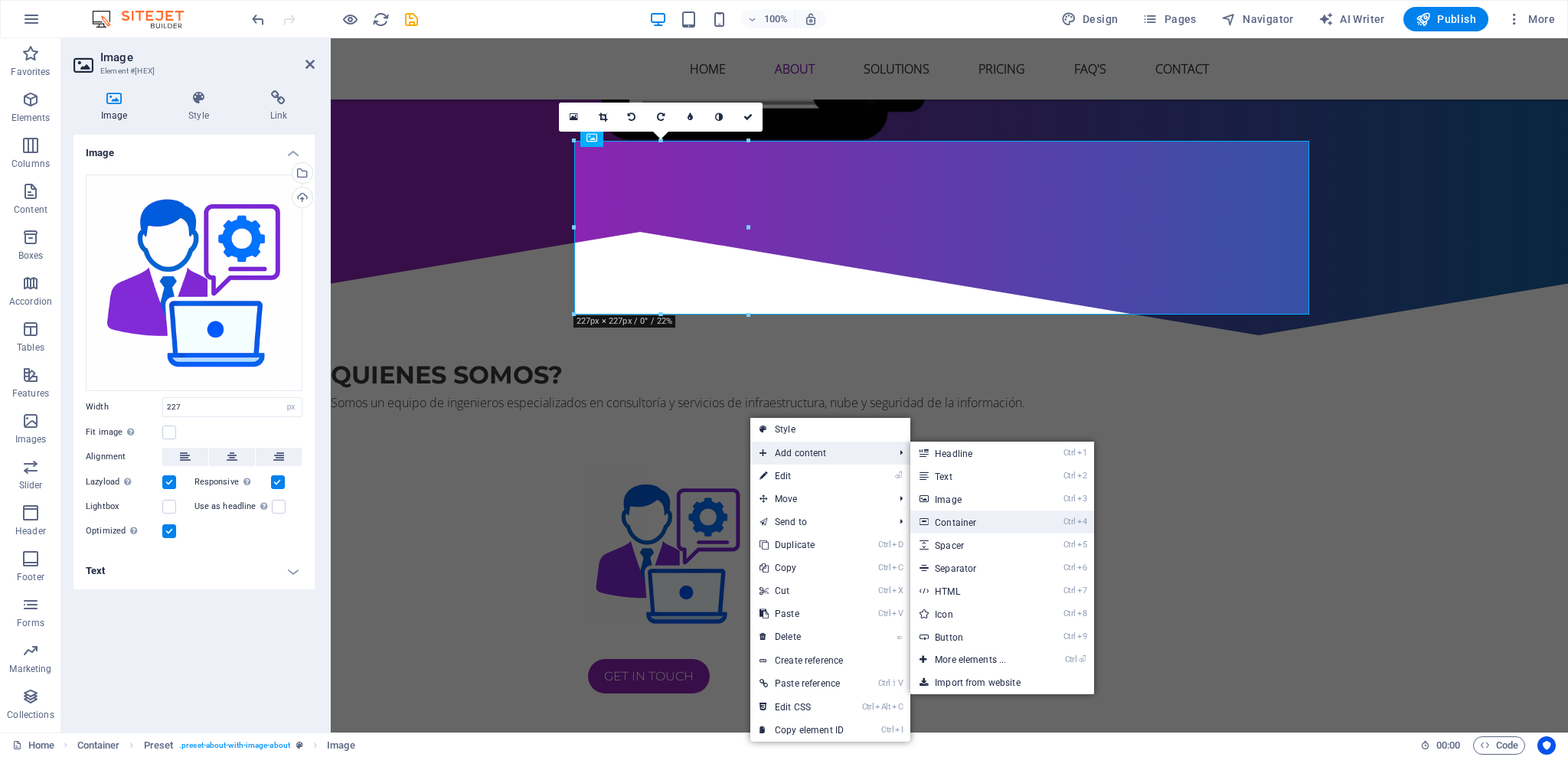 click on "Ctrl 4  Container" at bounding box center (973, 522) 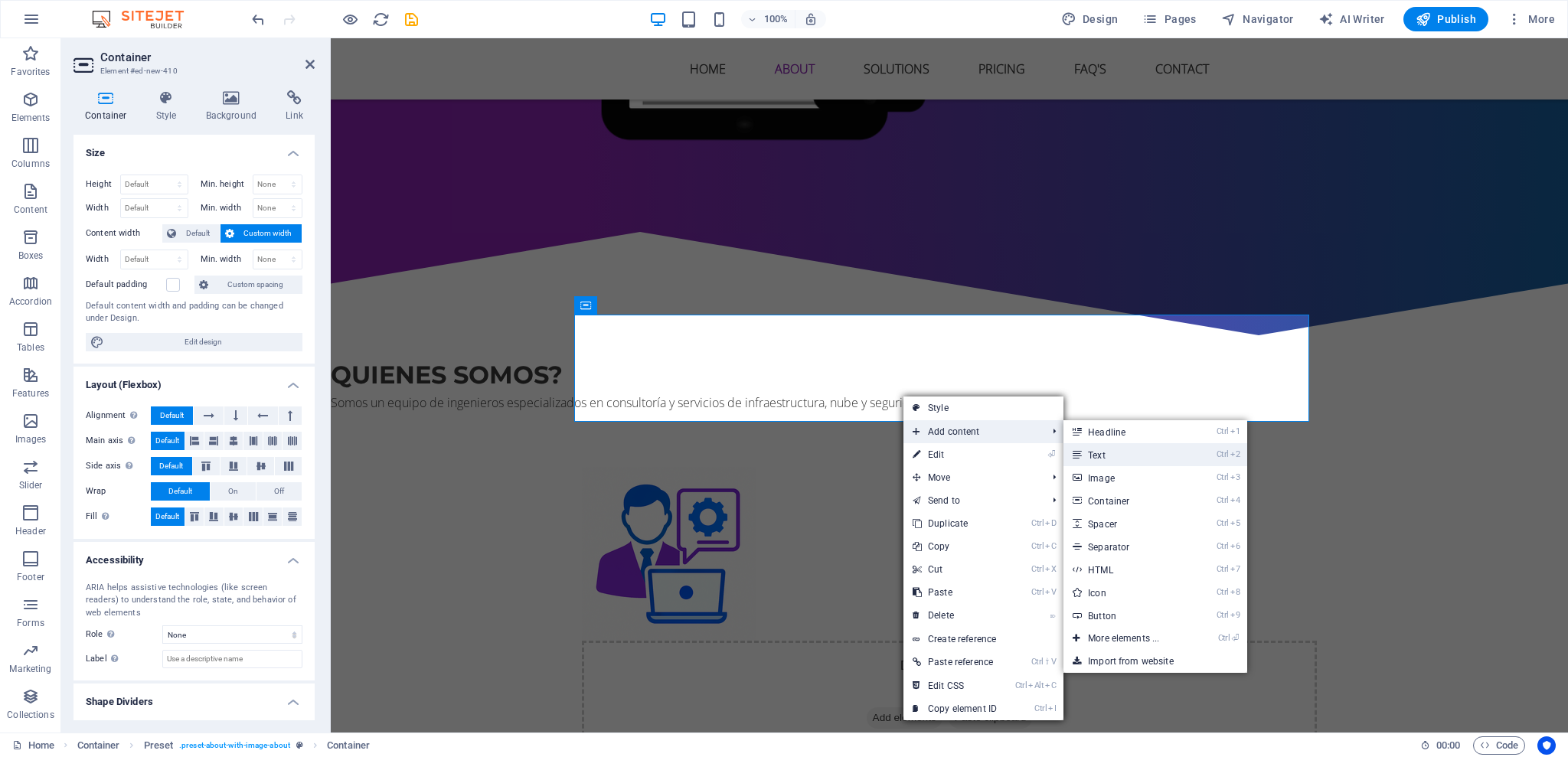 click on "Ctrl 2  Text" at bounding box center (1126, 455) 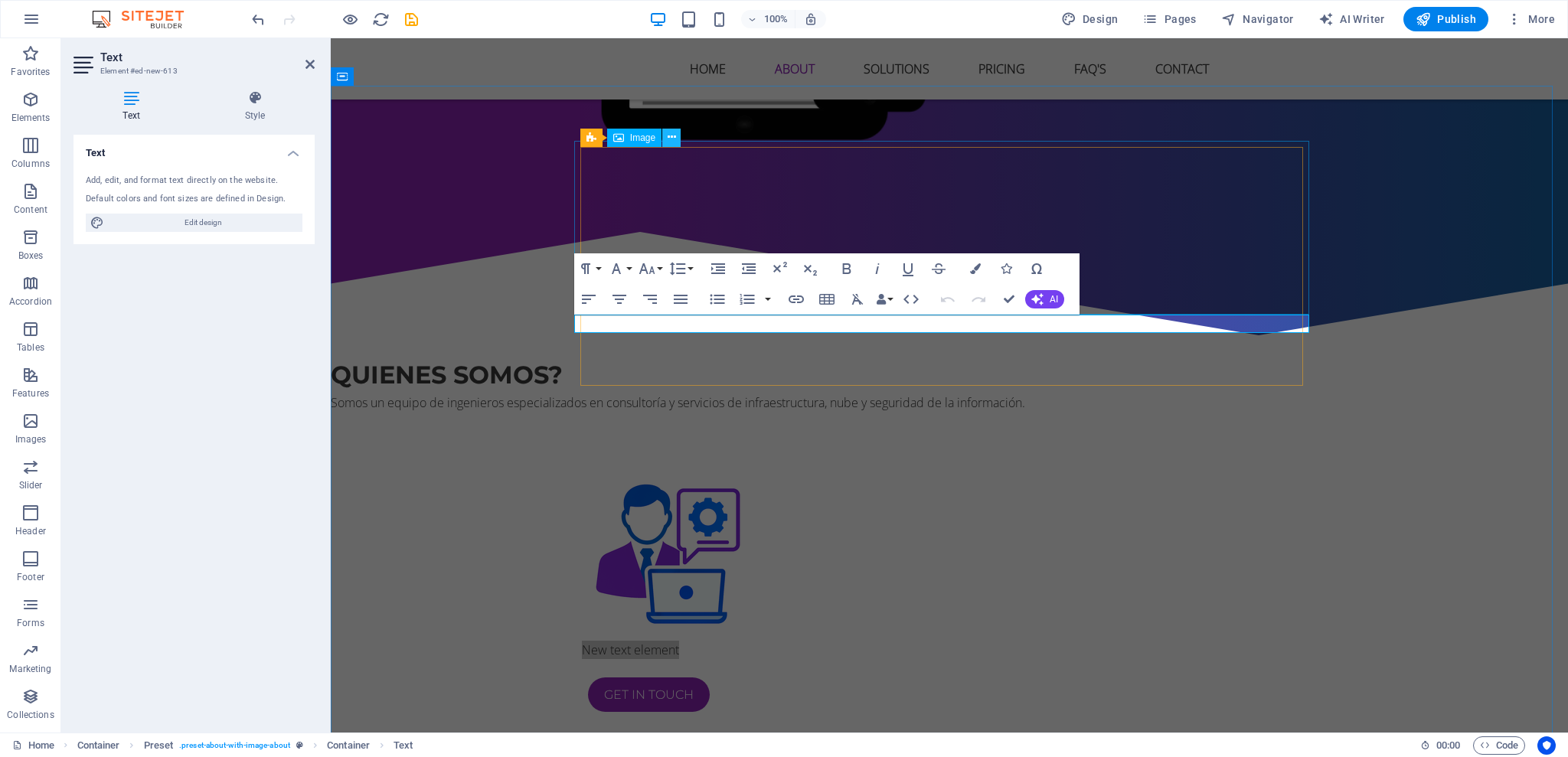 click at bounding box center (671, 137) 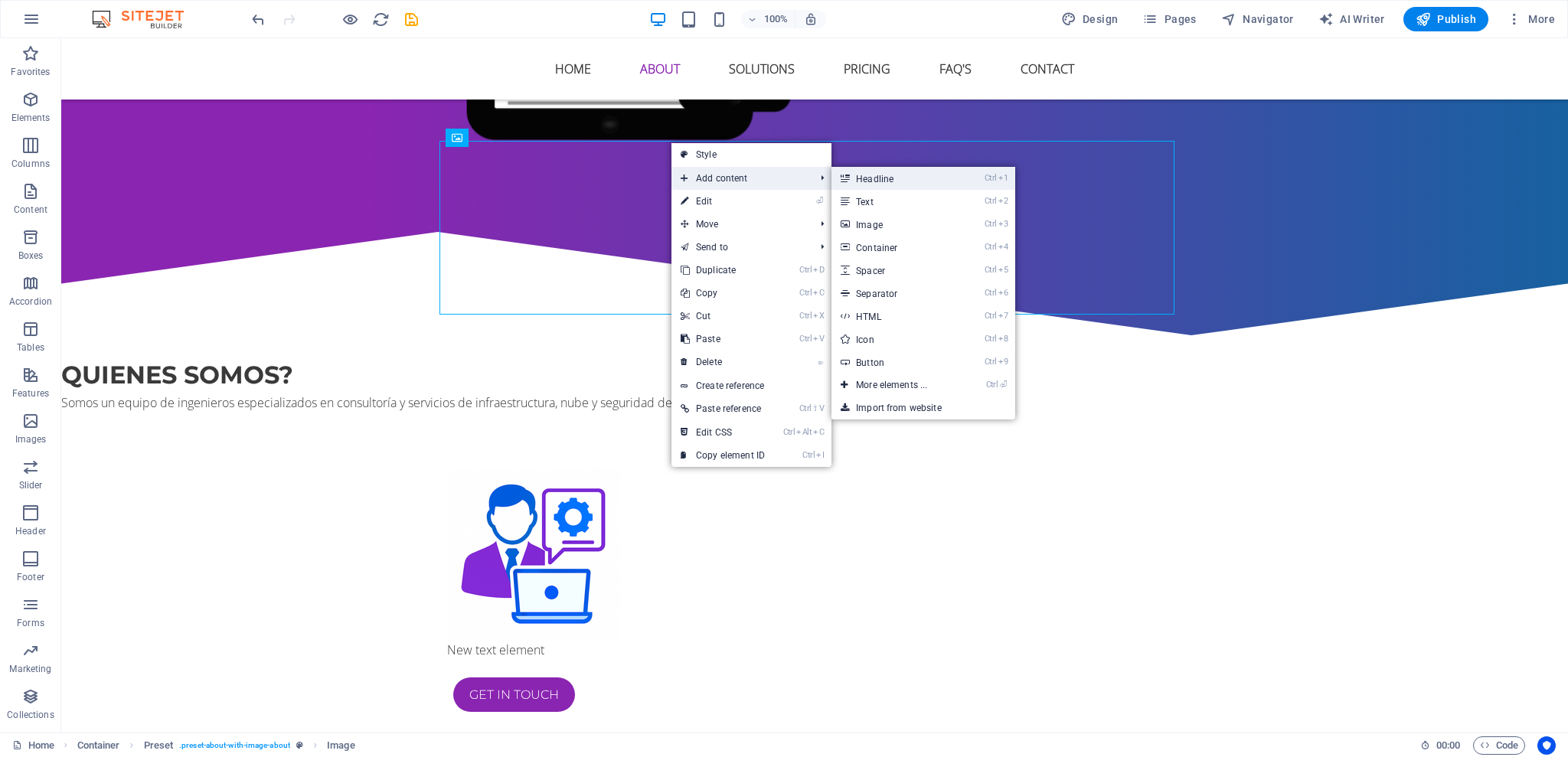 click on "Ctrl 1  Headline" at bounding box center [894, 178] 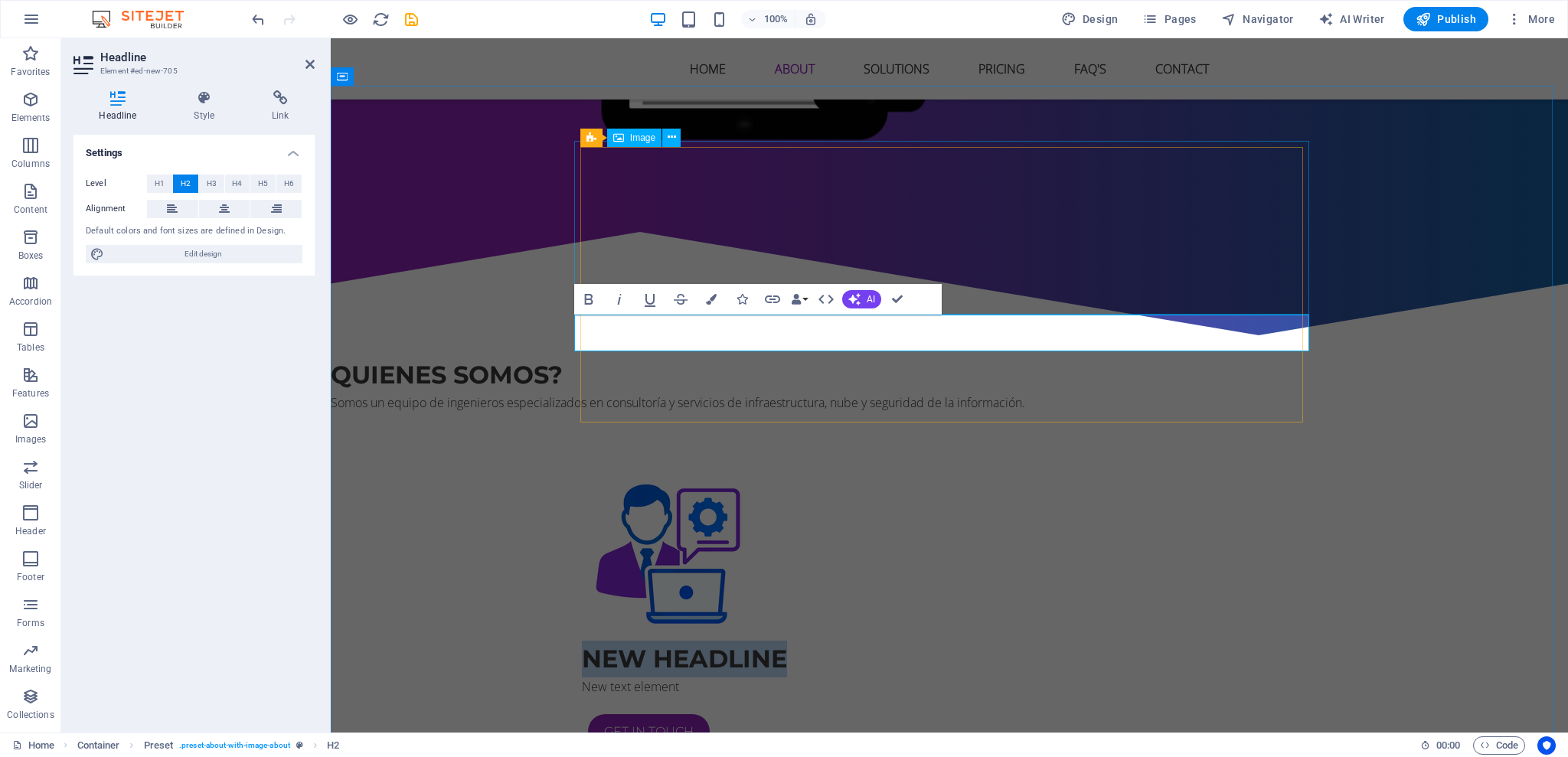 type 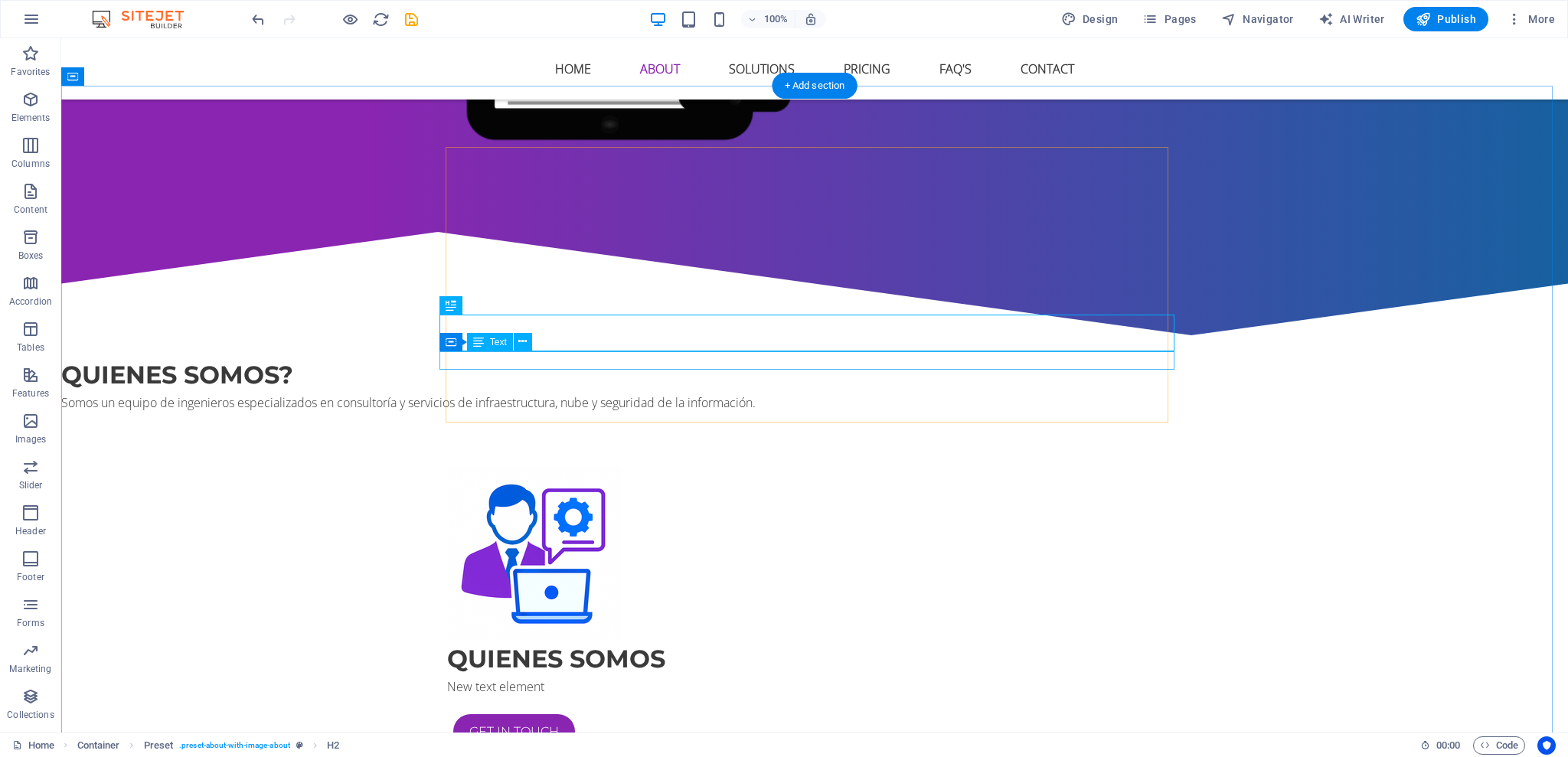 click on "New text element" at bounding box center [815, 687] 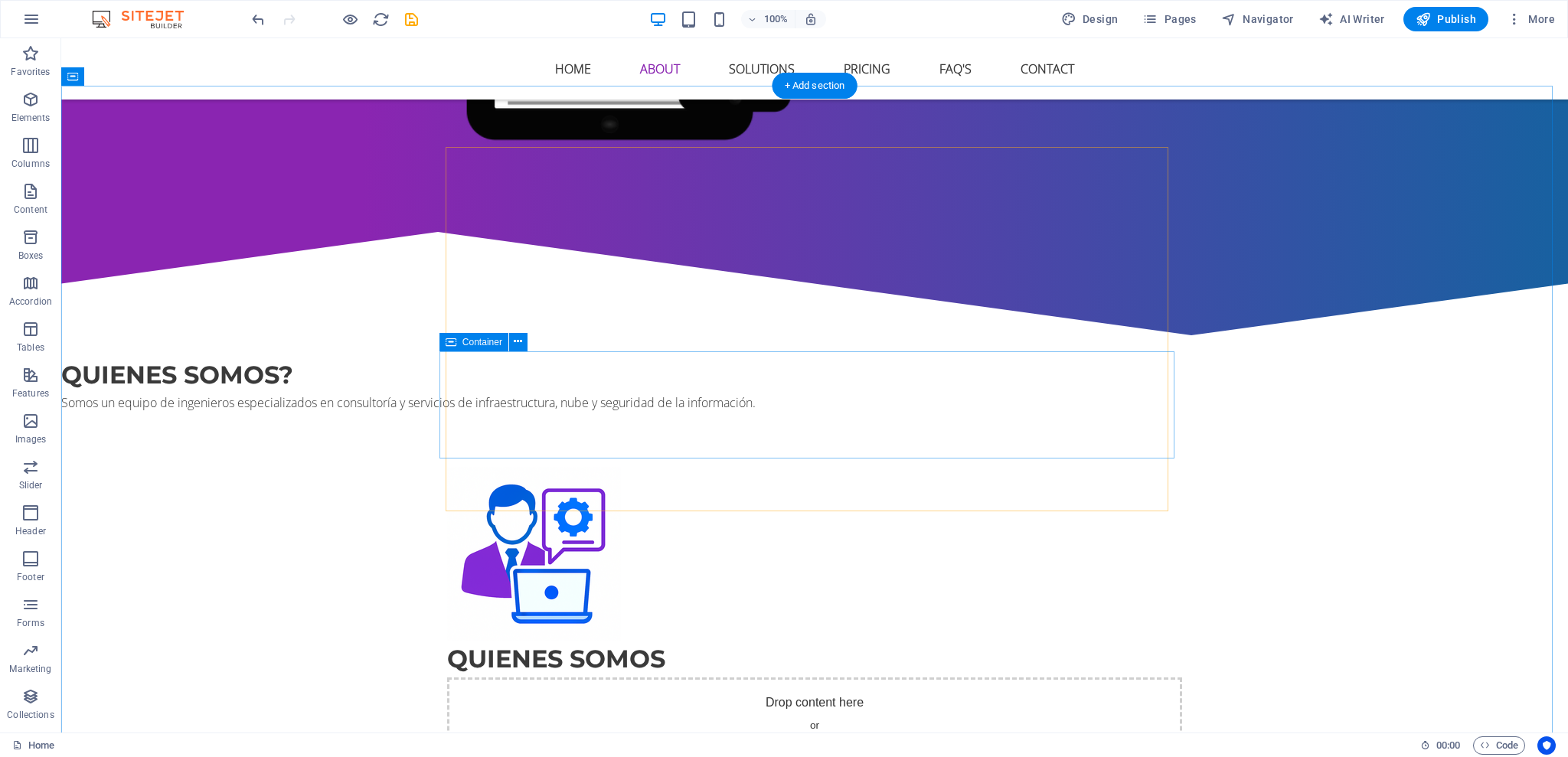 click on "Drop content here or  Add elements  Paste clipboard" at bounding box center (815, 732) 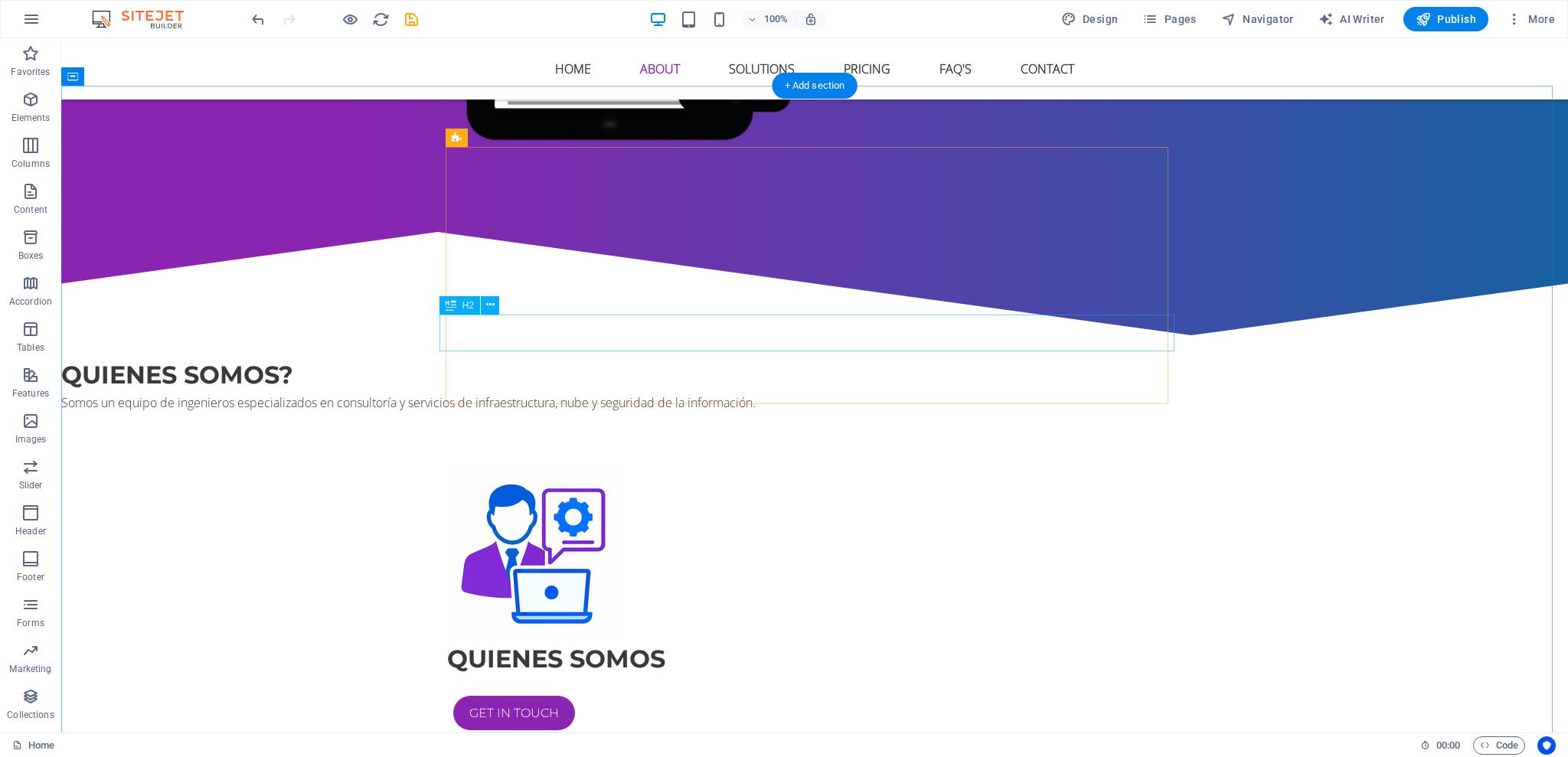 click on "quienes somos" at bounding box center (815, 659) 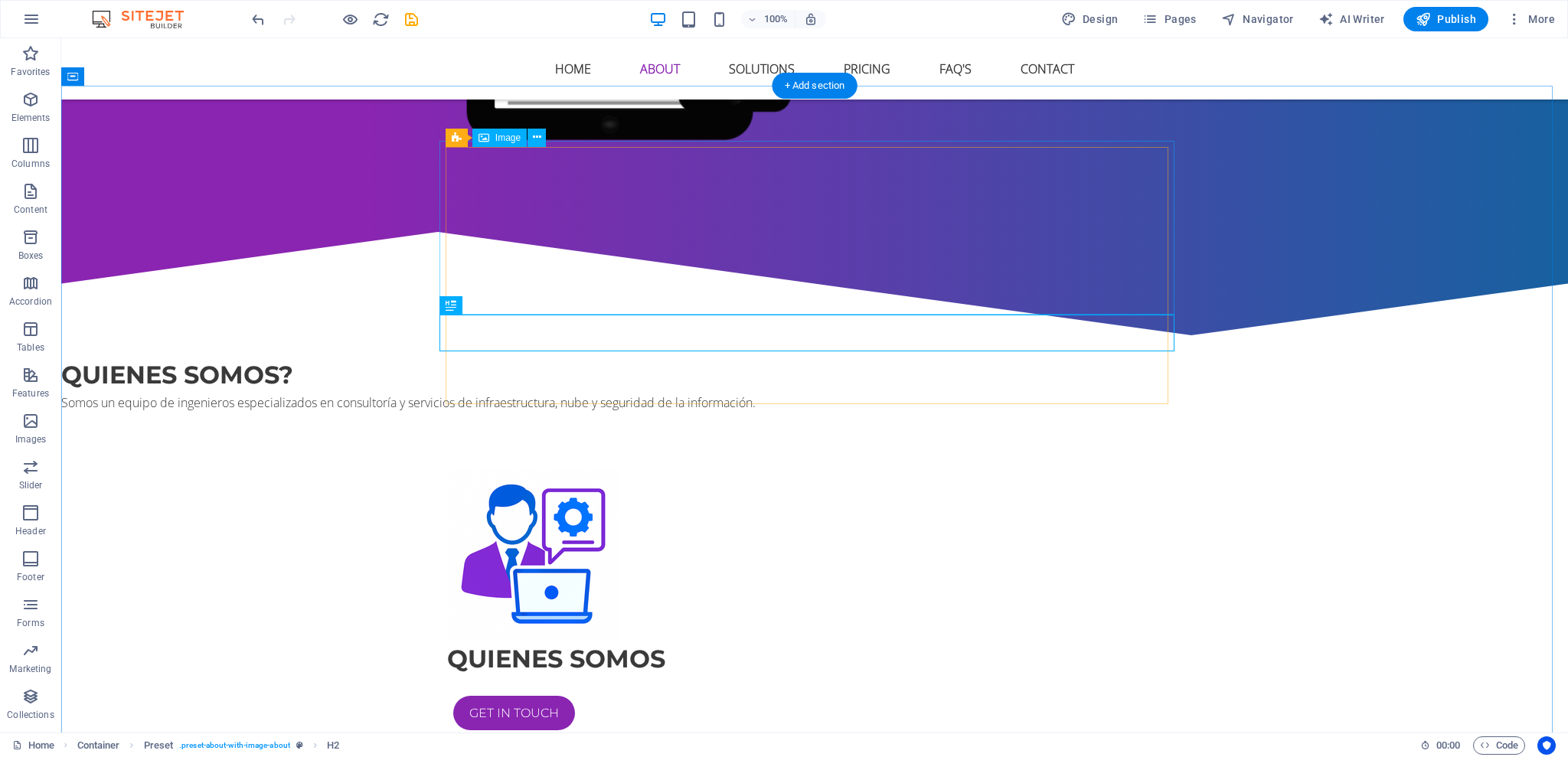 click at bounding box center [815, 553] 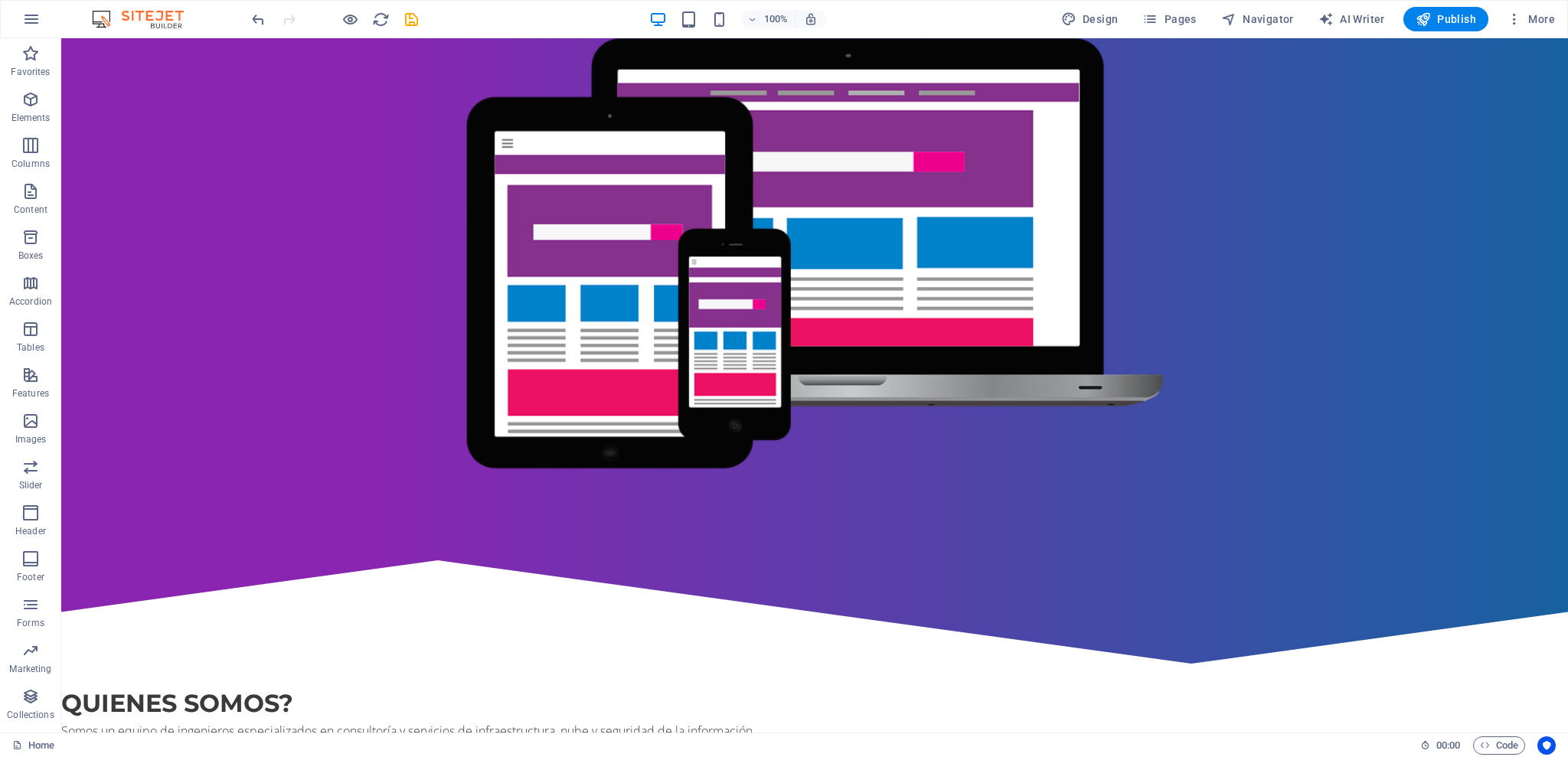 scroll, scrollTop: 488, scrollLeft: 0, axis: vertical 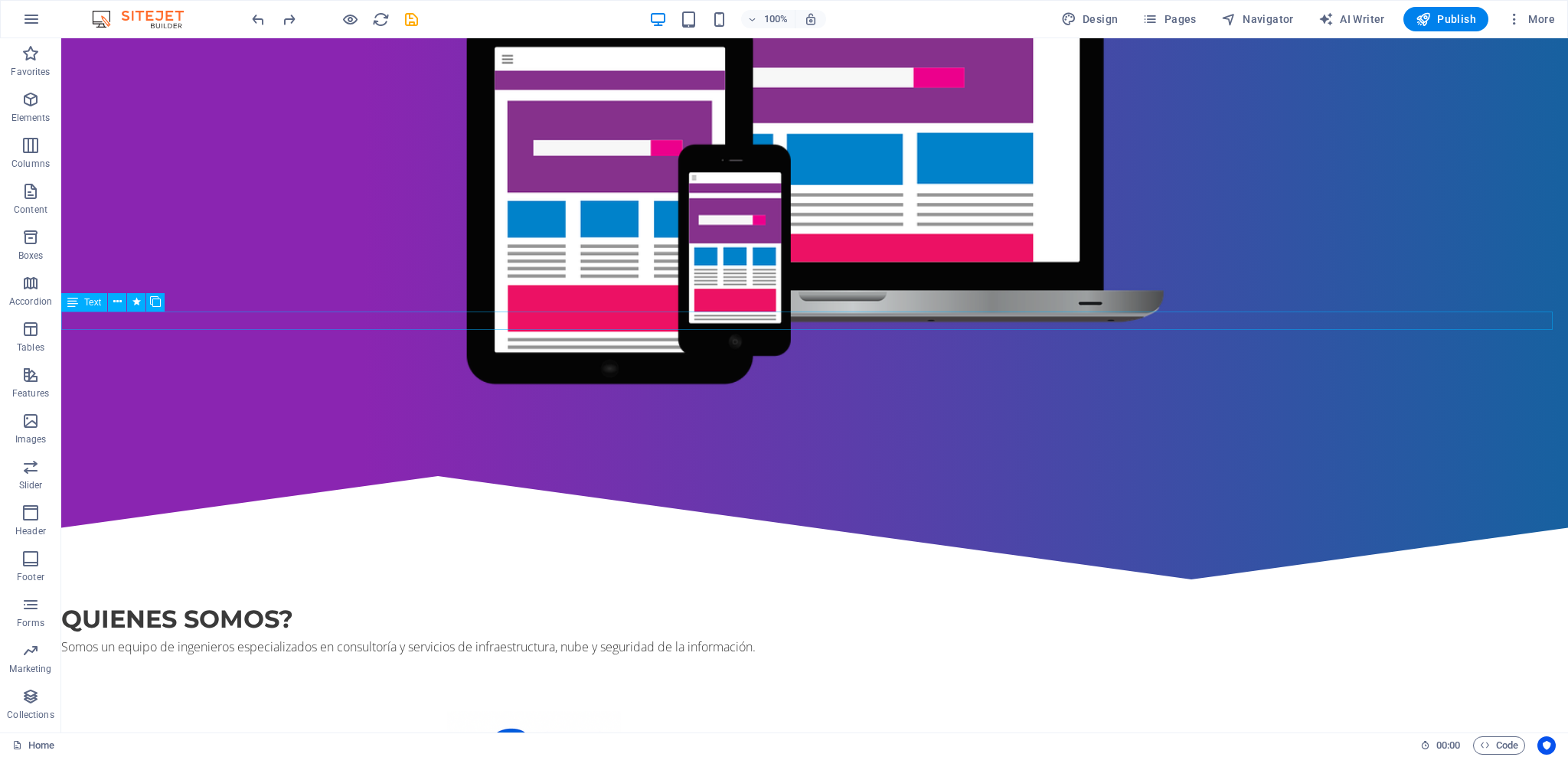 click on "Somos un equipo de ingenieros especializados en consultoría y servicios de infraestructura, nube y seguridad de la información." at bounding box center [815, 647] 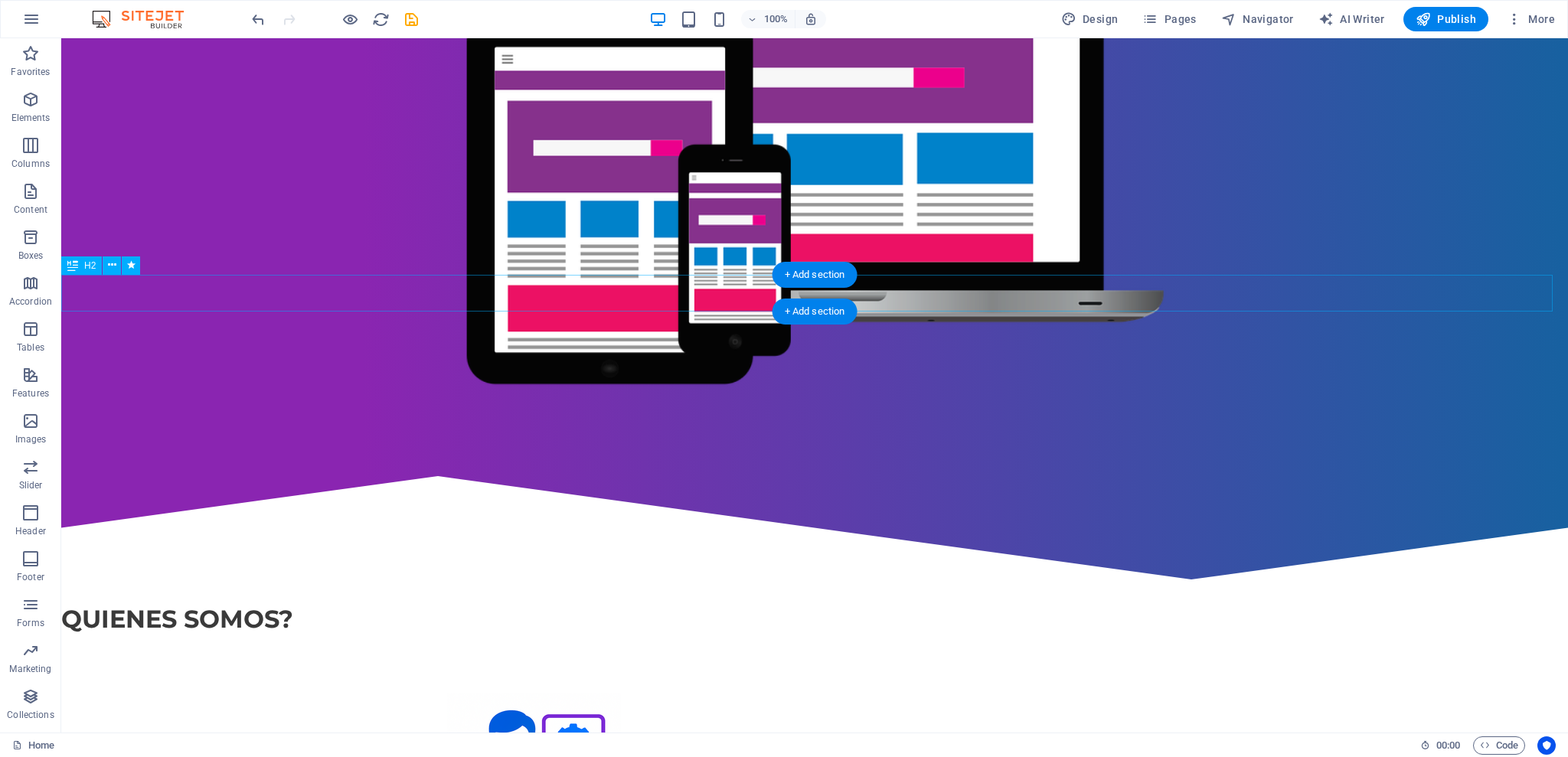 click on "Quienes somos?" at bounding box center (815, 619) 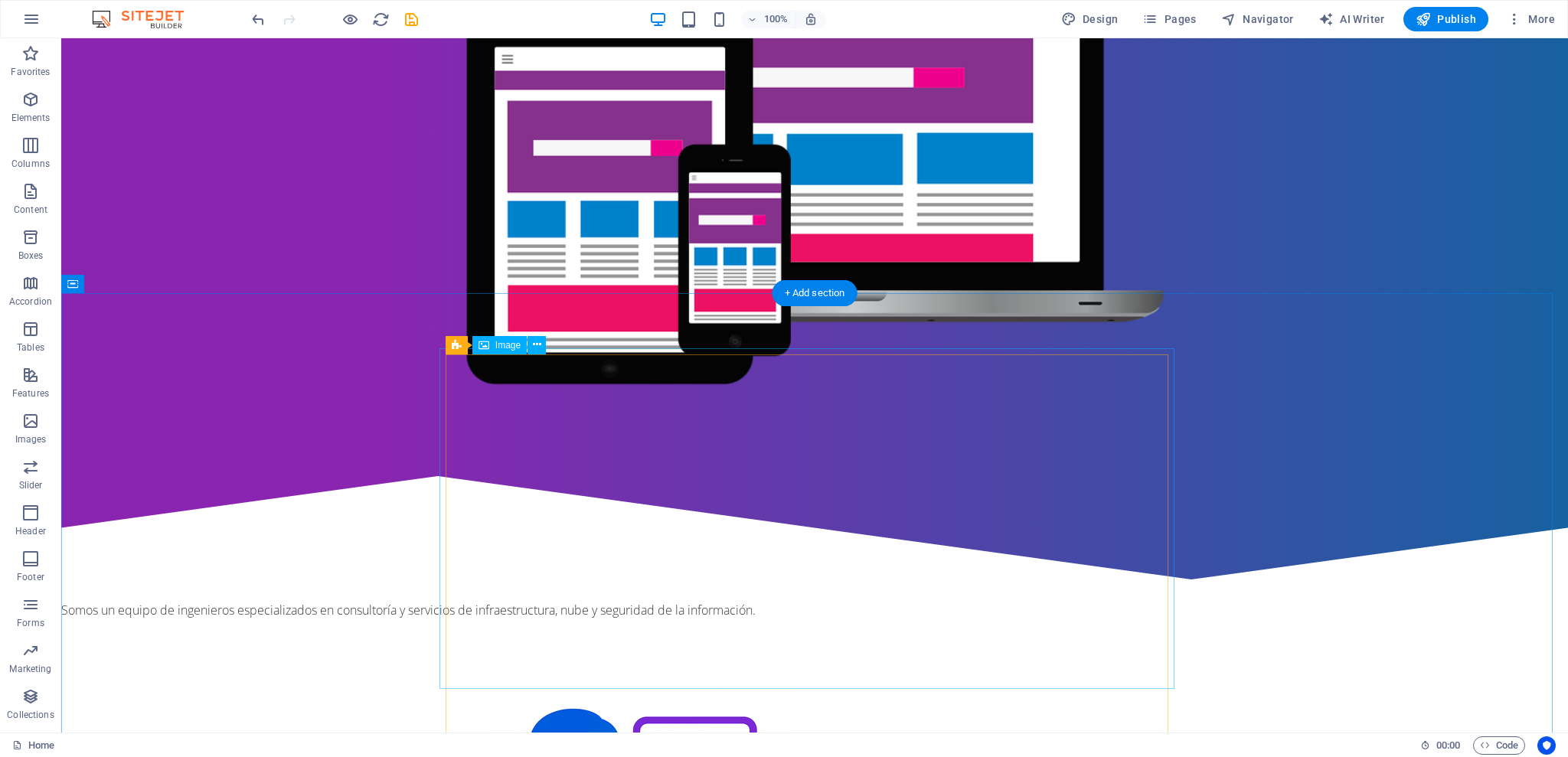 click at bounding box center (815, 844) 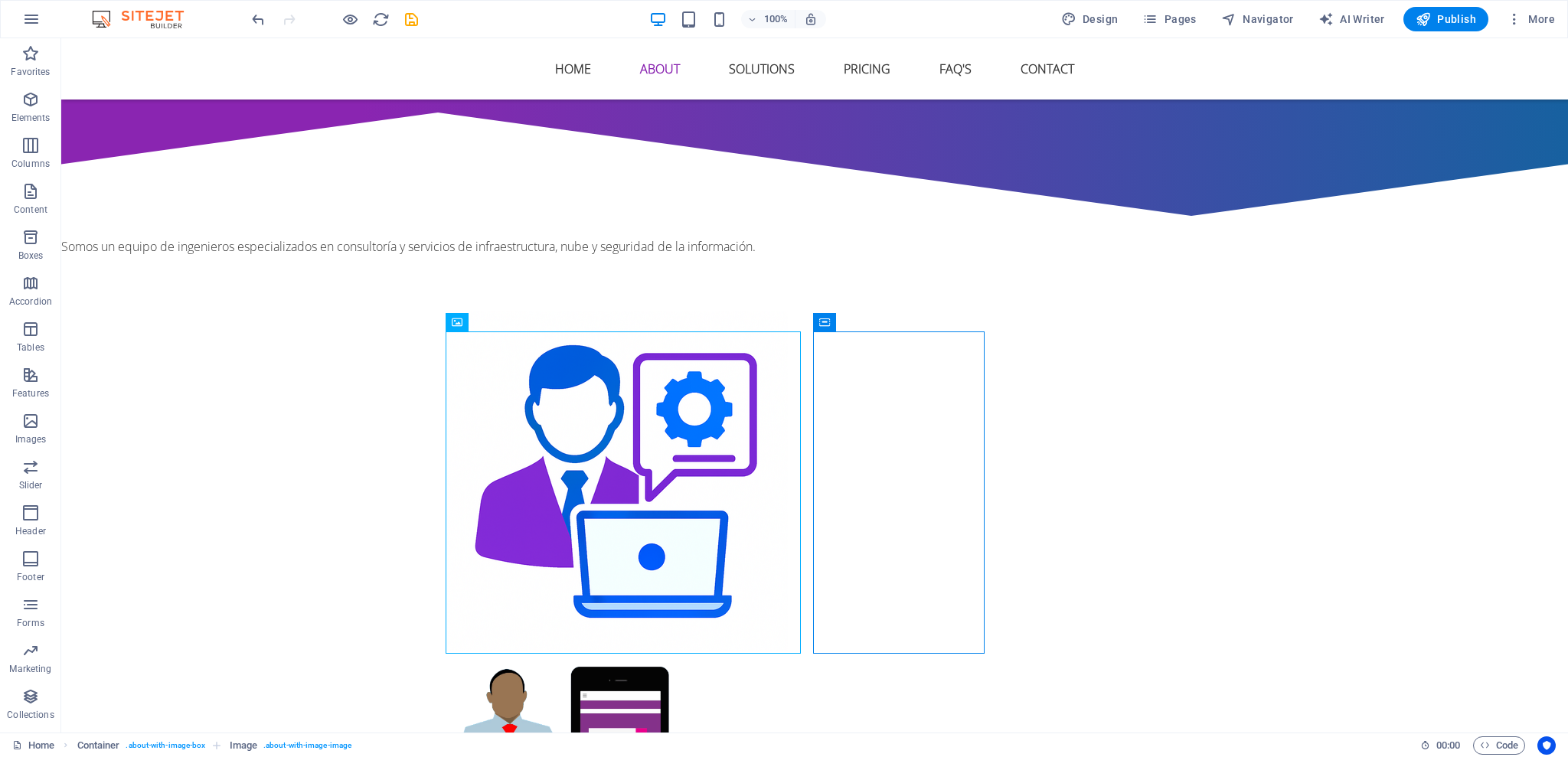 scroll, scrollTop: 842, scrollLeft: 0, axis: vertical 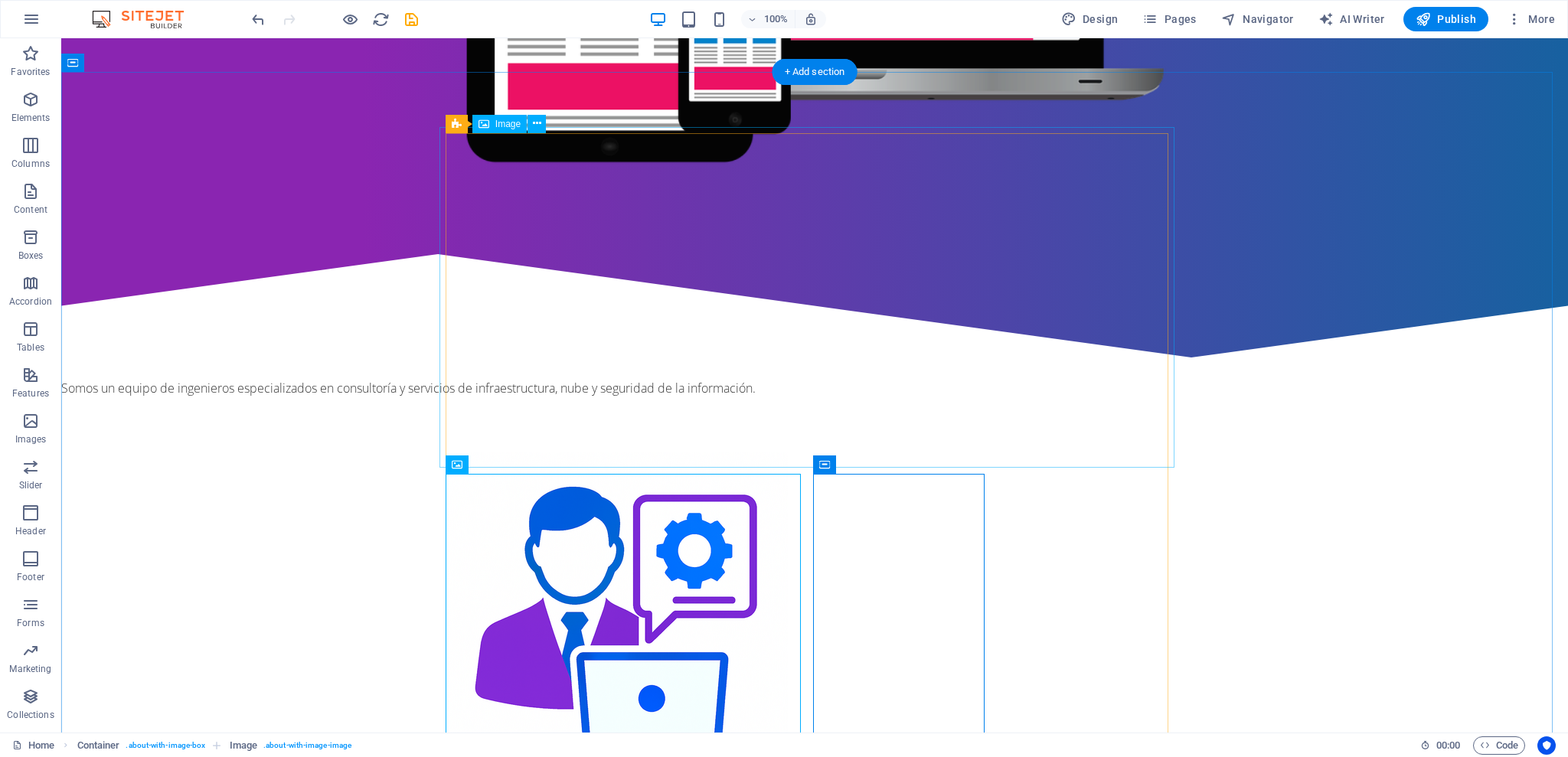 click at bounding box center [815, 622] 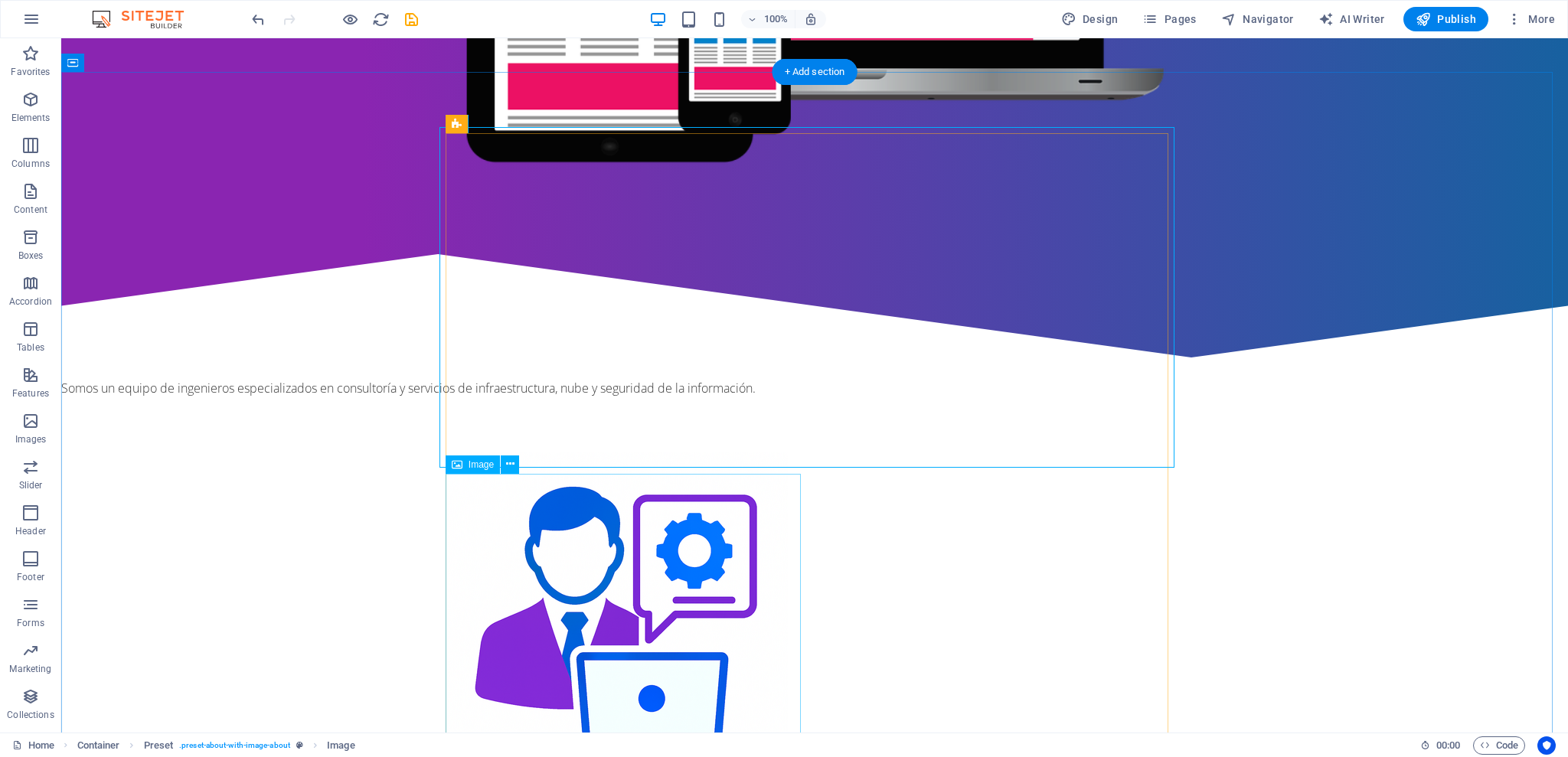 click at bounding box center [564, 899] 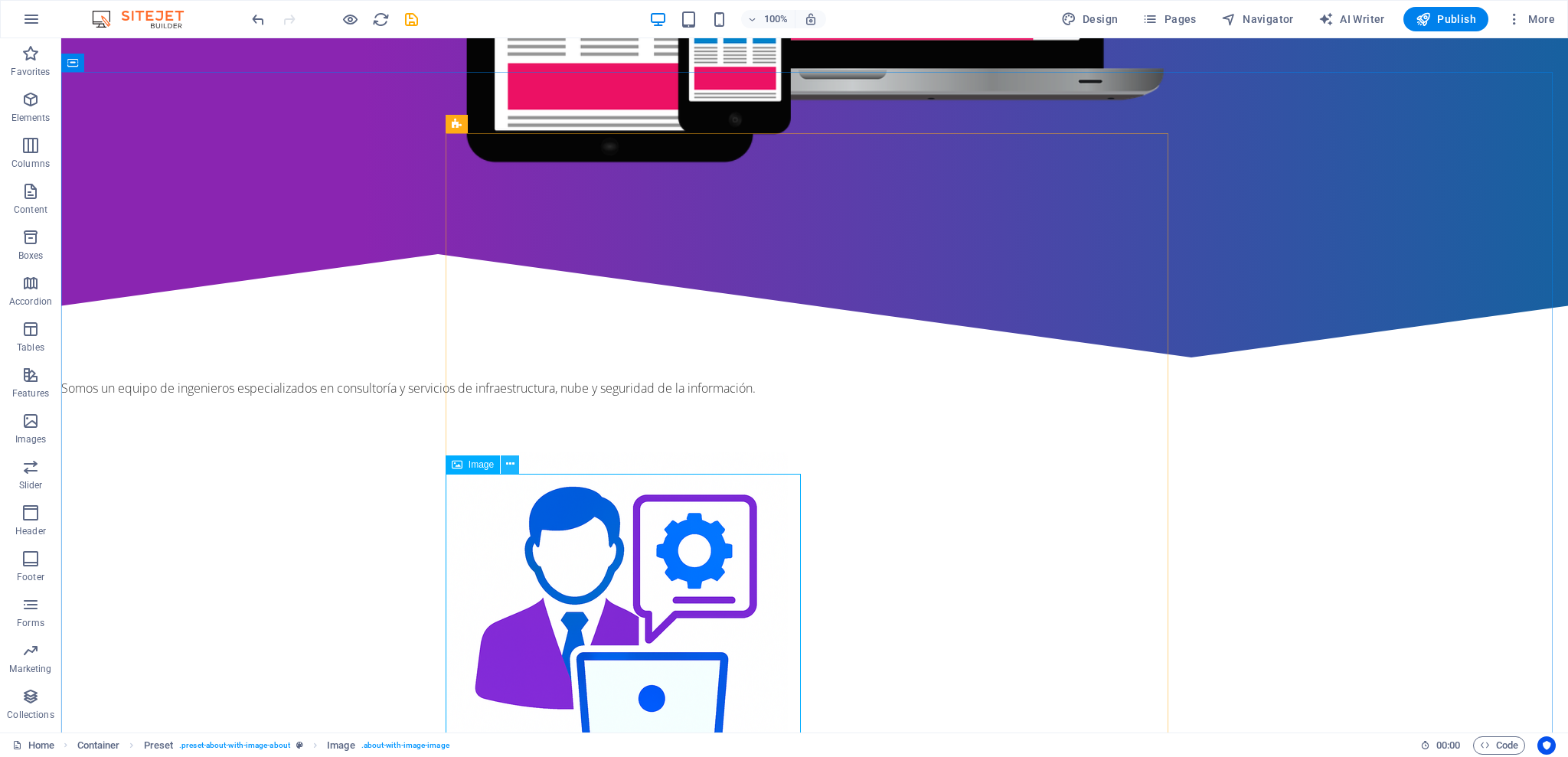 click at bounding box center [510, 464] 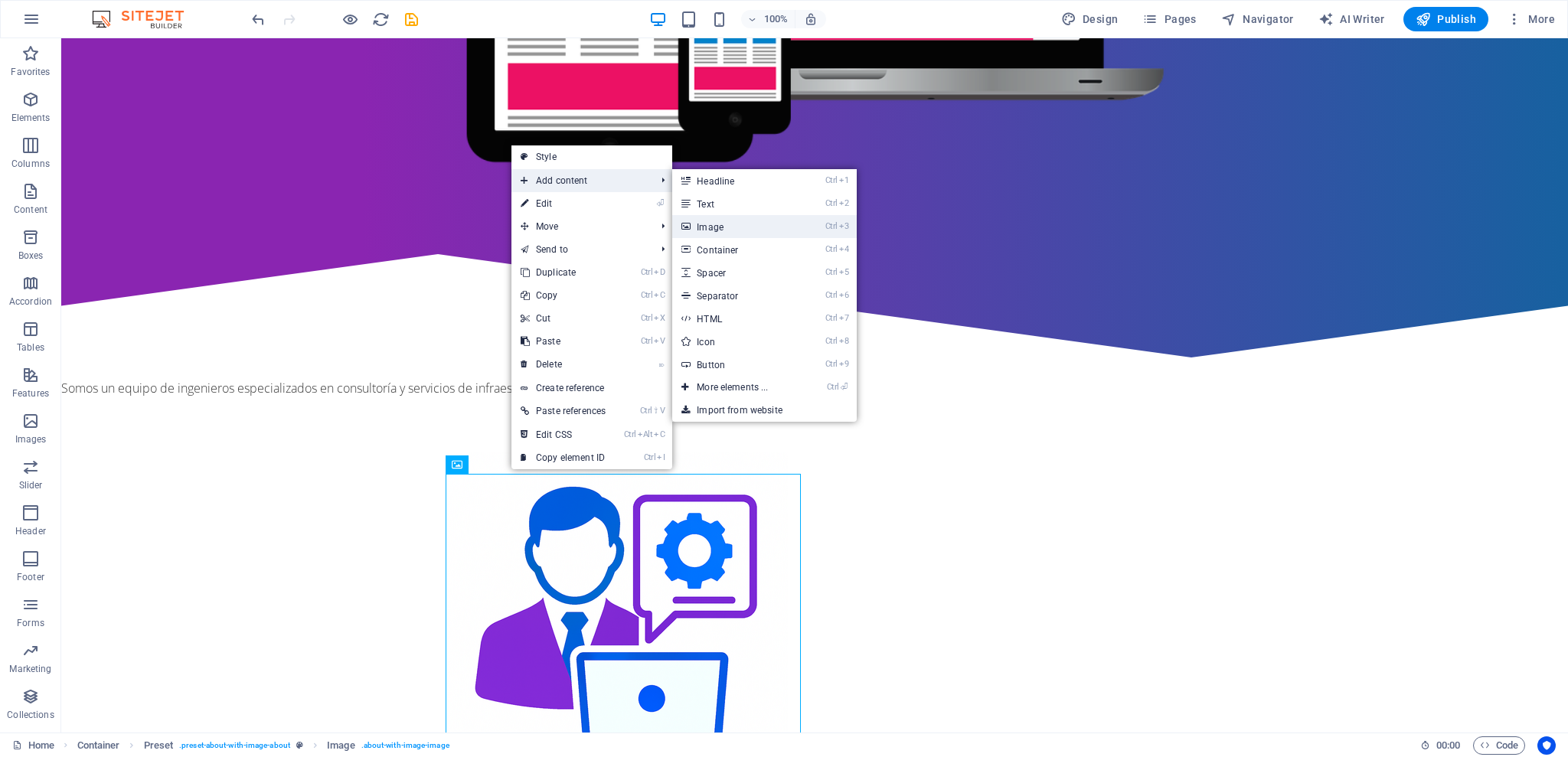 click on "Ctrl 3  Image" at bounding box center [735, 227] 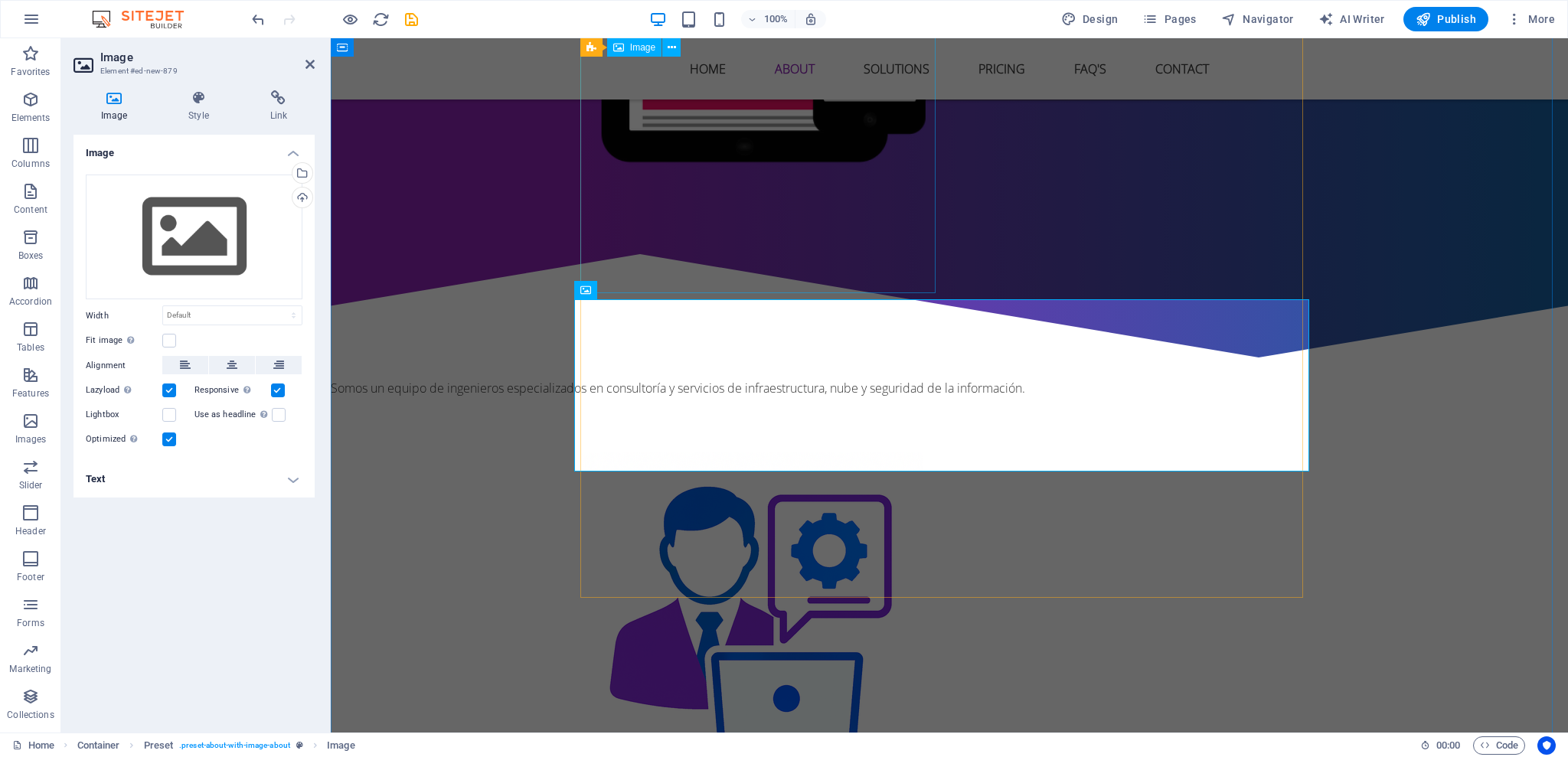 scroll, scrollTop: 1212, scrollLeft: 0, axis: vertical 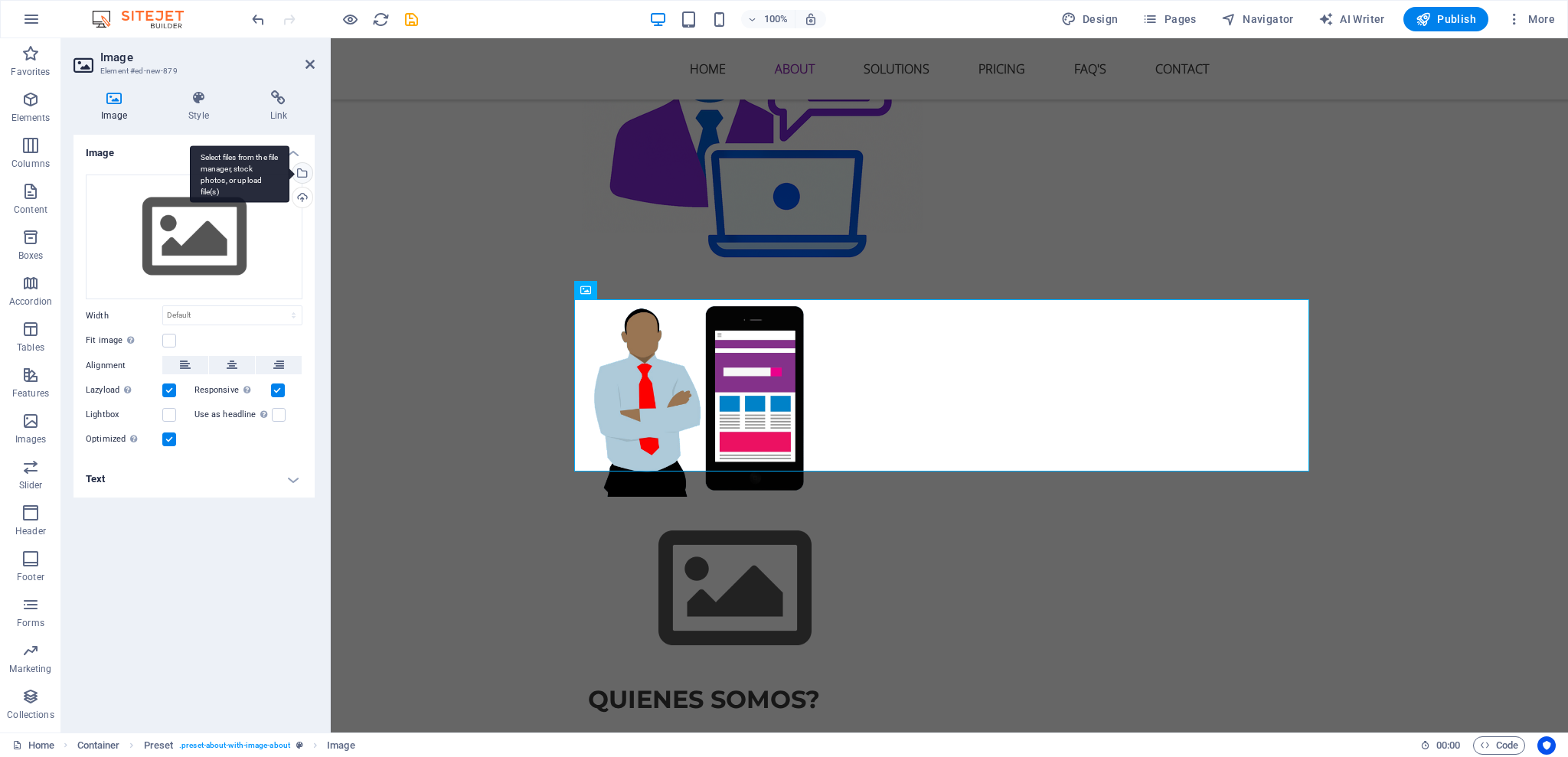 click on "Select files from the file manager, stock photos, or upload file(s)" at bounding box center (301, 175) 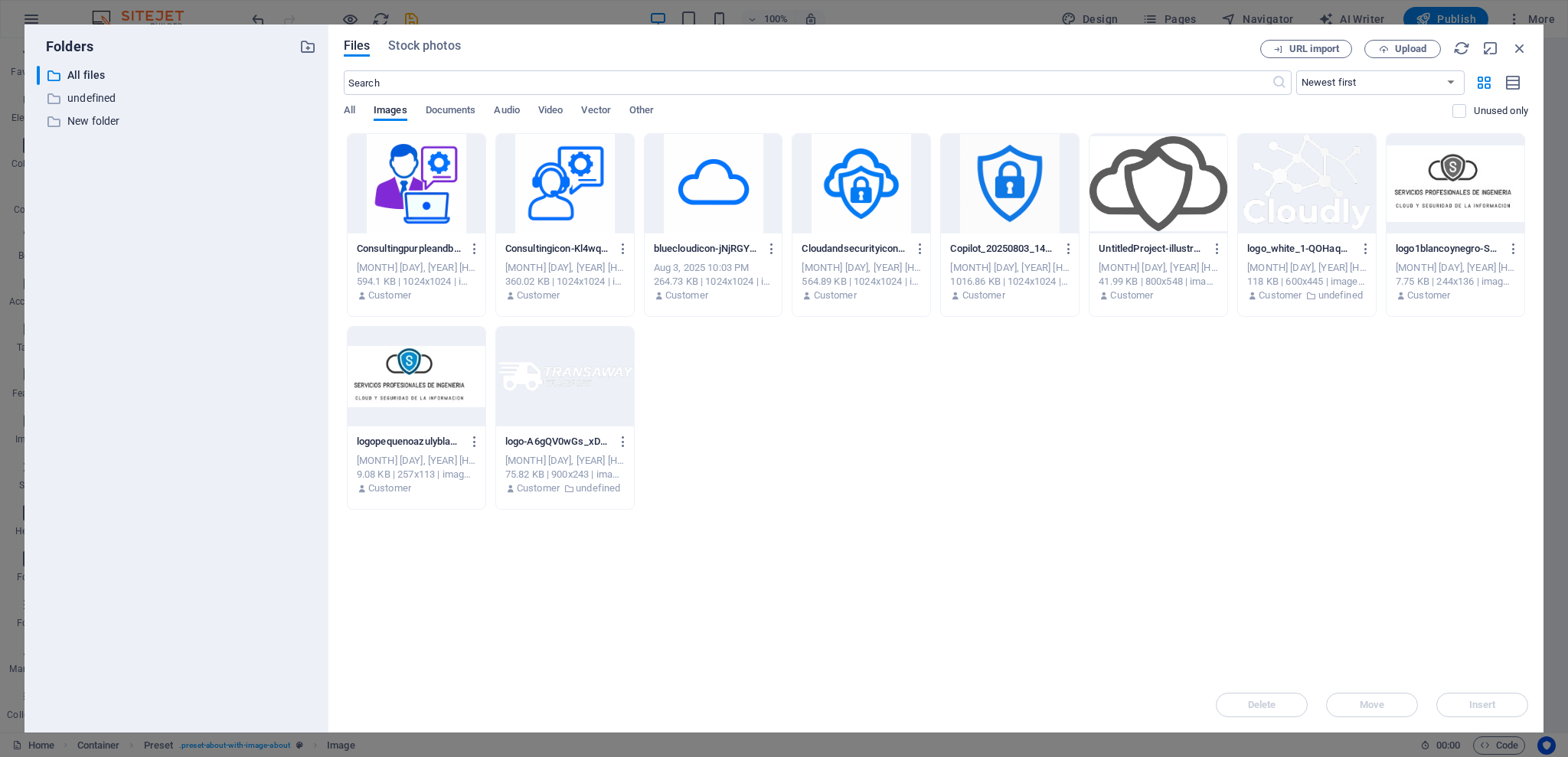 click at bounding box center (416, 184) 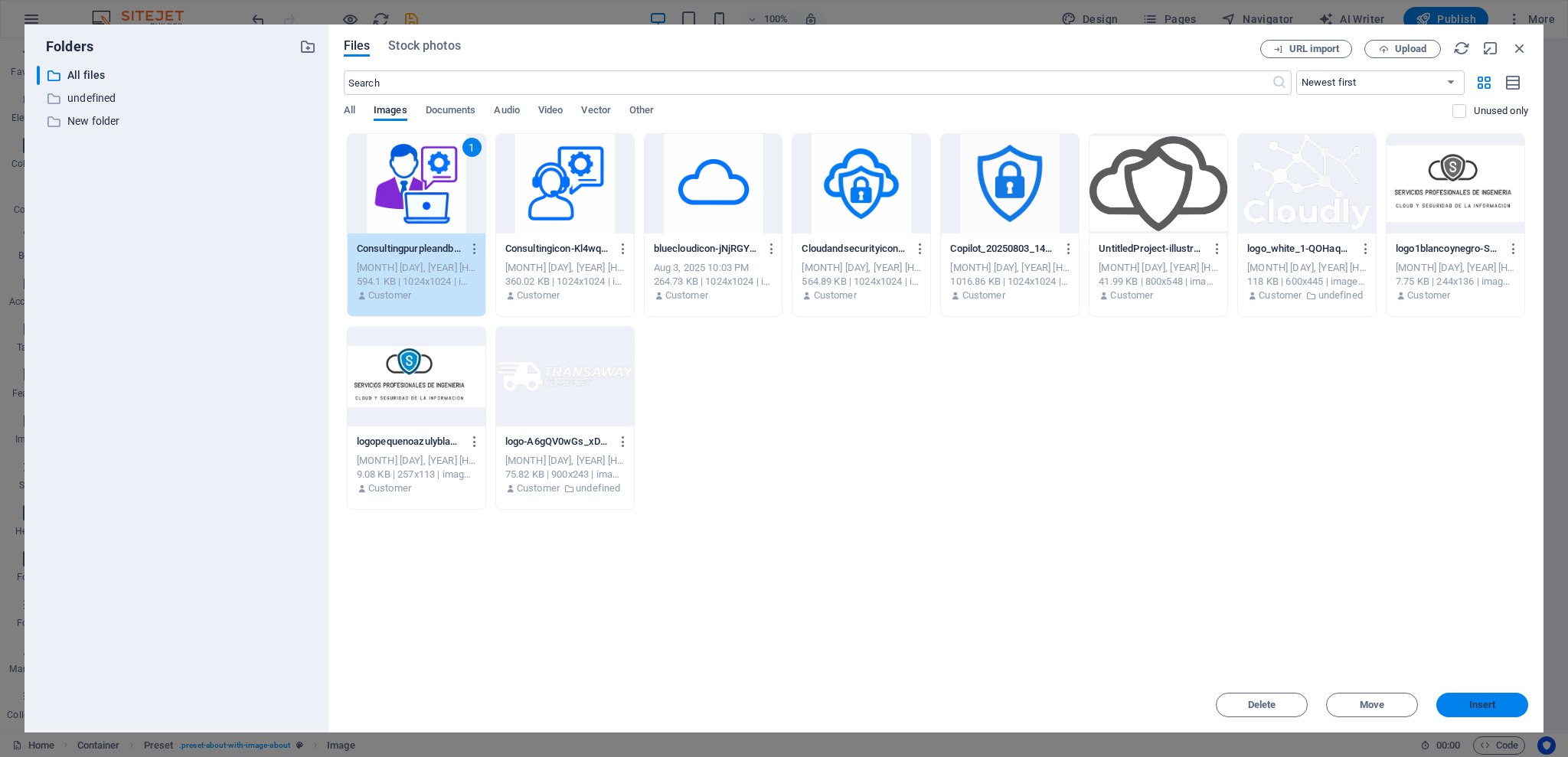 click on "Insert" at bounding box center [1482, 705] 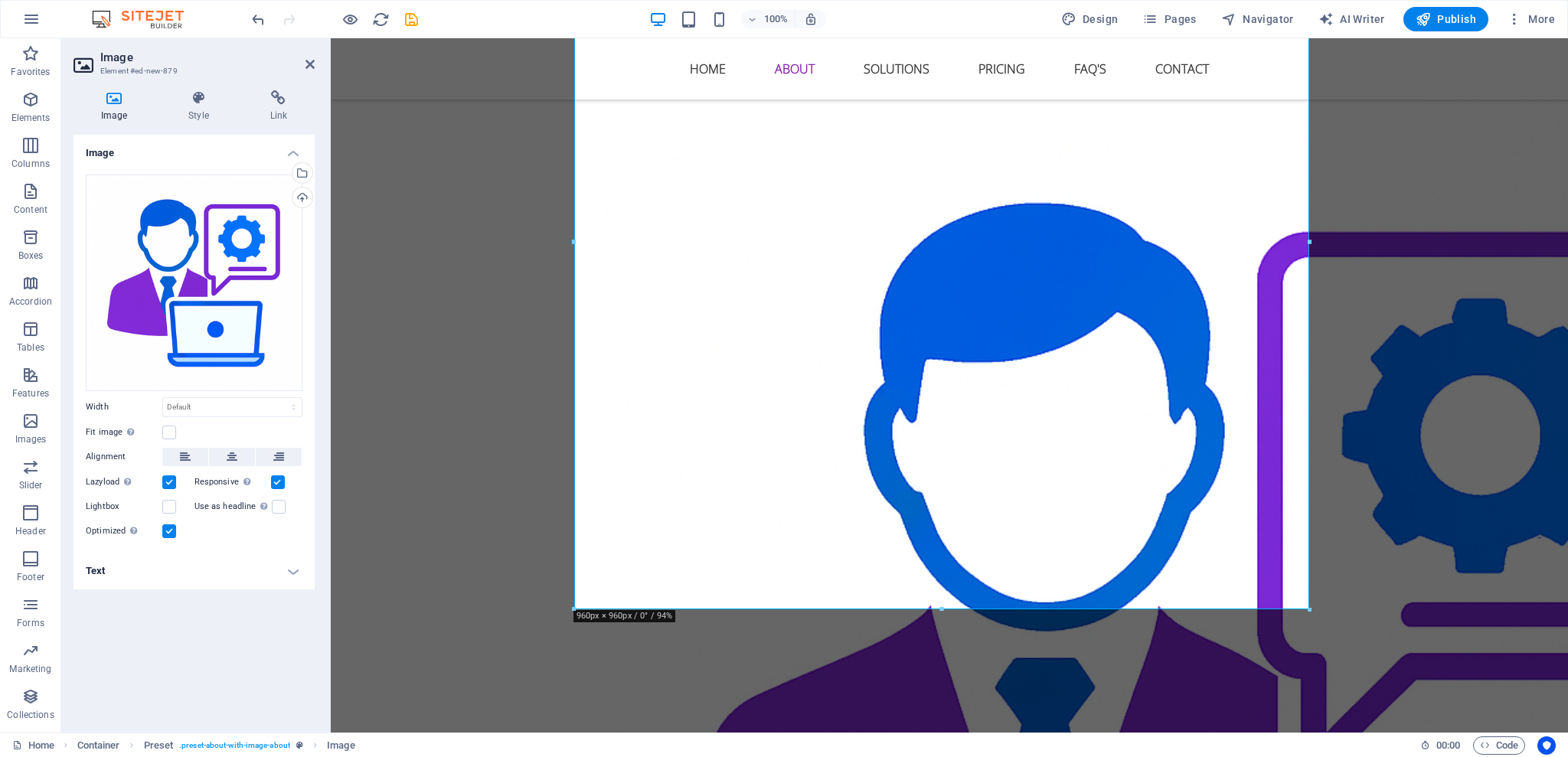 scroll, scrollTop: 1649, scrollLeft: 0, axis: vertical 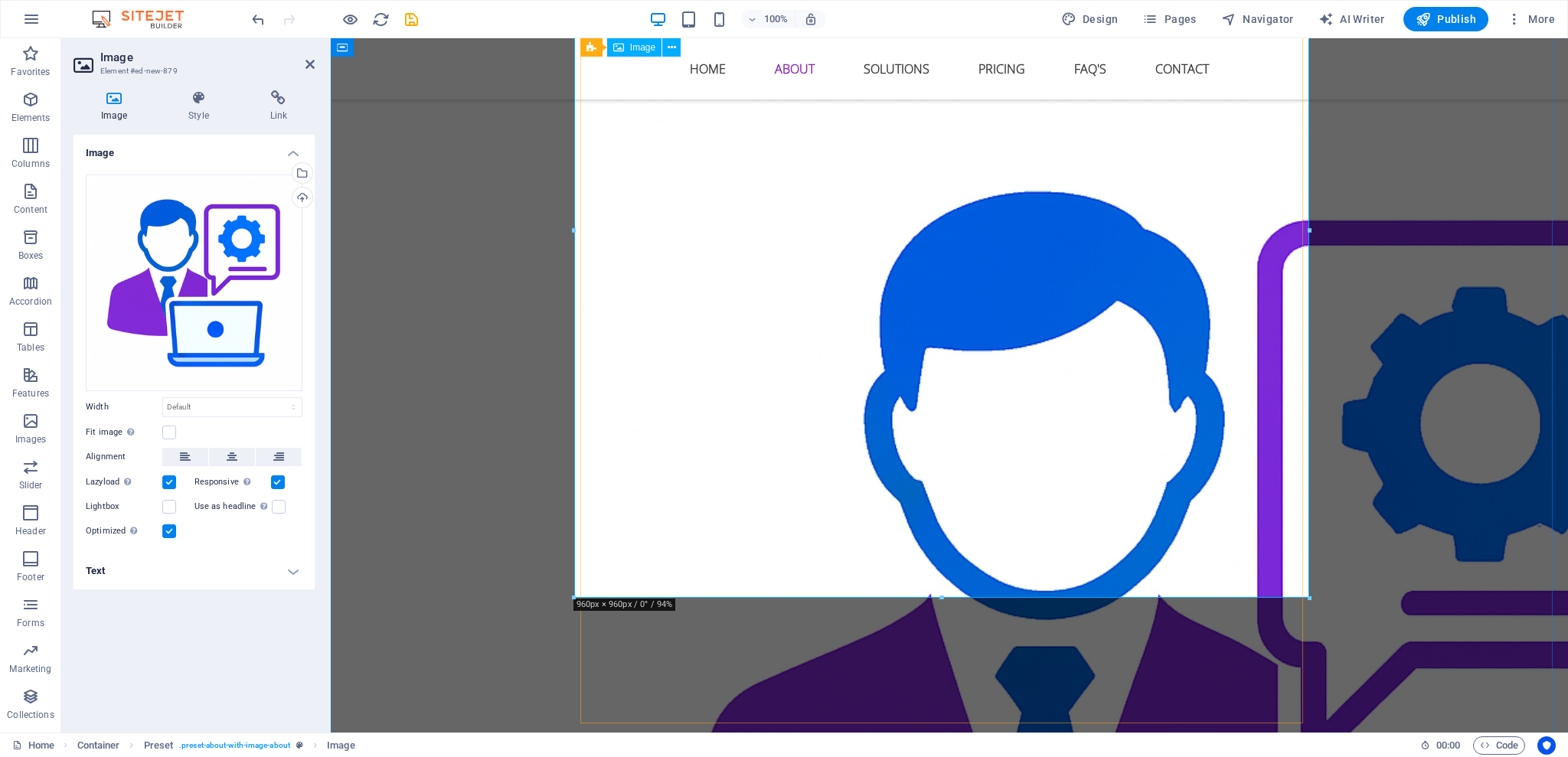 drag, startPoint x: 1642, startPoint y: 635, endPoint x: 1109, endPoint y: 421, distance: 574.356 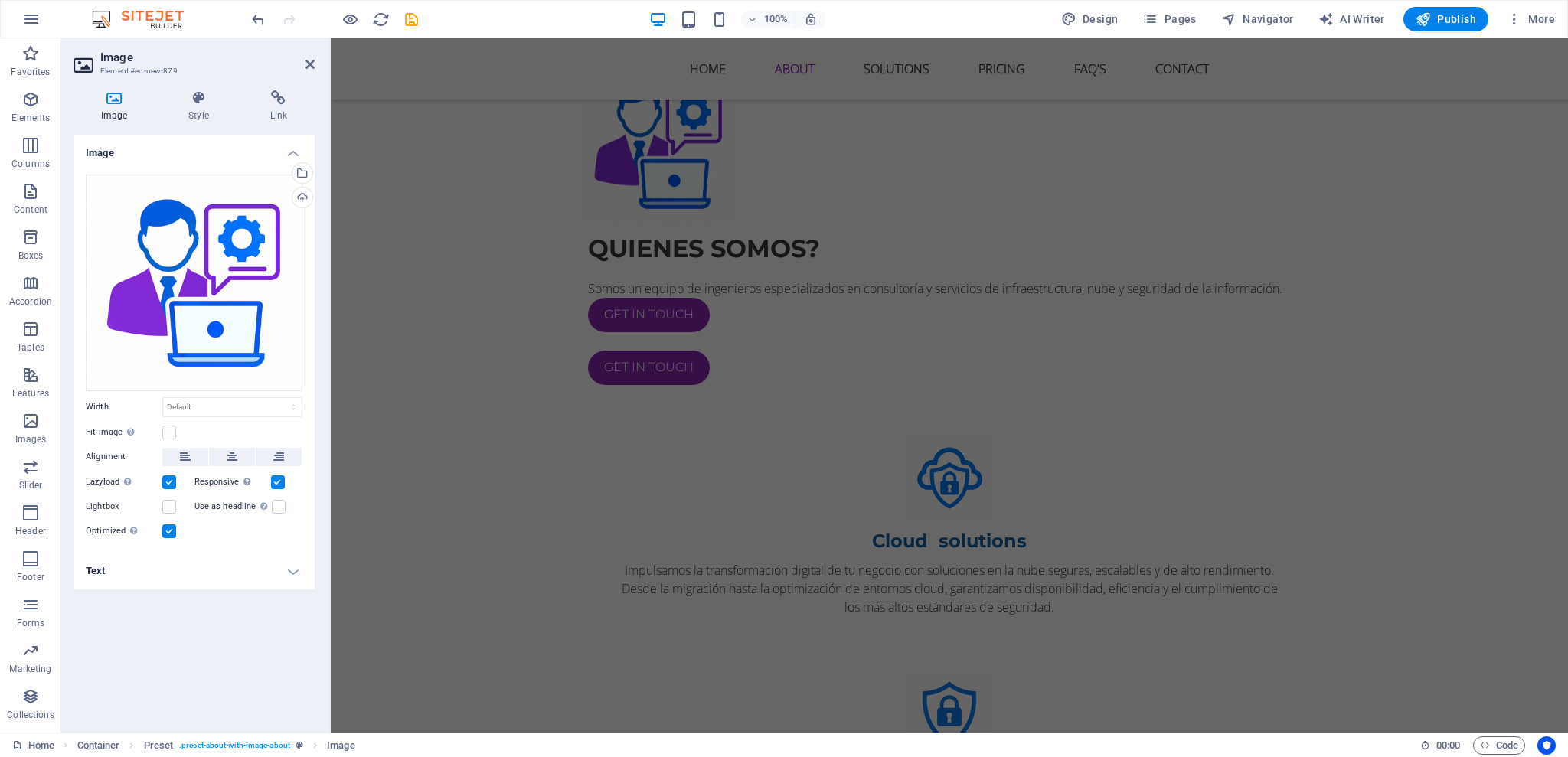 drag, startPoint x: 1299, startPoint y: 599, endPoint x: 891, endPoint y: 207, distance: 565.79855 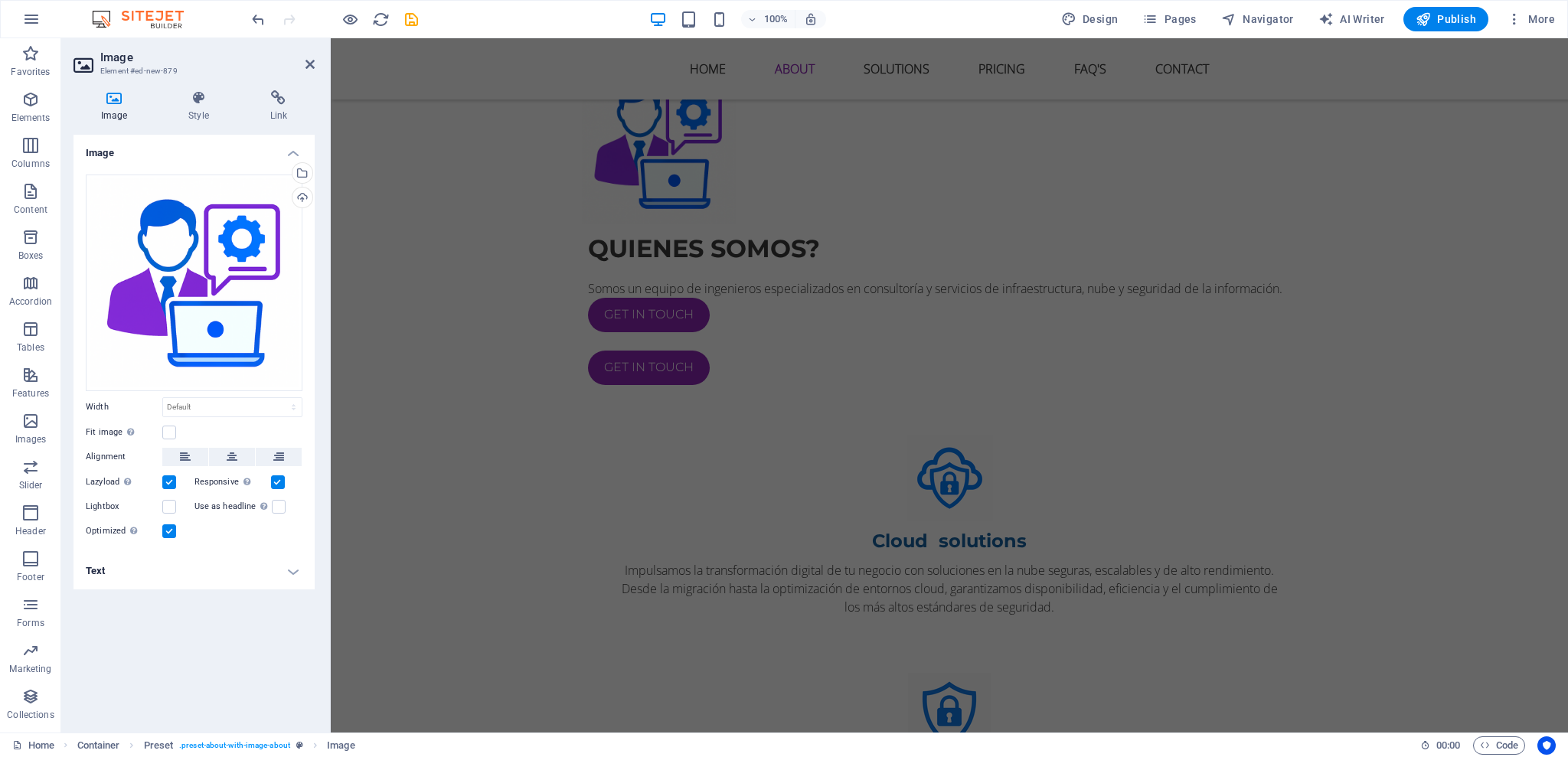 select on "px" 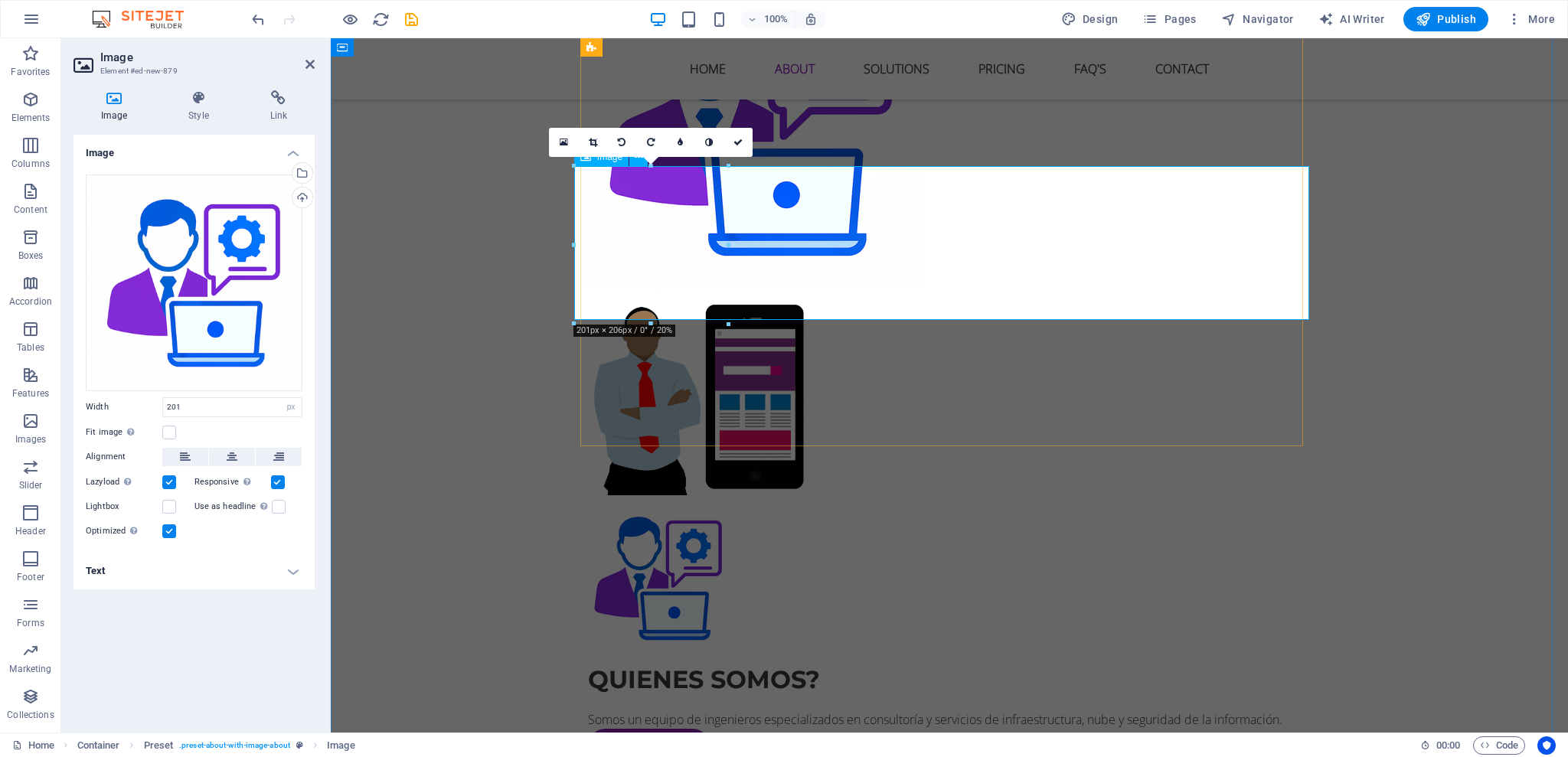 scroll, scrollTop: 1203, scrollLeft: 0, axis: vertical 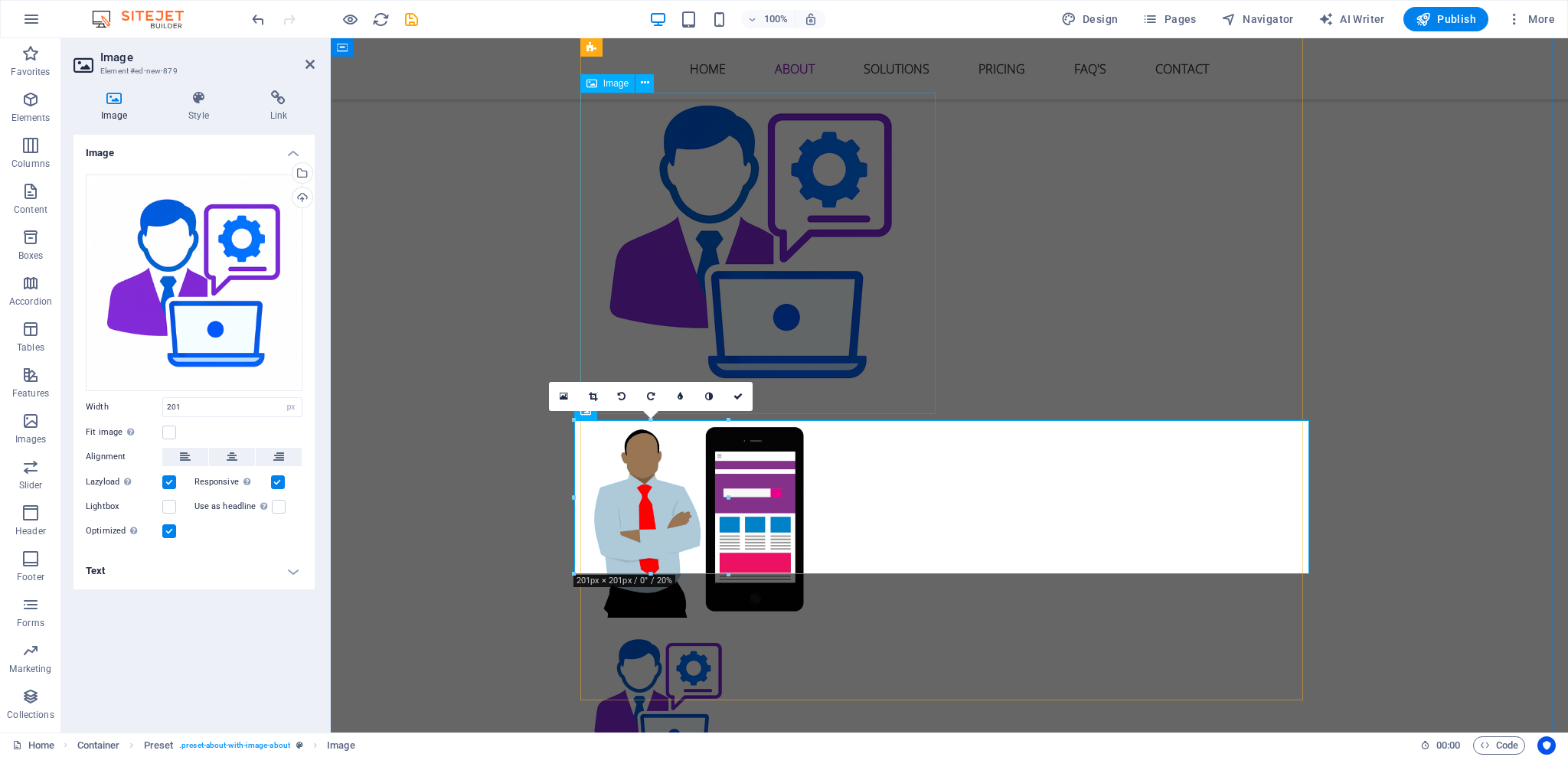 click at bounding box center [698, 517] 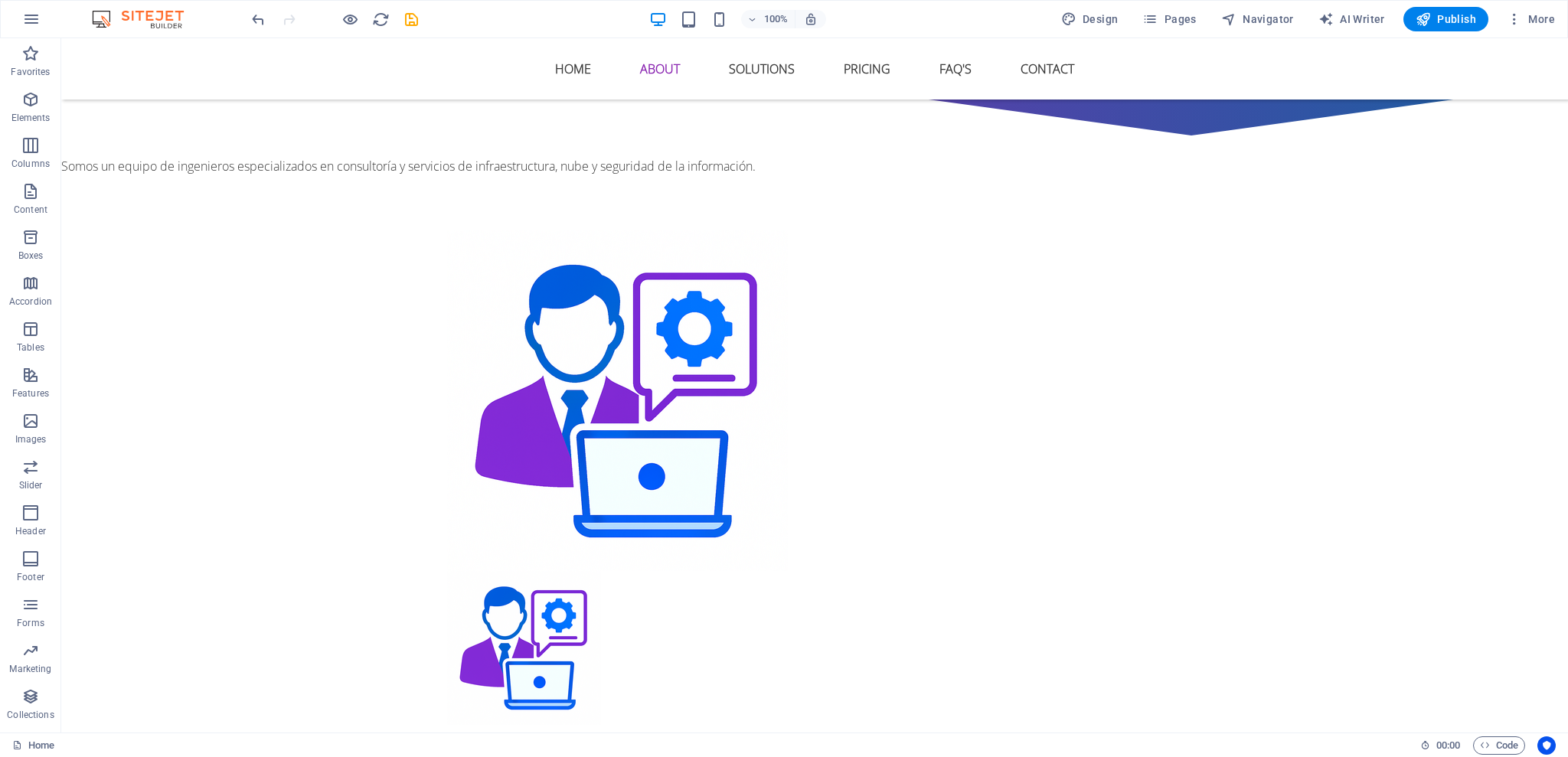 scroll, scrollTop: 941, scrollLeft: 0, axis: vertical 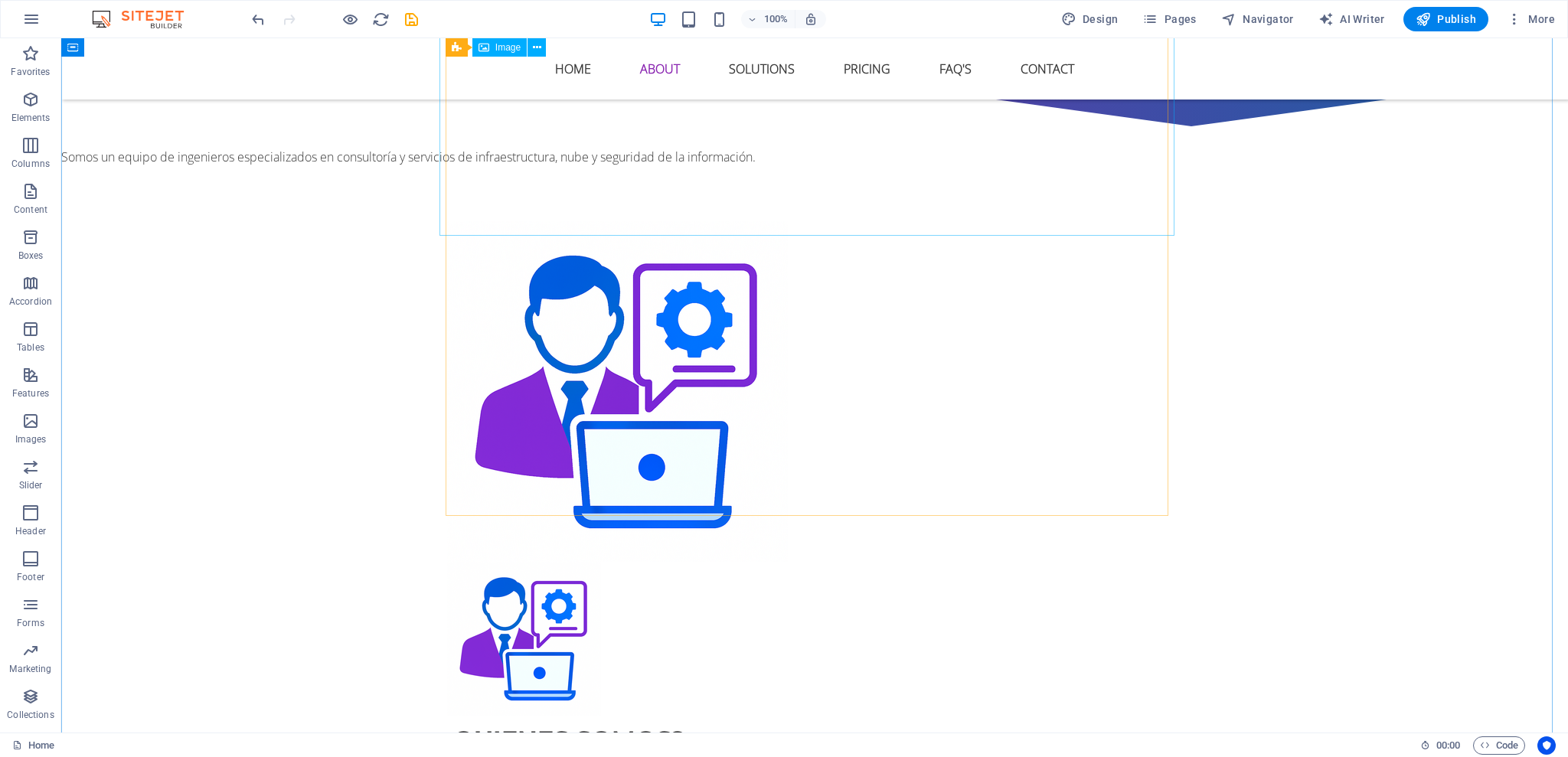 click at bounding box center (815, 391) 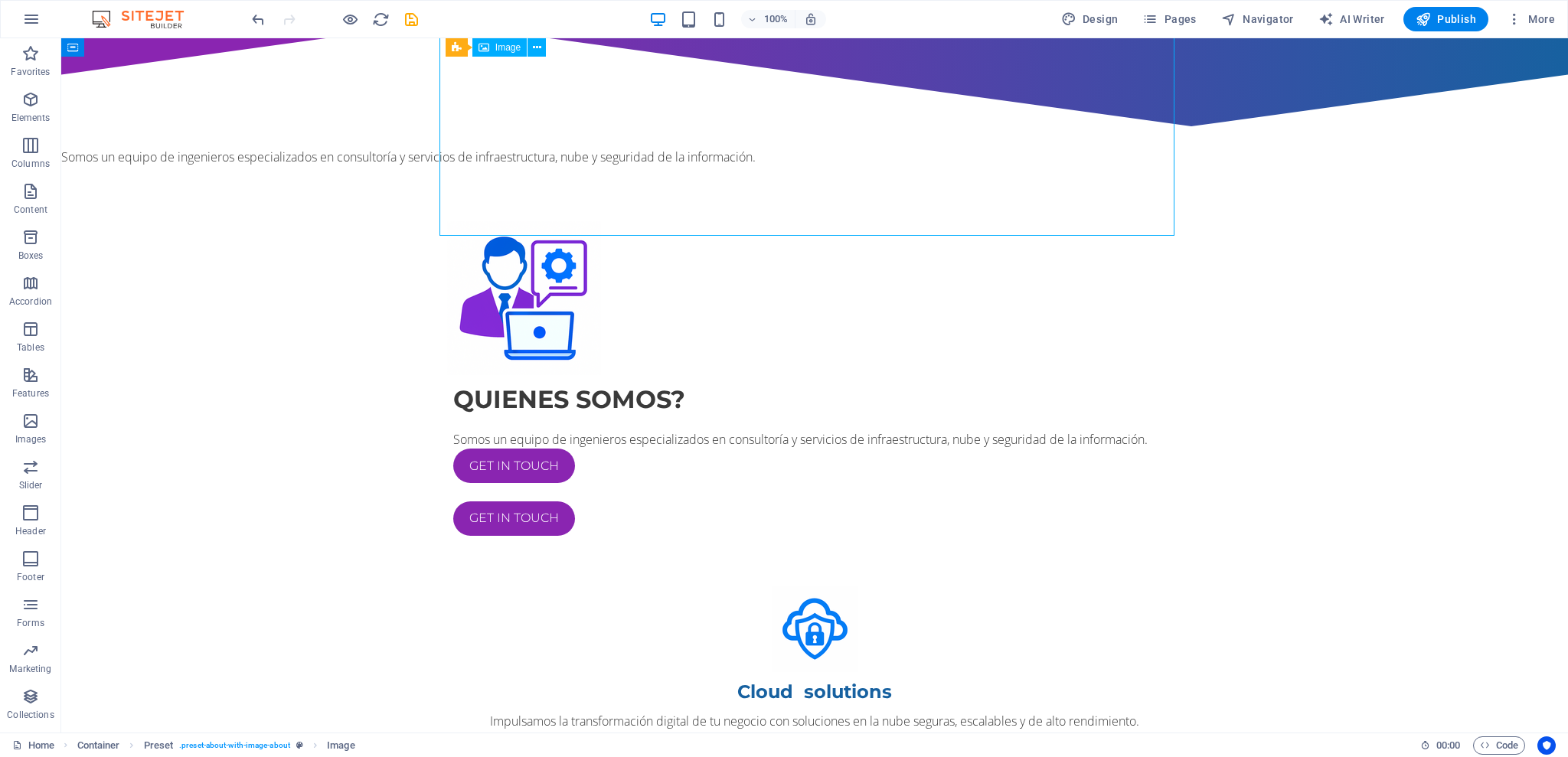scroll, scrollTop: 602, scrollLeft: 0, axis: vertical 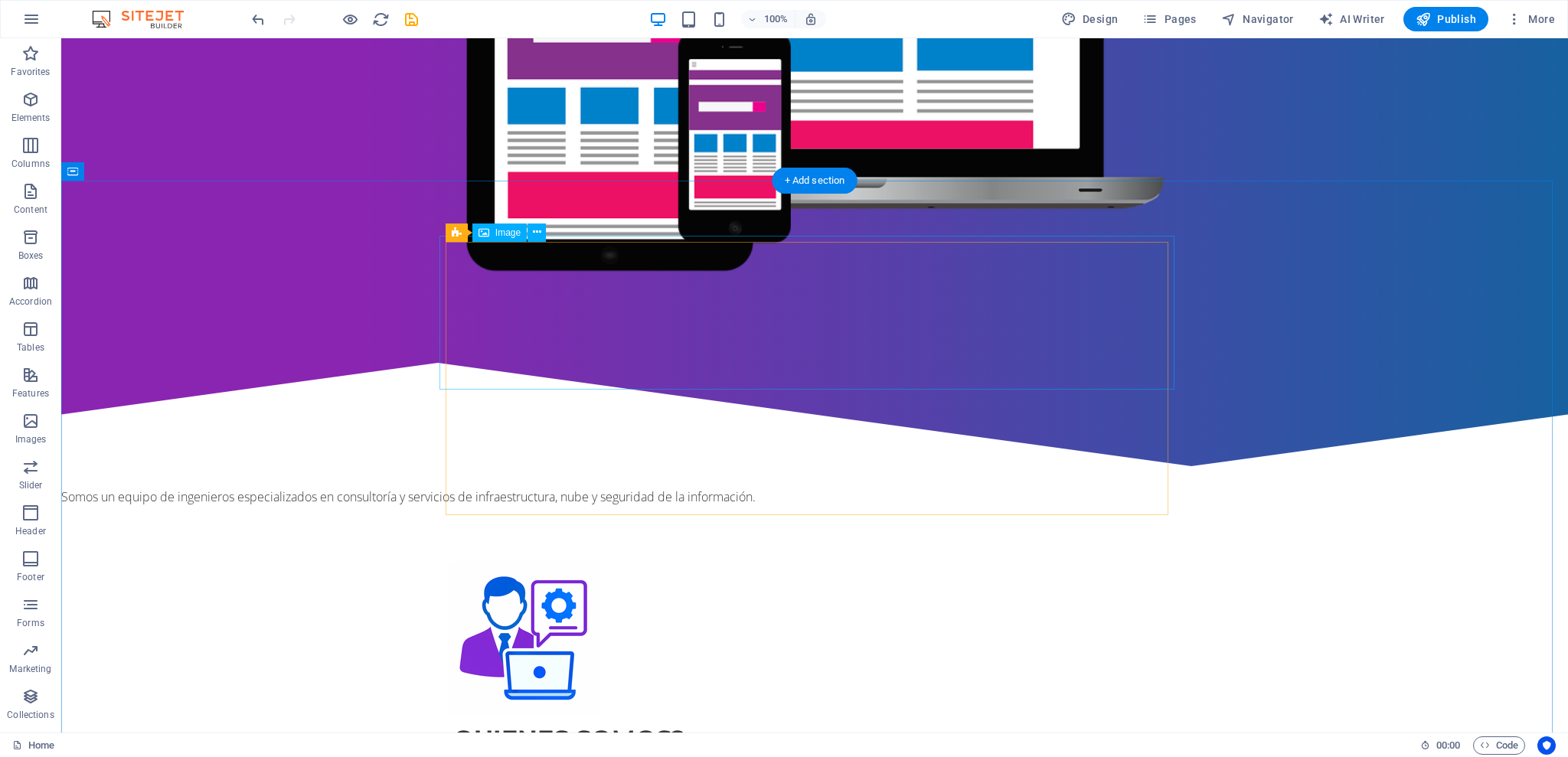 click at bounding box center (815, 638) 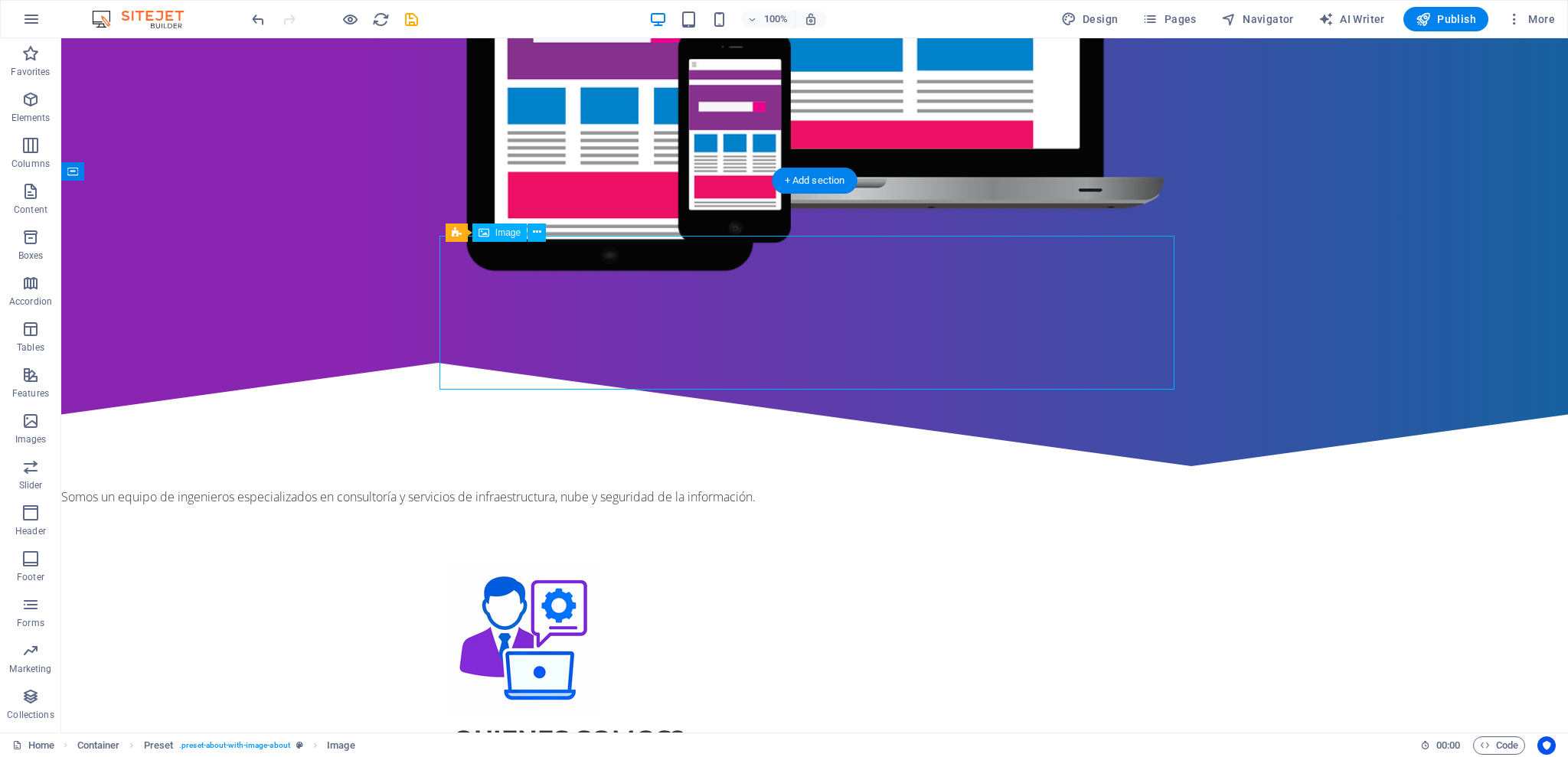 drag, startPoint x: 507, startPoint y: 299, endPoint x: 651, endPoint y: 297, distance: 144.01389 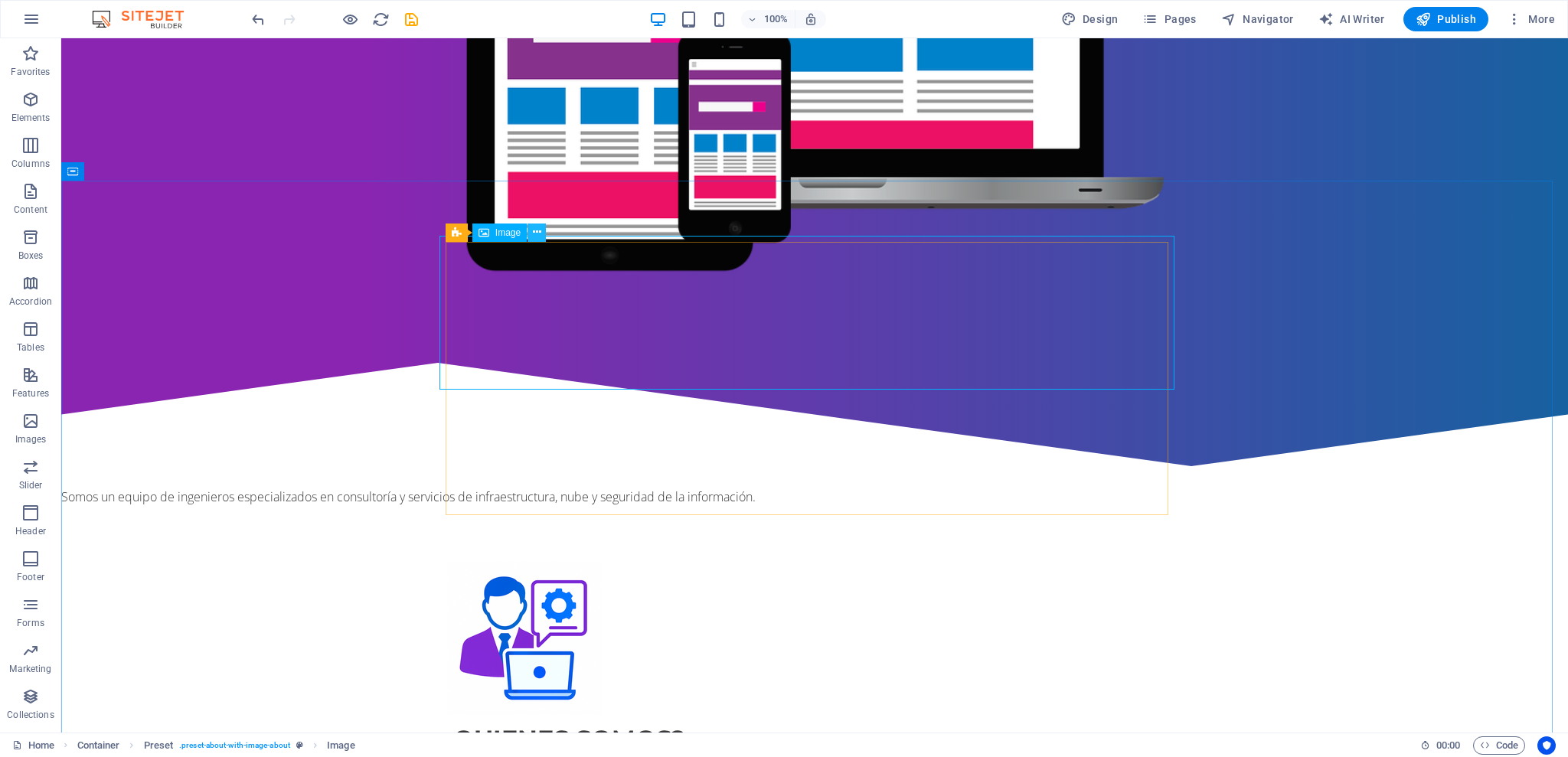 click at bounding box center (537, 232) 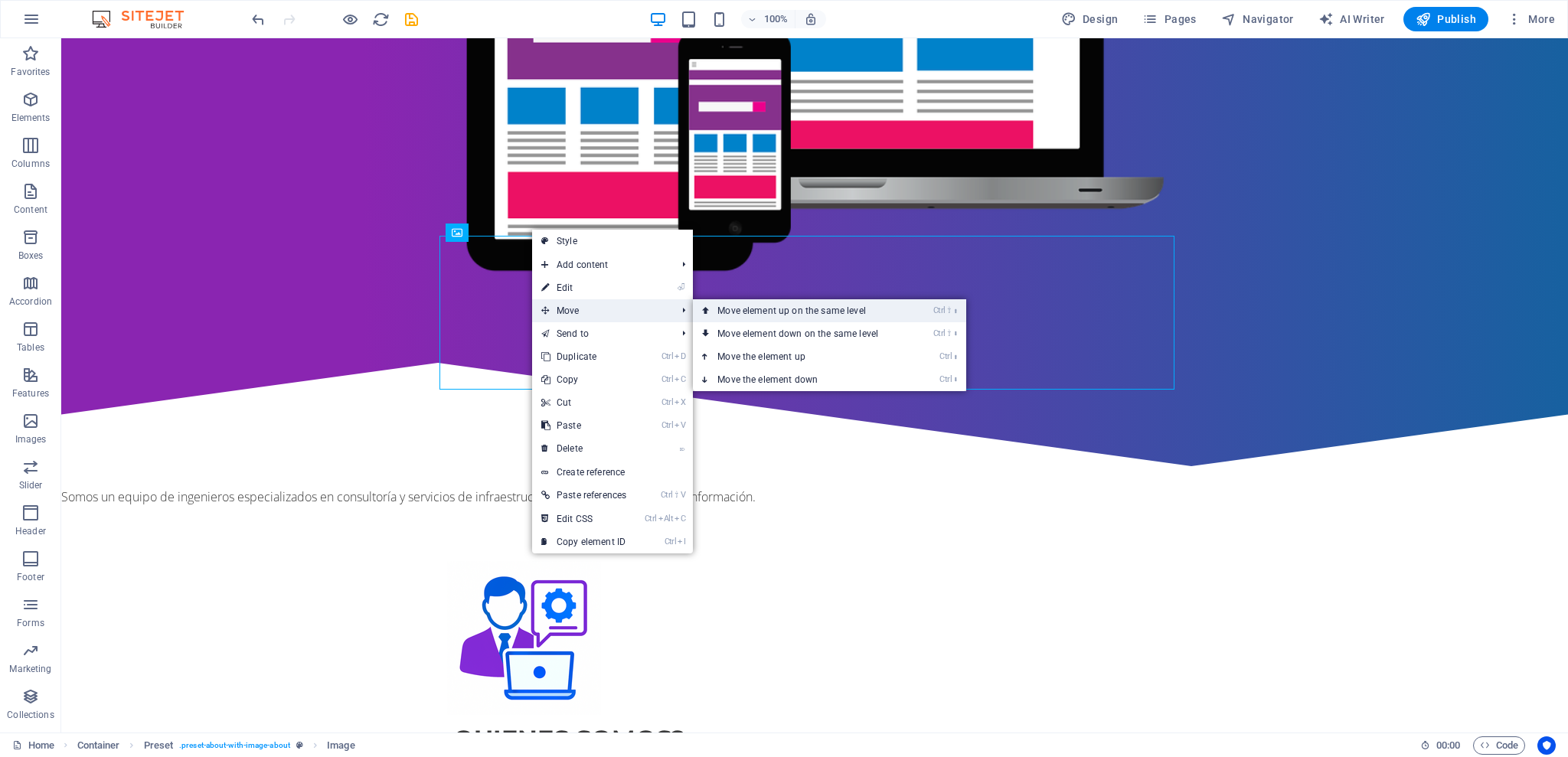click on "Ctrl ⇧ ⬆  Move element up on the same level" at bounding box center (801, 311) 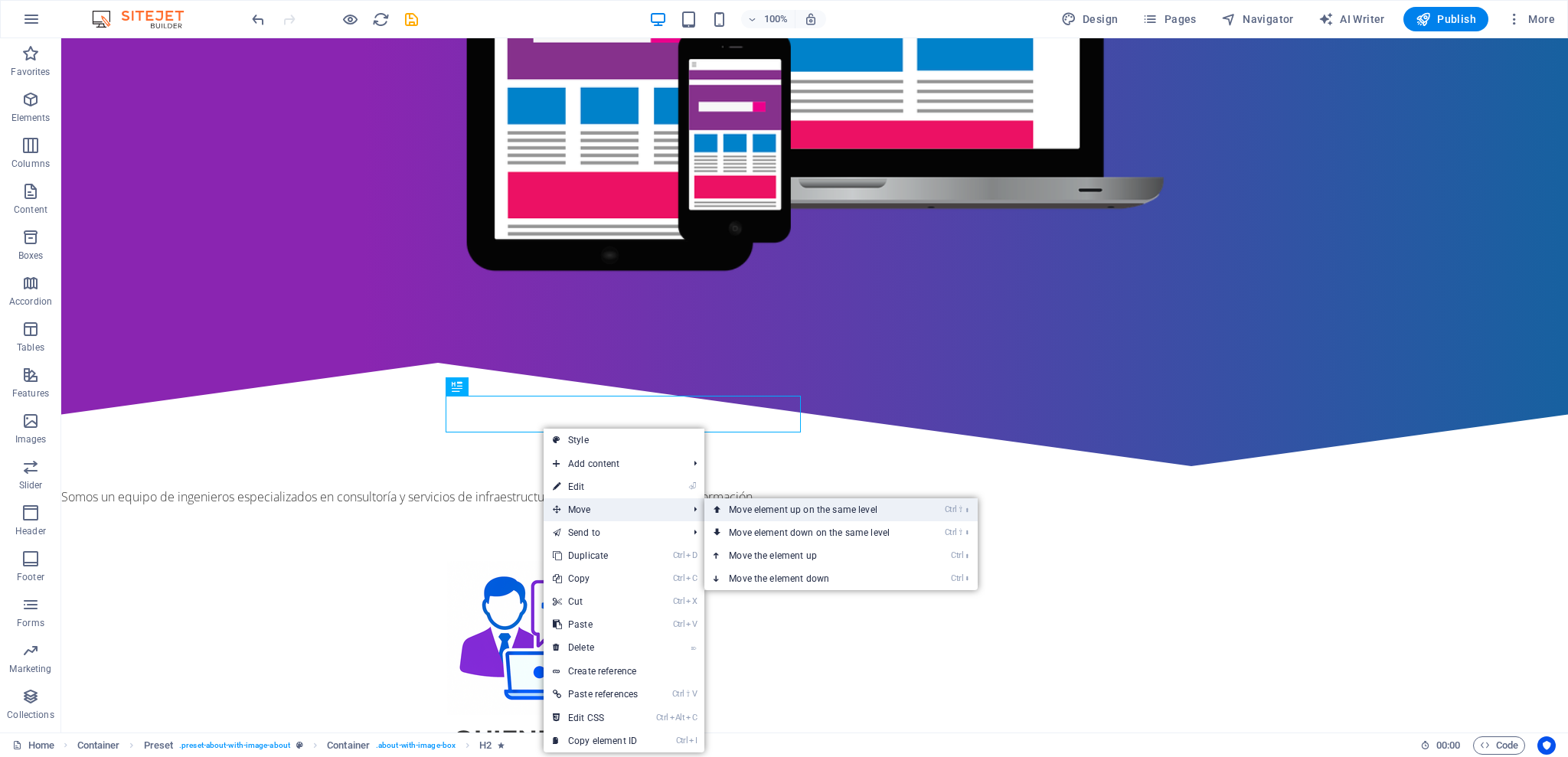 click on "Ctrl ⇧ ⬆  Move element up on the same level" at bounding box center [812, 510] 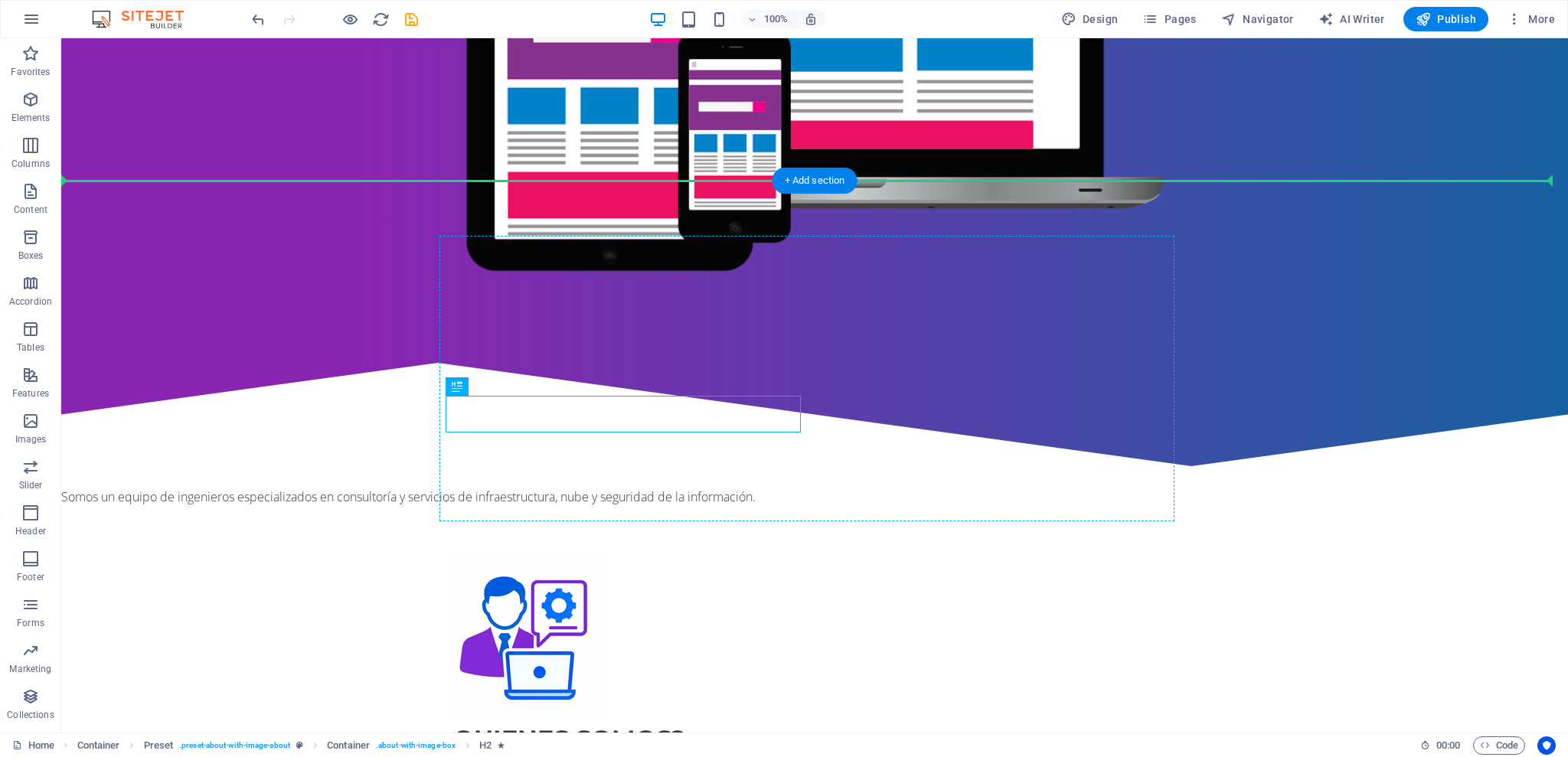drag, startPoint x: 714, startPoint y: 414, endPoint x: 860, endPoint y: 302, distance: 184.01087 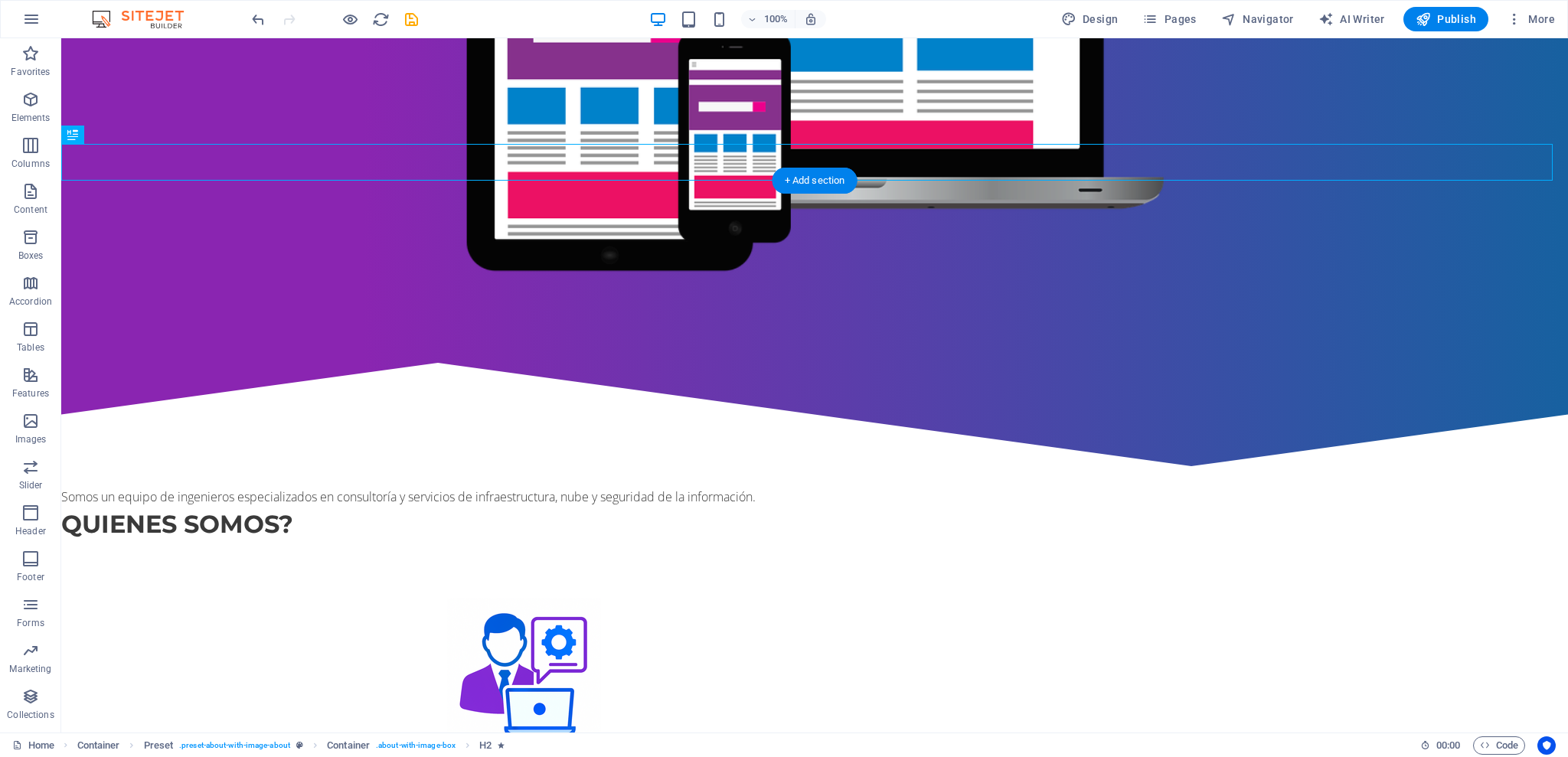 scroll, scrollTop: 638, scrollLeft: 0, axis: vertical 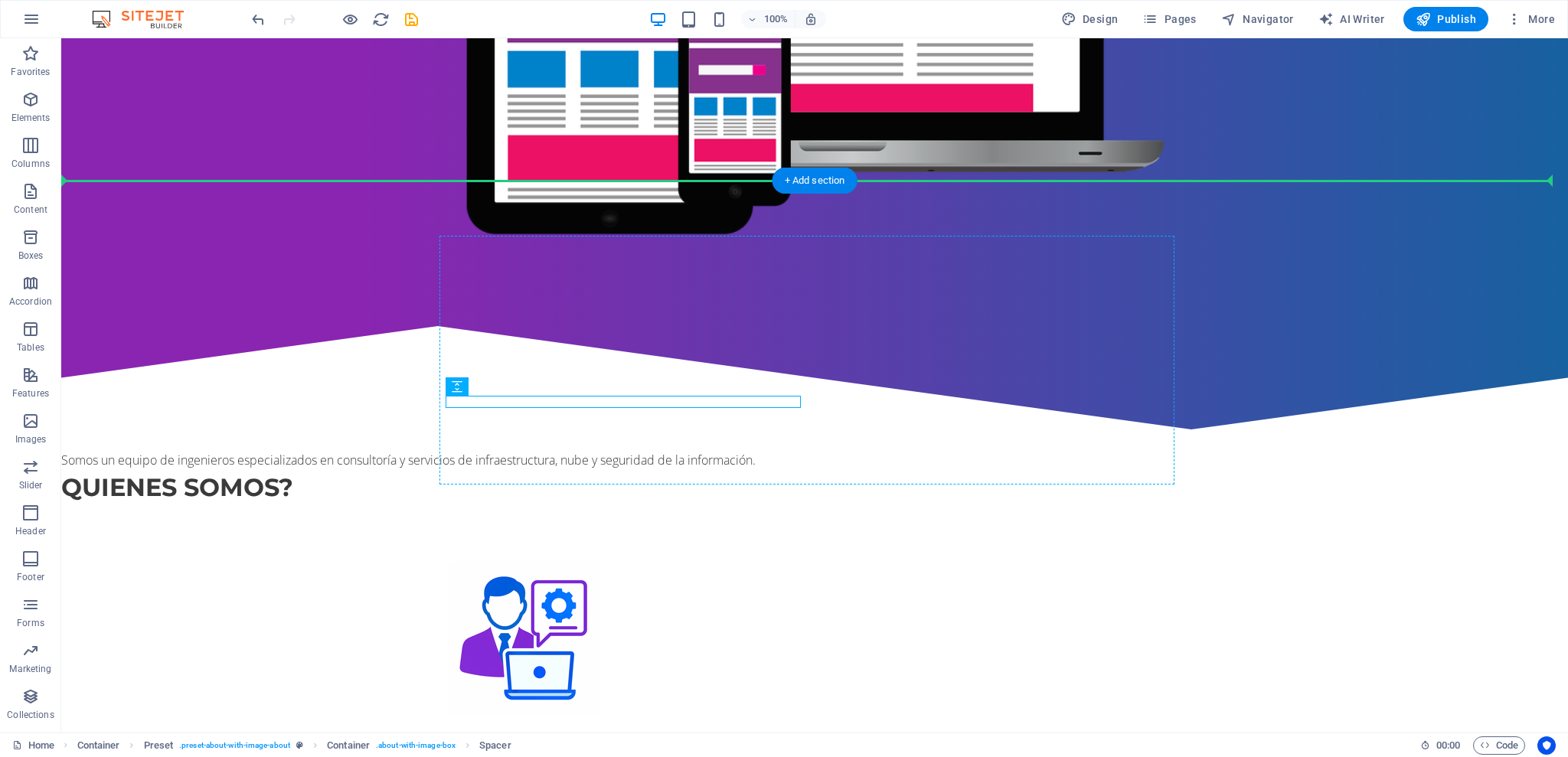 drag, startPoint x: 731, startPoint y: 406, endPoint x: 822, endPoint y: 413, distance: 91.26883 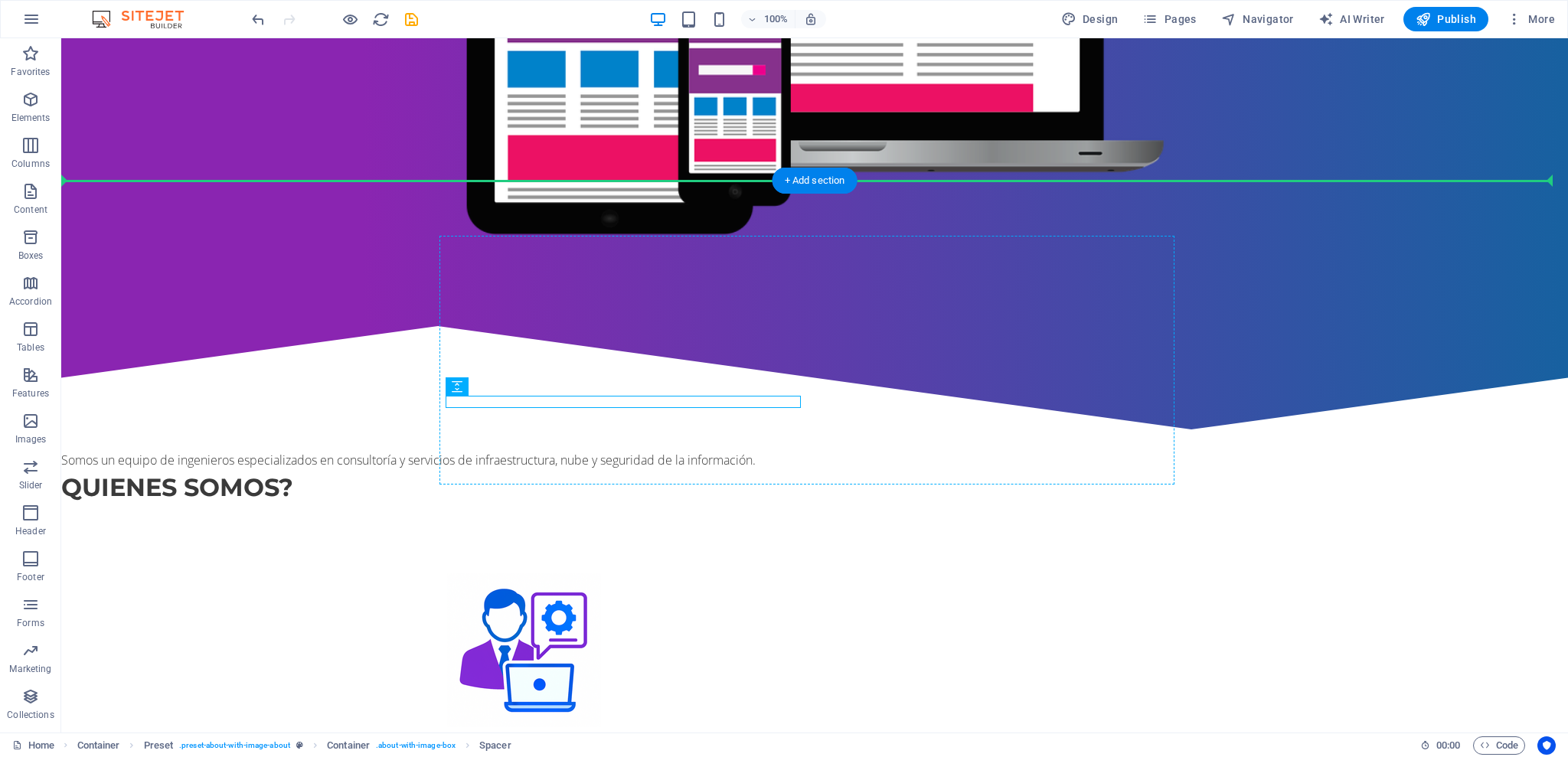 scroll, scrollTop: 651, scrollLeft: 0, axis: vertical 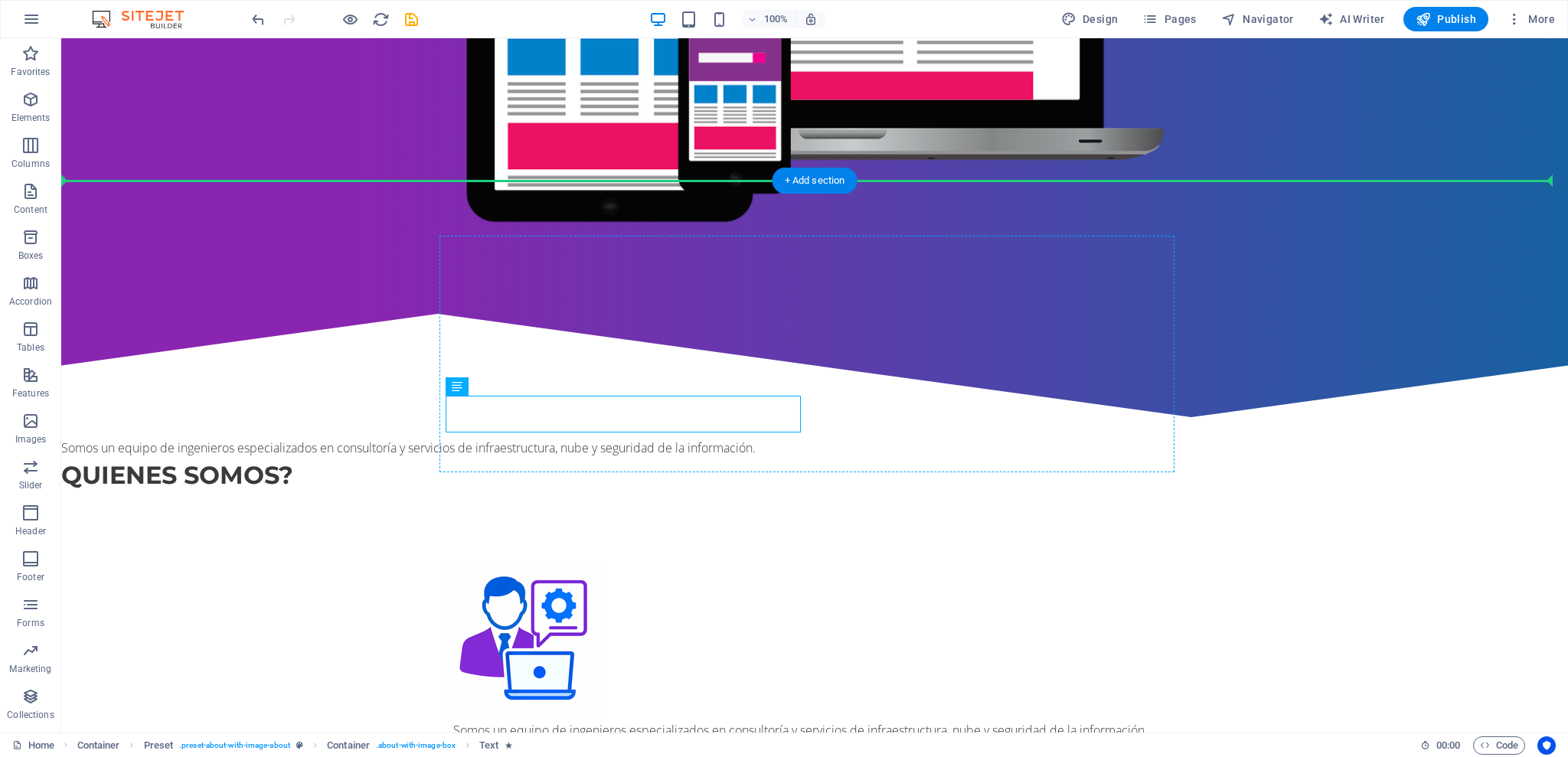drag, startPoint x: 756, startPoint y: 411, endPoint x: 737, endPoint y: 344, distance: 69.64194 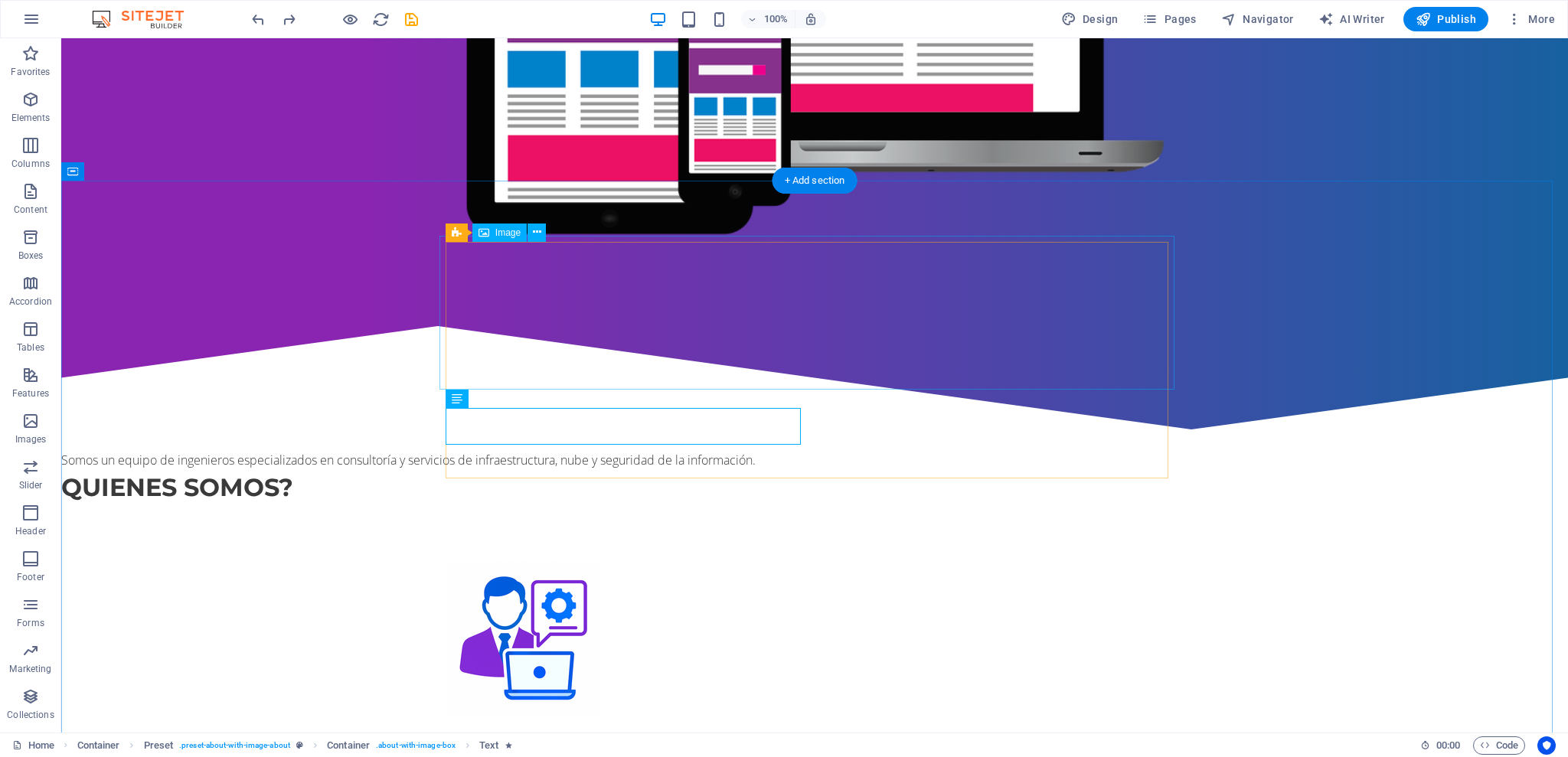 scroll, scrollTop: 602, scrollLeft: 0, axis: vertical 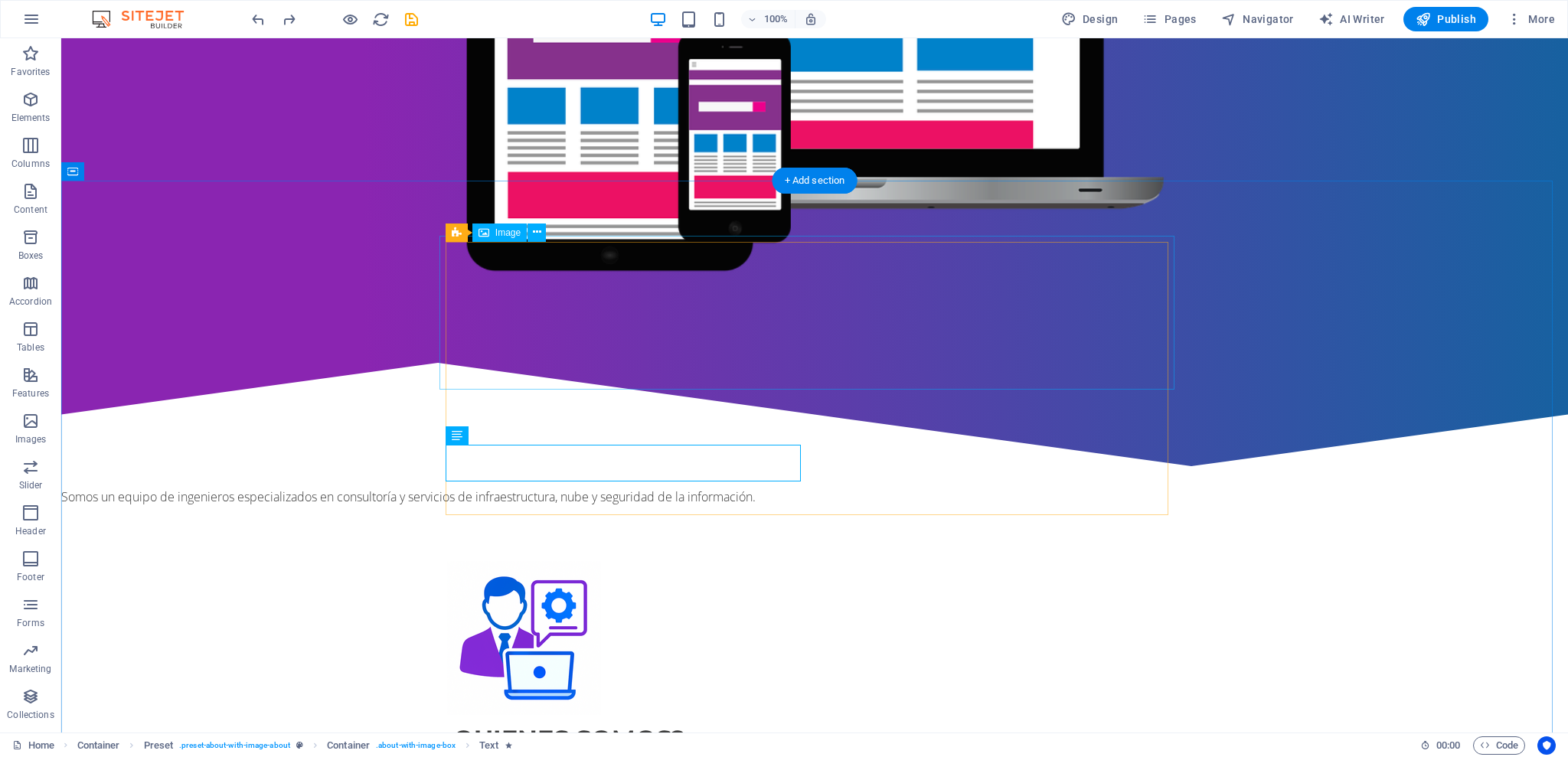 click at bounding box center [815, 638] 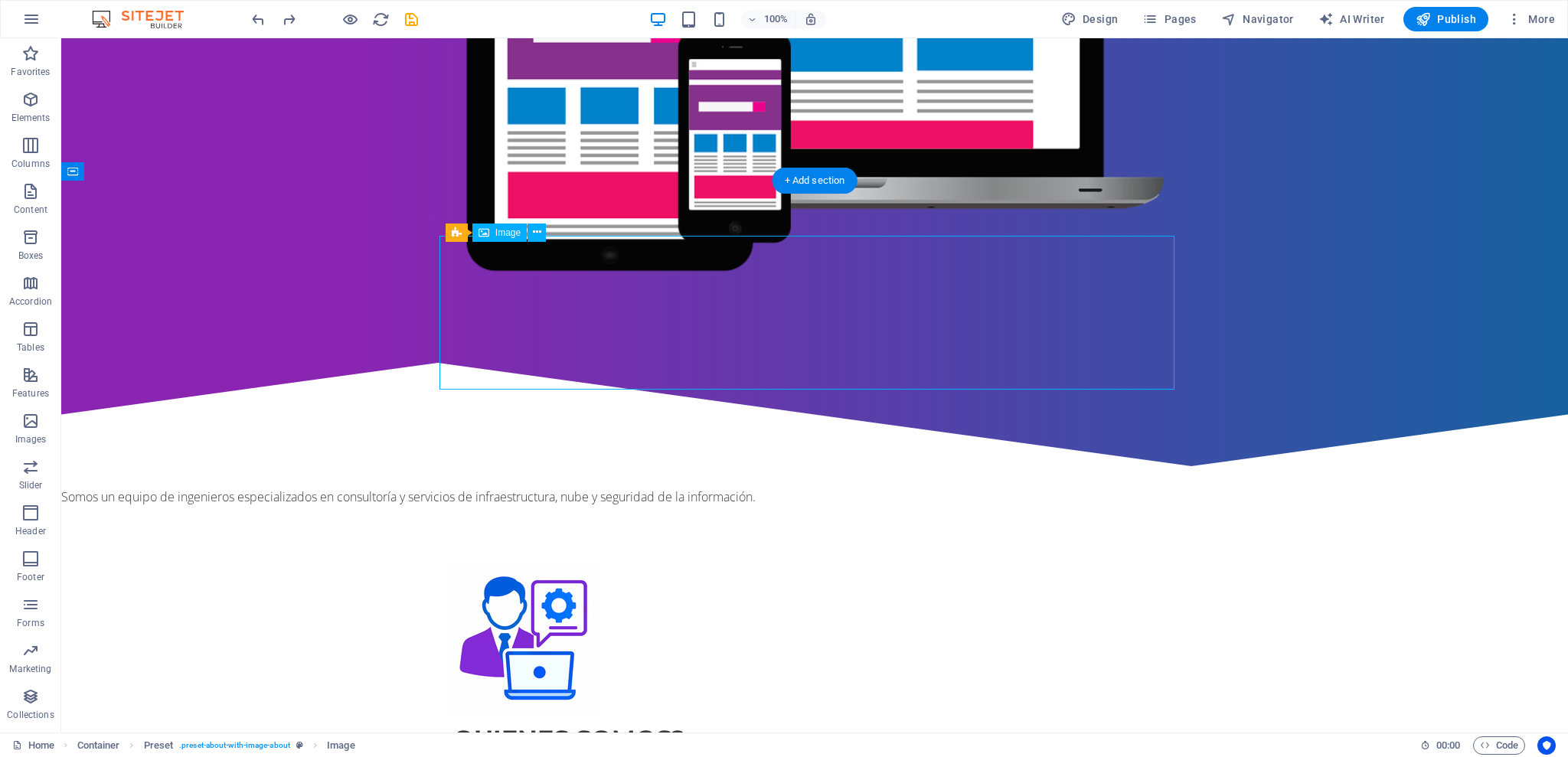 click at bounding box center (815, 638) 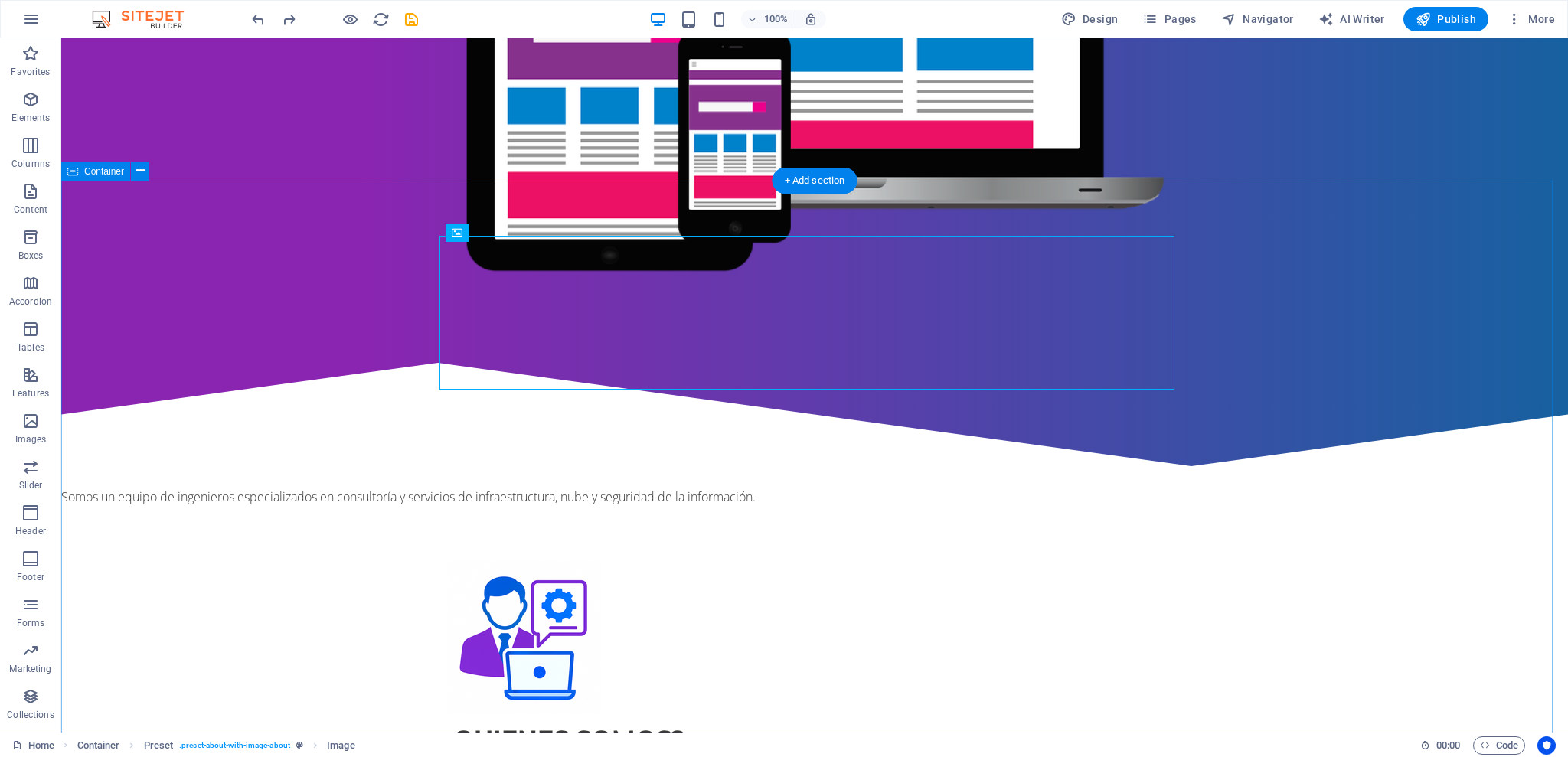 click on "Quienes somos? Somos un equipo de ingenieros especializados en consultoría y servicios de infraestructura, nube y seguridad de la información. Get in touch Get in touch Cloud  solutions  Impulsamos la transformación digital de tu negocio con soluciones en la nube seguras, escalables y de alto rendimiento. Desde la migración hasta la optimización de entornos cloud, garantizamos disponibilidad, eficiencia y el cumplimiento de los más altos estándares de seguridad. Security solutions Protegemos tus sistemas, datos y aplicaciones con soluciones avanzadas de ciberseguridad. Implementamos estrategias integrales para prevenir amenazas, asegurar el cumplimiento normativo y generar confianza en cada interacción digital. Web solutions Diseñamos y desarrollamos plataformas web modernas, funcionales y seguras que potencian la presencia digital de tu empresa. Creamos experiencias intuitivas y adaptadas a las necesidades de tu negocio, siempre priorizando el rendimiento y la protección de los usuarios." at bounding box center [815, 1207] 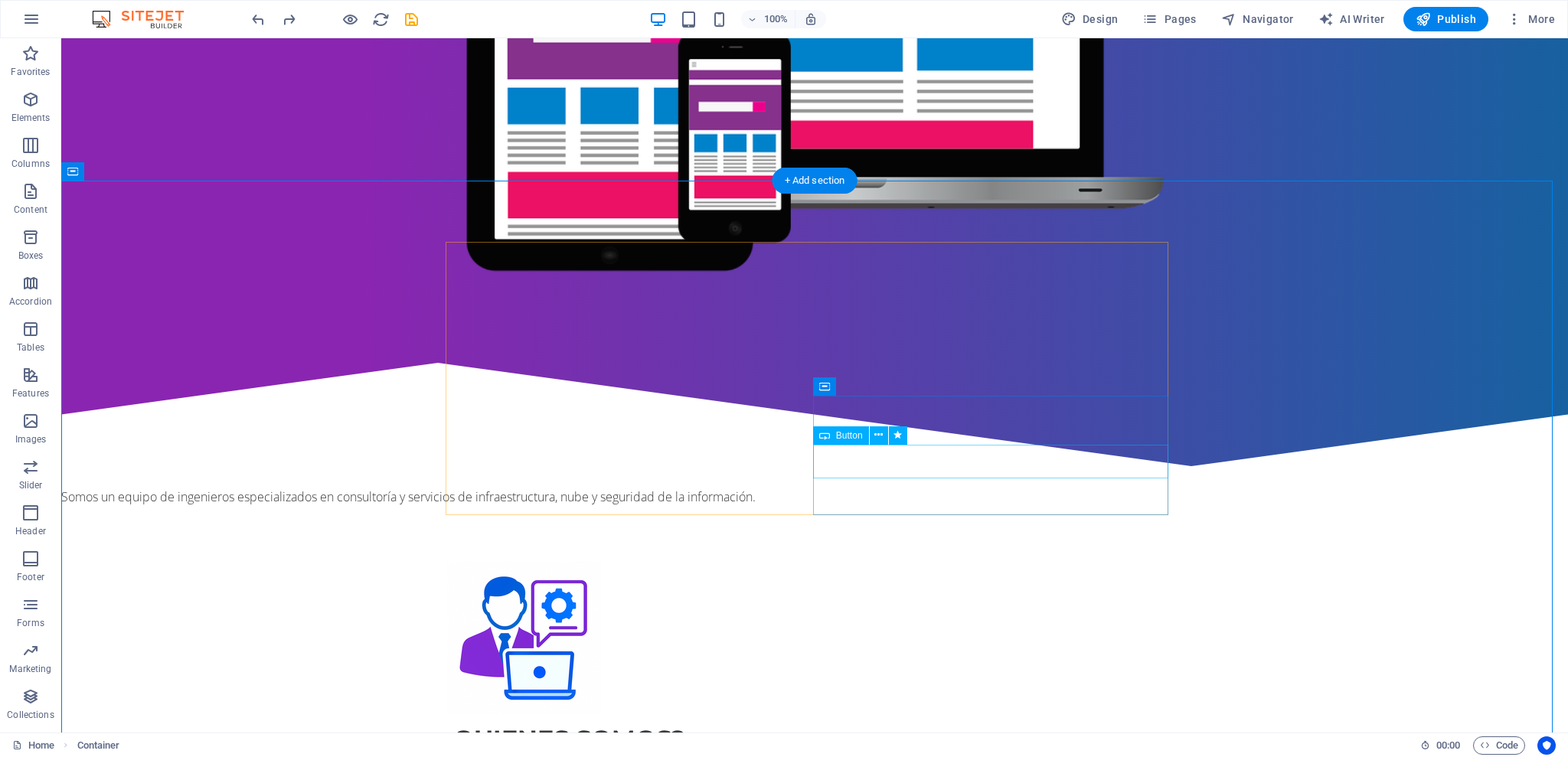 click on "Get in touch" at bounding box center (815, 858) 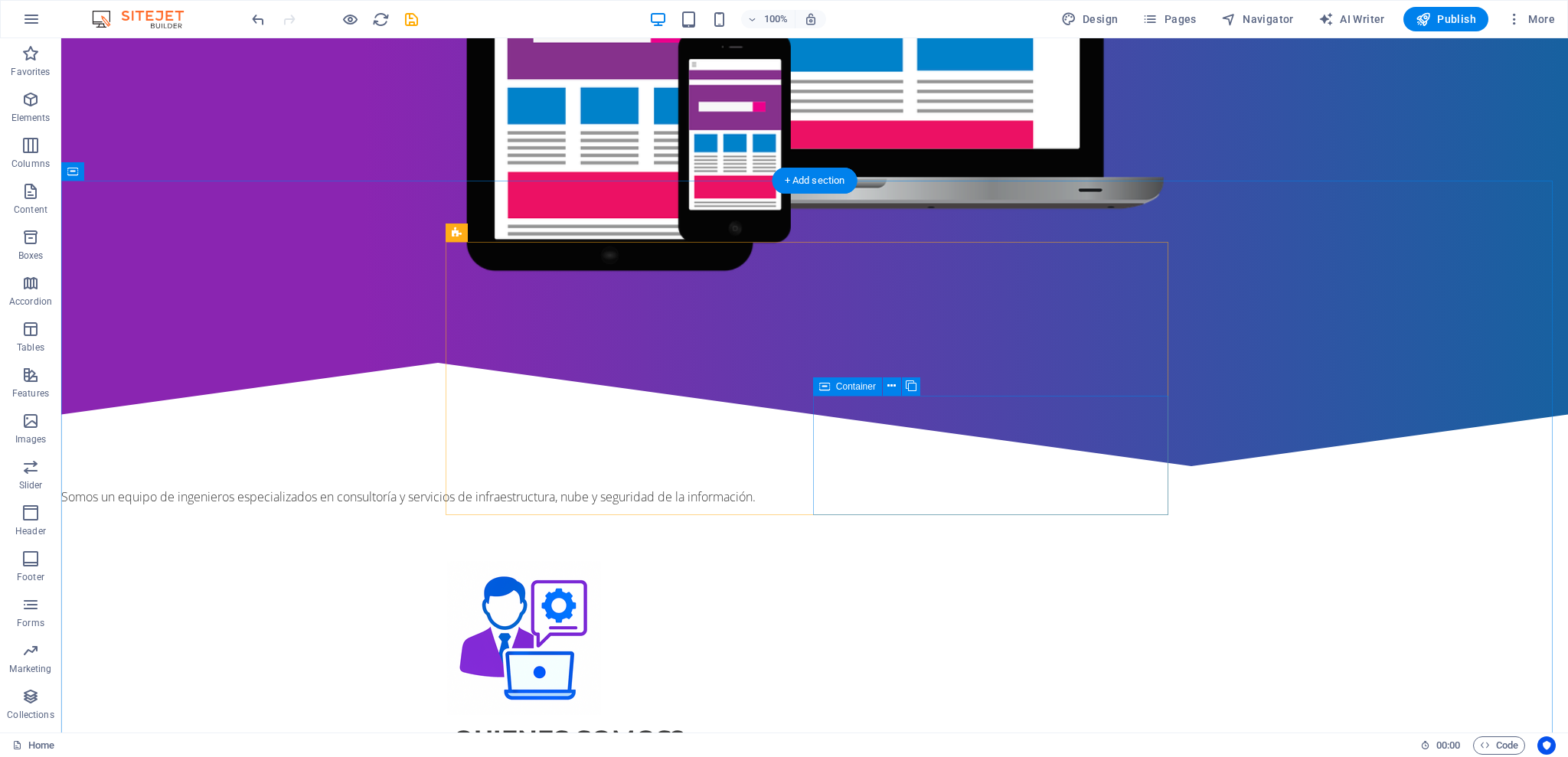 click at bounding box center (815, 835) 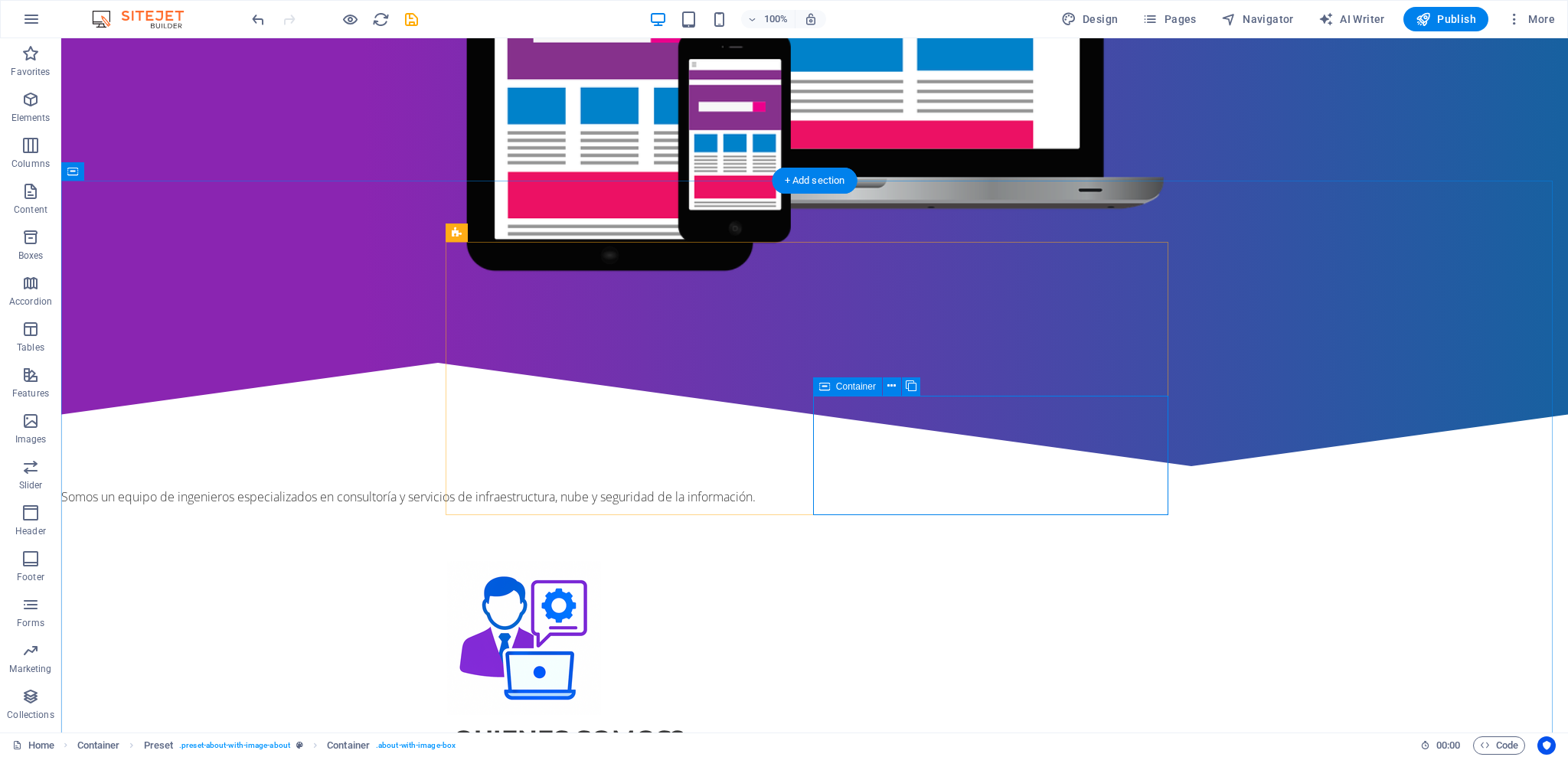 click at bounding box center (815, 835) 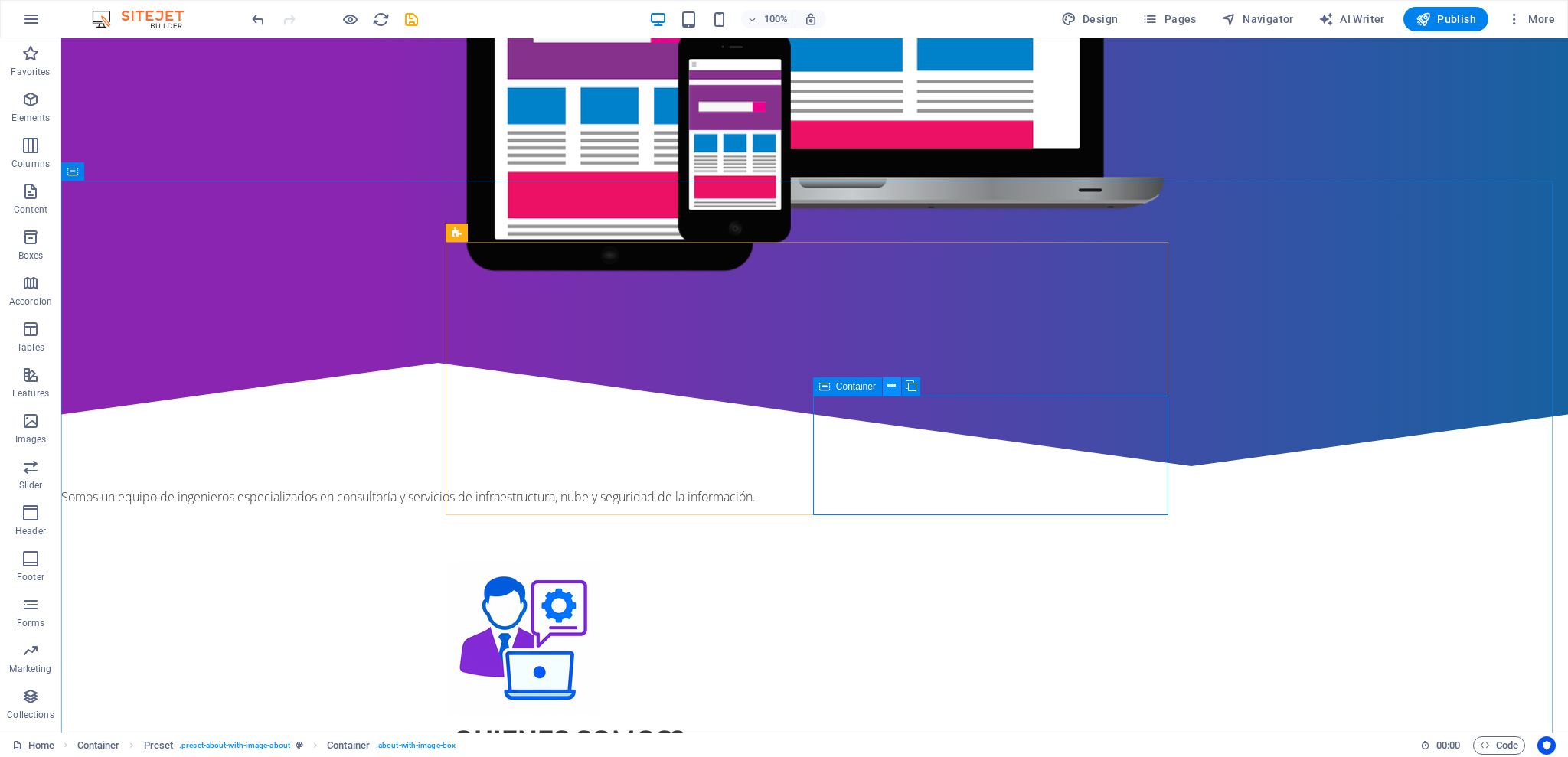 click at bounding box center (891, 386) 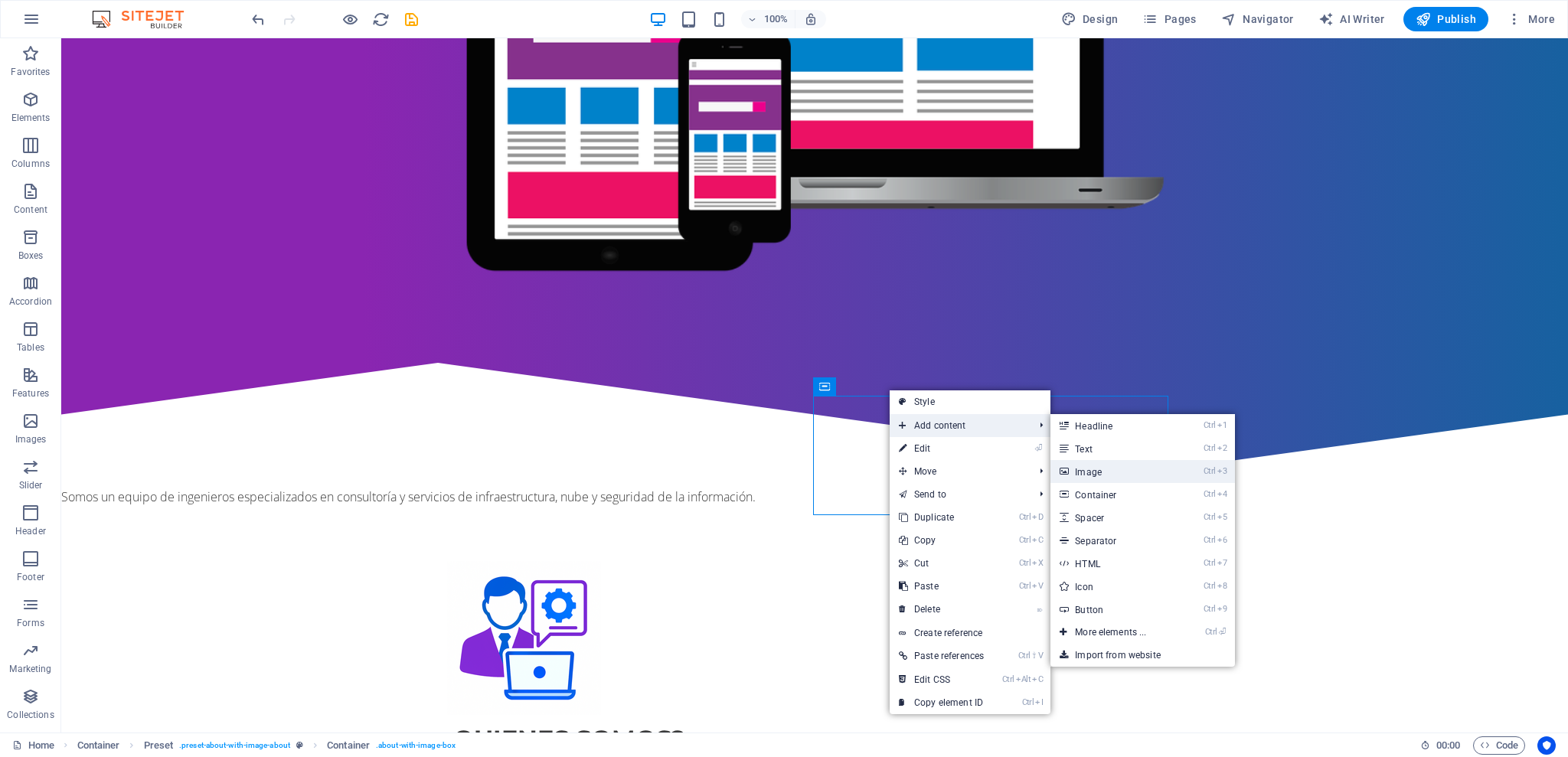 click at bounding box center [1063, 471] 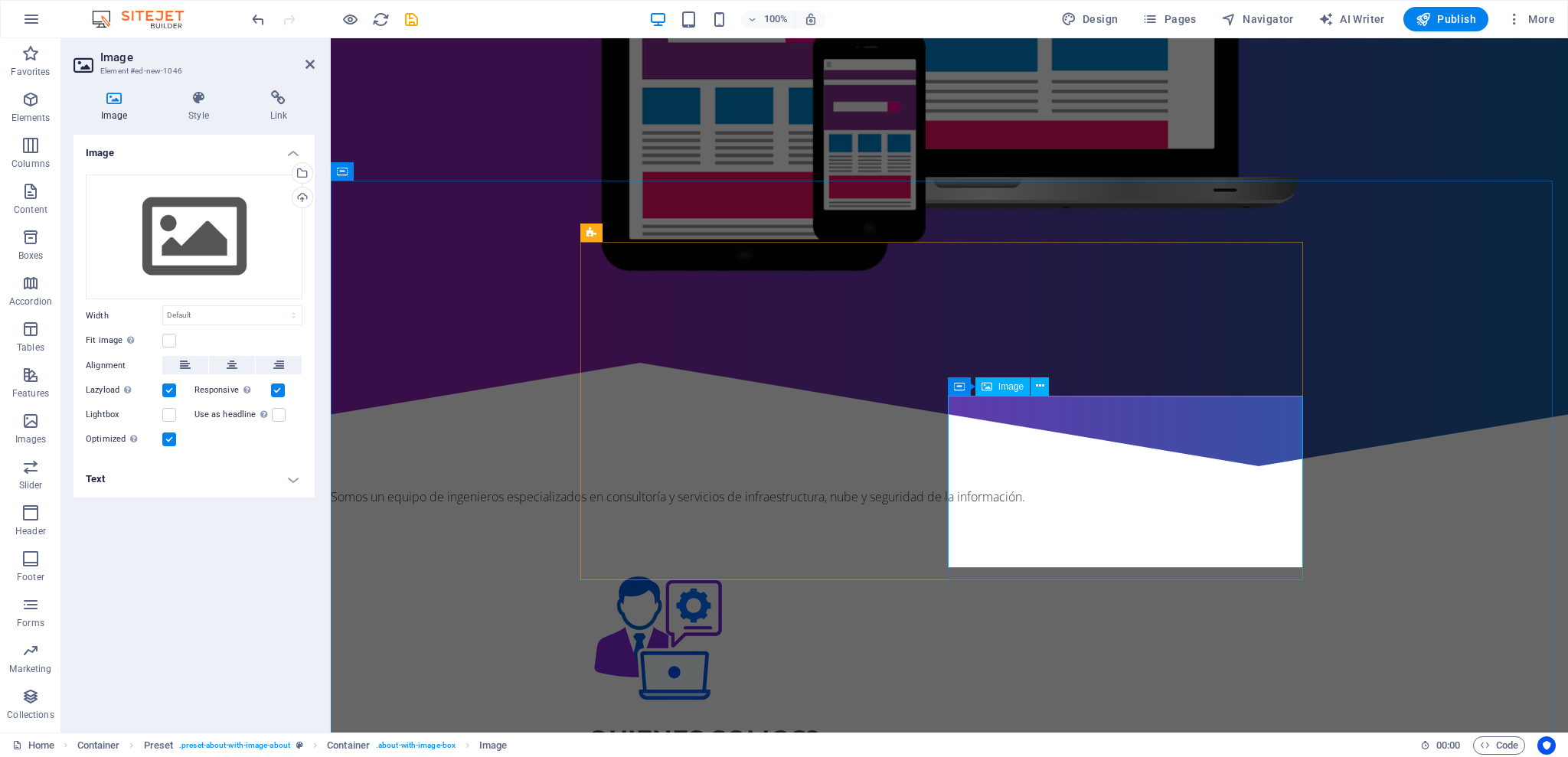 click on "Image" at bounding box center (1011, 387) 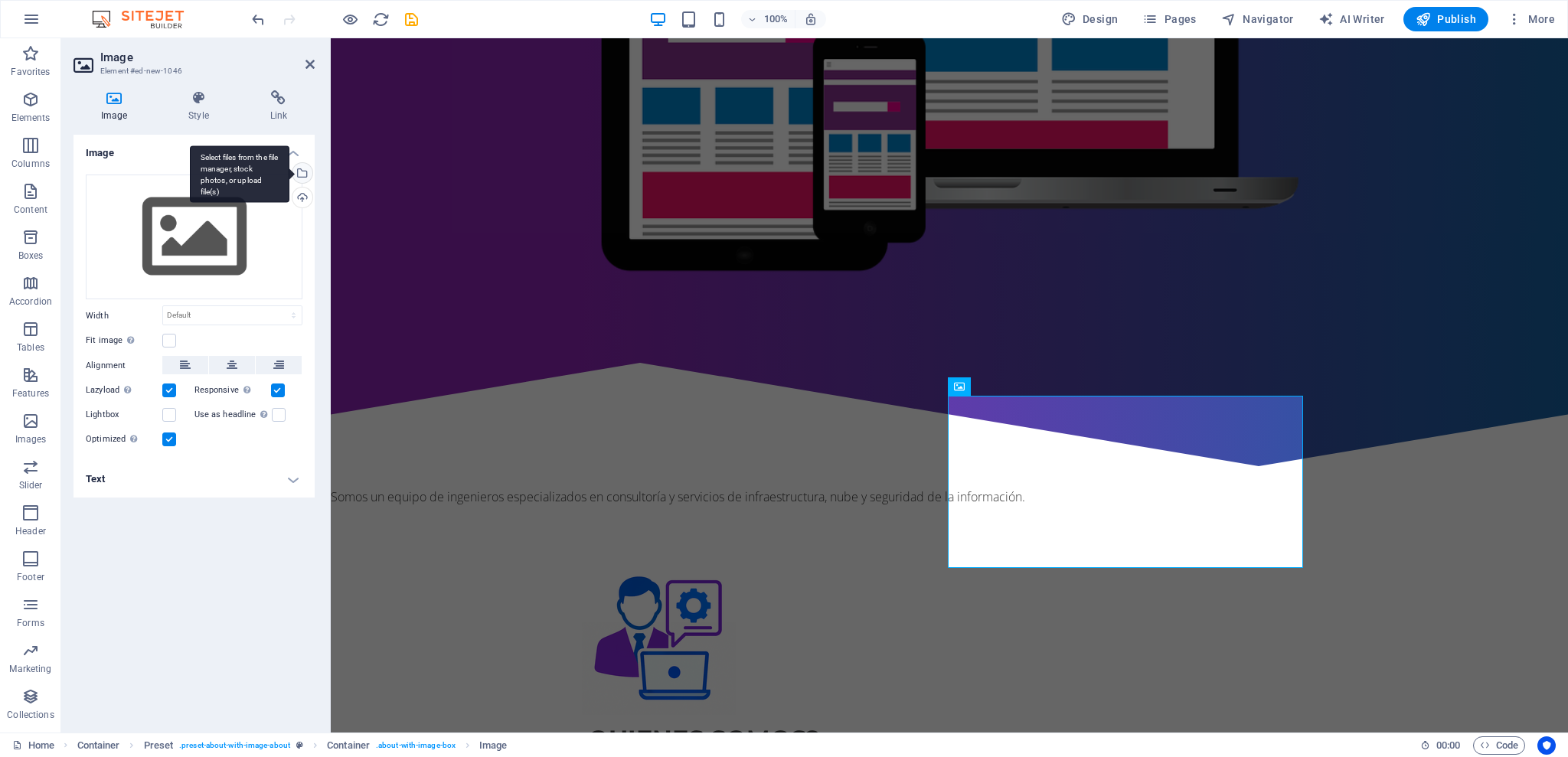 click on "Select files from the file manager, stock photos, or upload file(s)" at bounding box center (301, 175) 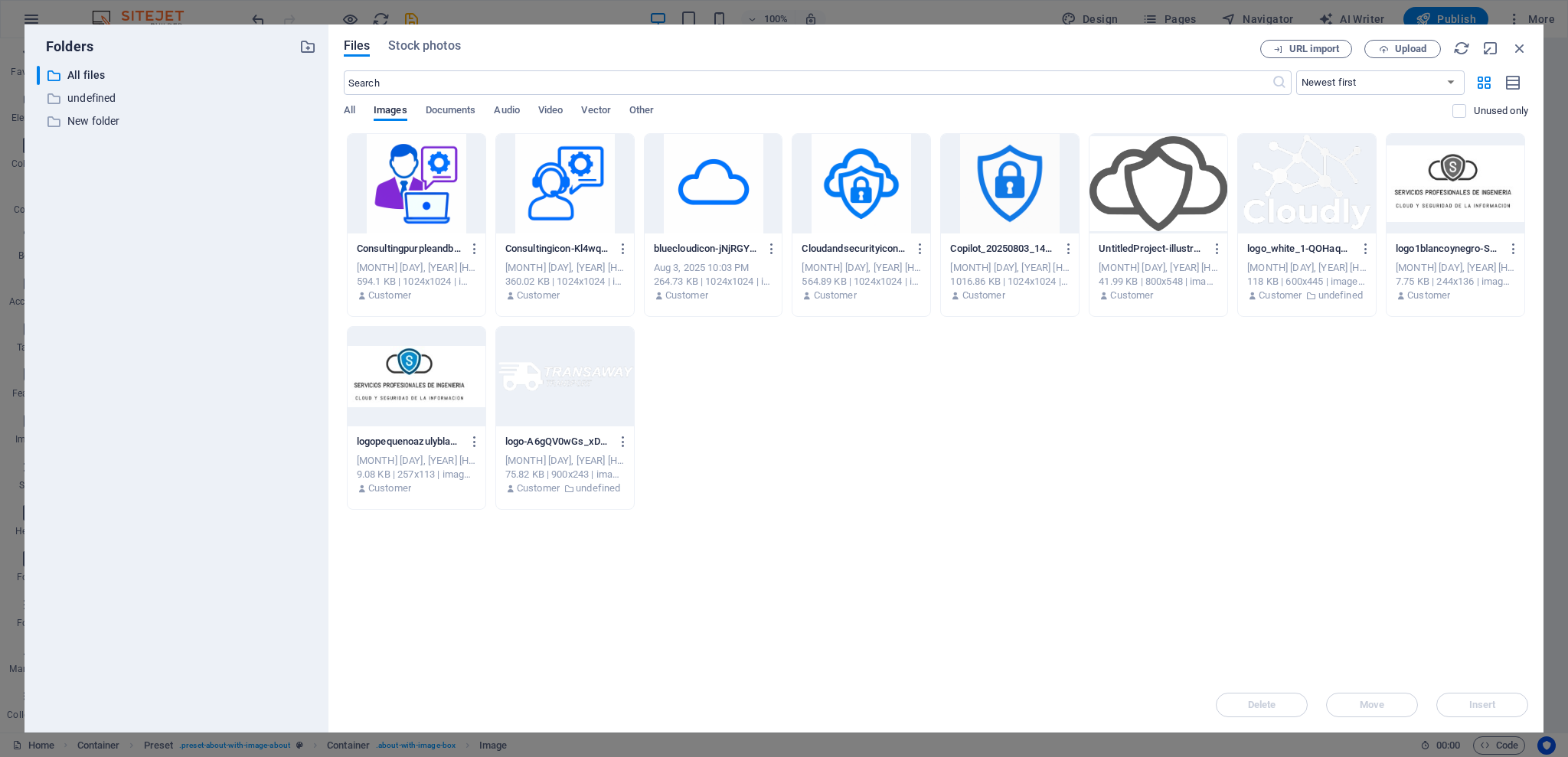 click at bounding box center [416, 184] 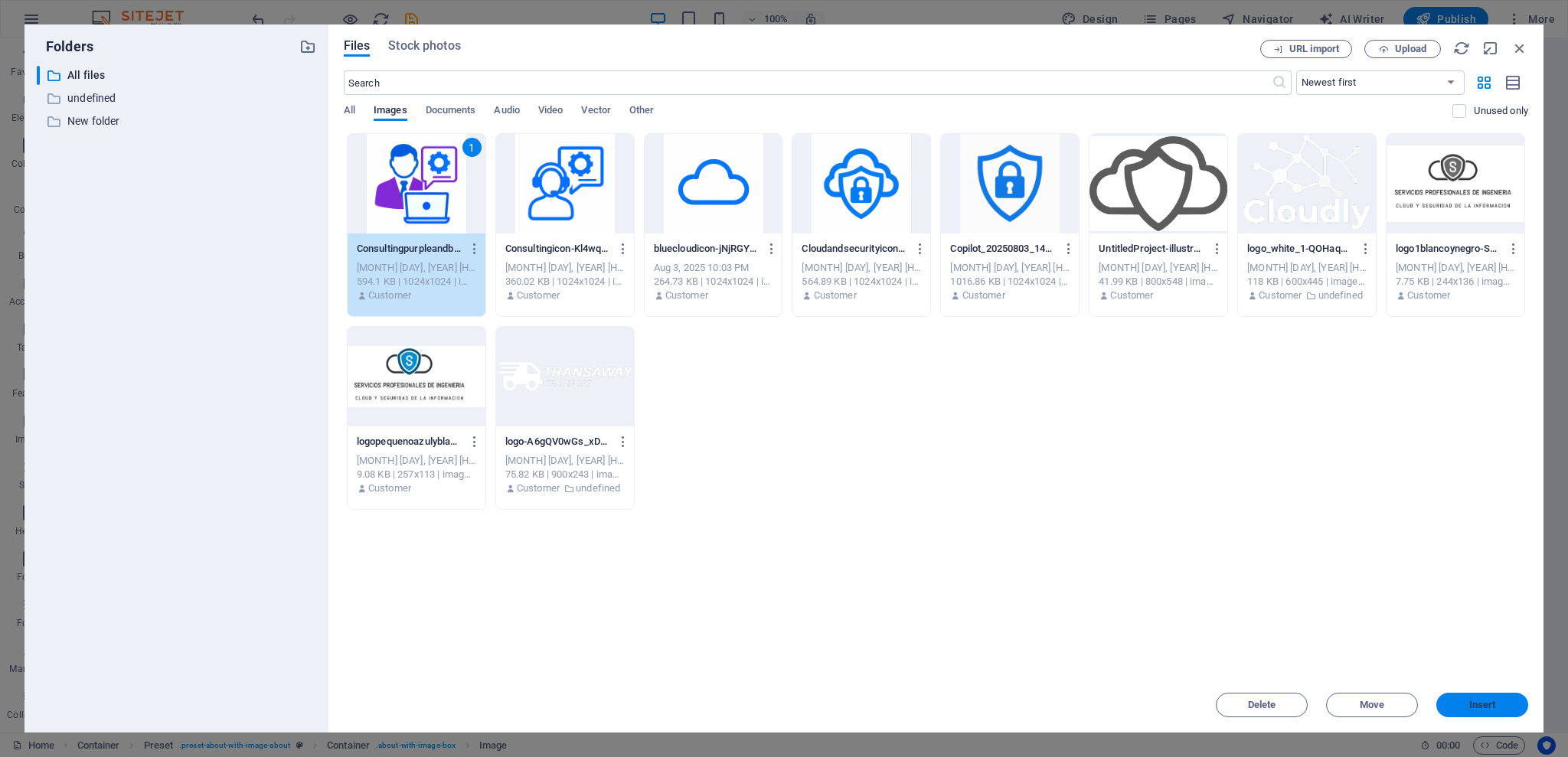 click on "Insert" at bounding box center (1482, 705) 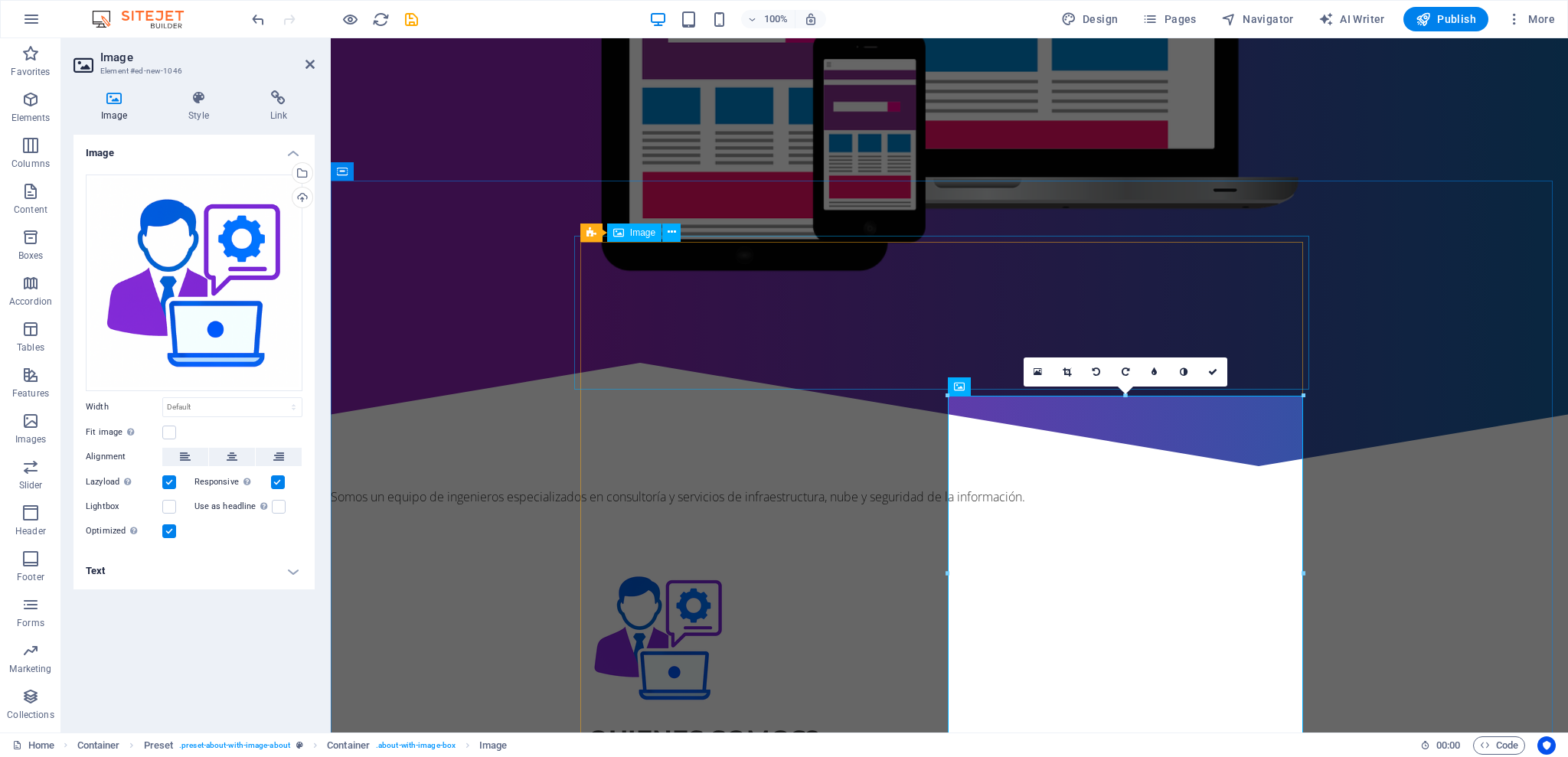 click at bounding box center (949, 638) 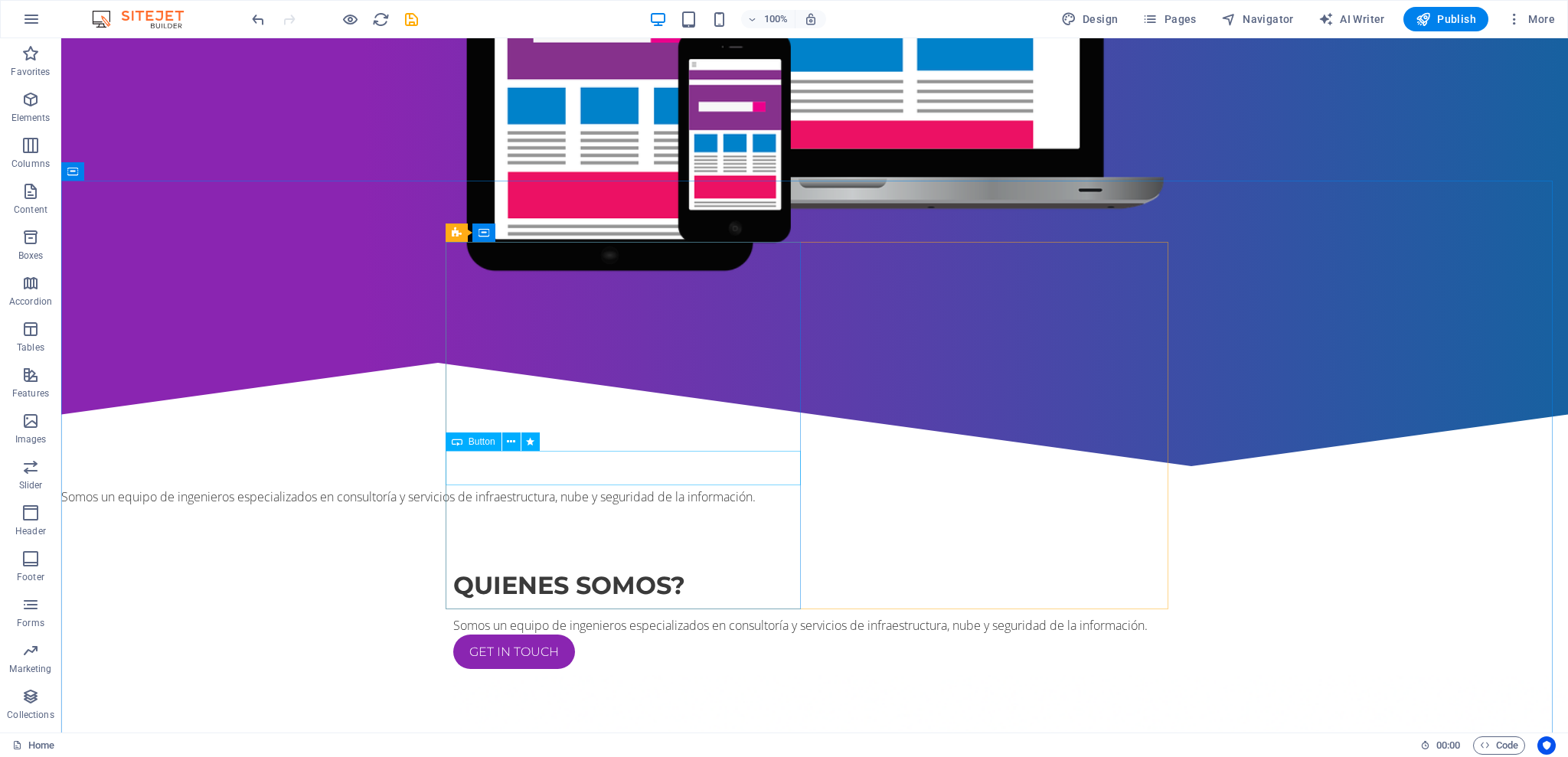 click on "Button" at bounding box center (473, 442) 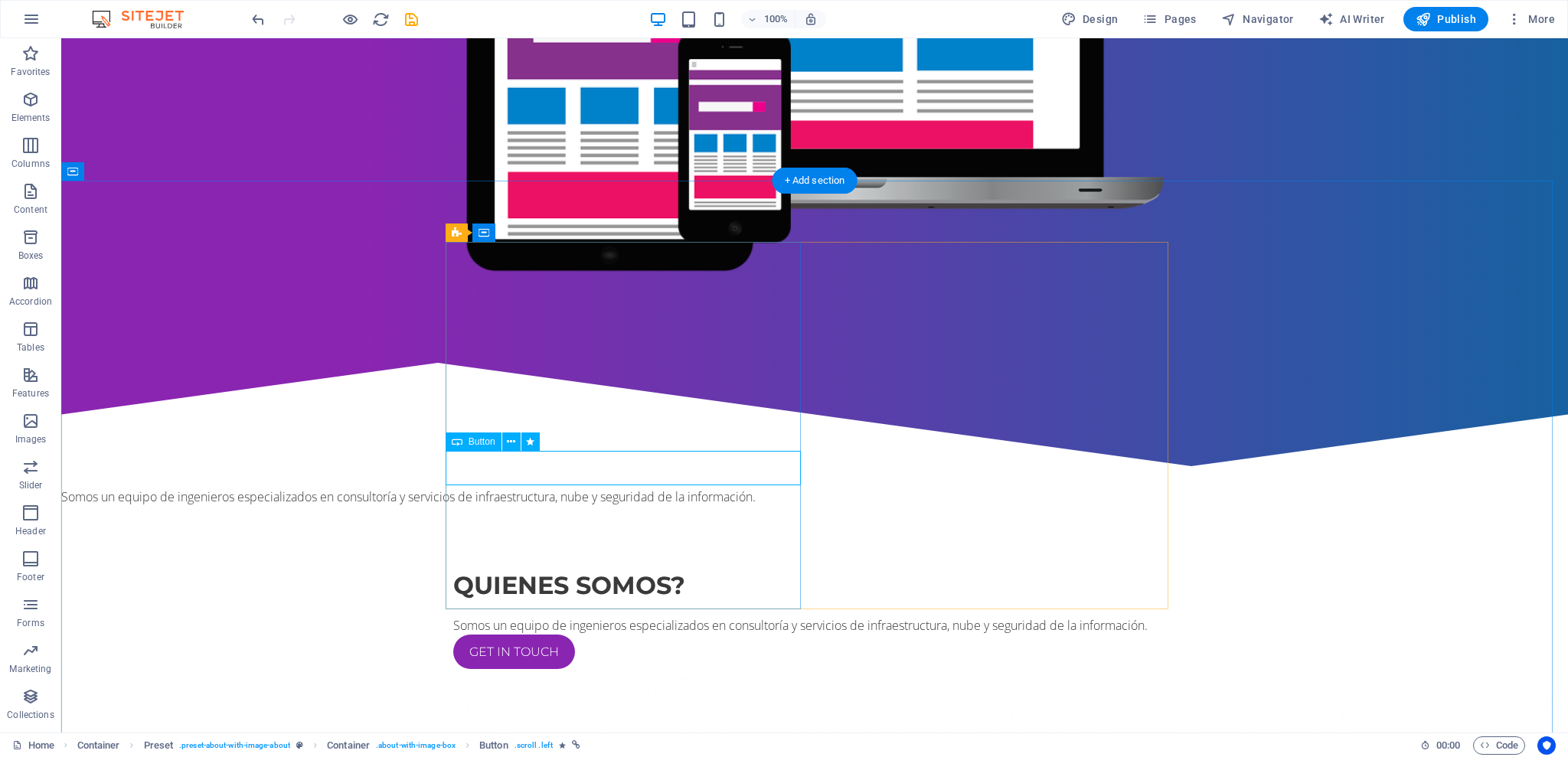drag, startPoint x: 476, startPoint y: 450, endPoint x: 476, endPoint y: 470, distance: 20 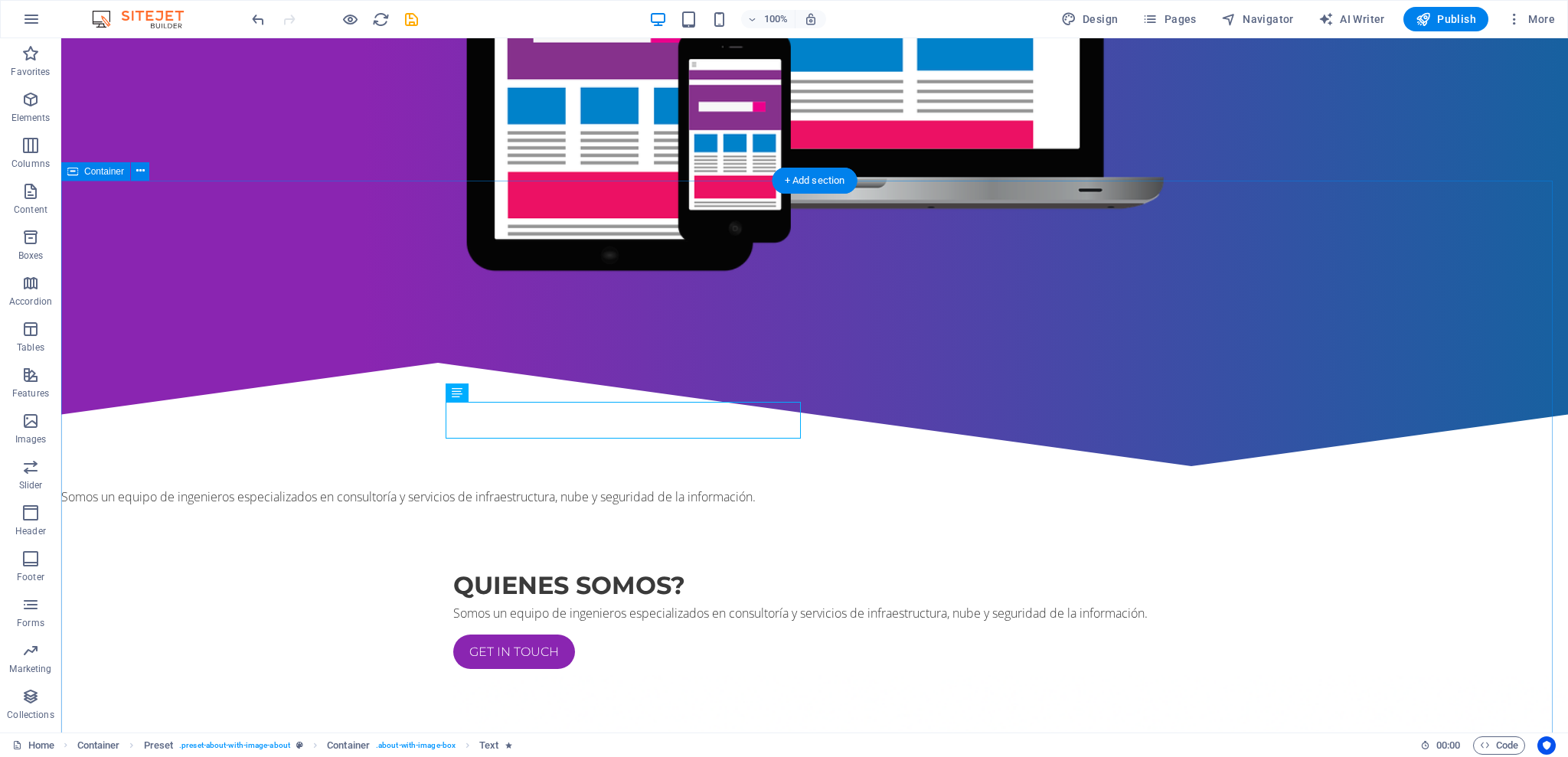 click on "Quienes somos? Somos un equipo de ingenieros especializados en consultoría y servicios de infraestructura, nube y seguridad de la información. Get in touch Cloud  solutions  Impulsamos la transformación digital de tu negocio con soluciones en la nube seguras, escalables y de alto rendimiento. Desde la migración hasta la optimización de entornos cloud, garantizamos disponibilidad, eficiencia y el cumplimiento de los más altos estándares de seguridad. Security solutions Protegemos tus sistemas, datos y aplicaciones con soluciones avanzadas de ciberseguridad. Implementamos estrategias integrales para prevenir amenazas, asegurar el cumplimiento normativo y generar confianza en cada interacción digital. Web solutions Diseñamos y desarrollamos plataformas web modernas, funcionales y seguras que potencian la presencia digital de tu empresa. Creamos experiencias intuitivas y adaptadas a las necesidades de tu negocio, siempre priorizando el rendimiento y la protección de los usuarios." at bounding box center (815, 1866) 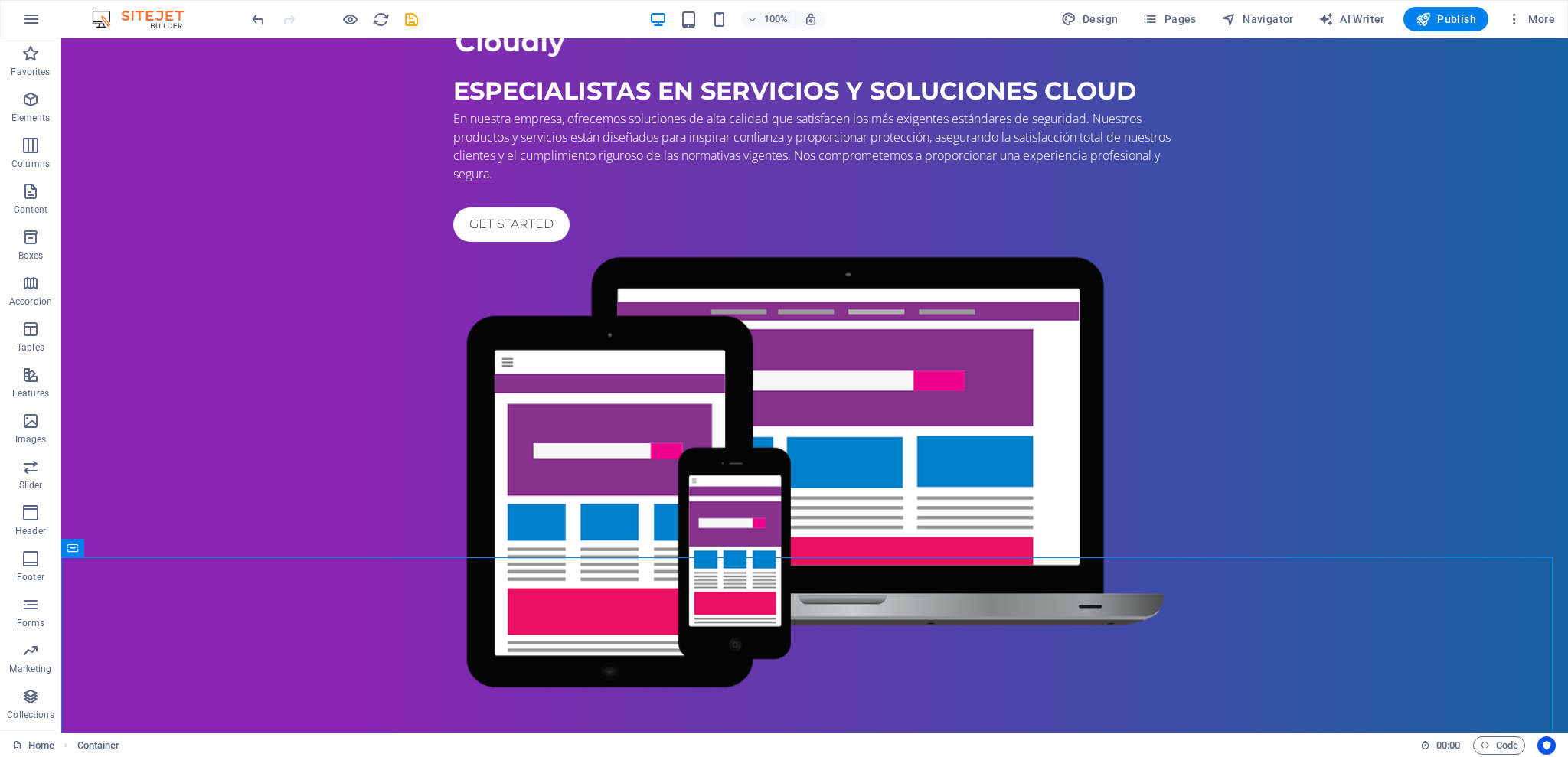 scroll, scrollTop: 0, scrollLeft: 0, axis: both 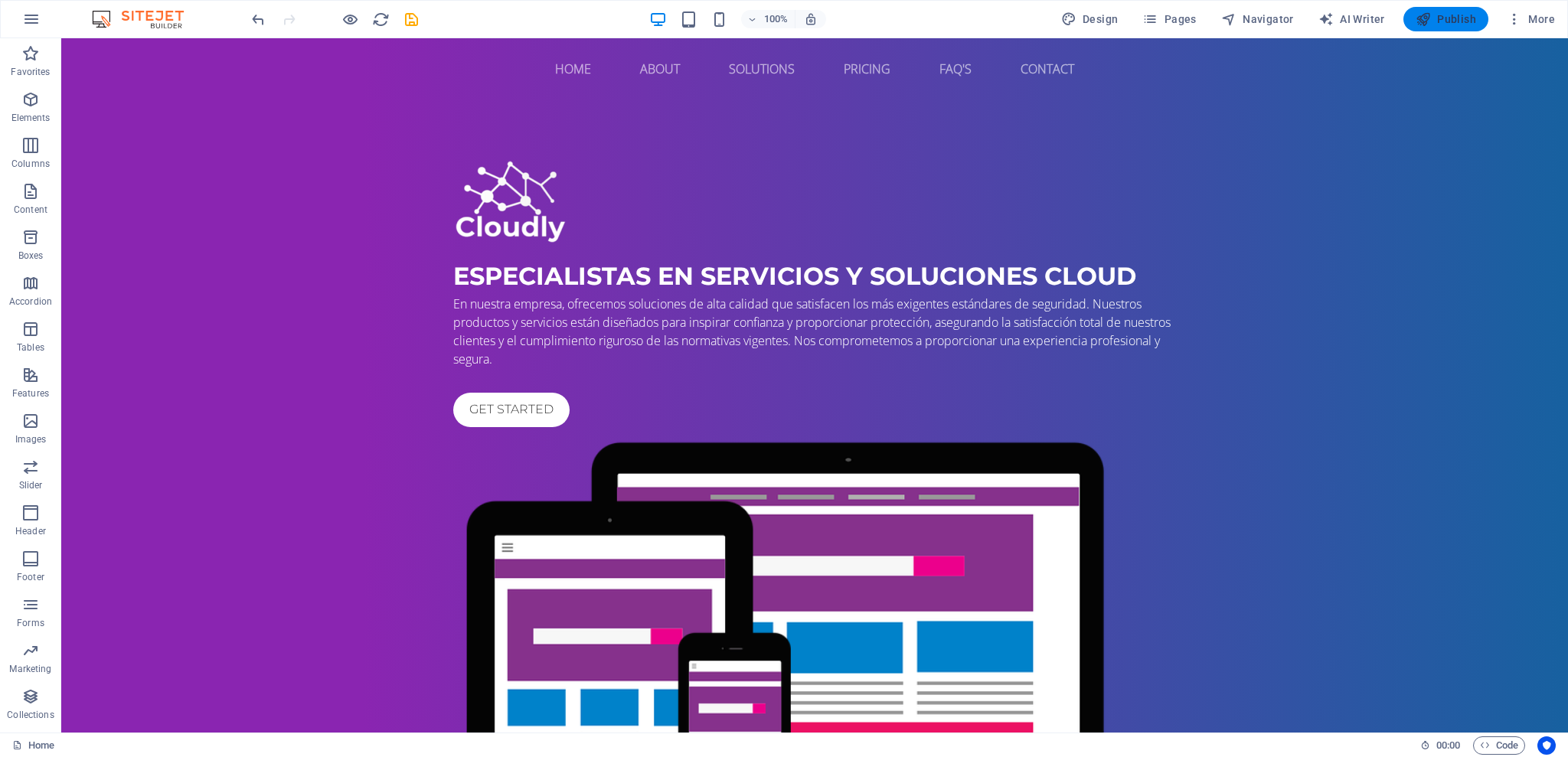click on "Publish" at bounding box center (1446, 19) 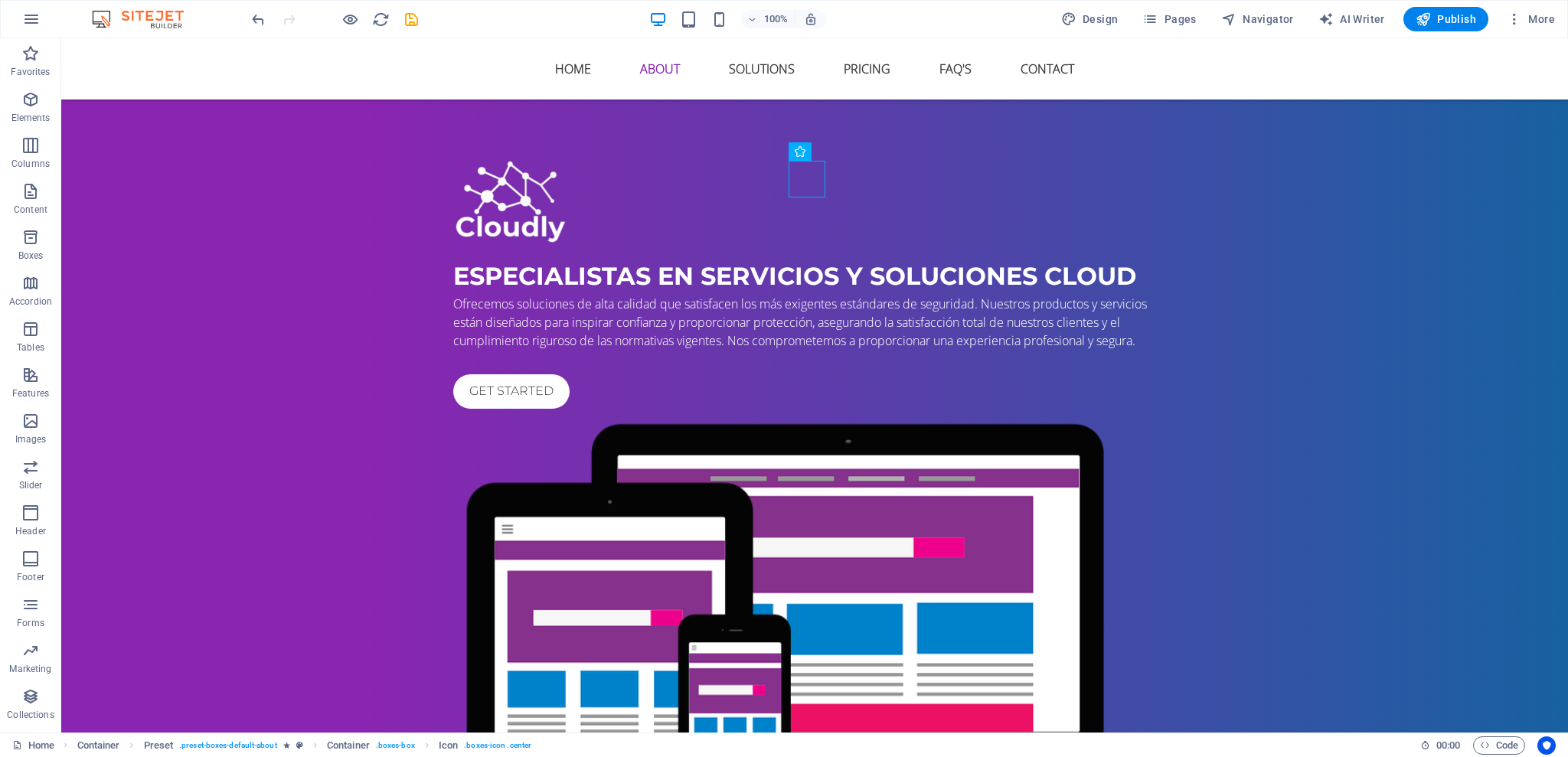 scroll, scrollTop: 1045, scrollLeft: 0, axis: vertical 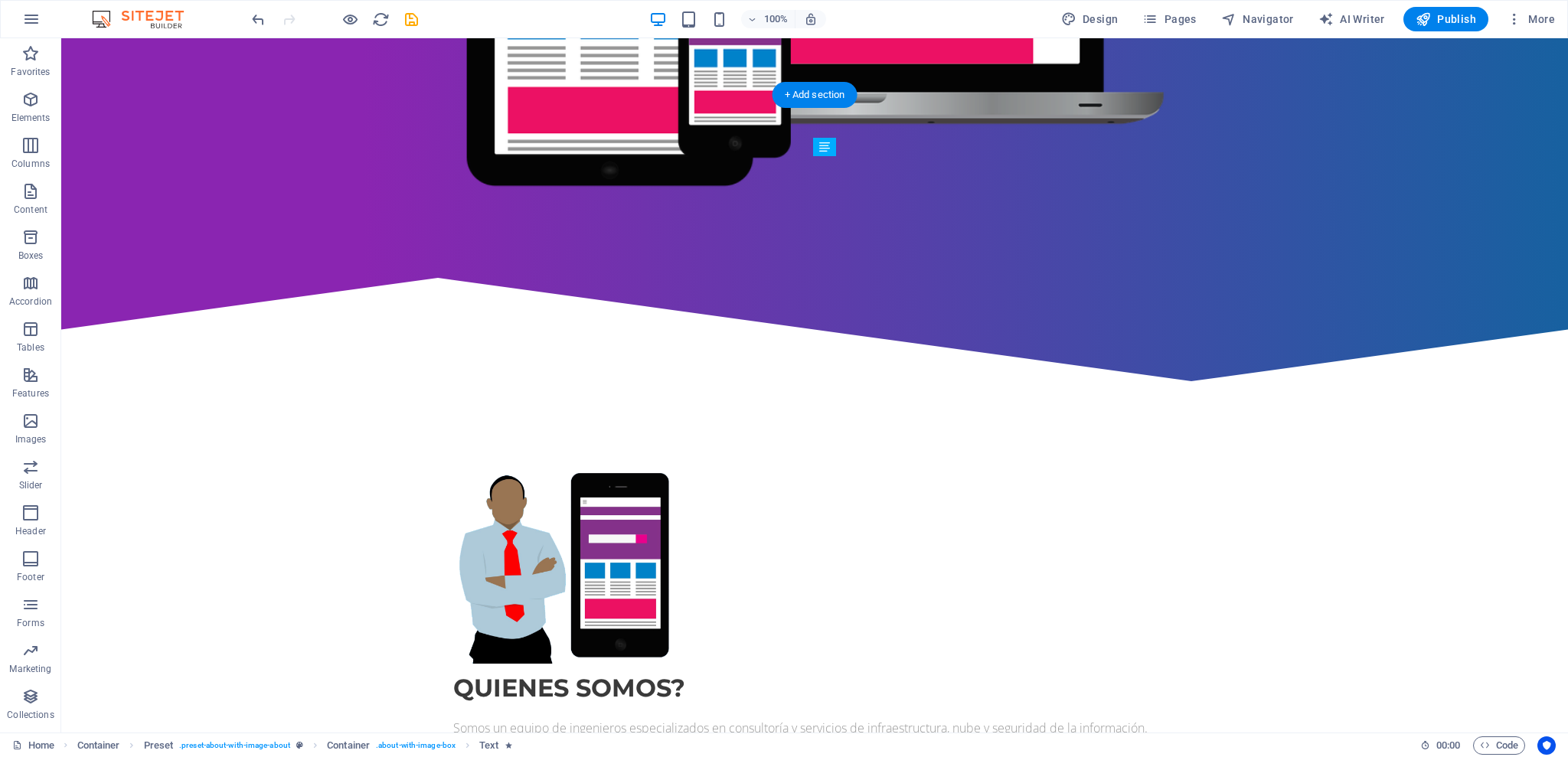 drag, startPoint x: 817, startPoint y: 302, endPoint x: 997, endPoint y: 331, distance: 182.32115 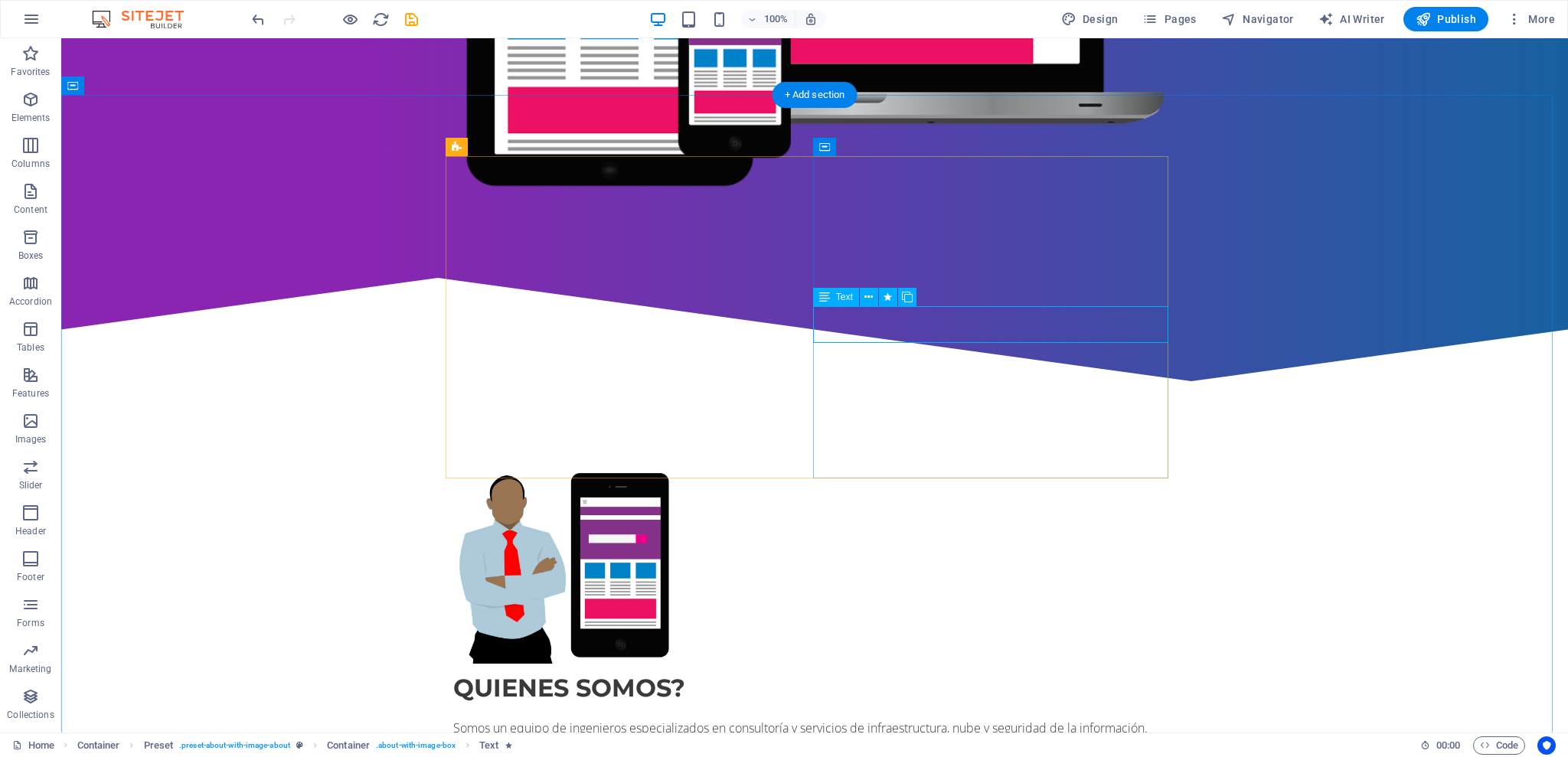 click on "Somos un equipo de ingenieros especializados en consultoría y servicios de infraestructura, nube y seguridad de la información." at bounding box center [815, 728] 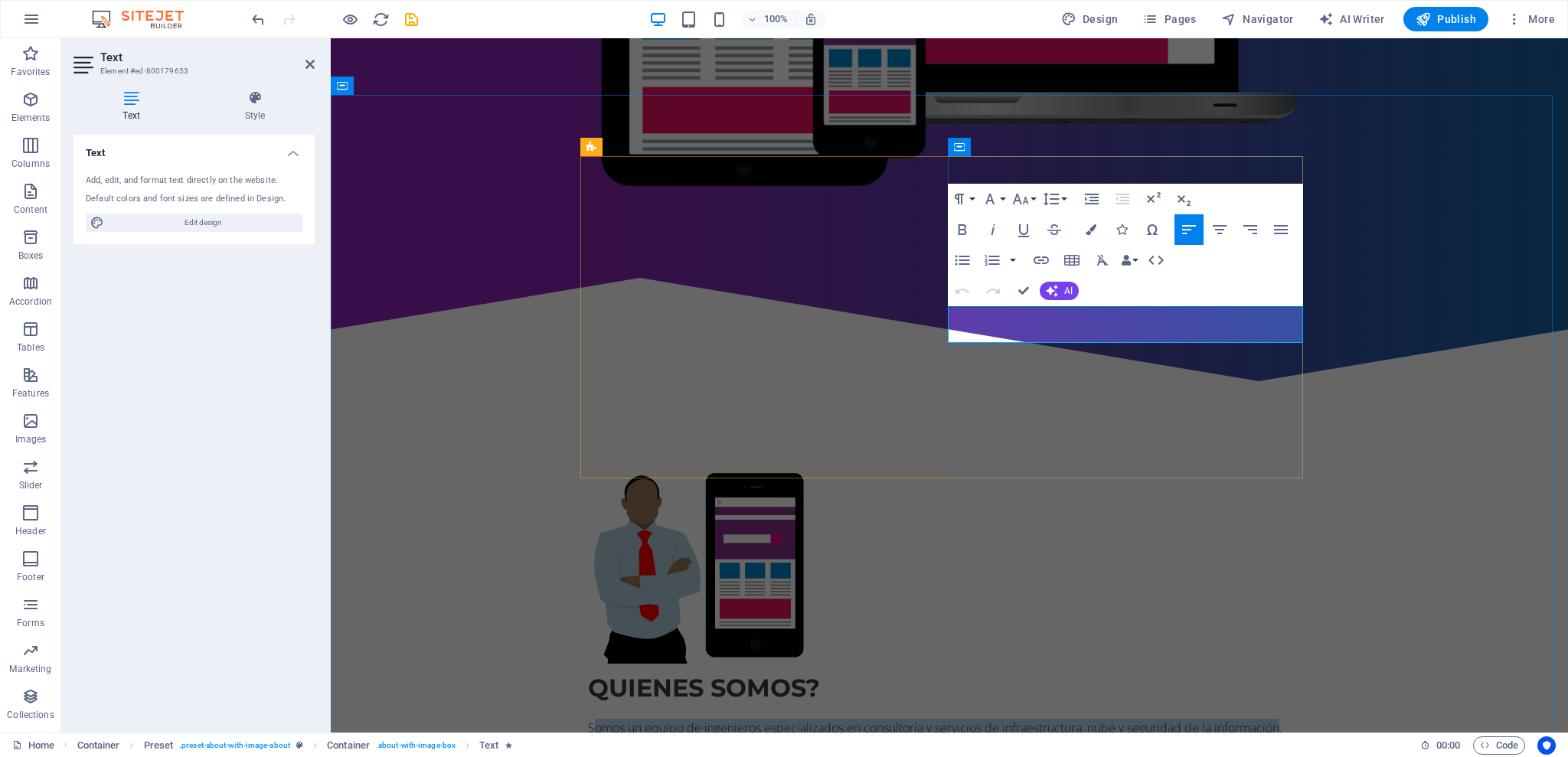 drag, startPoint x: 957, startPoint y: 315, endPoint x: 1294, endPoint y: 341, distance: 338.00148 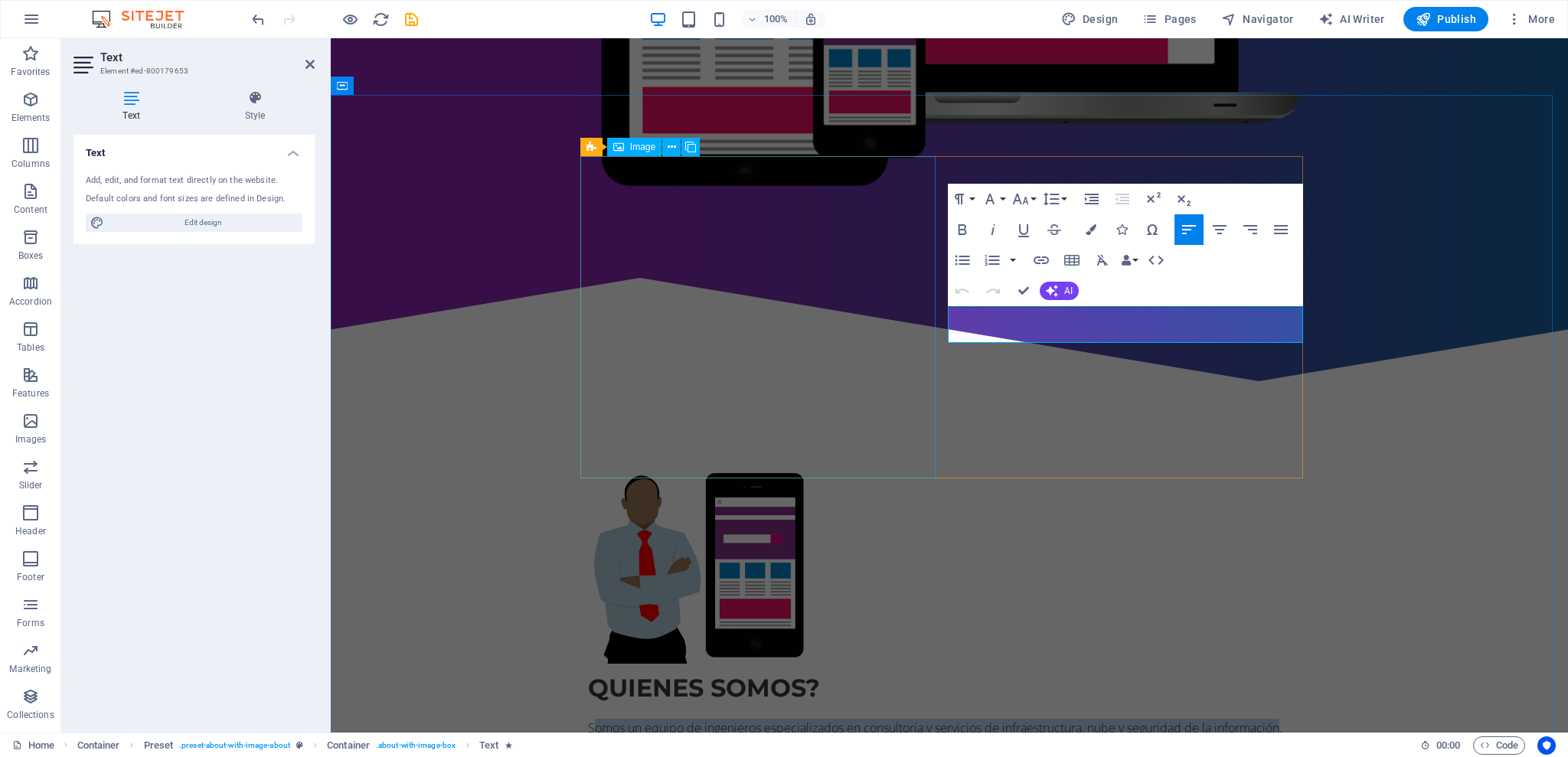 click at bounding box center (698, 563) 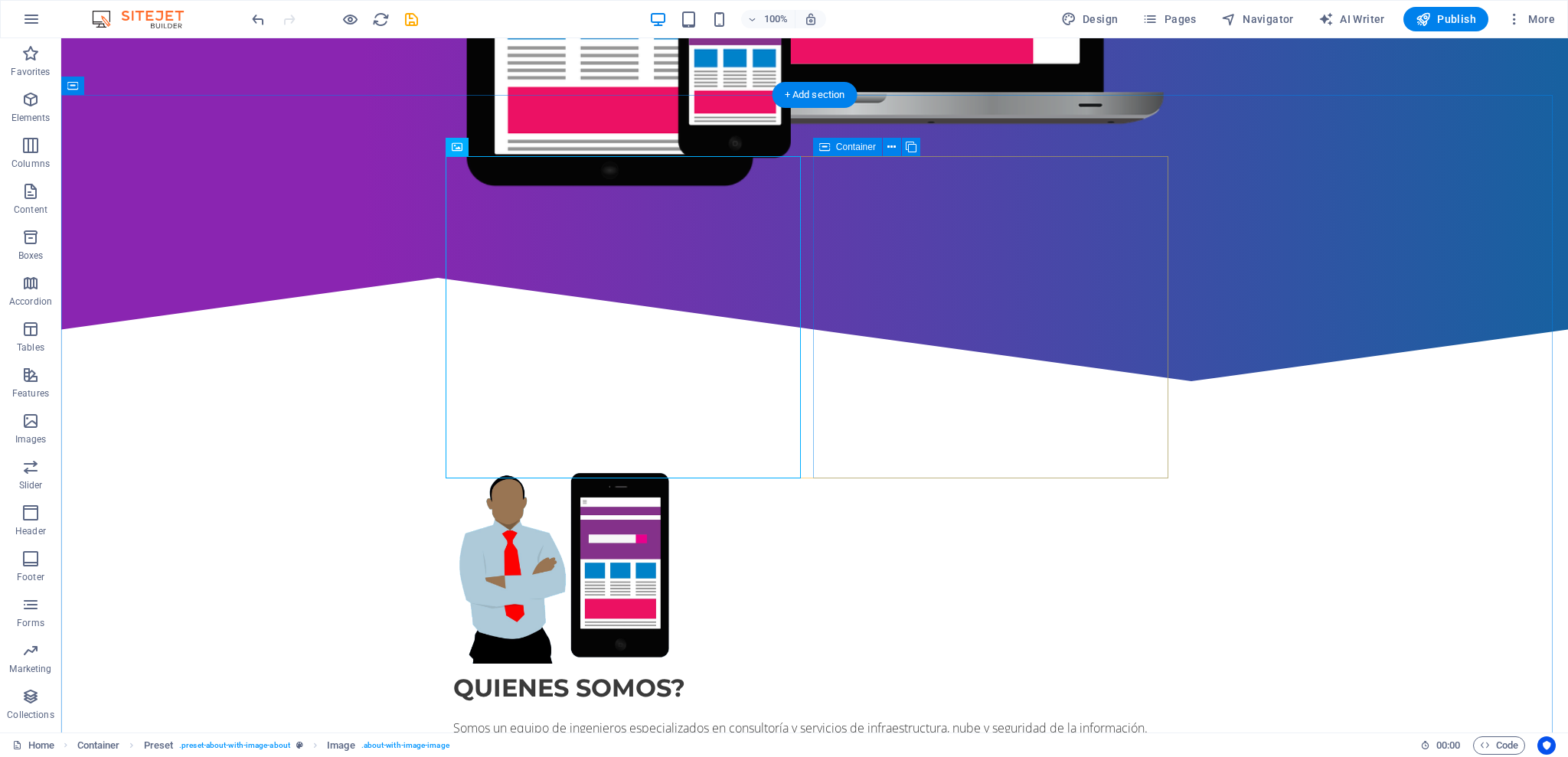 click on "Quienes somos? Somos un equipo de ingenieros especializados en consultoría y servicios de infraestructura, nube y seguridad de la información. Get in touch" at bounding box center (815, 720) 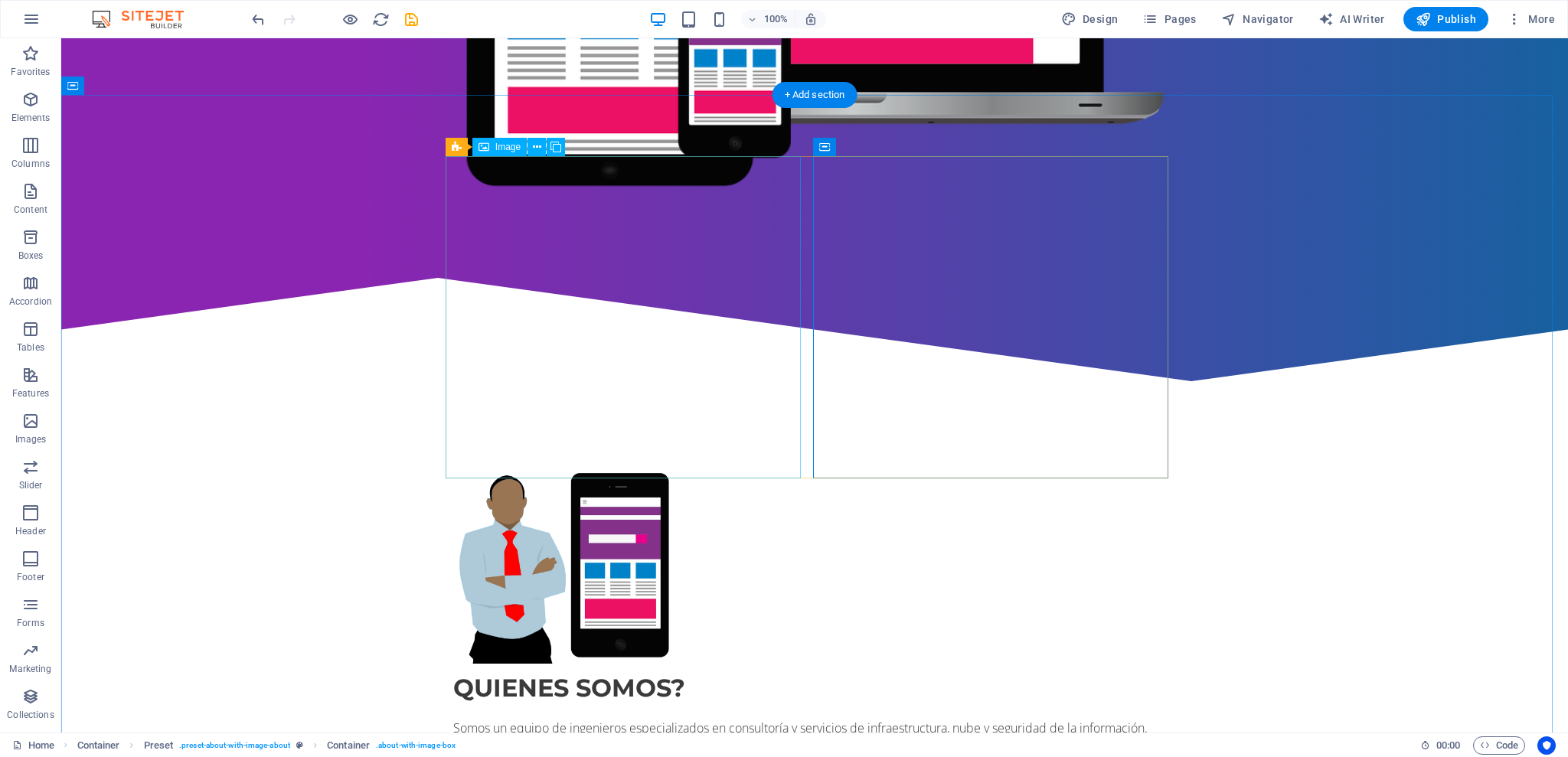 click at bounding box center [564, 563] 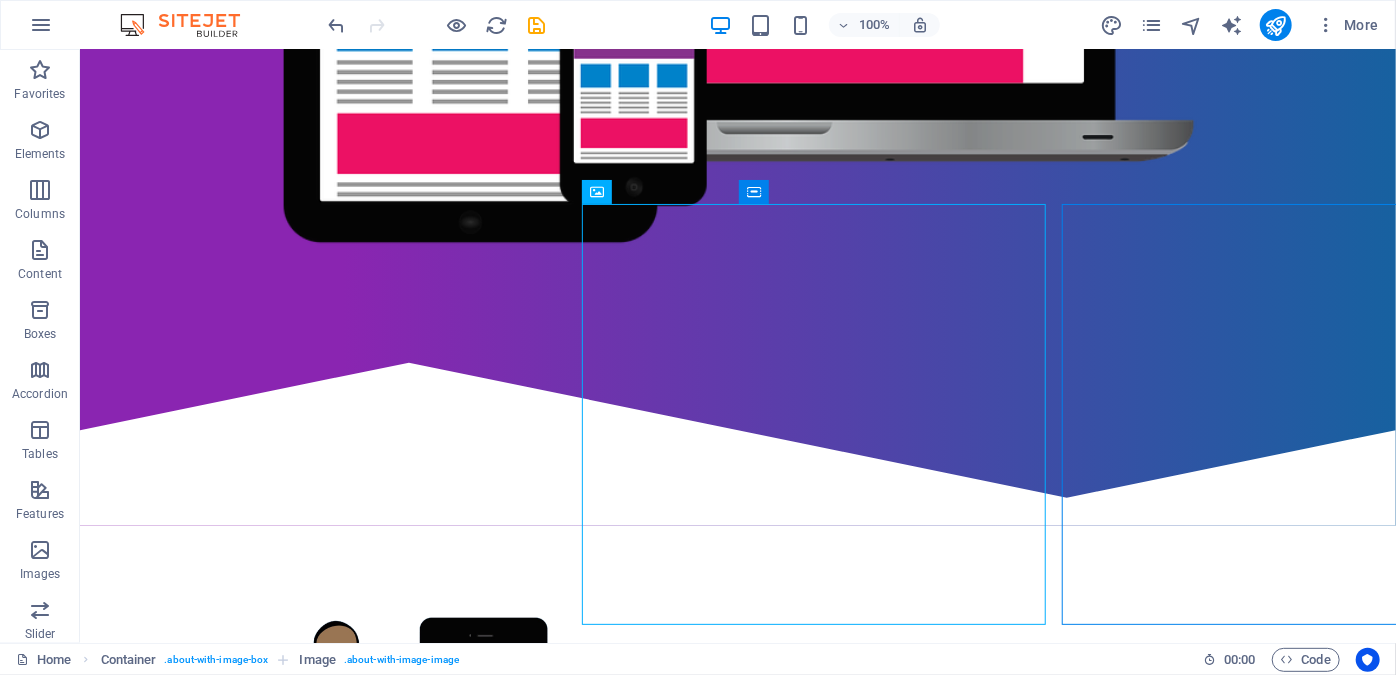 scroll, scrollTop: 873, scrollLeft: 0, axis: vertical 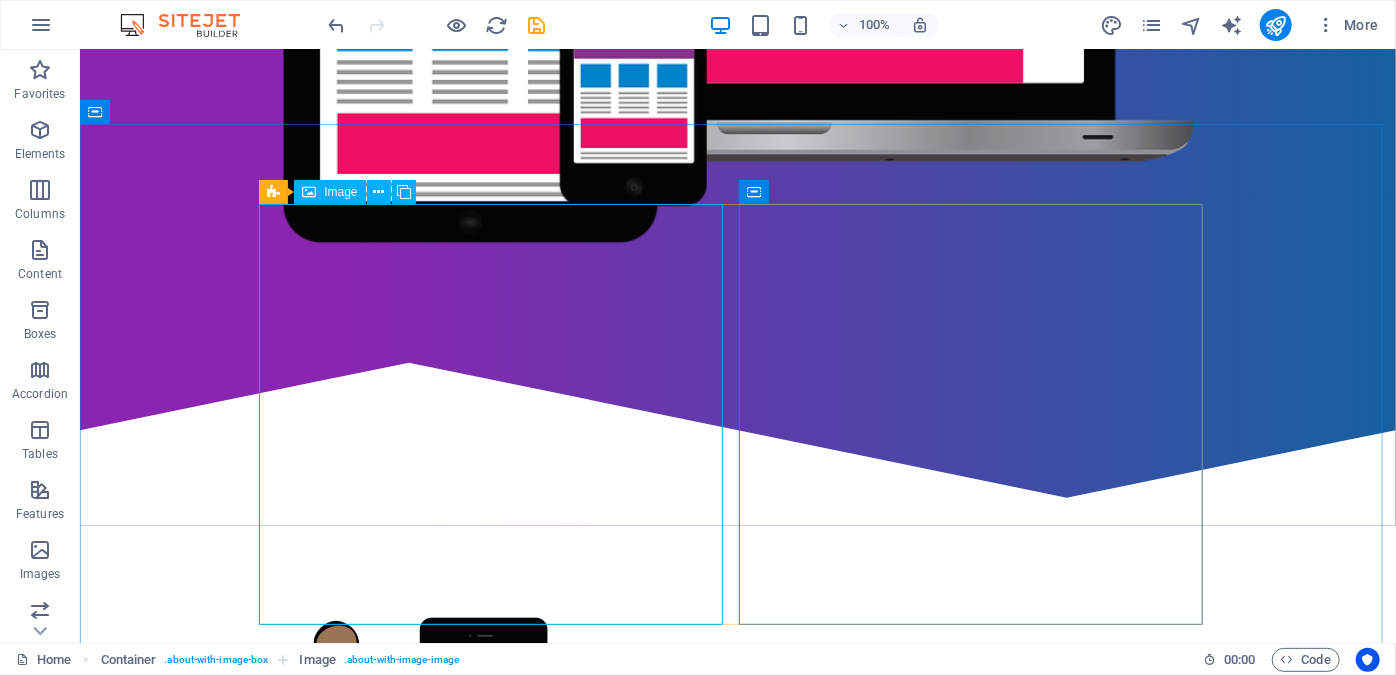 click on "Image" at bounding box center (340, 192) 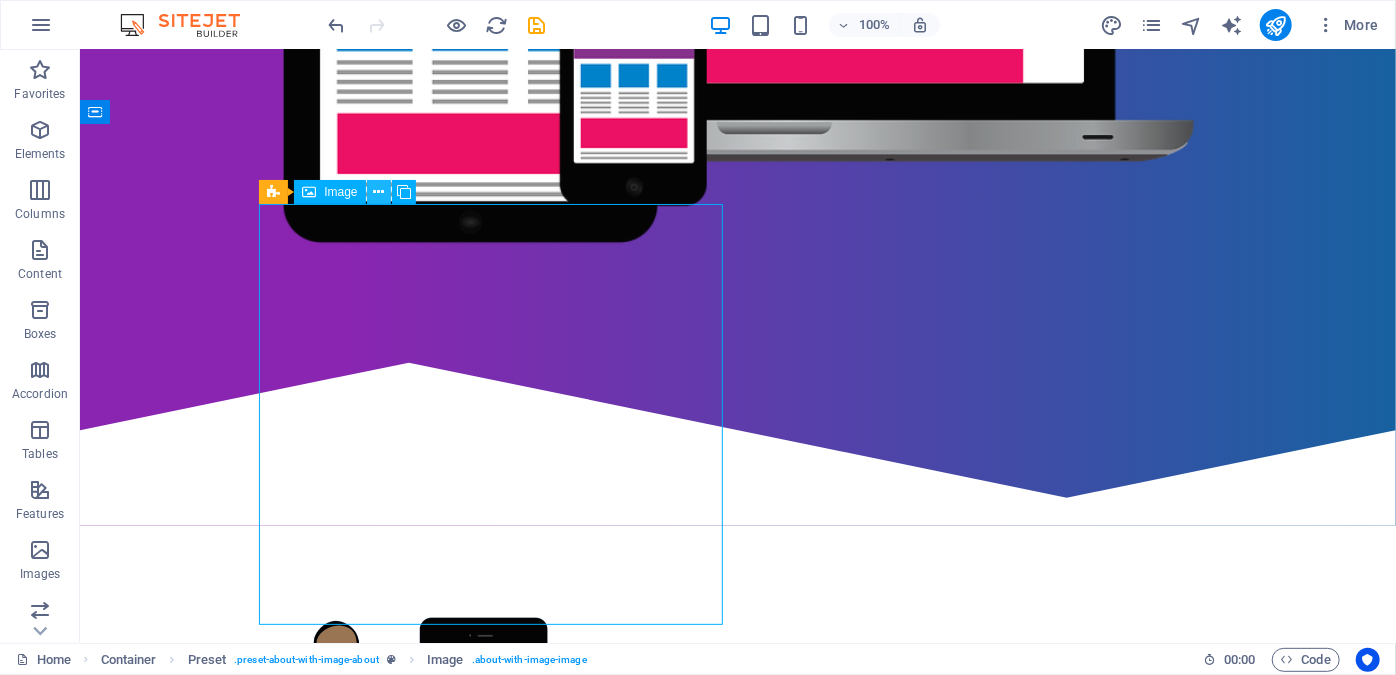 click at bounding box center [378, 192] 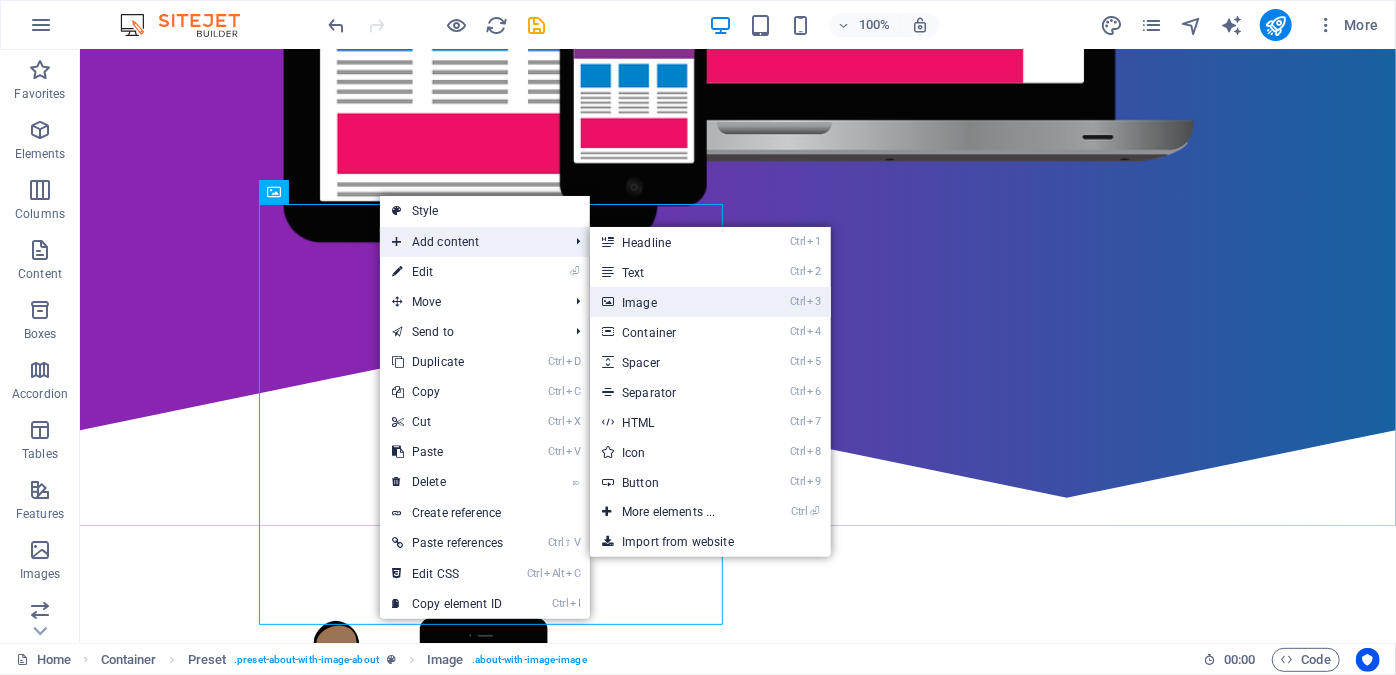 click on "Ctrl 3  Image" at bounding box center [672, 302] 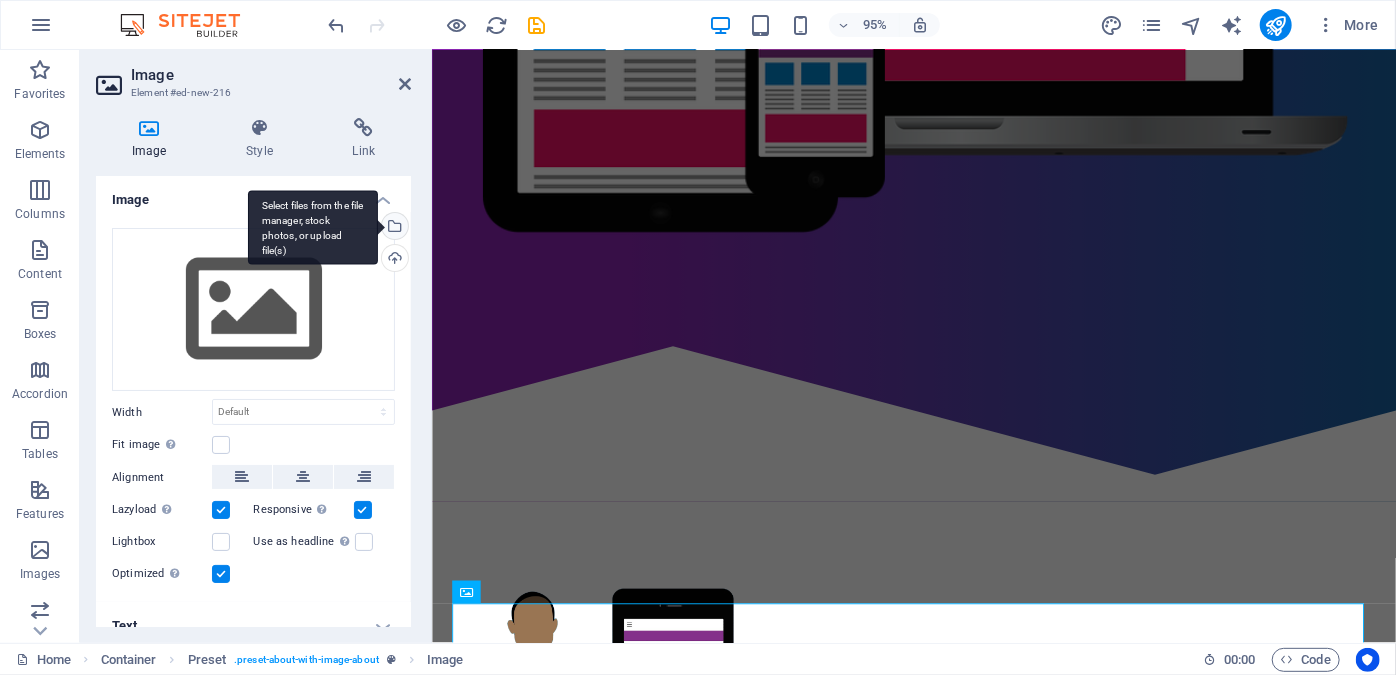 click on "Select files from the file manager, stock photos, or upload file(s)" at bounding box center [393, 228] 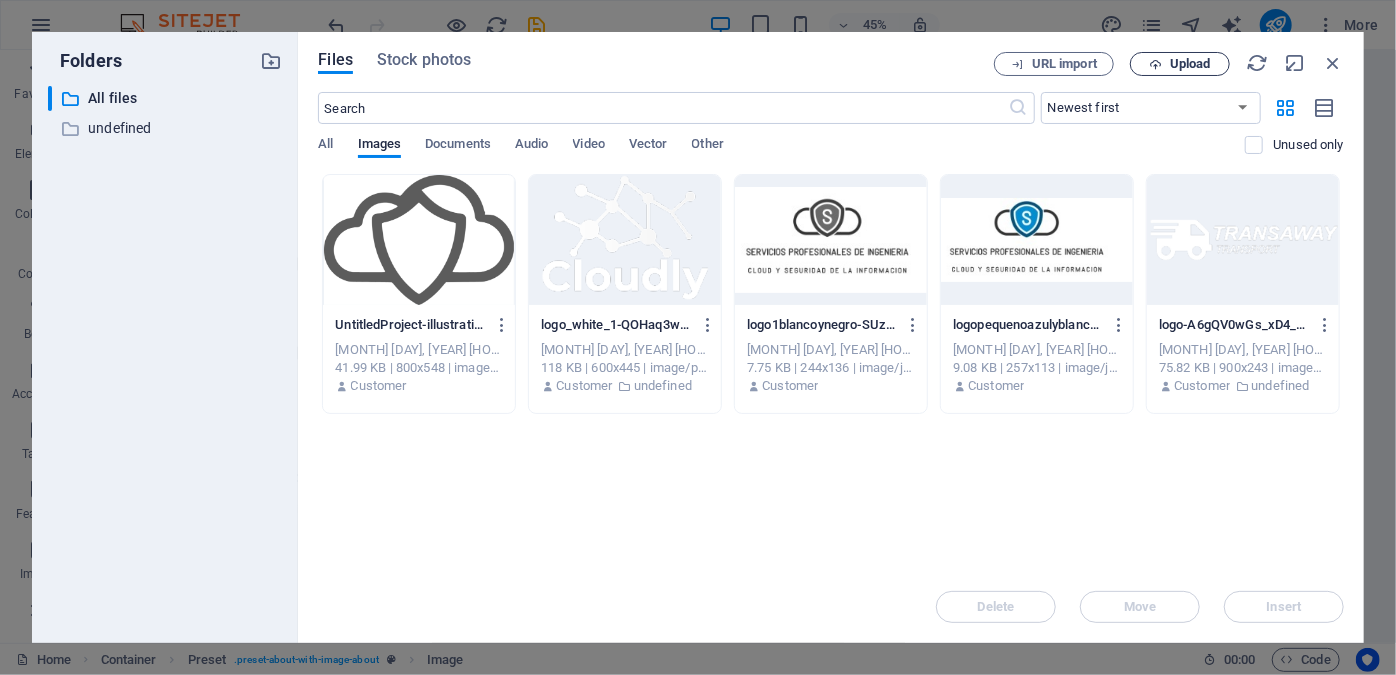 click on "Upload" at bounding box center (1180, 64) 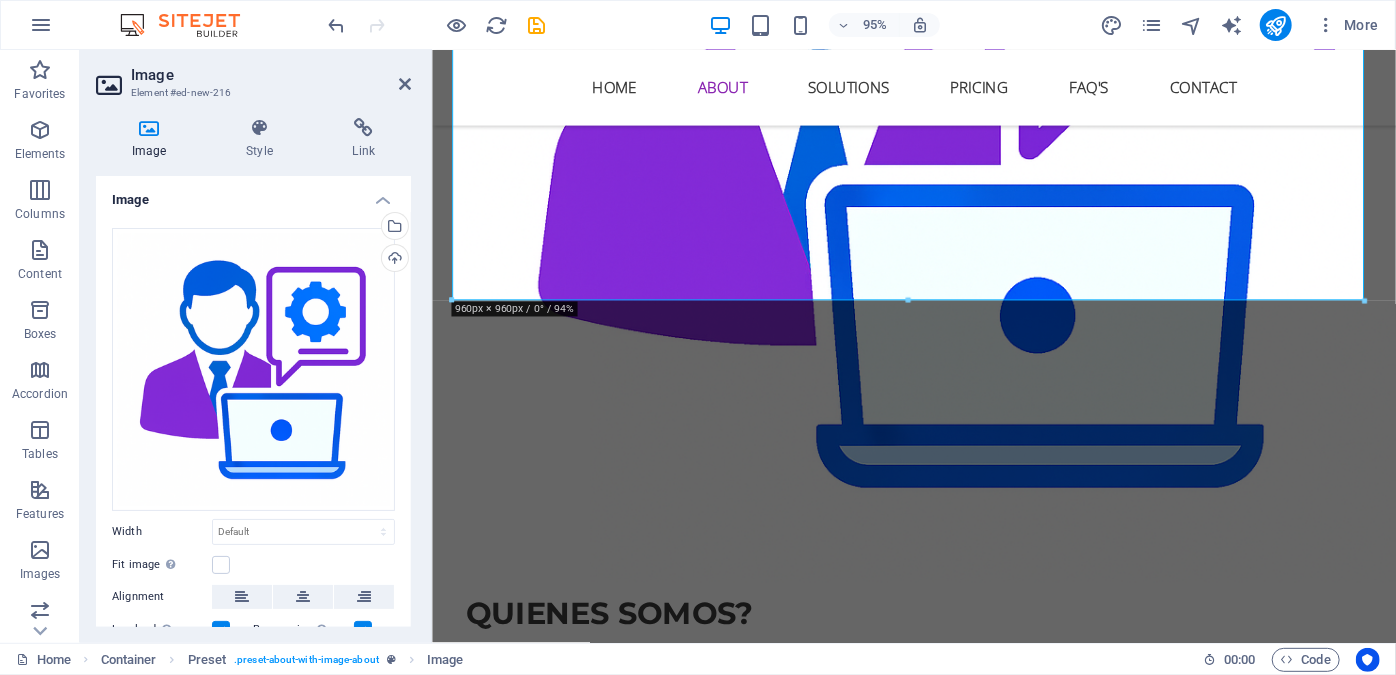 scroll, scrollTop: 2165, scrollLeft: 0, axis: vertical 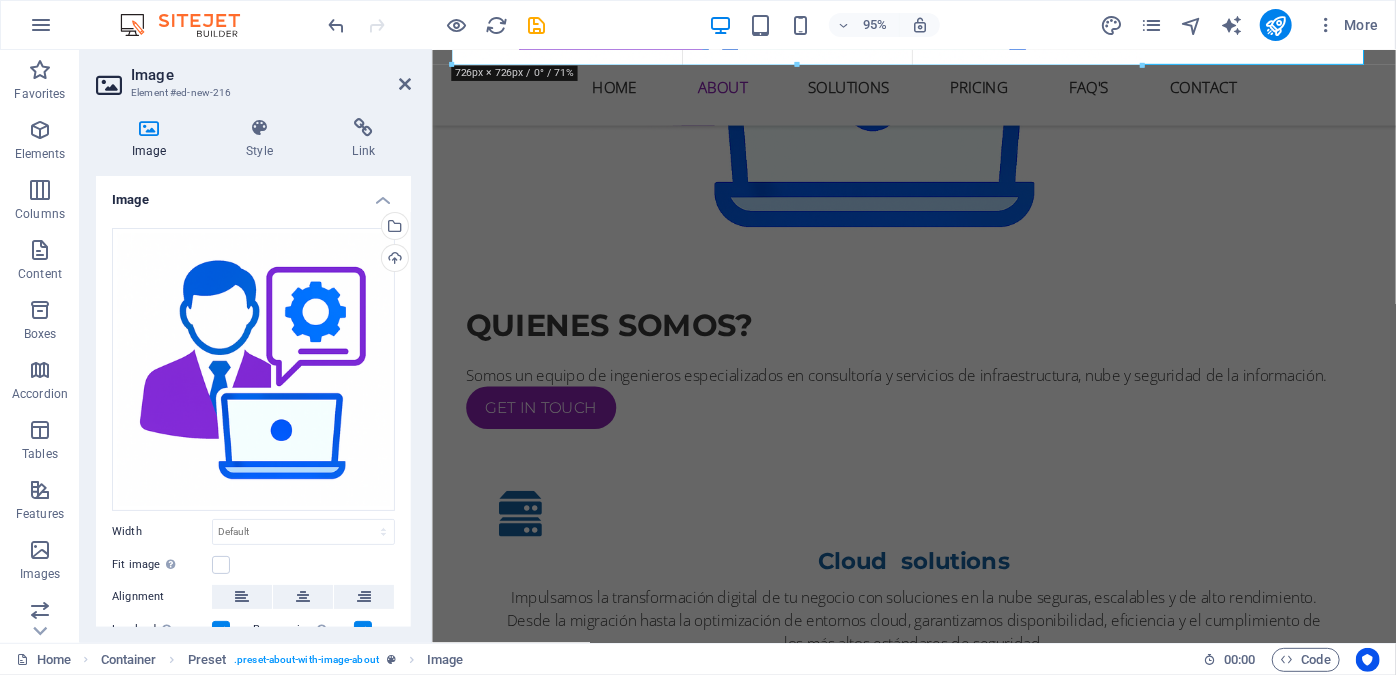 drag, startPoint x: 1365, startPoint y: 289, endPoint x: 267, endPoint y: -1, distance: 1135.6514 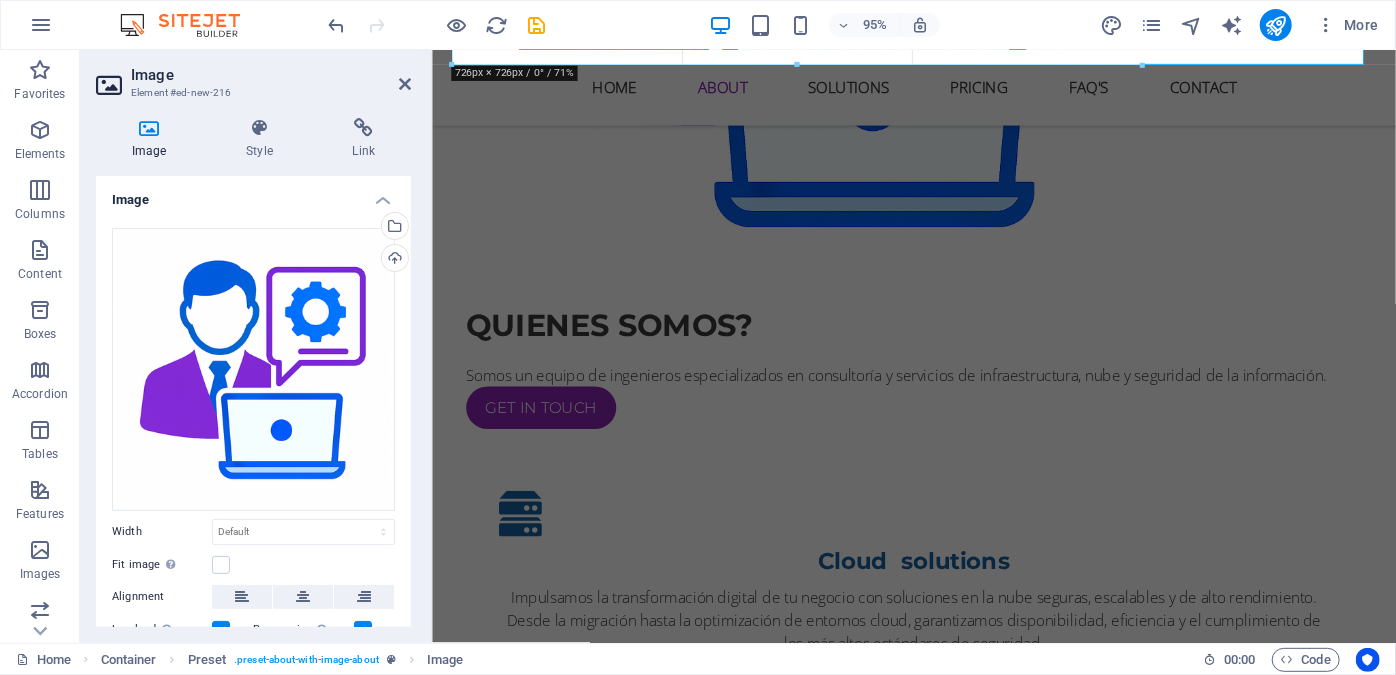 type on "726" 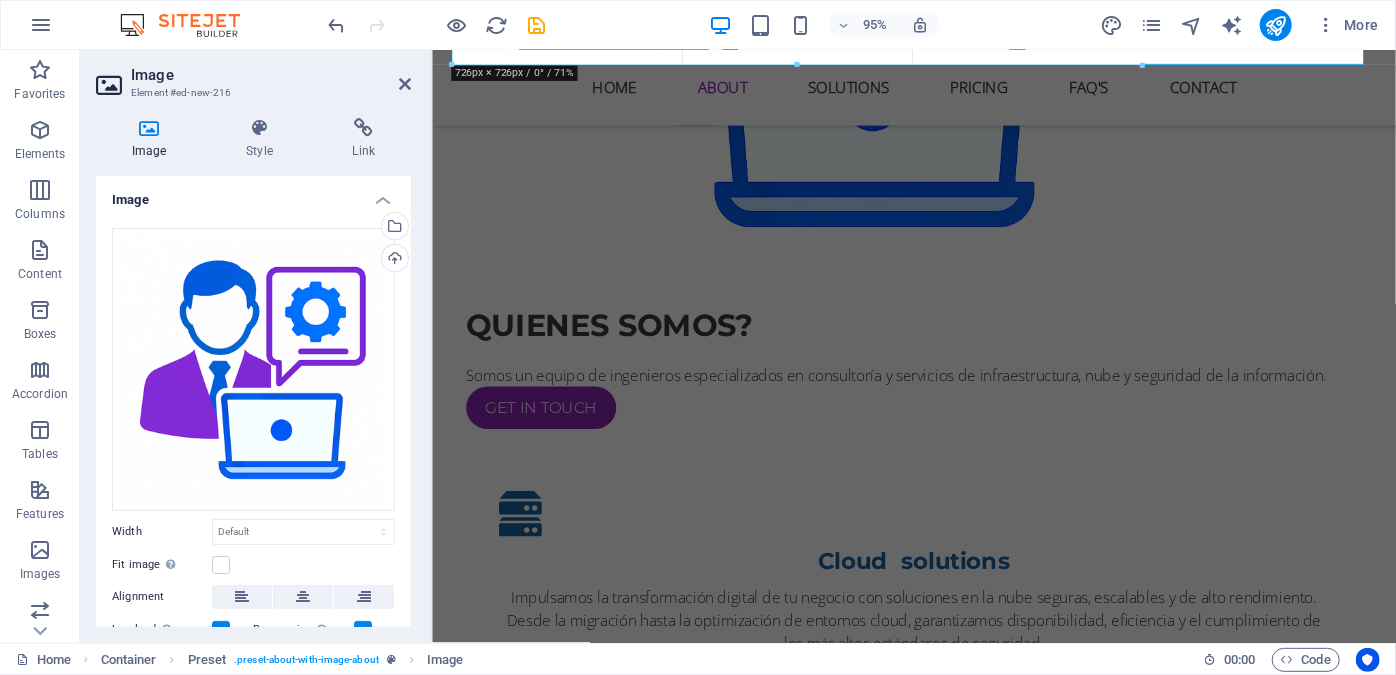 select on "px" 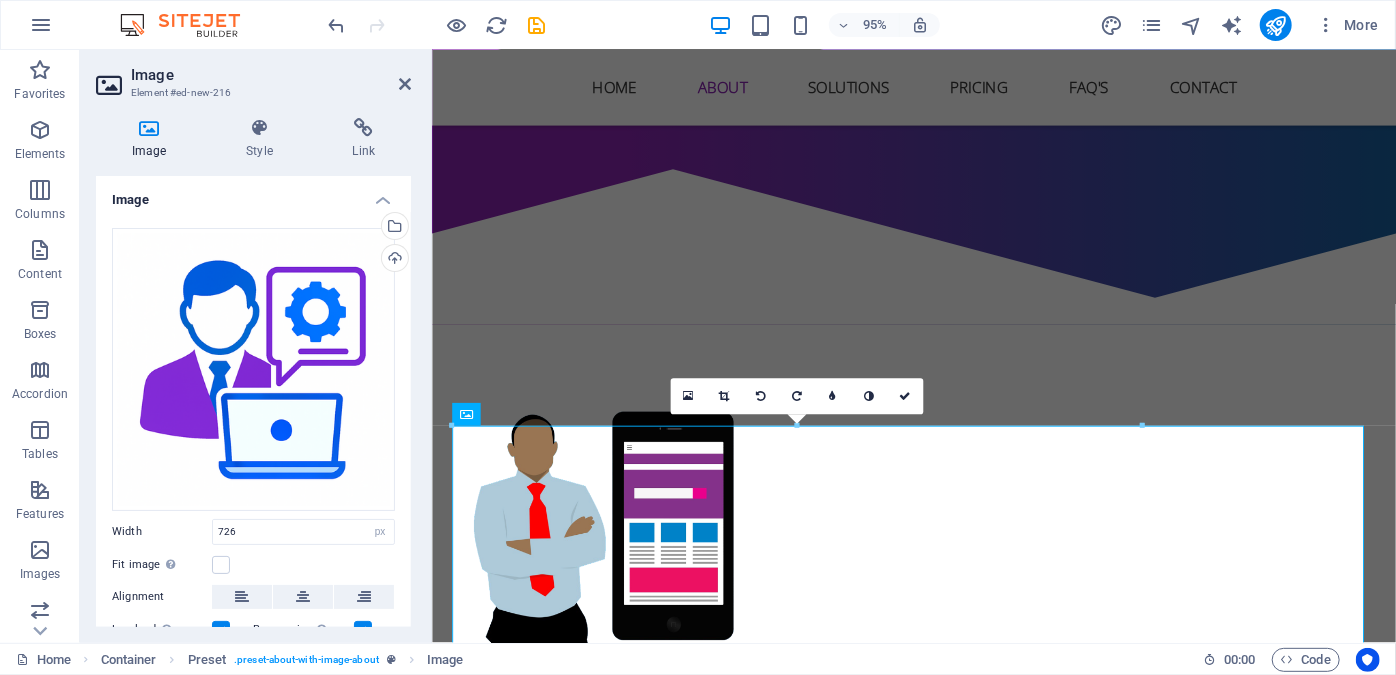 scroll, scrollTop: 1033, scrollLeft: 0, axis: vertical 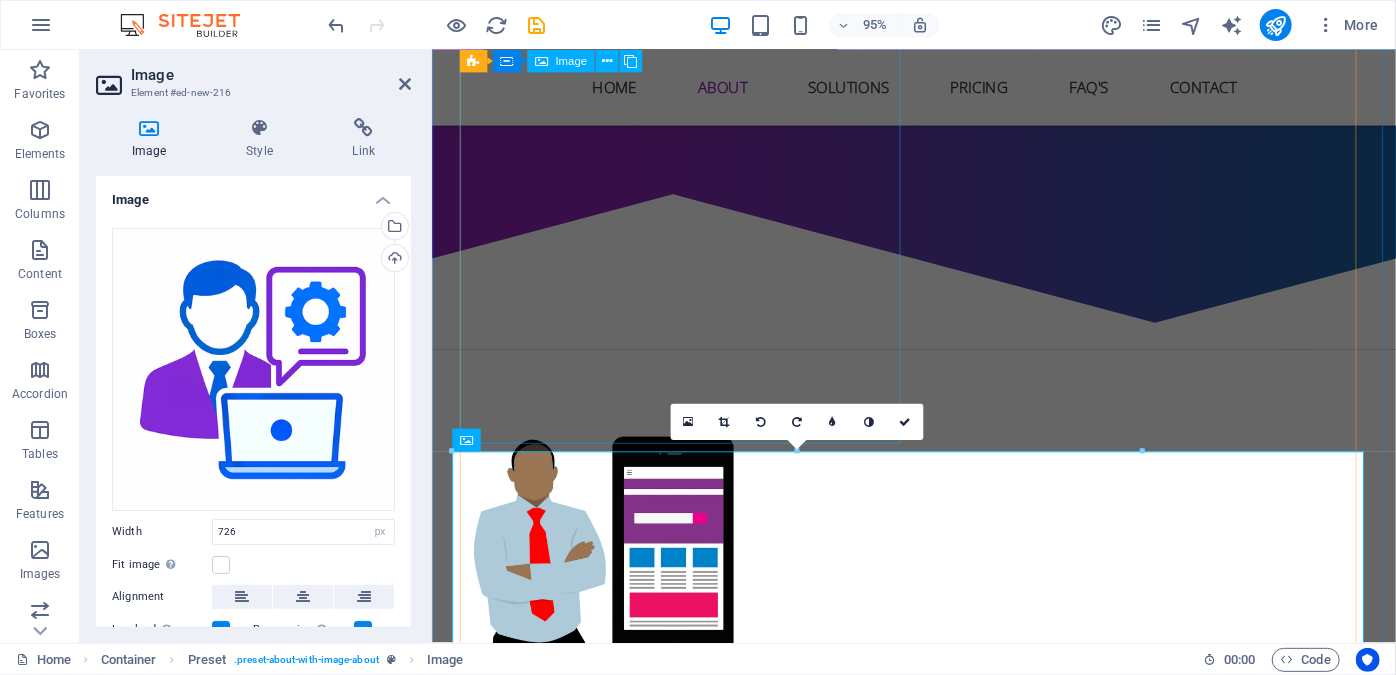 click at bounding box center [611, 576] 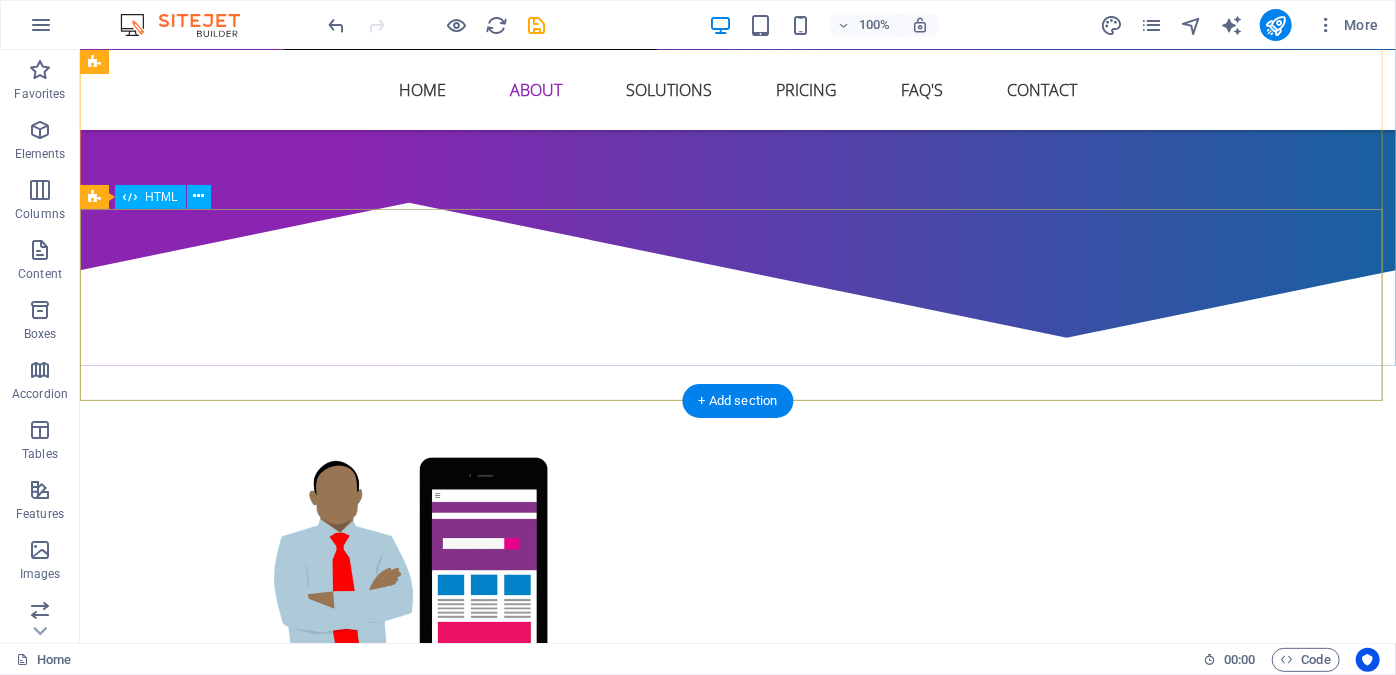 scroll, scrollTop: 597, scrollLeft: 0, axis: vertical 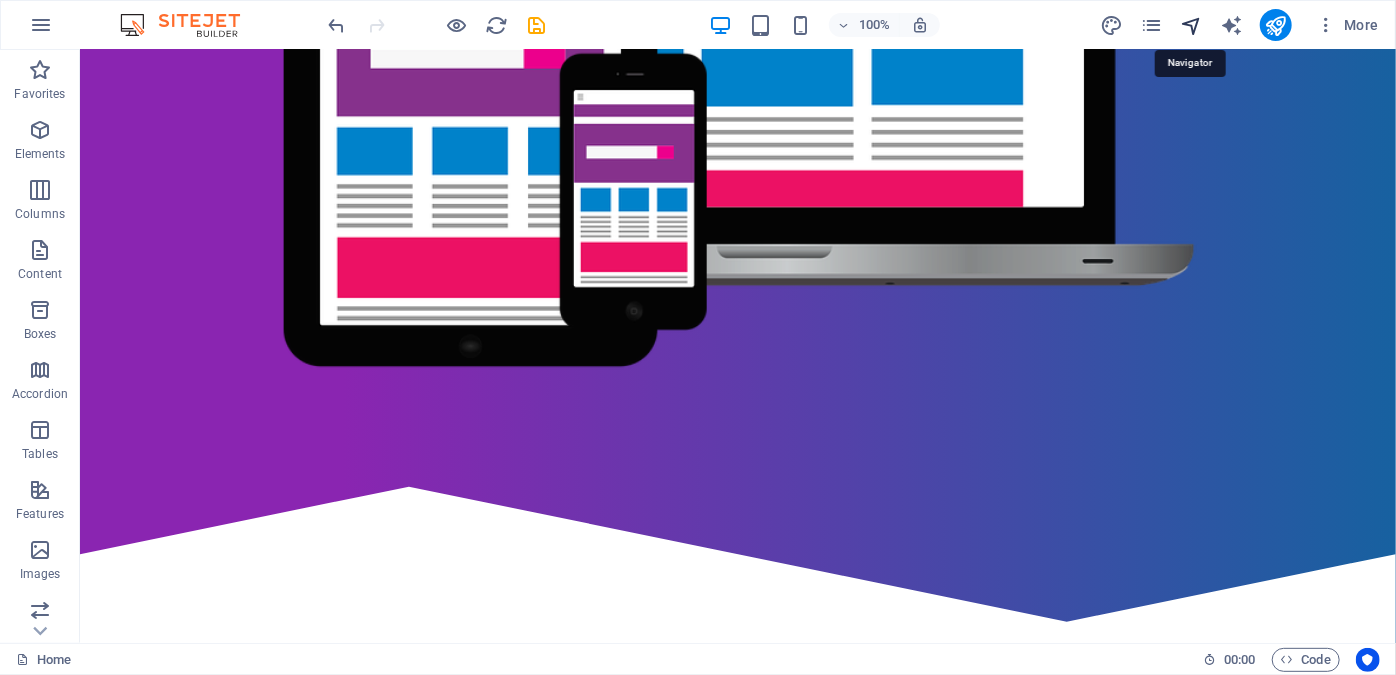 click at bounding box center [1191, 25] 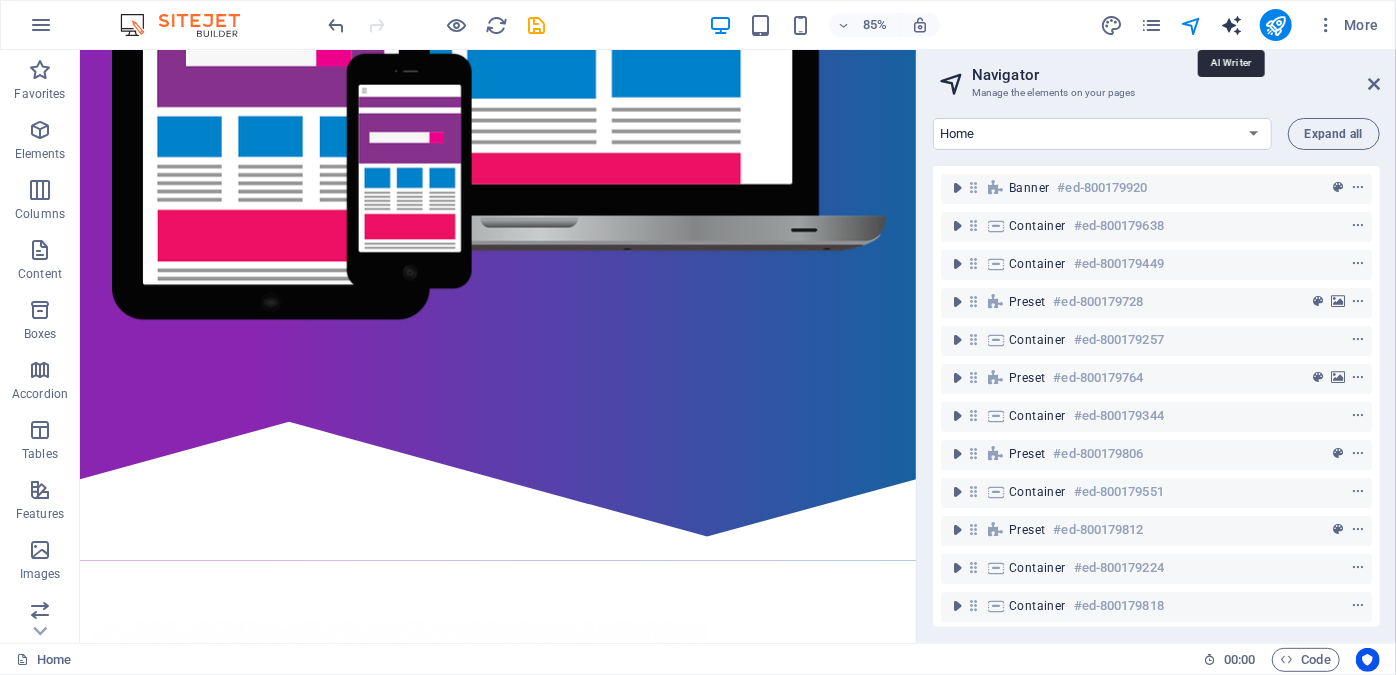 click at bounding box center (1231, 25) 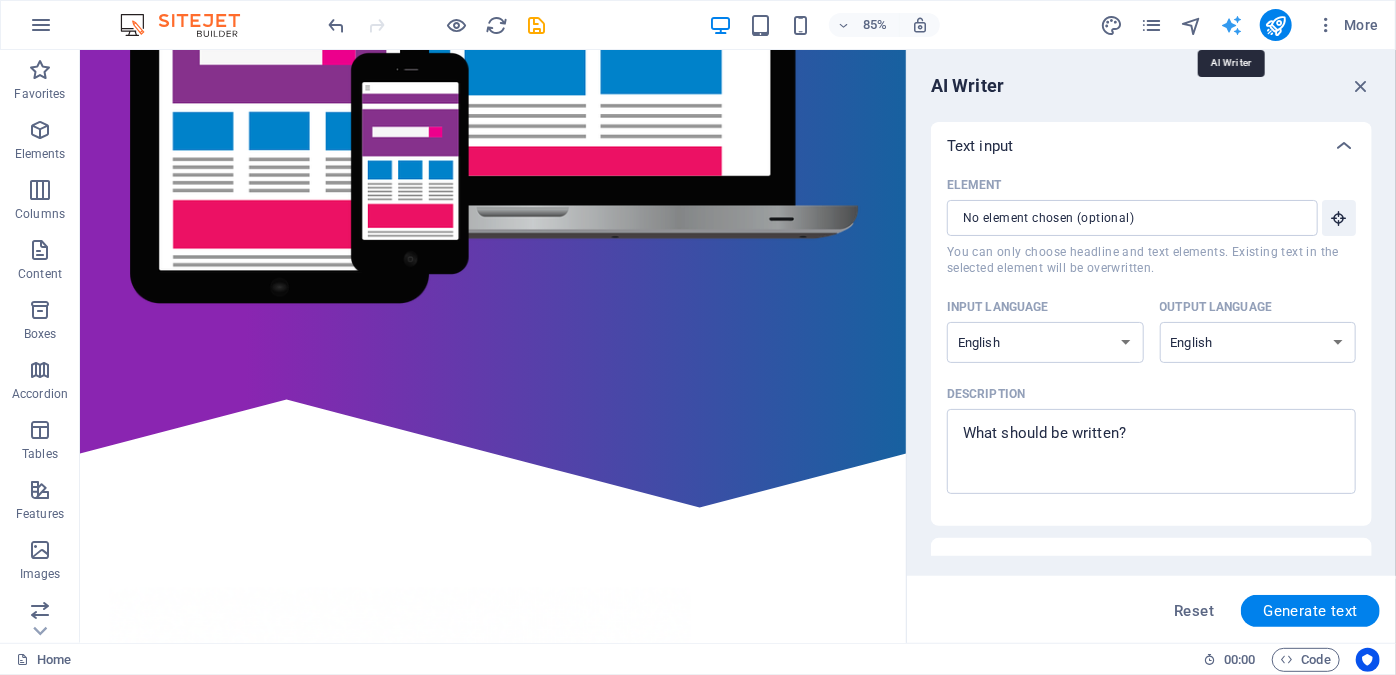 scroll, scrollTop: 0, scrollLeft: 0, axis: both 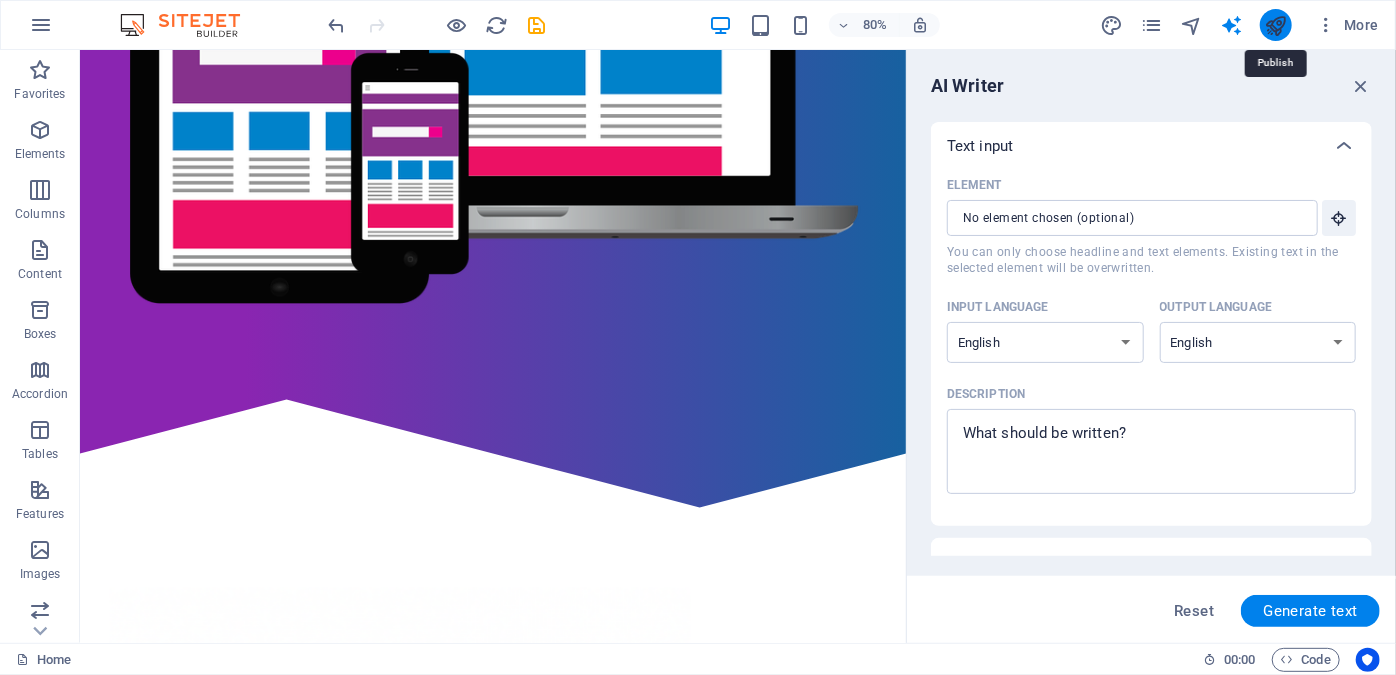 click at bounding box center [1275, 25] 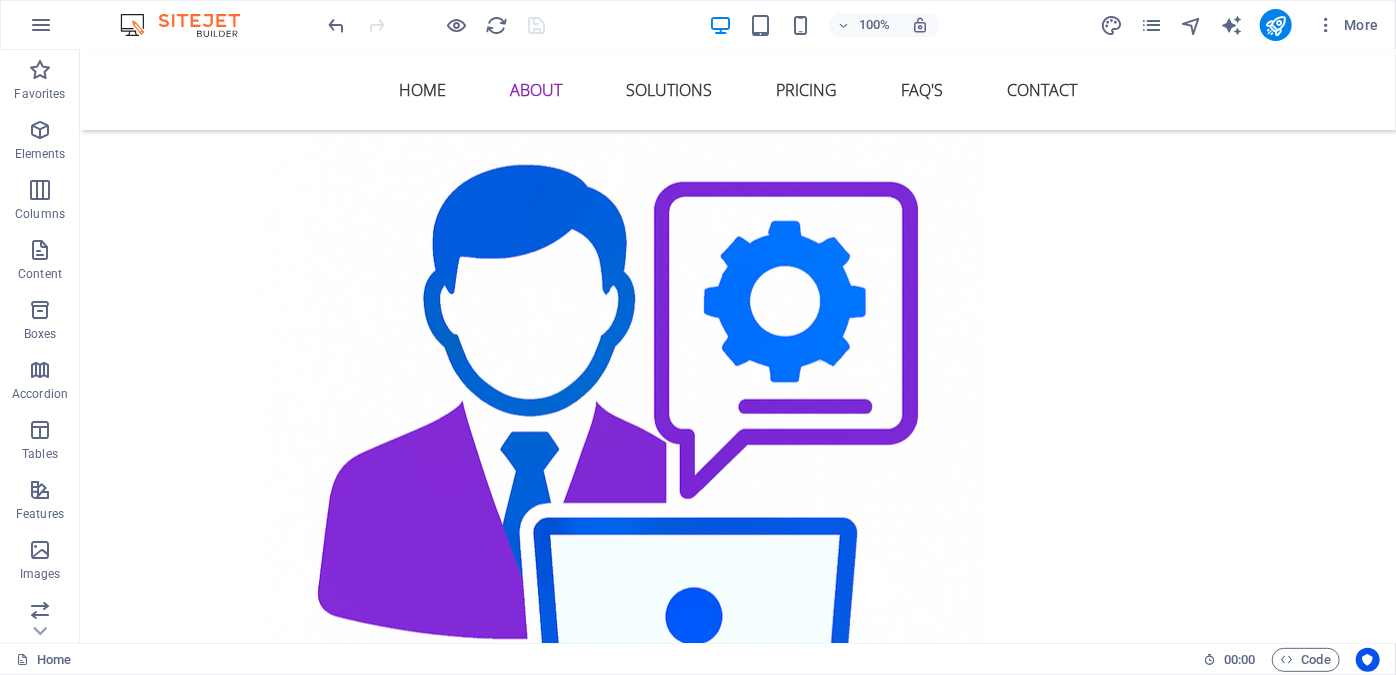 scroll, scrollTop: 1393, scrollLeft: 0, axis: vertical 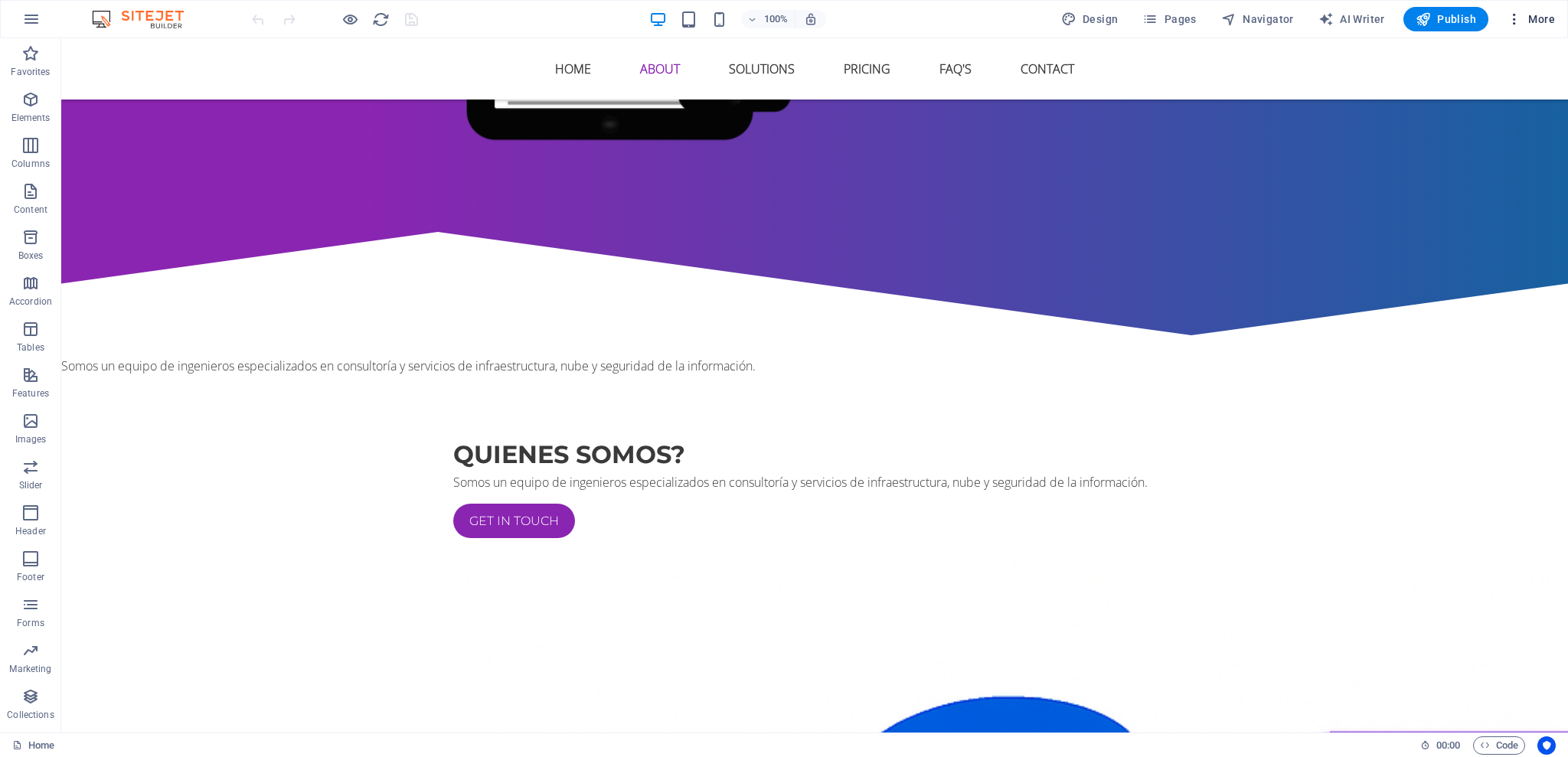 click at bounding box center (1514, 19) 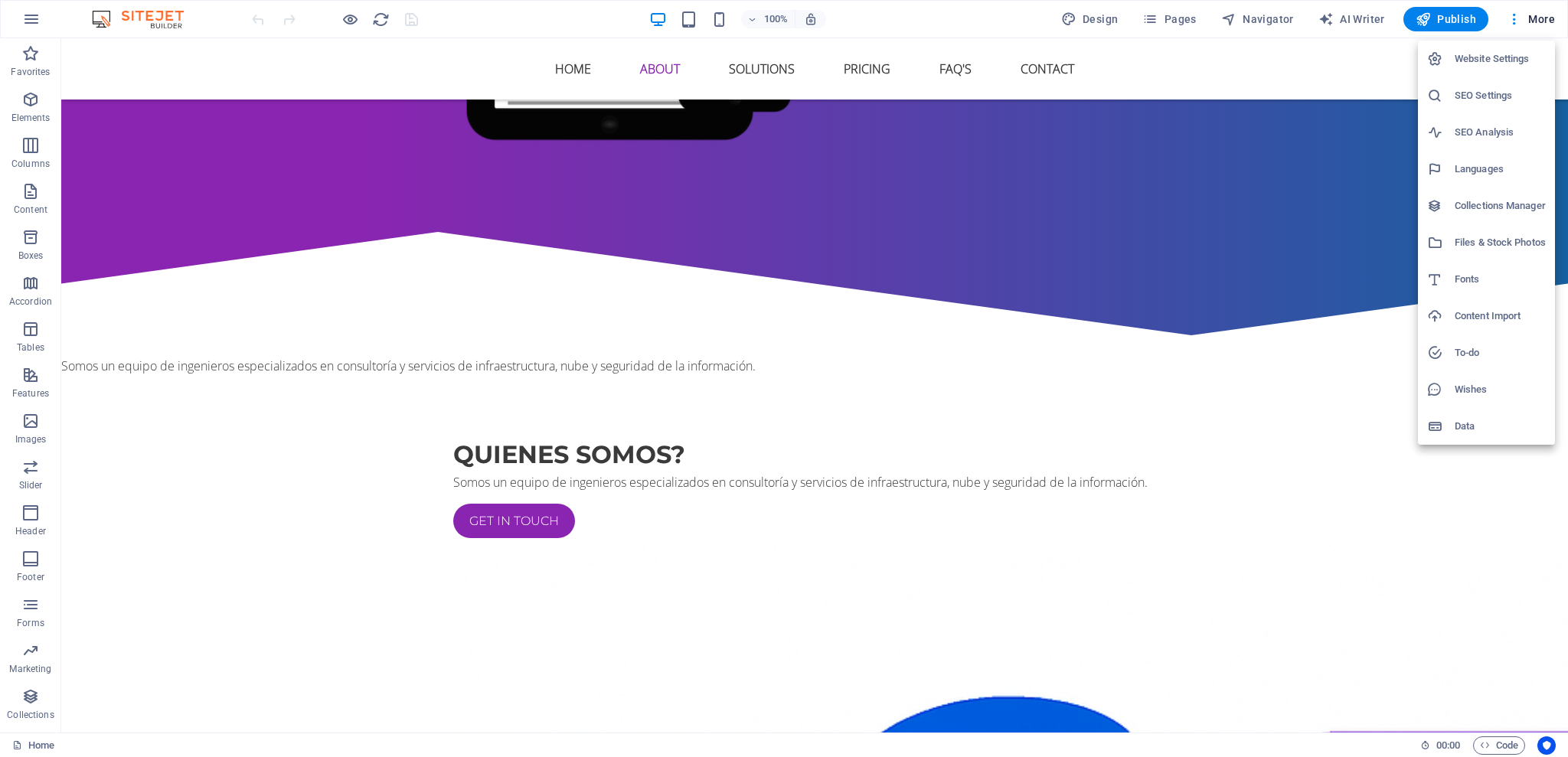 click at bounding box center (784, 378) 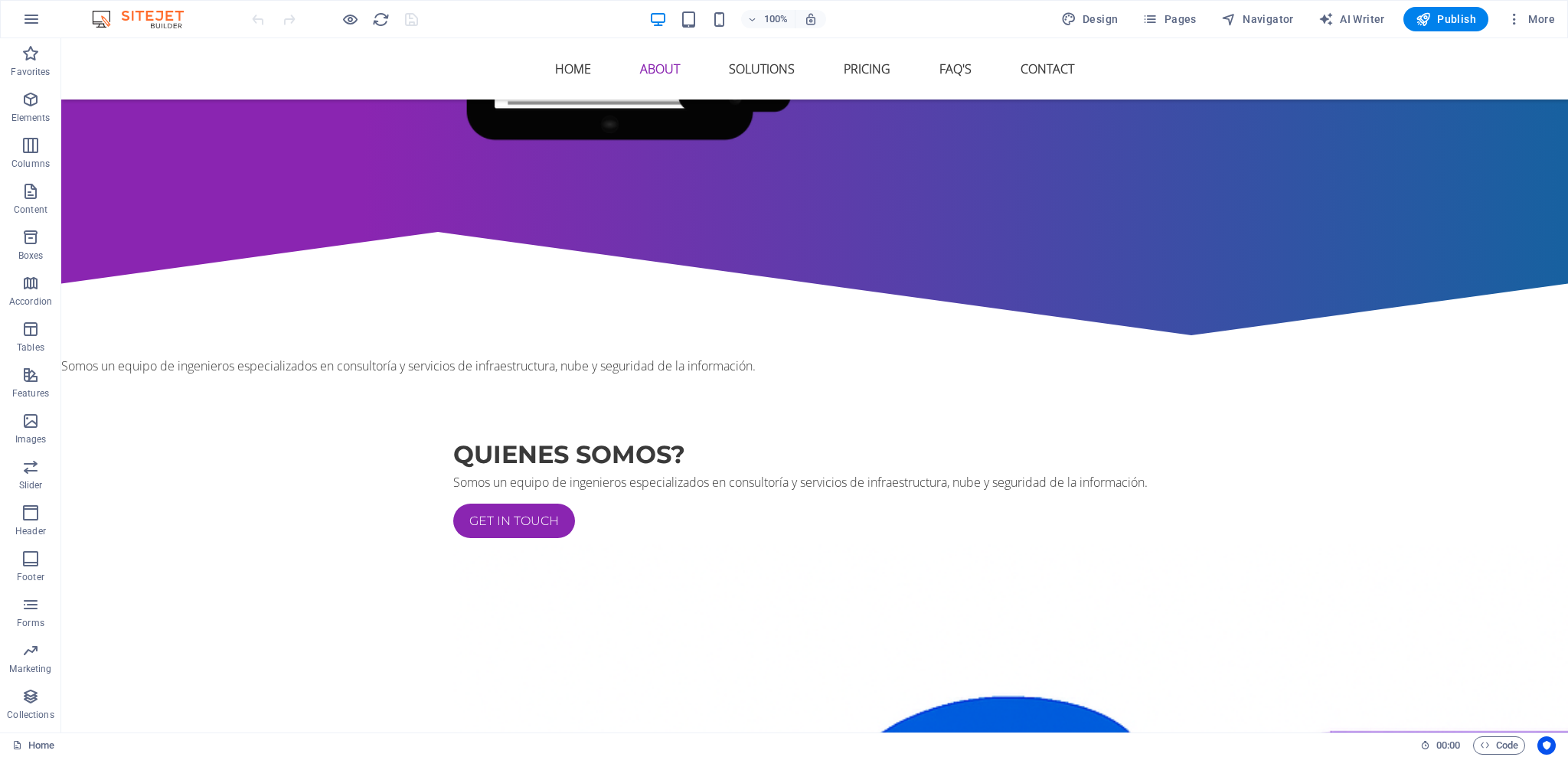 click on "Publish" at bounding box center (1446, 19) 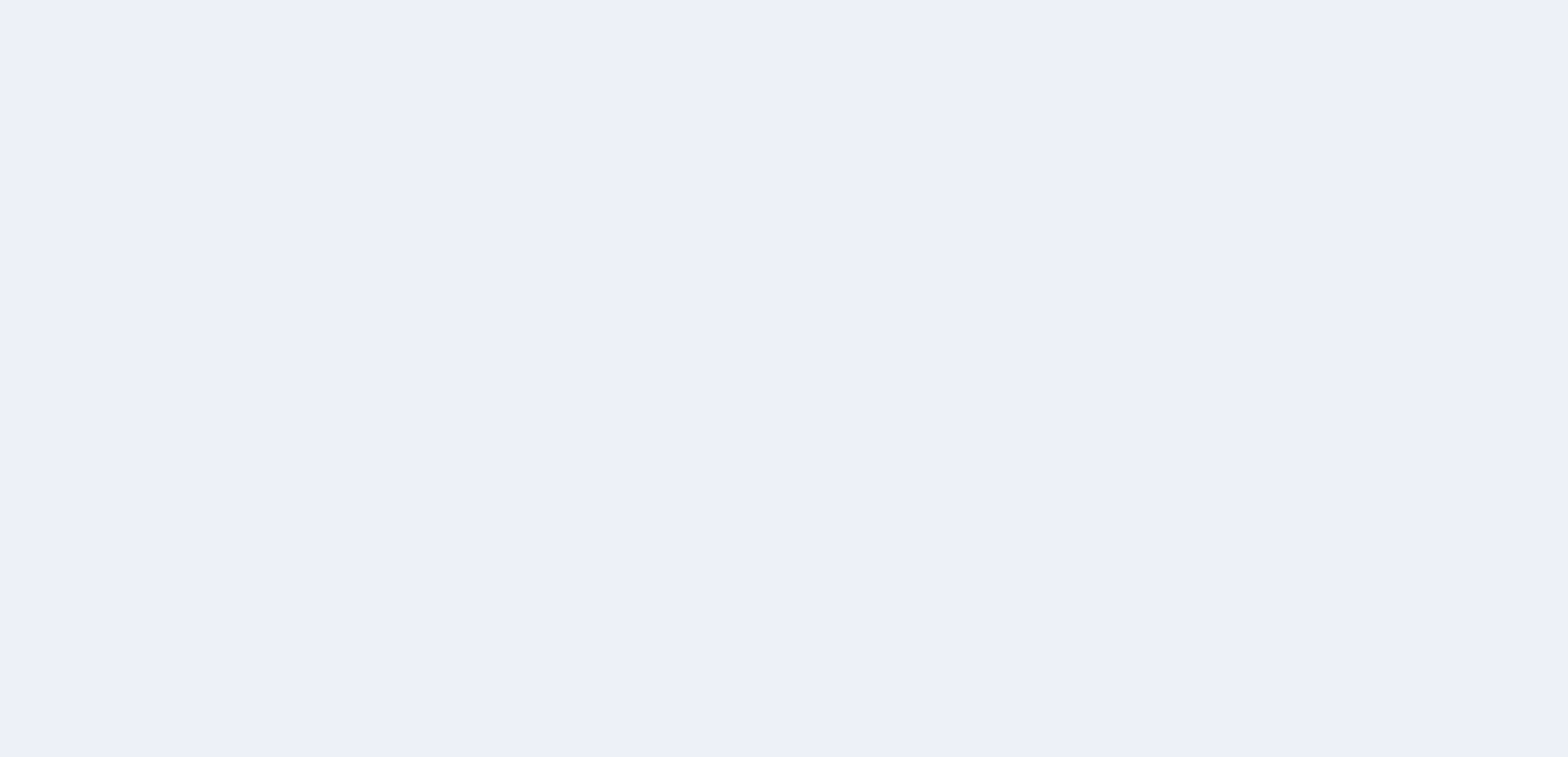 scroll, scrollTop: 0, scrollLeft: 0, axis: both 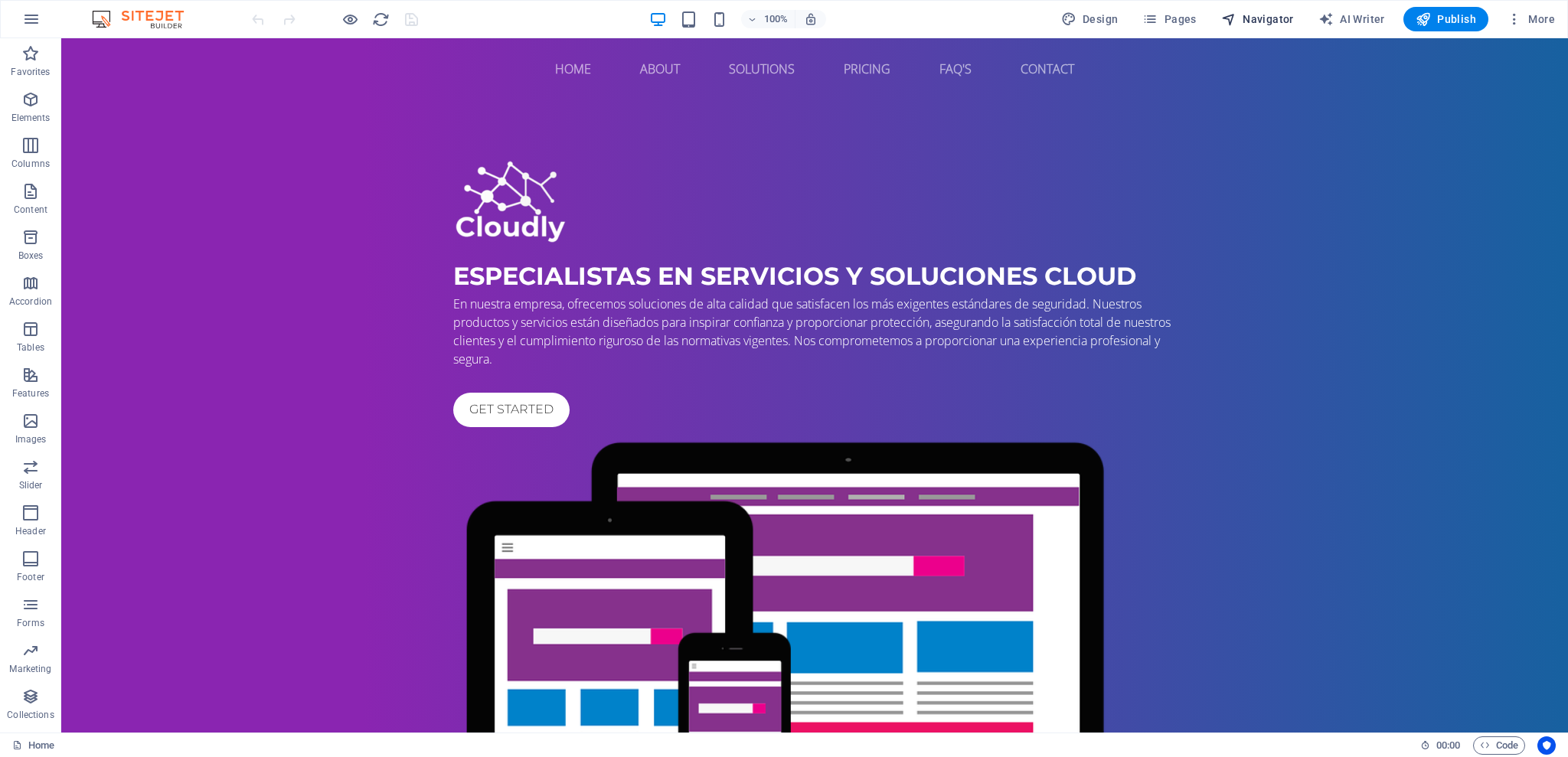 click on "Navigator" at bounding box center [1257, 19] 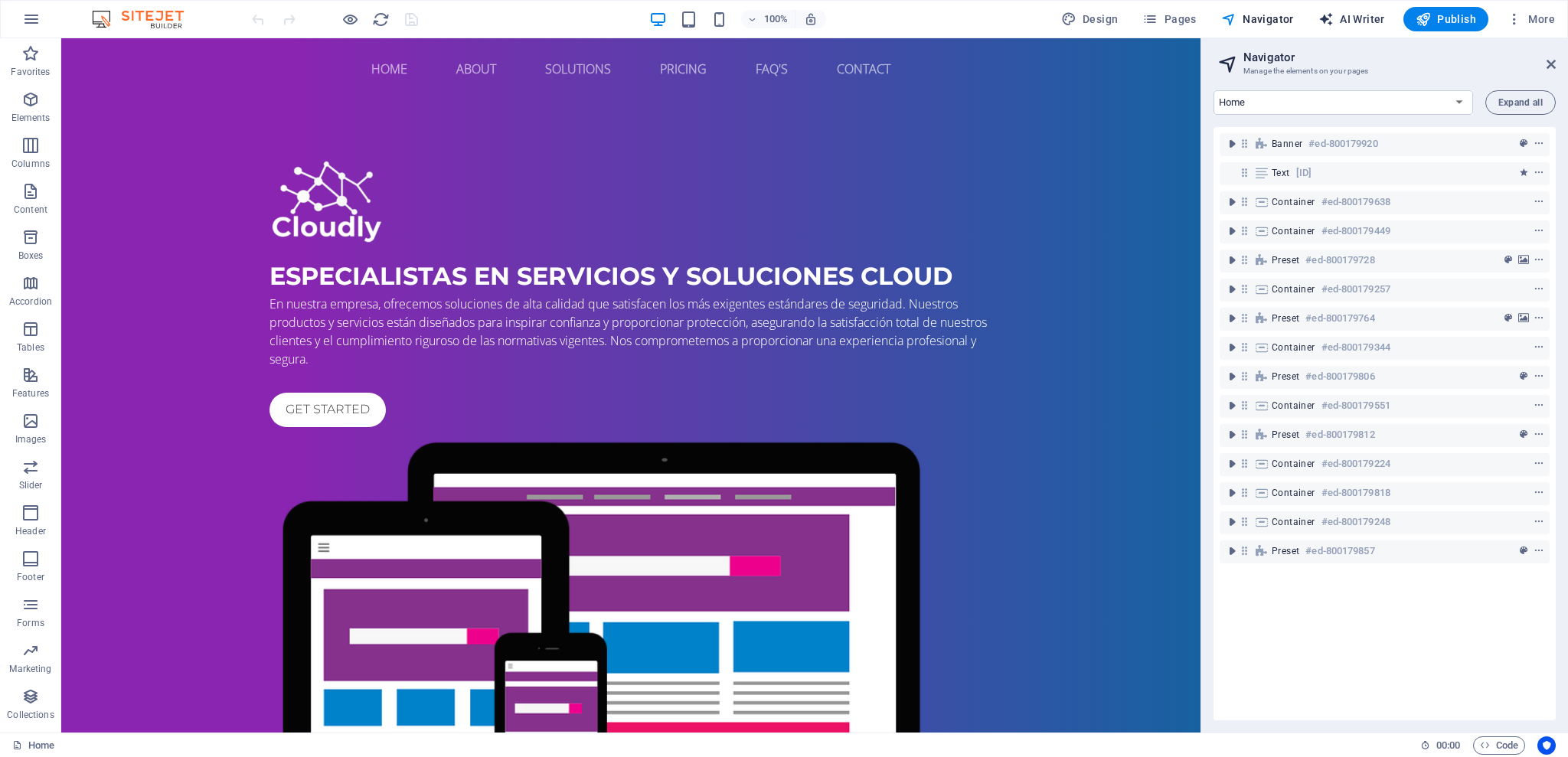 click on "AI Writer" at bounding box center [1351, 19] 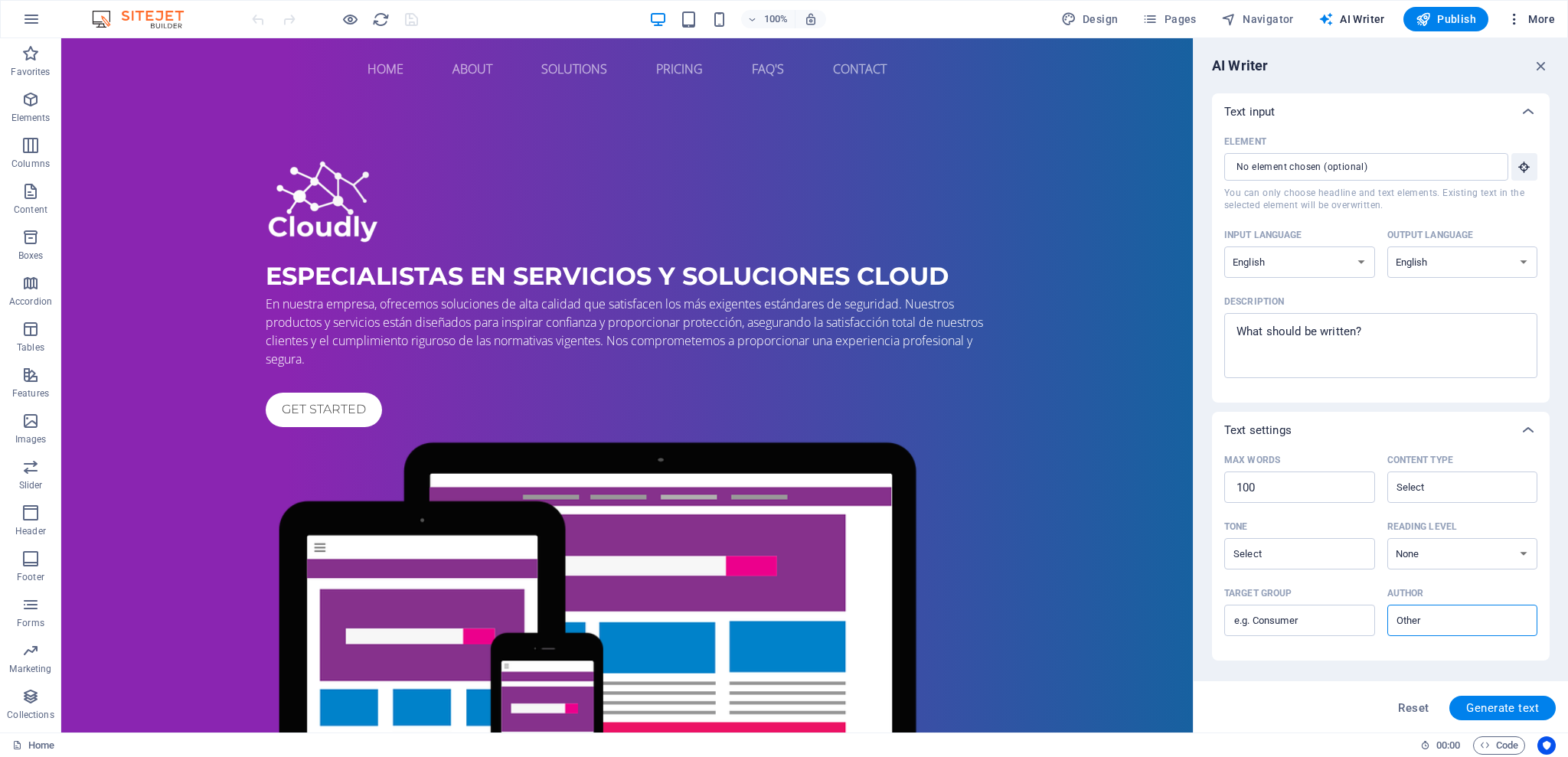 click on "More" at bounding box center [1530, 19] 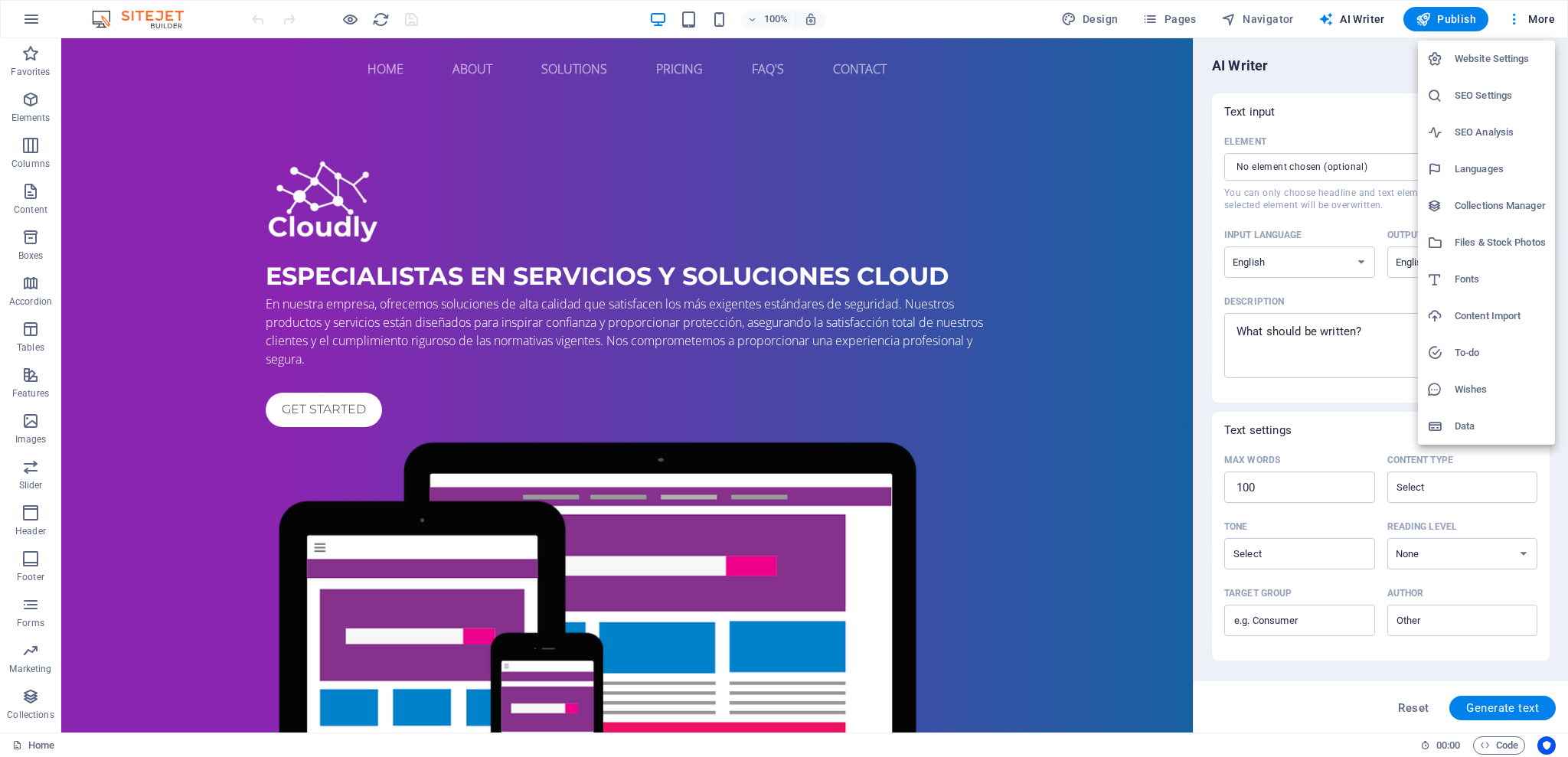 click at bounding box center [784, 378] 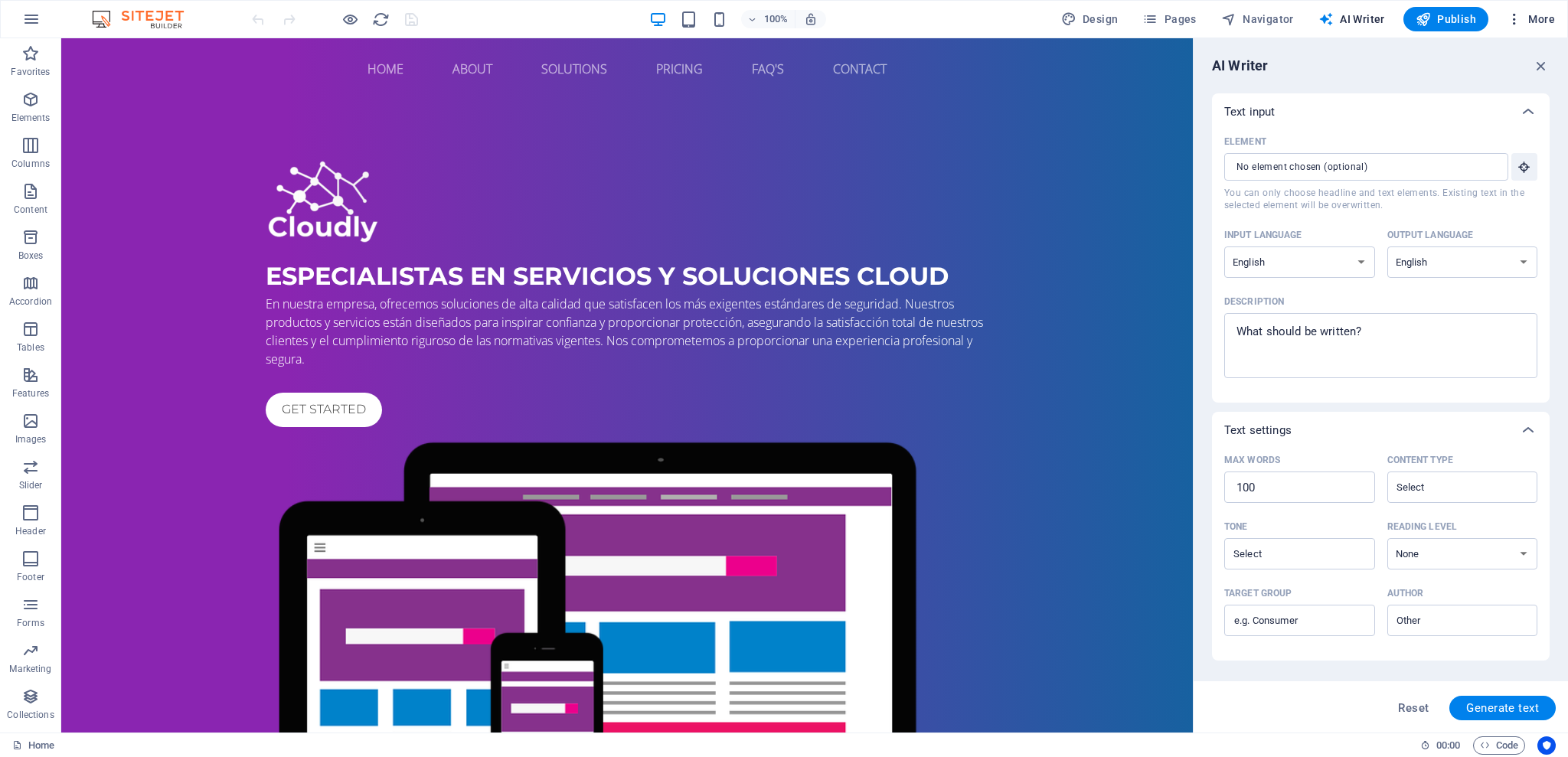 click on "More" at bounding box center (1530, 19) 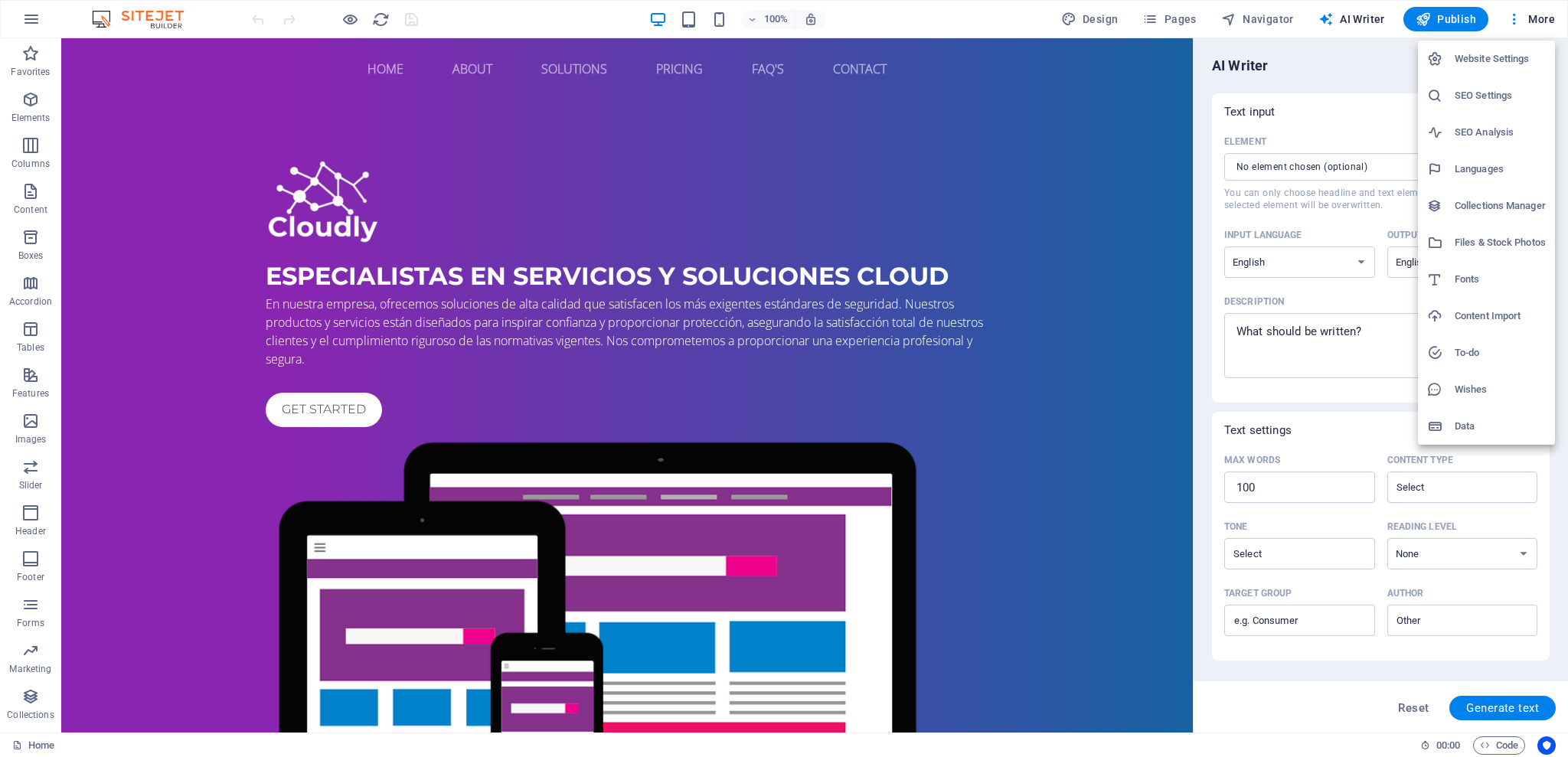 click at bounding box center (784, 378) 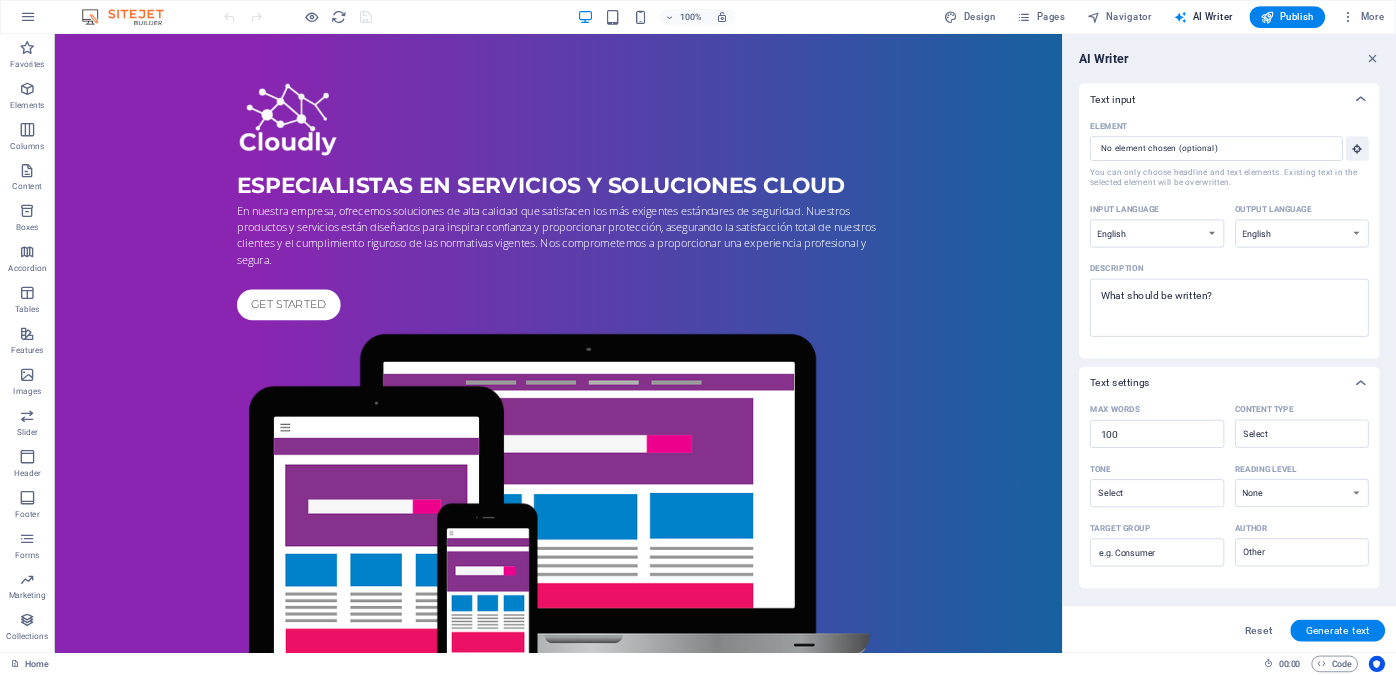 scroll, scrollTop: 0, scrollLeft: 0, axis: both 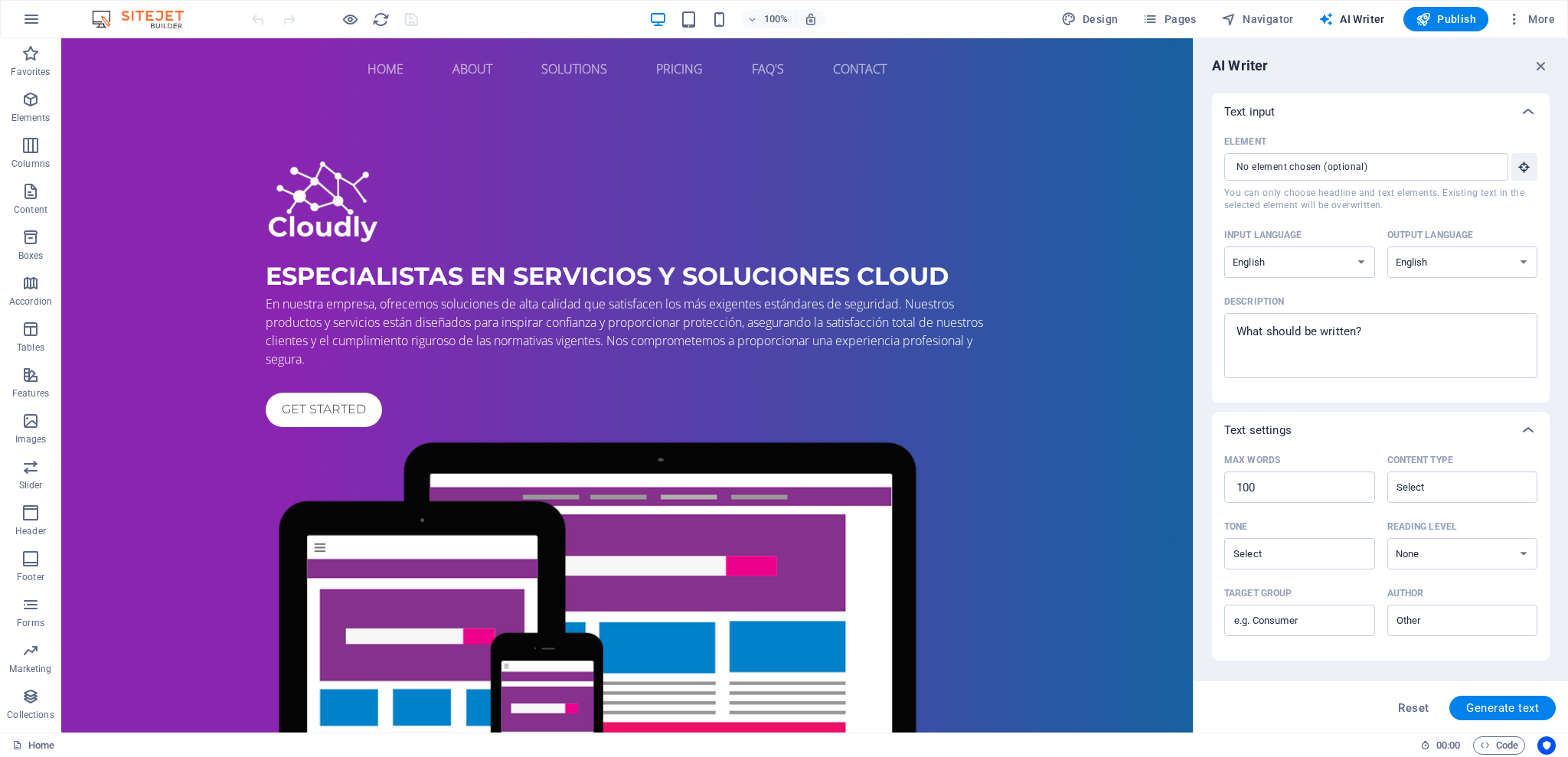 click on "AI Writer Text input Element ​ You can only choose headline and text elements. Existing text in the selected element will be overwritten. Input language Albanian Arabic Armenian Awadhi Azerbaijani Bashkir Basque Belarusian Bengali Bhojpuri Bosnian Brazilian Portuguese Bulgarian Cantonese (Yue) Catalan Chhattisgarhi Chinese Croatian Czech Danish Dogri Dutch English Estonian Faroese Finnish French Galician Georgian German Greek Gujarati Haryanvi Hindi Hungarian Indonesian Irish Italian Japanese Javanese Kannada Kashmiri Kazakh Konkani Korean Kyrgyz Latvian Lithuanian Macedonian Maithili Malay Maltese Mandarin Mandarin Chinese Marathi Marwari Min Nan Moldovan Mongolian Montenegrin Nepali Norwegian Oriya Pashto Persian (Farsi) Polish Portuguese Punjabi Rajasthani Romanian Russian Sanskrit Santali Serbian Sindhi Sinhala Slovak Slovene Slovenian Spanish Ukrainian Urdu Uzbek Vietnamese Welsh Wu Output language Albanian Arabic Armenian Awadhi Azerbaijani Bashkir Basque Belarusian Bengali Bhojpuri Bosnian Bulgarian" at bounding box center [1380, 385] 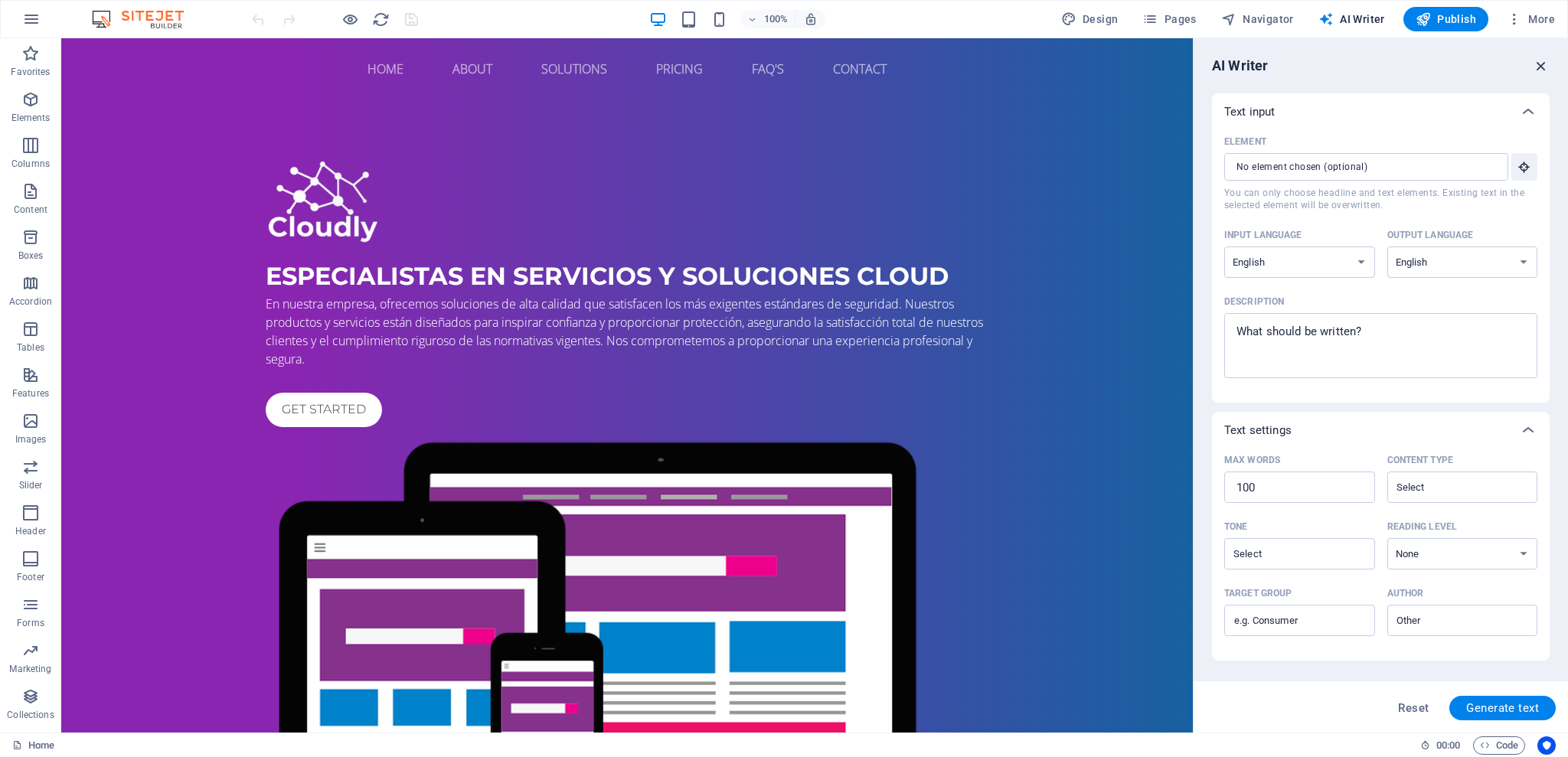 click at bounding box center [1541, 66] 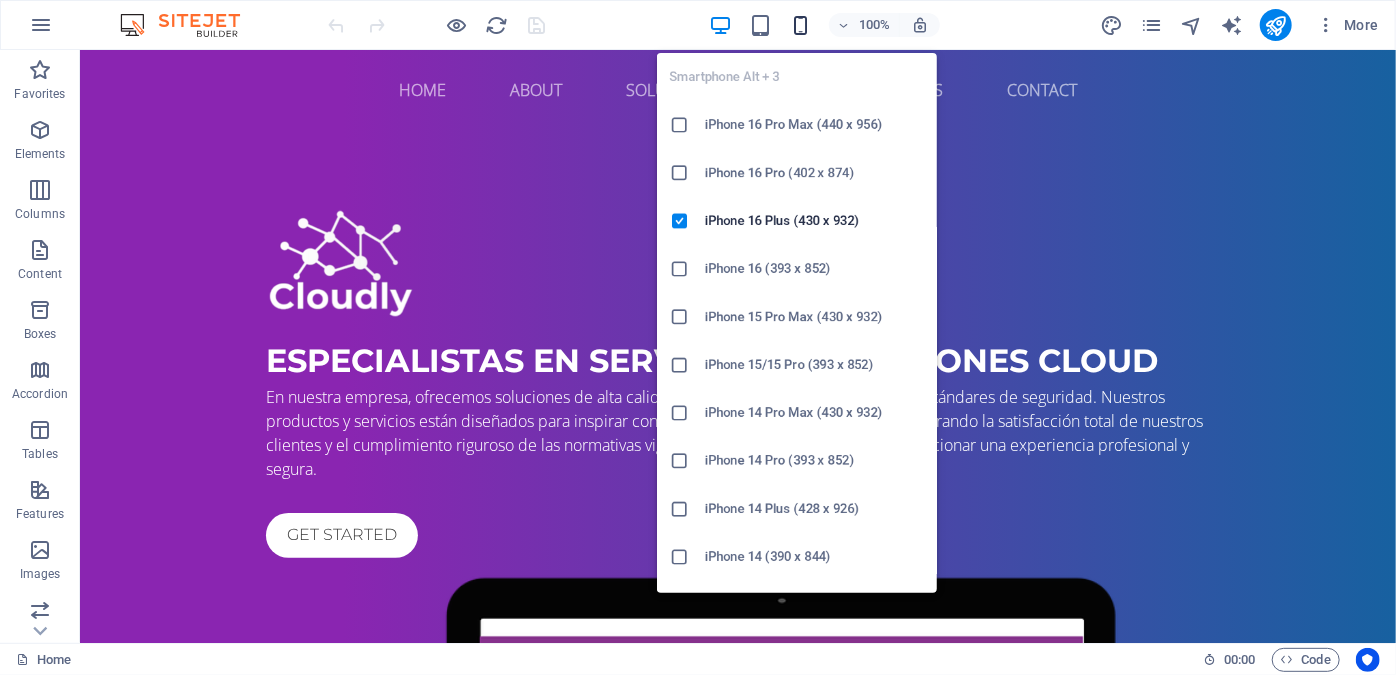 click at bounding box center (800, 25) 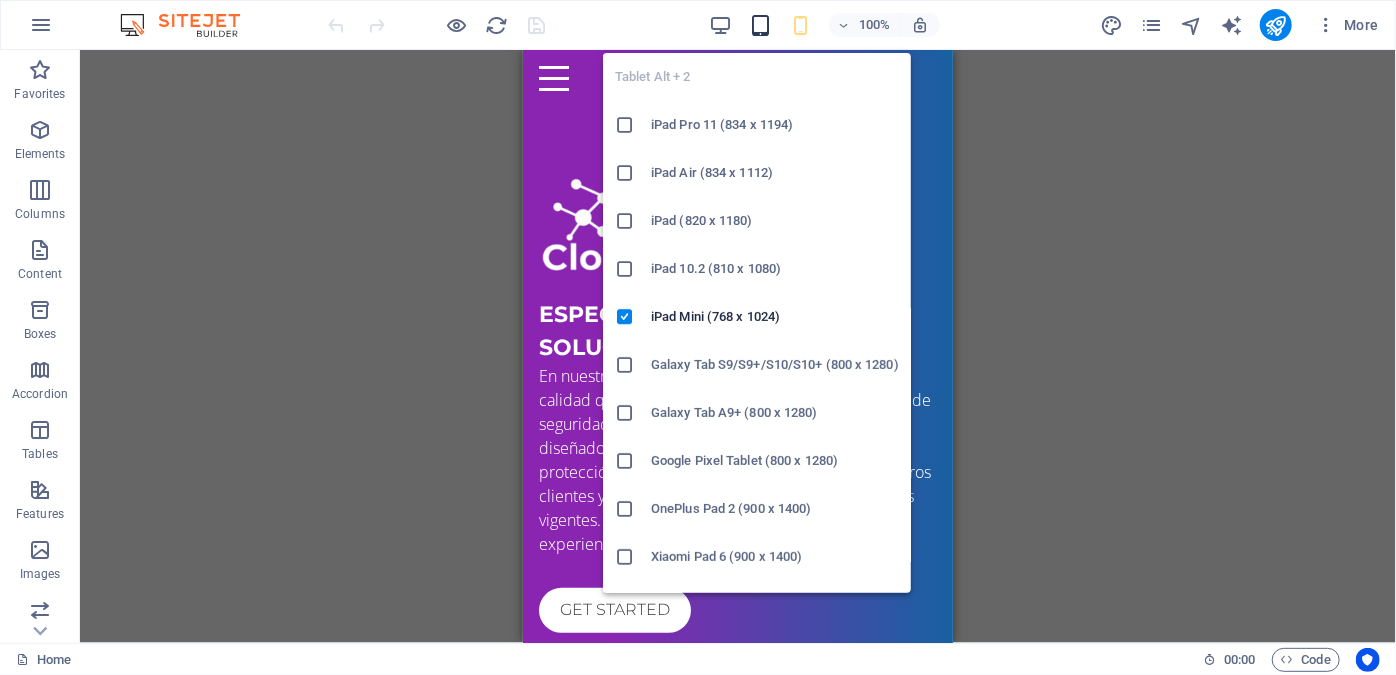 click at bounding box center (760, 25) 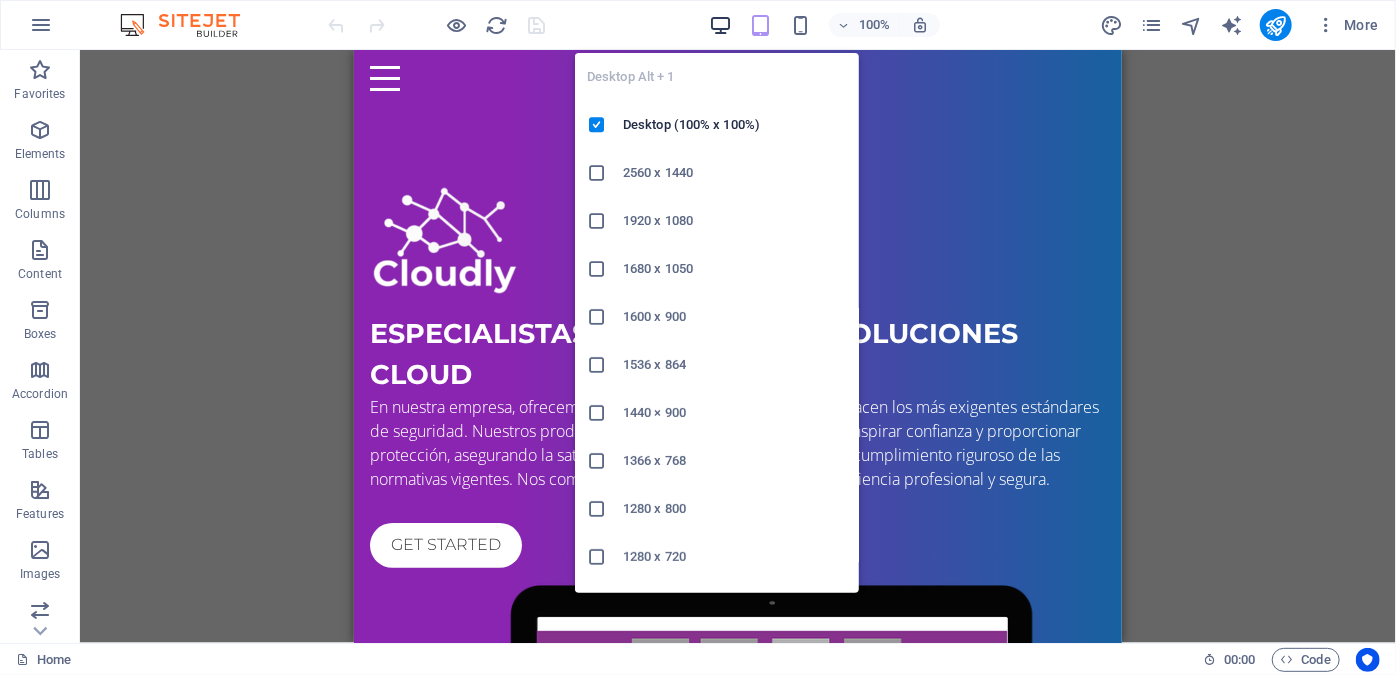 click at bounding box center [720, 25] 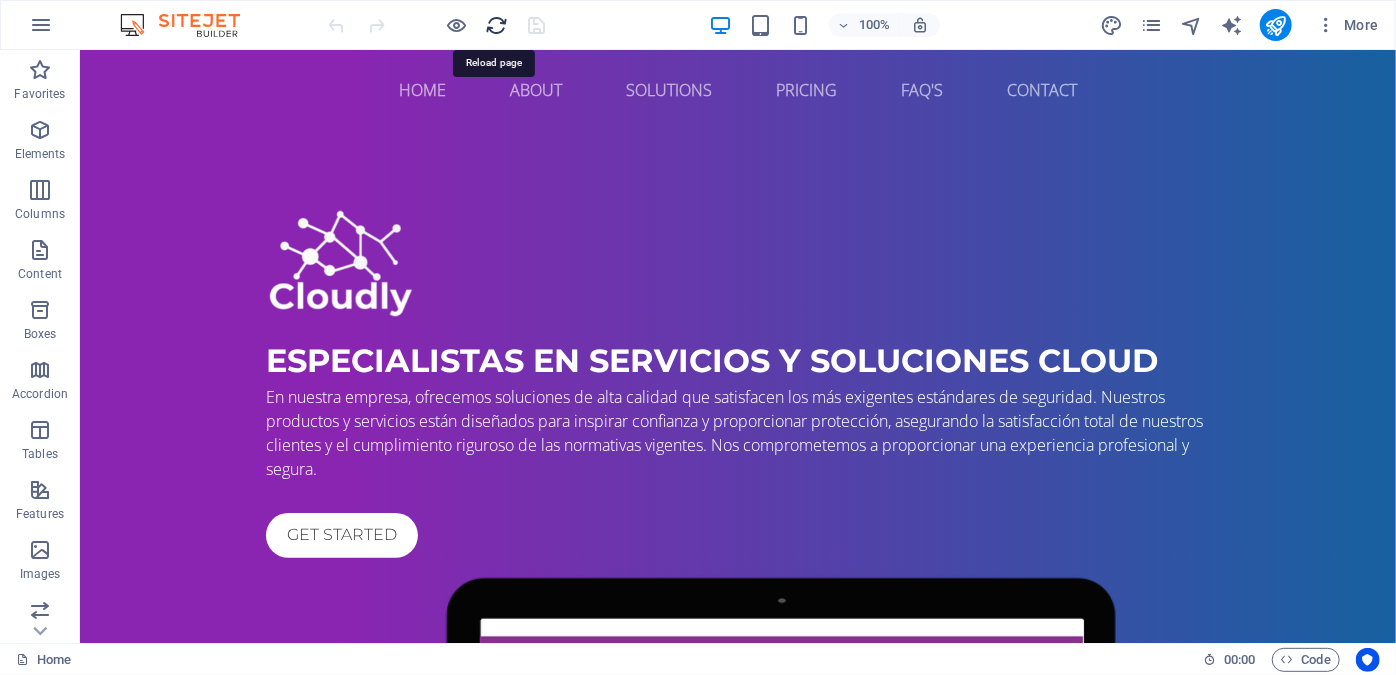 click at bounding box center [497, 25] 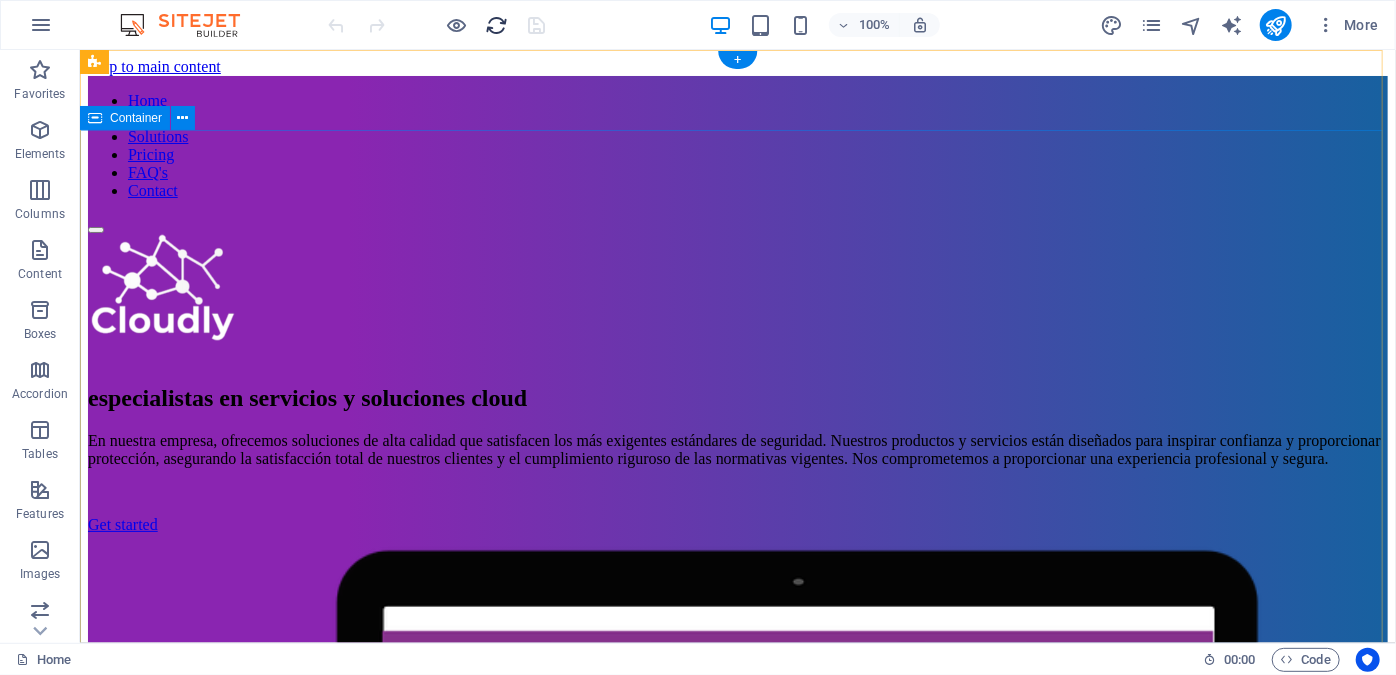 scroll, scrollTop: 0, scrollLeft: 0, axis: both 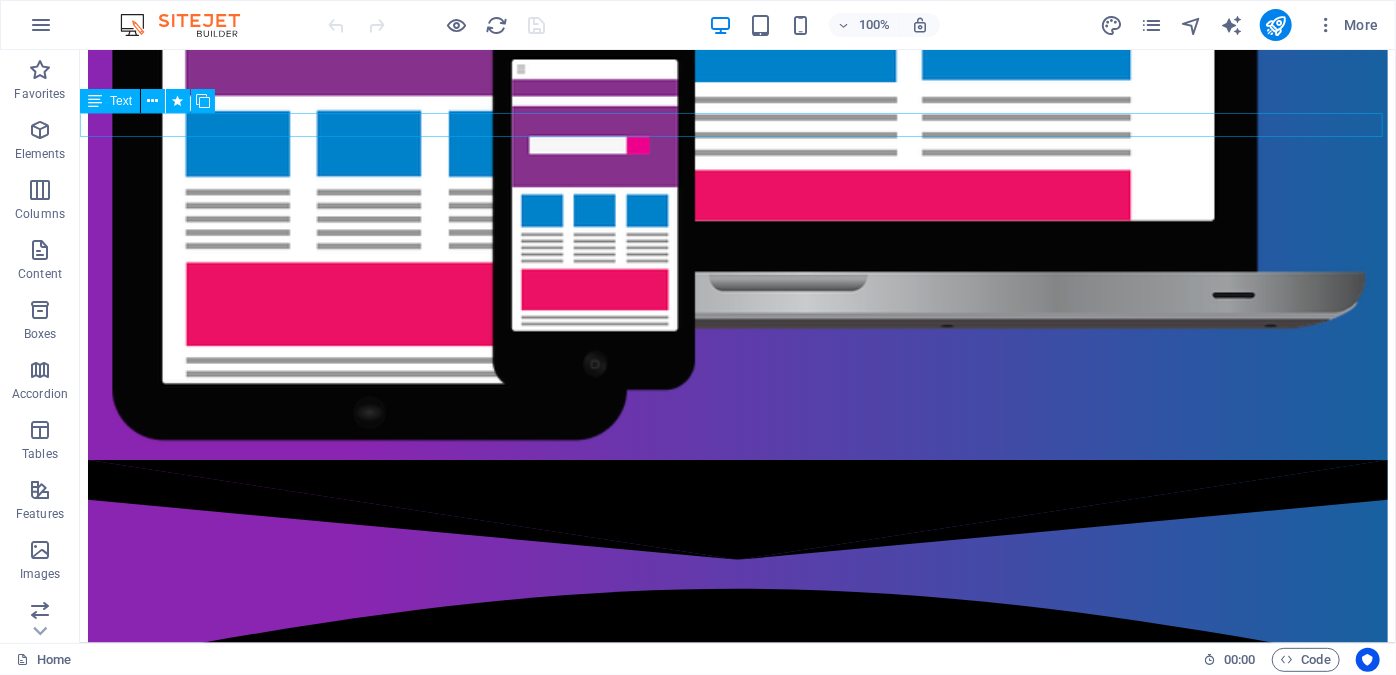 type 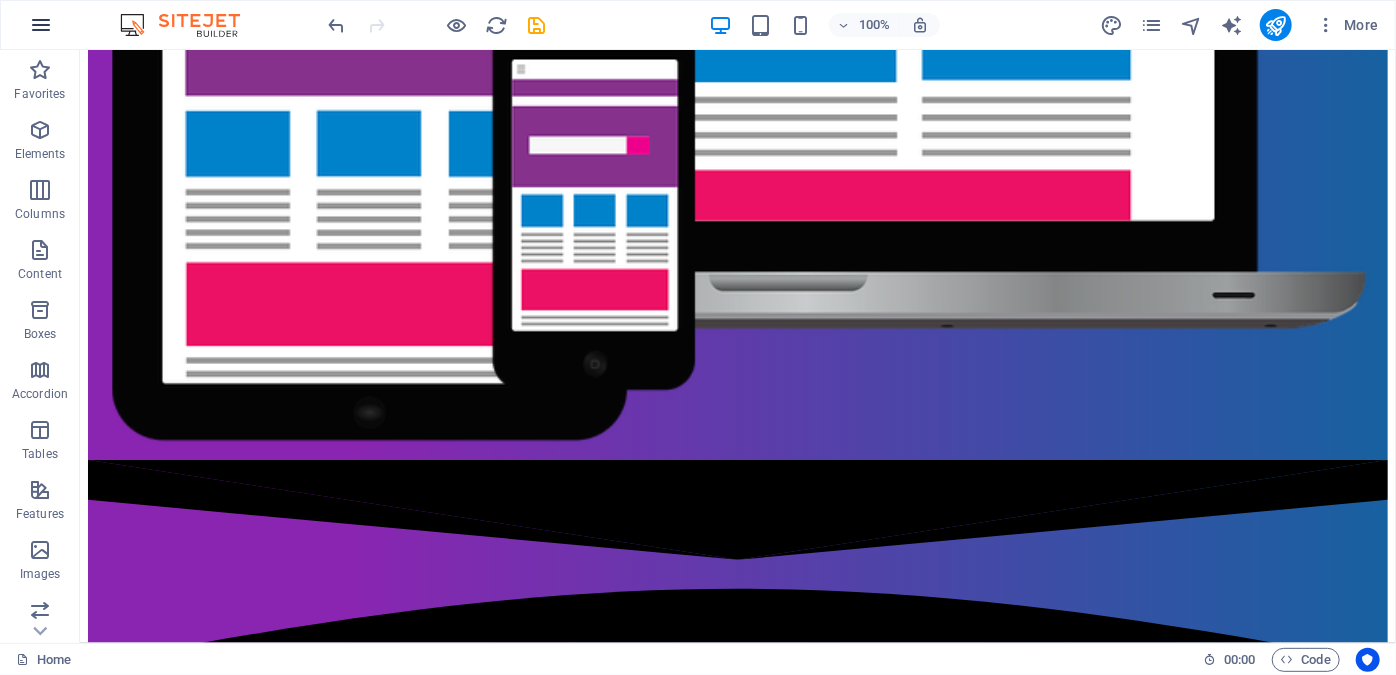 click at bounding box center (41, 25) 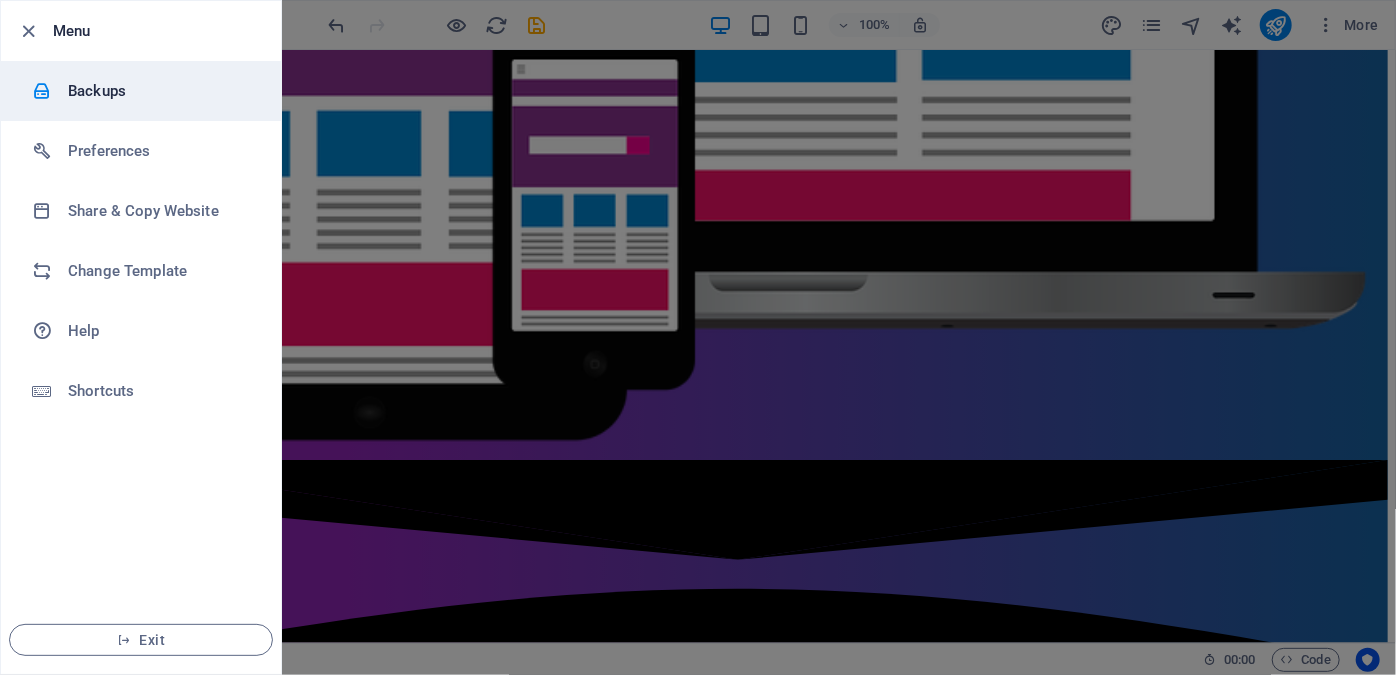 click on "Backups" at bounding box center (141, 91) 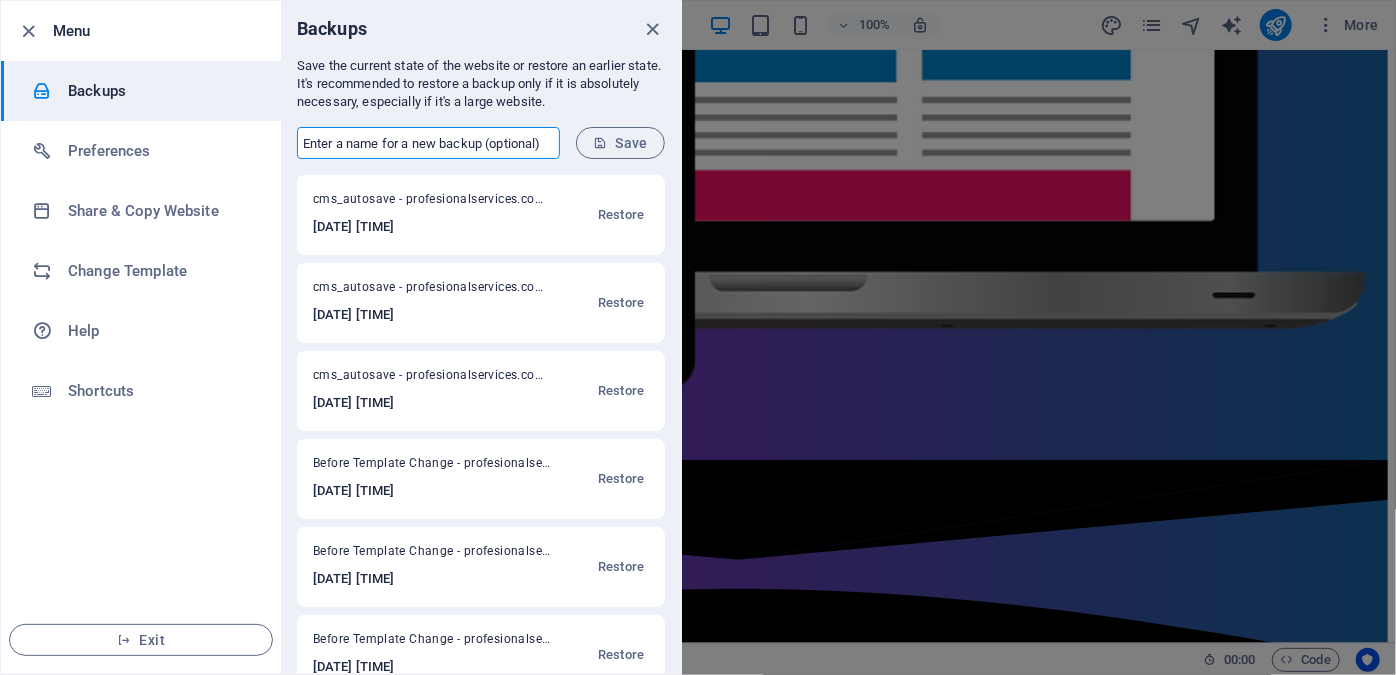 click at bounding box center (428, 143) 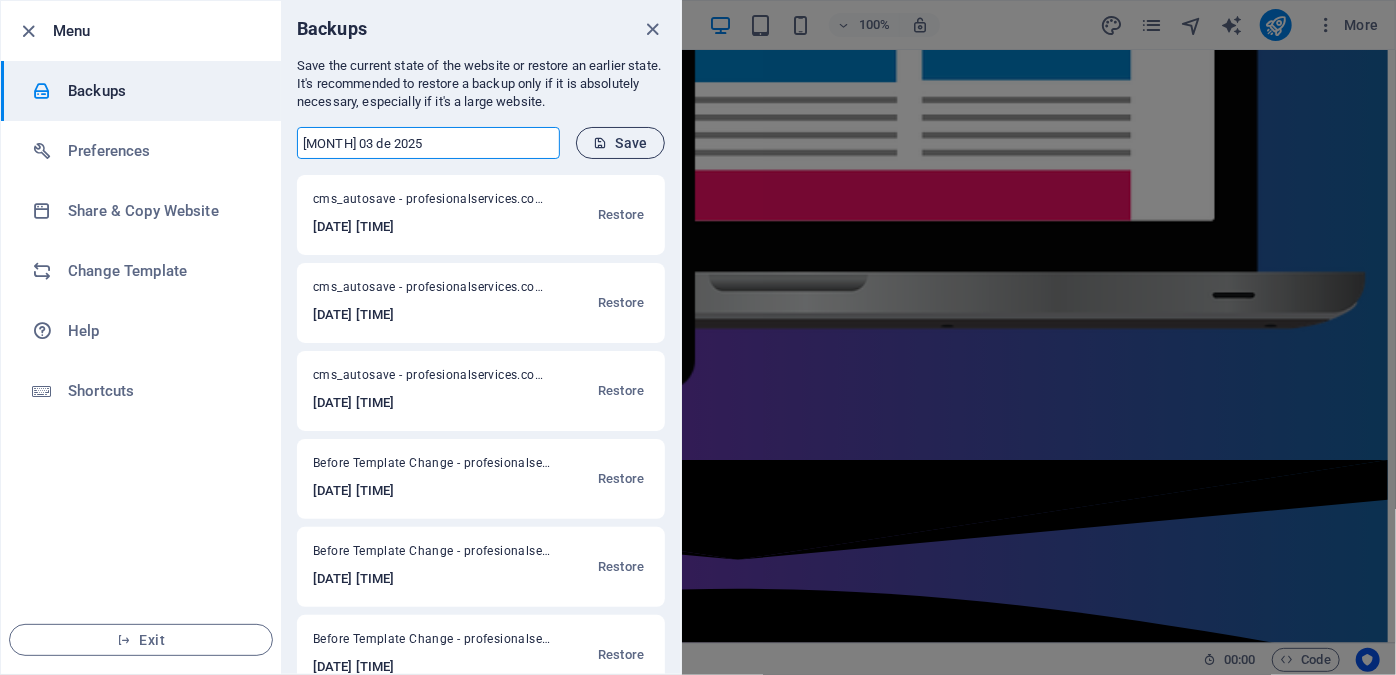 type on "agosto 03 de 2025" 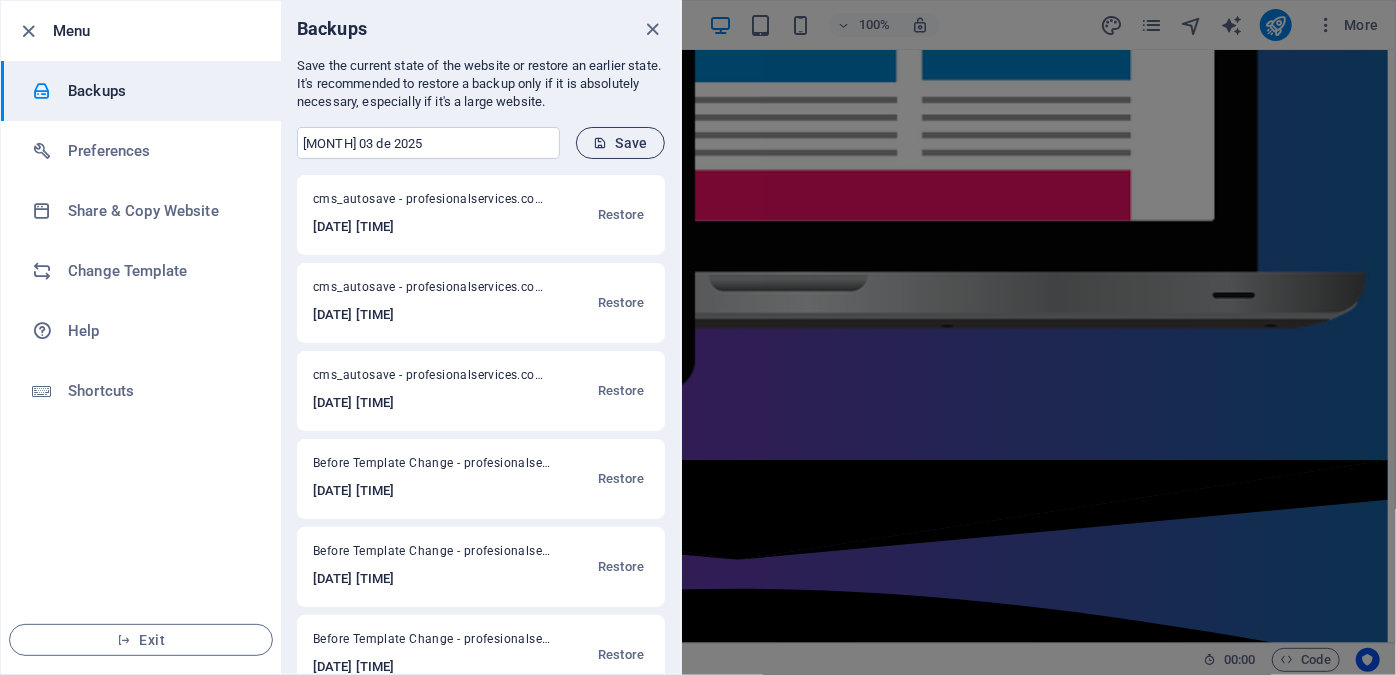 click on "Save" at bounding box center [620, 143] 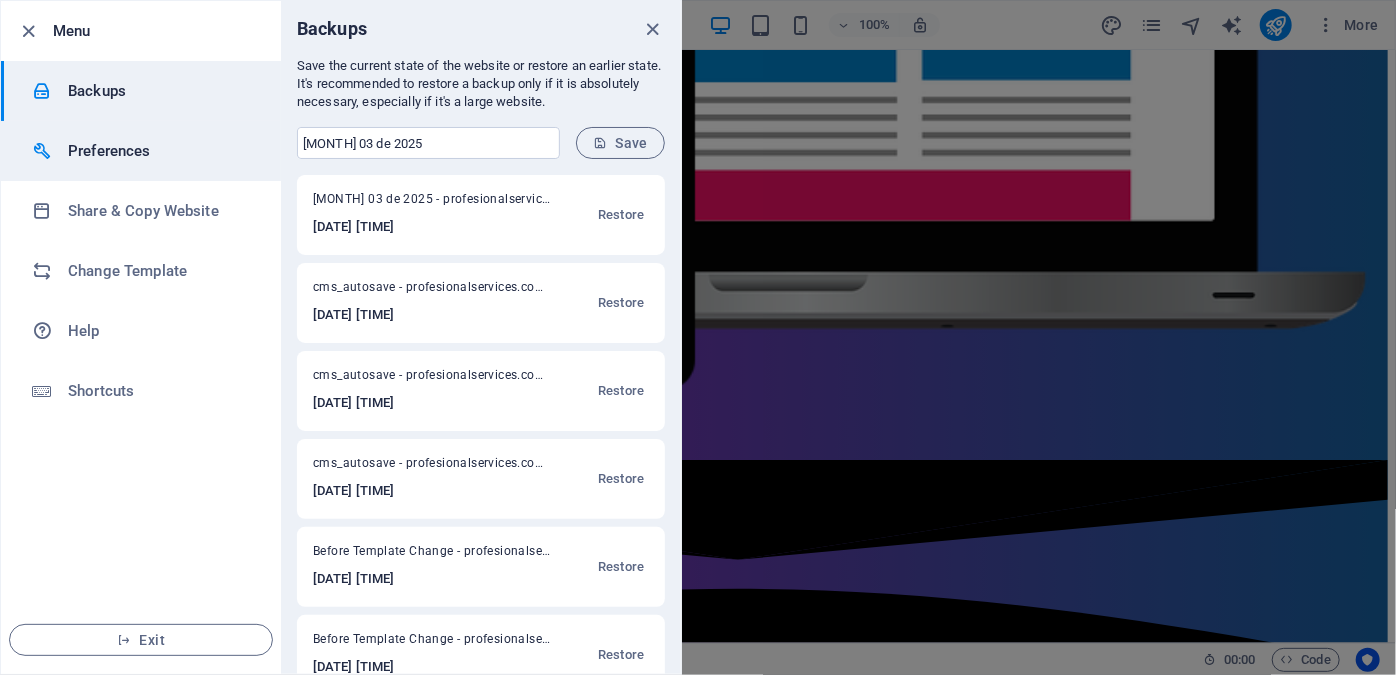 click on "Preferences" at bounding box center [160, 151] 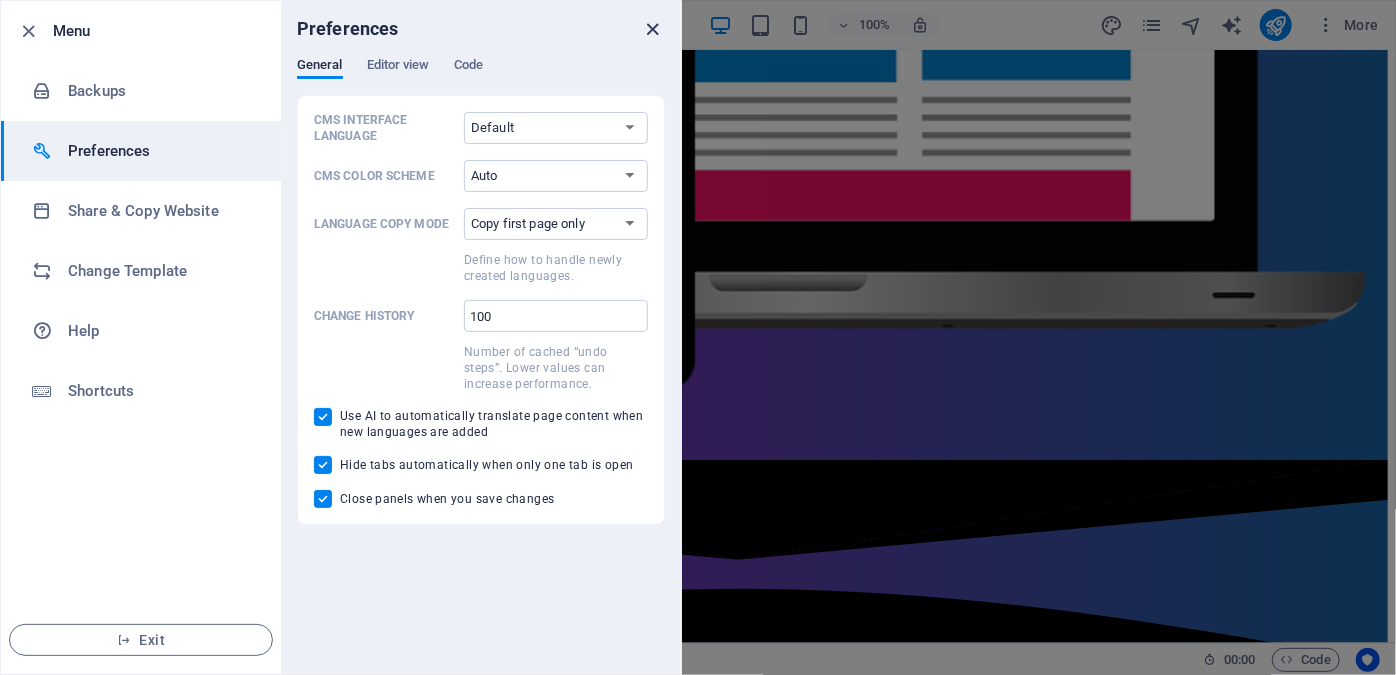 click at bounding box center (653, 29) 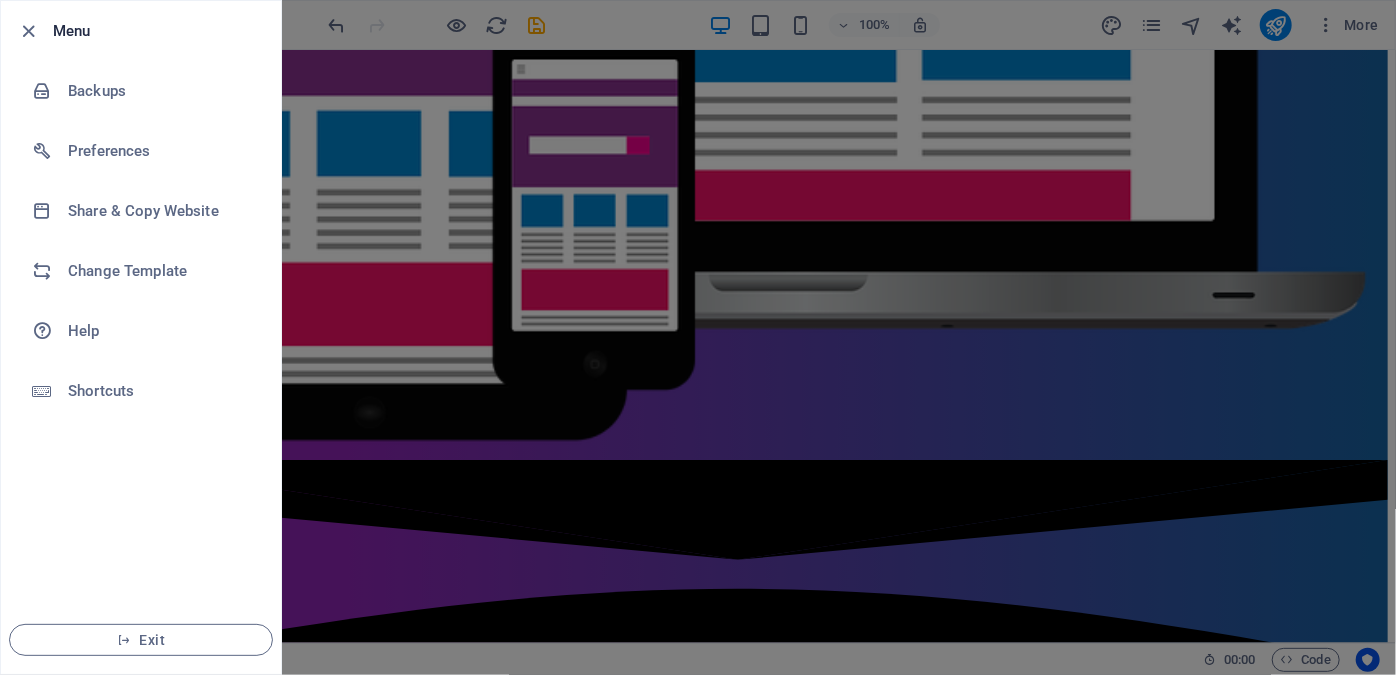 click at bounding box center (698, 337) 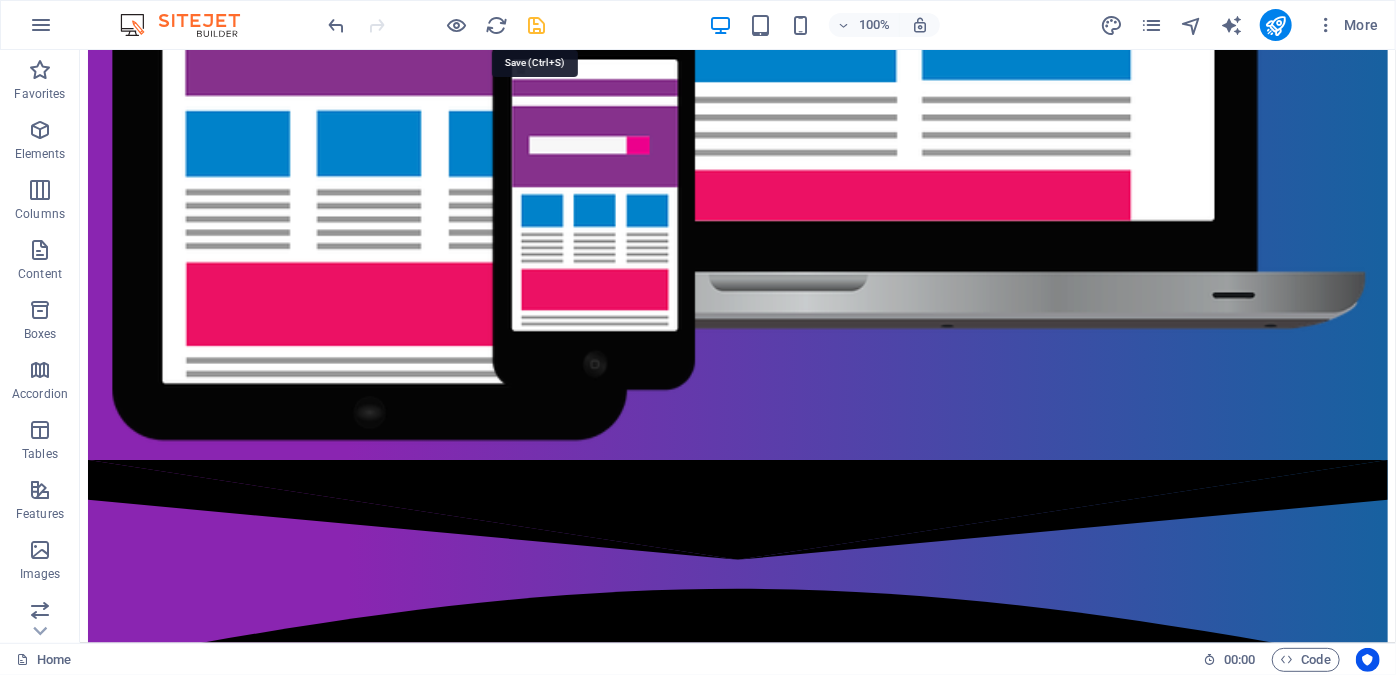 click at bounding box center [537, 25] 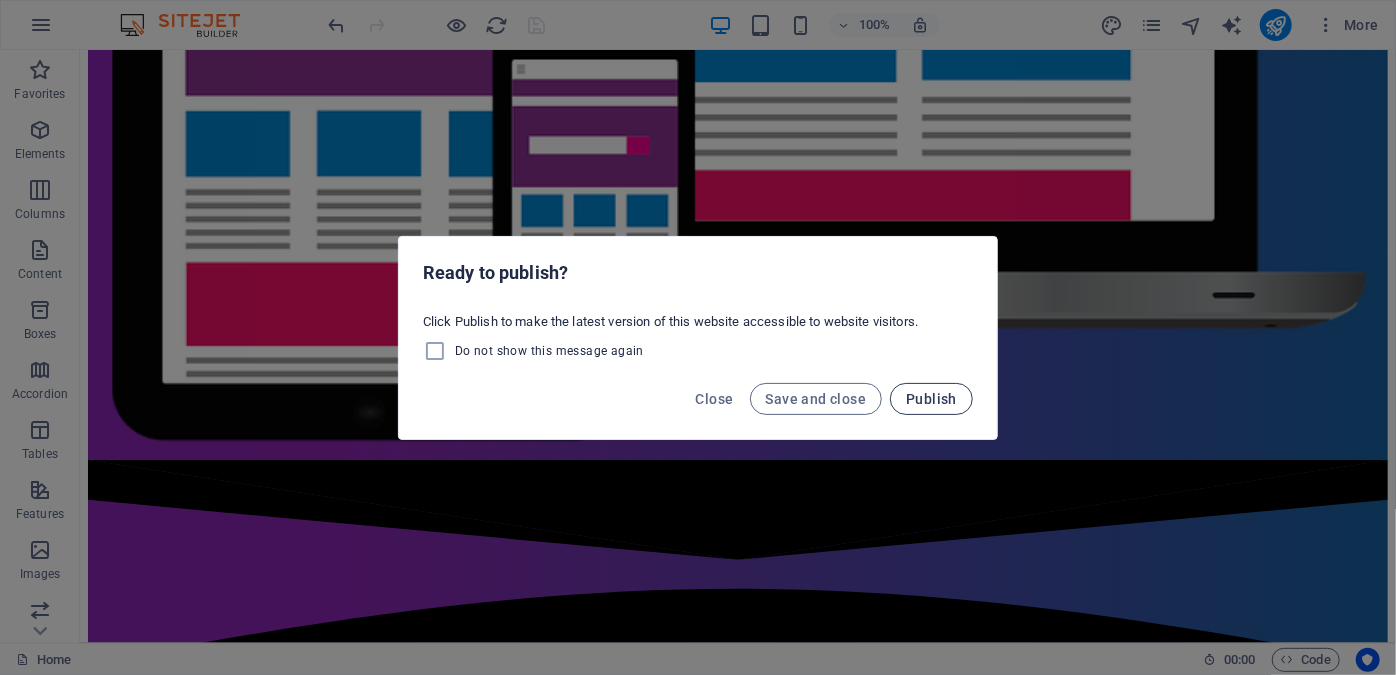 click on "Publish" at bounding box center [931, 399] 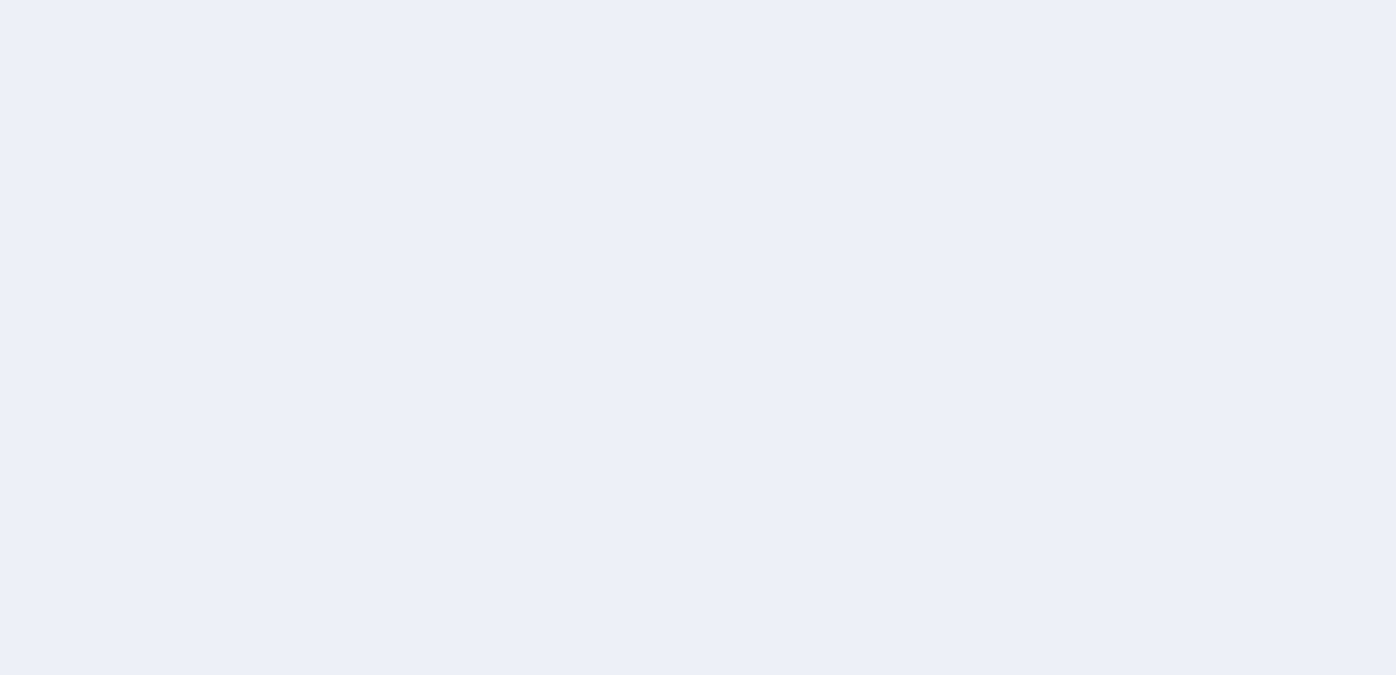 scroll, scrollTop: 0, scrollLeft: 0, axis: both 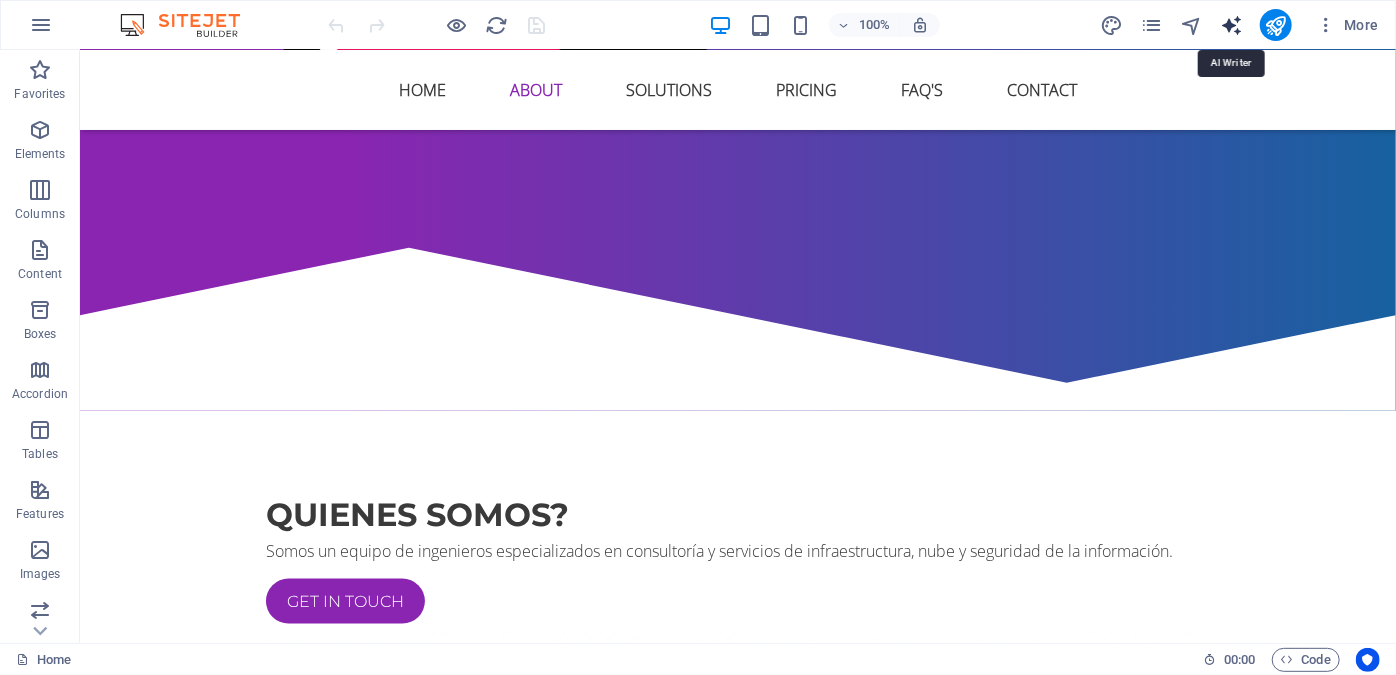 click at bounding box center (1231, 25) 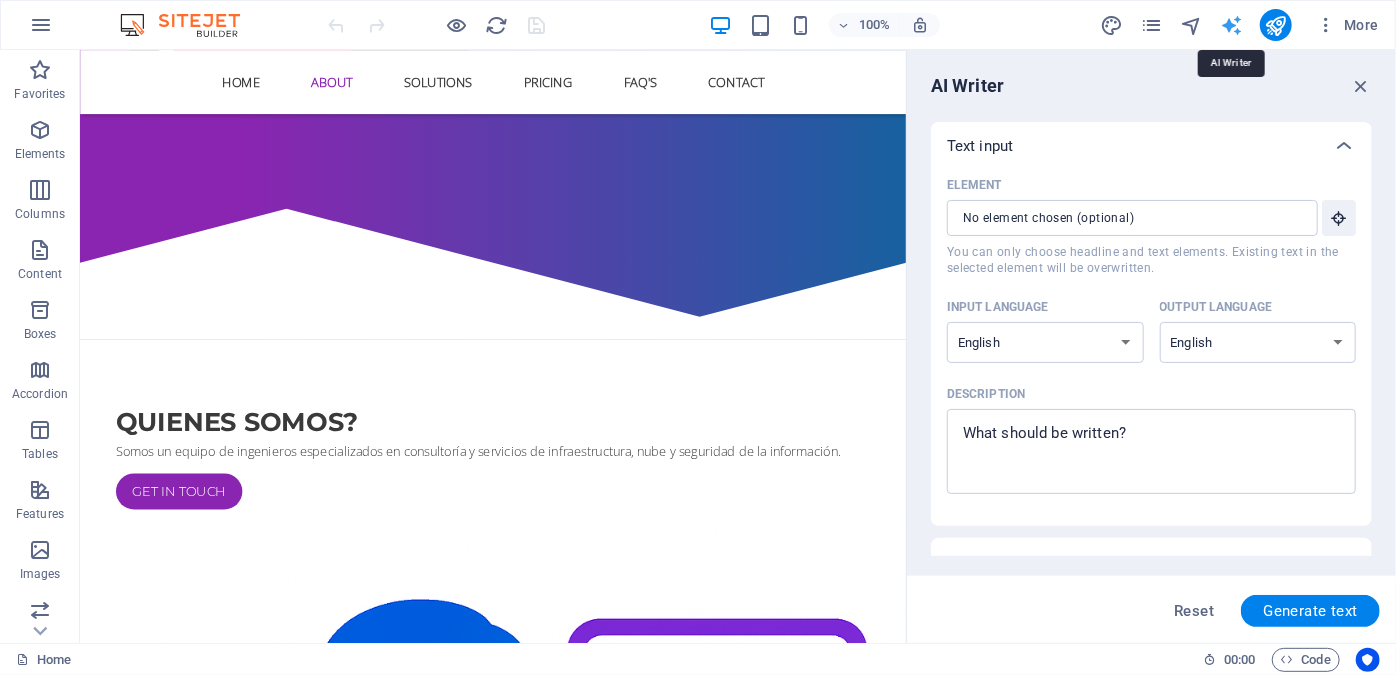 scroll, scrollTop: 0, scrollLeft: 0, axis: both 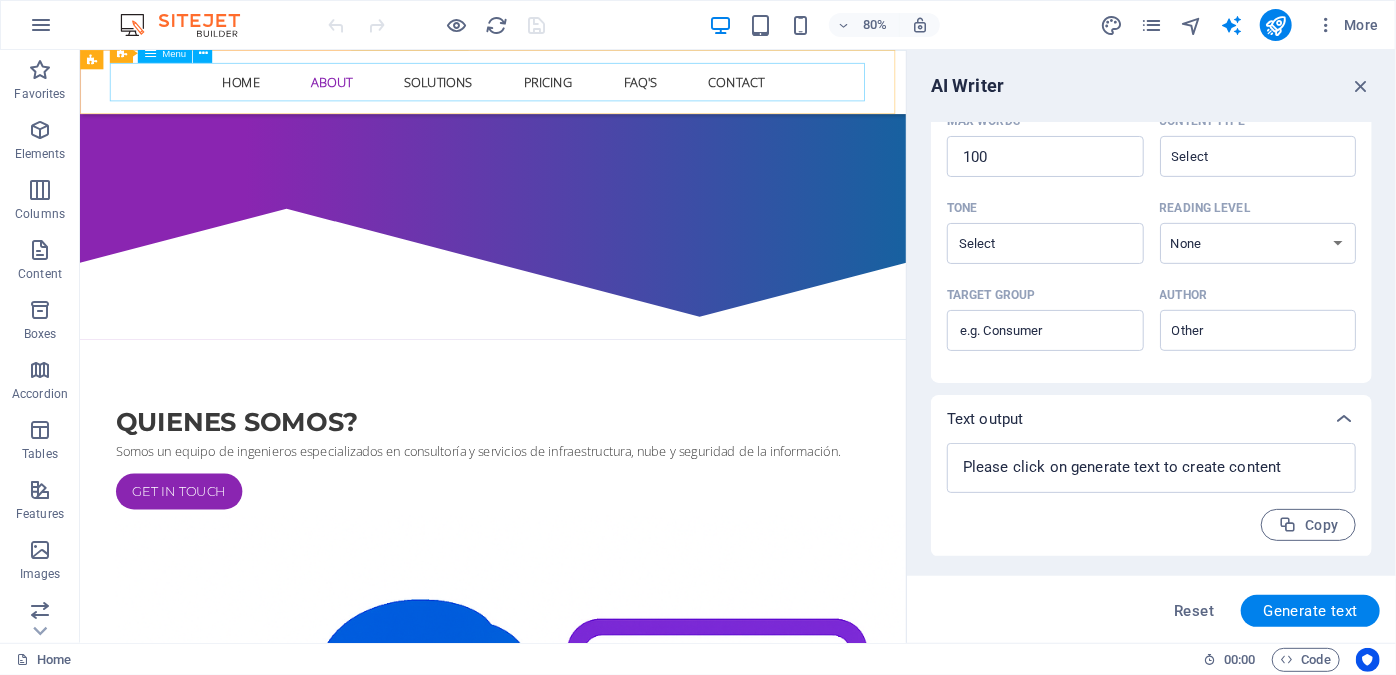 click on "Home About Solutions Pricing FAQ's Contact" at bounding box center [596, 89] 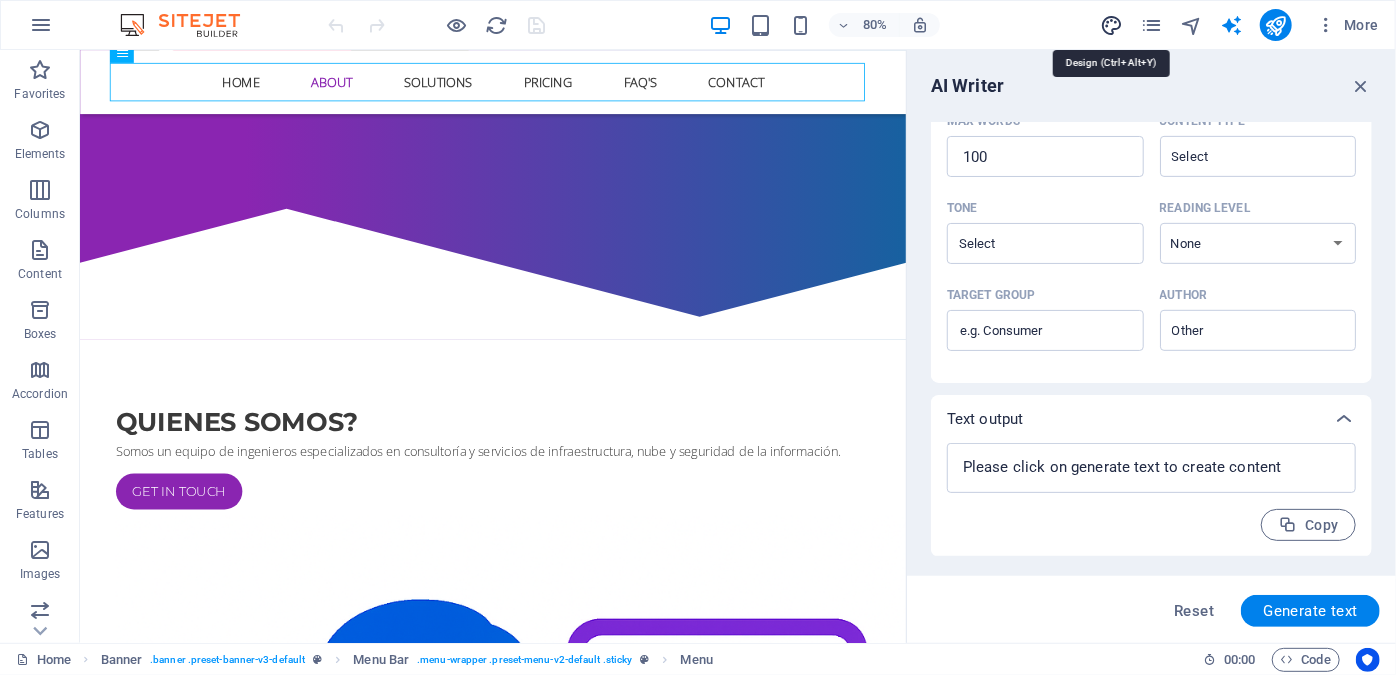 click at bounding box center (1111, 25) 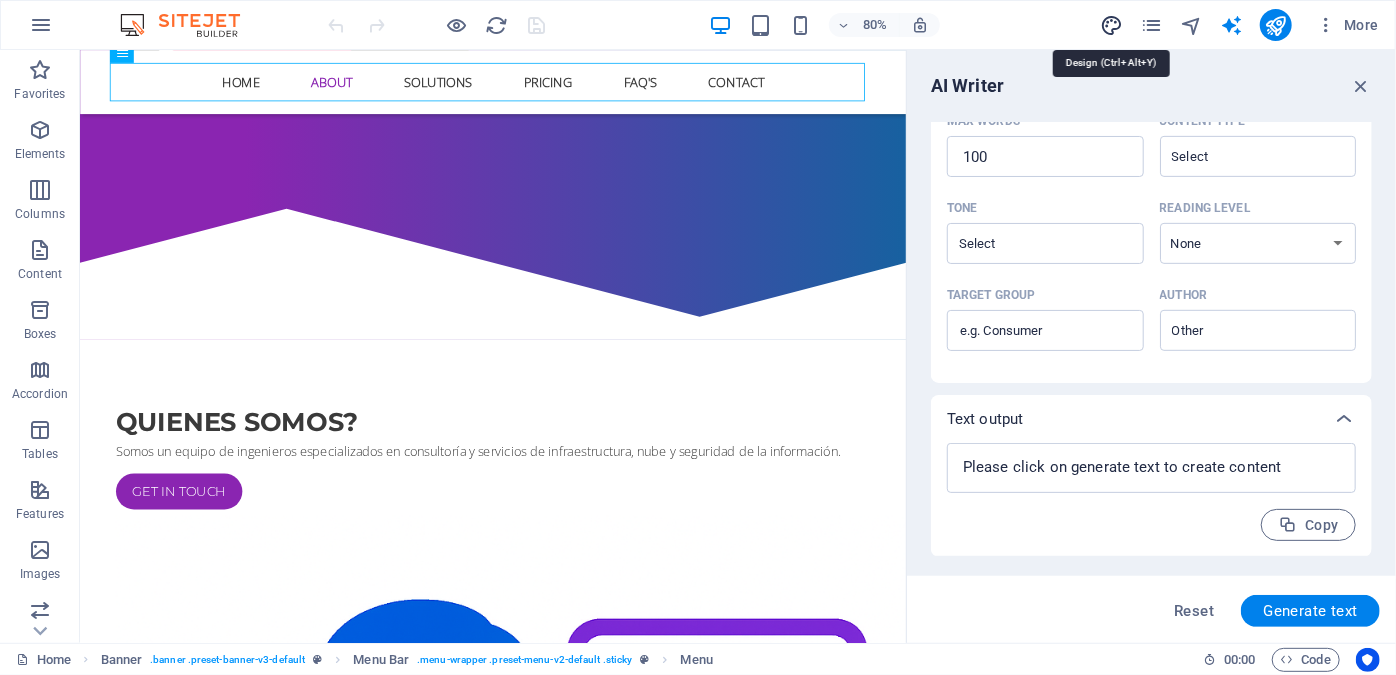select on "px" 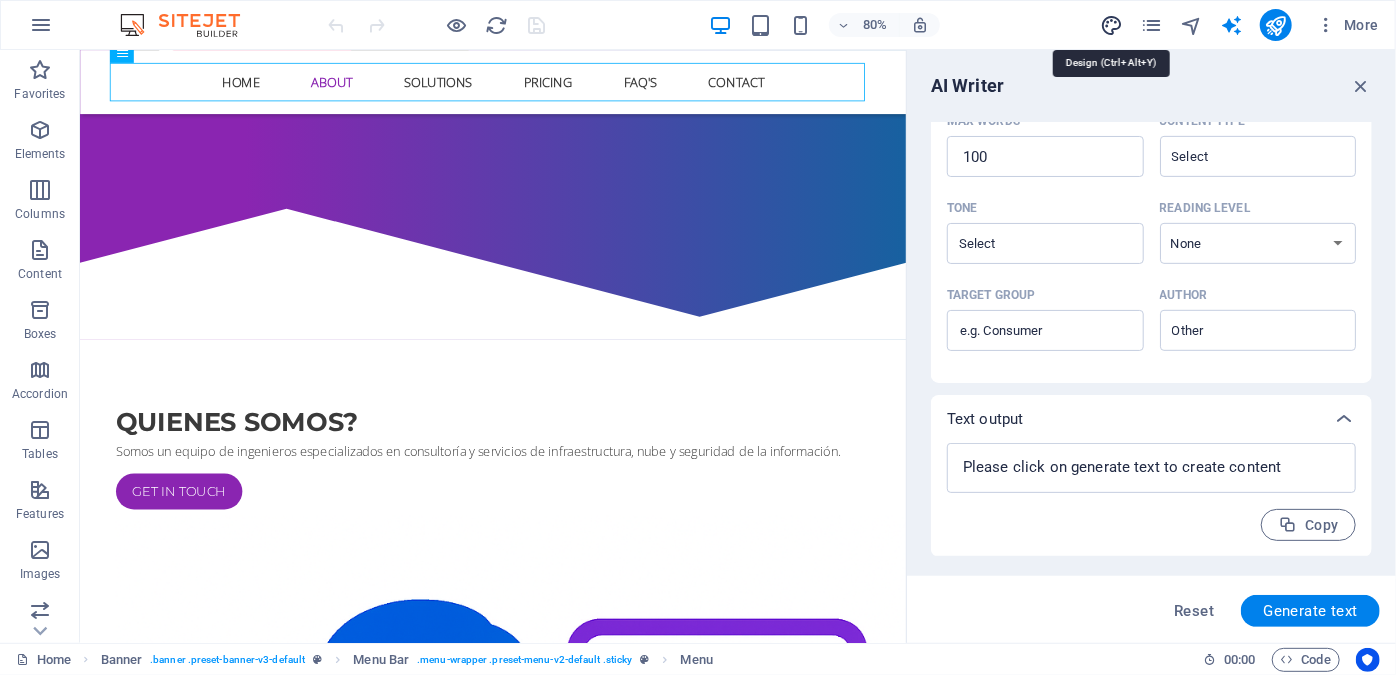 select on "400" 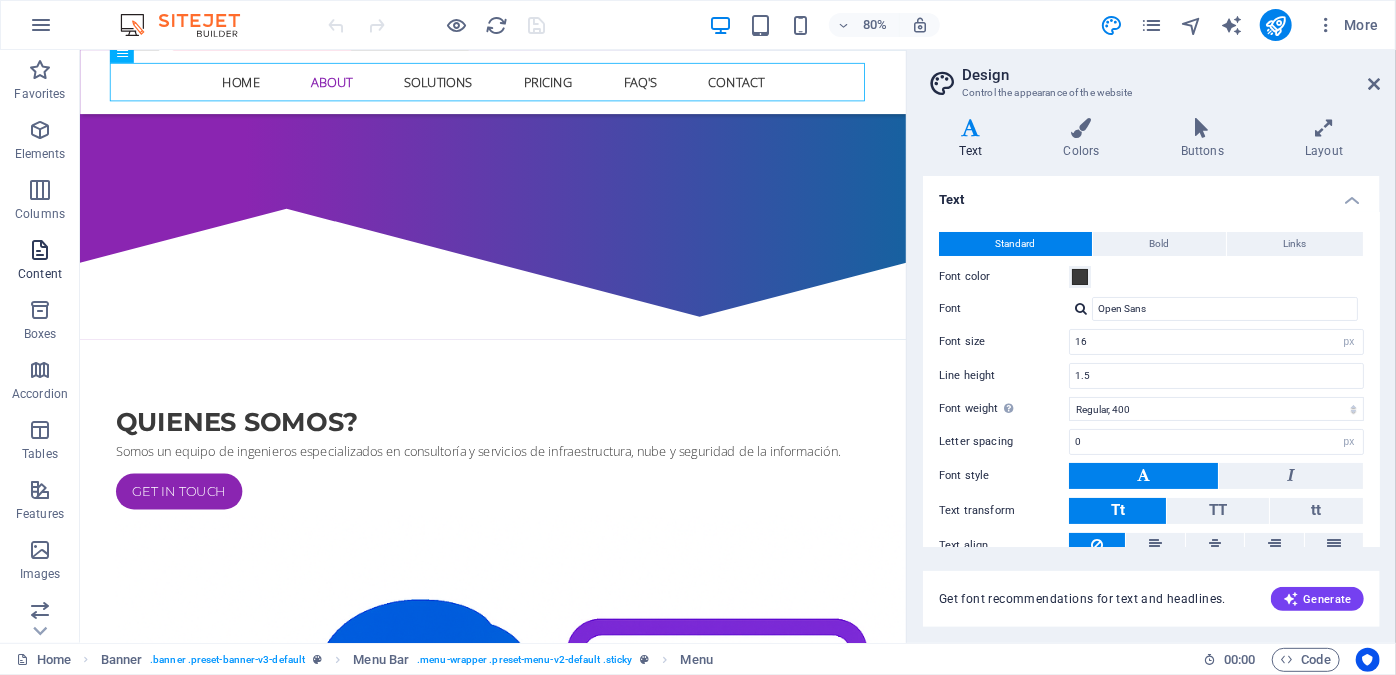 click on "Content" at bounding box center [40, 262] 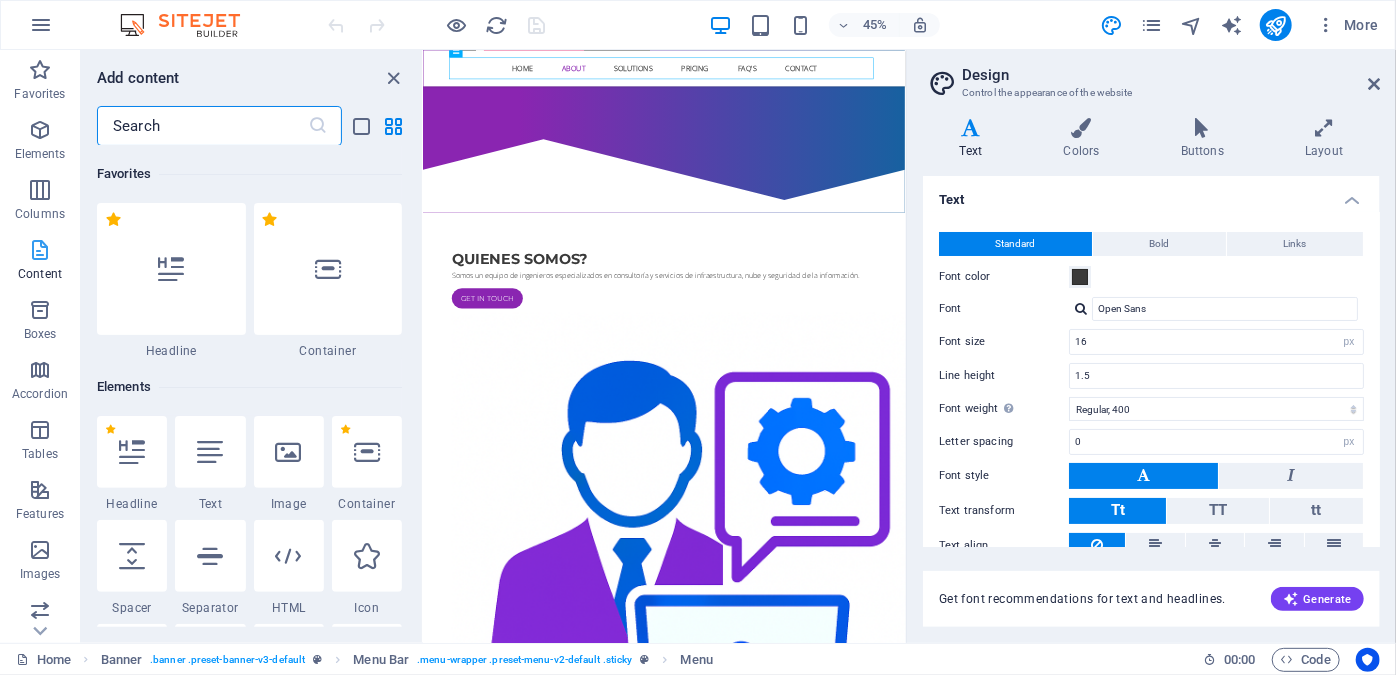 scroll, scrollTop: 1250, scrollLeft: 0, axis: vertical 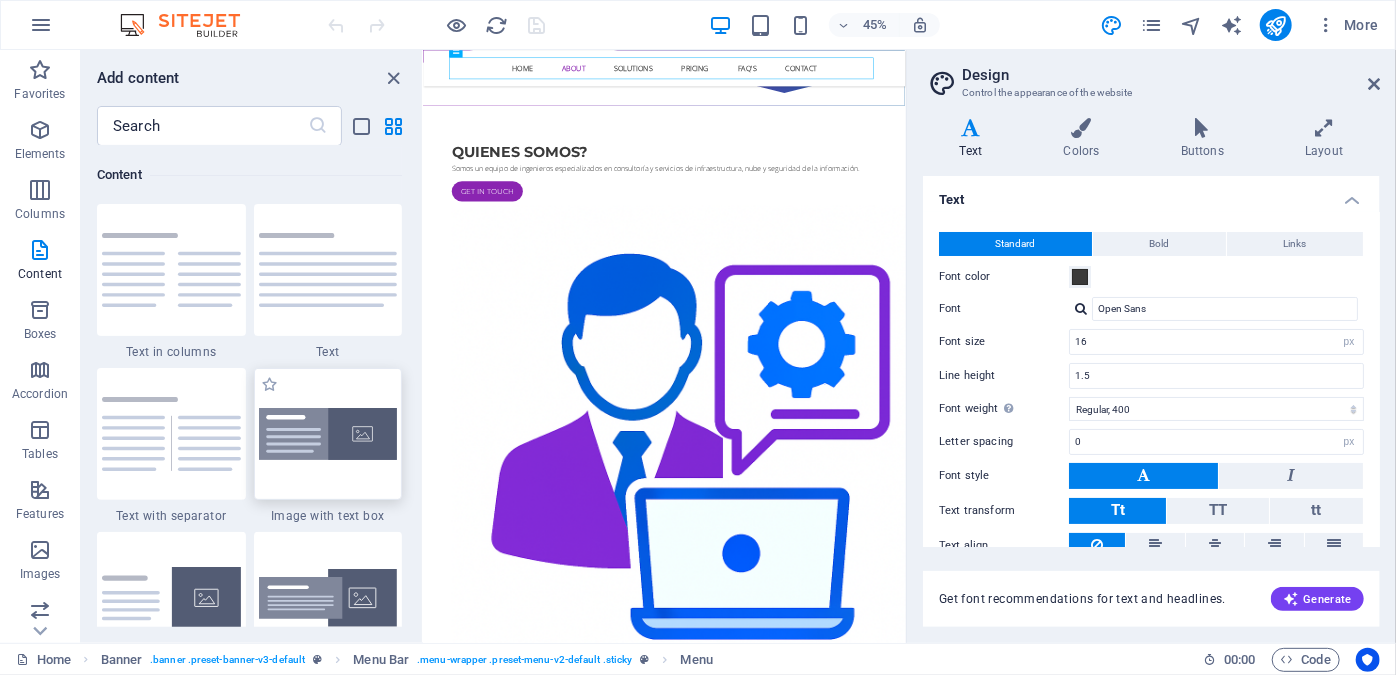 click at bounding box center (328, 434) 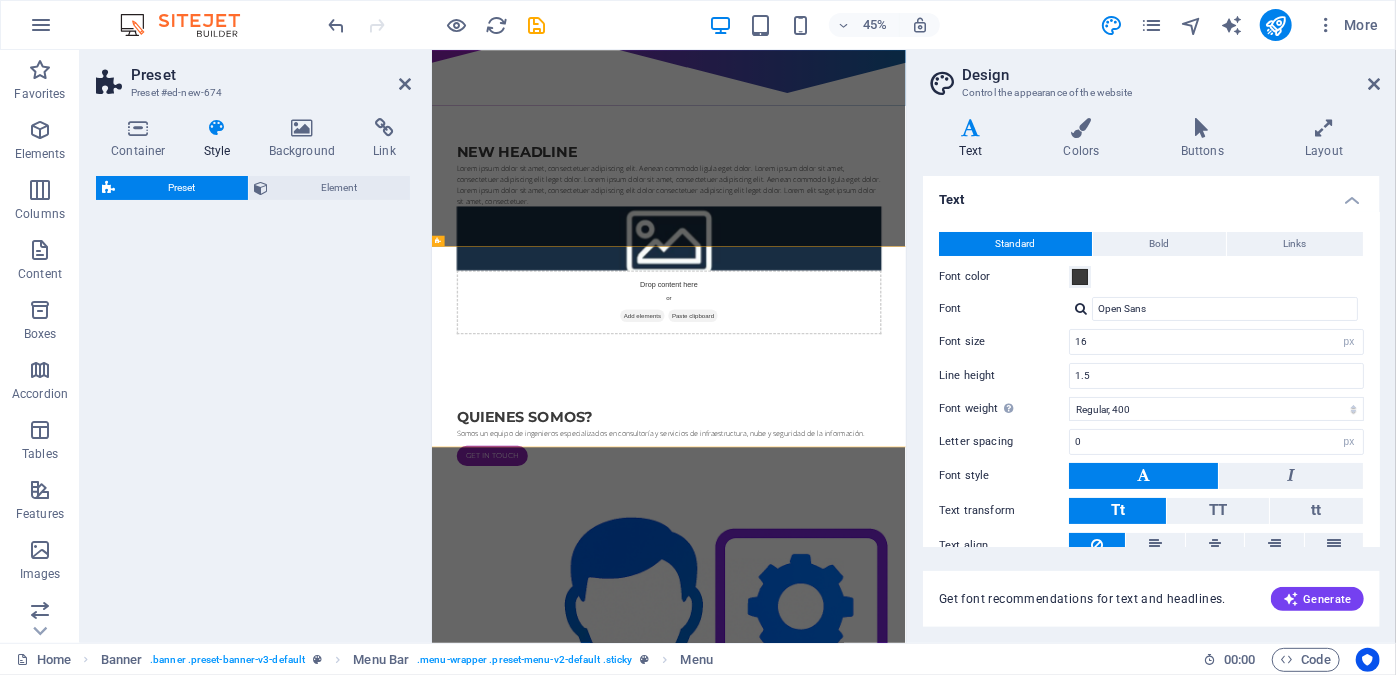 select on "rem" 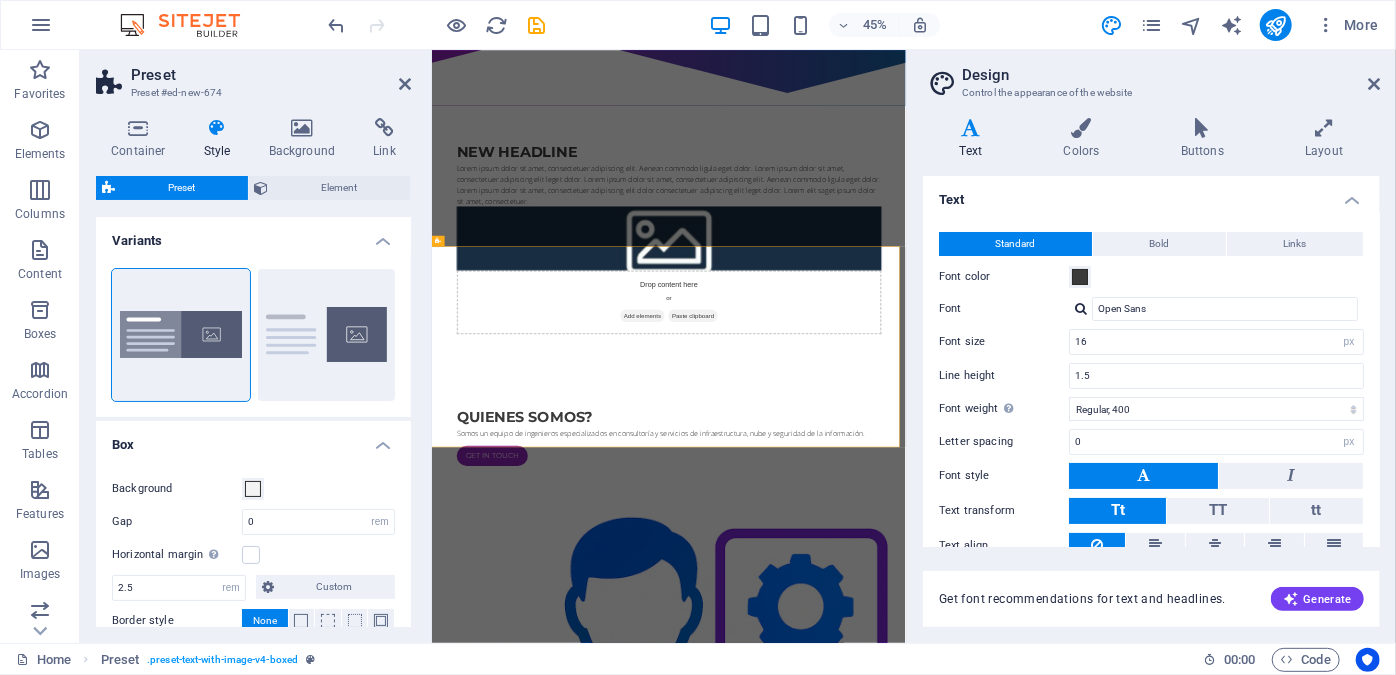 scroll, scrollTop: 749, scrollLeft: 0, axis: vertical 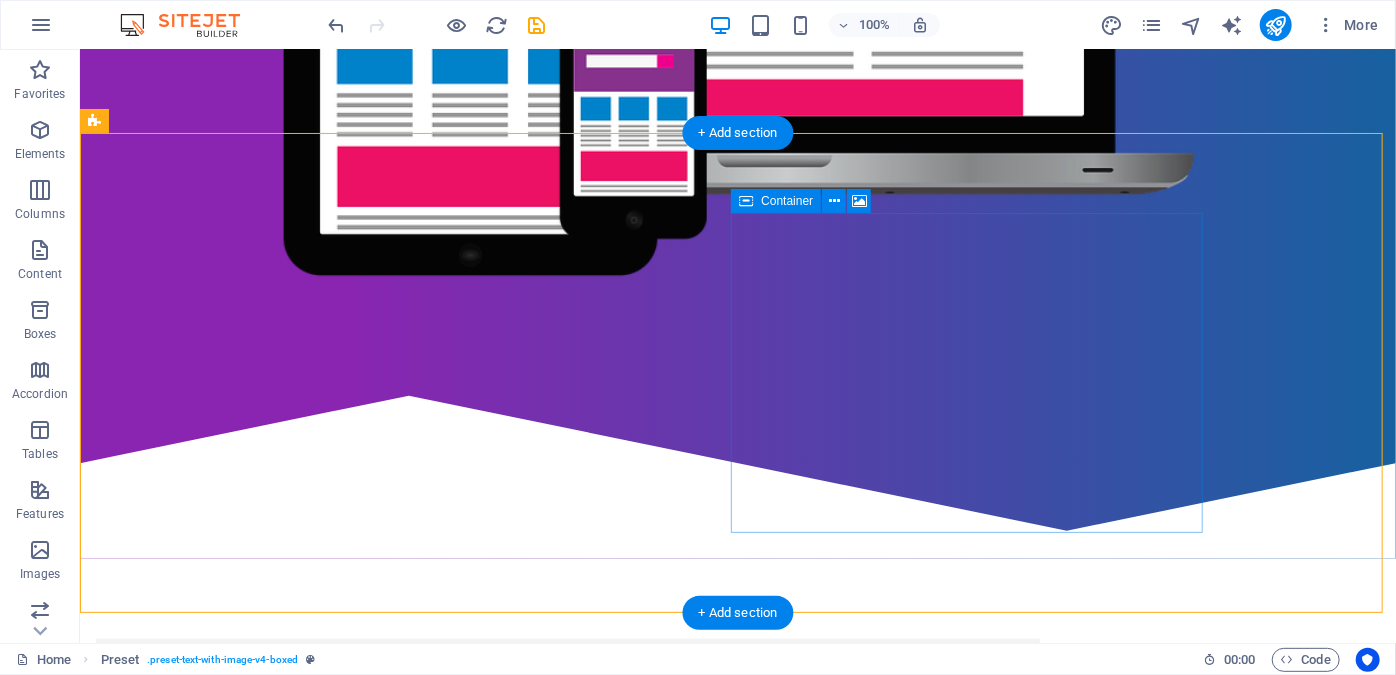 click on "Drop content here or  Add elements  Paste clipboard" at bounding box center [567, 1253] 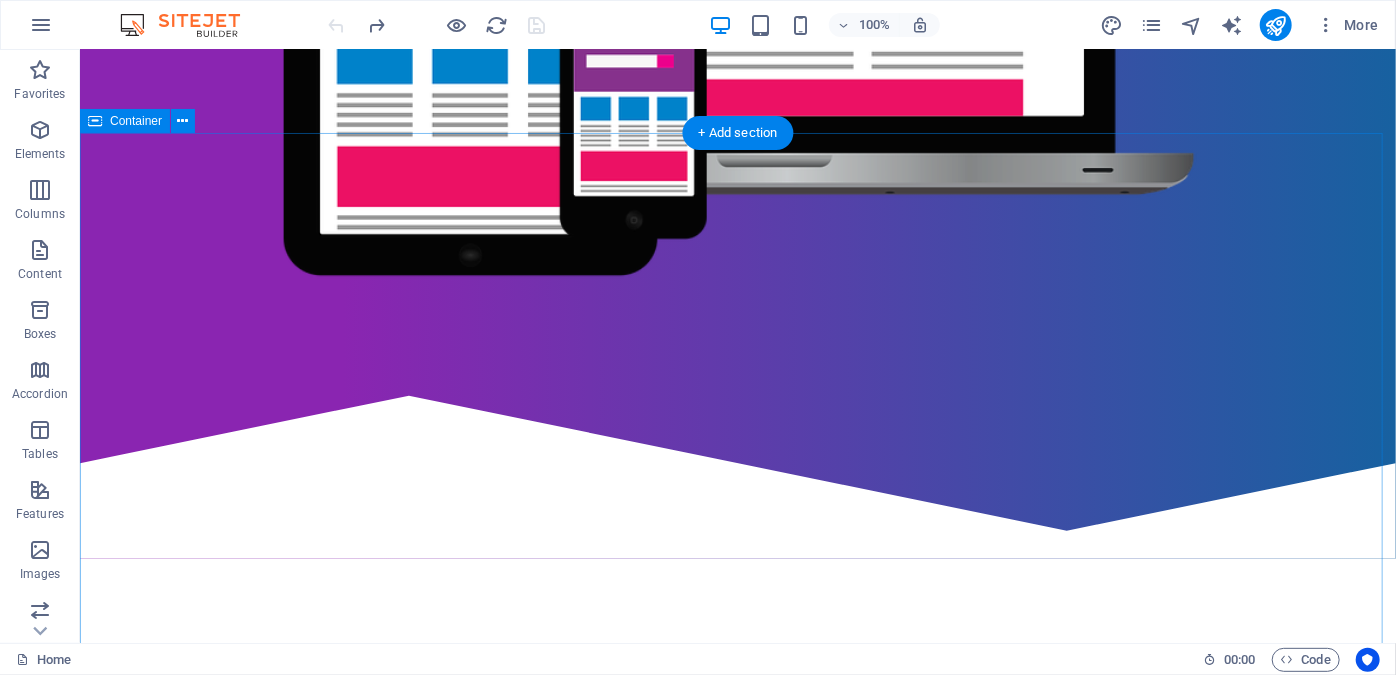 click on "Quienes somos? Somos un equipo de ingenieros especializados en consultoría y servicios de infraestructura, nube y seguridad de la información. Get in touch Cloud  solutions  Impulsamos la transformación digital de tu negocio con soluciones en la nube seguras, escalables y de alto rendimiento. Desde la migración hasta la optimización de entornos cloud, garantizamos disponibilidad, eficiencia y el cumplimiento de los más altos estándares de seguridad. Security solutions Protegemos tus sistemas, datos y aplicaciones con soluciones avanzadas de ciberseguridad. Implementamos estrategias integrales para prevenir amenazas, asegurar el cumplimiento normativo y generar confianza en cada interacción digital. Web solutions Diseñamos y desarrollamos plataformas web modernas, funcionales y seguras que potencian la presencia digital de tu empresa. Creamos experiencias intuitivas y adaptadas a las necesidades de tu negocio, siempre priorizando el rendimiento y la protección de los usuarios." at bounding box center [737, 2009] 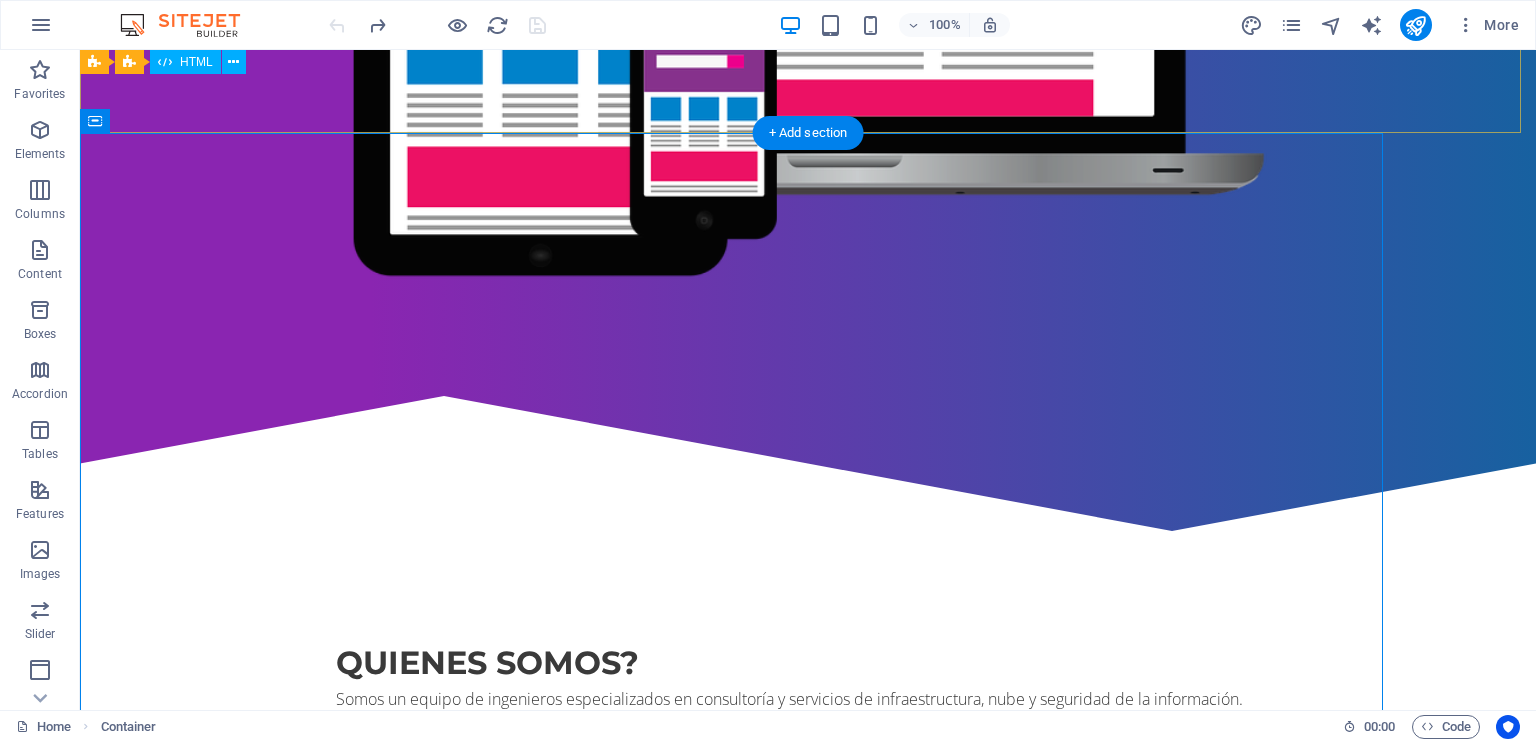 scroll, scrollTop: 864, scrollLeft: 0, axis: vertical 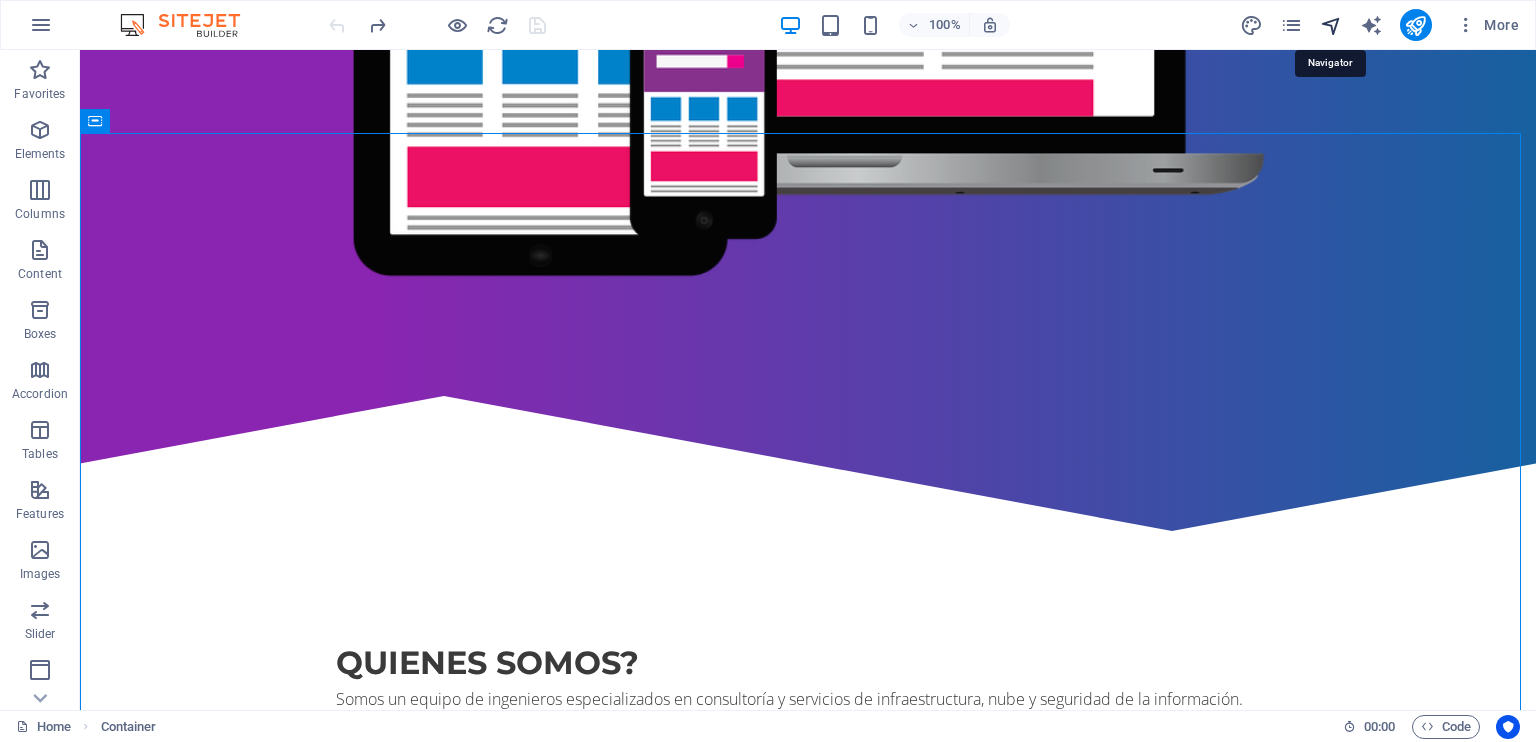 click at bounding box center (1331, 25) 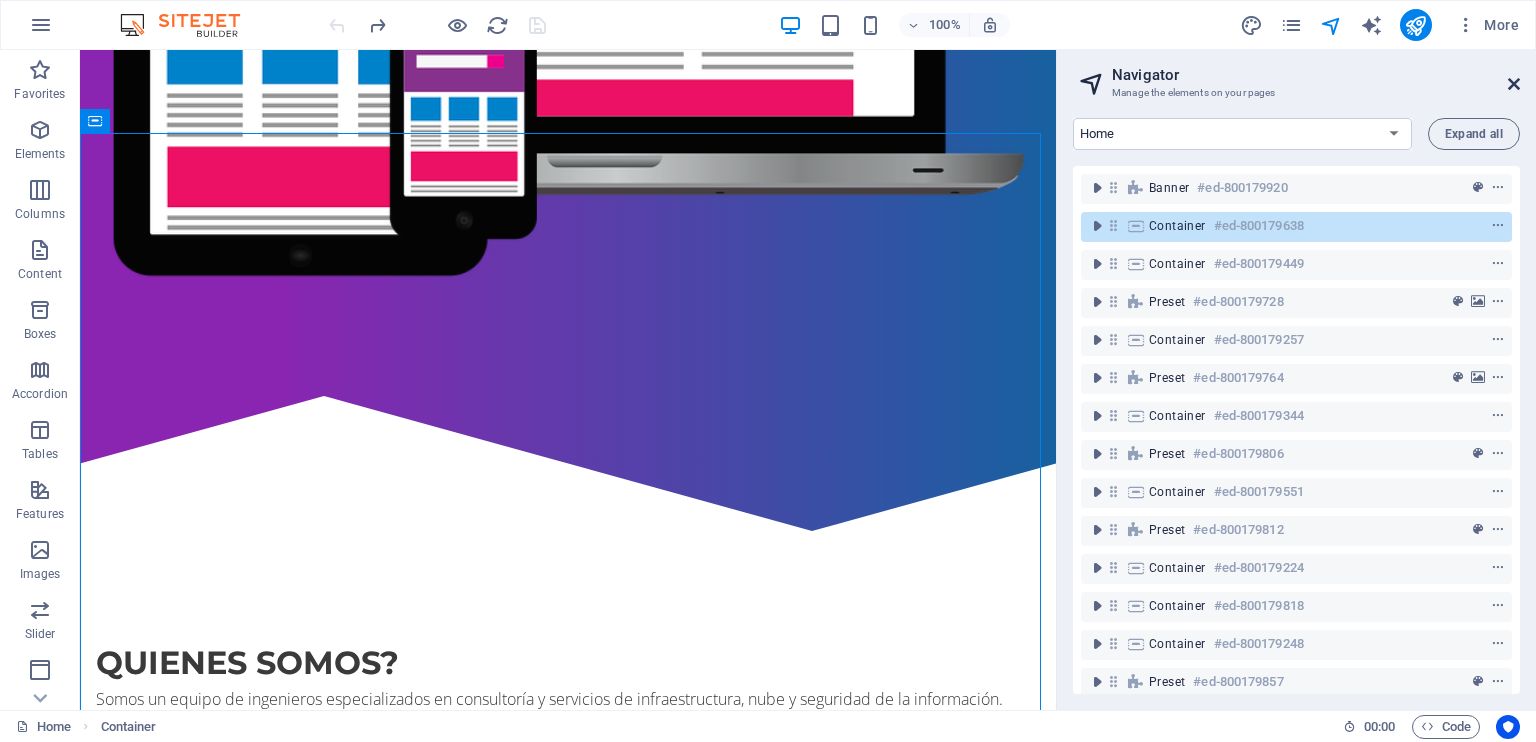 click at bounding box center [1514, 84] 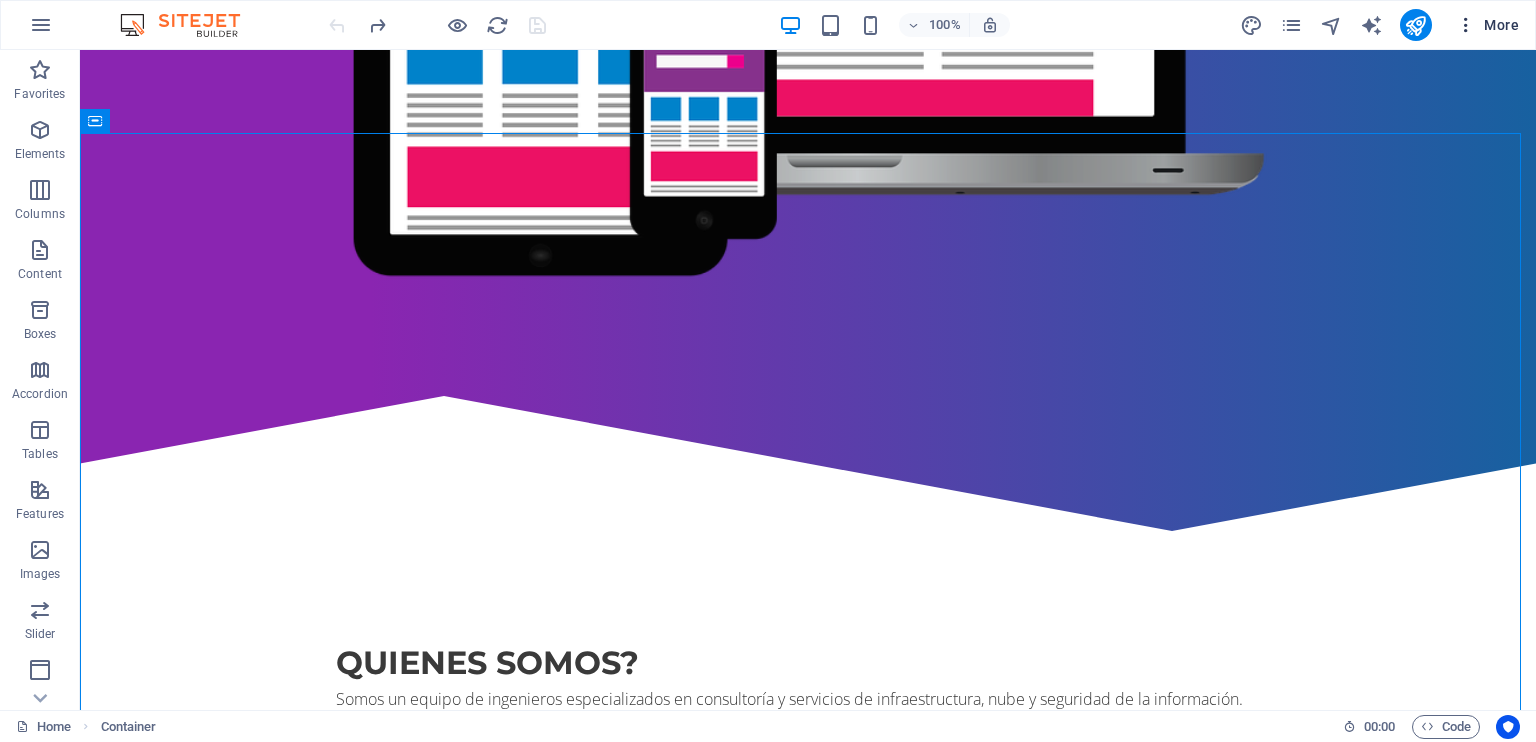 click at bounding box center [1466, 25] 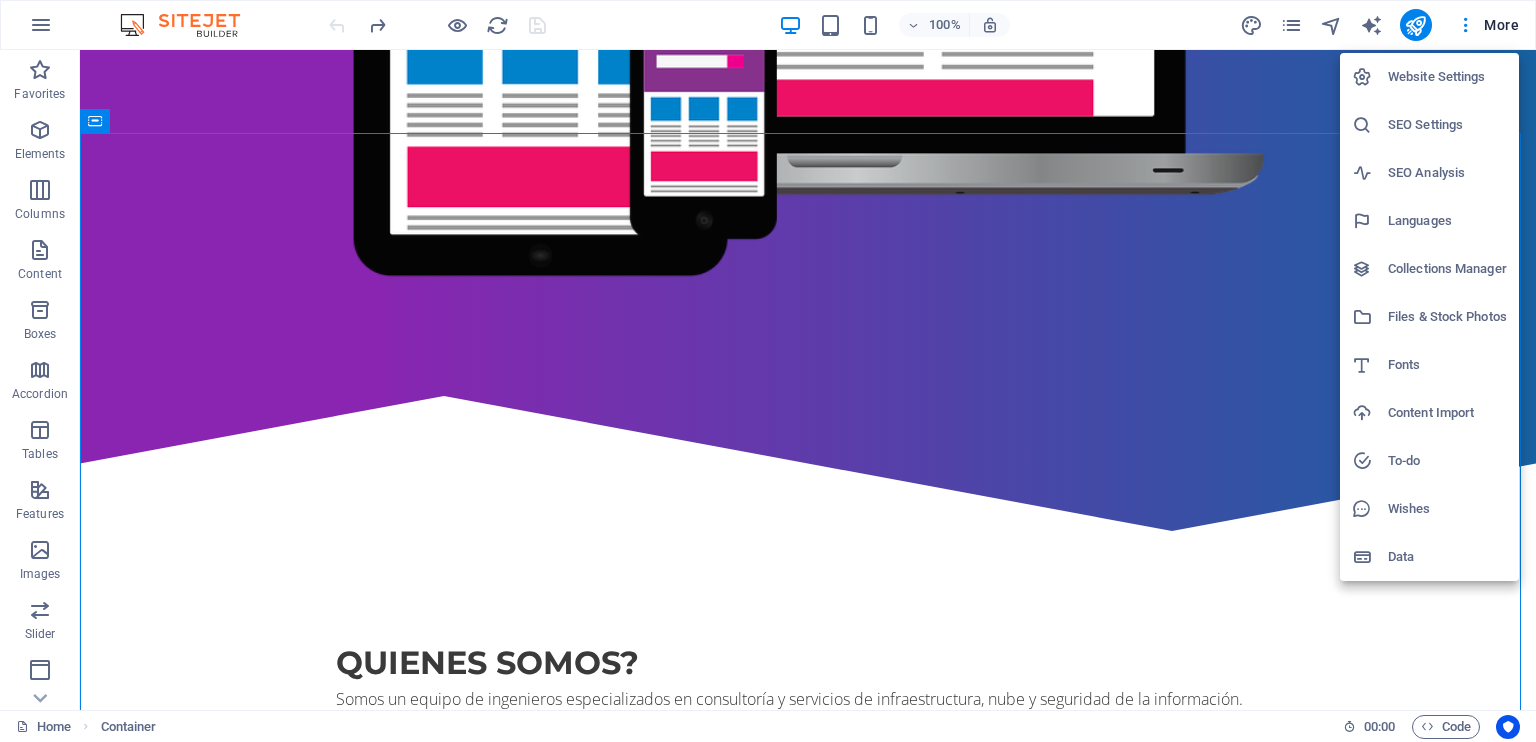 click on "Website Settings" at bounding box center (1447, 77) 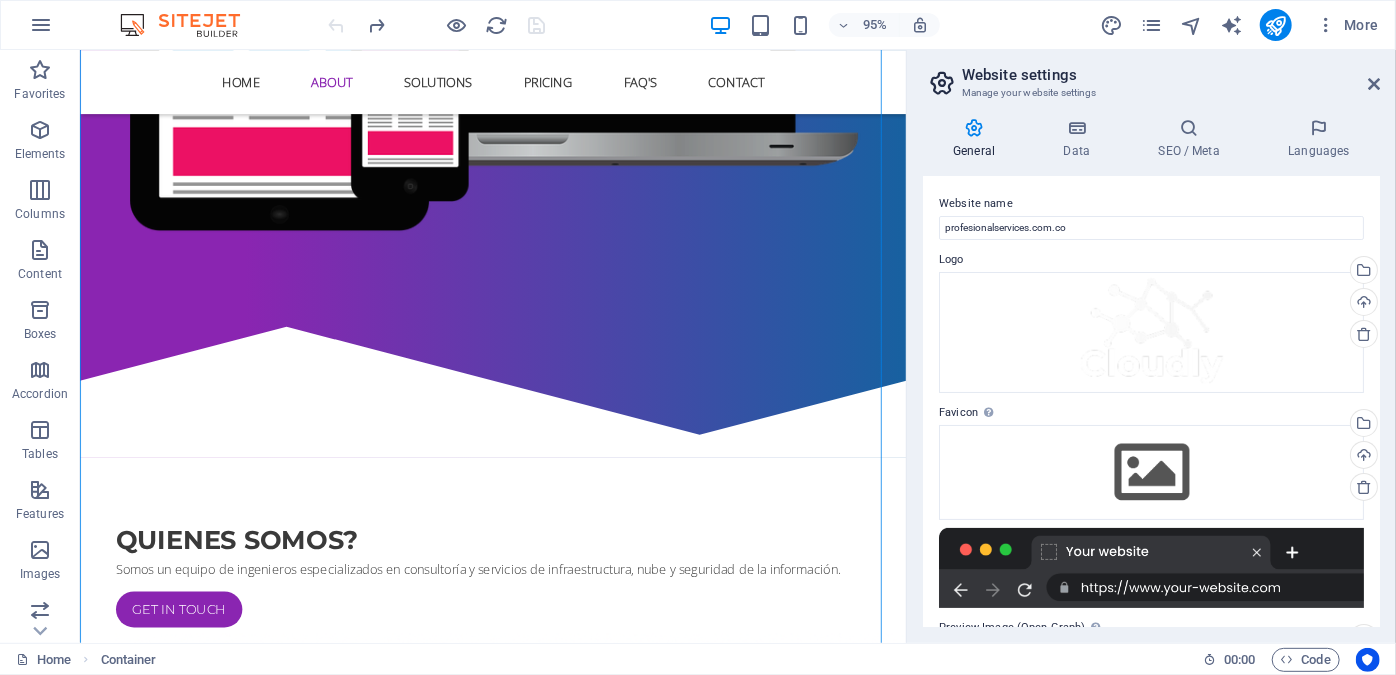 scroll, scrollTop: 1013, scrollLeft: 0, axis: vertical 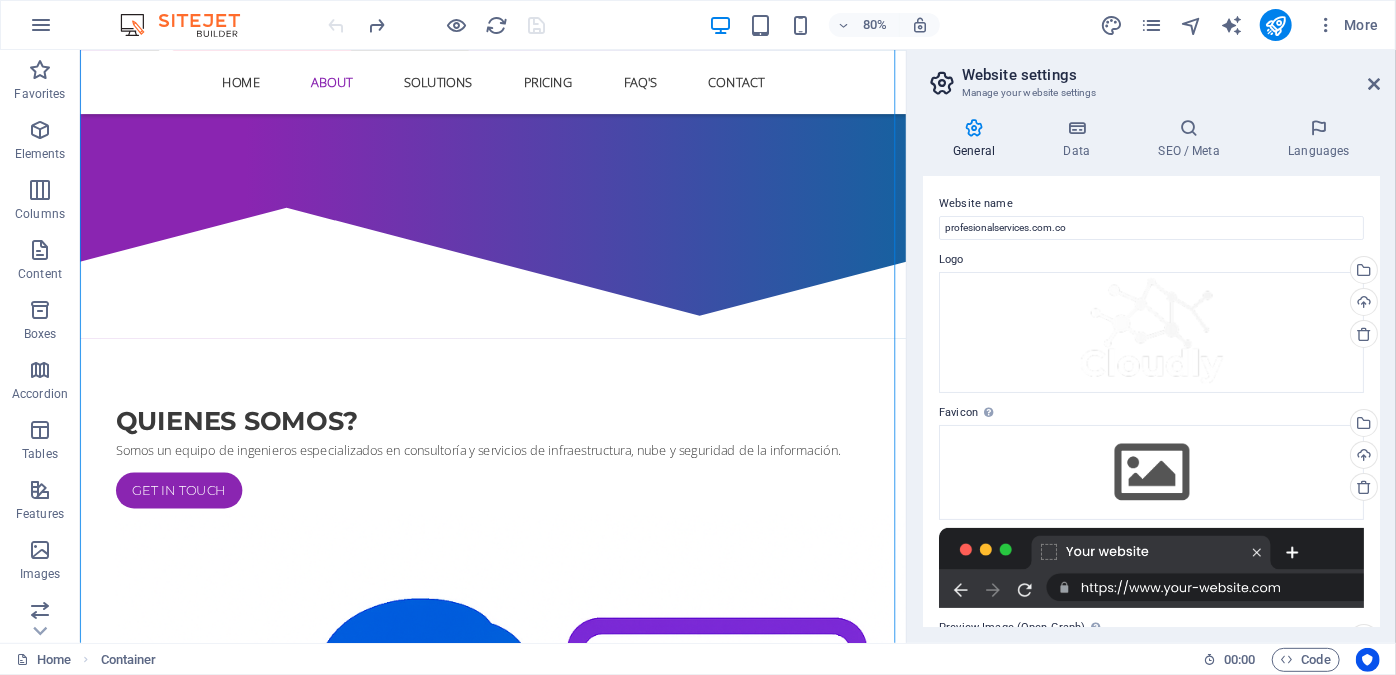 click on "Website settings Manage your website settings  General  Data  SEO / Meta  Languages Website name [DOMAIN] Logo Drag files here, click to choose files or select files from Files or our free stock photos & videos Select files from the file manager, stock photos, or upload file(s) Upload Favicon Set the favicon of your website here. A favicon is a small icon shown in the browser tab next to your website title. It helps visitors identify your website. Drag files here, click to choose files or select files from Files or our free stock photos & videos Select files from the file manager, stock photos, or upload file(s) Upload Preview Image (Open Graph) This image will be shown when the website is shared on social networks Drag files here, click to choose files or select files from Files or our free stock photos & videos Select files from the file manager, stock photos, or upload file(s) Upload Contact data for this website. This can be used everywhere on the website and will update automatically. 1" at bounding box center [1151, 346] 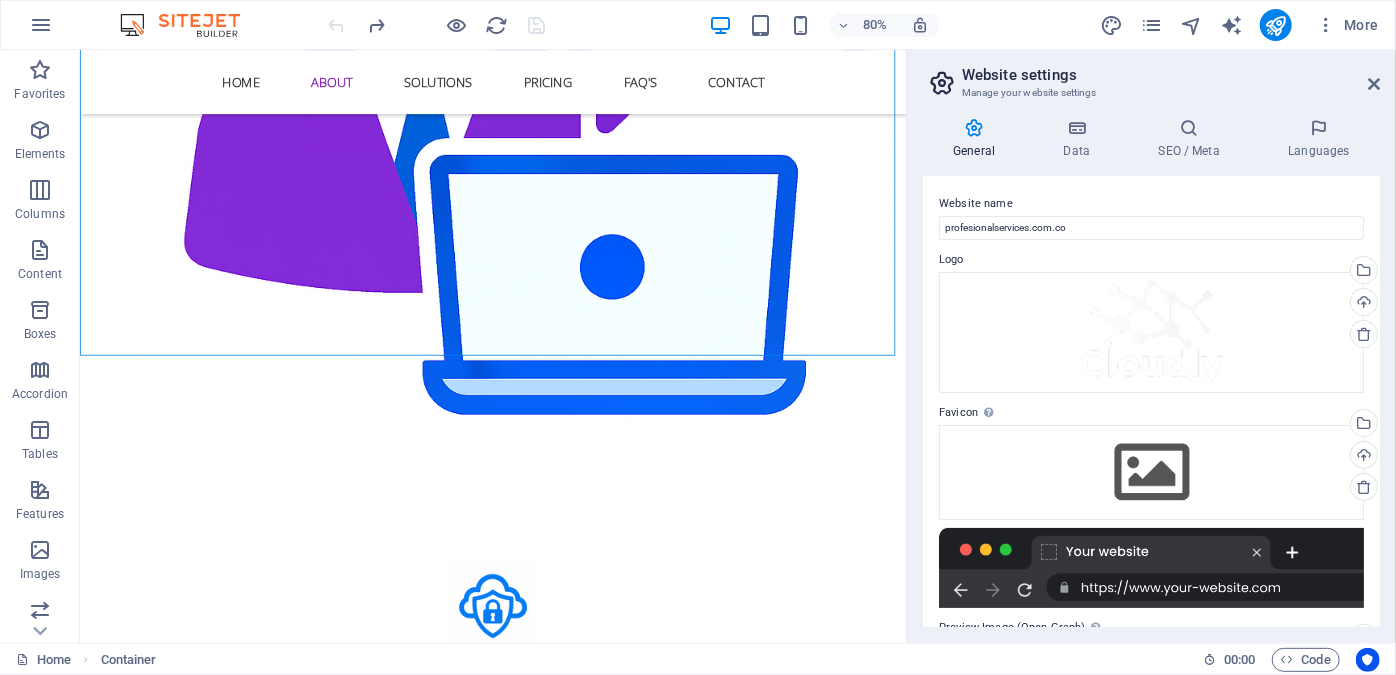 scroll, scrollTop: 2175, scrollLeft: 0, axis: vertical 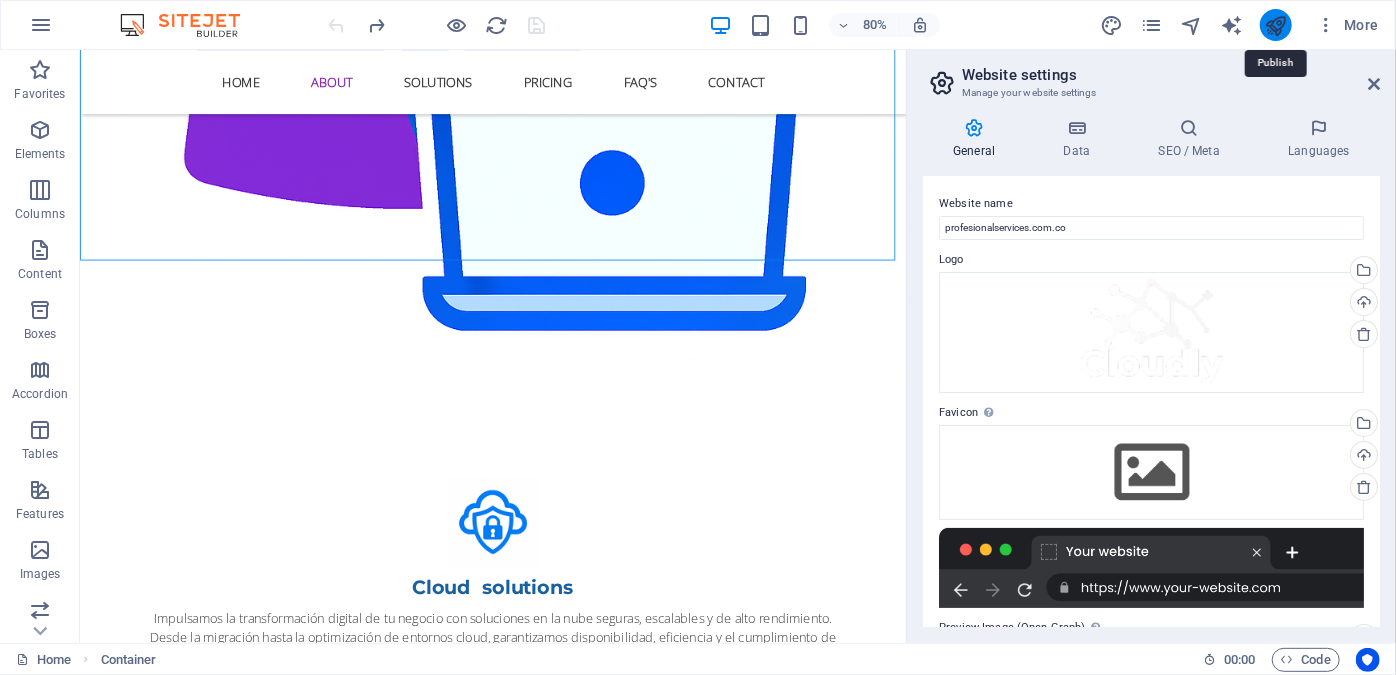 click at bounding box center [1275, 25] 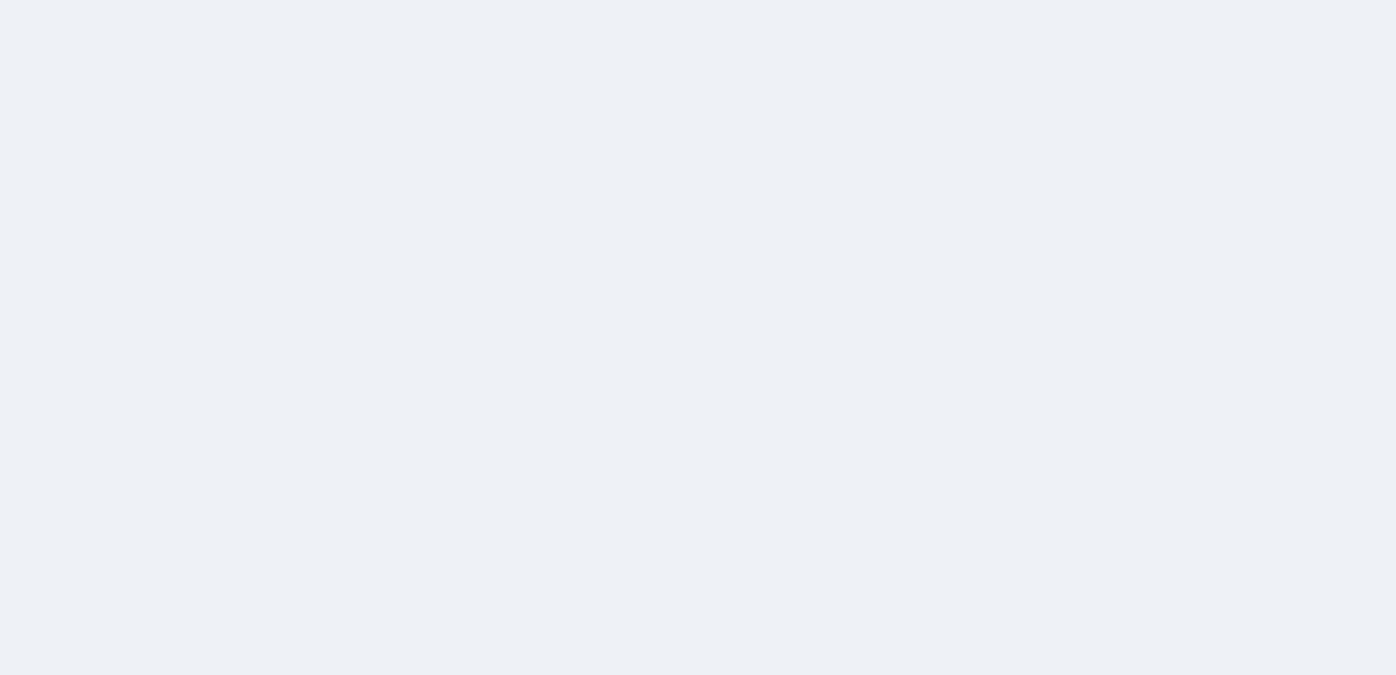 scroll, scrollTop: 0, scrollLeft: 0, axis: both 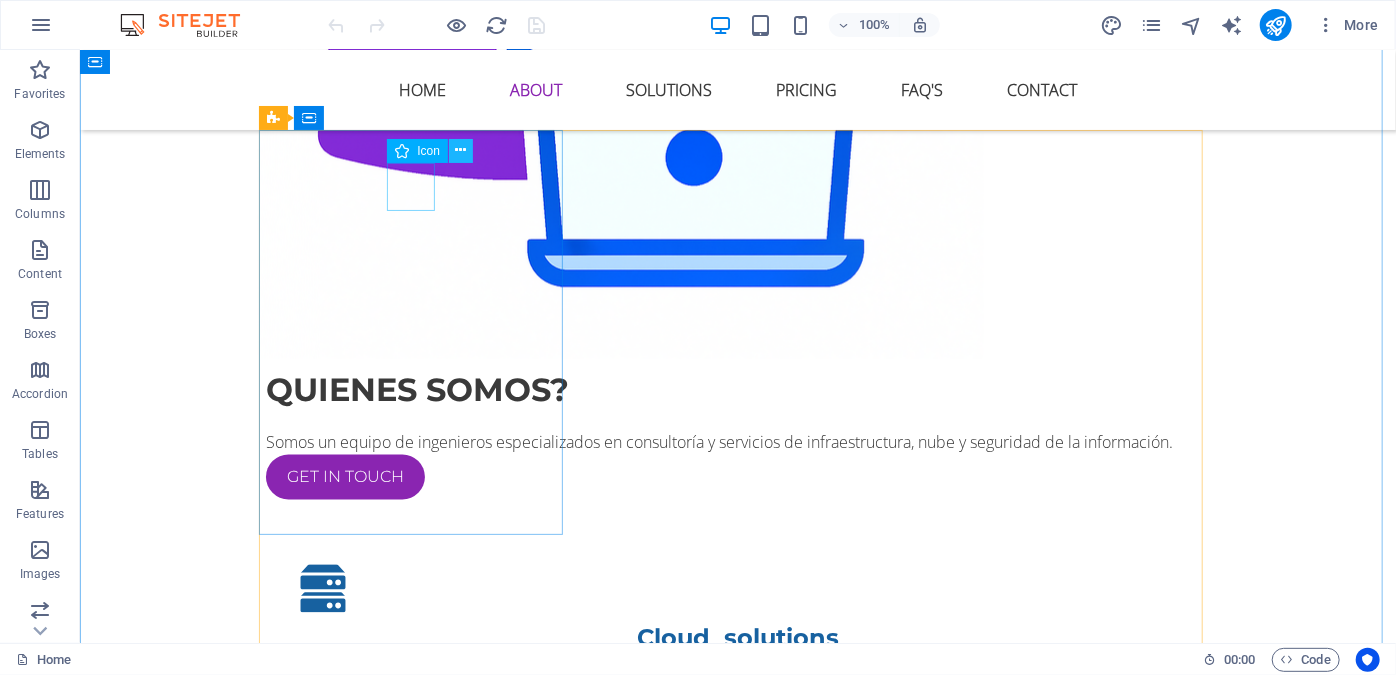click at bounding box center [460, 150] 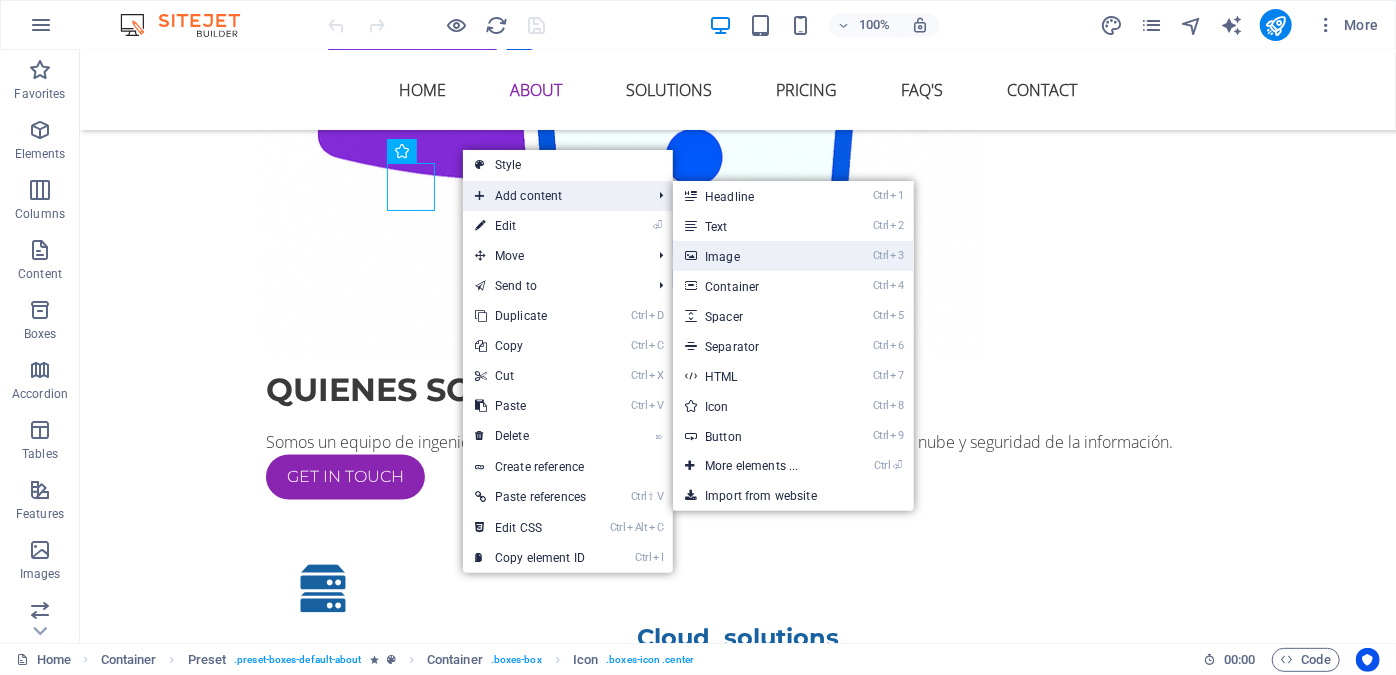 click on "Ctrl 3  Image" at bounding box center [755, 256] 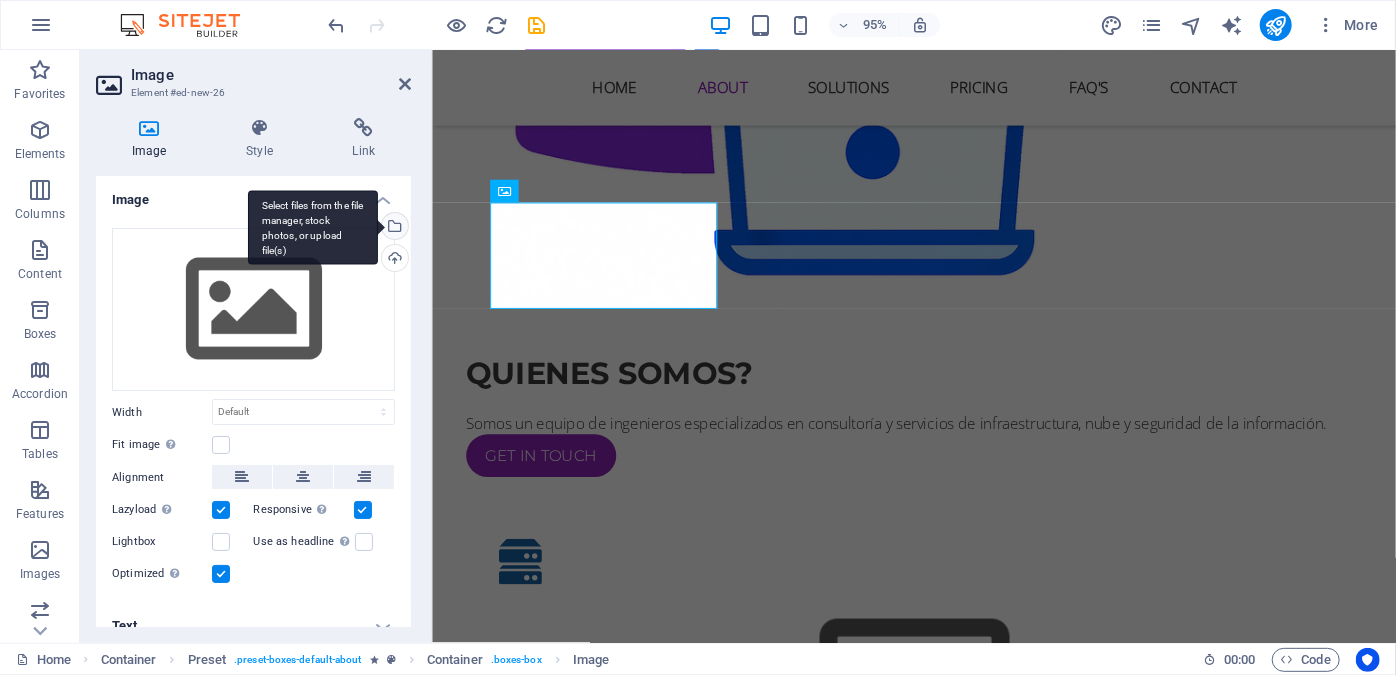click on "Select files from the file manager, stock photos, or upload file(s)" at bounding box center (393, 228) 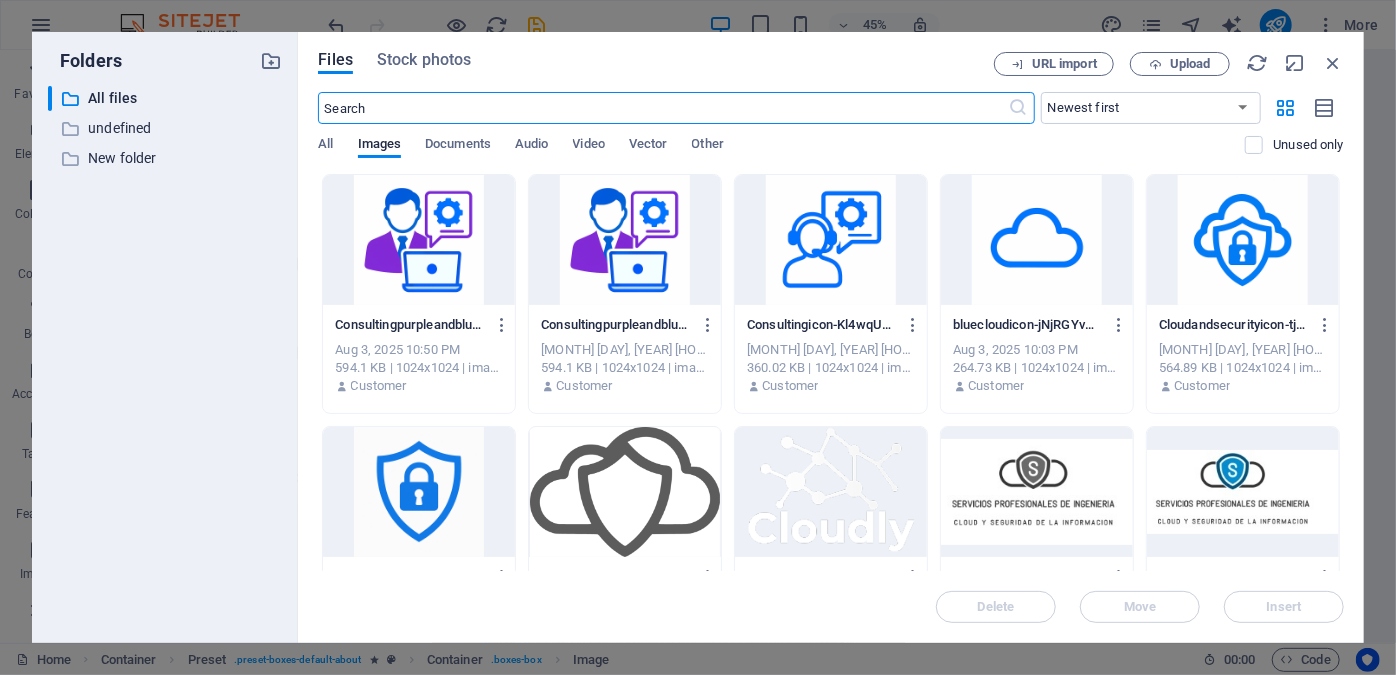scroll, scrollTop: 2077, scrollLeft: 0, axis: vertical 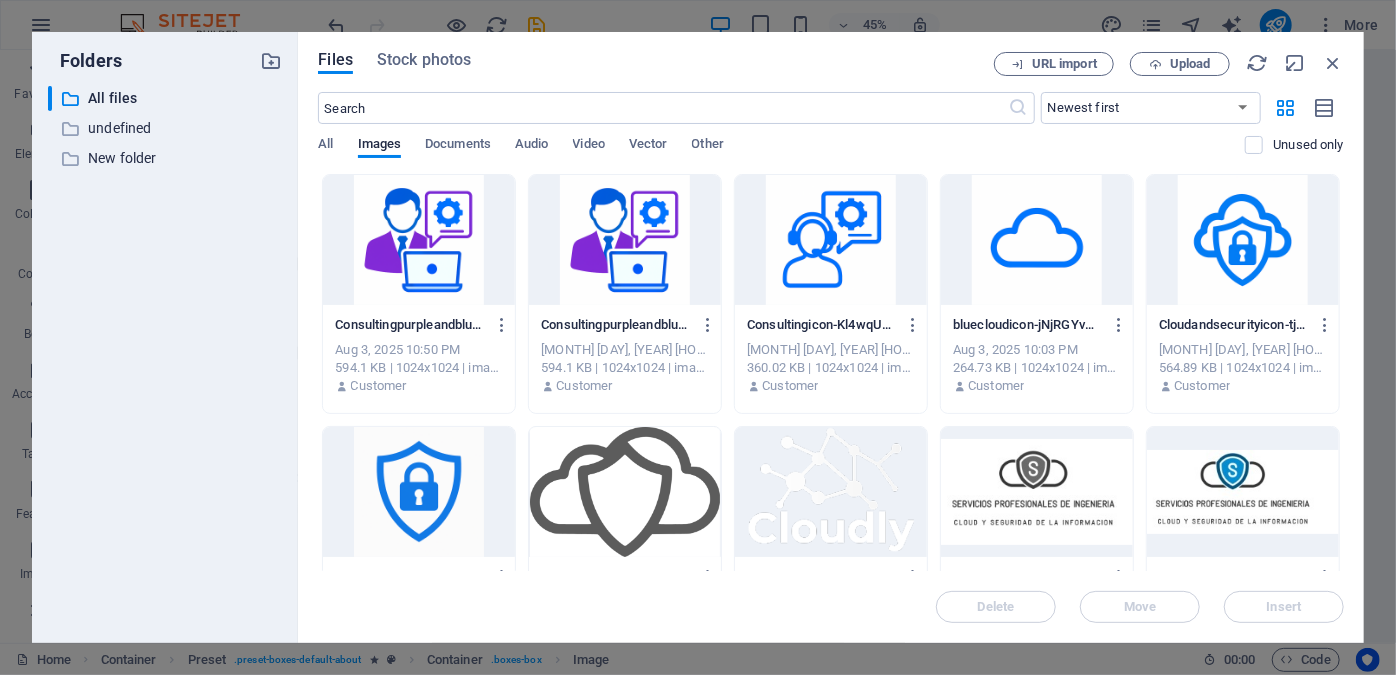 click at bounding box center [419, 492] 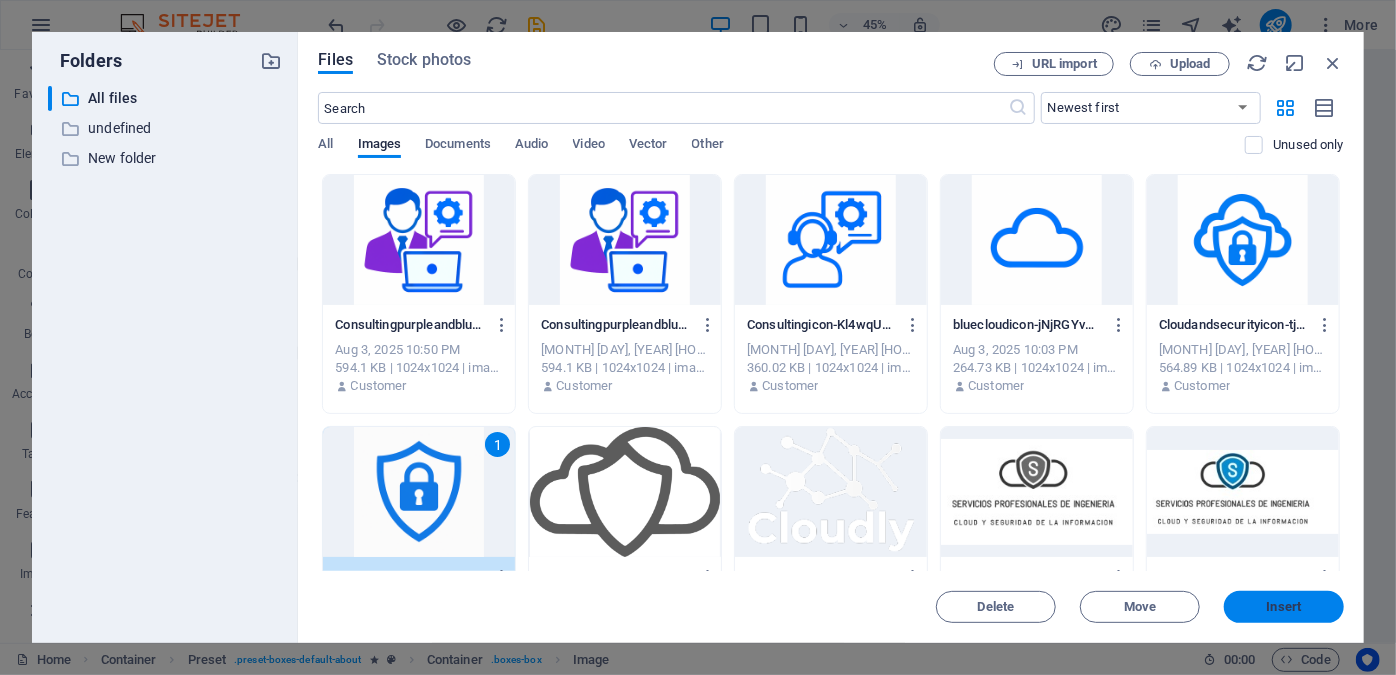 click on "Insert" at bounding box center [1284, 607] 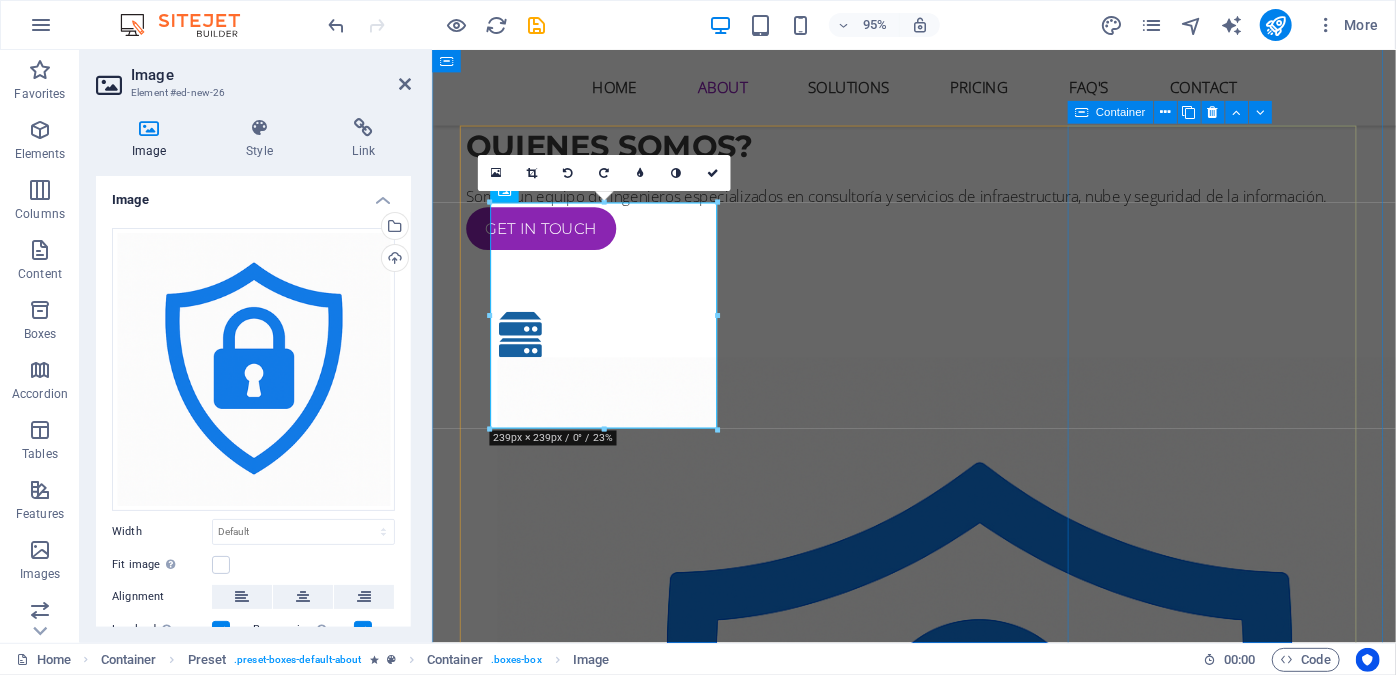 scroll, scrollTop: 1838, scrollLeft: 0, axis: vertical 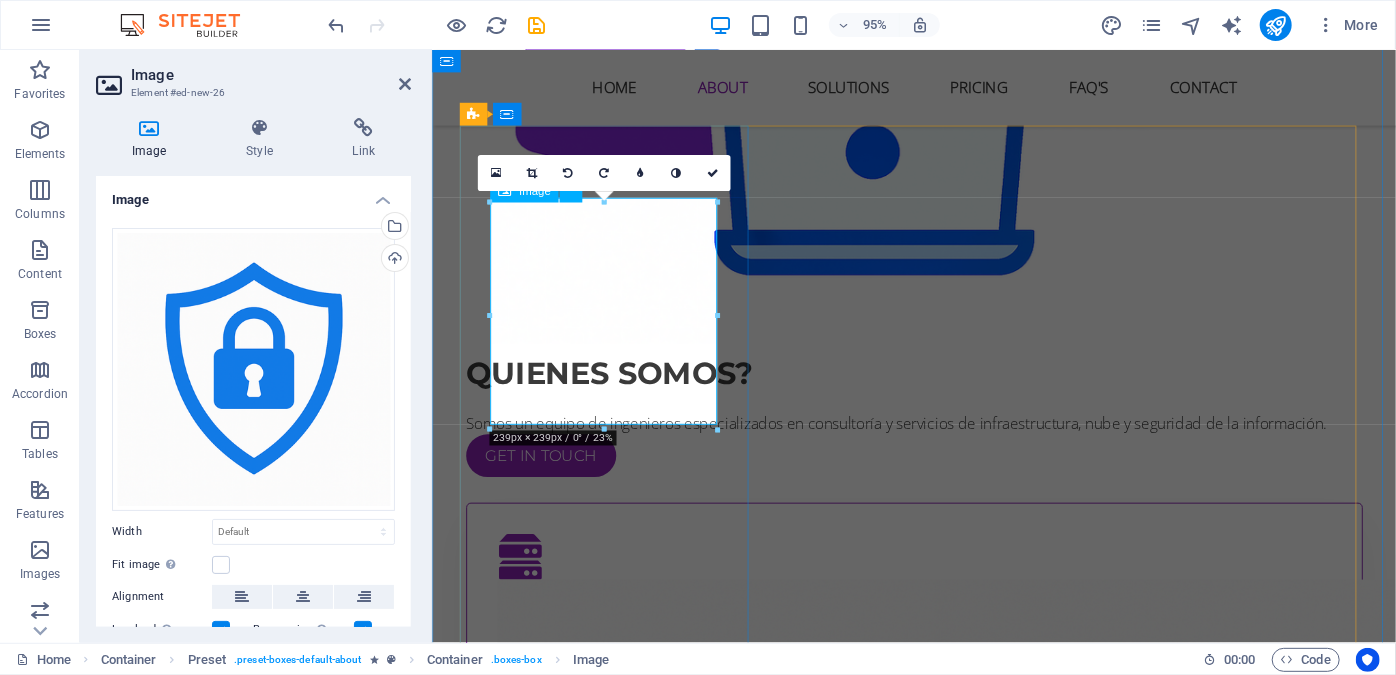 drag, startPoint x: 1143, startPoint y: 477, endPoint x: 617, endPoint y: 339, distance: 543.80145 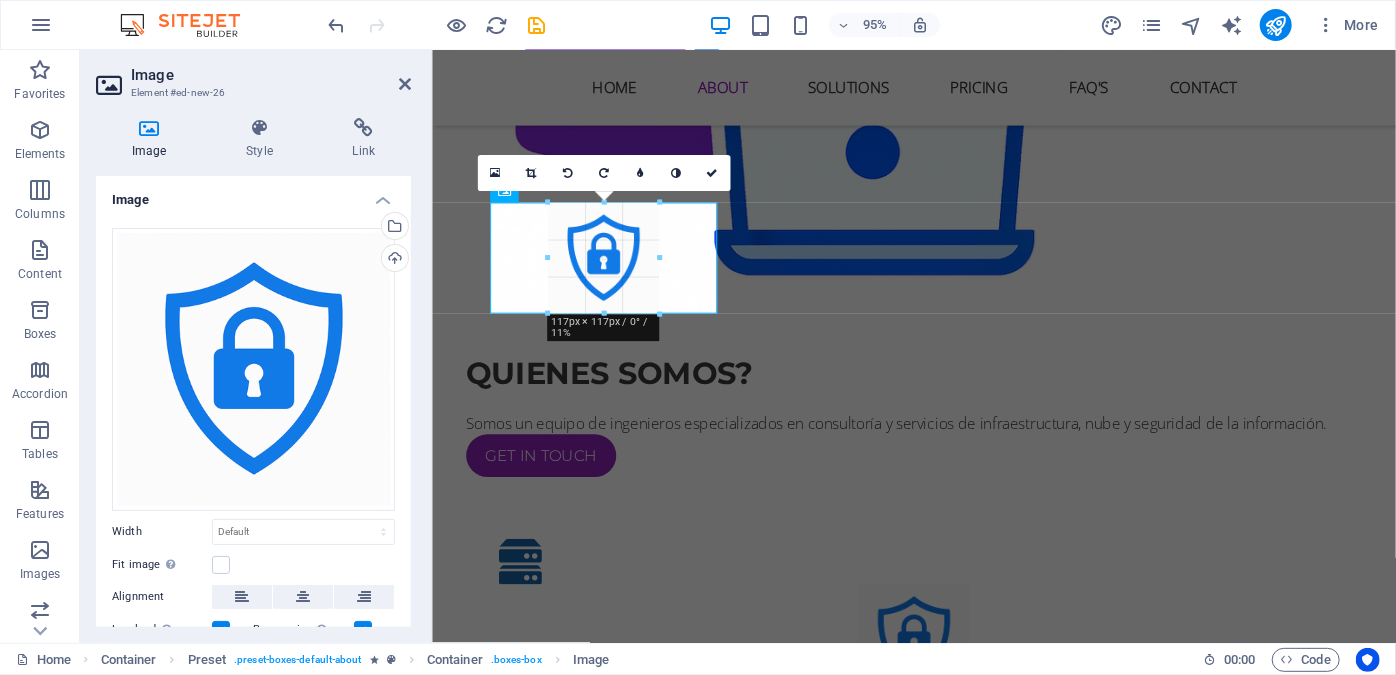 drag, startPoint x: 718, startPoint y: 429, endPoint x: 584, endPoint y: 265, distance: 211.78291 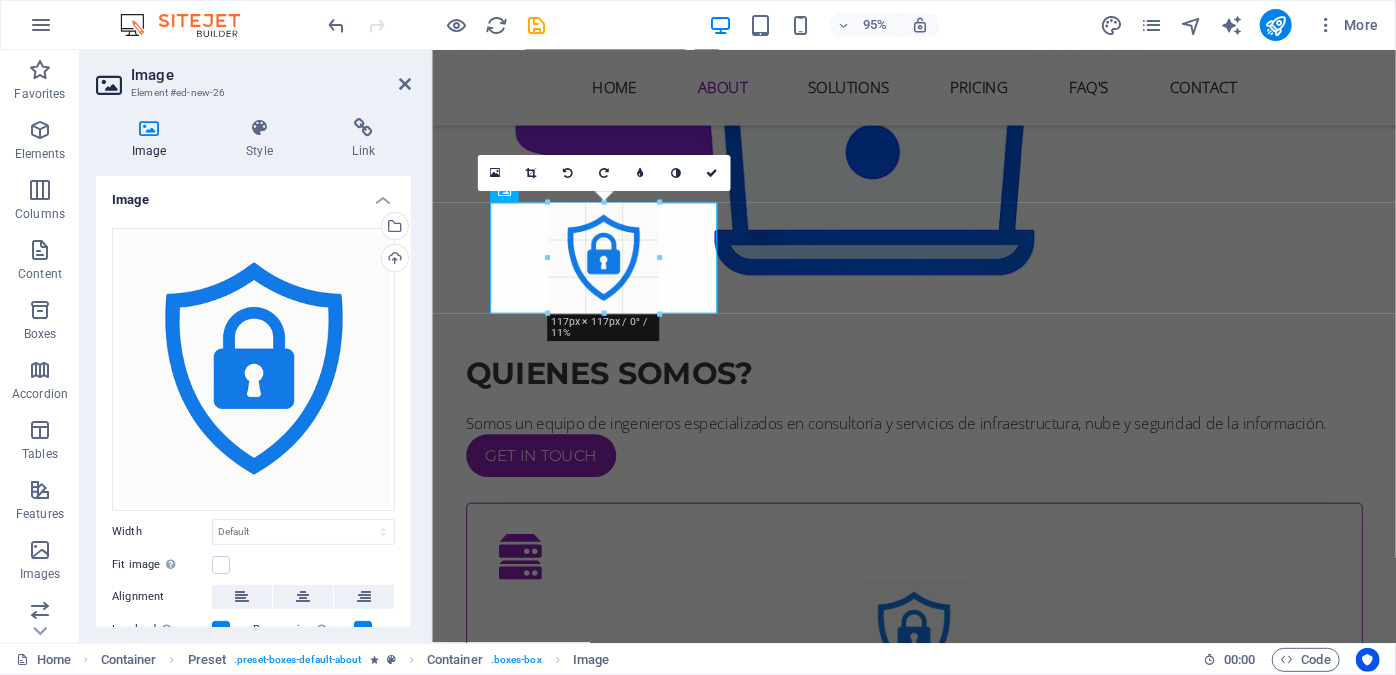 type on "117" 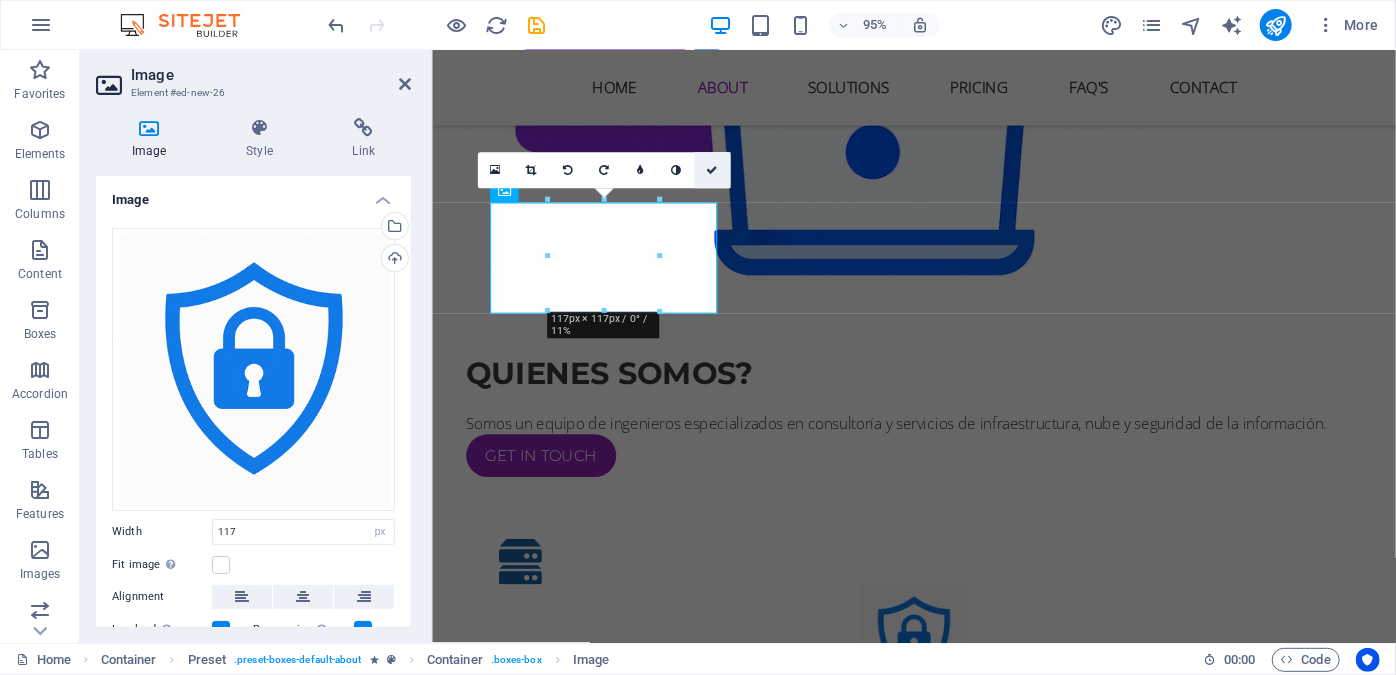click at bounding box center (712, 171) 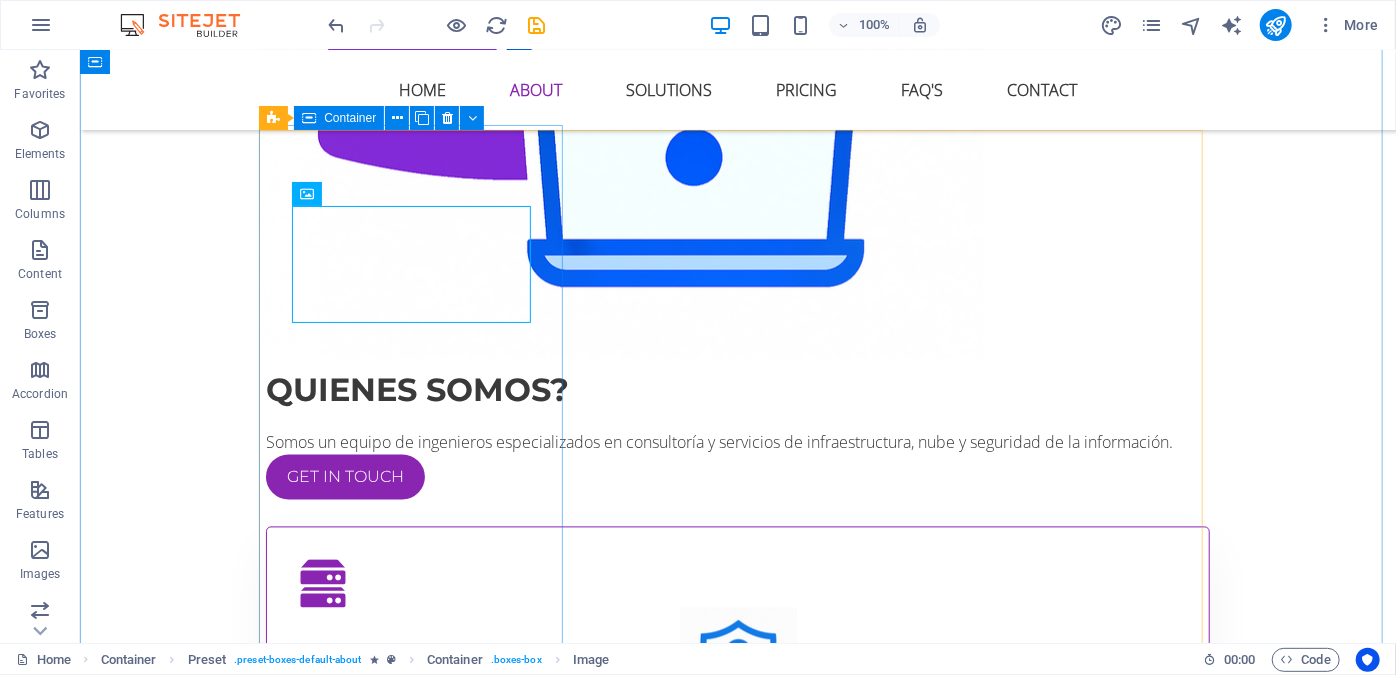 click on "Cloud  solutions  Impulsamos la transformación digital de tu negocio con soluciones en la nube seguras, escalables y de alto rendimiento. Desde la migración hasta la optimización de entornos cloud, garantizamos disponibilidad, eficiencia y el cumplimiento de los más altos estándares de seguridad." at bounding box center (737, 703) 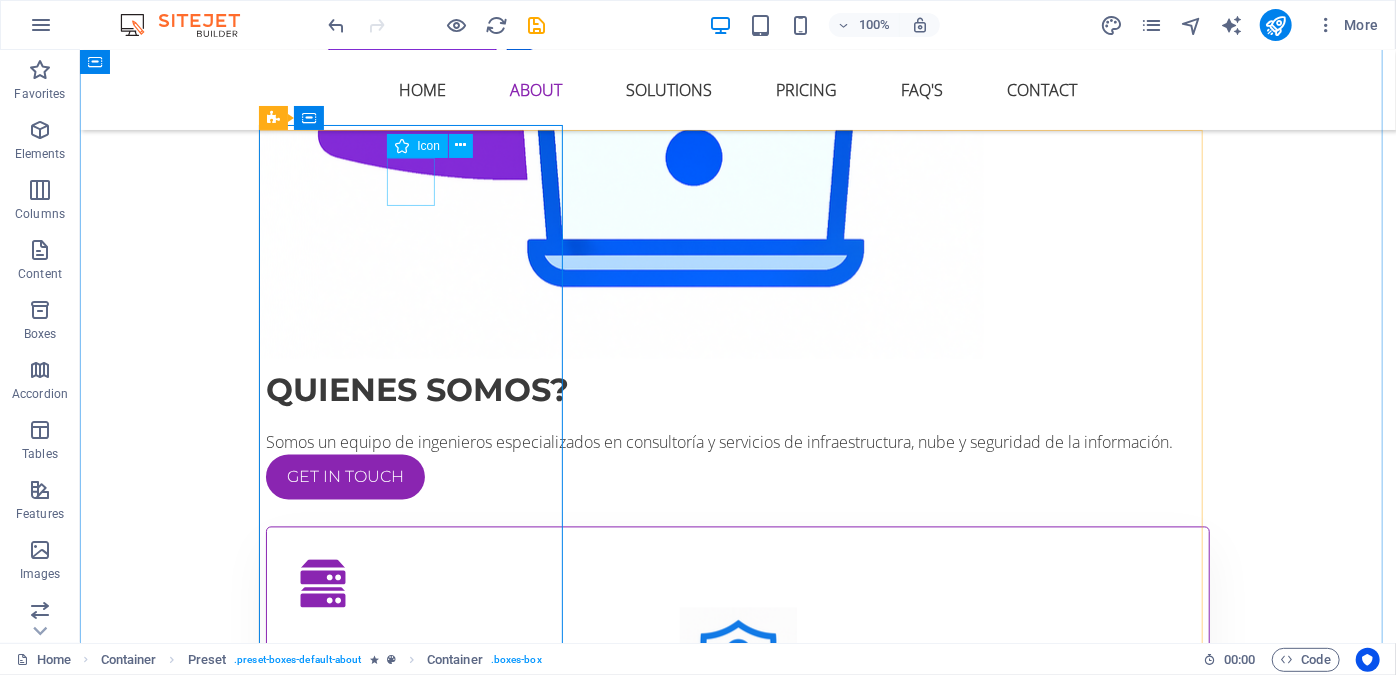 click at bounding box center [737, 583] 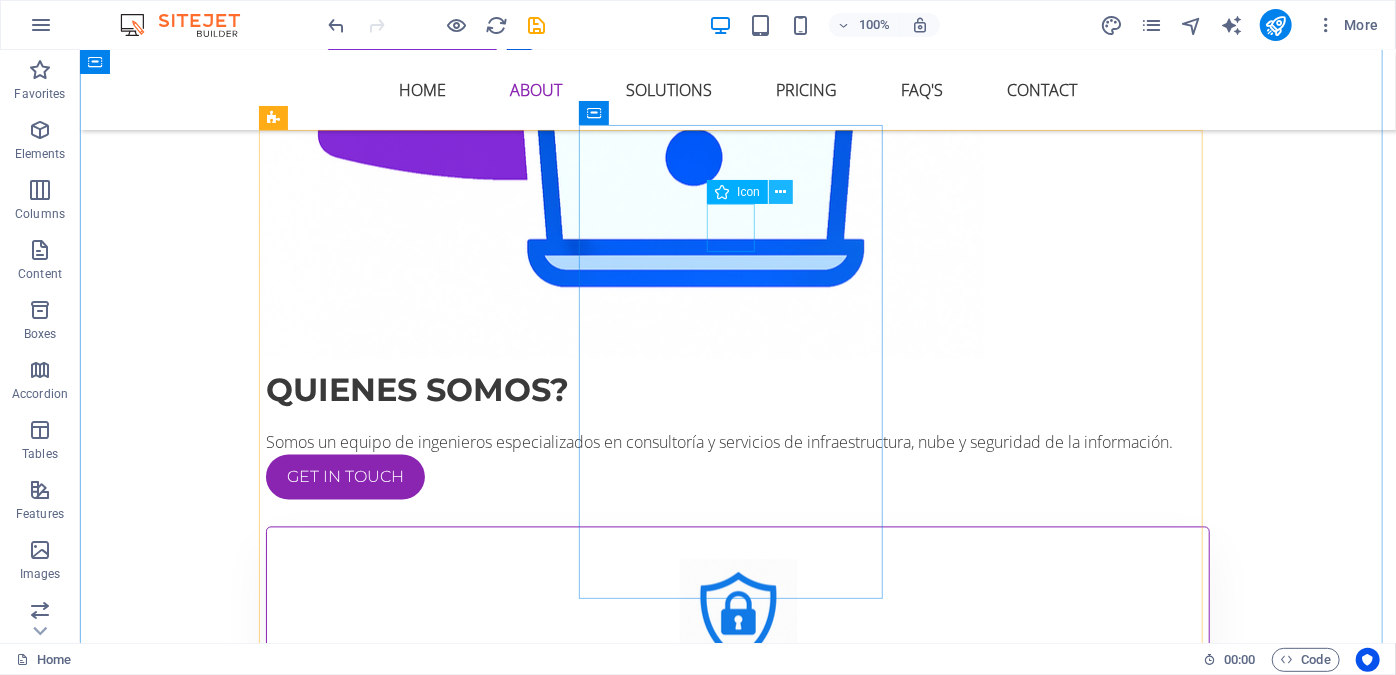 click at bounding box center [780, 192] 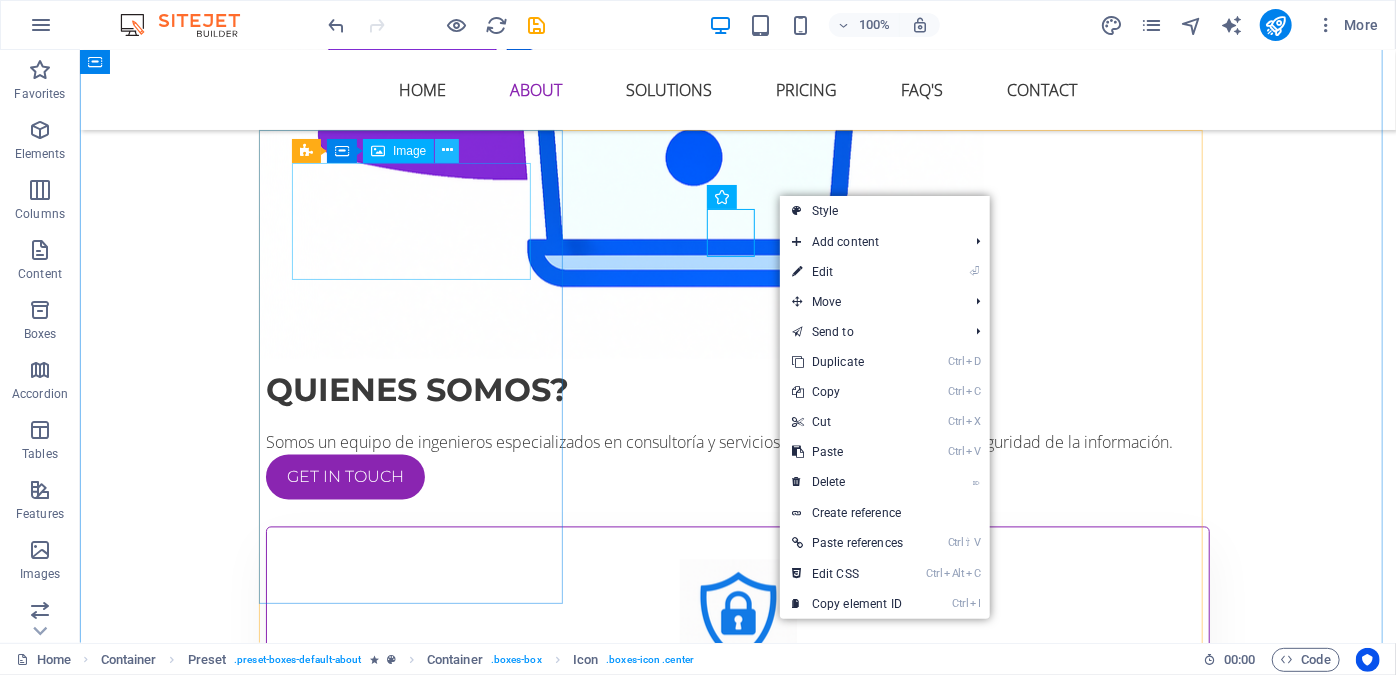 click at bounding box center [447, 150] 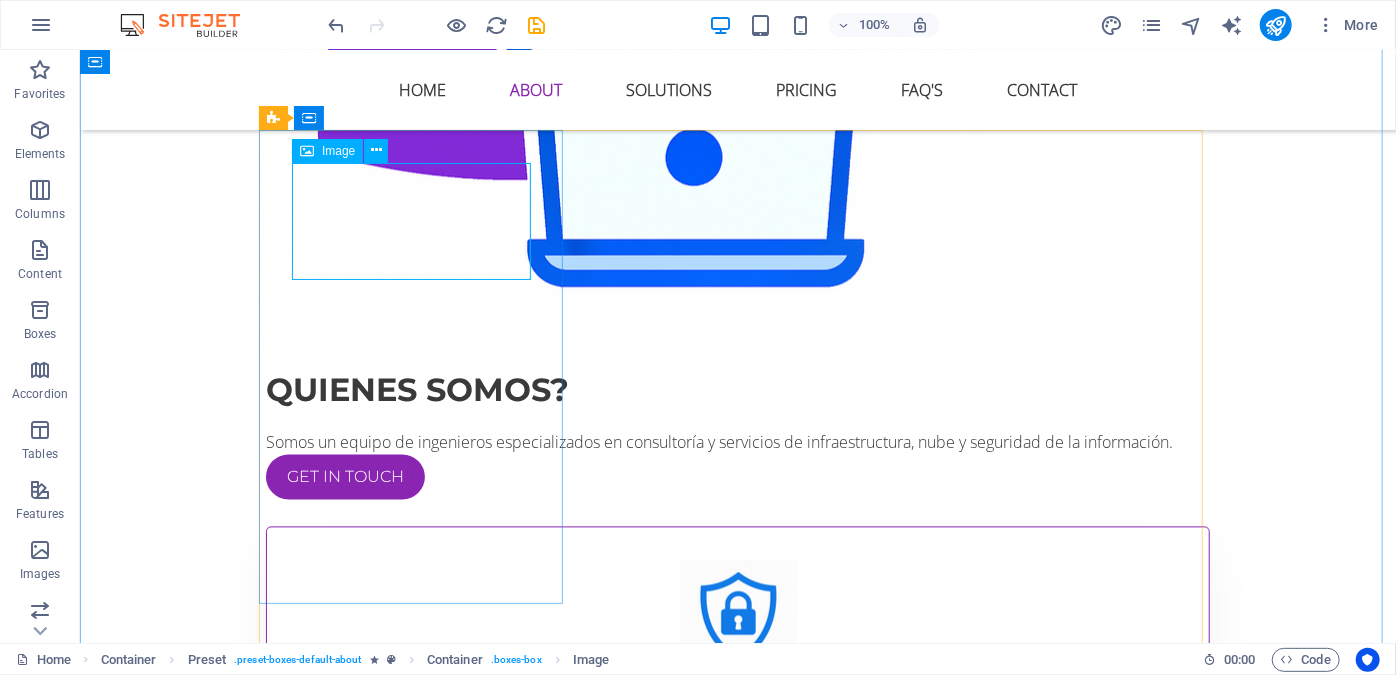 click at bounding box center [737, 617] 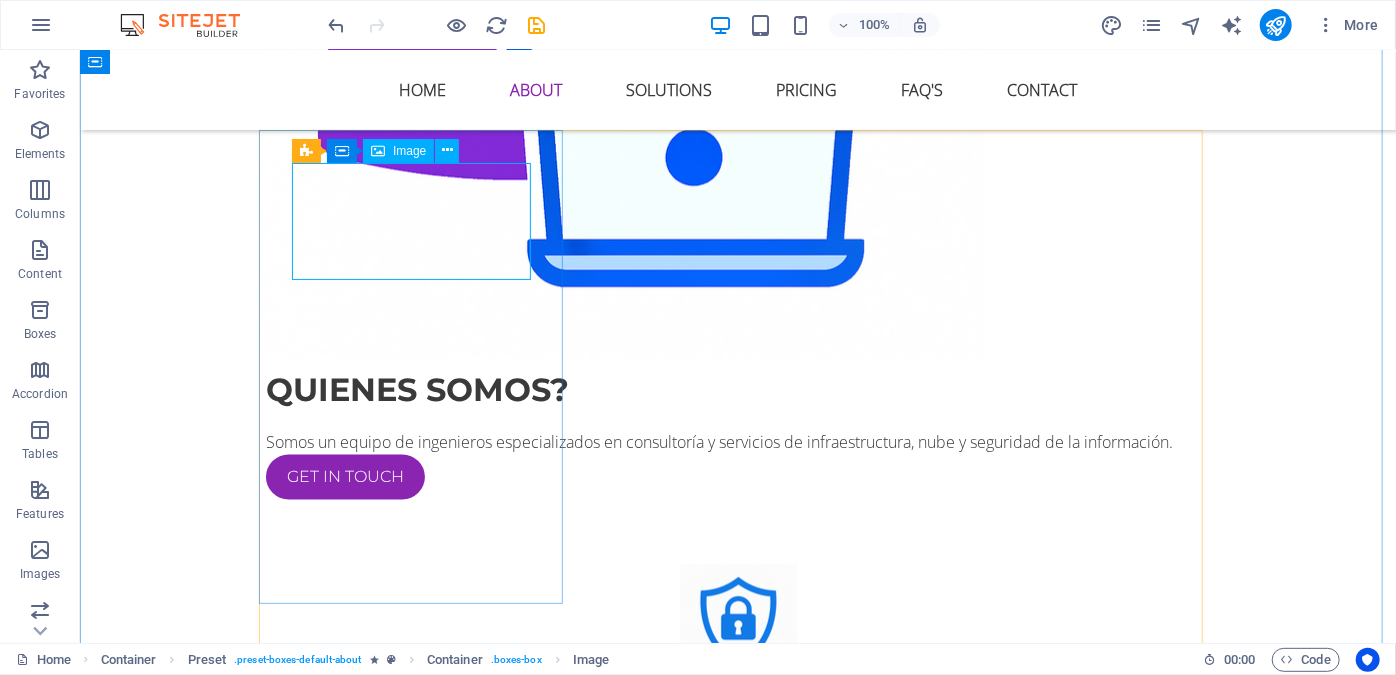 click on "Image" at bounding box center [398, 151] 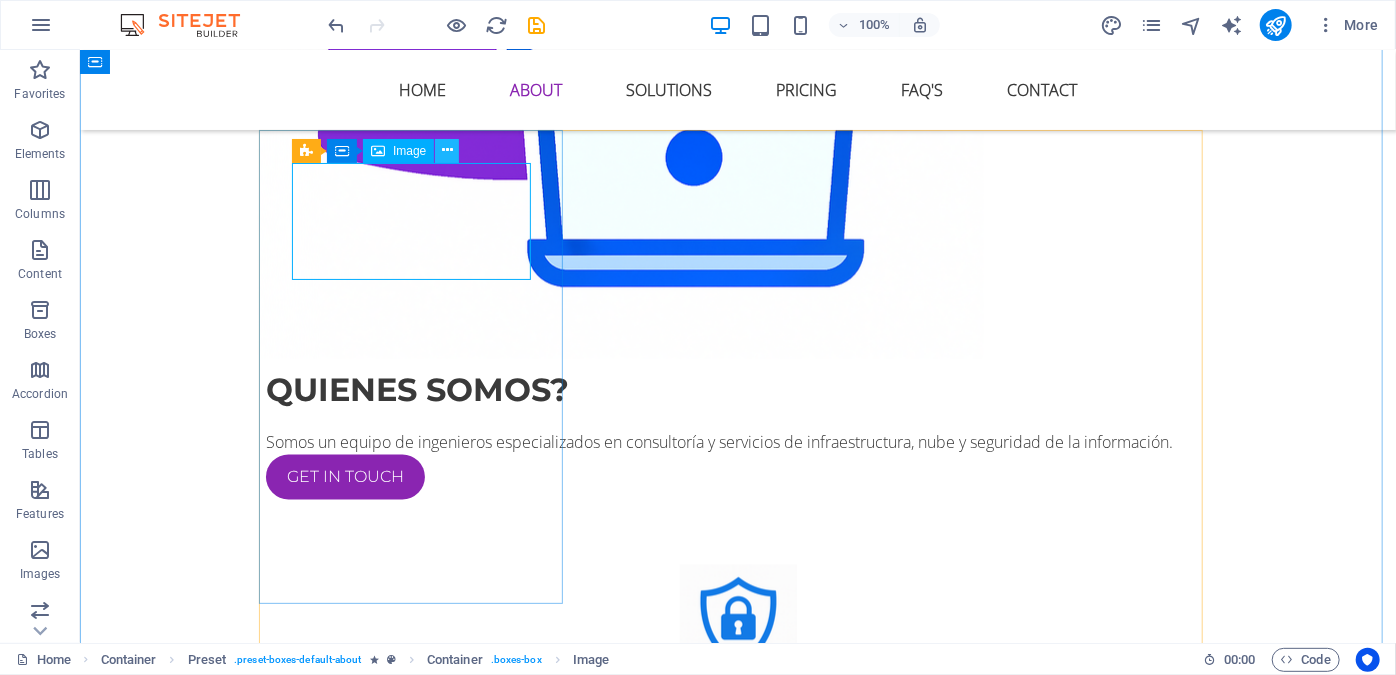click at bounding box center (447, 150) 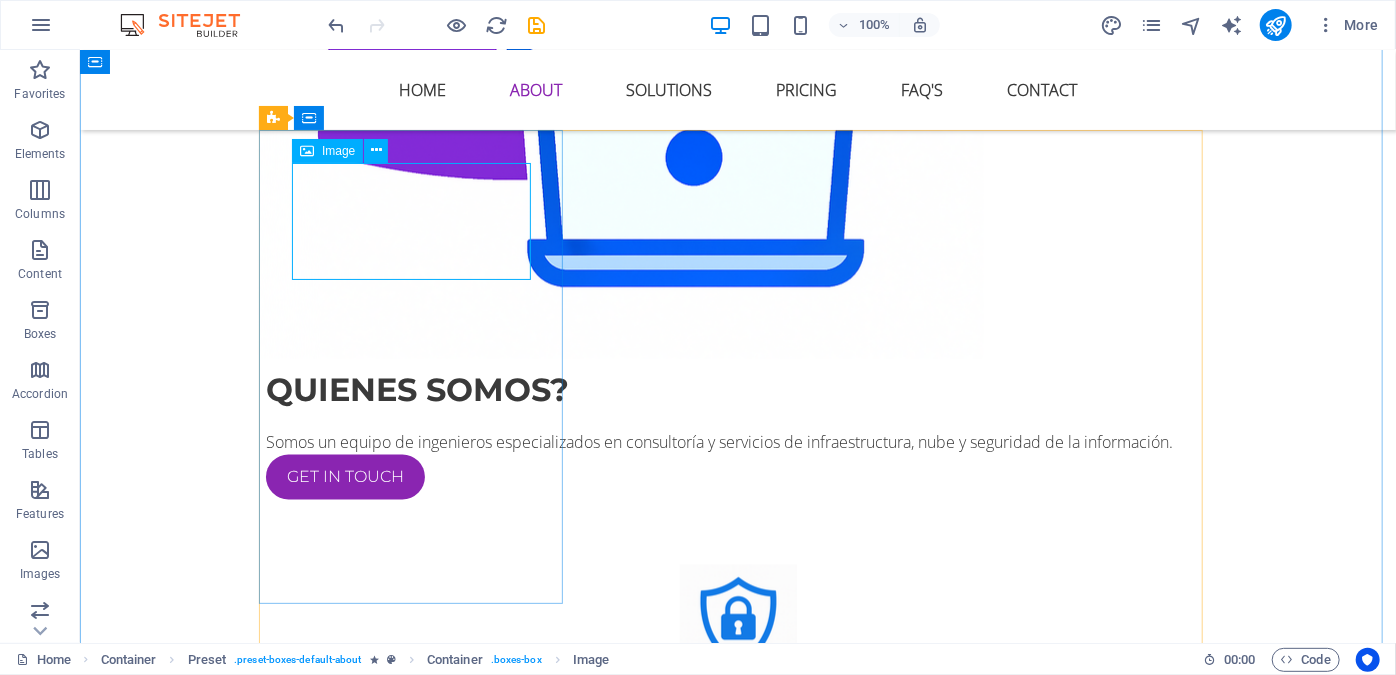 click on "Image" at bounding box center (338, 151) 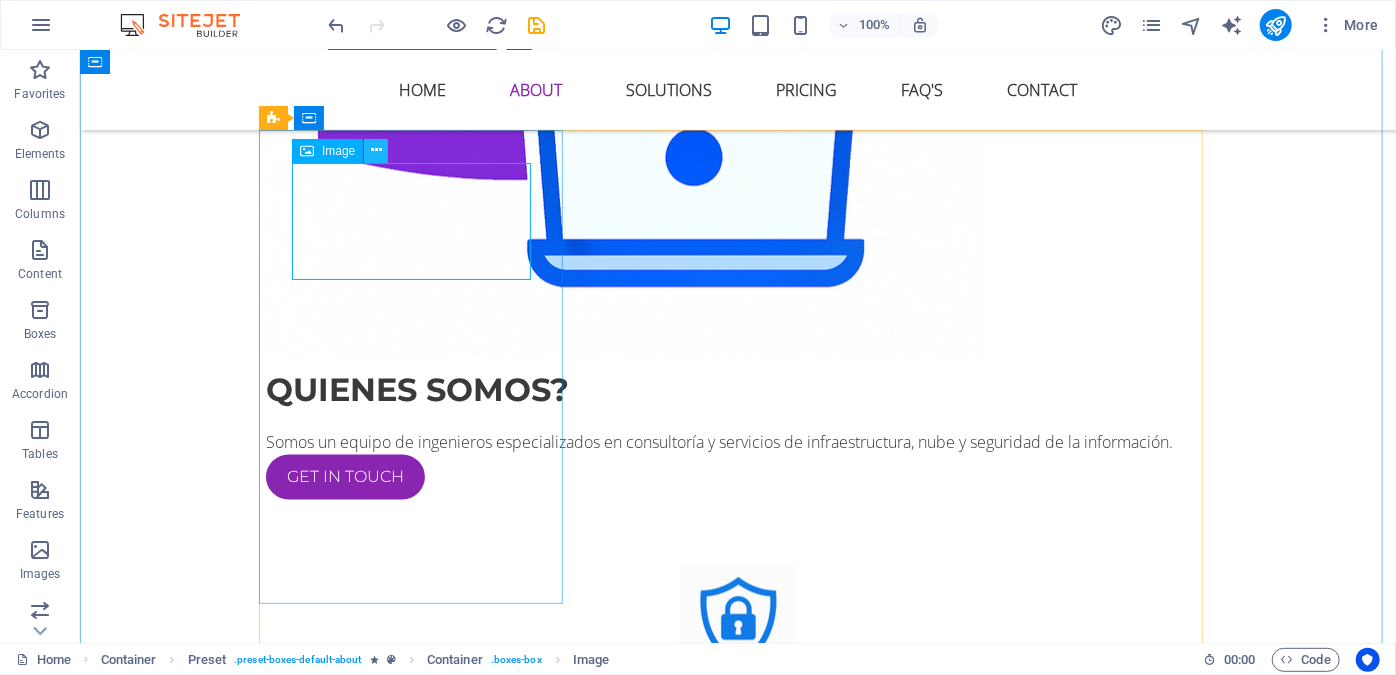 click at bounding box center [376, 150] 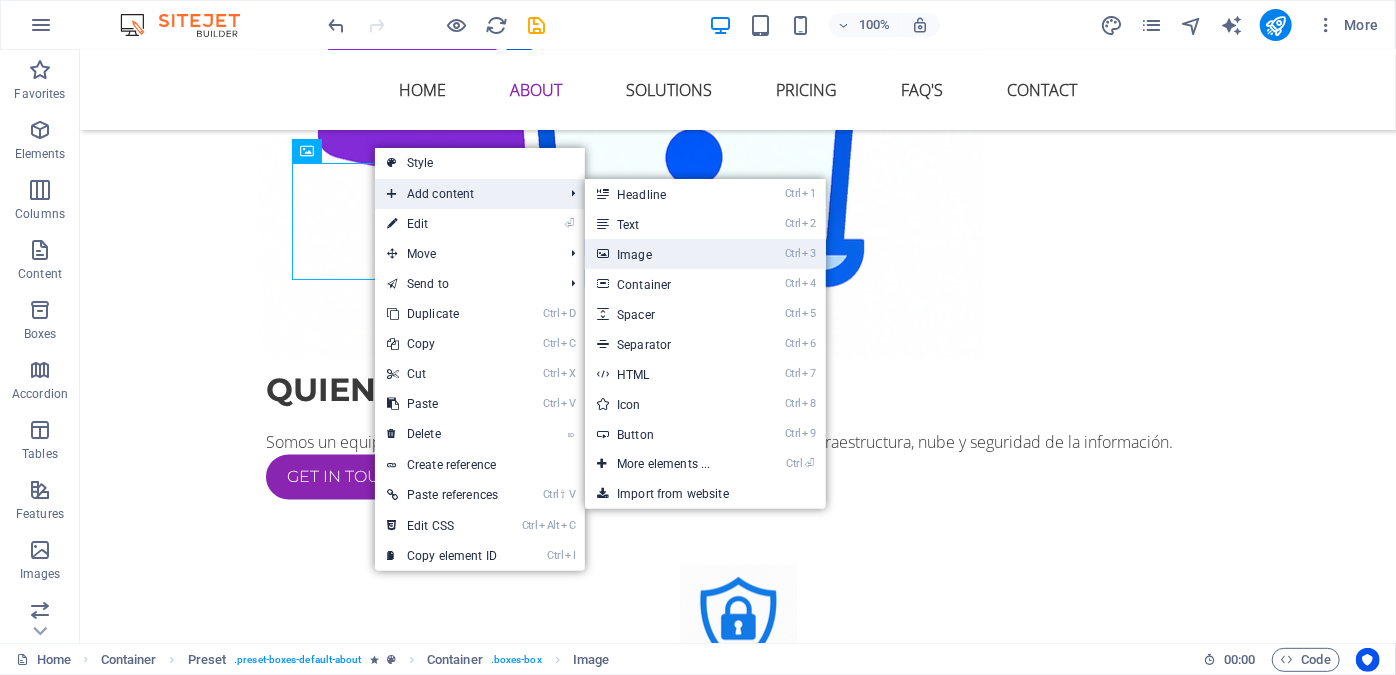 click on "Ctrl 3  Image" at bounding box center (667, 254) 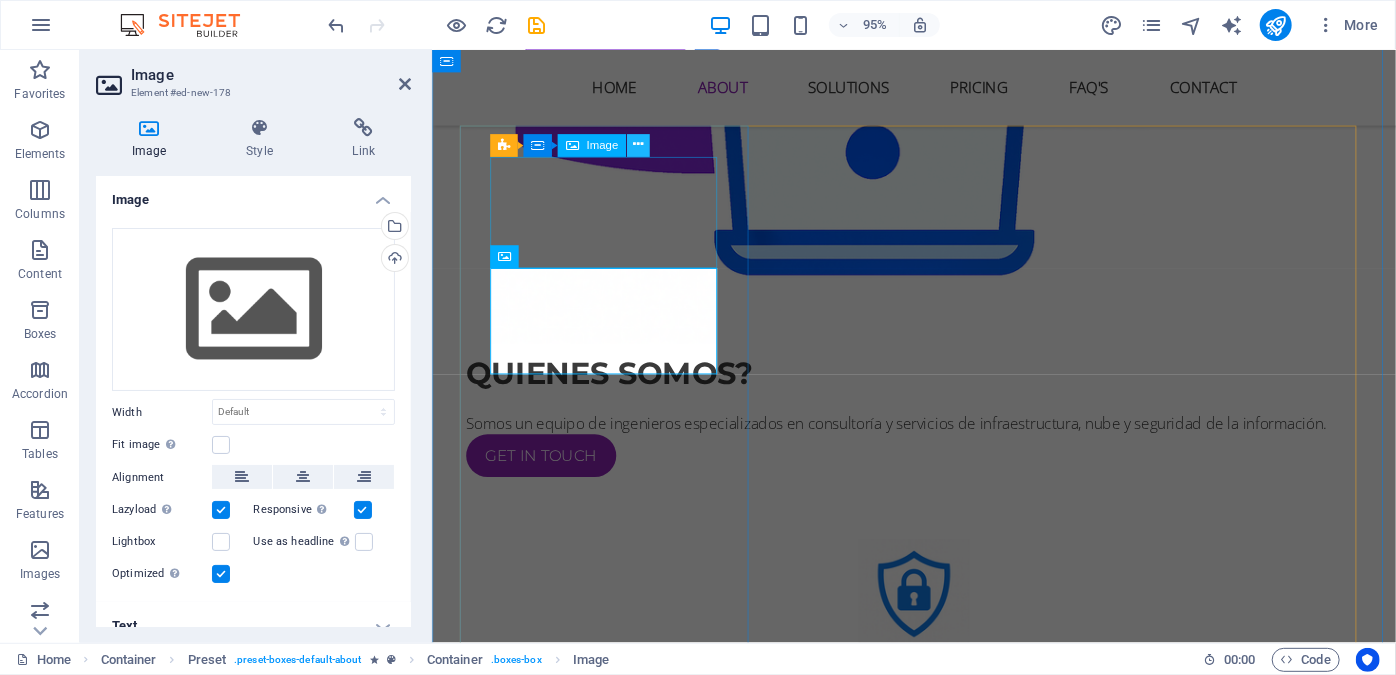 click at bounding box center (638, 146) 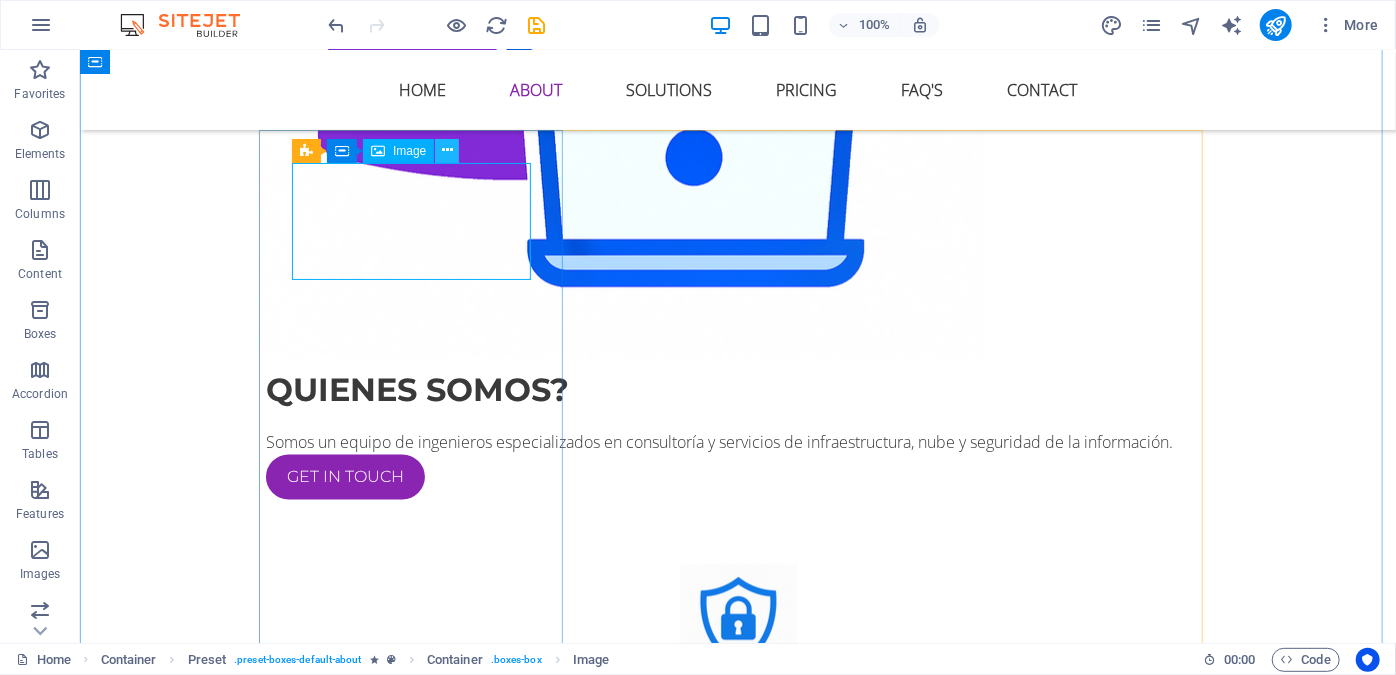 click at bounding box center [447, 150] 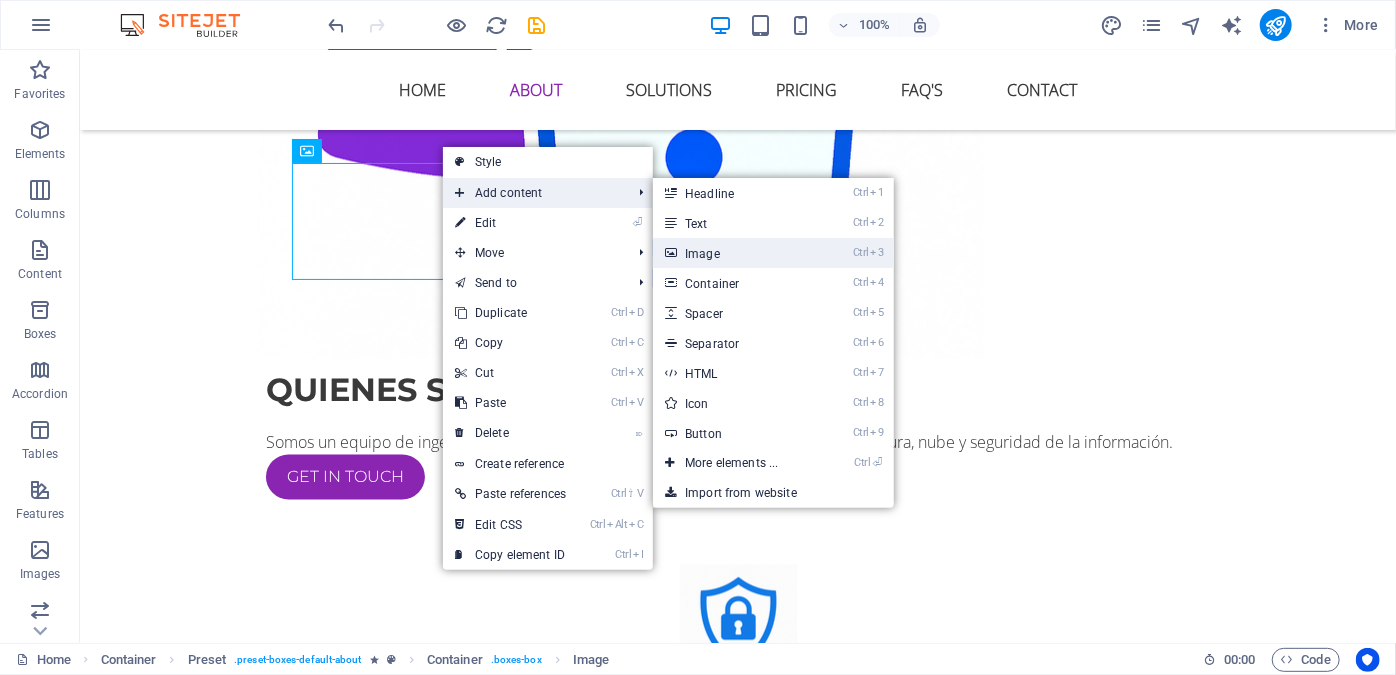 click on "Ctrl 3  Image" at bounding box center (735, 253) 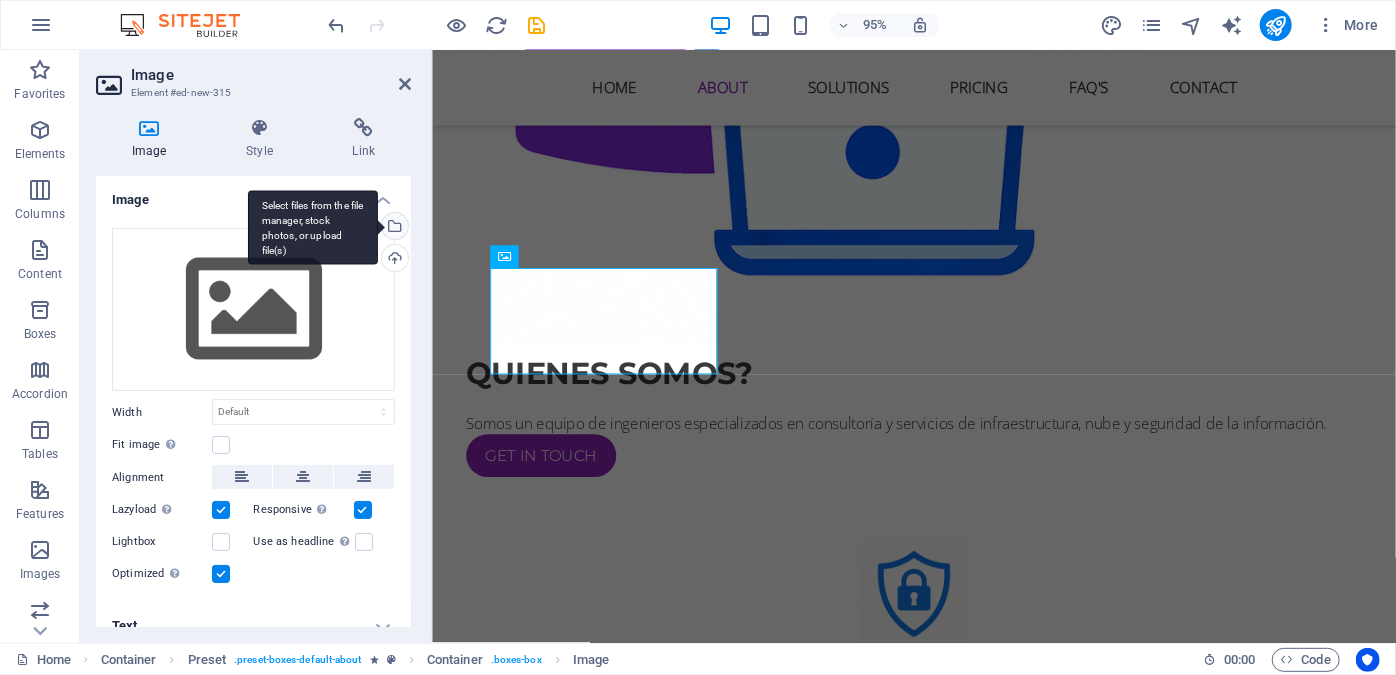 click on "Select files from the file manager, stock photos, or upload file(s)" at bounding box center [393, 228] 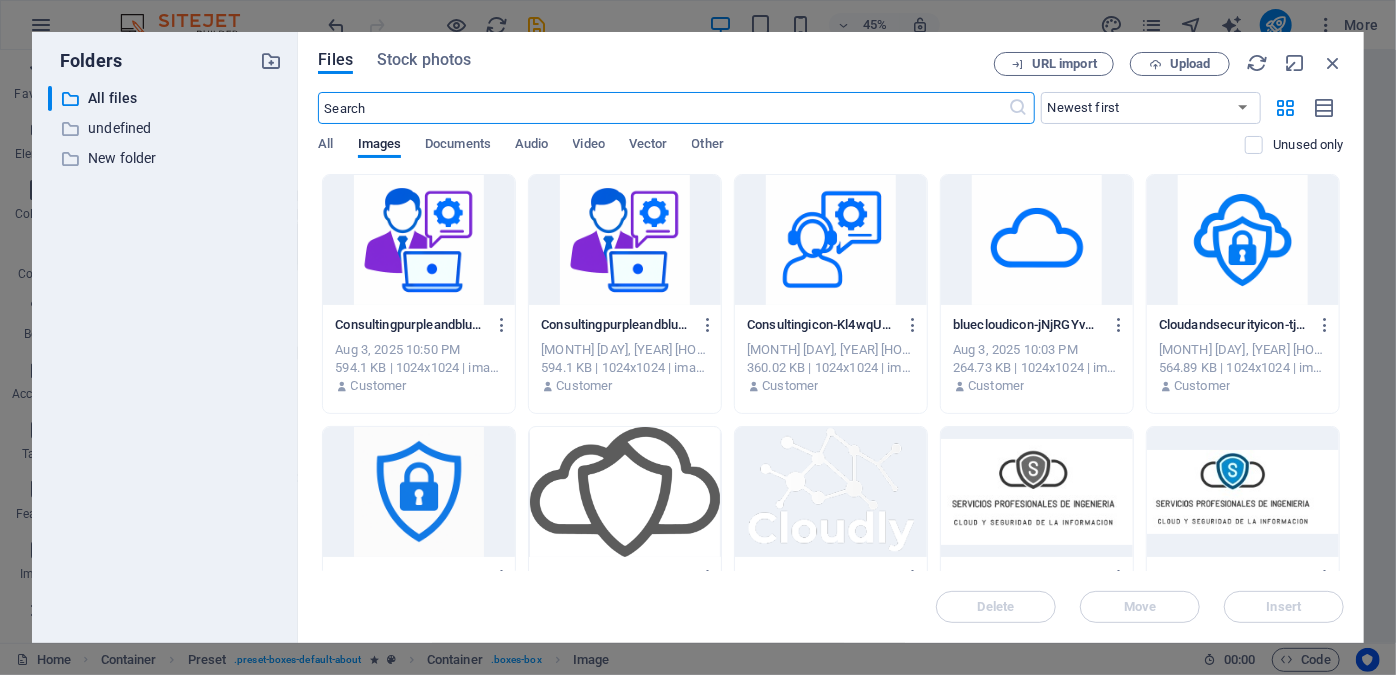 scroll, scrollTop: 2077, scrollLeft: 0, axis: vertical 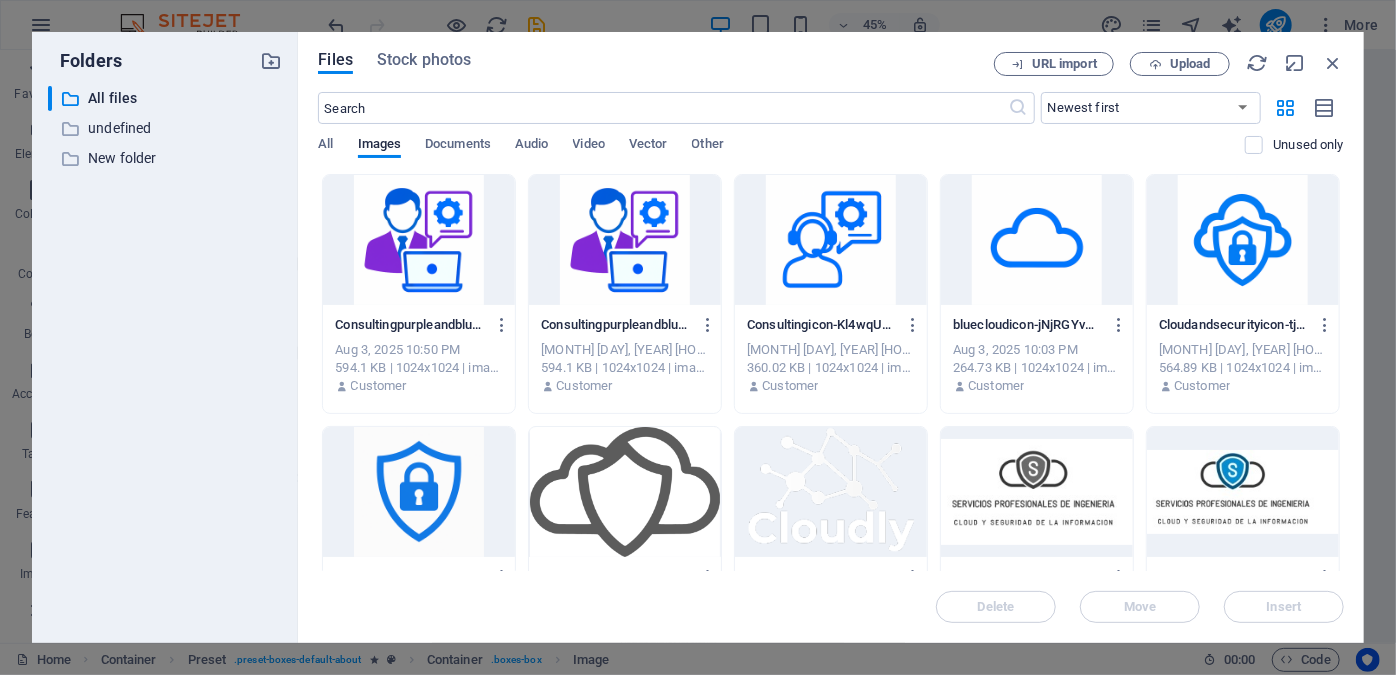 click at bounding box center (1037, 240) 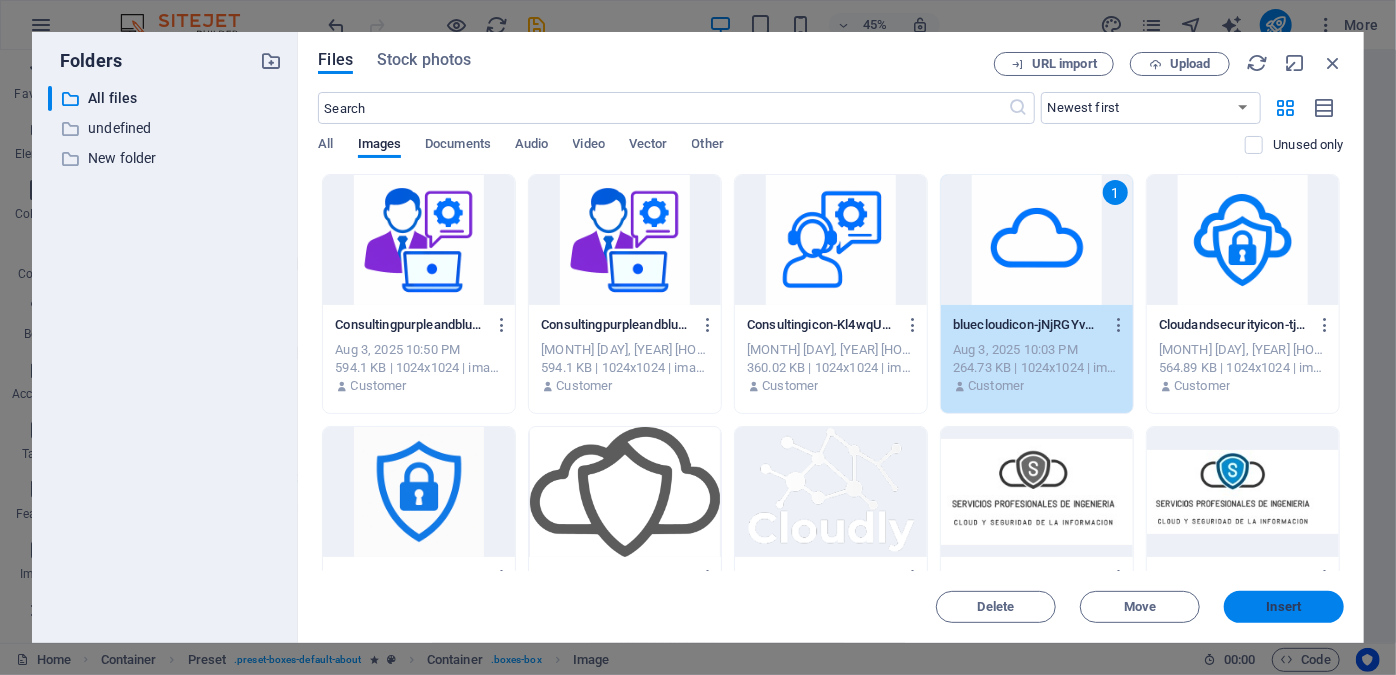 click on "Insert" at bounding box center (1284, 607) 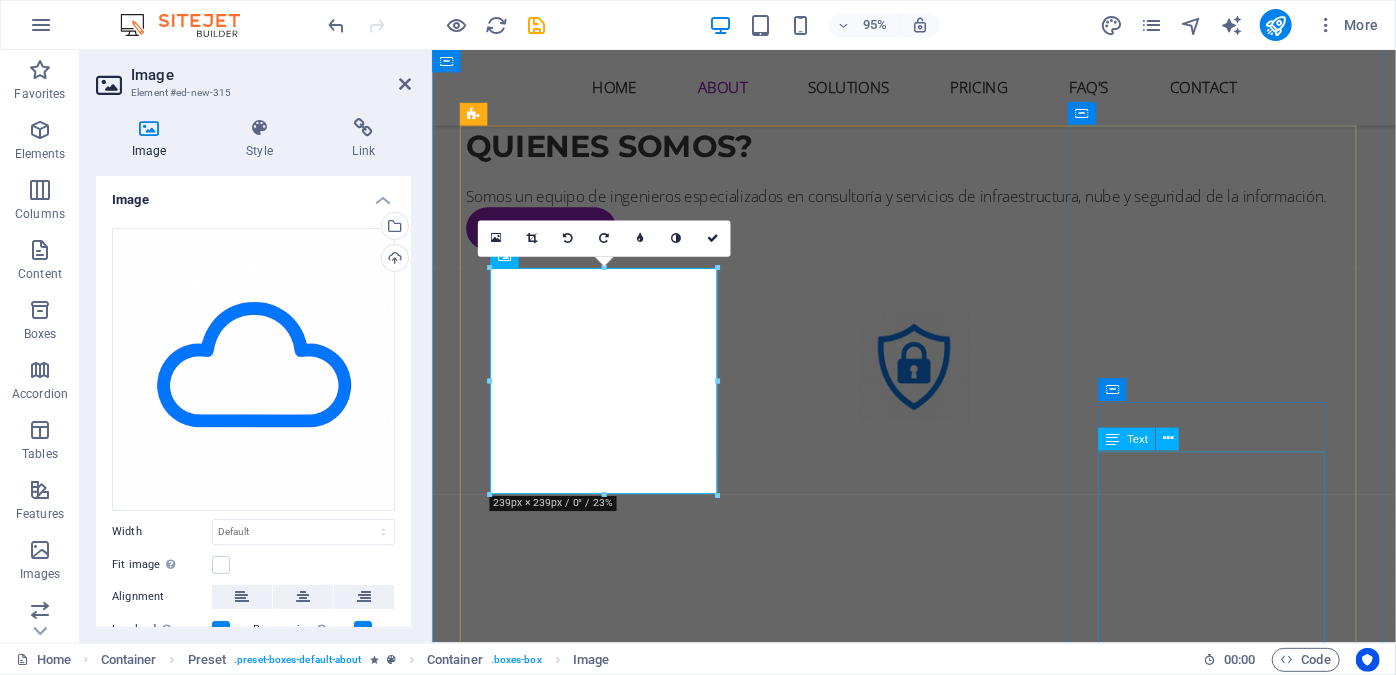 scroll, scrollTop: 1838, scrollLeft: 0, axis: vertical 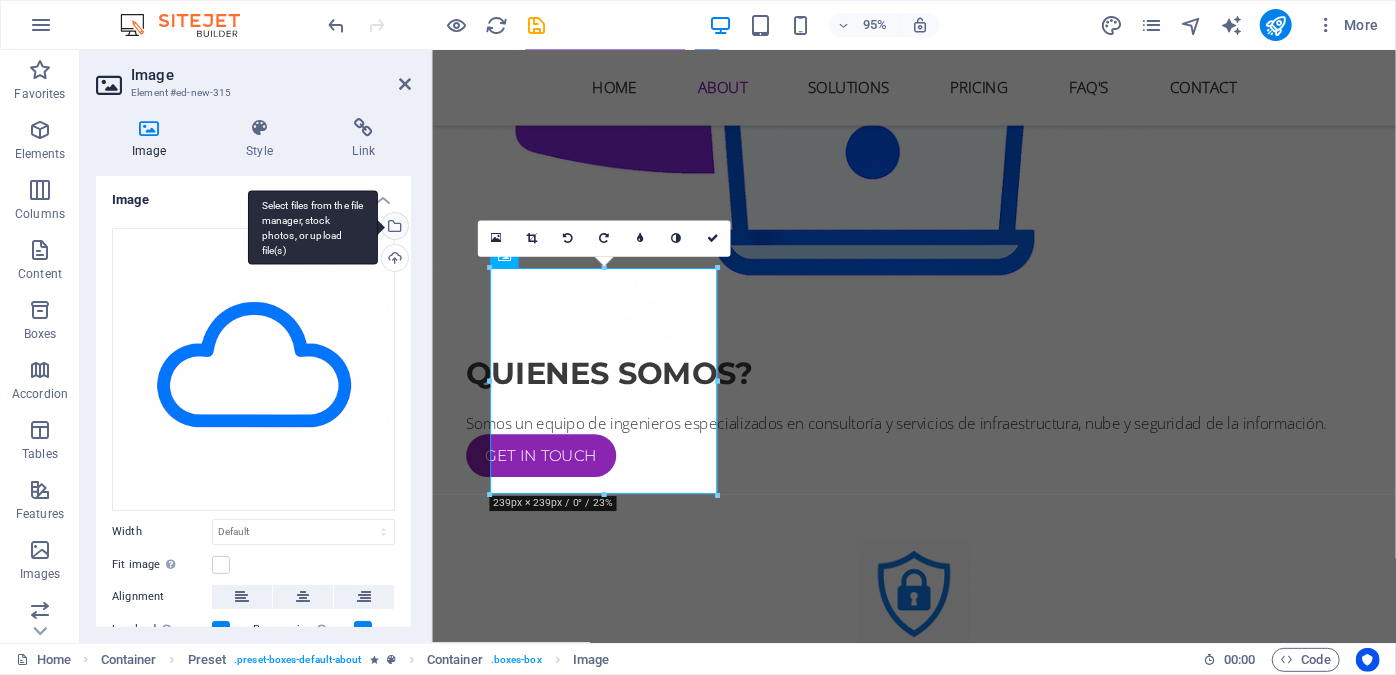 click on "Select files from the file manager, stock photos, or upload file(s)" at bounding box center (313, 227) 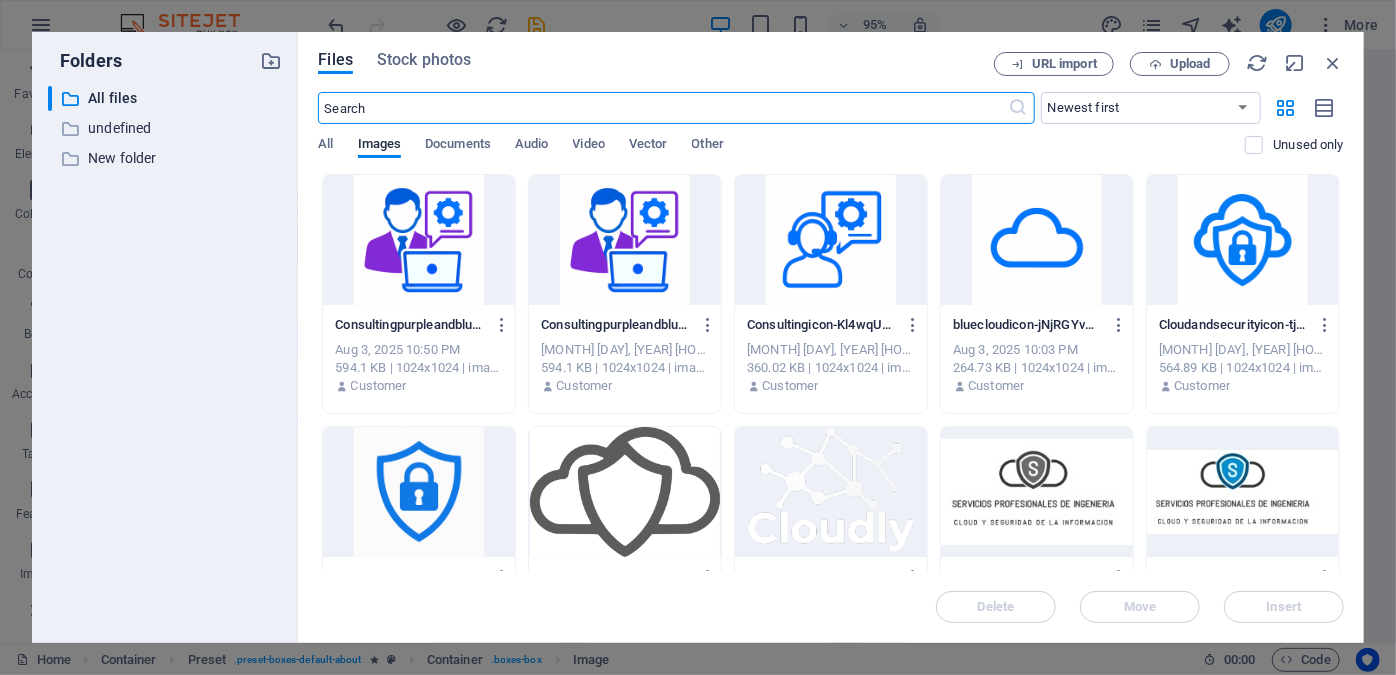 scroll, scrollTop: 2077, scrollLeft: 0, axis: vertical 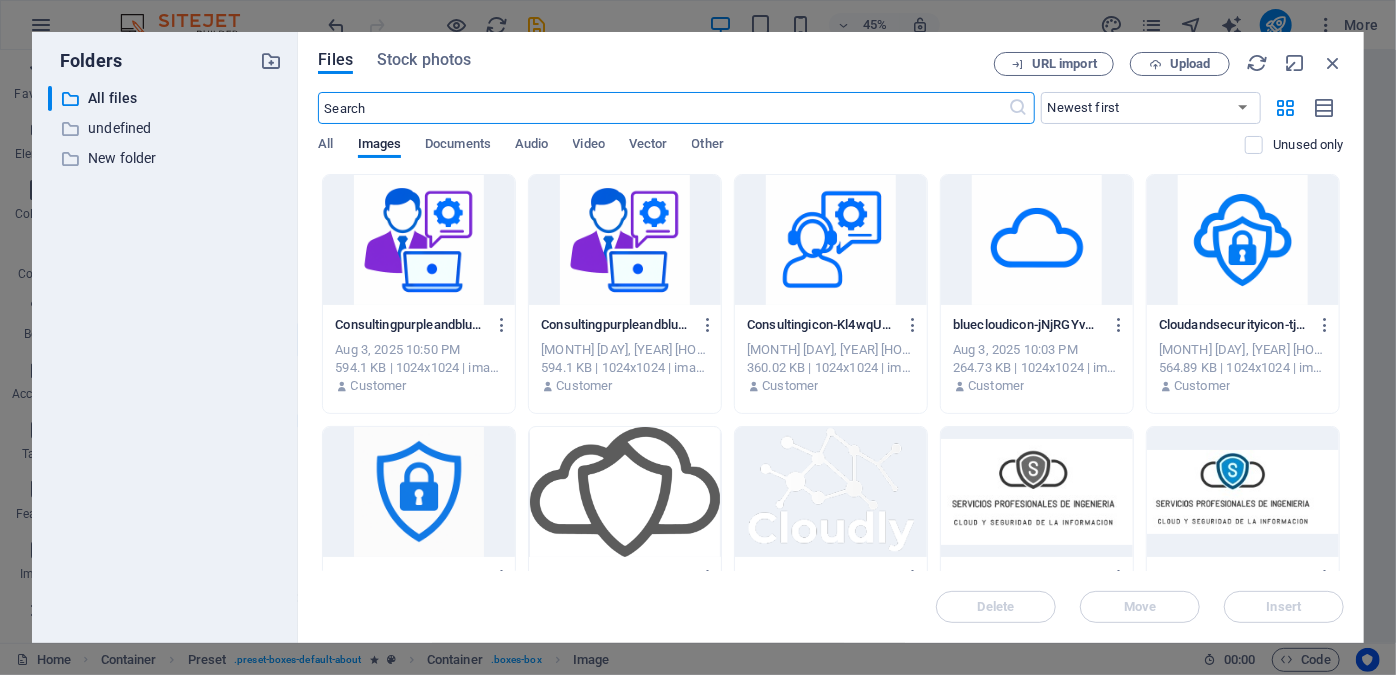 click at bounding box center [1243, 240] 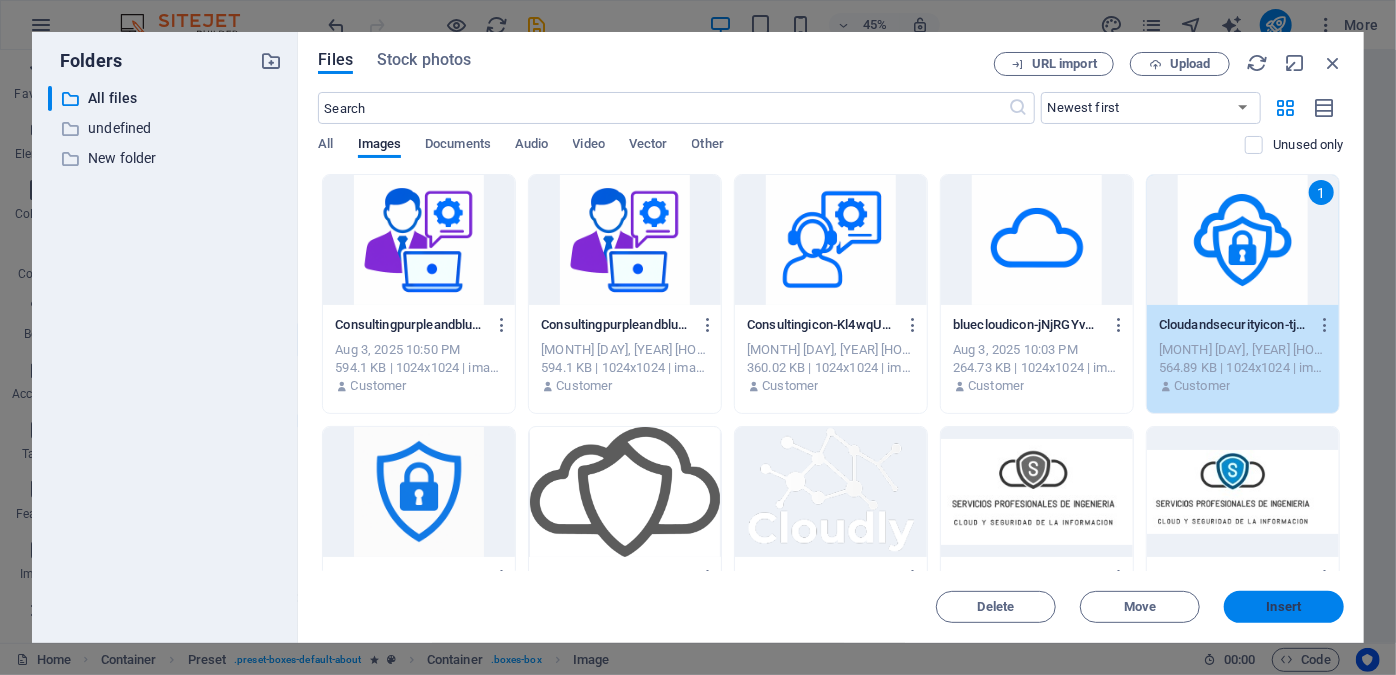 click on "Insert" at bounding box center (1284, 607) 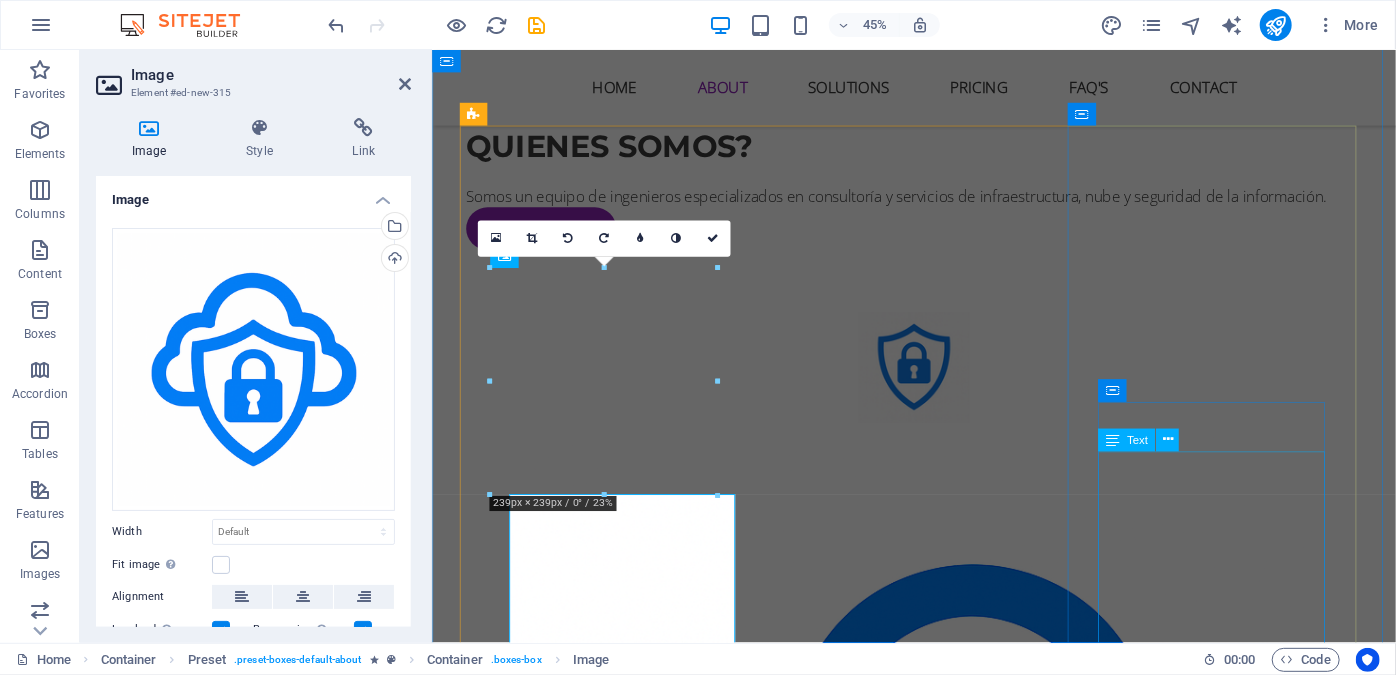scroll, scrollTop: 1838, scrollLeft: 0, axis: vertical 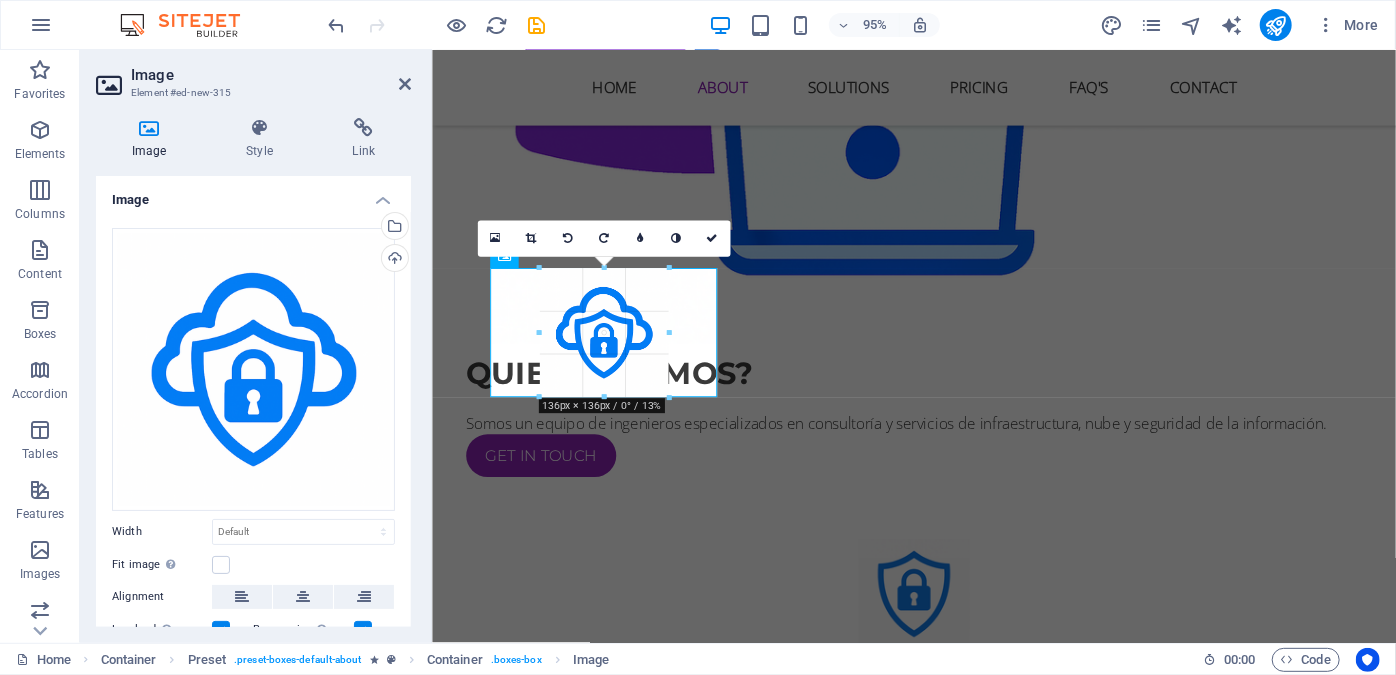 drag, startPoint x: 717, startPoint y: 493, endPoint x: 615, endPoint y: 370, distance: 159.79048 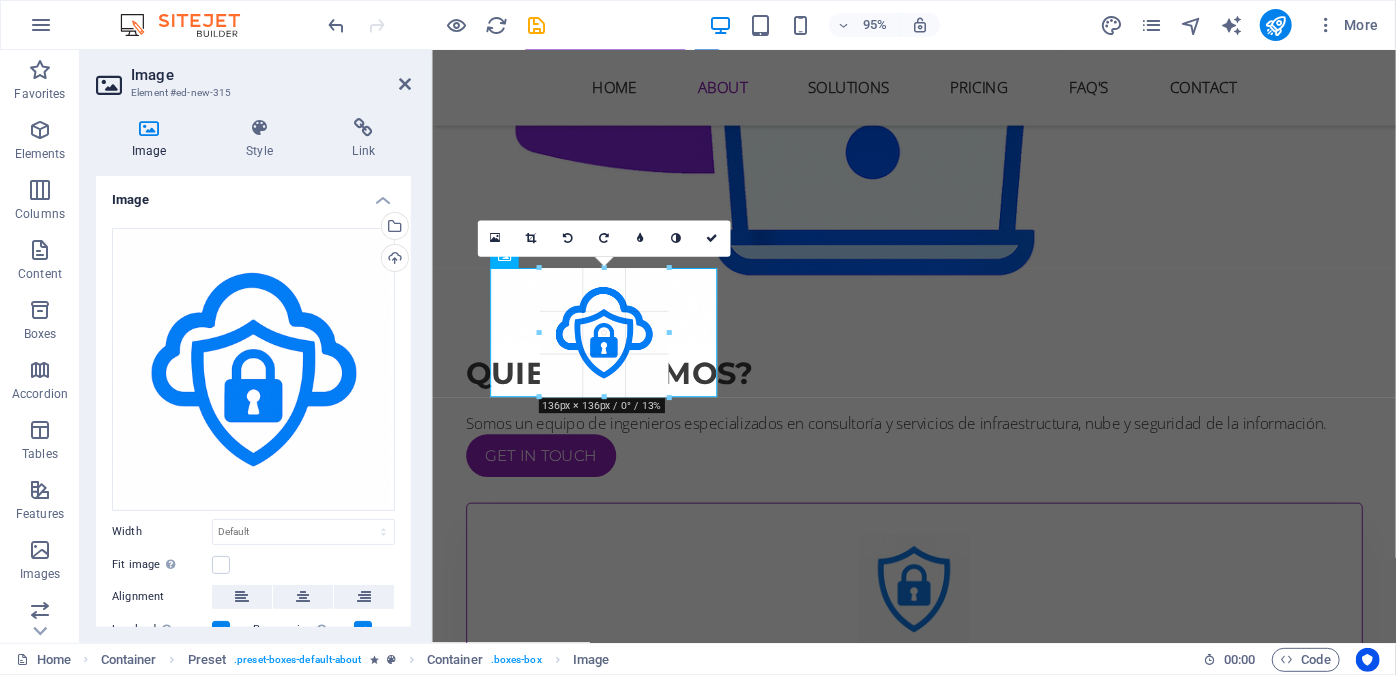 type on "136" 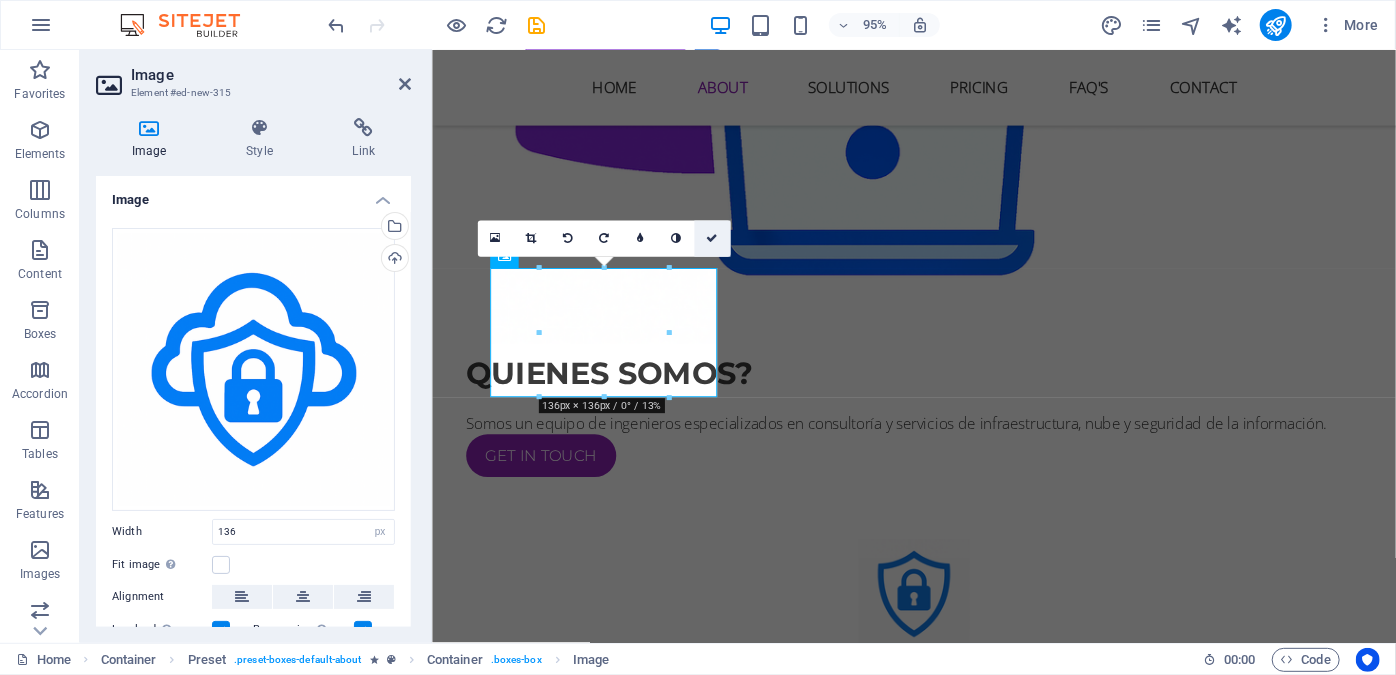 click at bounding box center (712, 238) 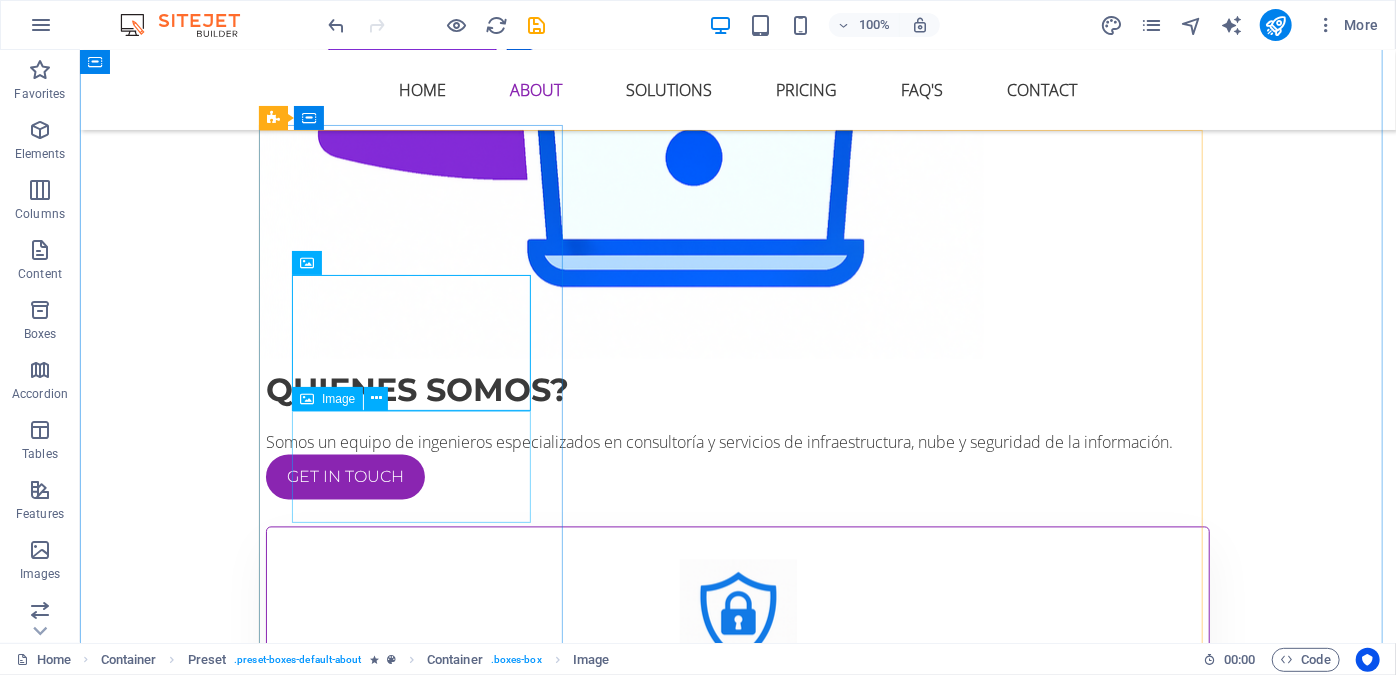 click at bounding box center (737, 924) 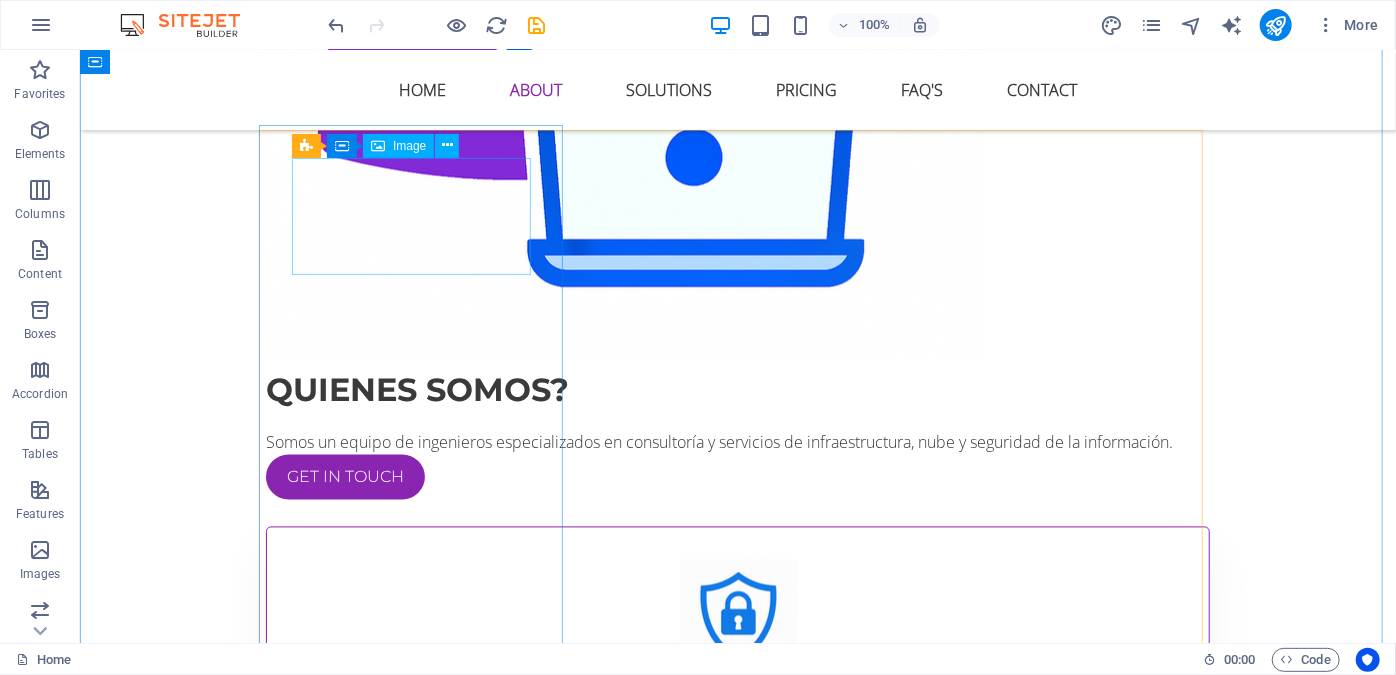 click at bounding box center [737, 617] 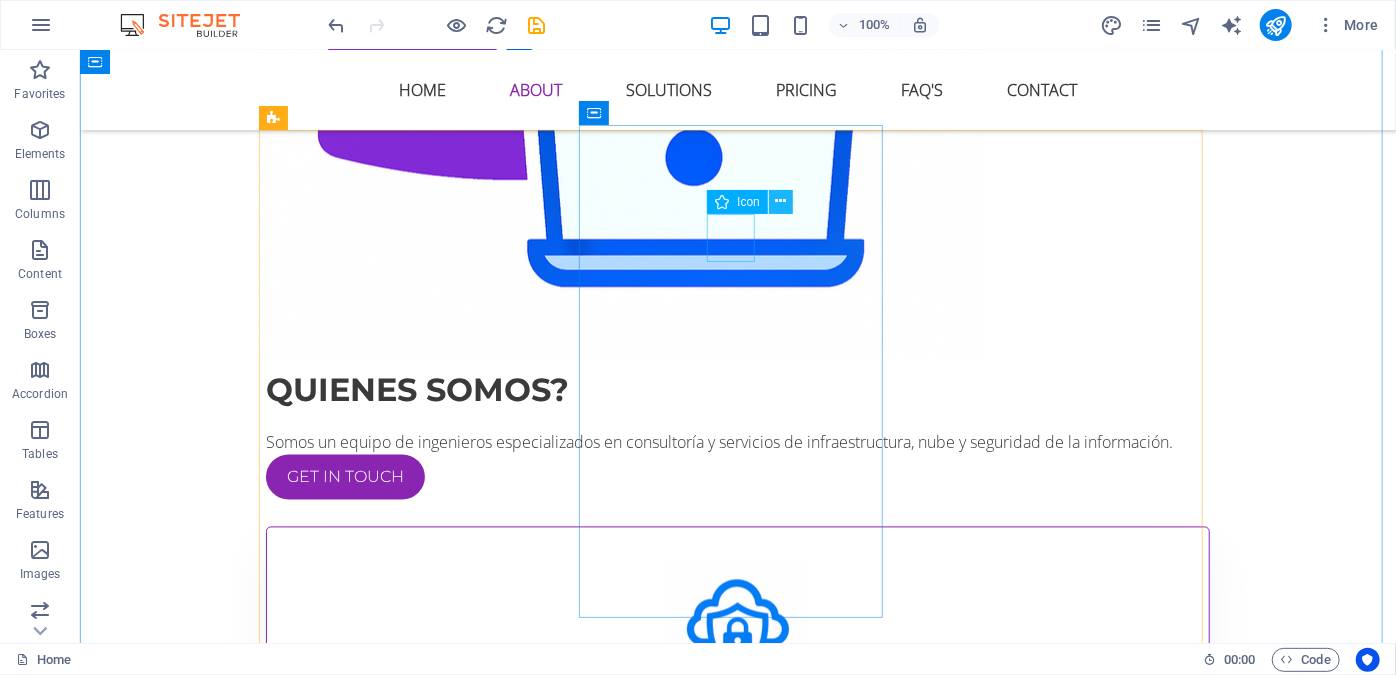click at bounding box center [780, 201] 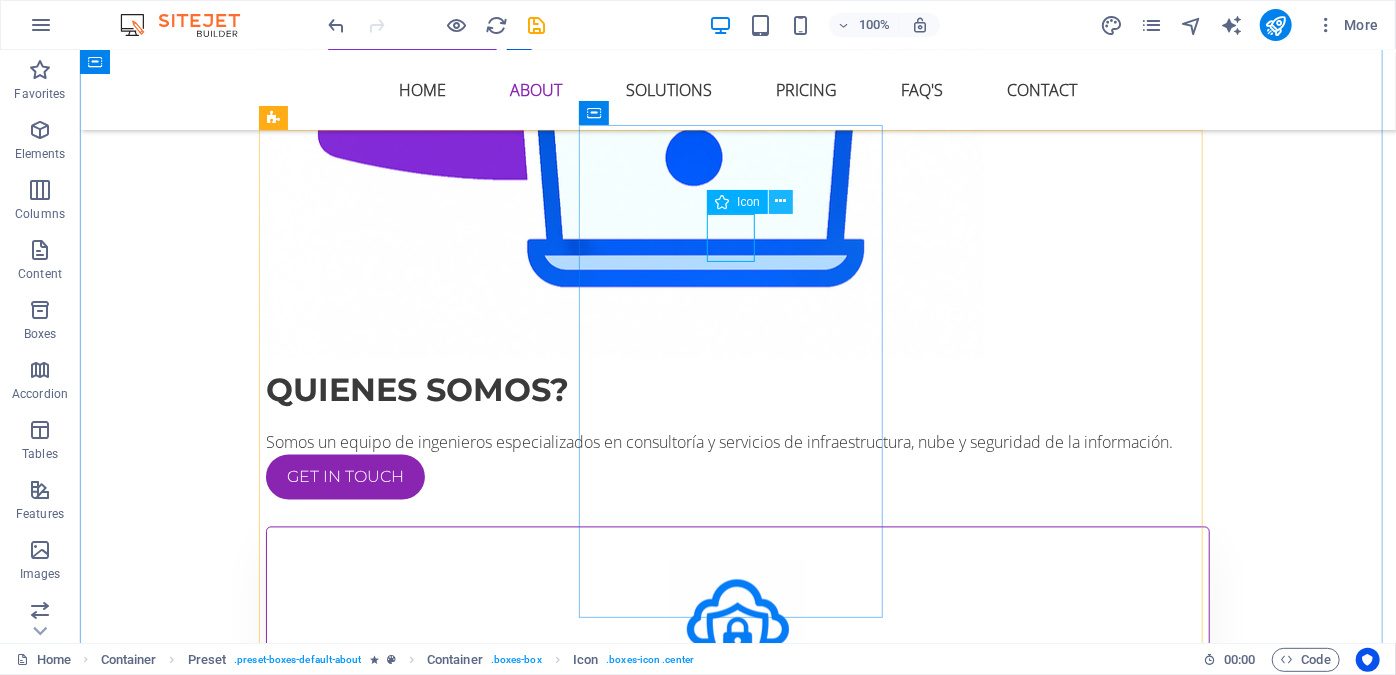 click at bounding box center [780, 201] 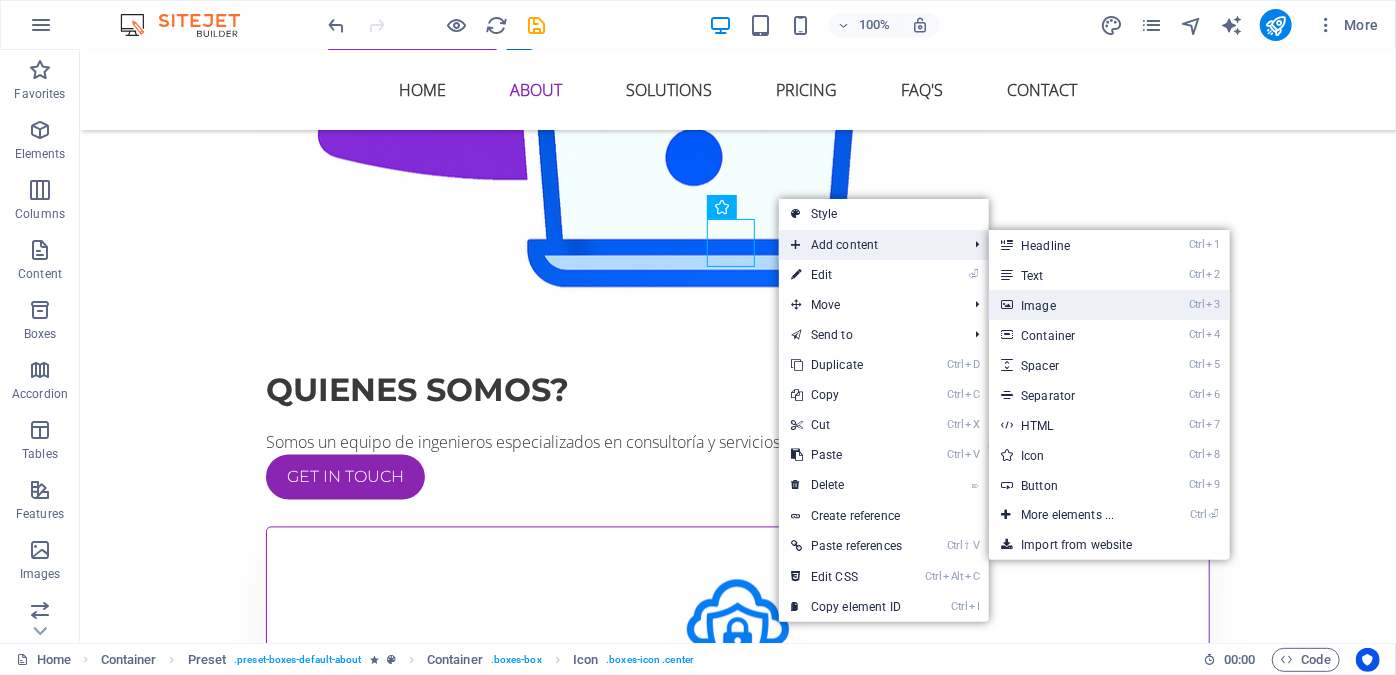 click on "Ctrl 3  Image" at bounding box center [1071, 305] 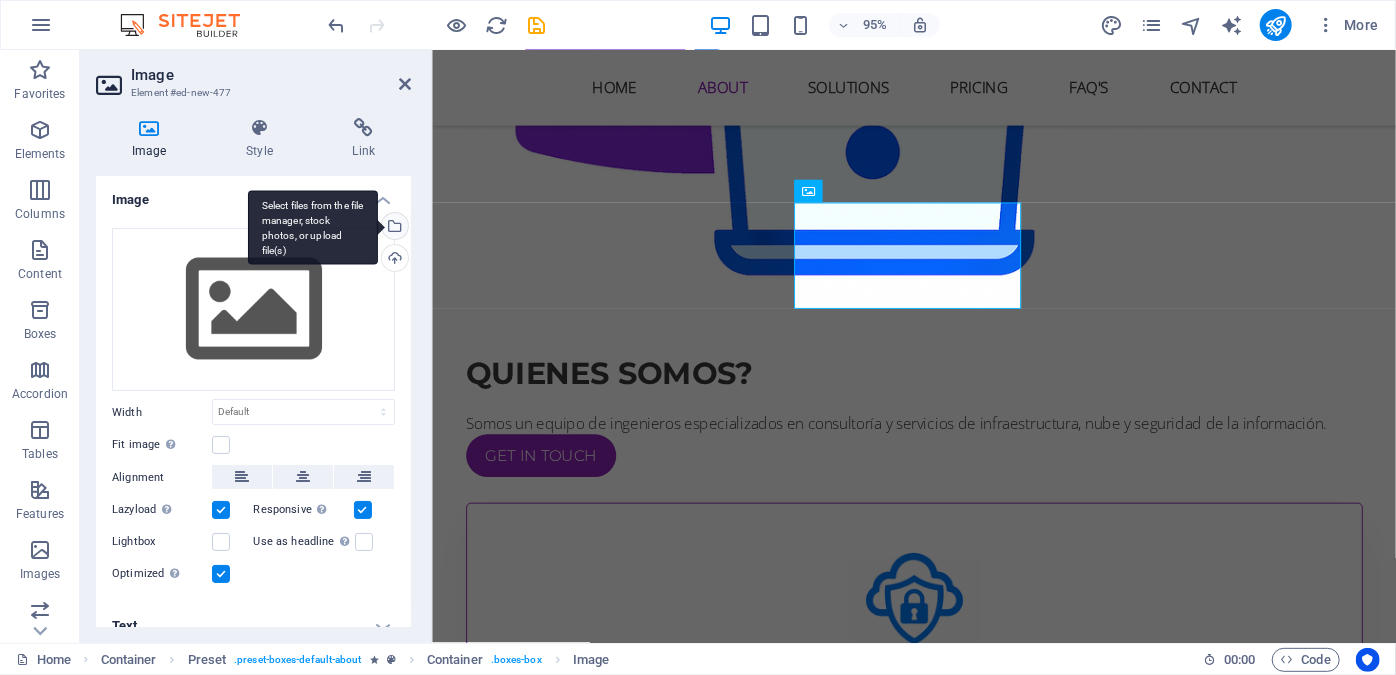 click on "Select files from the file manager, stock photos, or upload file(s)" at bounding box center (393, 228) 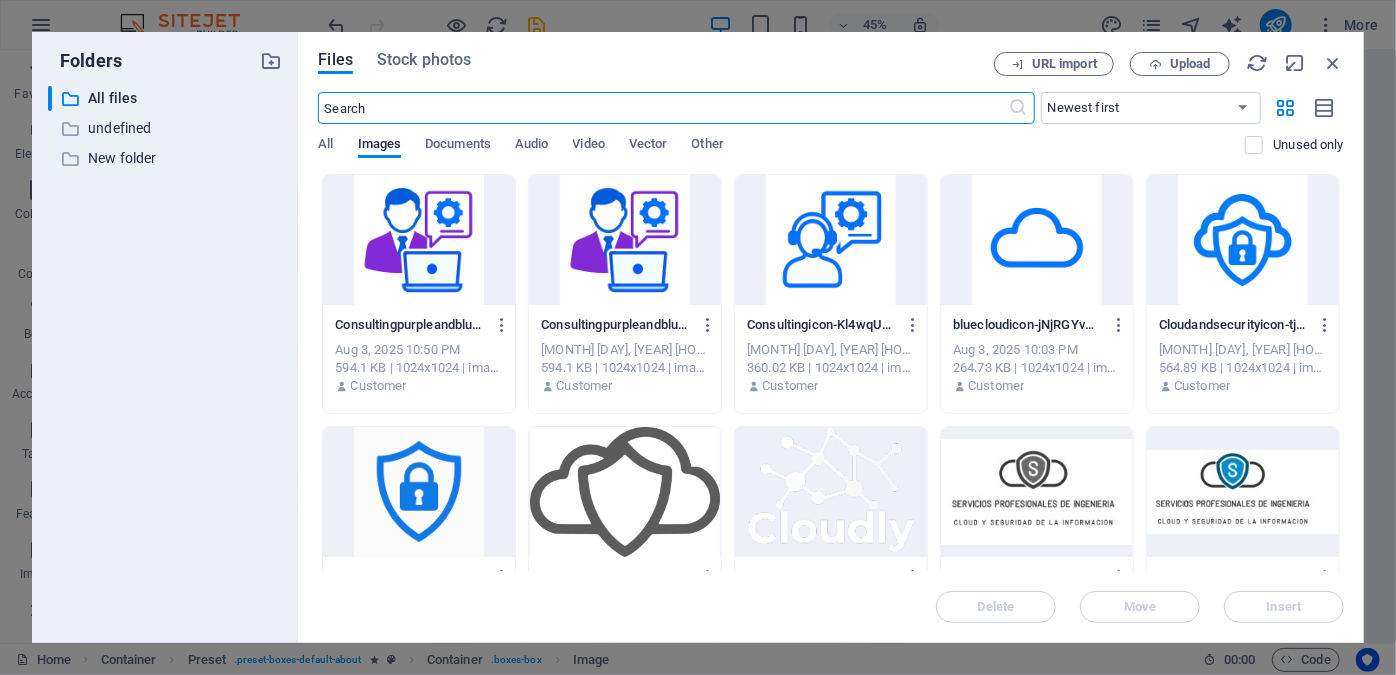 scroll, scrollTop: 2077, scrollLeft: 0, axis: vertical 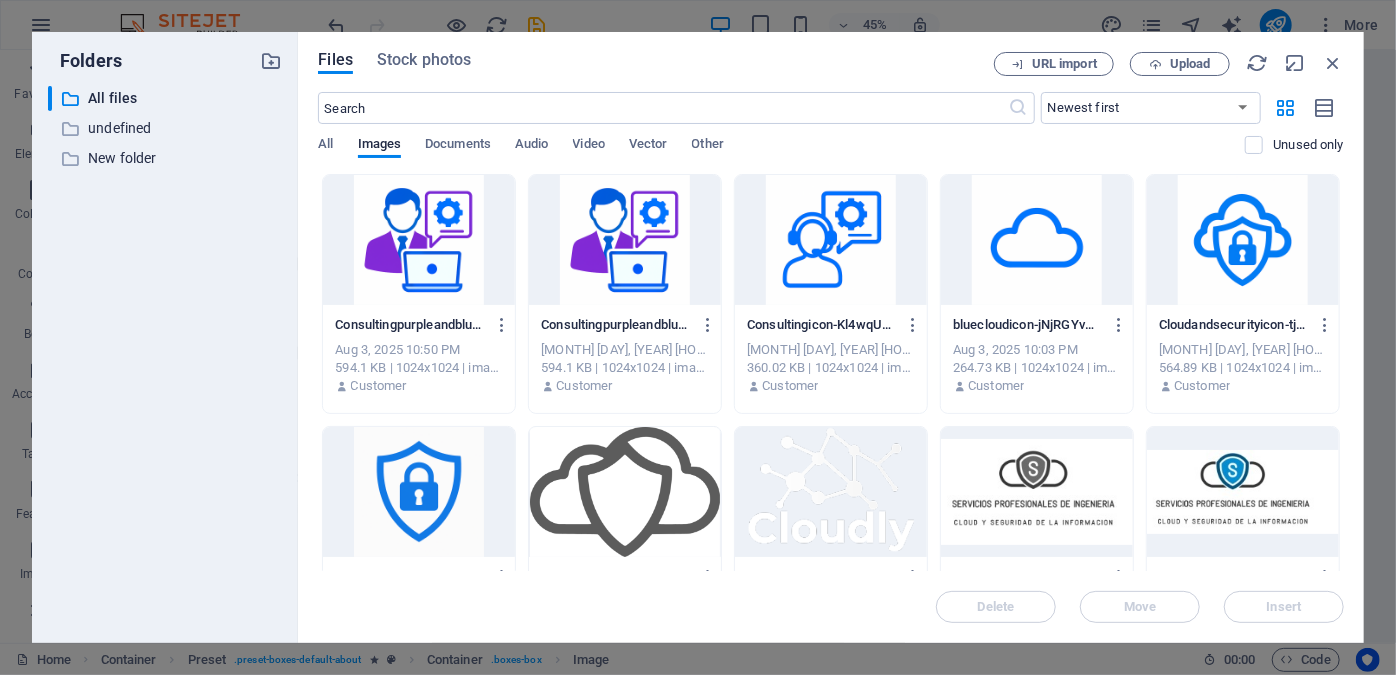 click at bounding box center (419, 492) 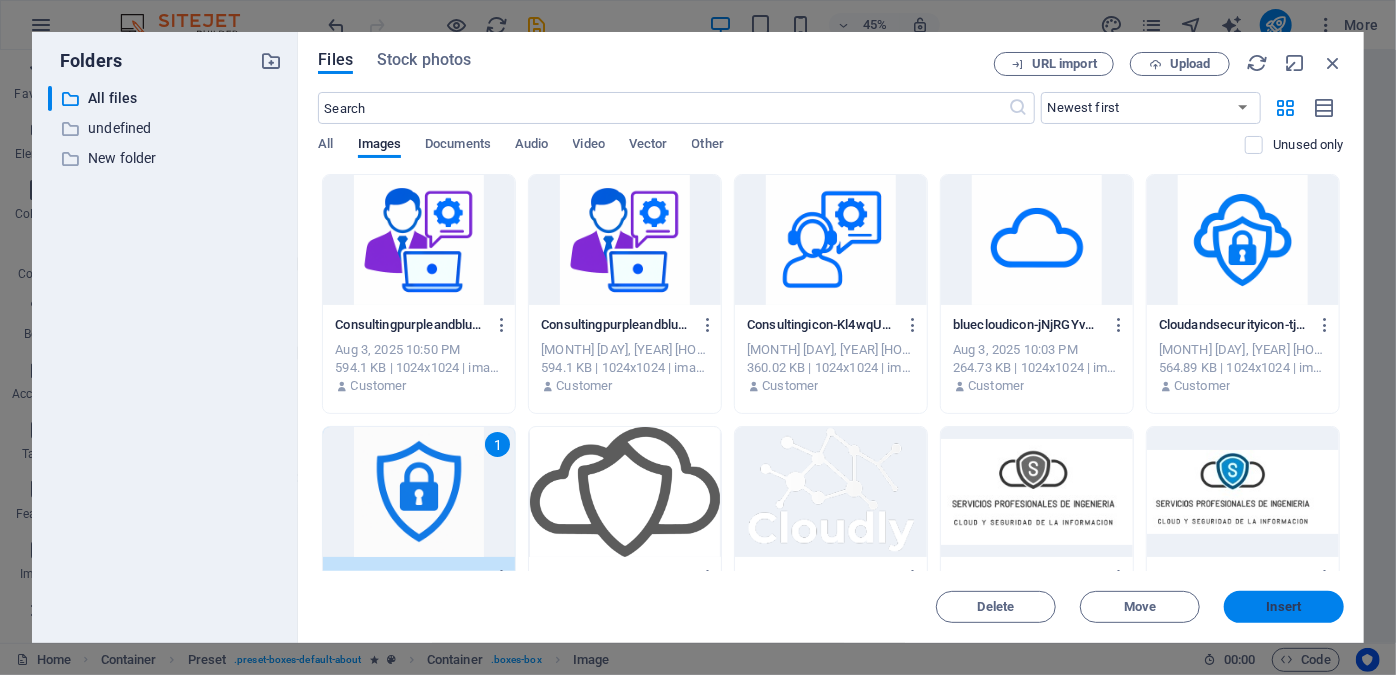 click on "Insert" at bounding box center [1284, 607] 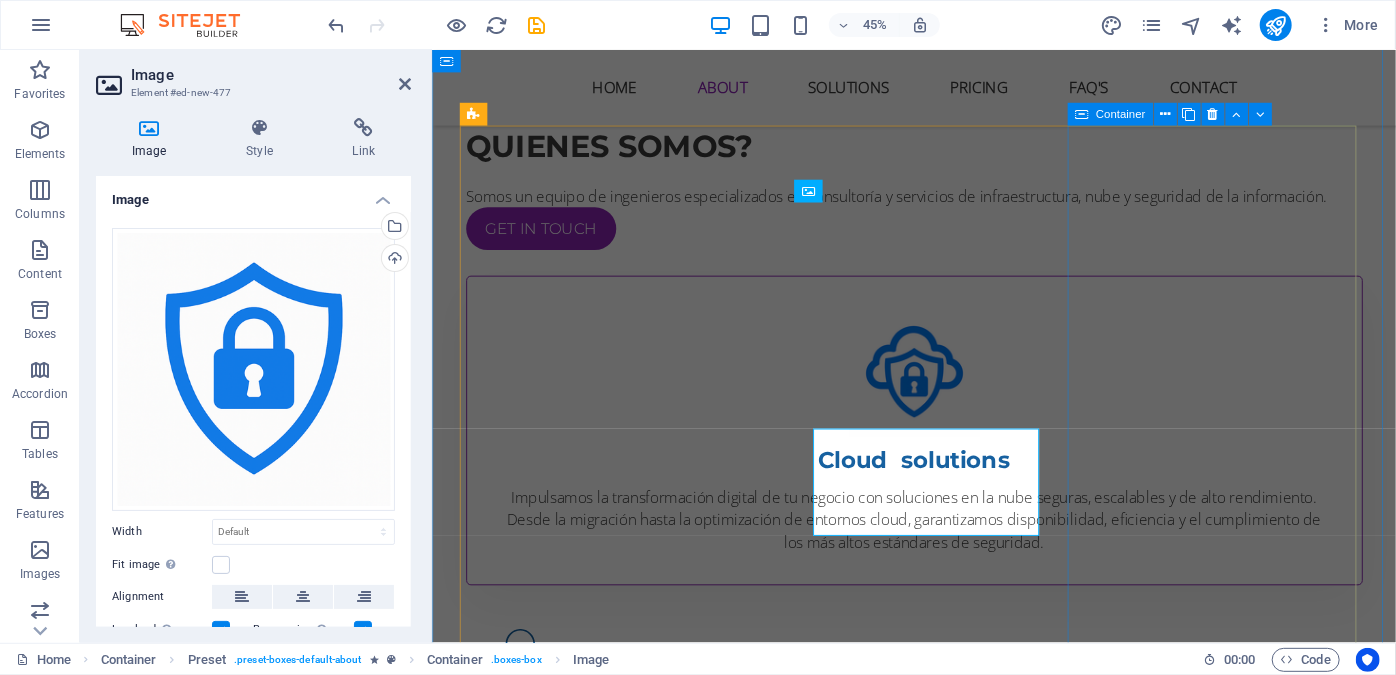 scroll, scrollTop: 1838, scrollLeft: 0, axis: vertical 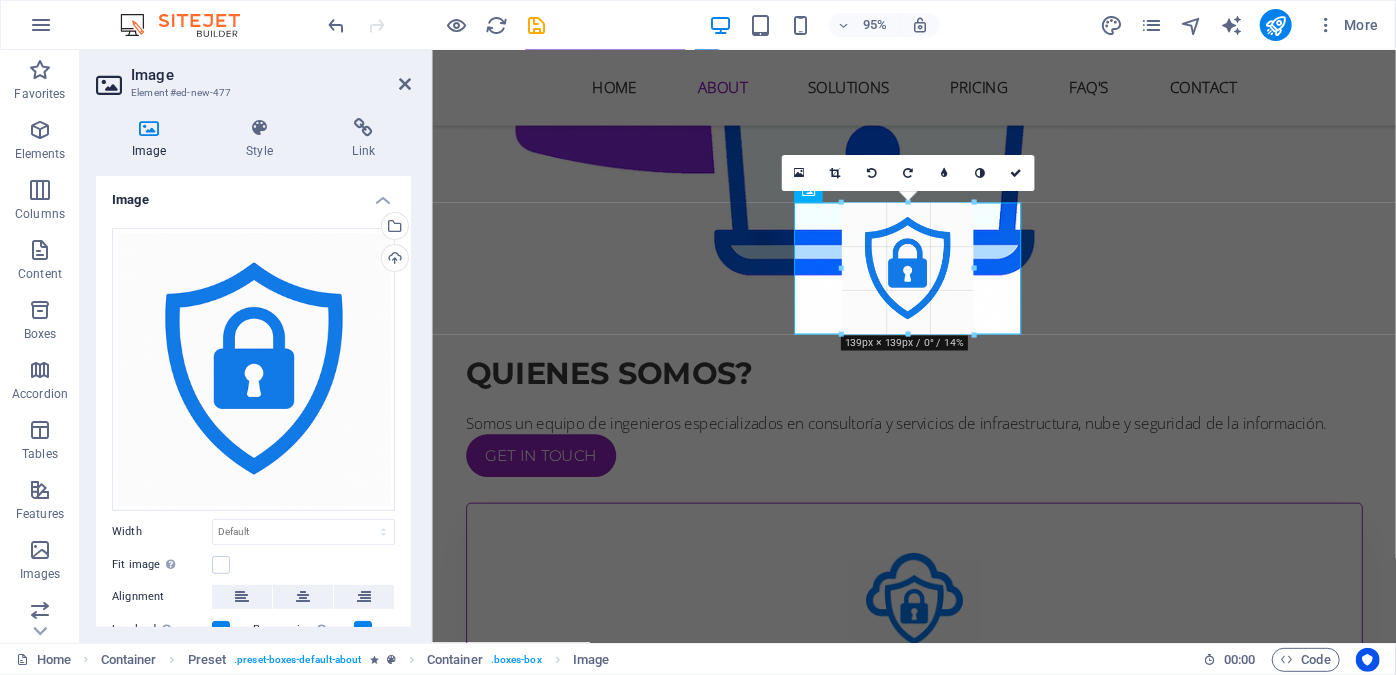 drag, startPoint x: 1021, startPoint y: 428, endPoint x: 917, endPoint y: 292, distance: 171.20747 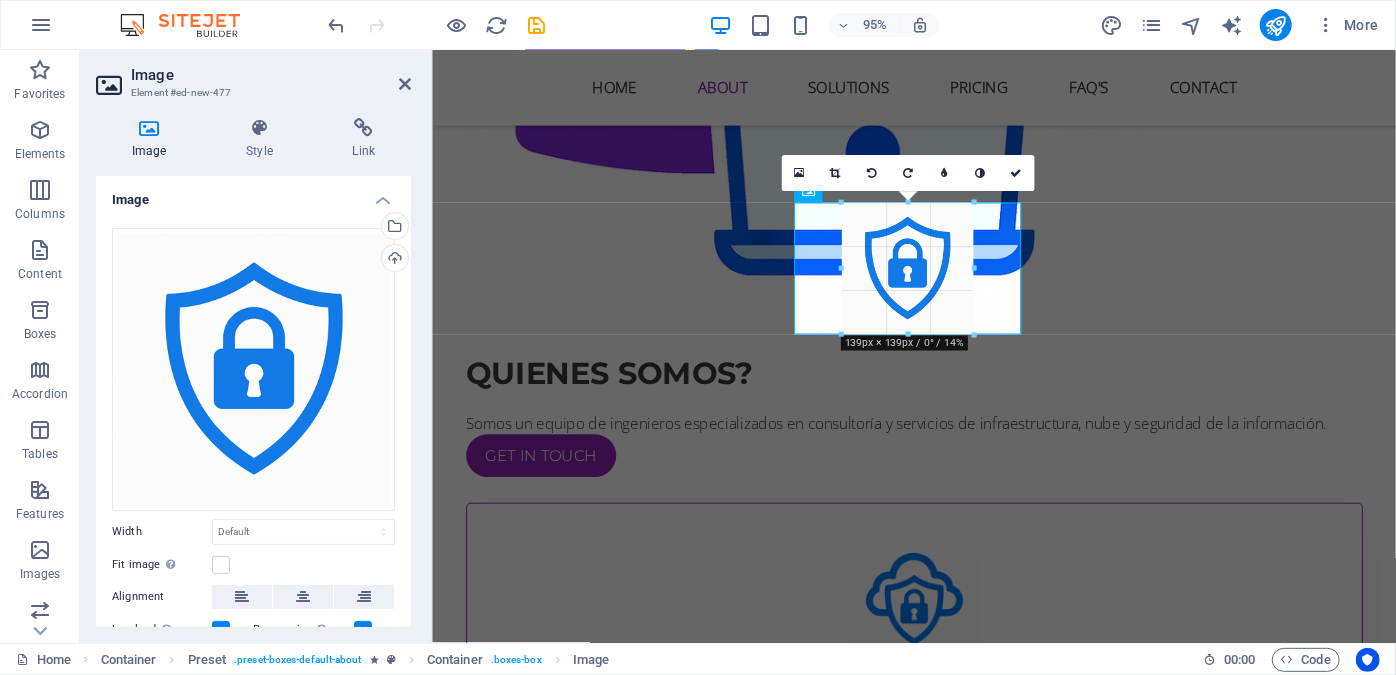 type on "139" 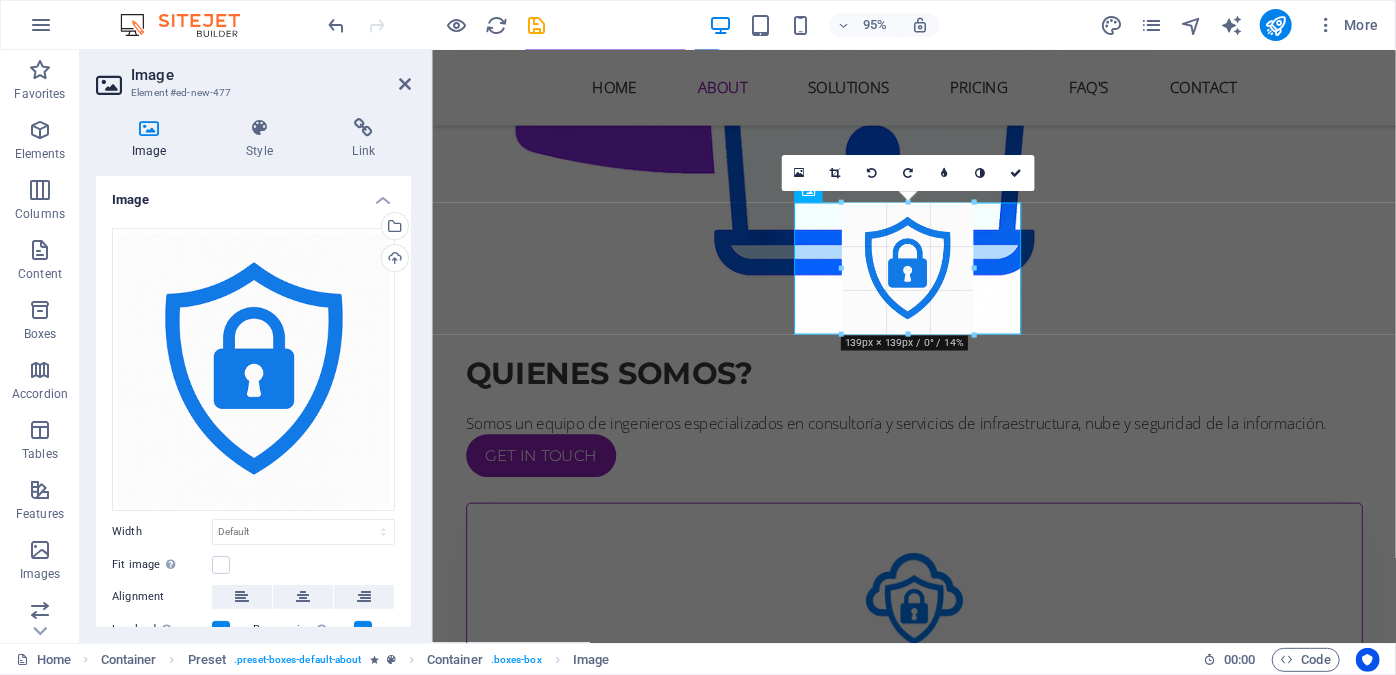 select on "px" 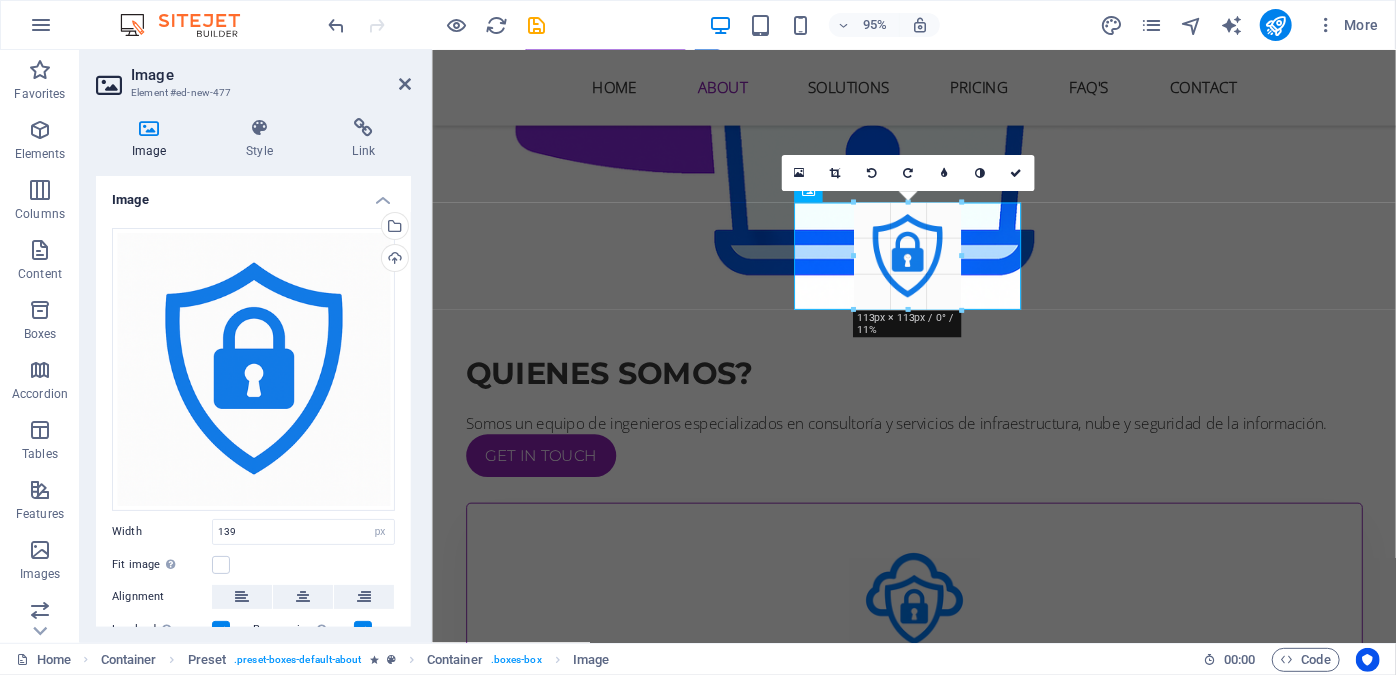 drag, startPoint x: 973, startPoint y: 338, endPoint x: 941, endPoint y: 296, distance: 52.801514 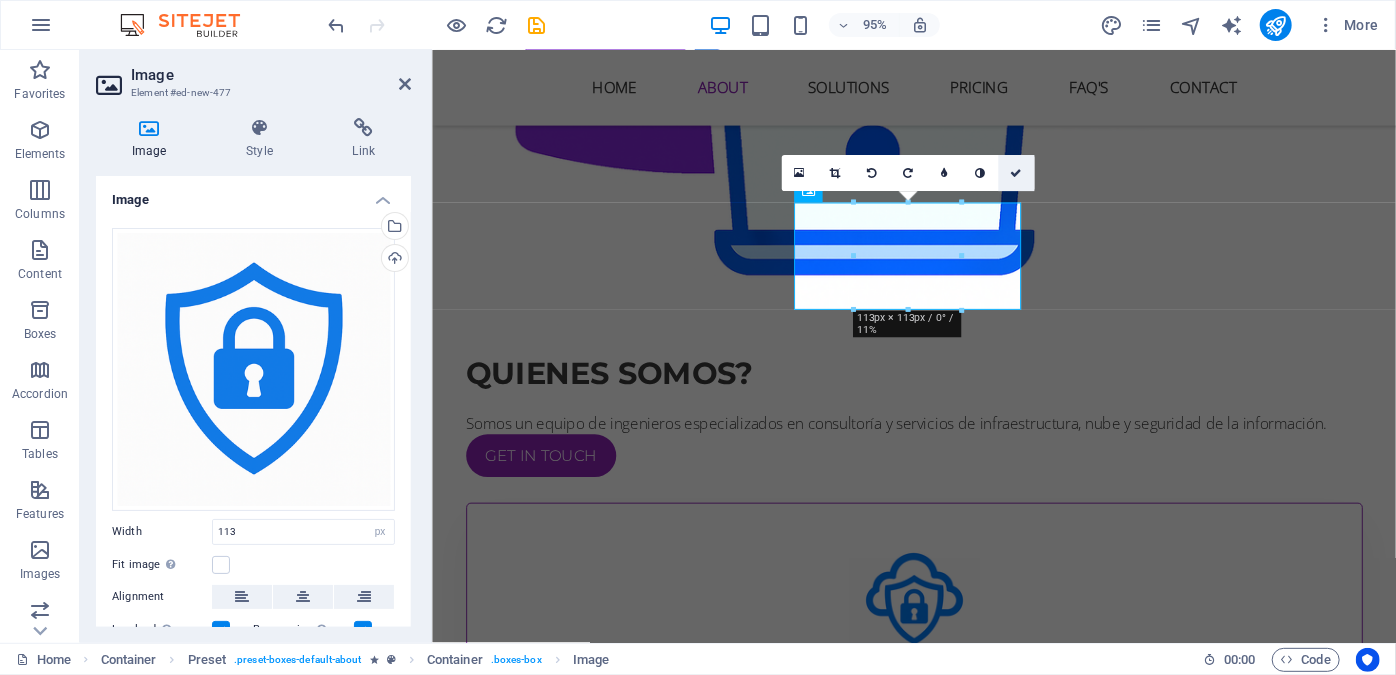 click at bounding box center [1016, 173] 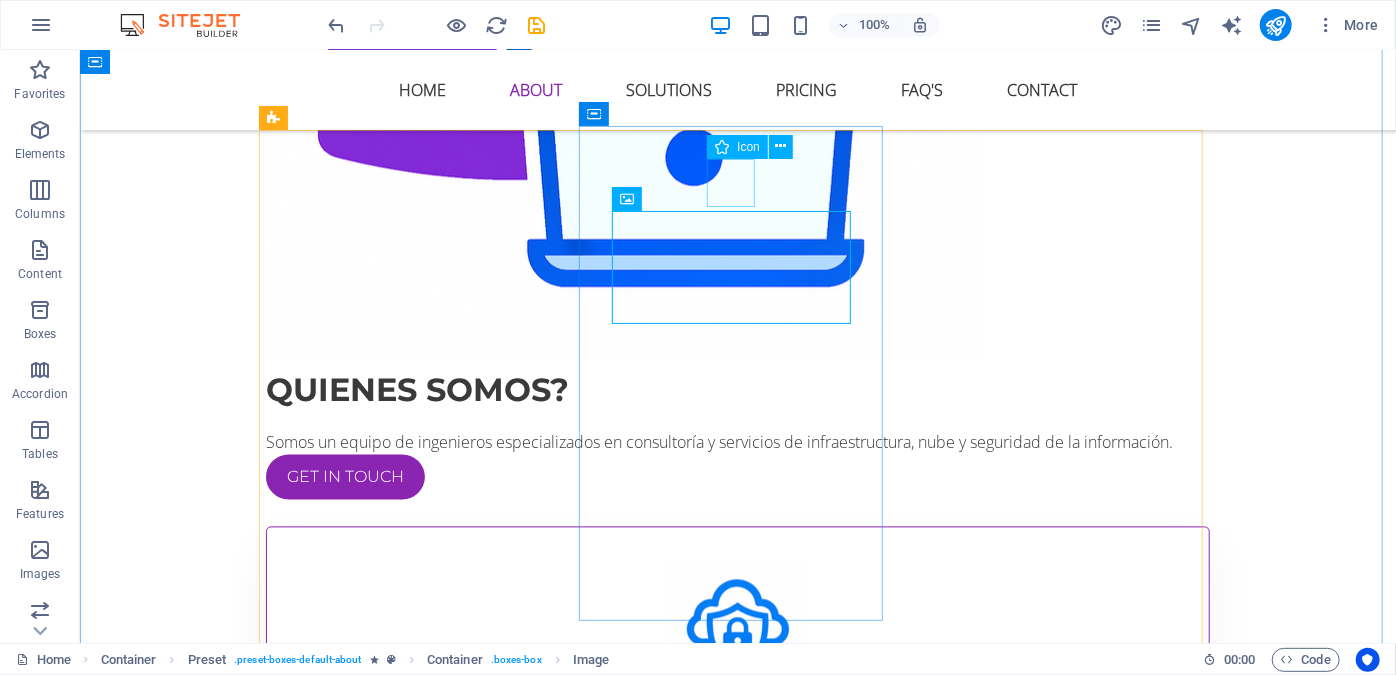 click at bounding box center (737, 917) 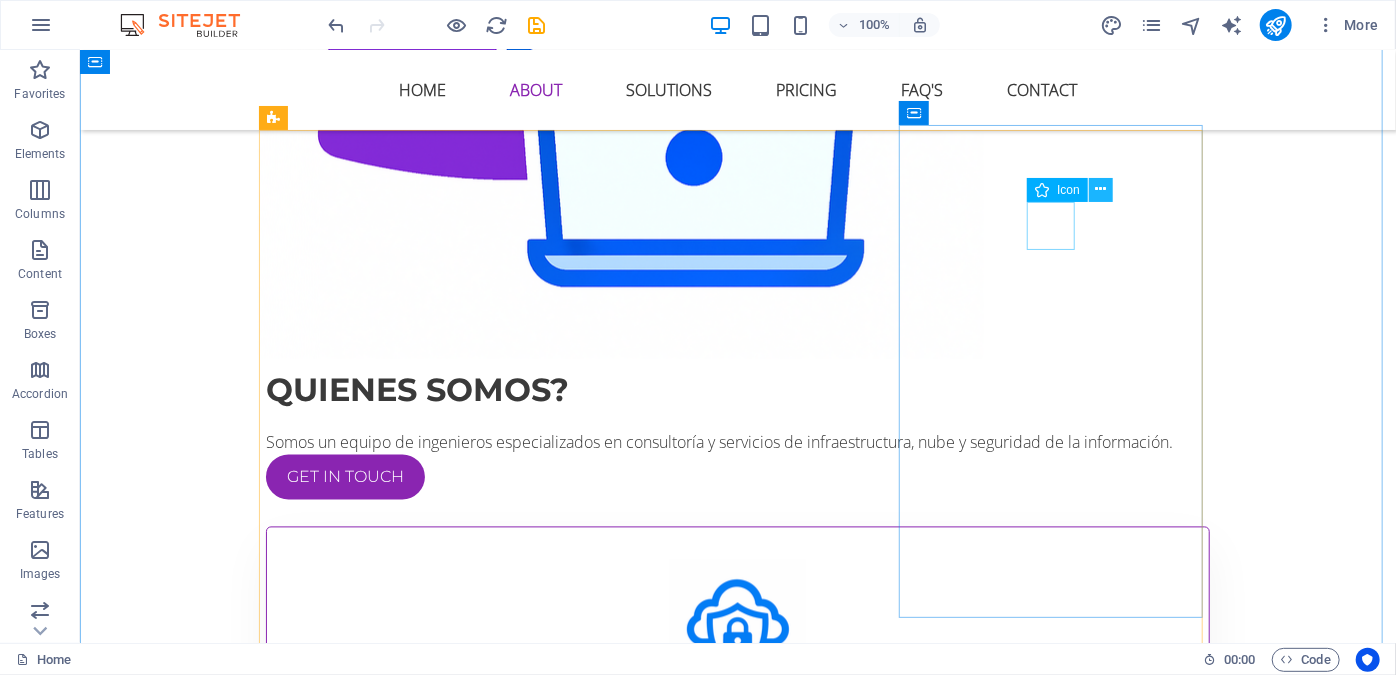 click at bounding box center [1101, 190] 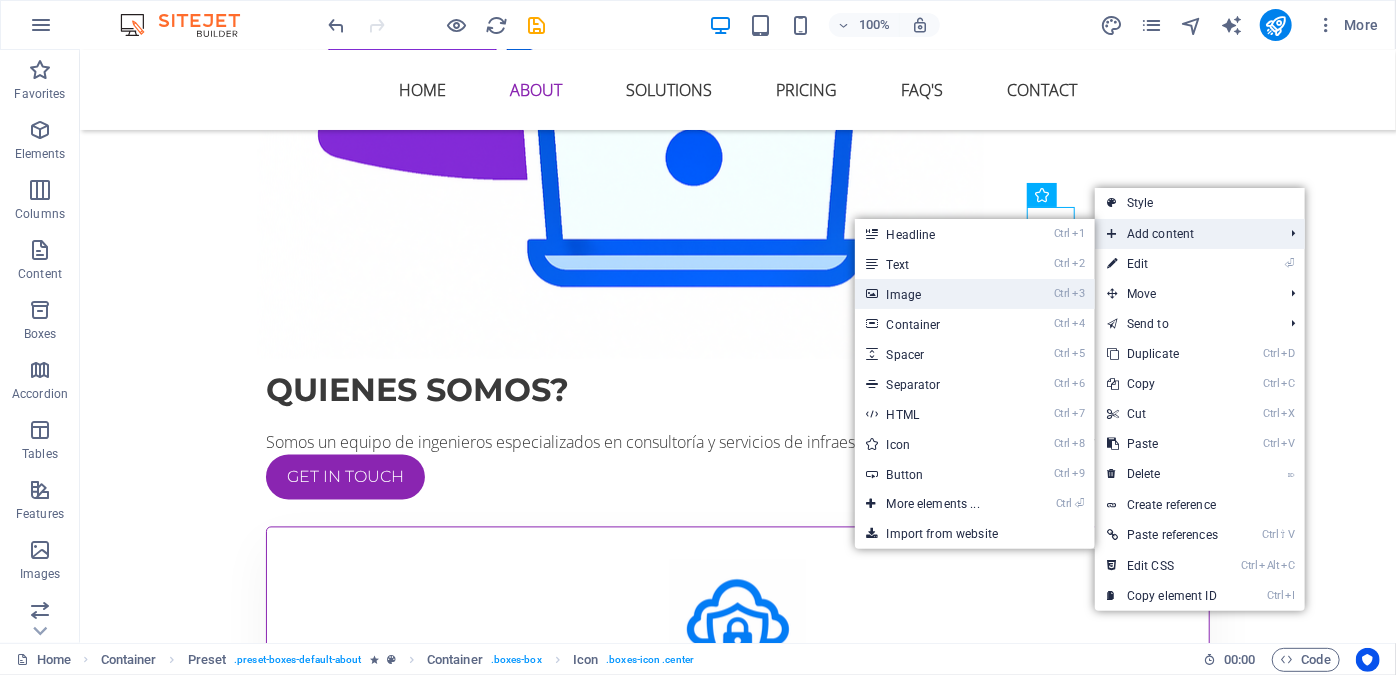 click on "Ctrl 3  Image" at bounding box center (937, 294) 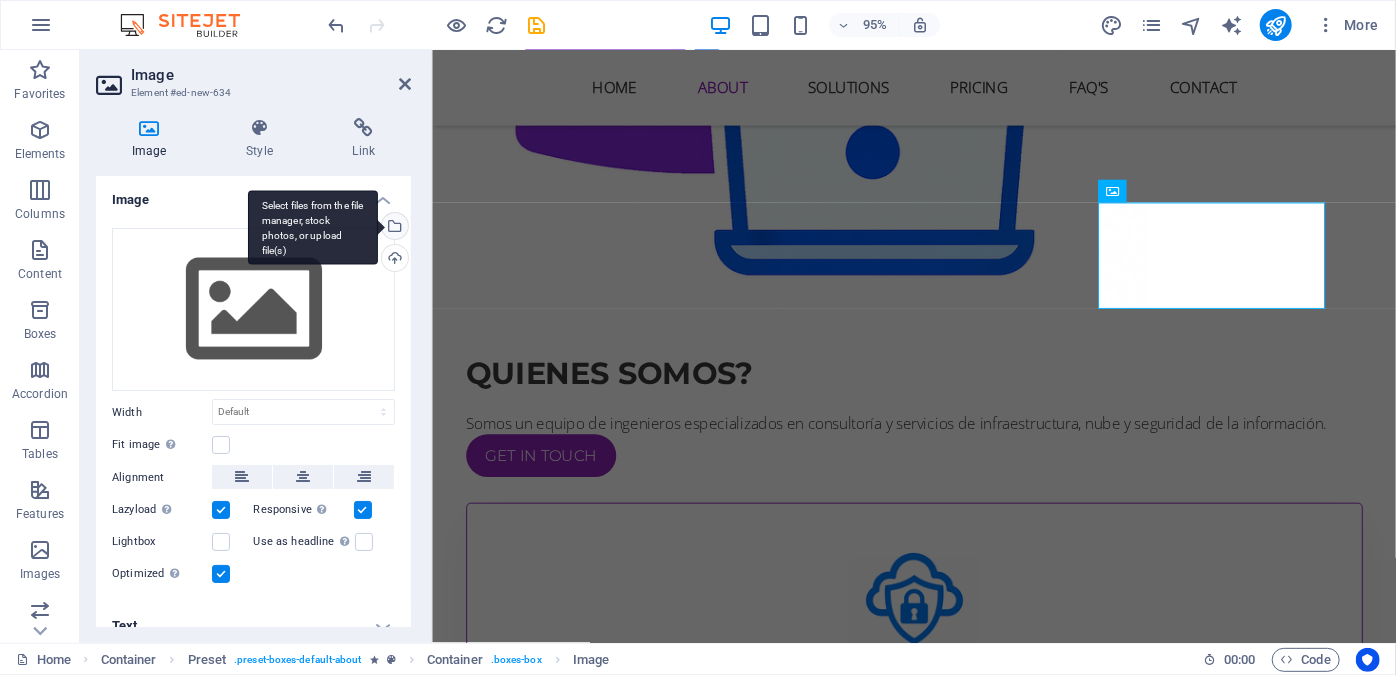 click on "Select files from the file manager, stock photos, or upload file(s)" at bounding box center [393, 228] 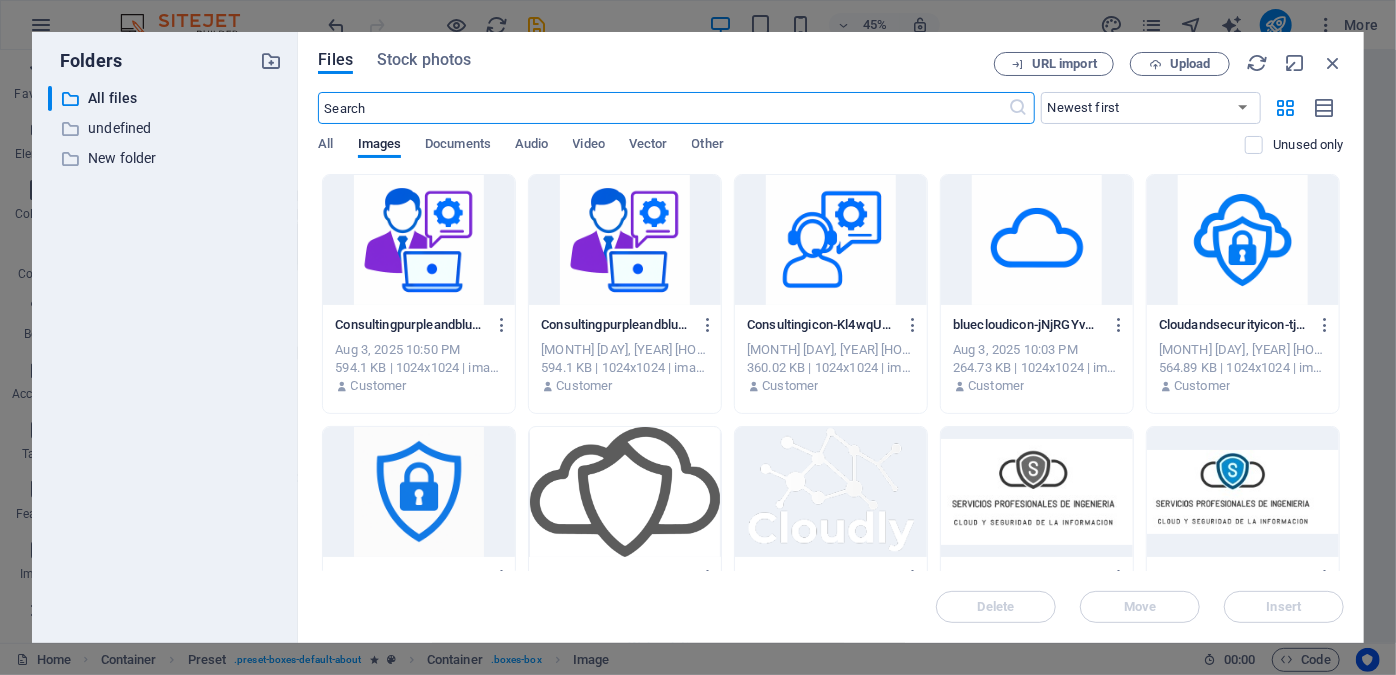 scroll, scrollTop: 2077, scrollLeft: 0, axis: vertical 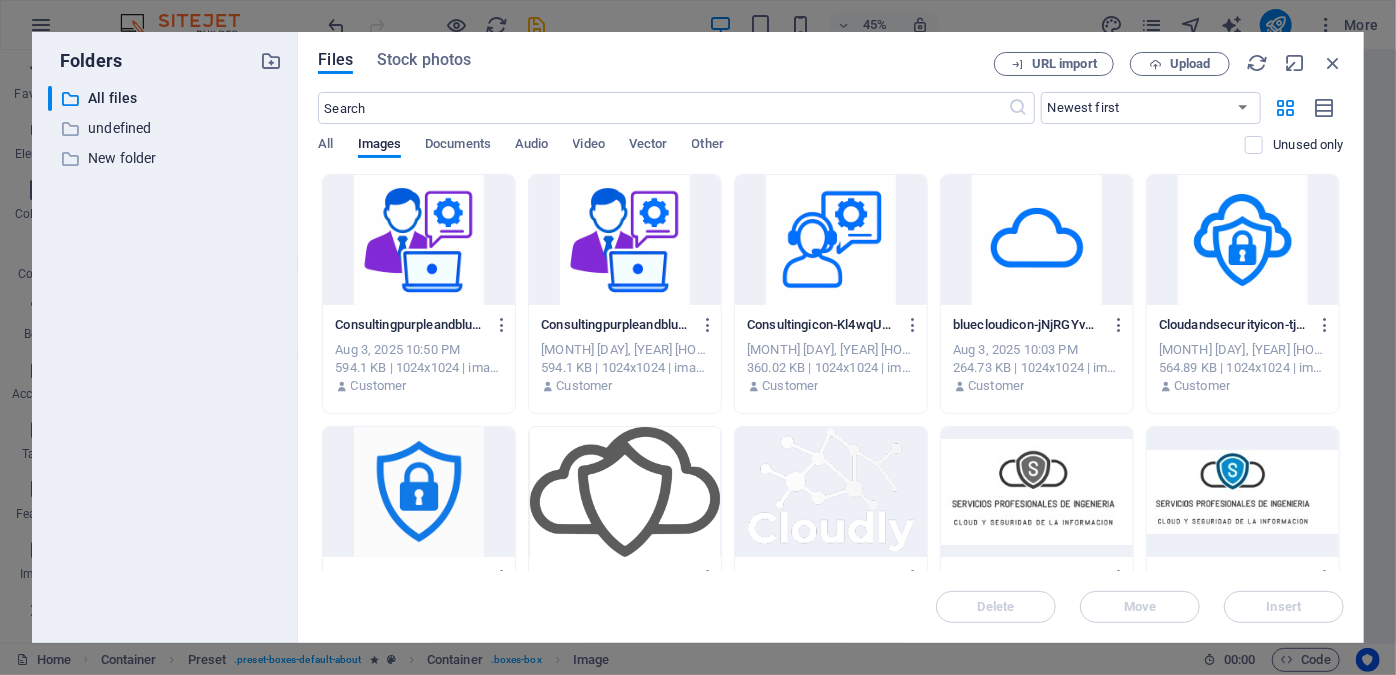 click at bounding box center (1037, 240) 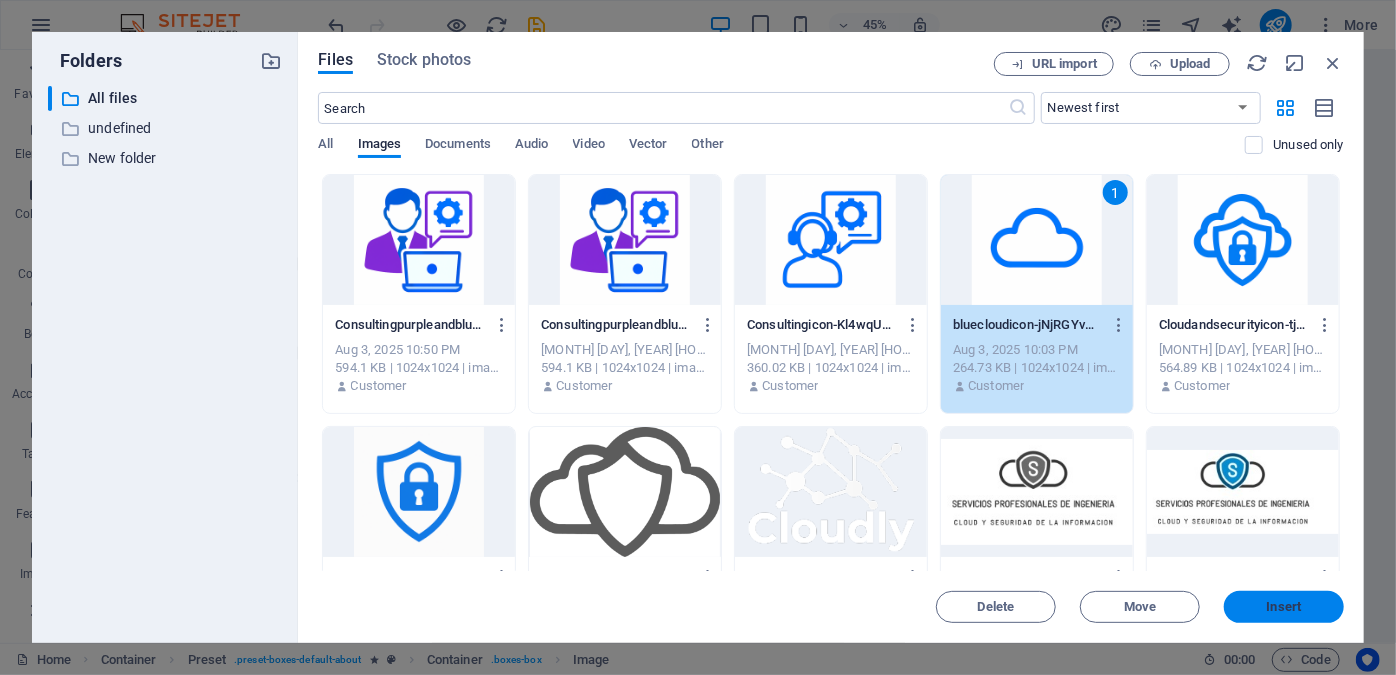 click on "Insert" at bounding box center (1284, 607) 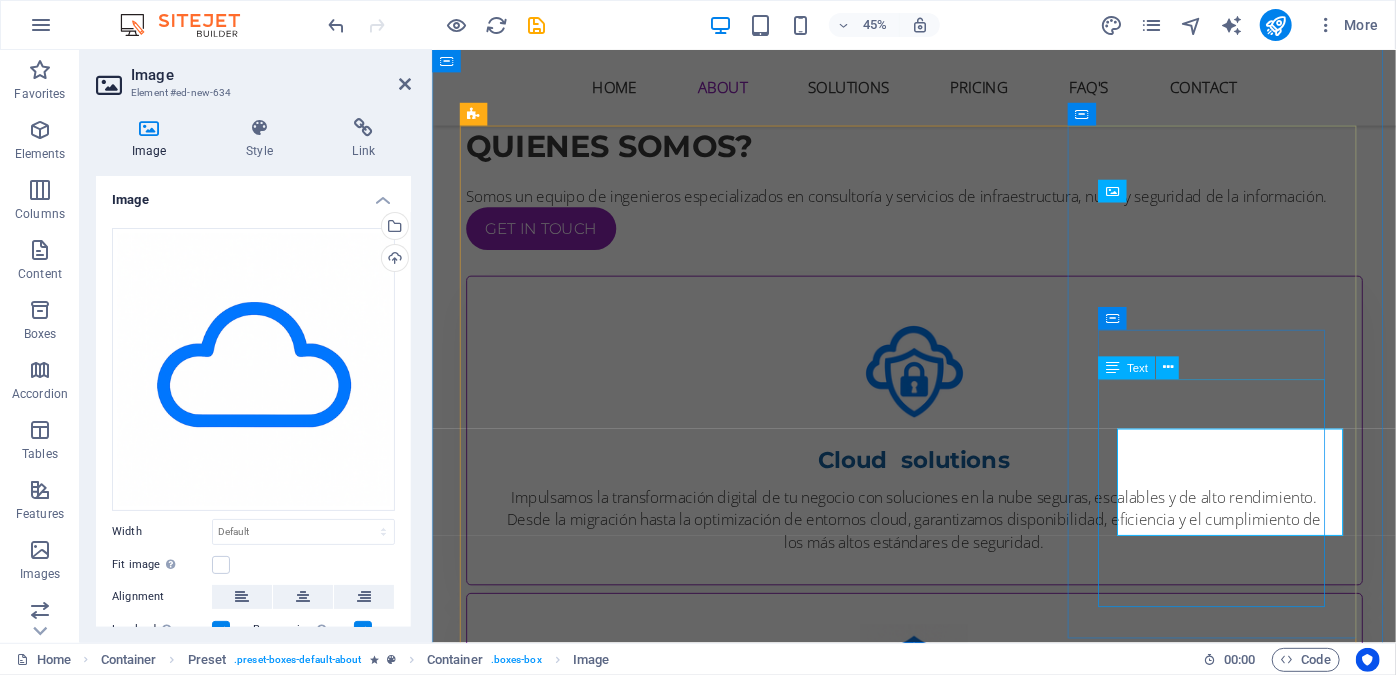 scroll, scrollTop: 1838, scrollLeft: 0, axis: vertical 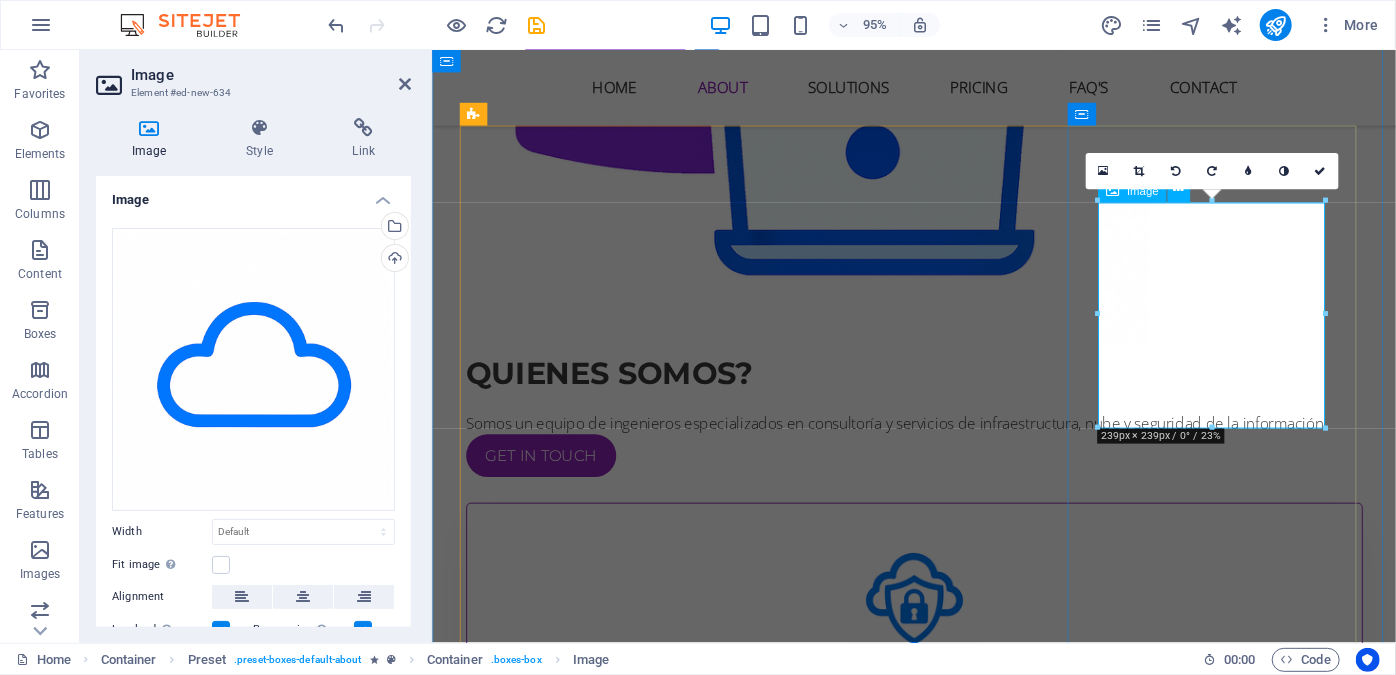 drag, startPoint x: 1752, startPoint y: 474, endPoint x: 1281, endPoint y: 353, distance: 486.29416 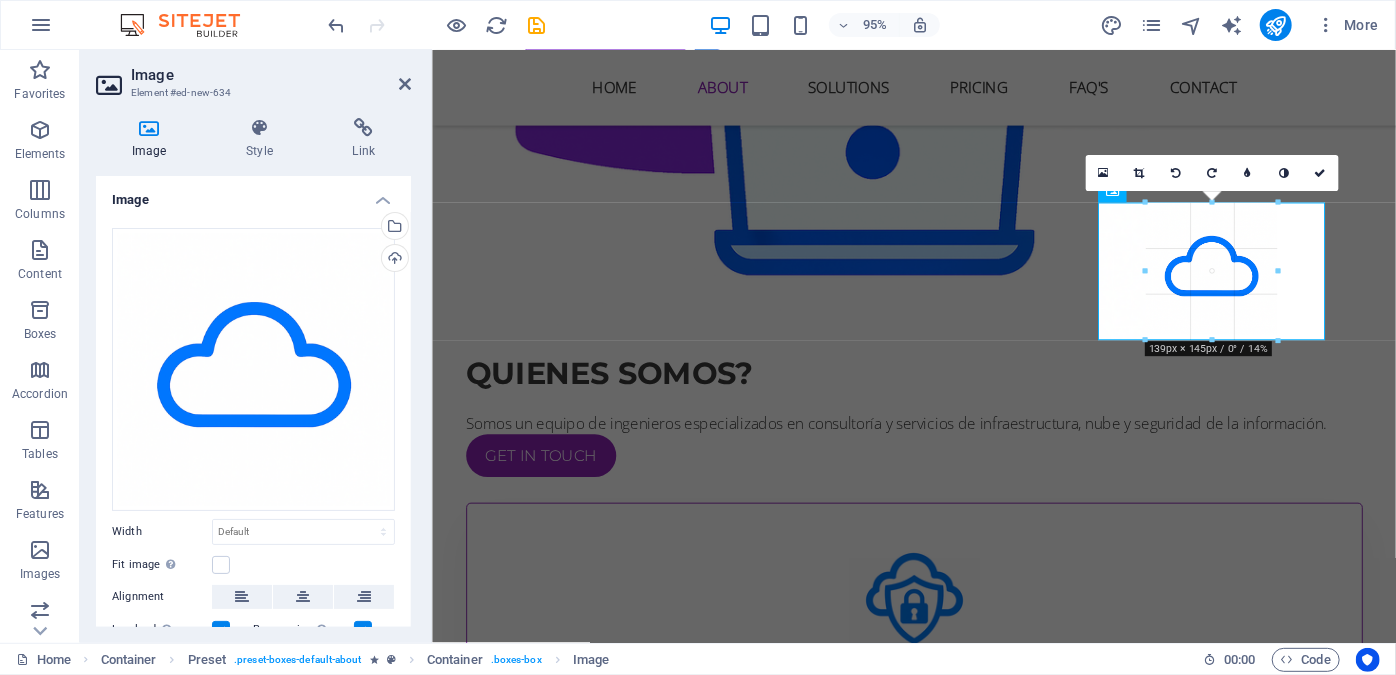drag, startPoint x: 1324, startPoint y: 431, endPoint x: 1263, endPoint y: 330, distance: 117.99152 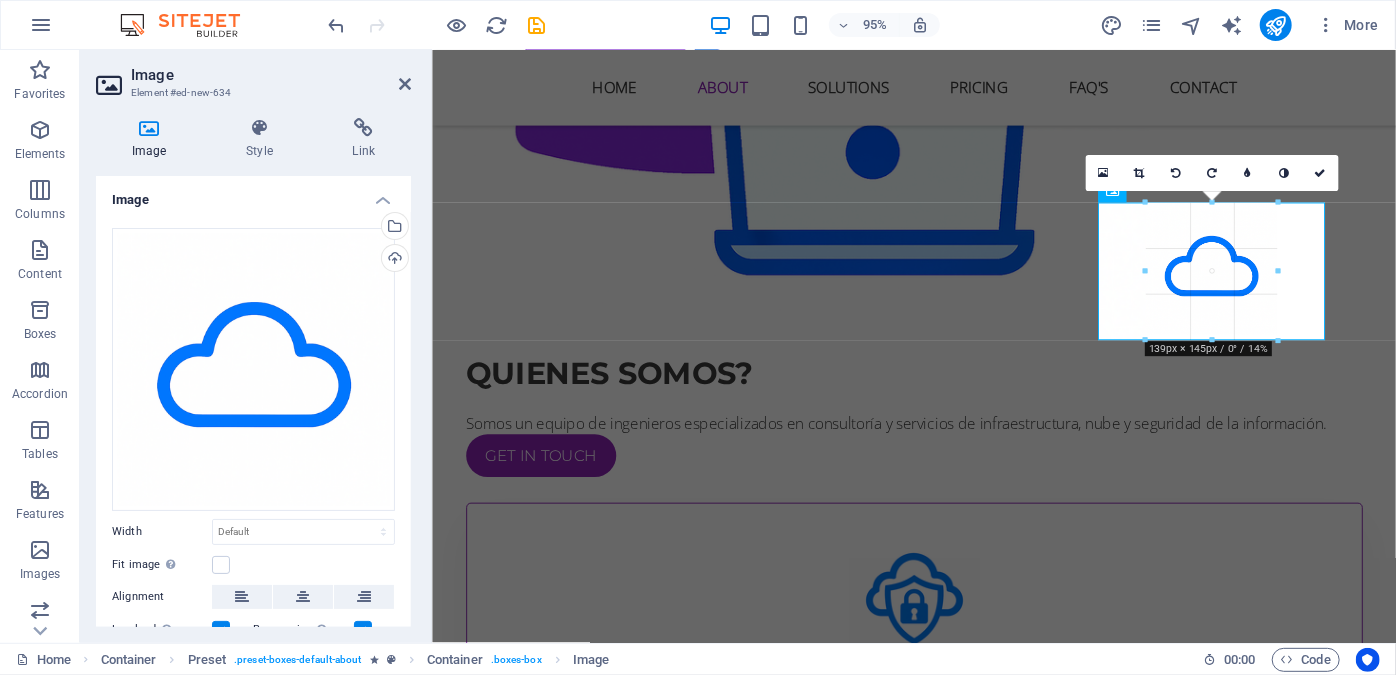 select on "px" 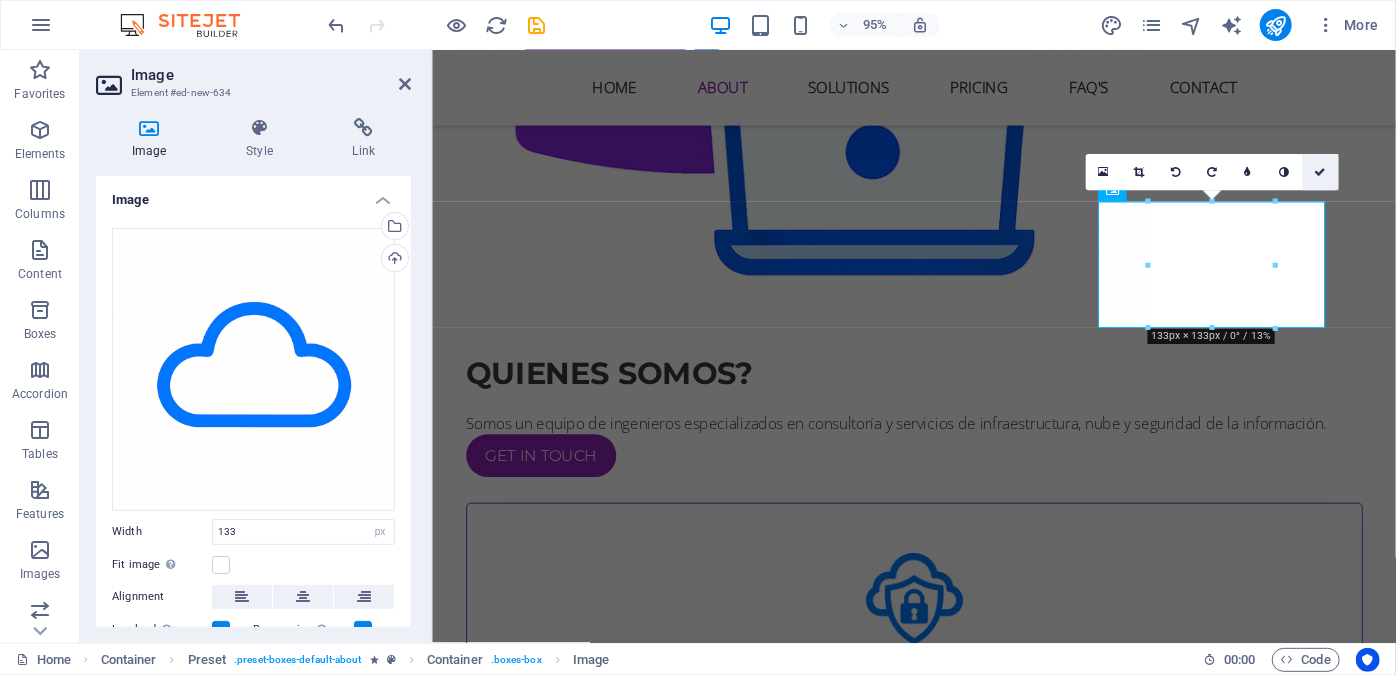 click at bounding box center [1320, 173] 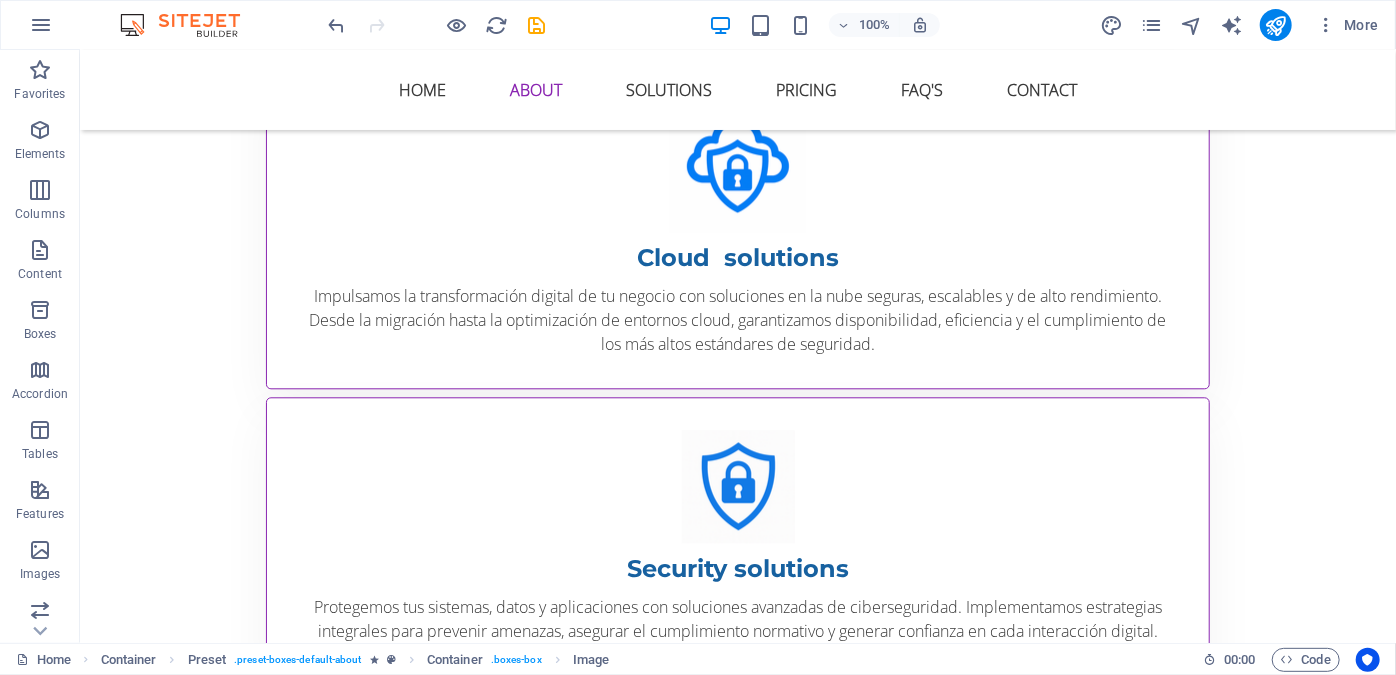 scroll, scrollTop: 2316, scrollLeft: 0, axis: vertical 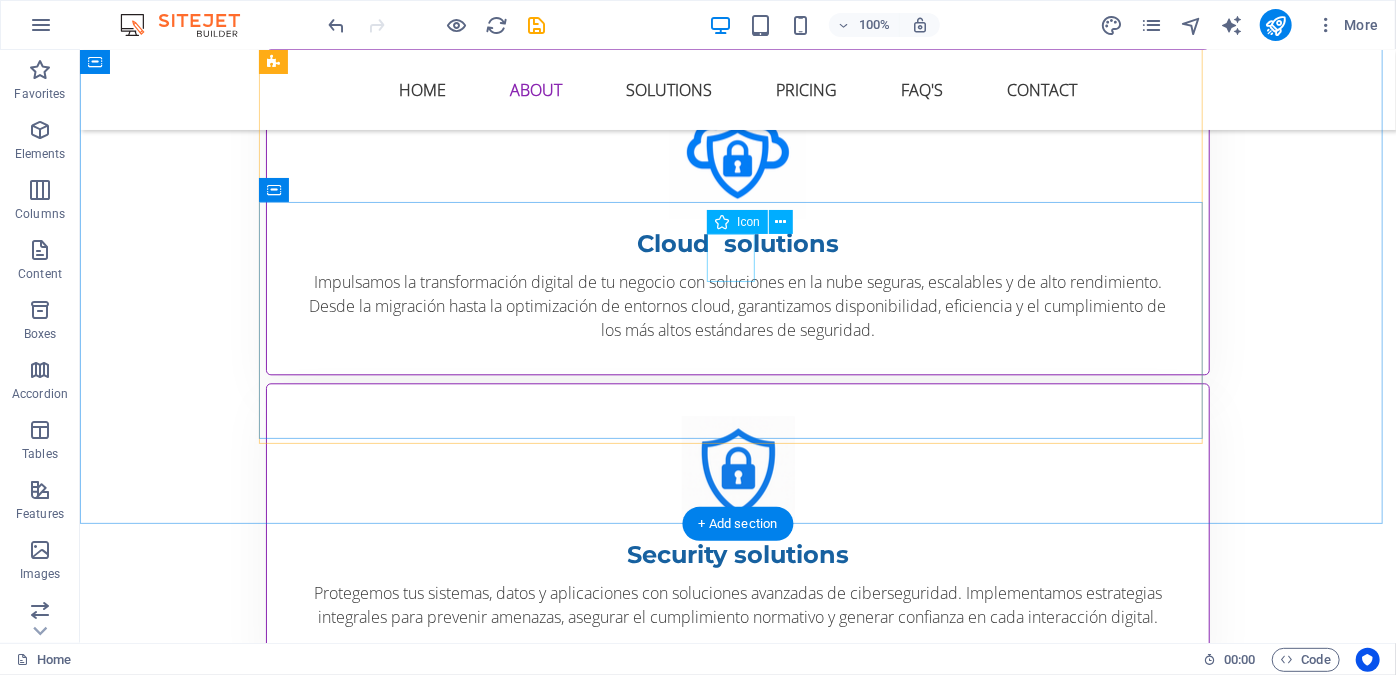 click at bounding box center (737, 1105) 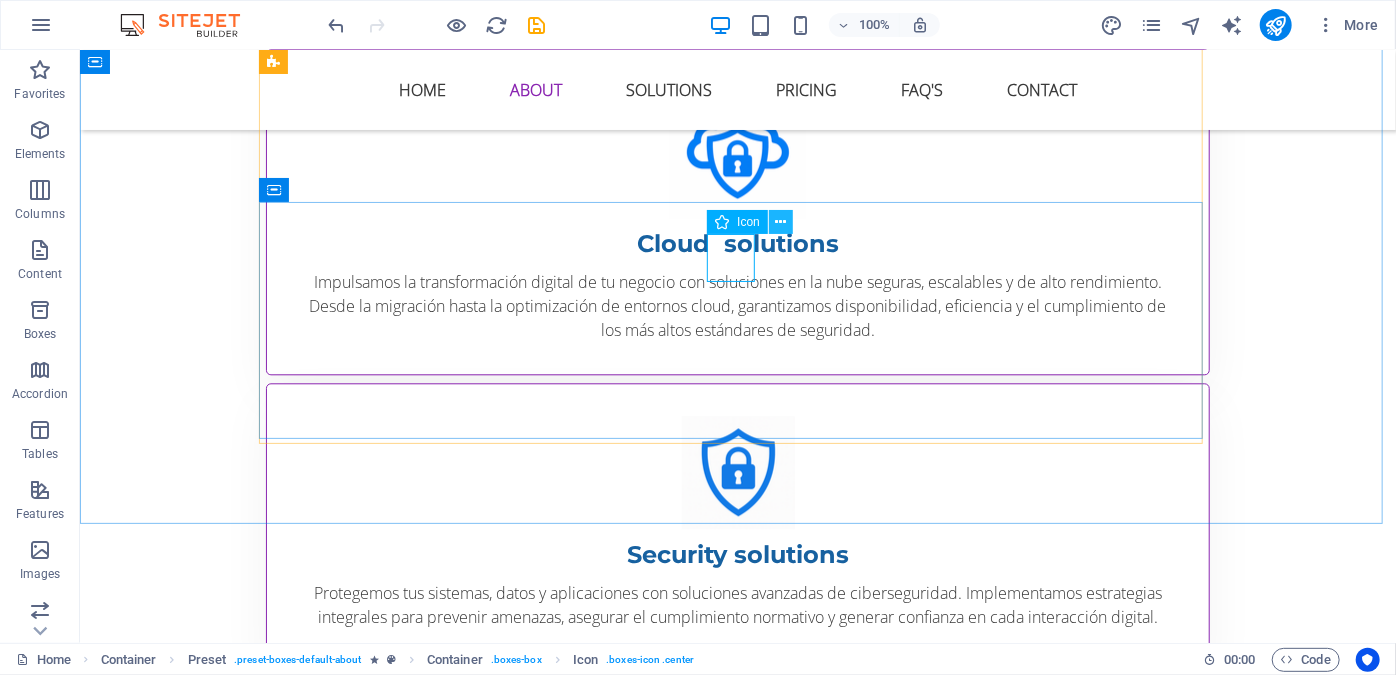 click at bounding box center [780, 222] 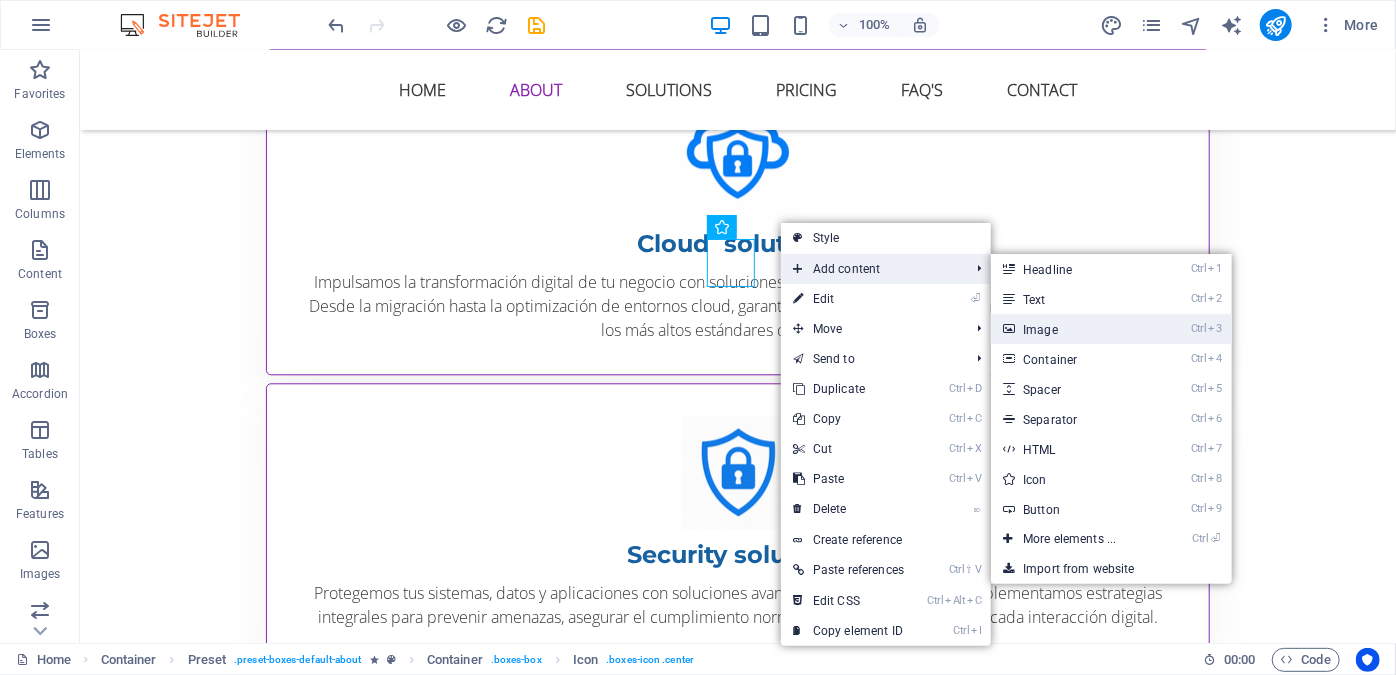 click on "Ctrl 3  Image" at bounding box center (1073, 329) 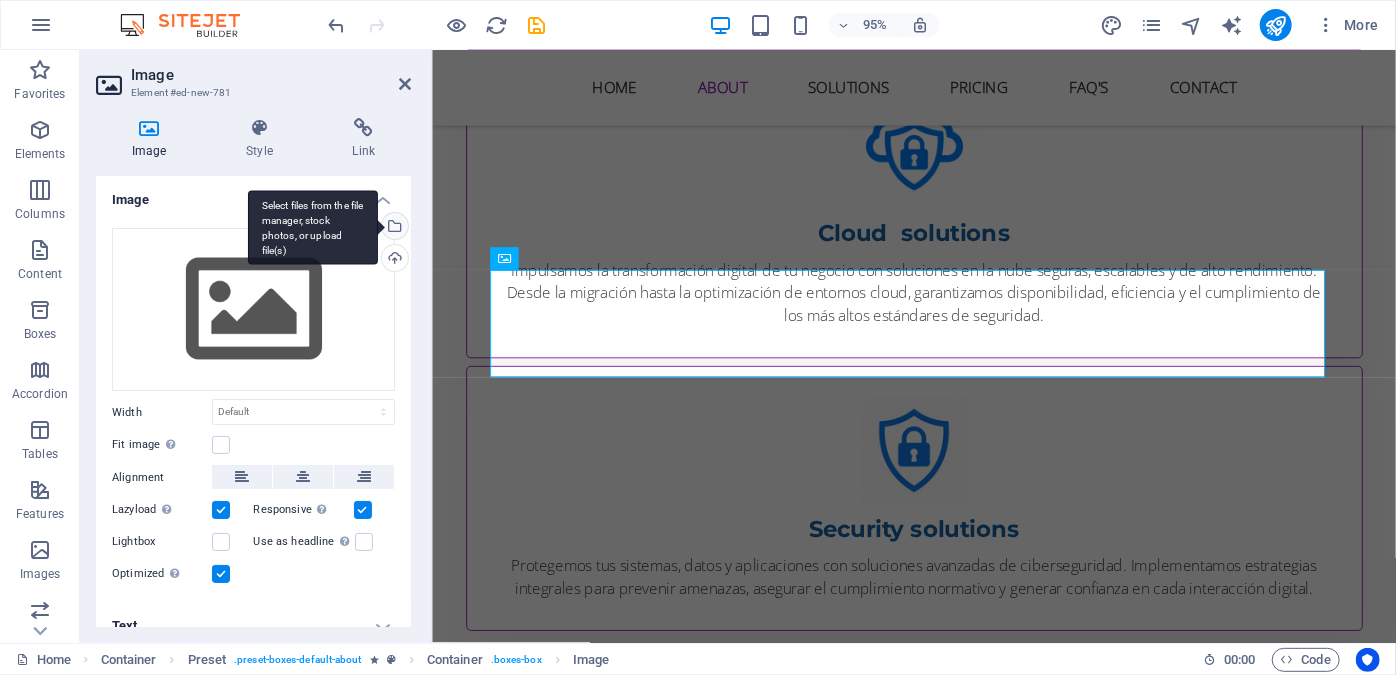 click on "Select files from the file manager, stock photos, or upload file(s)" at bounding box center [313, 227] 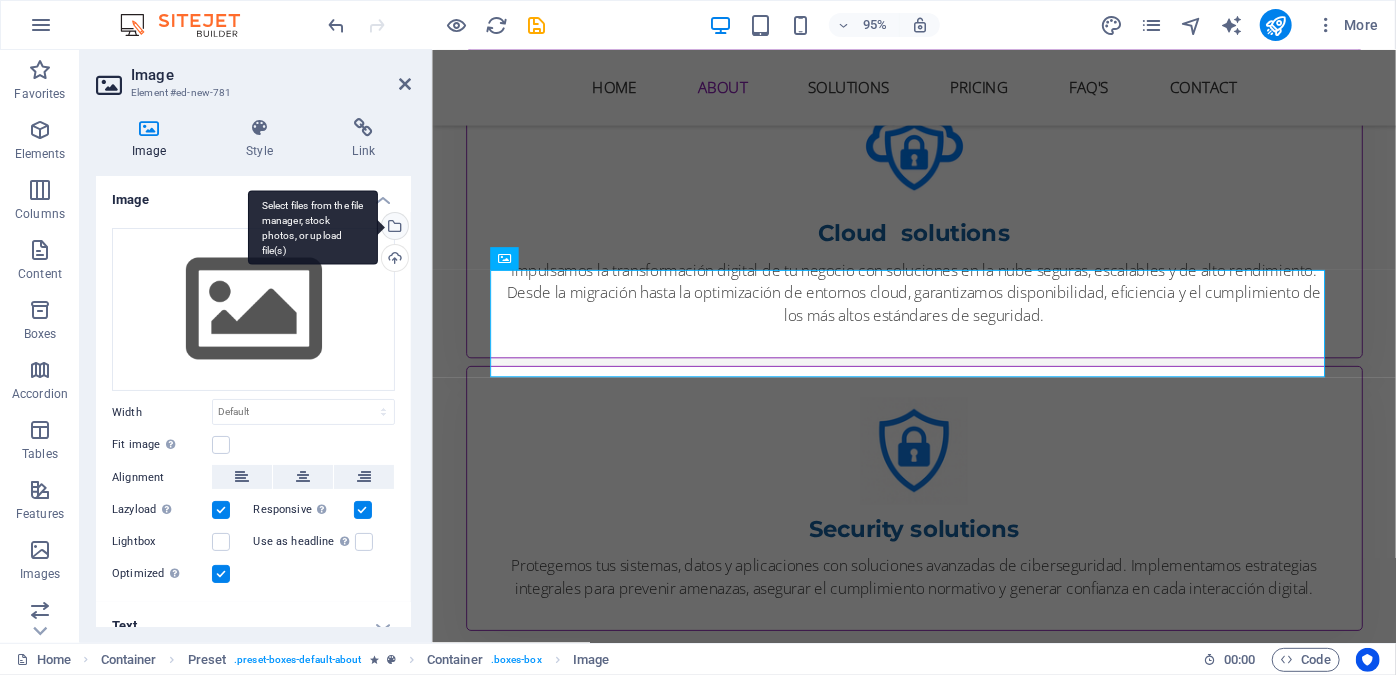 scroll, scrollTop: 2554, scrollLeft: 0, axis: vertical 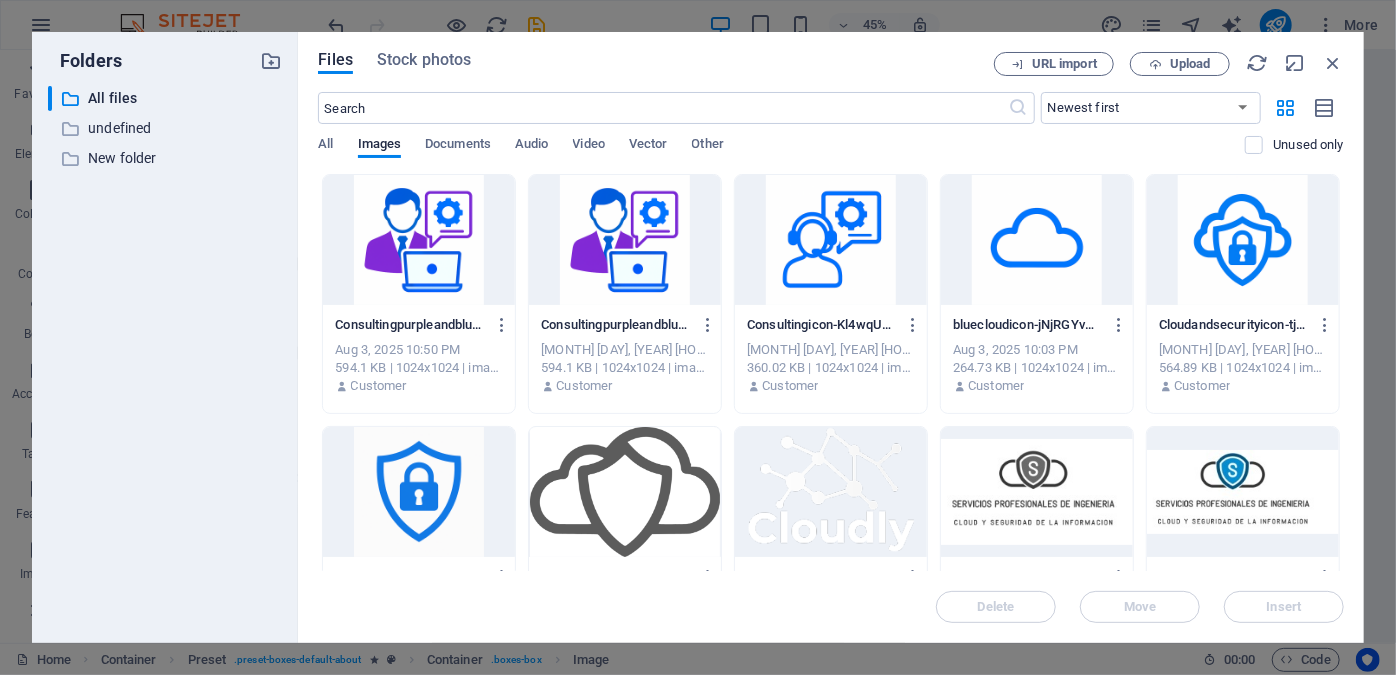 click at bounding box center (831, 240) 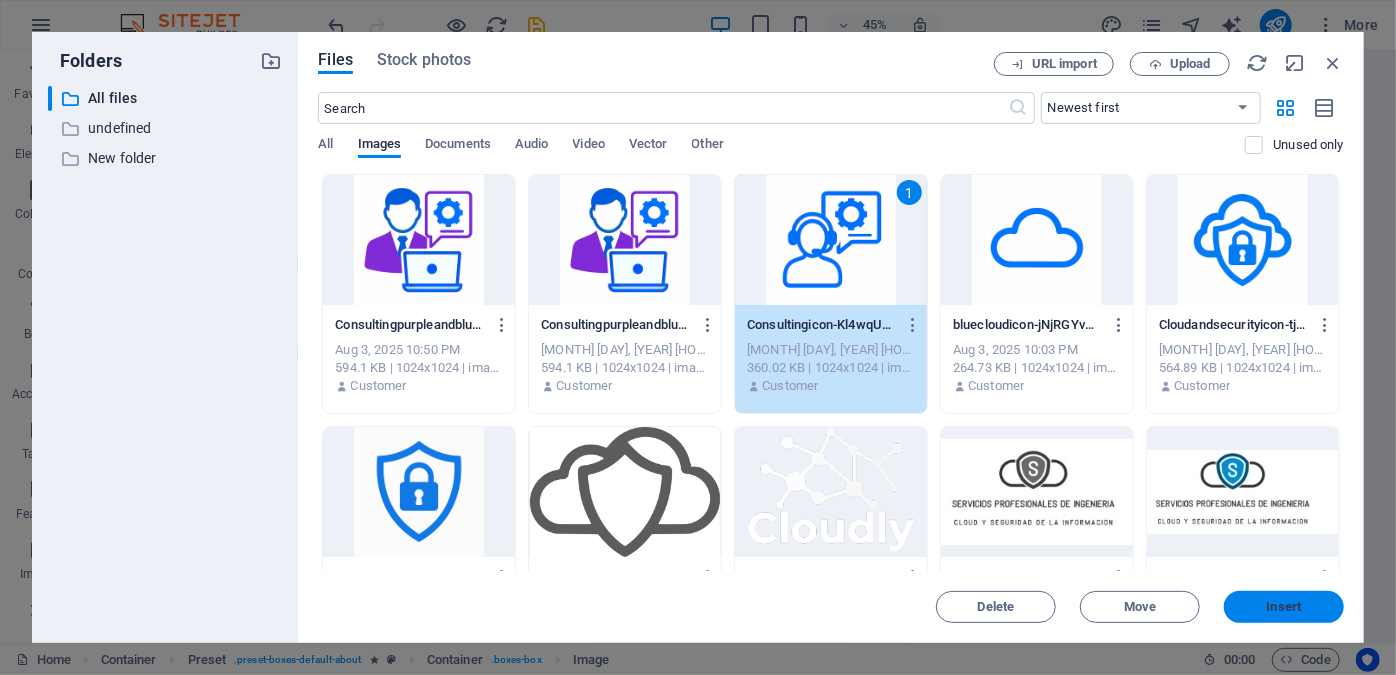 click on "Insert" at bounding box center (1284, 607) 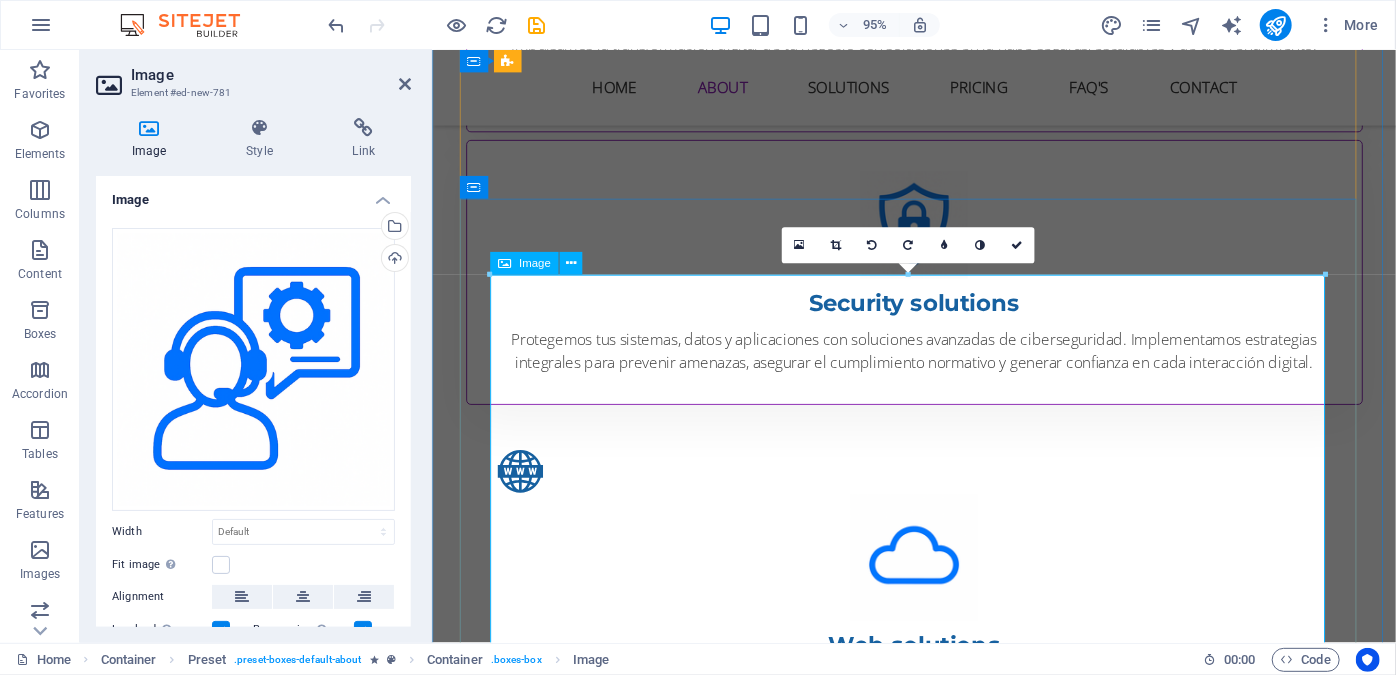 scroll, scrollTop: 2316, scrollLeft: 0, axis: vertical 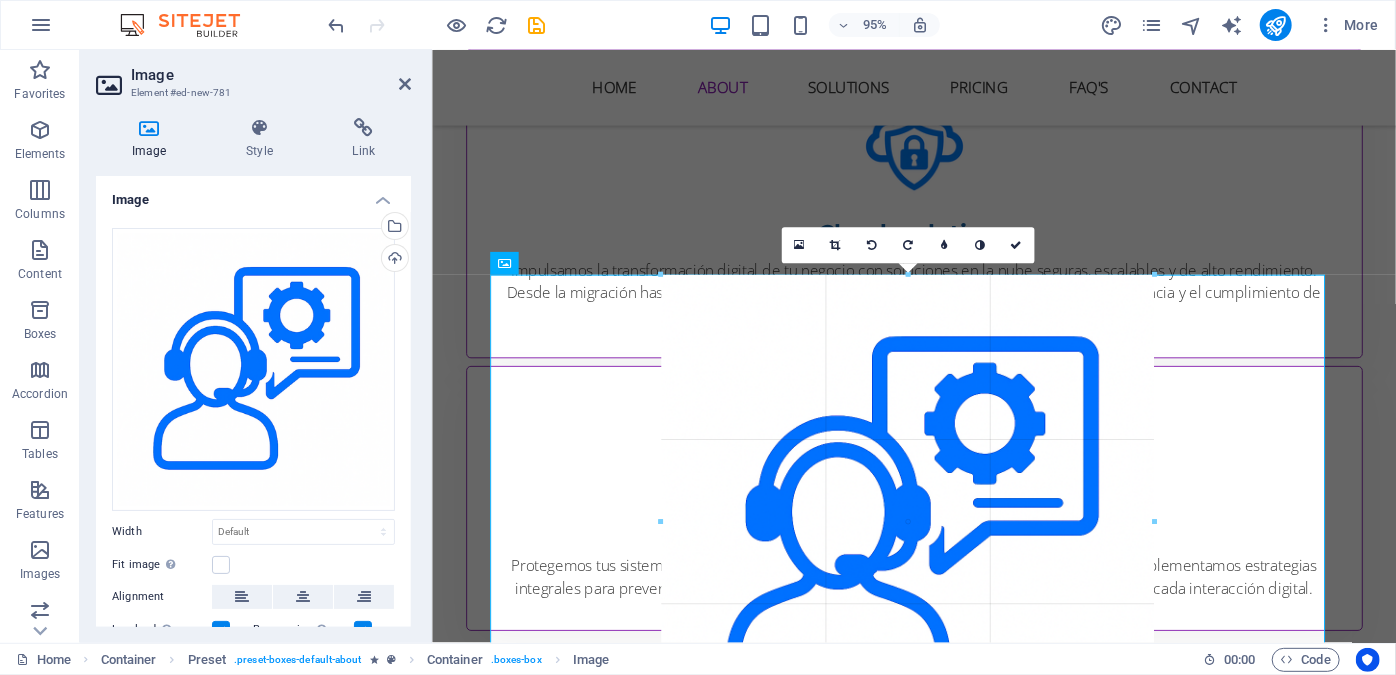 drag, startPoint x: 1325, startPoint y: 271, endPoint x: 770, endPoint y: 636, distance: 664.26654 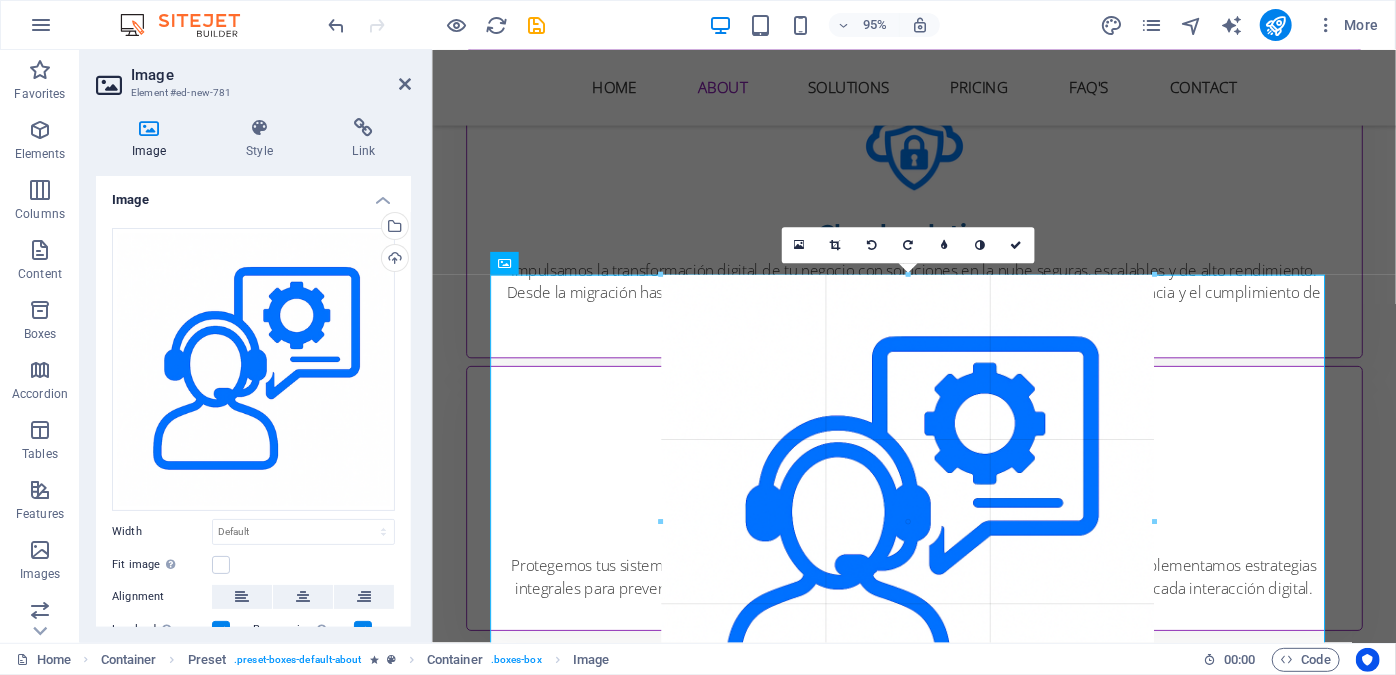 select on "px" 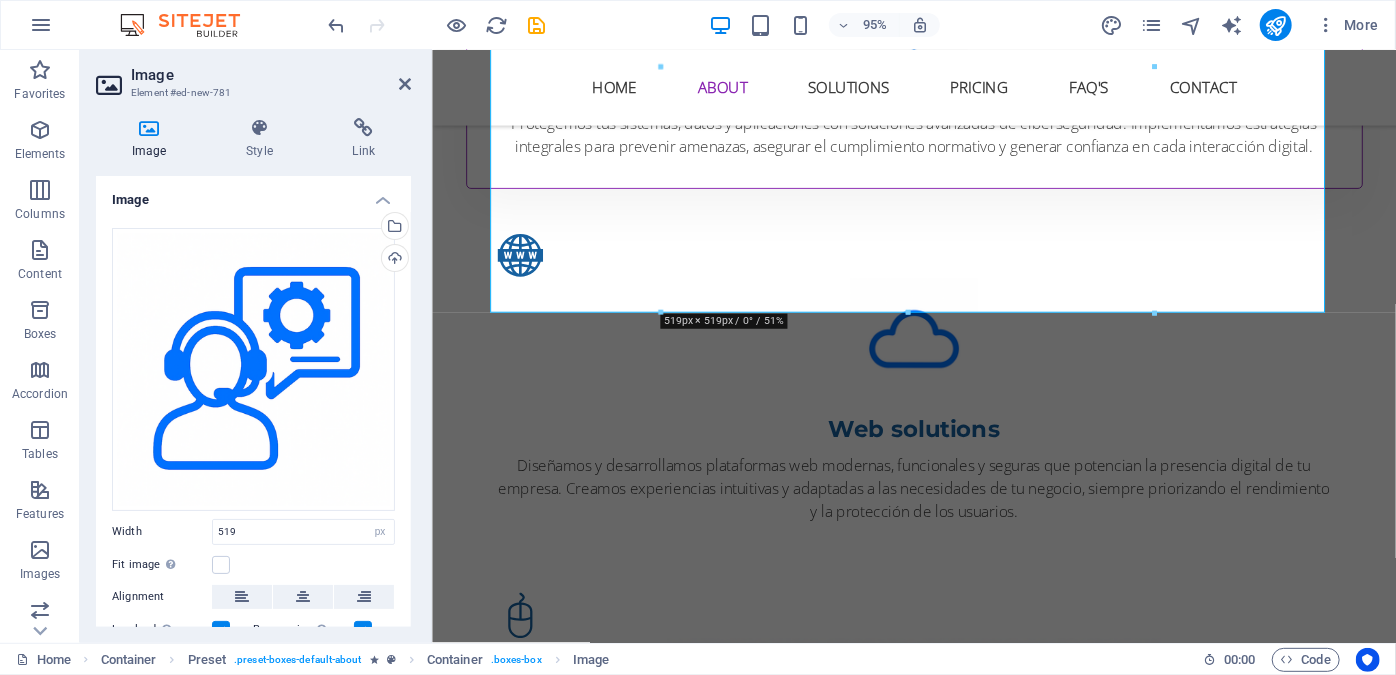 scroll, scrollTop: 2768, scrollLeft: 0, axis: vertical 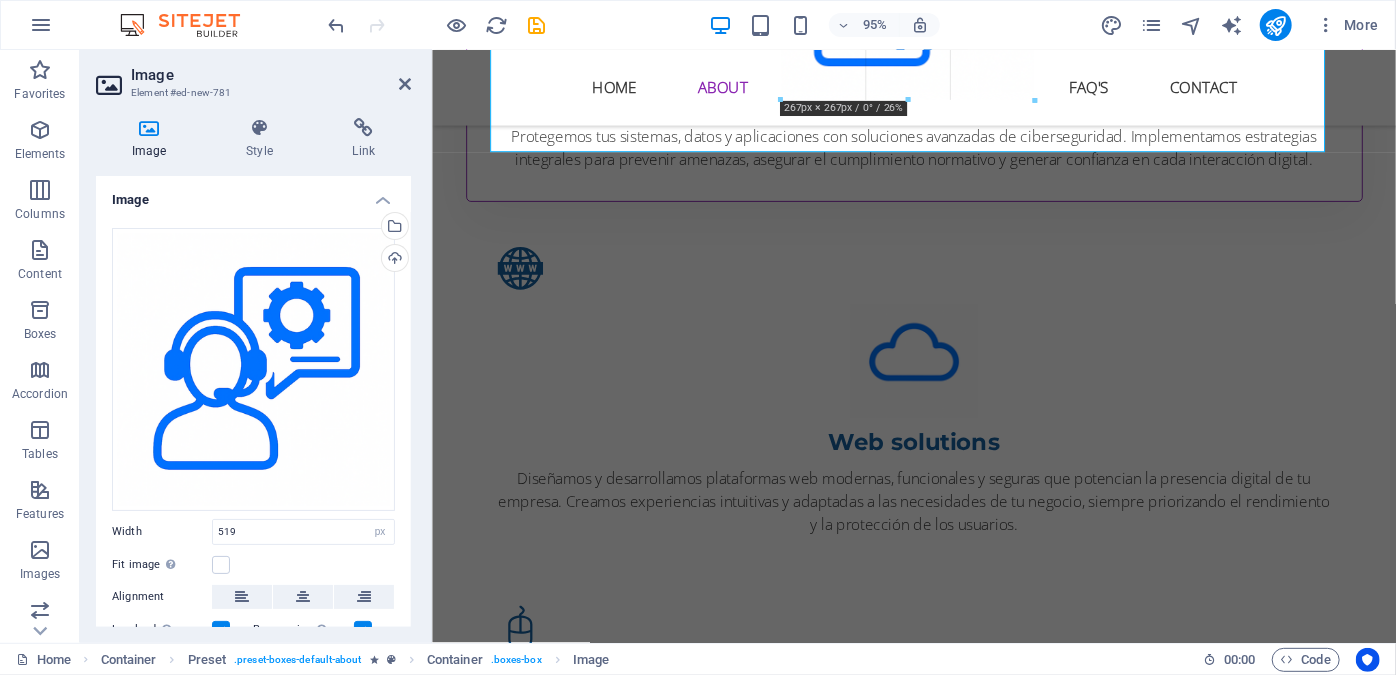 drag, startPoint x: 1155, startPoint y: 337, endPoint x: 883, endPoint y: 82, distance: 372.8391 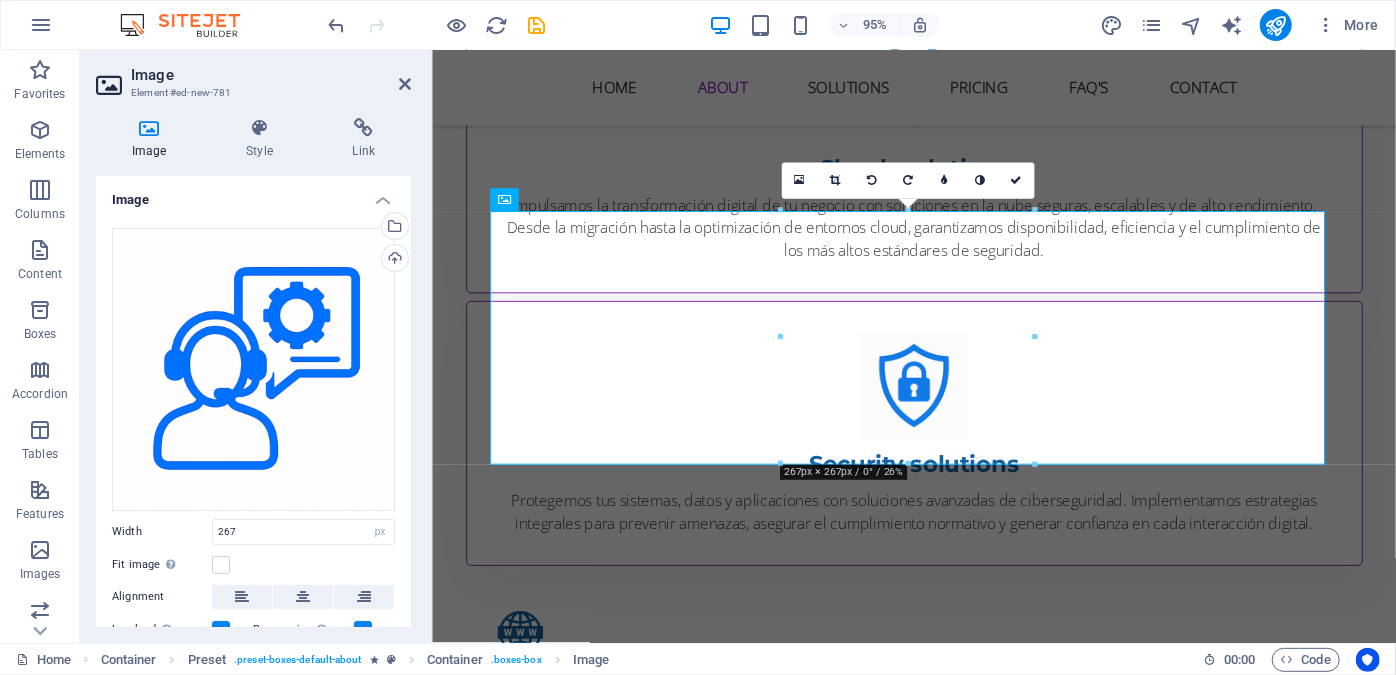 scroll, scrollTop: 2370, scrollLeft: 0, axis: vertical 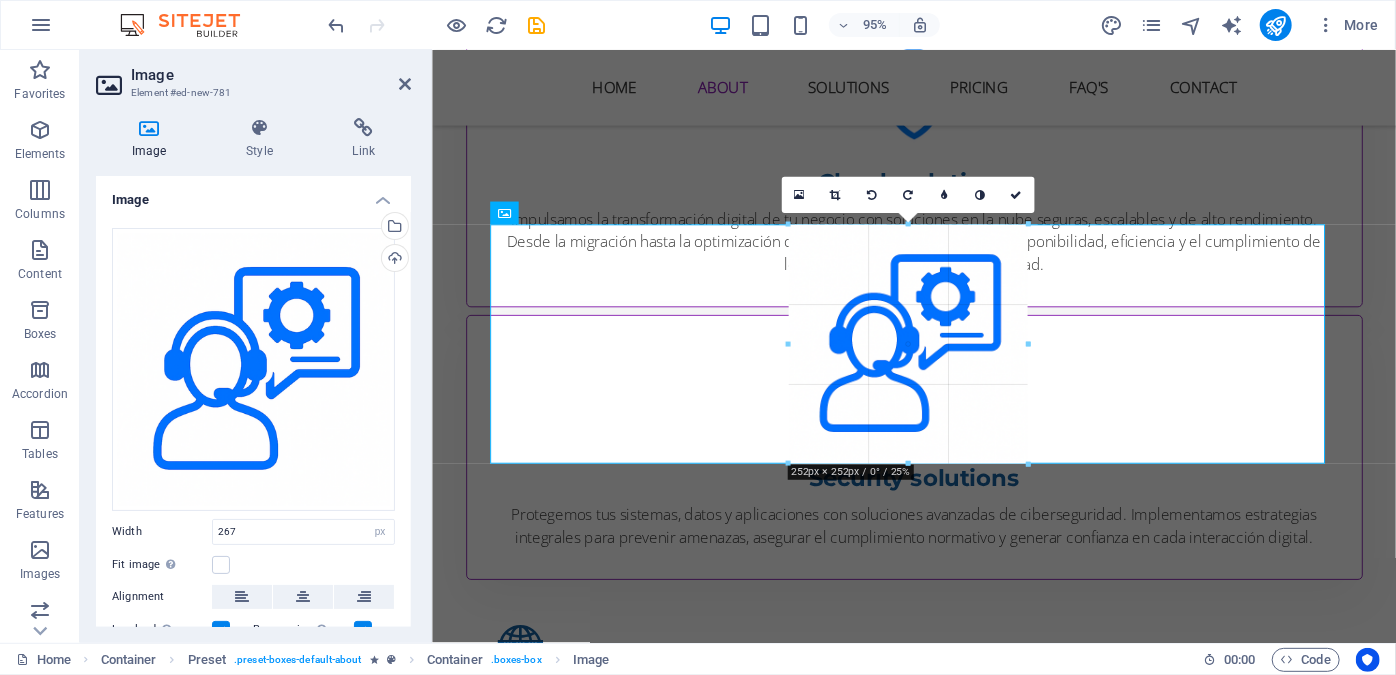 drag, startPoint x: 1033, startPoint y: 473, endPoint x: 1012, endPoint y: 443, distance: 36.619667 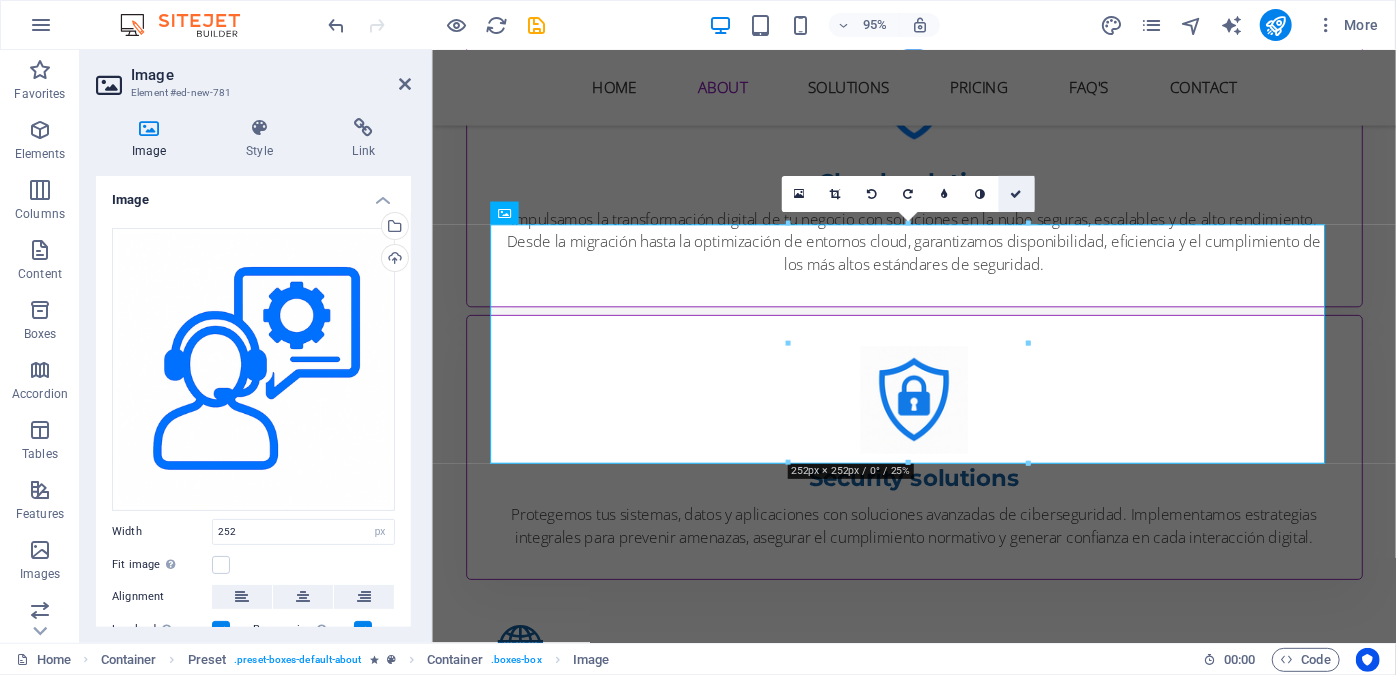 click at bounding box center (1016, 194) 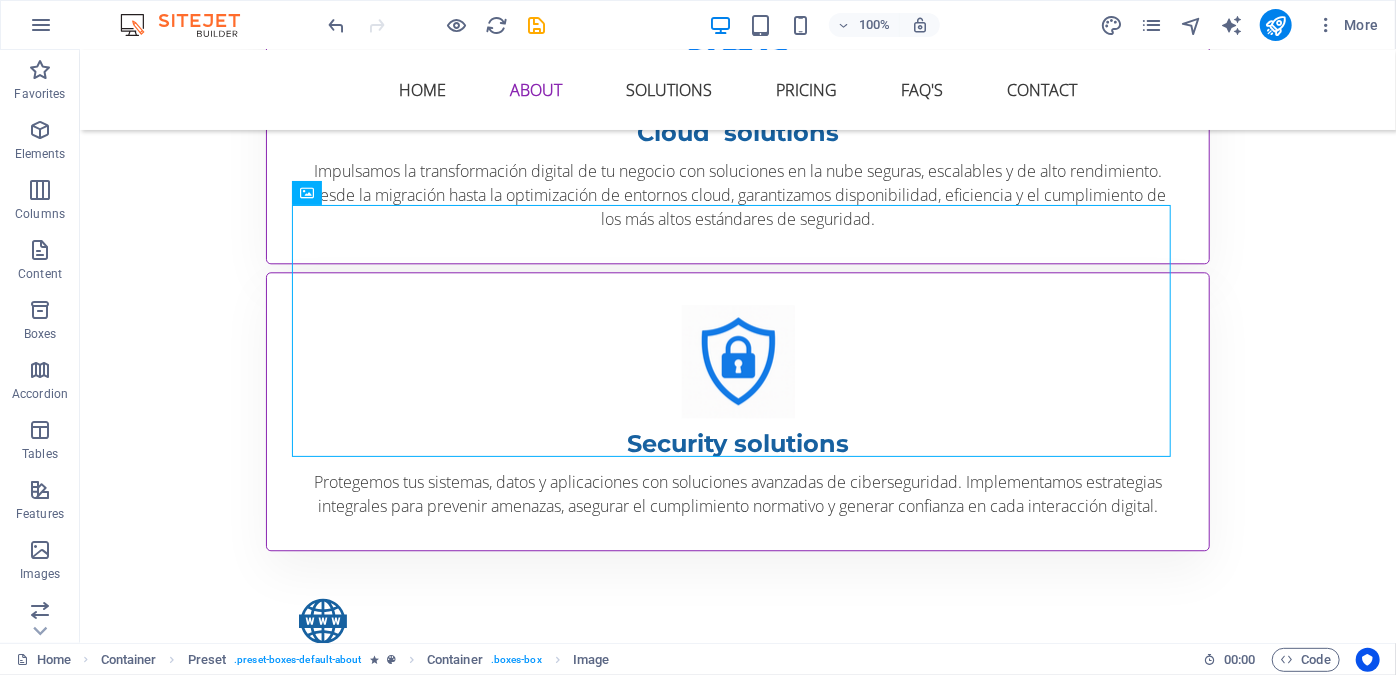 scroll, scrollTop: 2399, scrollLeft: 0, axis: vertical 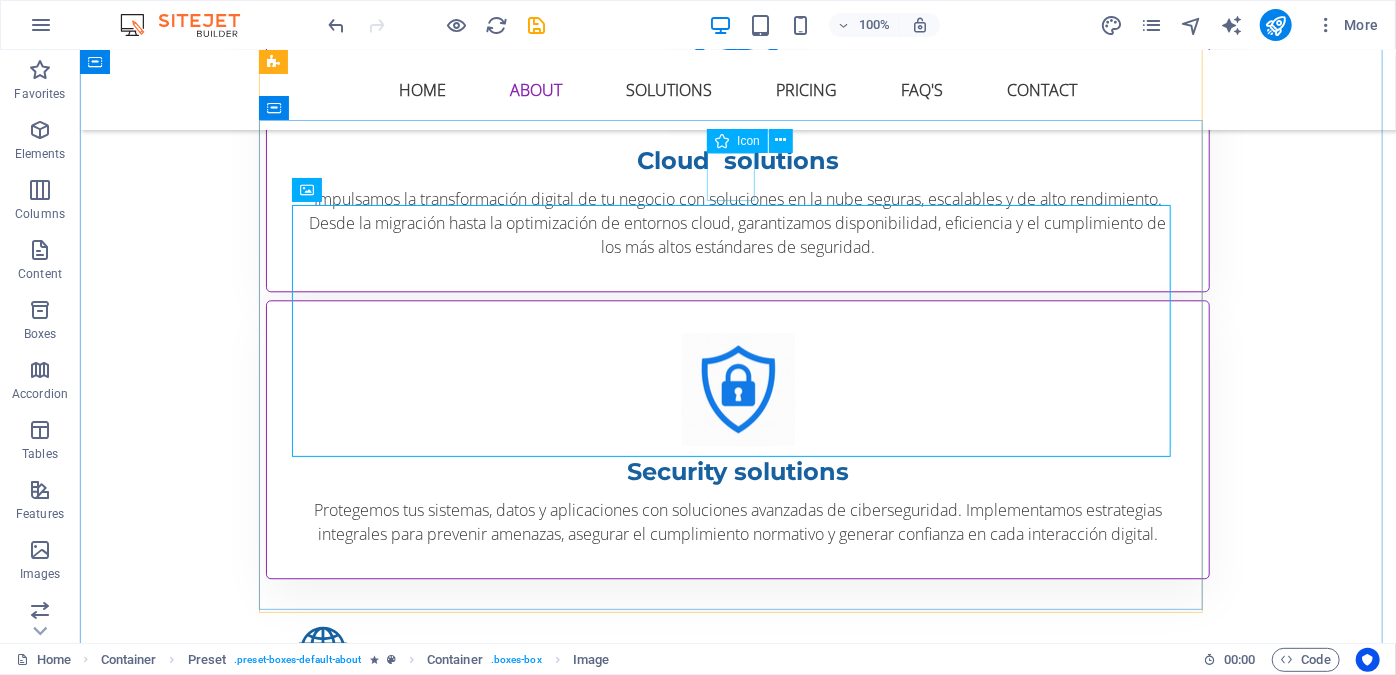 click at bounding box center [737, 1022] 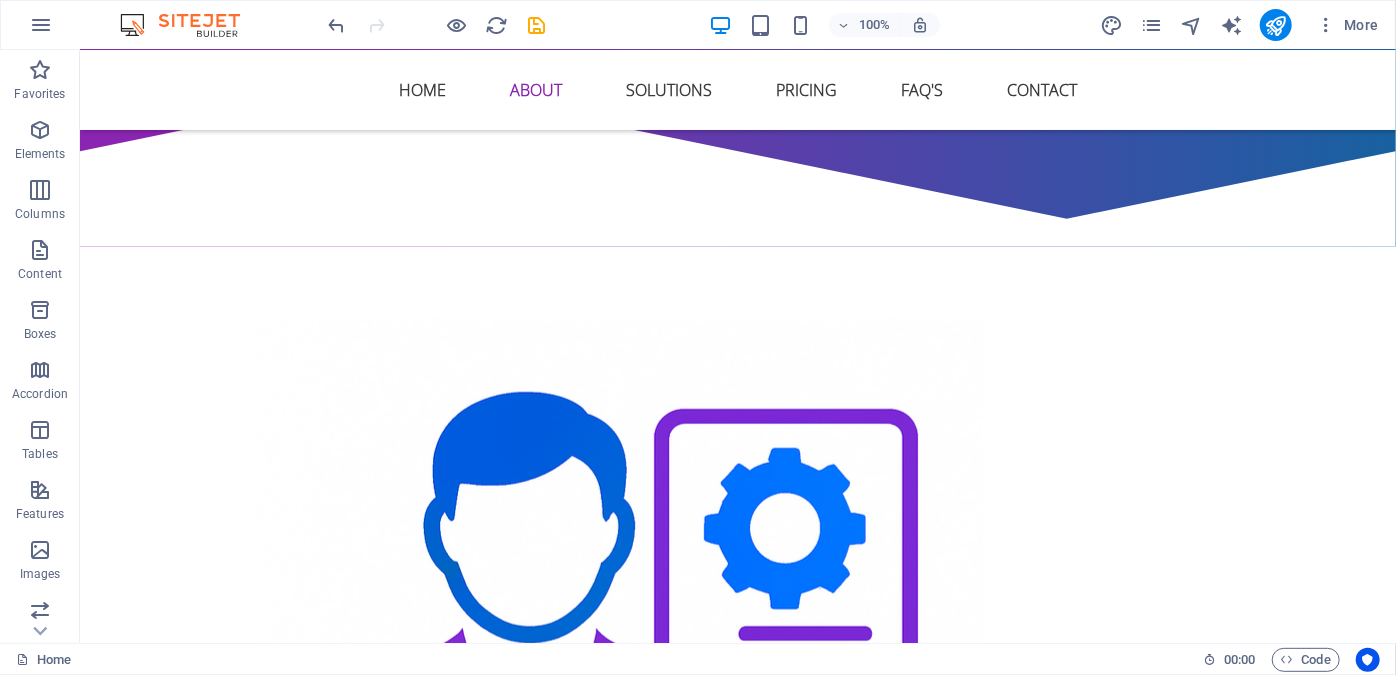 scroll, scrollTop: 1166, scrollLeft: 0, axis: vertical 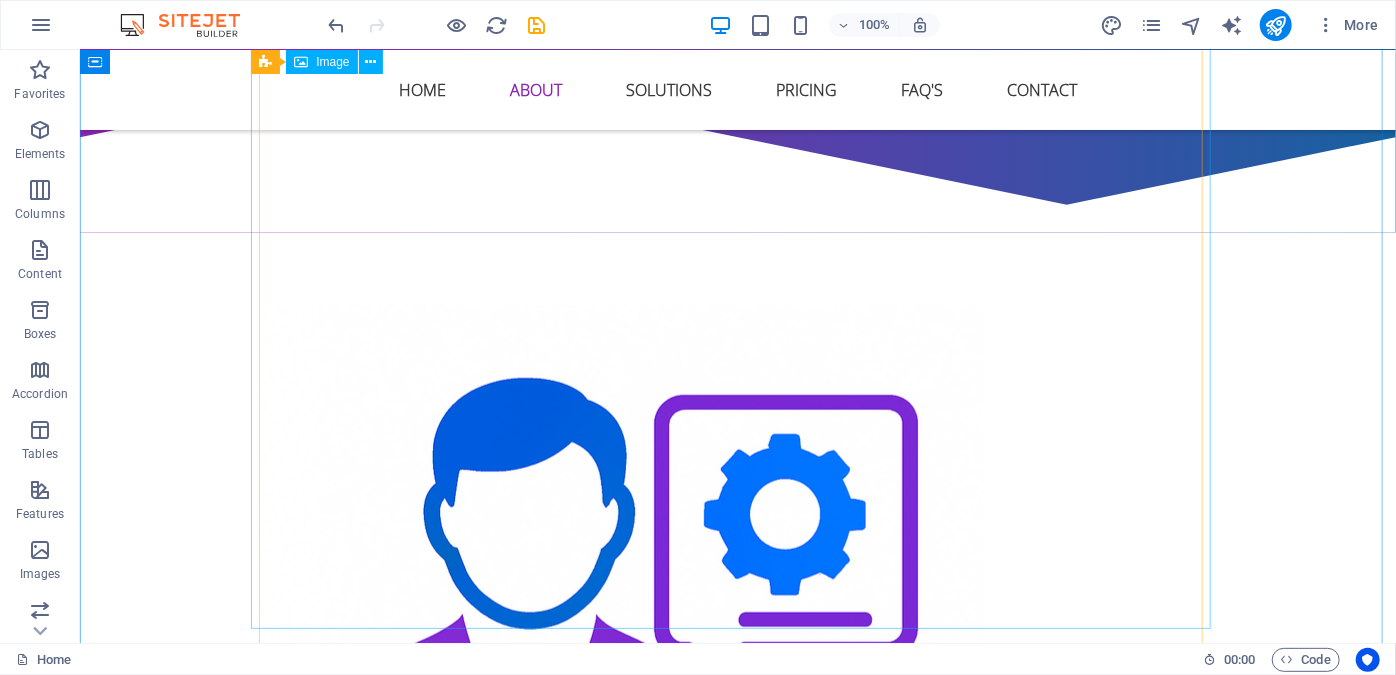 click at bounding box center (737, 667) 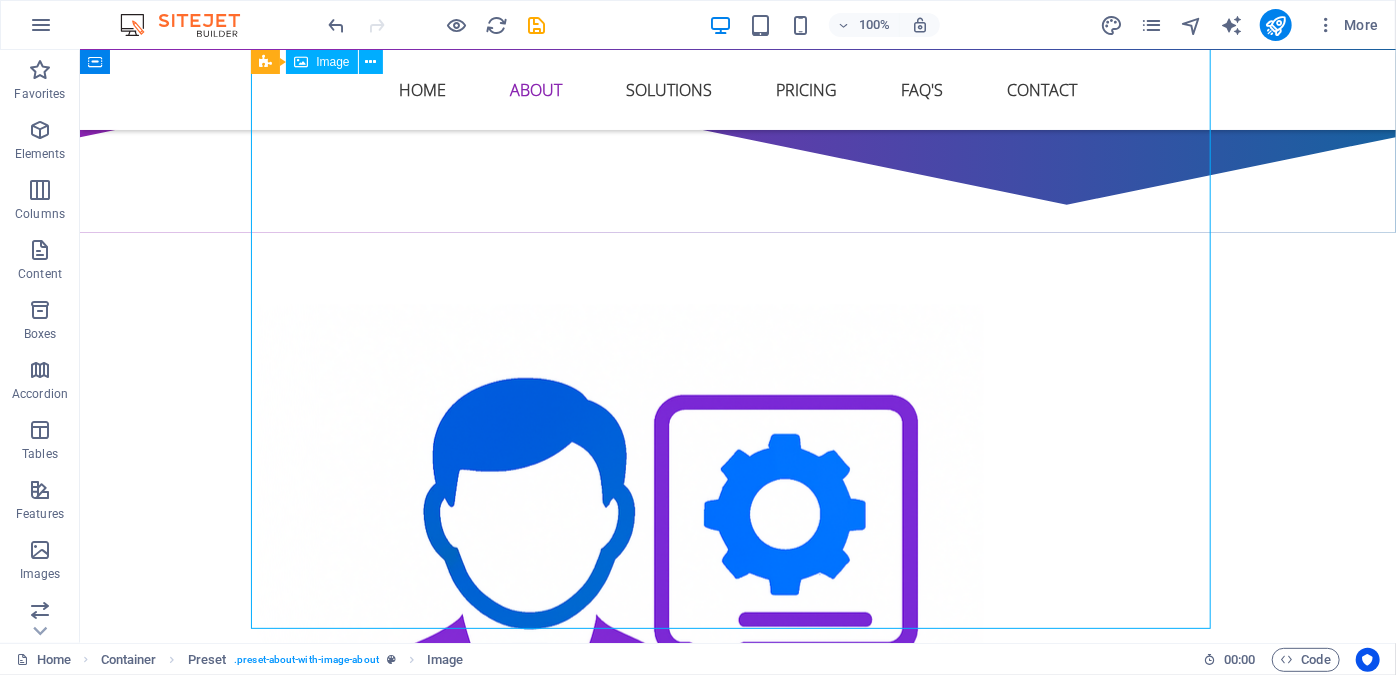 click at bounding box center [737, 667] 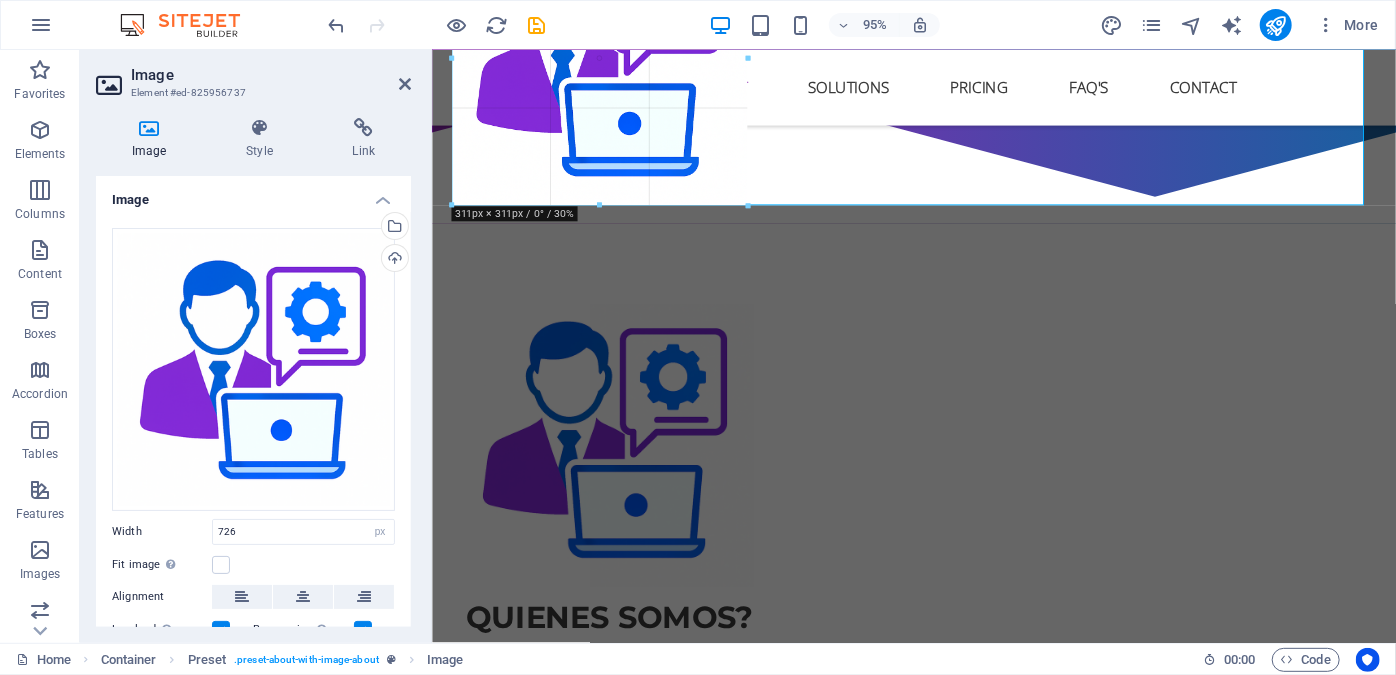 drag, startPoint x: 1136, startPoint y: 601, endPoint x: 562, endPoint y: 186, distance: 708.30853 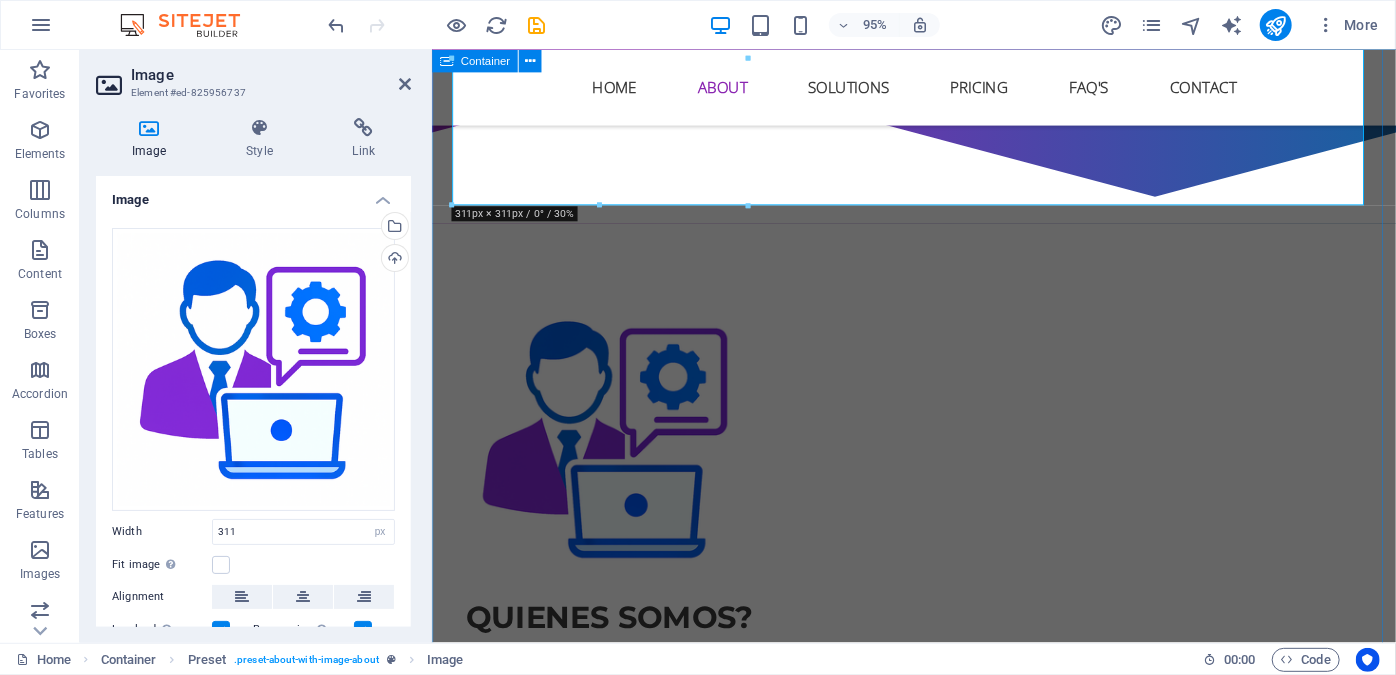 click on "Quienes somos? Somos un equipo de ingenieros especializados en consultoría y servicios de infraestructura, nube y seguridad de la información. Get in touch Cloud  solutions  Impulsamos la transformación digital de tu negocio con soluciones en la nube seguras, escalables y de alto rendimiento. Desde la migración hasta la optimización de entornos cloud, garantizamos disponibilidad, eficiencia y el cumplimiento de los más altos estándares de seguridad. Security solutions Protegemos tus sistemas, datos y aplicaciones con soluciones avanzadas de ciberseguridad. Implementamos estrategias integrales para prevenir amenazas, asegurar el cumplimiento normativo y generar confianza en cada interacción digital. Web solutions Diseñamos y desarrollamos plataformas web modernas, funcionales y seguras que potencian la presencia digital de tu empresa. Creamos experiencias intuitivas y adaptadas a las necesidades de tu negocio, siempre priorizando el rendimiento y la protección de los usuarios." at bounding box center (938, 1272) 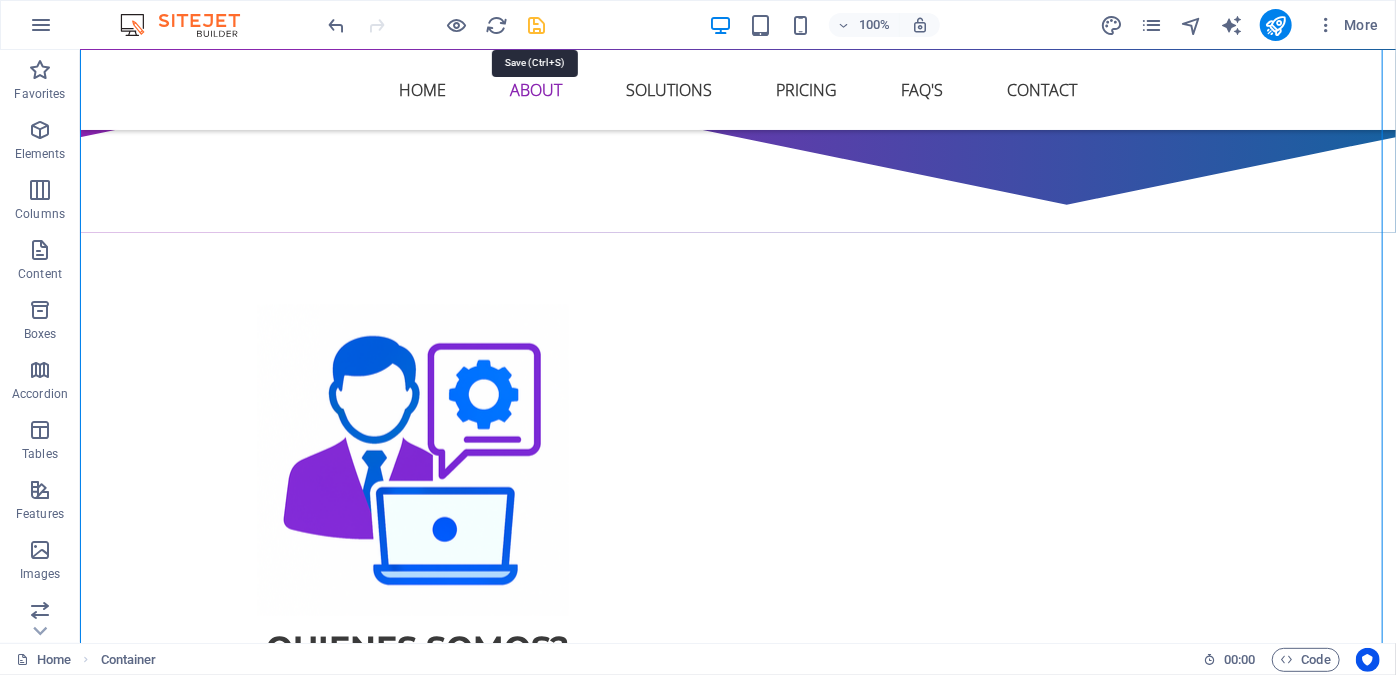 click at bounding box center (537, 25) 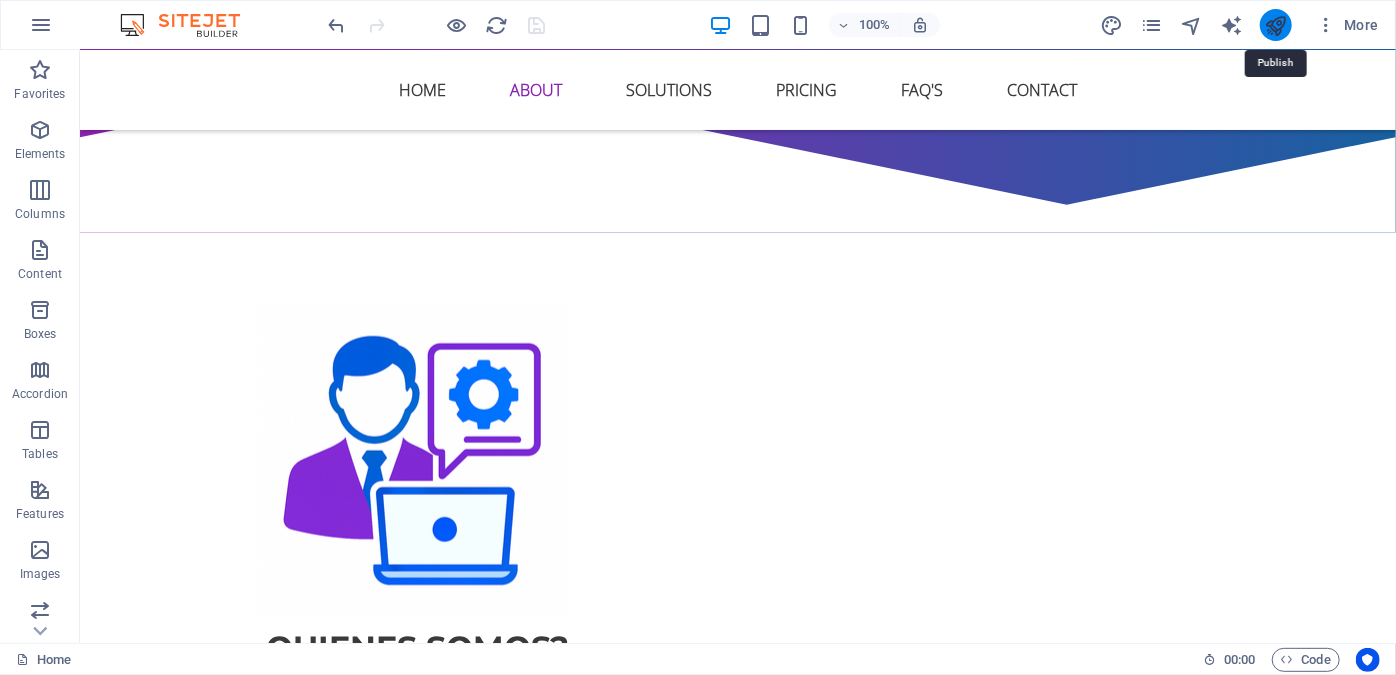 click at bounding box center (1275, 25) 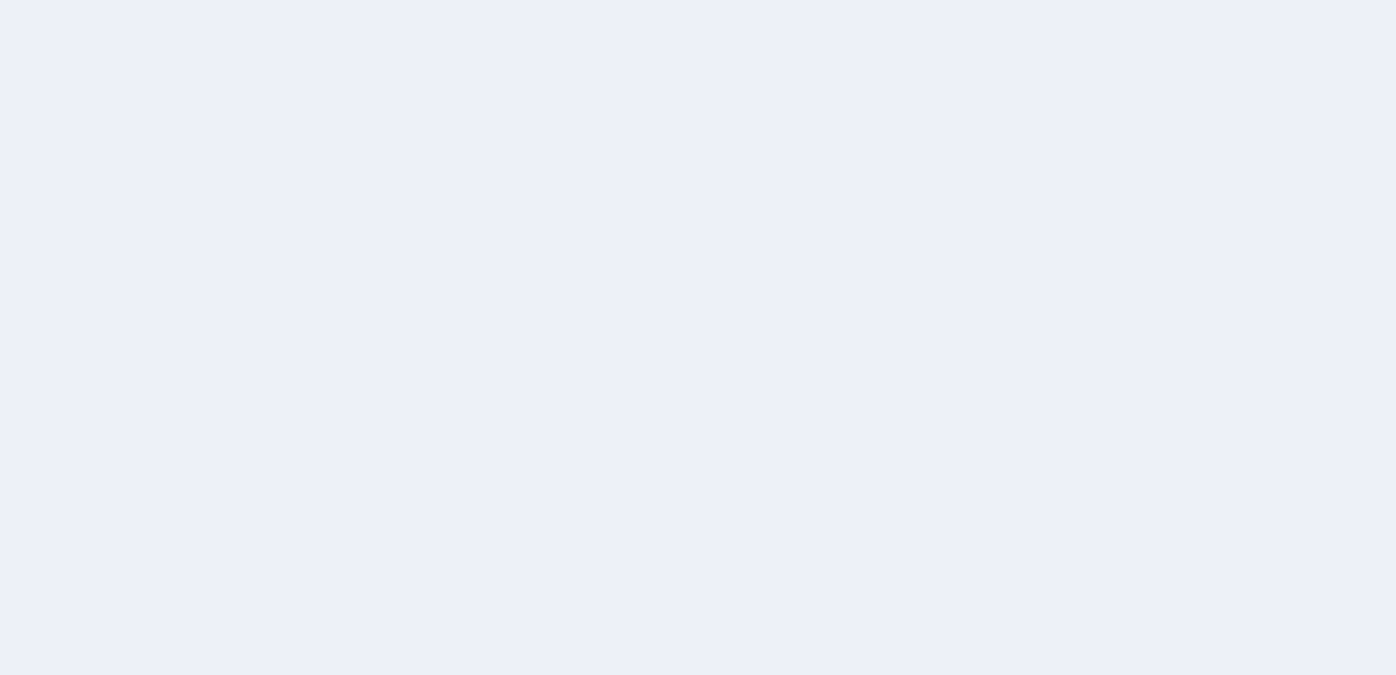scroll, scrollTop: 0, scrollLeft: 0, axis: both 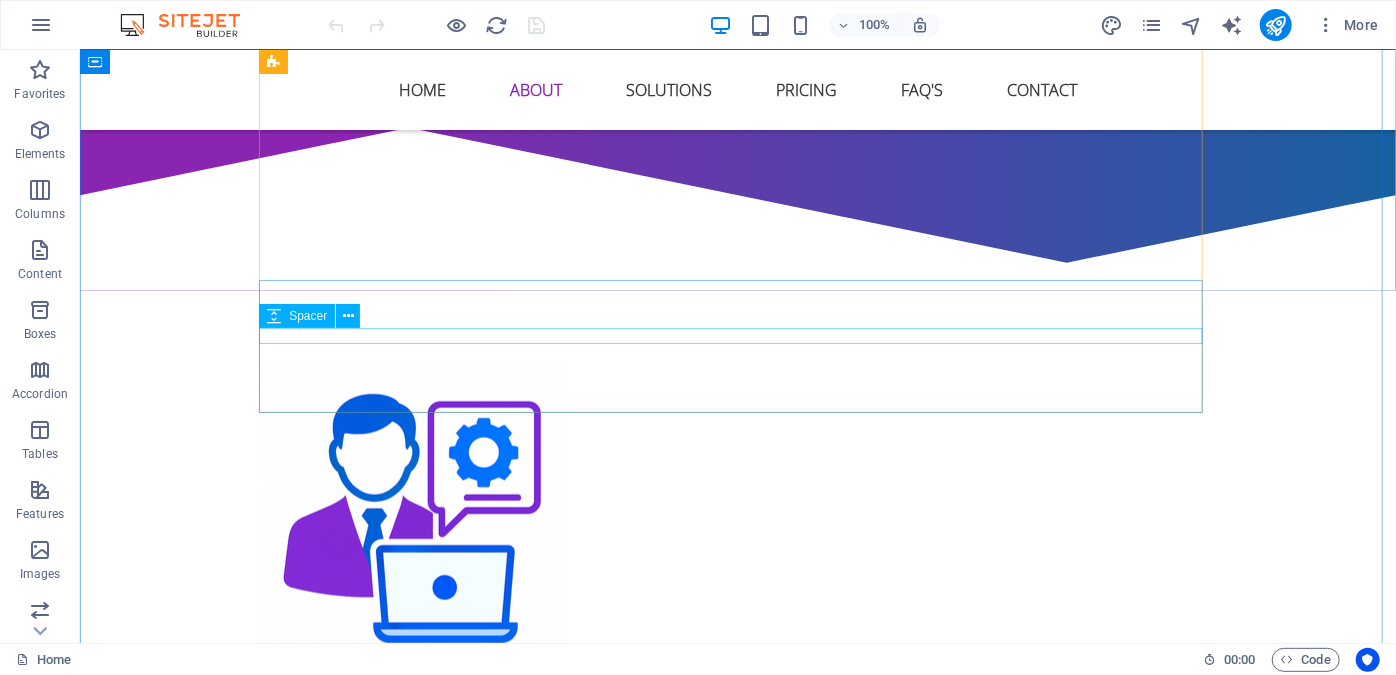 click at bounding box center (737, 737) 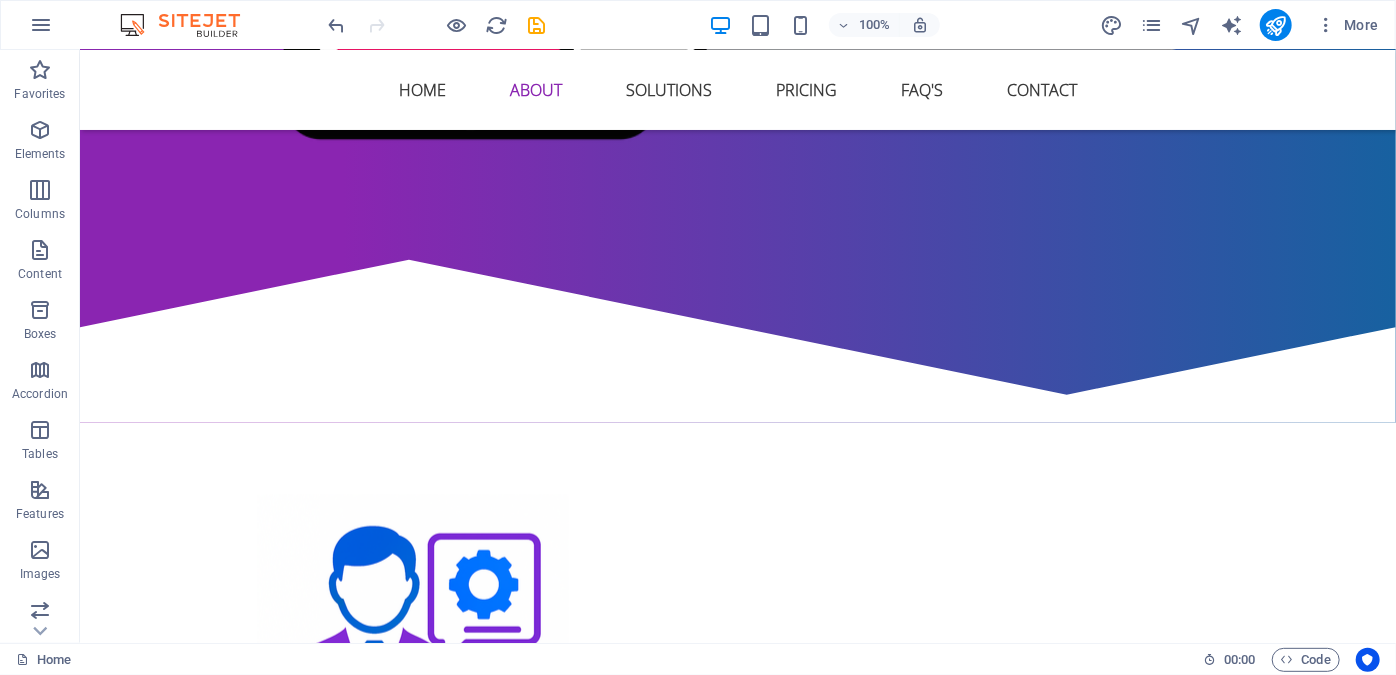 scroll, scrollTop: 990, scrollLeft: 0, axis: vertical 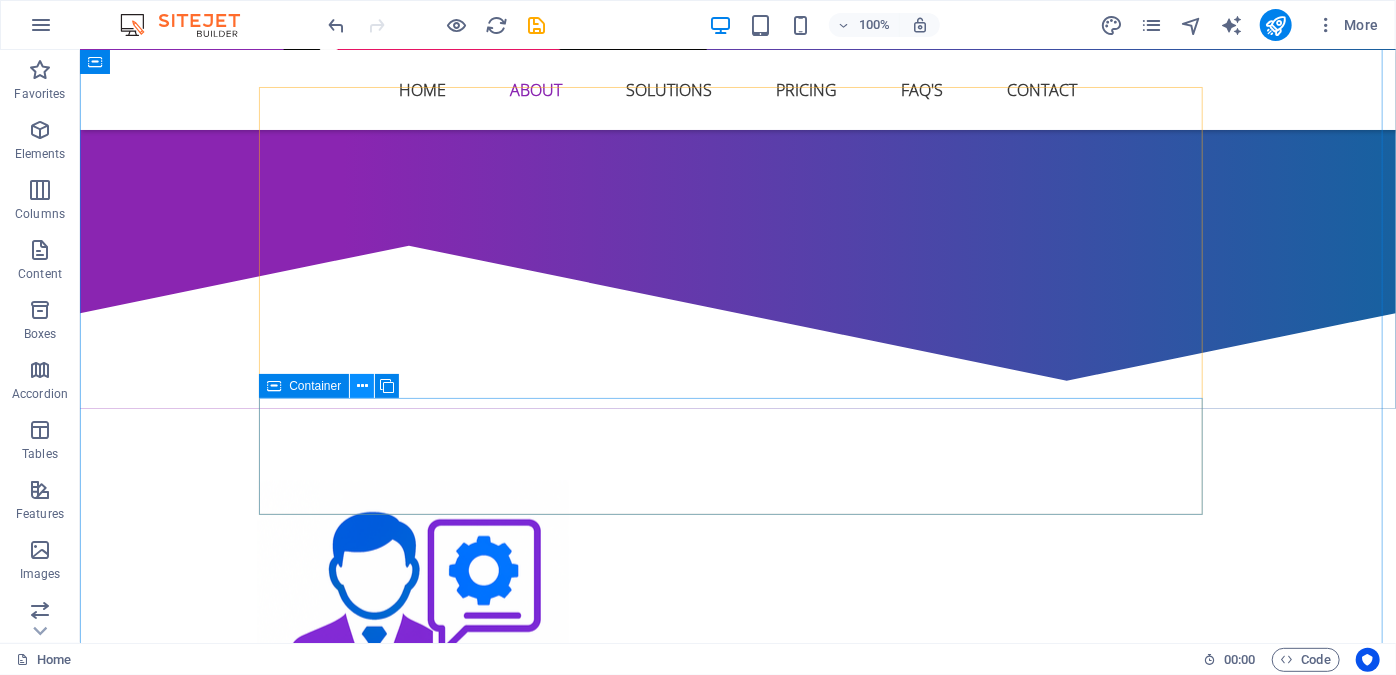 click at bounding box center [362, 386] 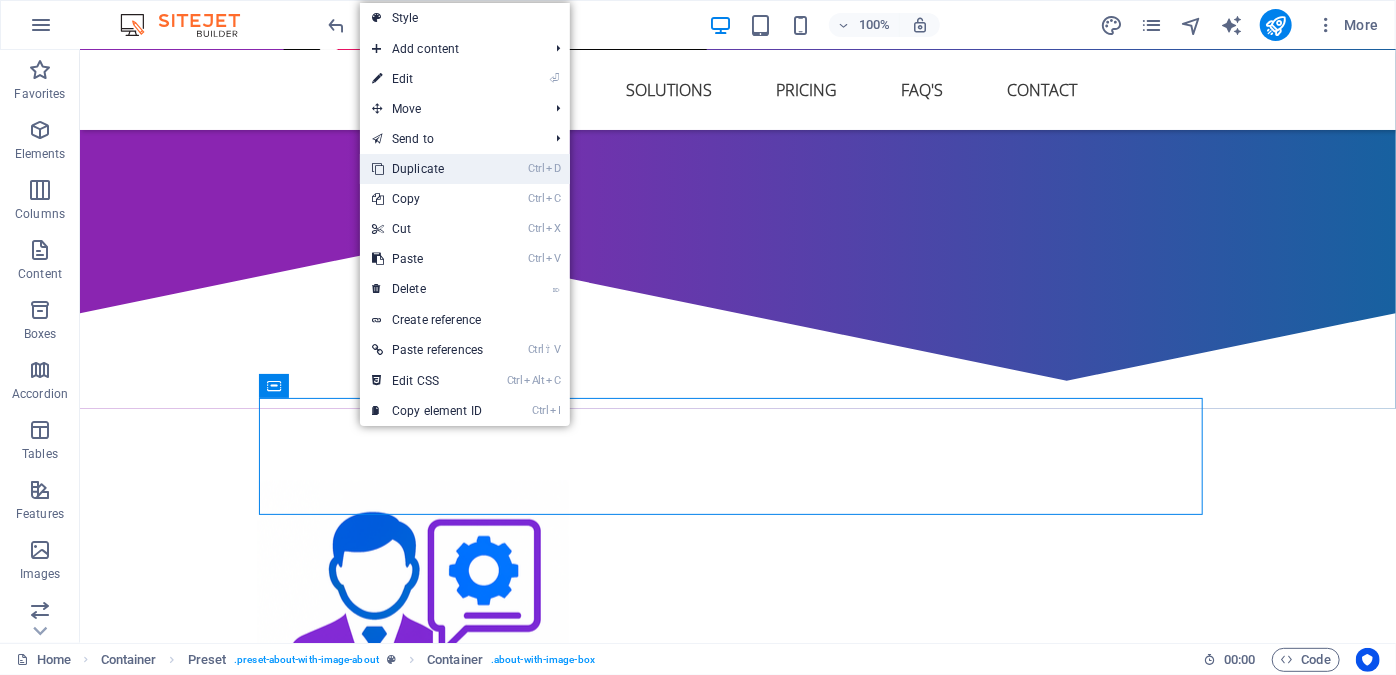 click on "Ctrl D  Duplicate" at bounding box center (427, 169) 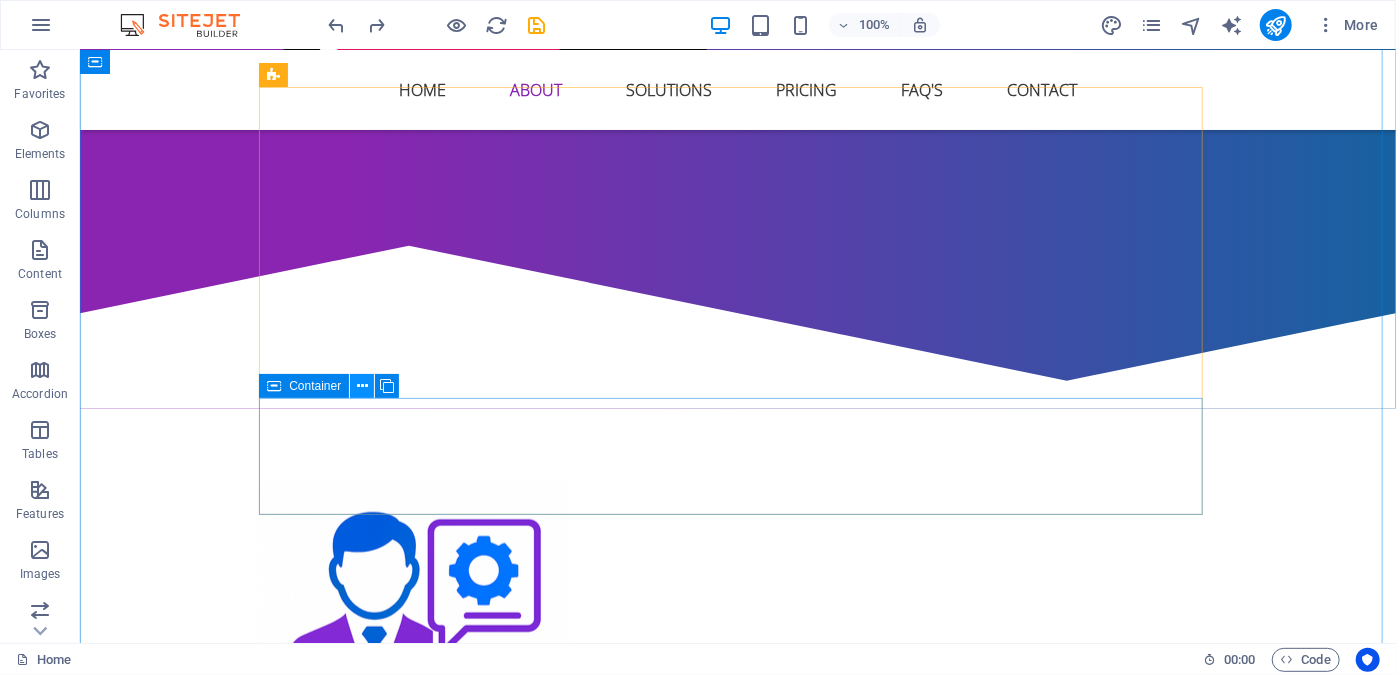 click at bounding box center (362, 386) 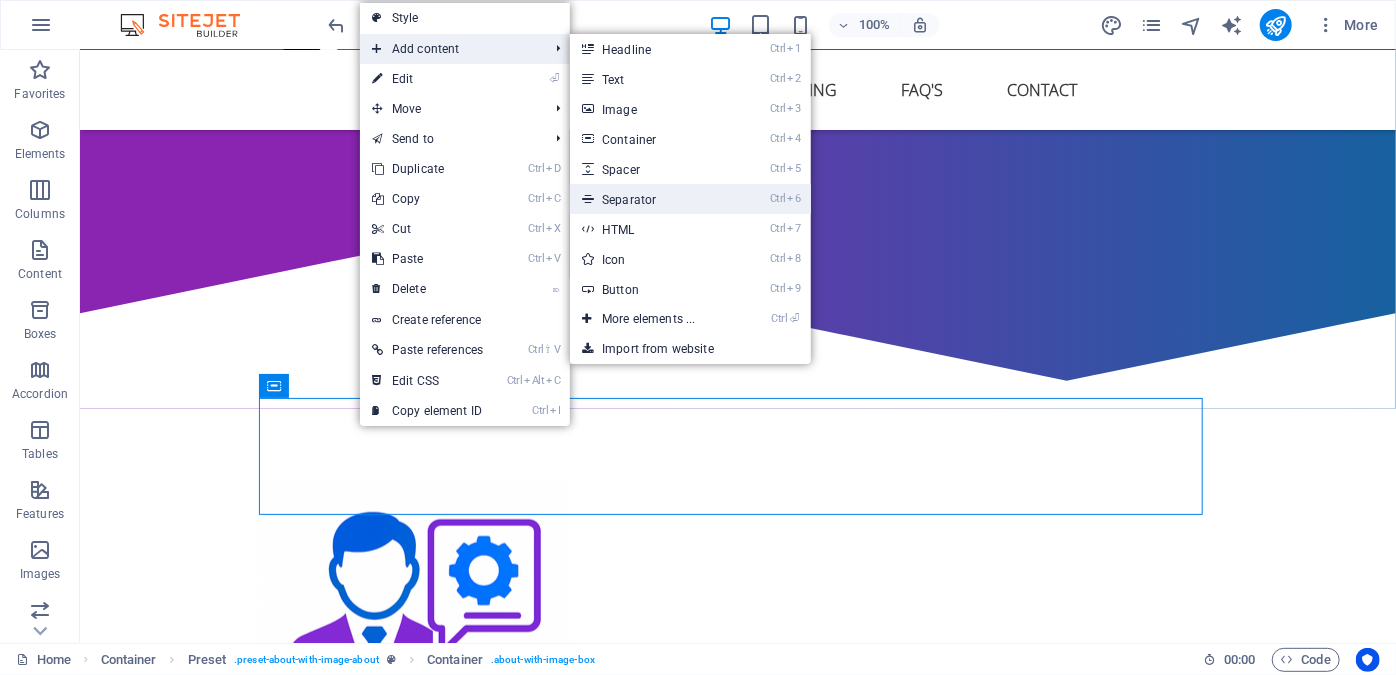 click on "Ctrl 6  Separator" at bounding box center (652, 199) 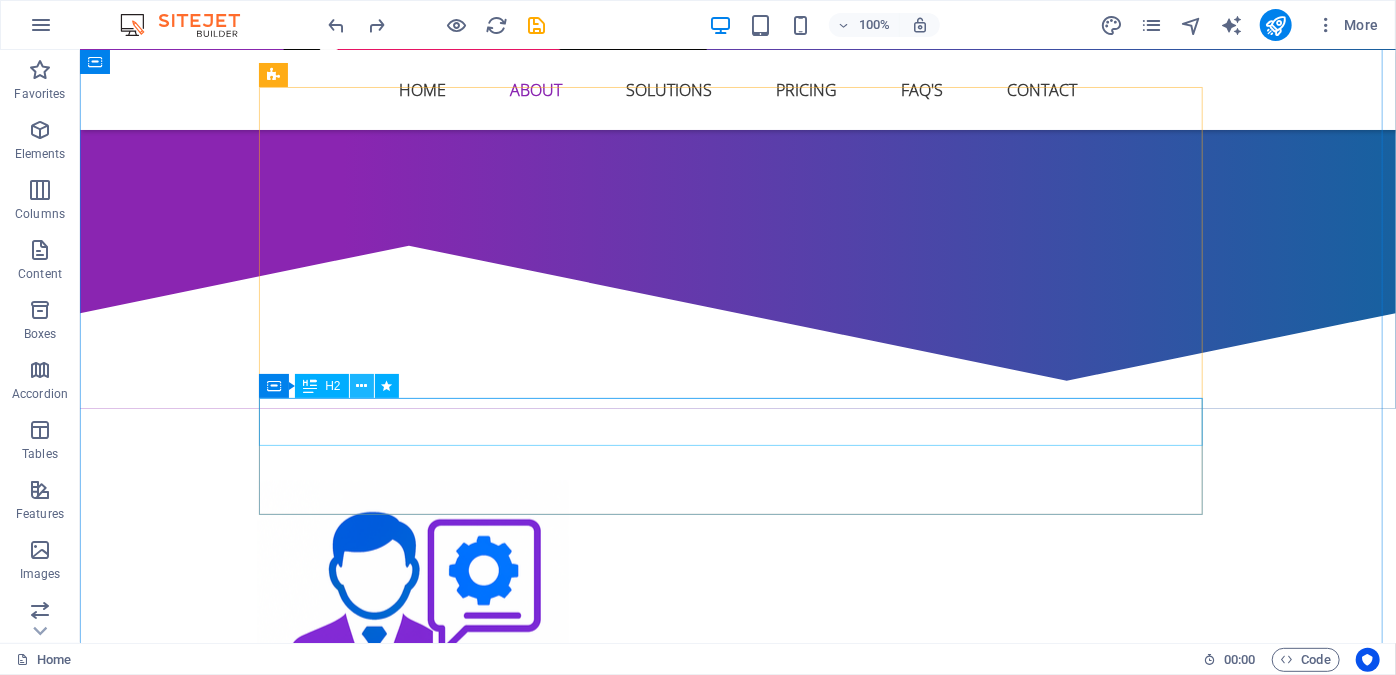 click at bounding box center (361, 386) 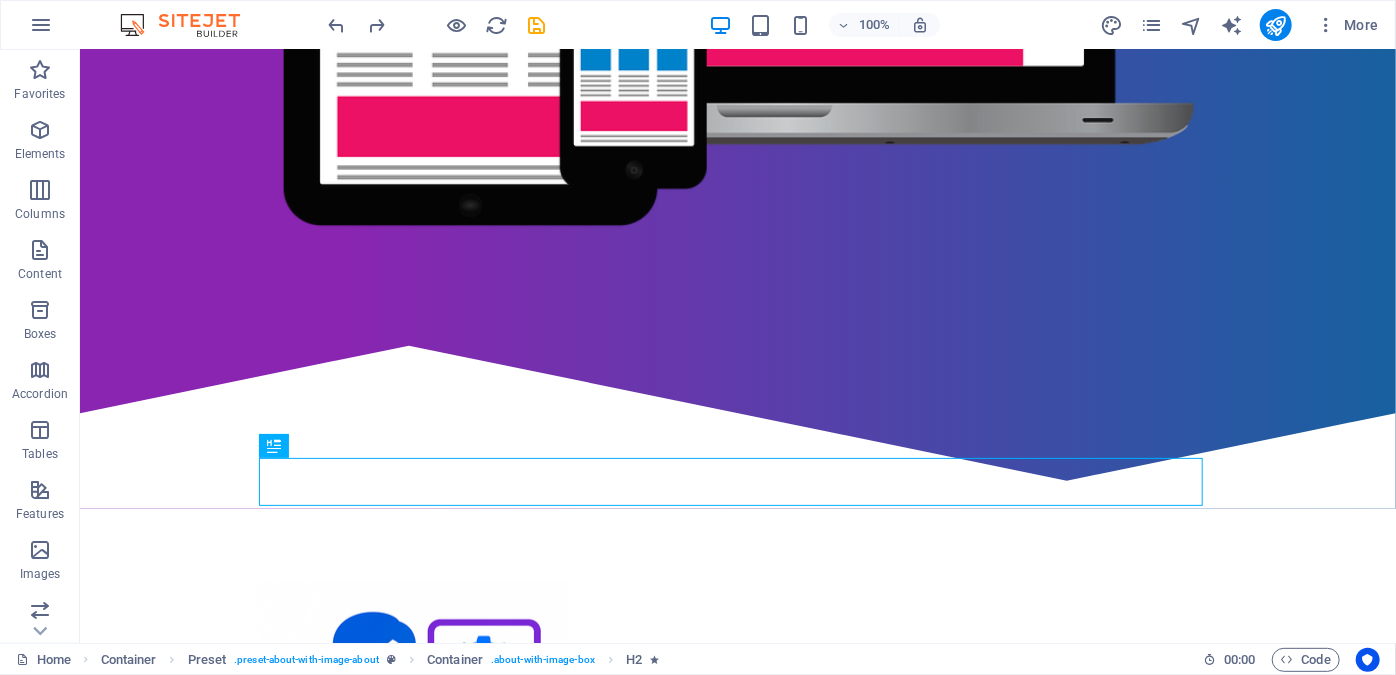 scroll, scrollTop: 863, scrollLeft: 0, axis: vertical 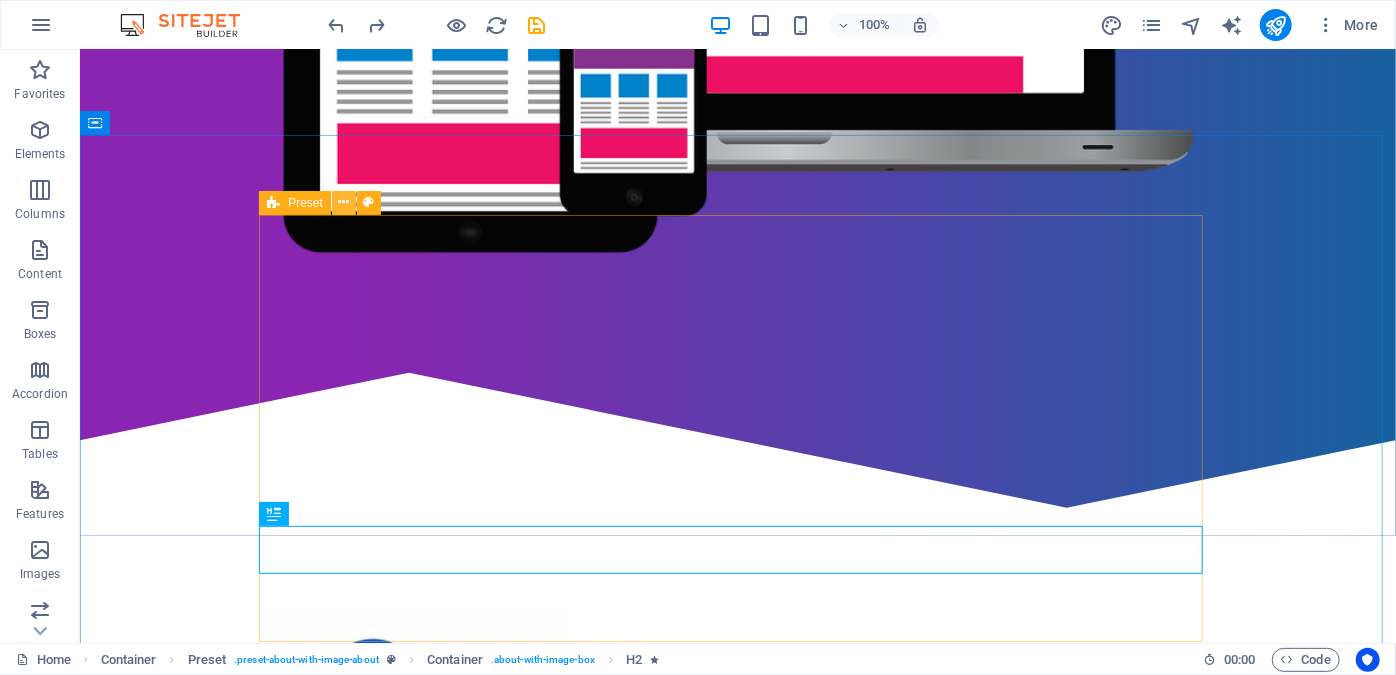 click at bounding box center [343, 202] 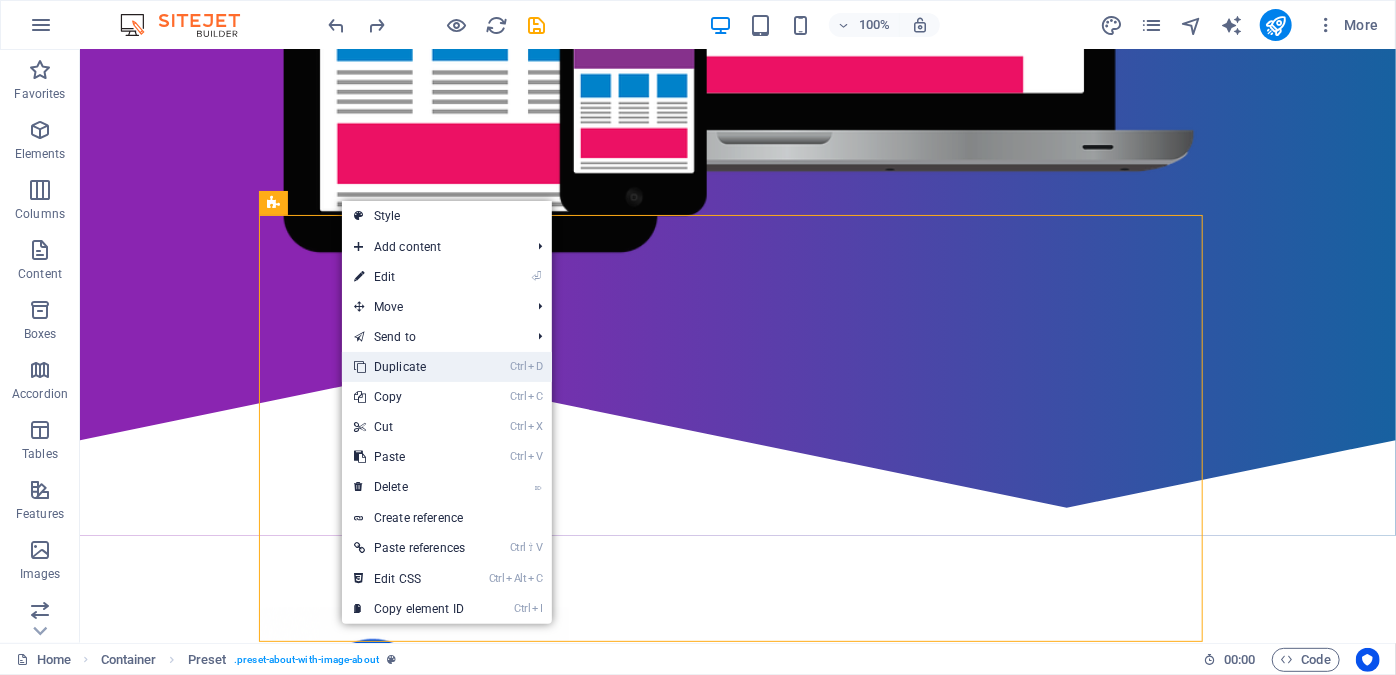 click on "Ctrl D  Duplicate" at bounding box center [409, 367] 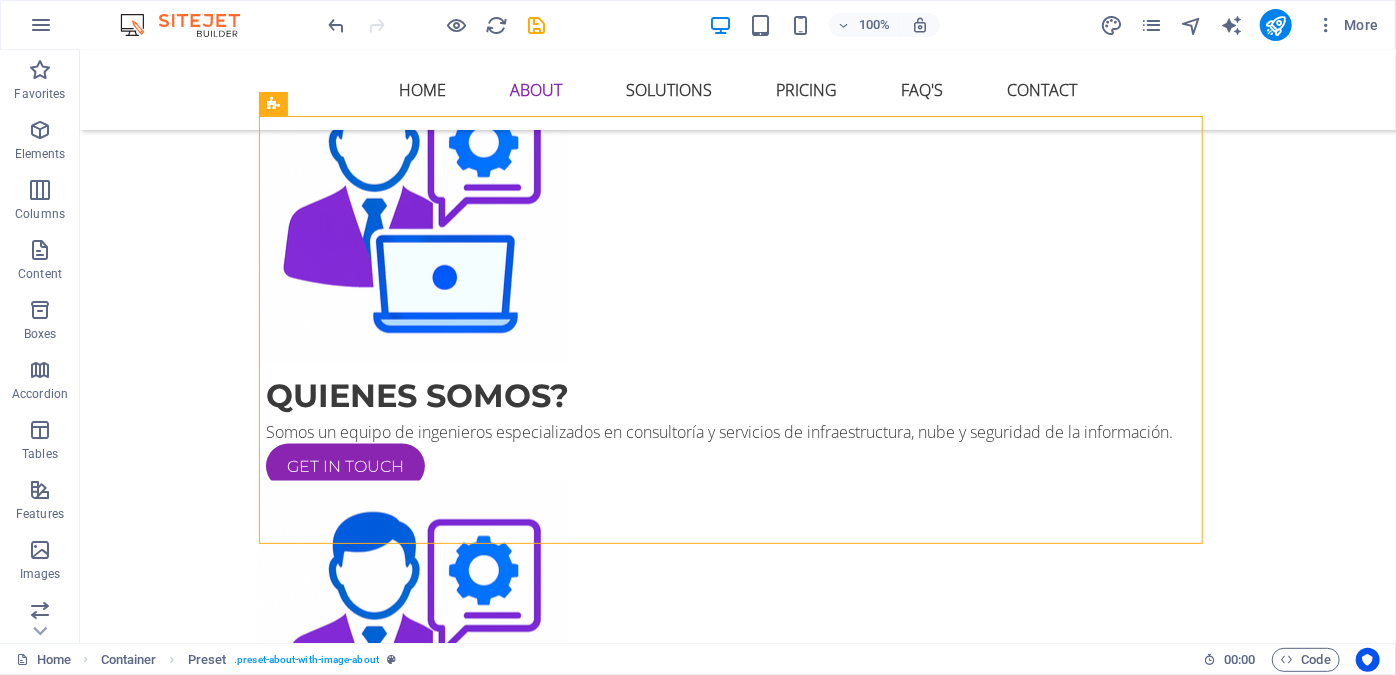 scroll, scrollTop: 1446, scrollLeft: 0, axis: vertical 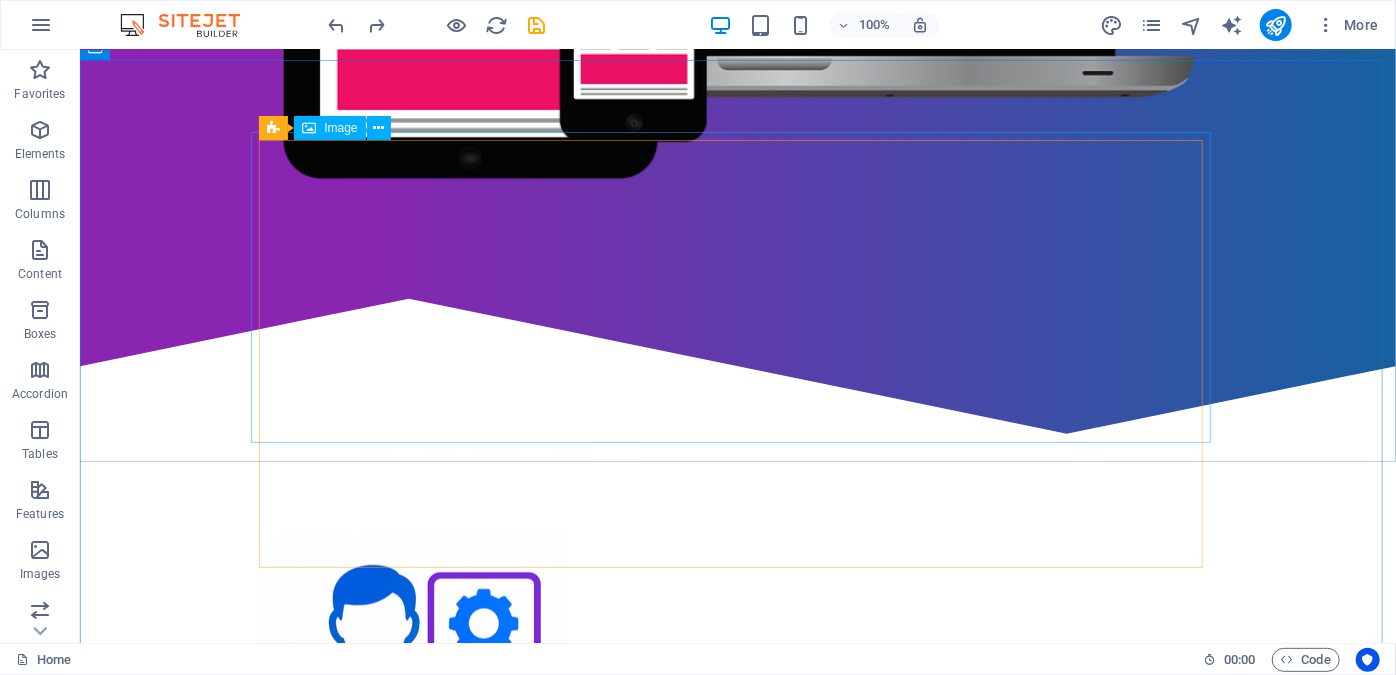 click on "Image" at bounding box center [329, 128] 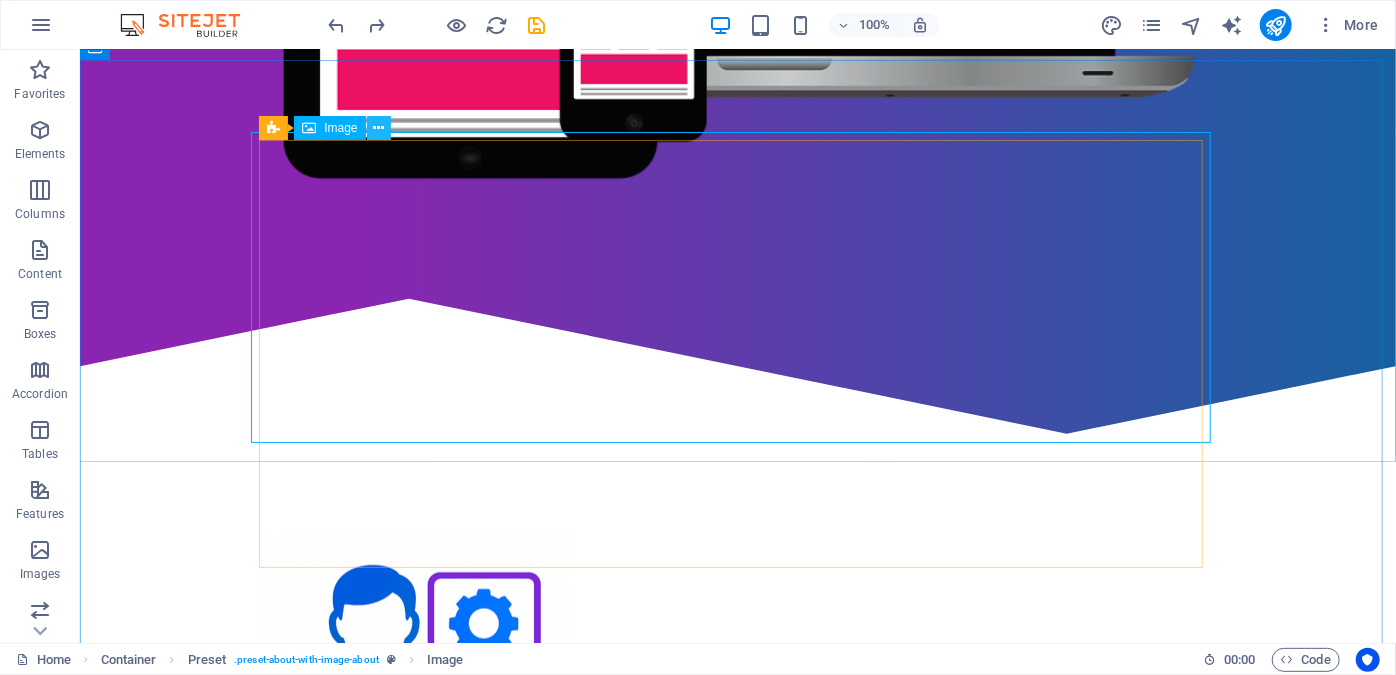 click at bounding box center (378, 128) 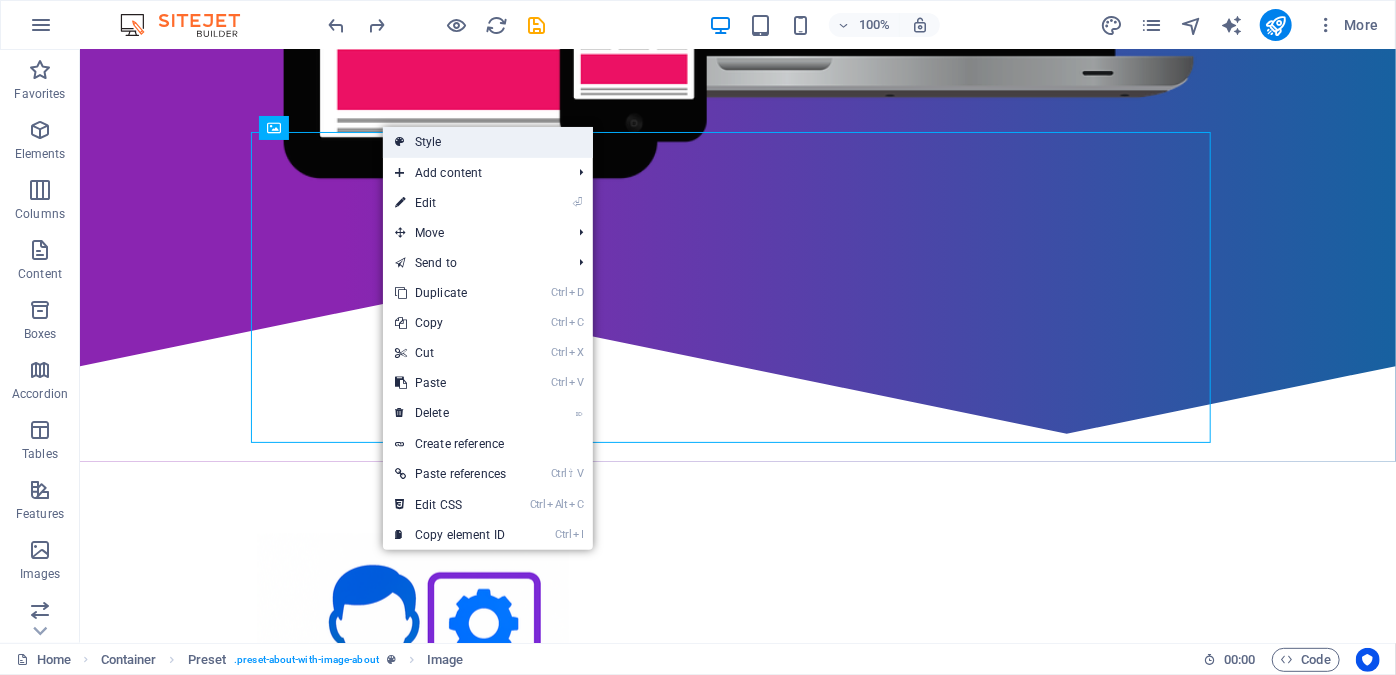 click at bounding box center (400, 142) 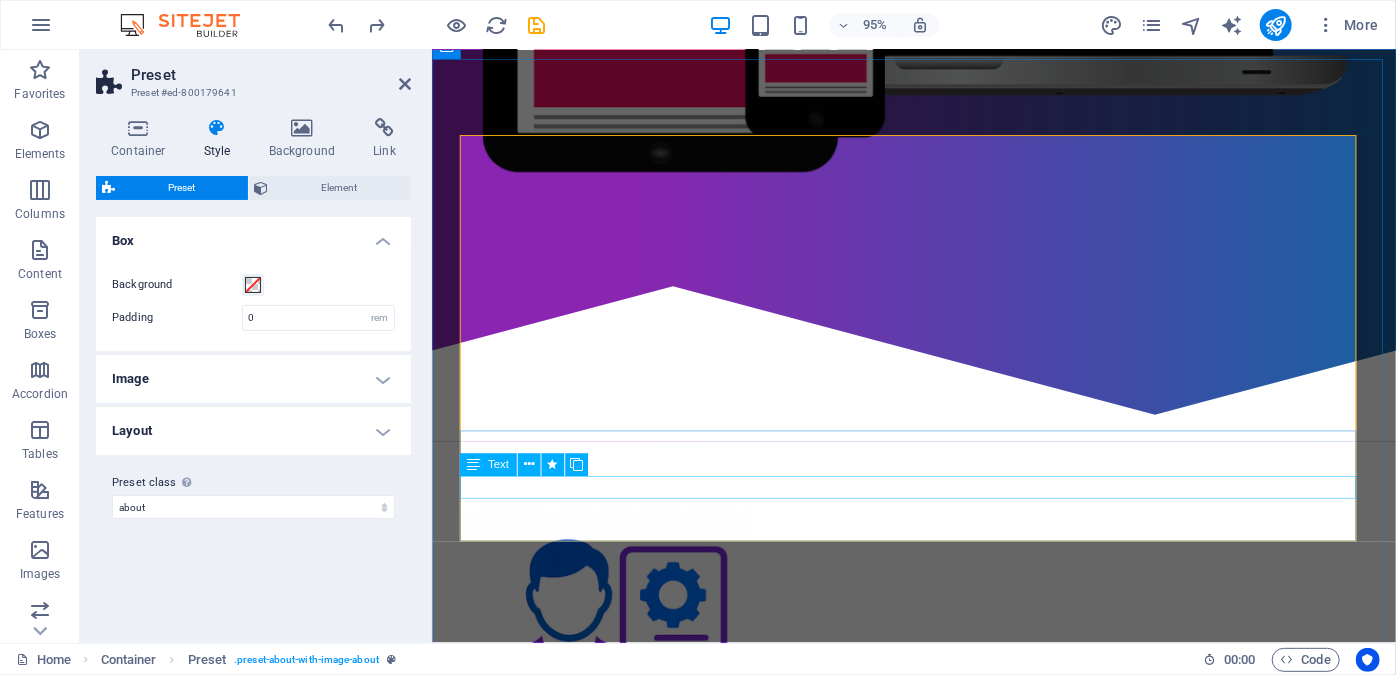 click on "Somos un equipo de ingenieros especializados en consultoría y servicios de infraestructura, nube y seguridad de la información." at bounding box center (939, 913) 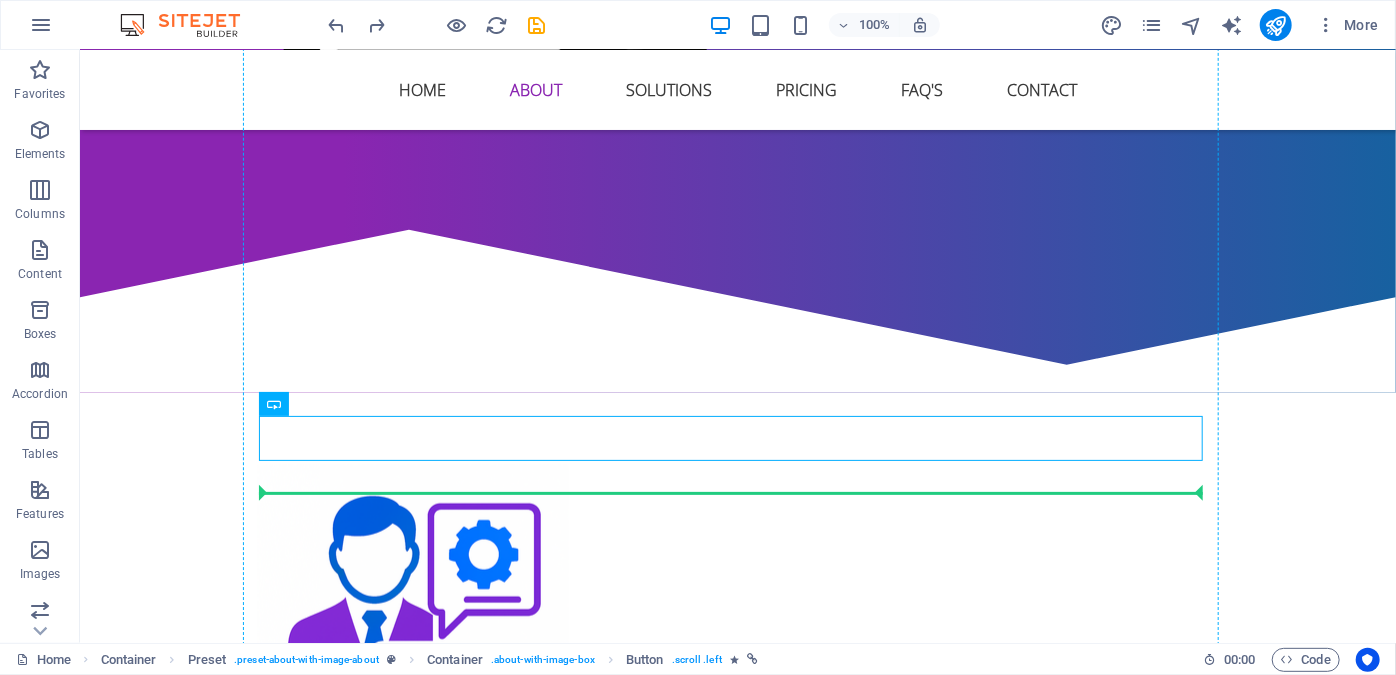 drag, startPoint x: 408, startPoint y: 548, endPoint x: 404, endPoint y: 571, distance: 23.345236 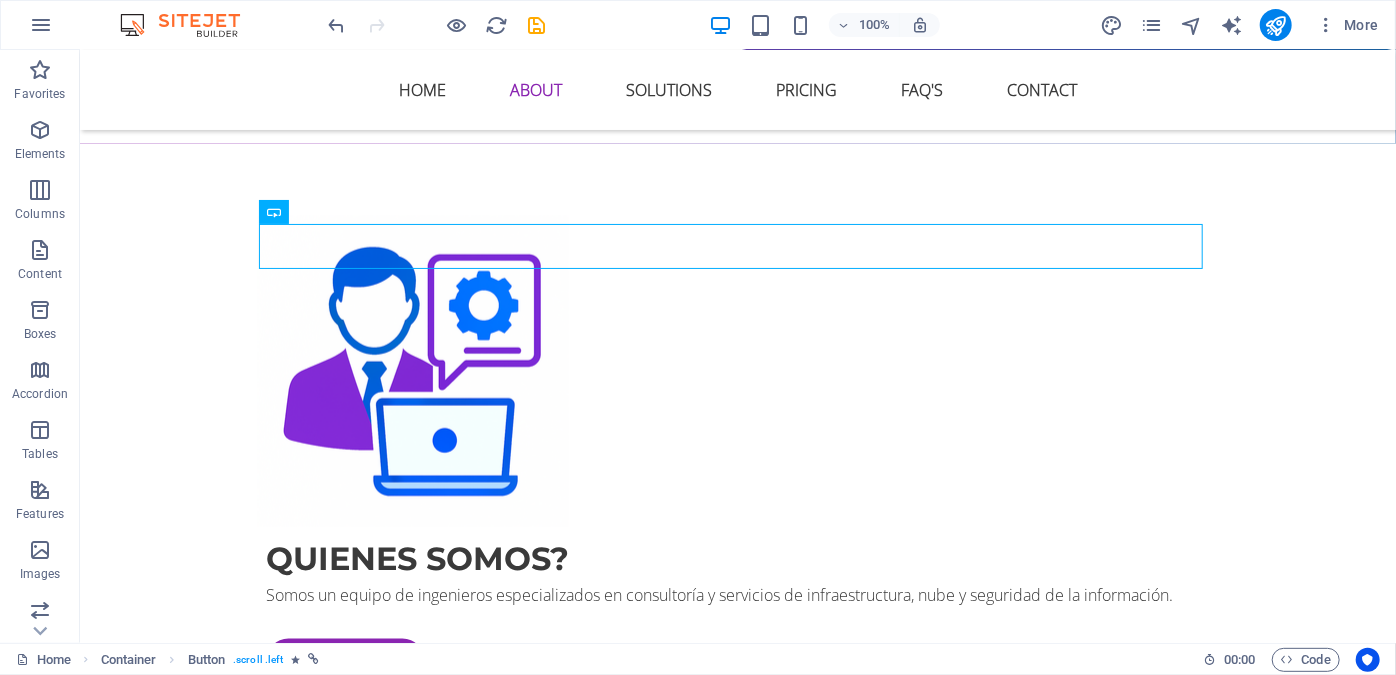 scroll, scrollTop: 1268, scrollLeft: 0, axis: vertical 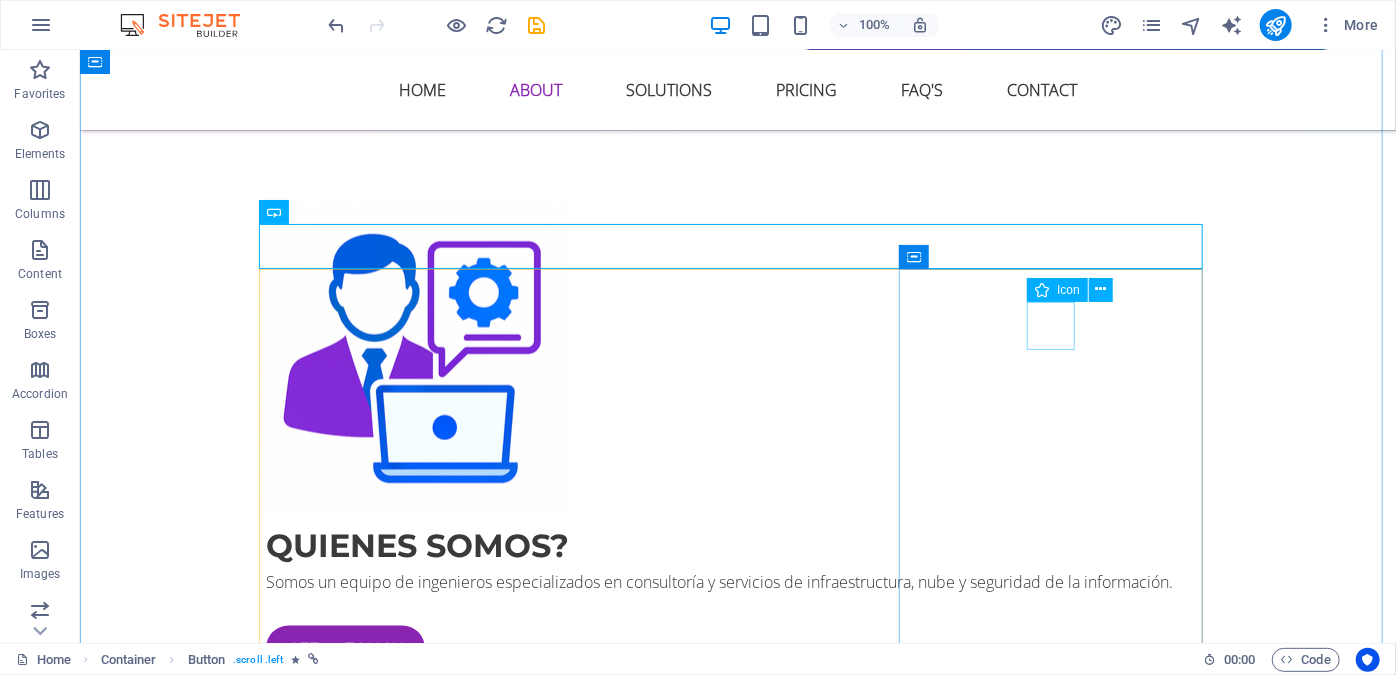 click at bounding box center [737, 1343] 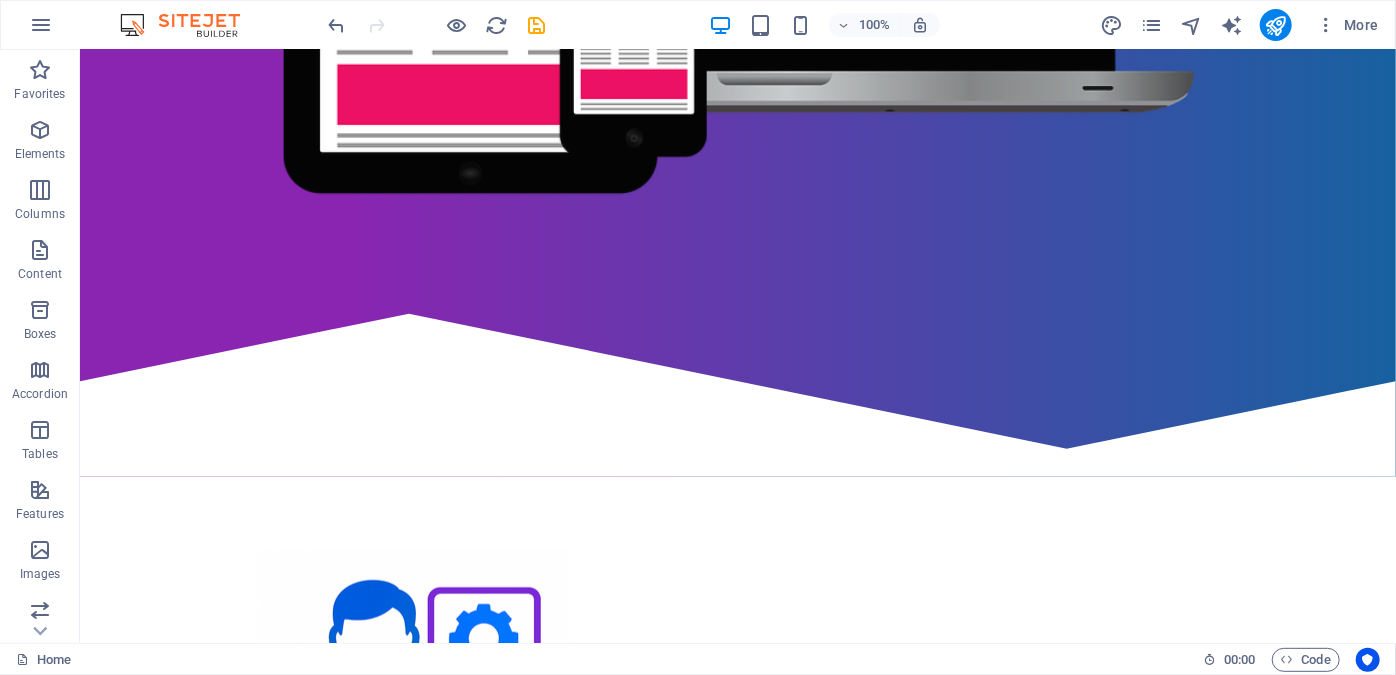 scroll, scrollTop: 787, scrollLeft: 0, axis: vertical 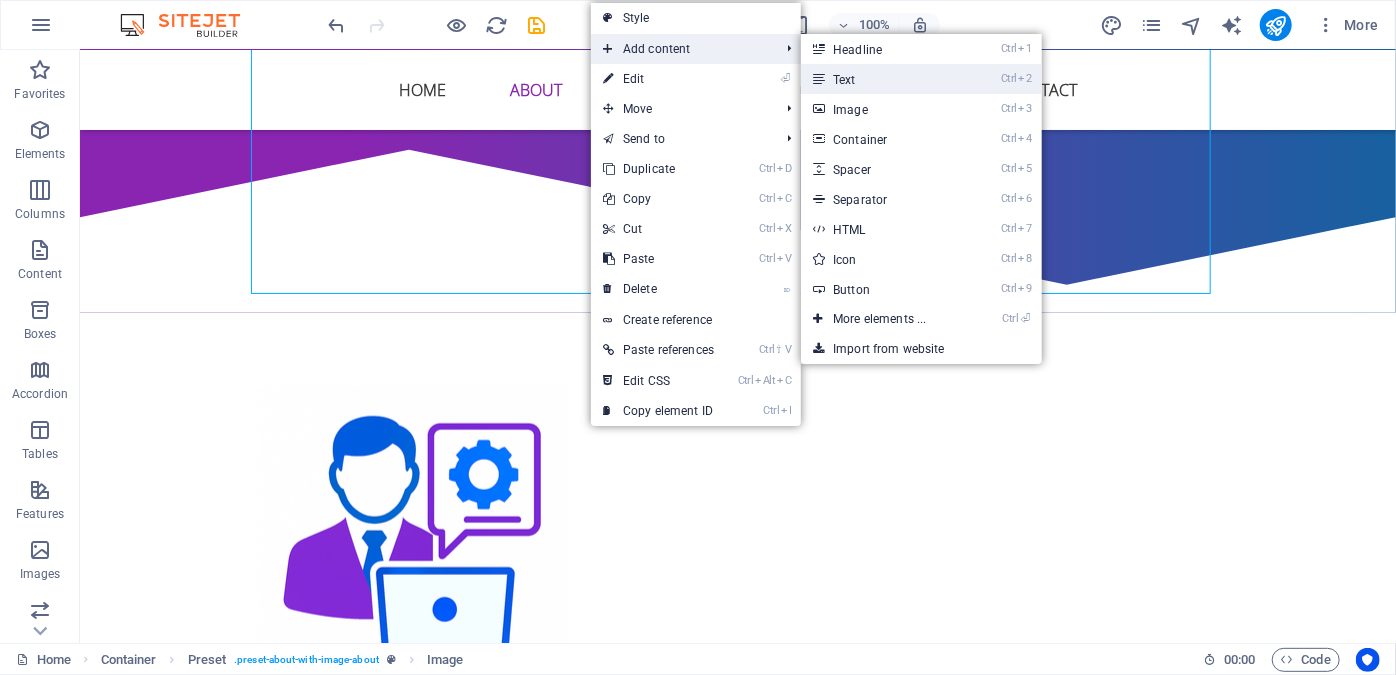 click on "Ctrl 2  Text" at bounding box center (883, 79) 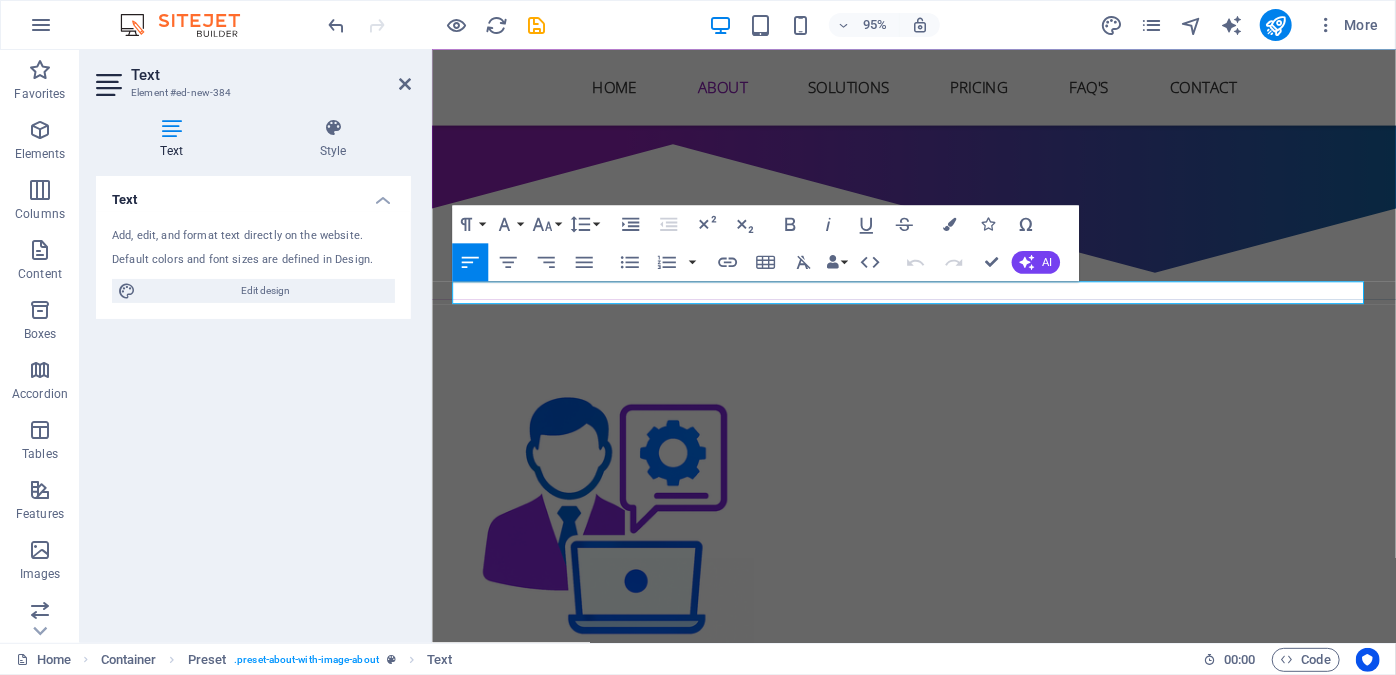 click on "Text Add, edit, and format text directly on the website. Default colors and font sizes are defined in Design. Edit design Alignment Left aligned Centered Right aligned" at bounding box center [253, 401] 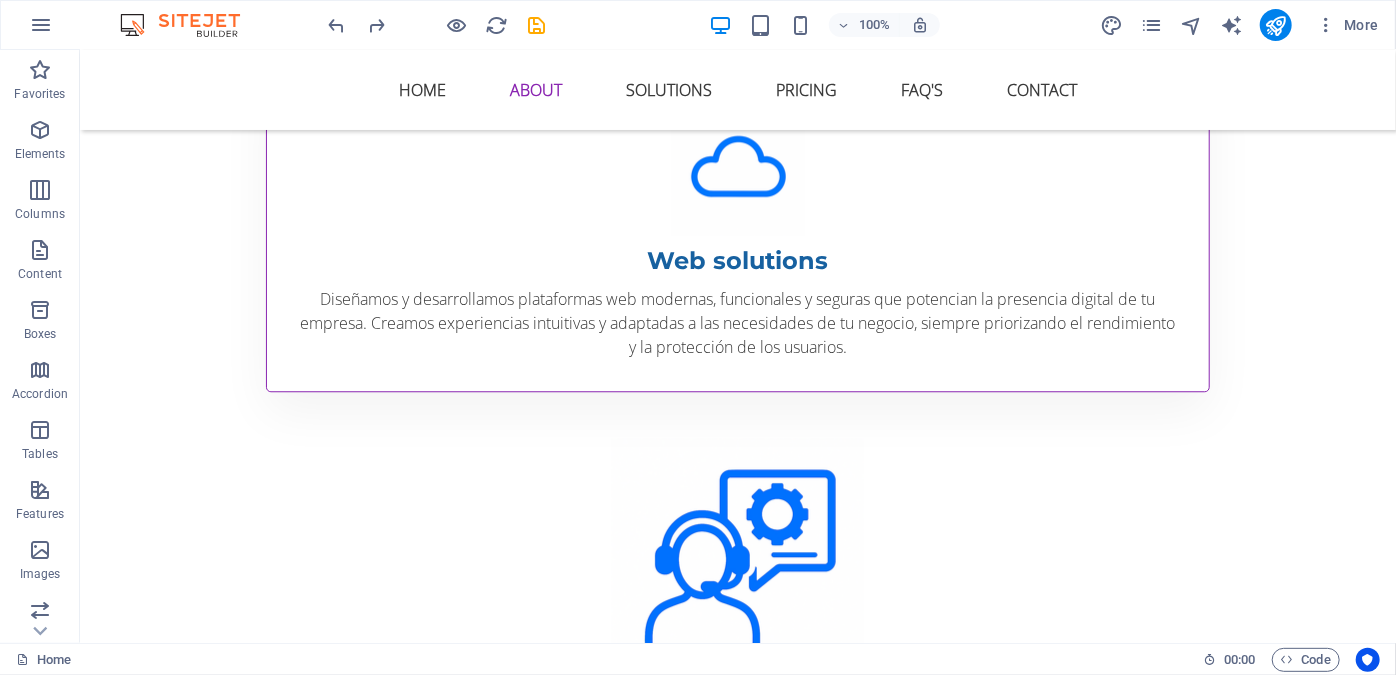 scroll, scrollTop: 2500, scrollLeft: 0, axis: vertical 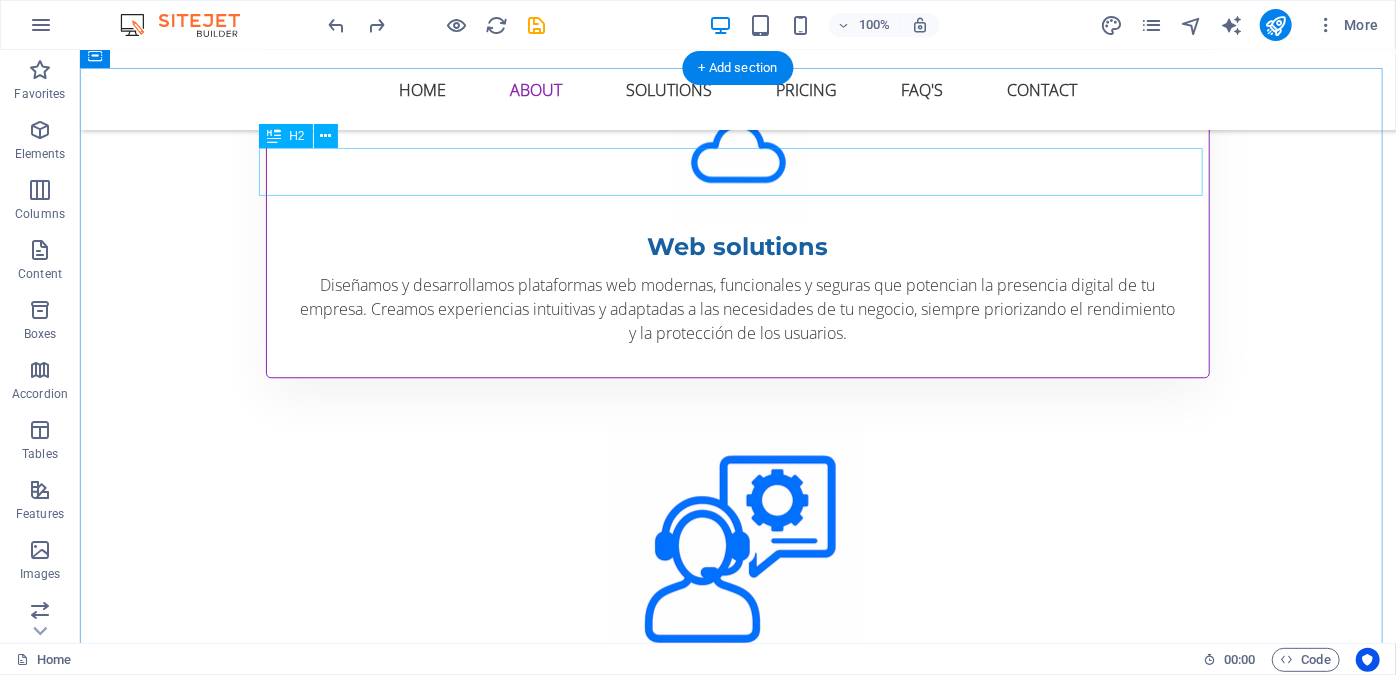 click on "THe Team behind Cloudly" at bounding box center (737, 1016) 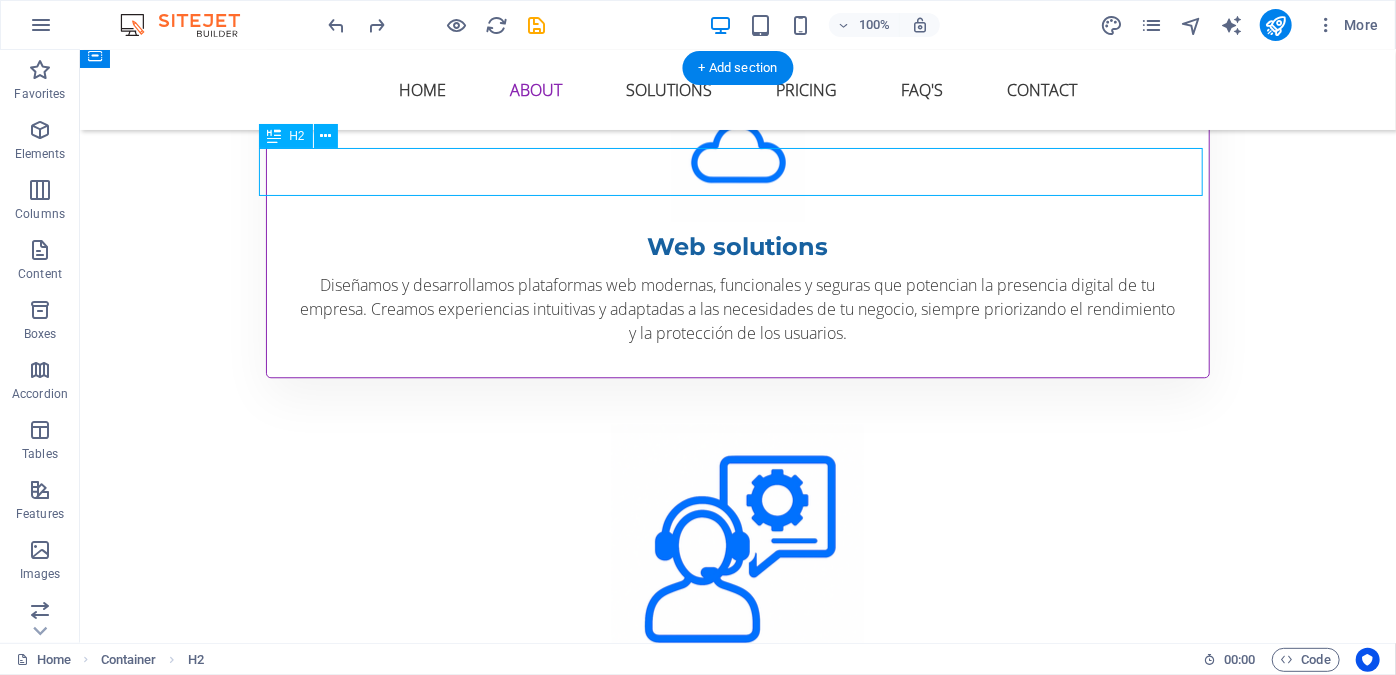 click on "THe Team behind Cloudly" at bounding box center (737, 1016) 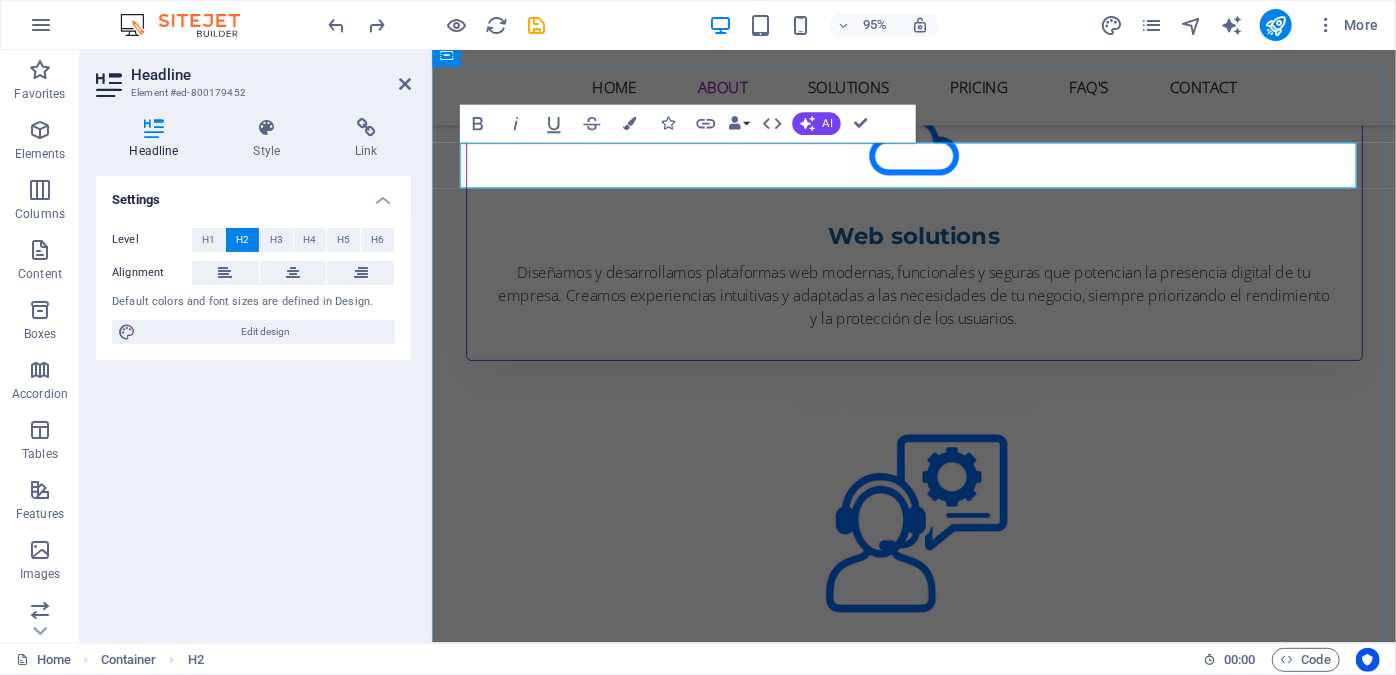 click on "THe Team behind Cloudly" at bounding box center [939, 1017] 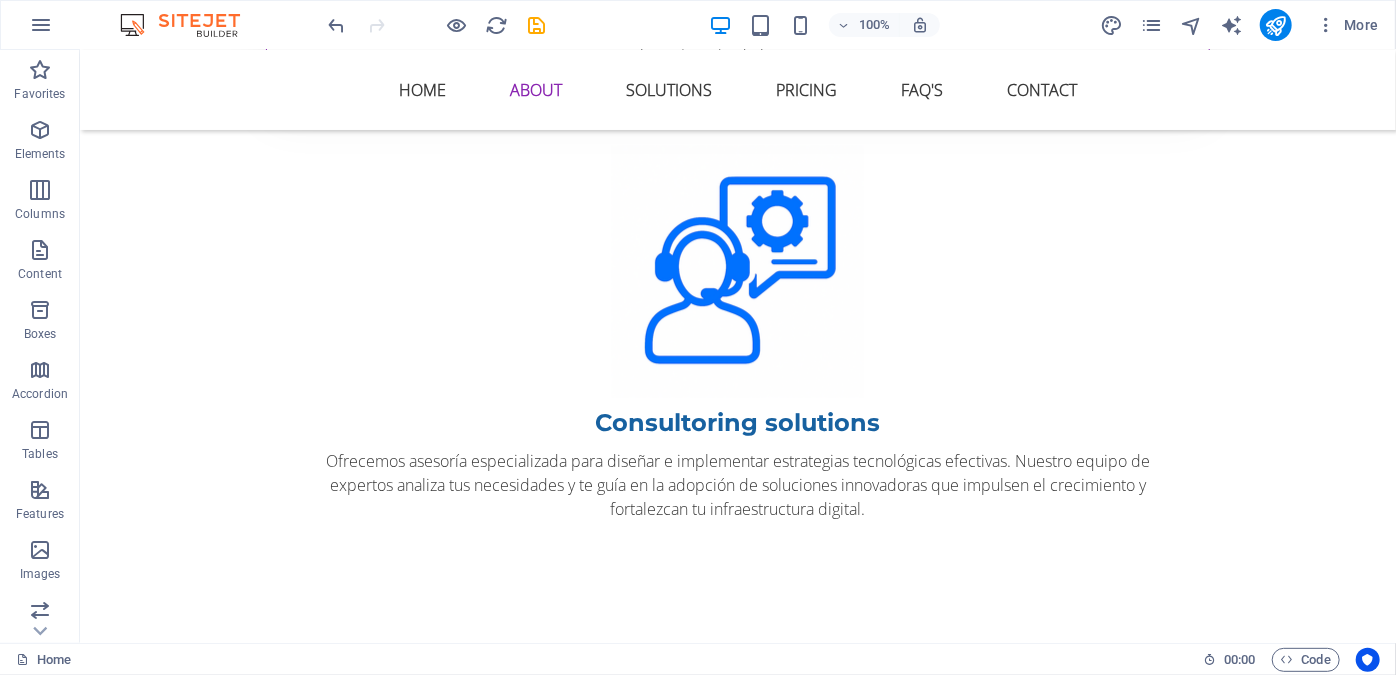 scroll, scrollTop: 2712, scrollLeft: 0, axis: vertical 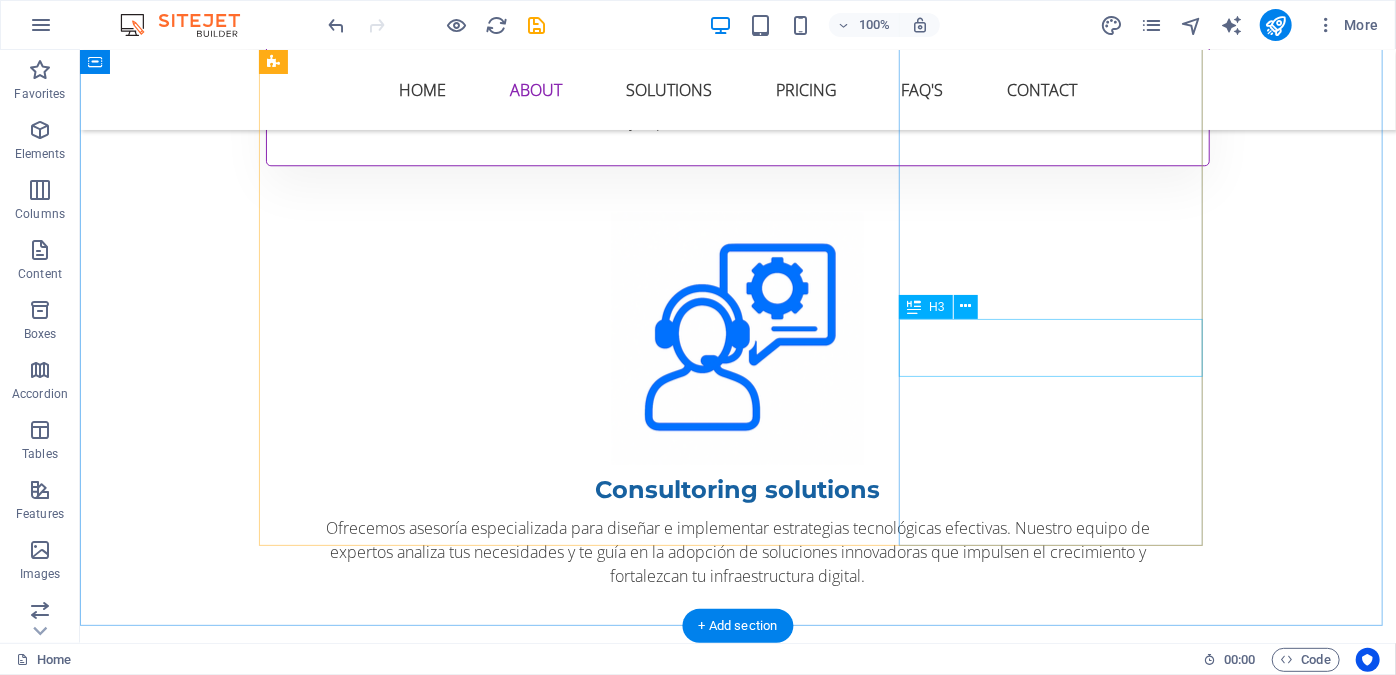 click on "[FIRST] [LAST]" at bounding box center [737, 4242] 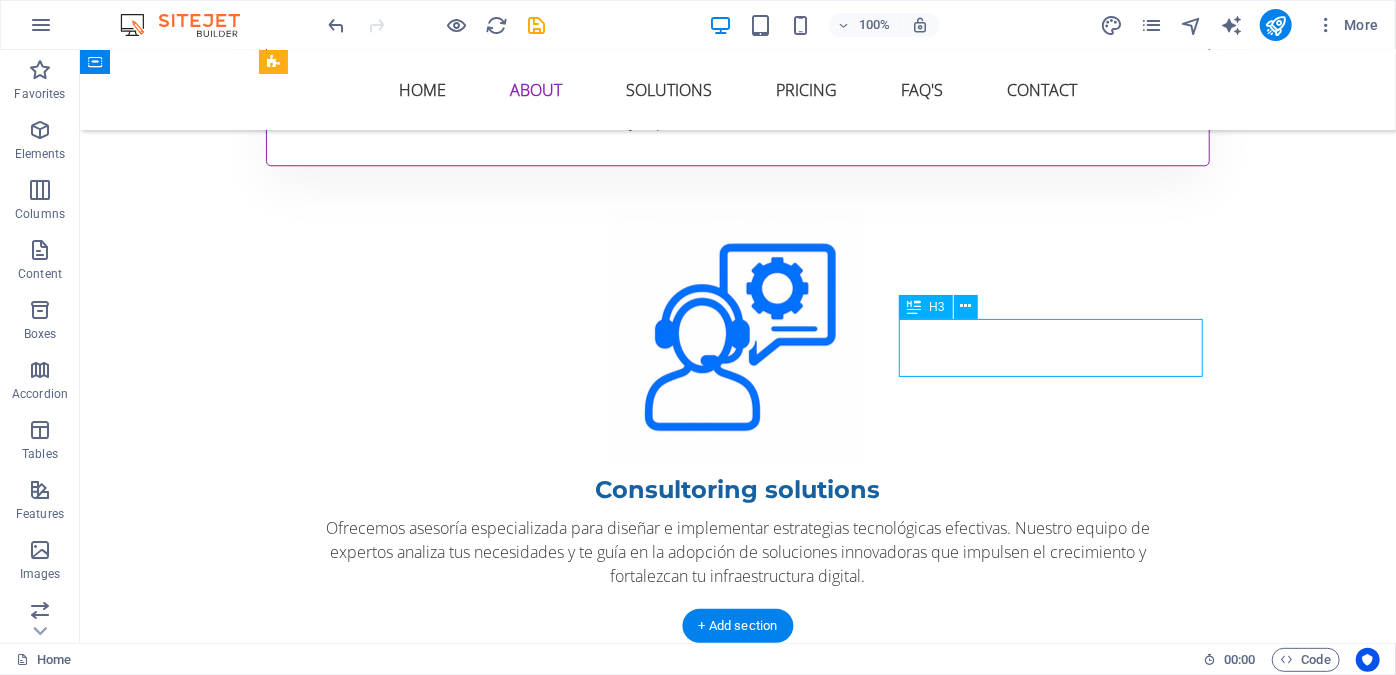 click on "[FIRST] [LAST]" at bounding box center [737, 4242] 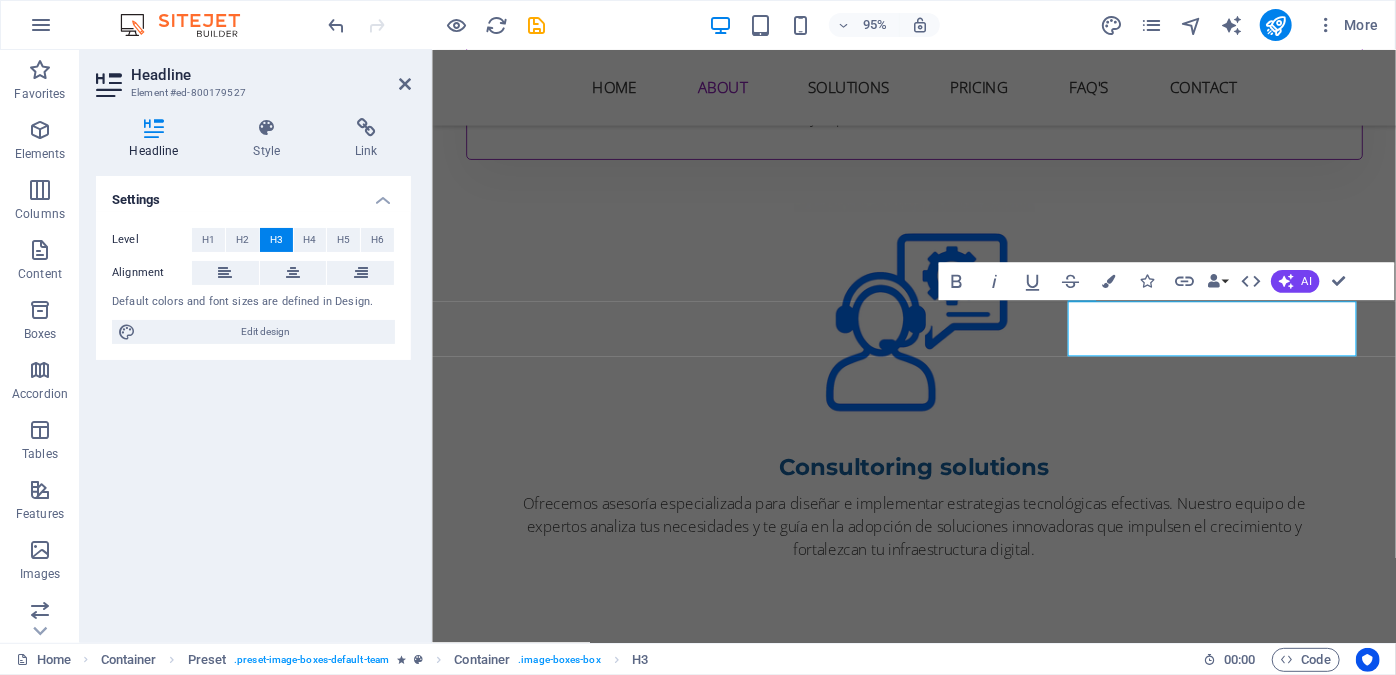click on "Settings Level H1 H2 H3 H4 H5 H6 Alignment Default colors and font sizes are defined in Design. Edit design" at bounding box center [253, 401] 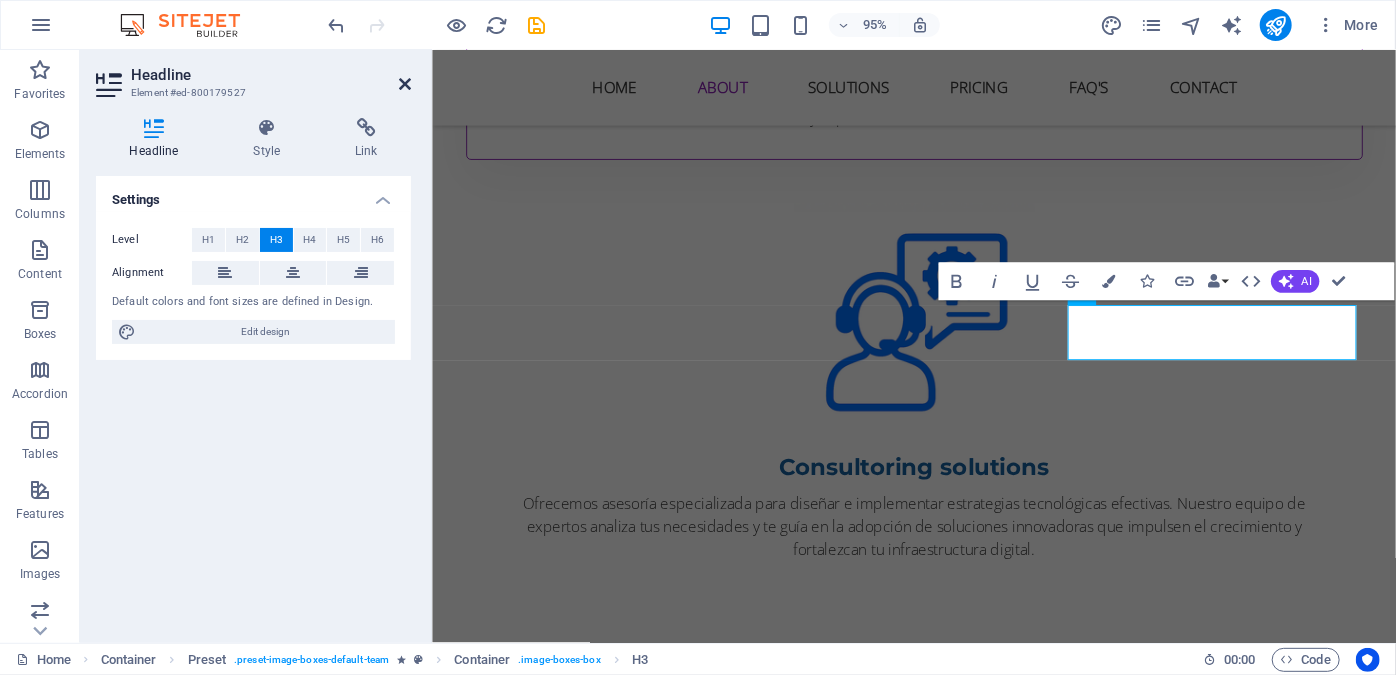 click at bounding box center (405, 84) 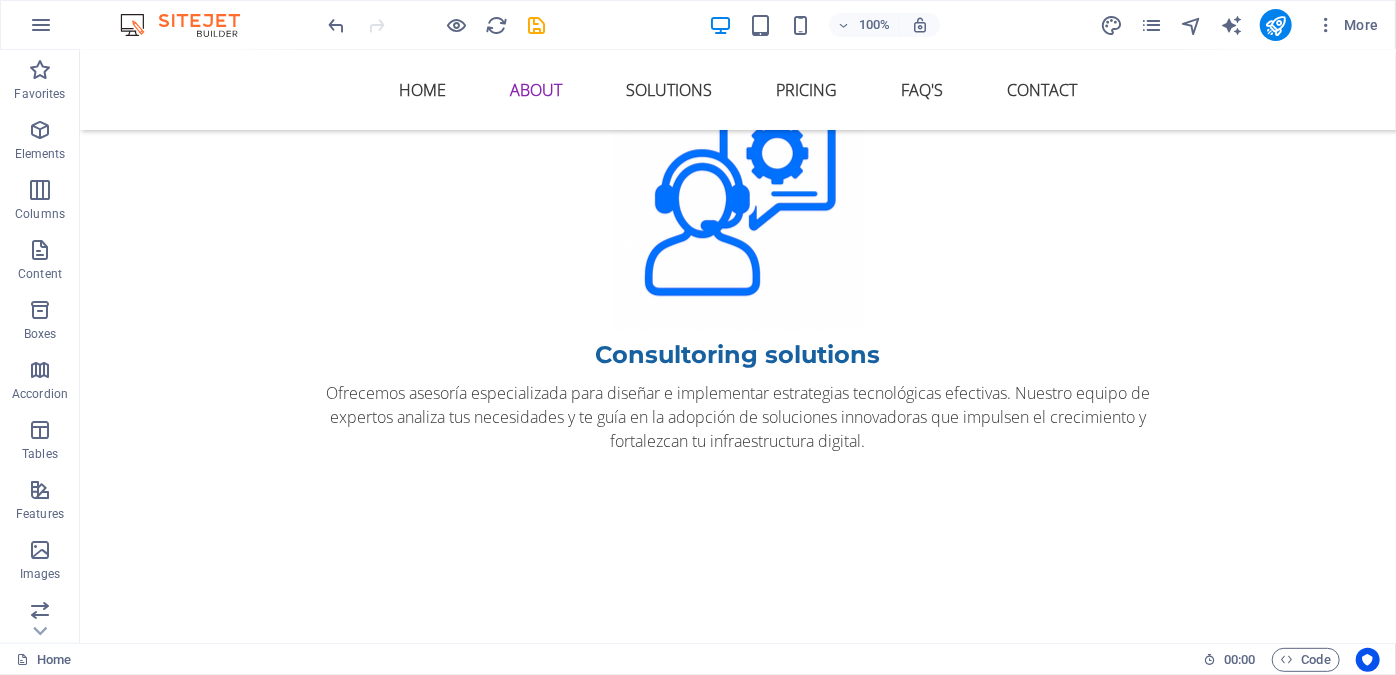 scroll, scrollTop: 2874, scrollLeft: 0, axis: vertical 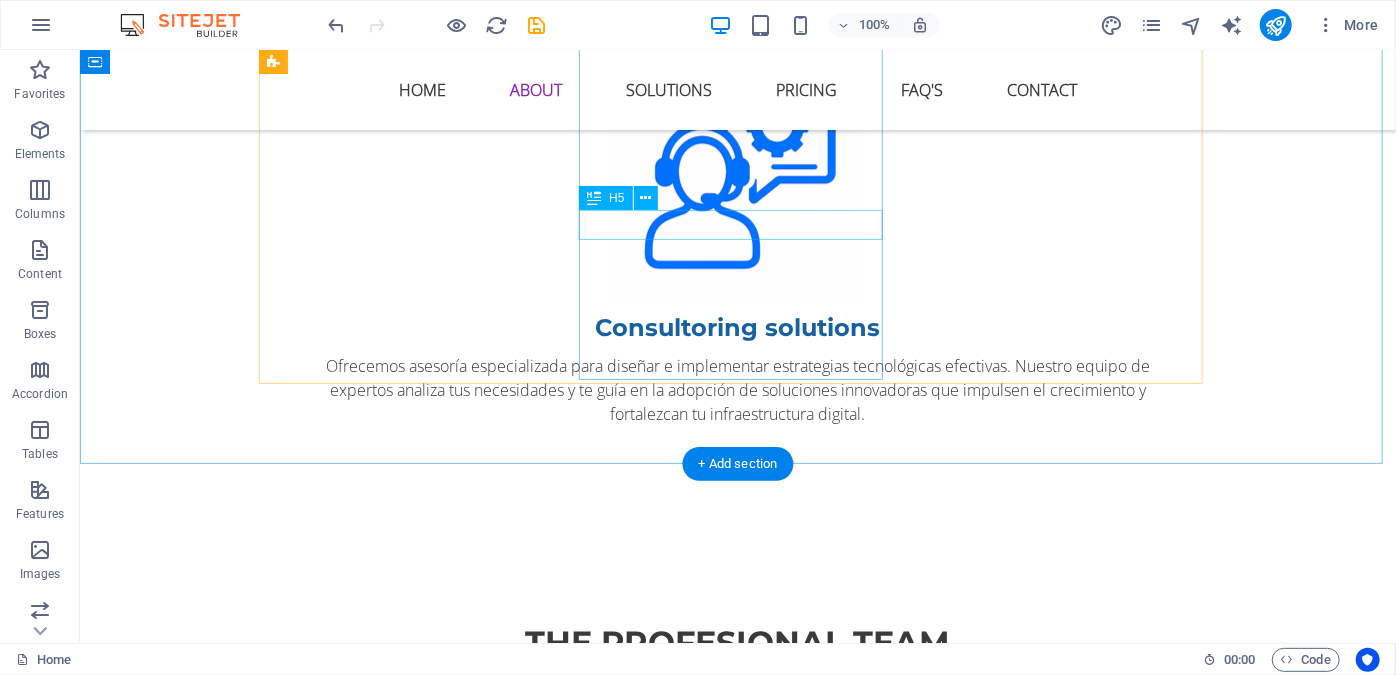 click on "Hardware solutions" at bounding box center (737, 2920) 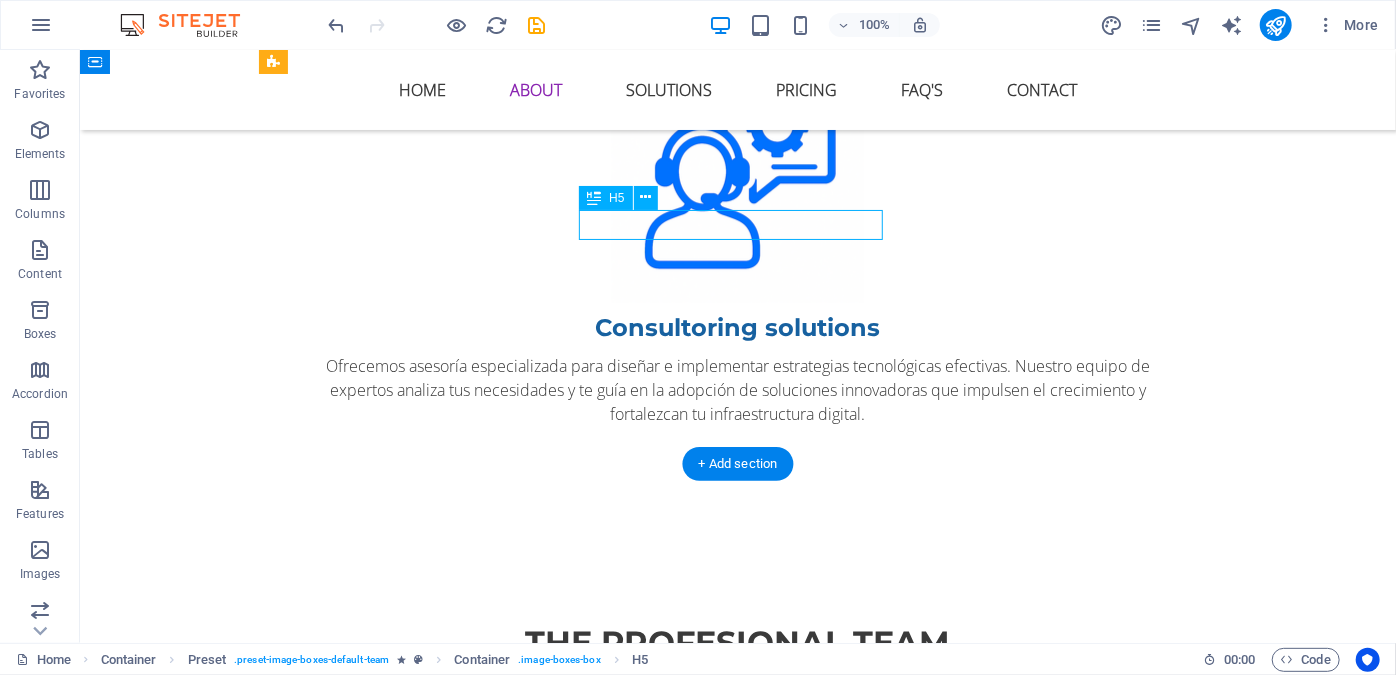 click on "Hardware solutions" at bounding box center [737, 2920] 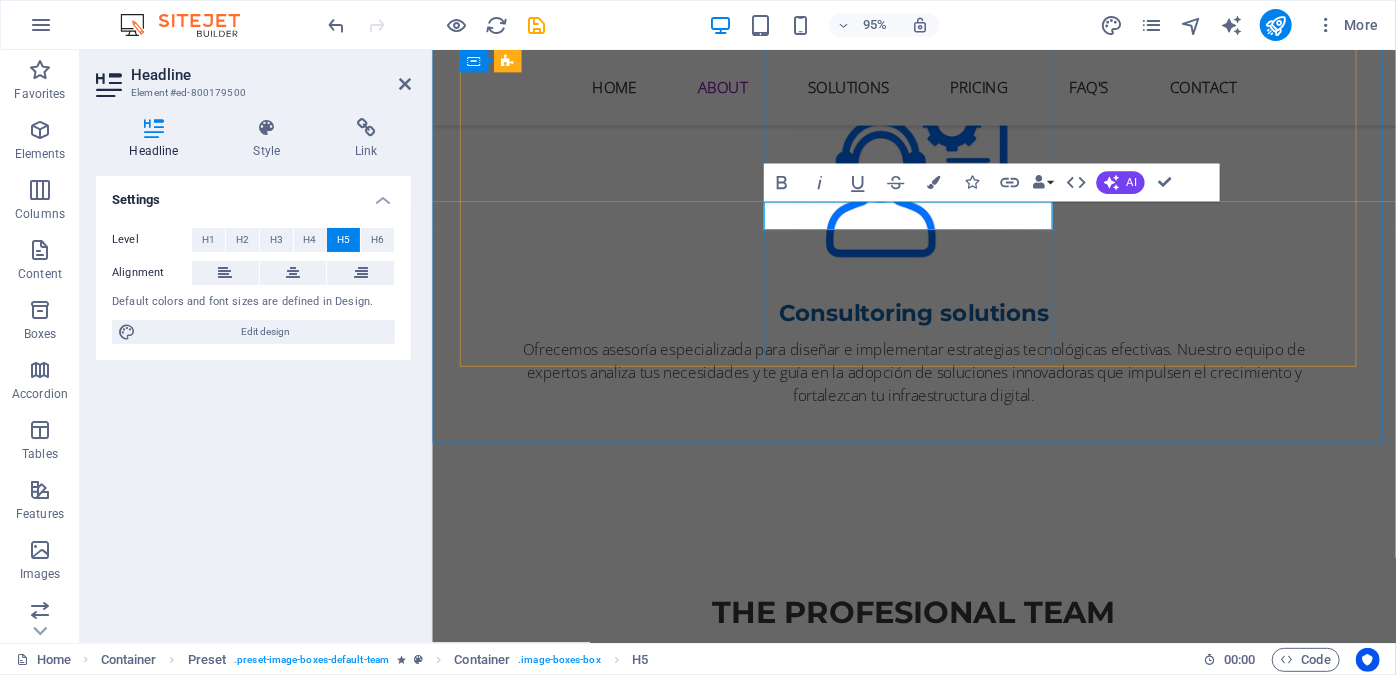 type 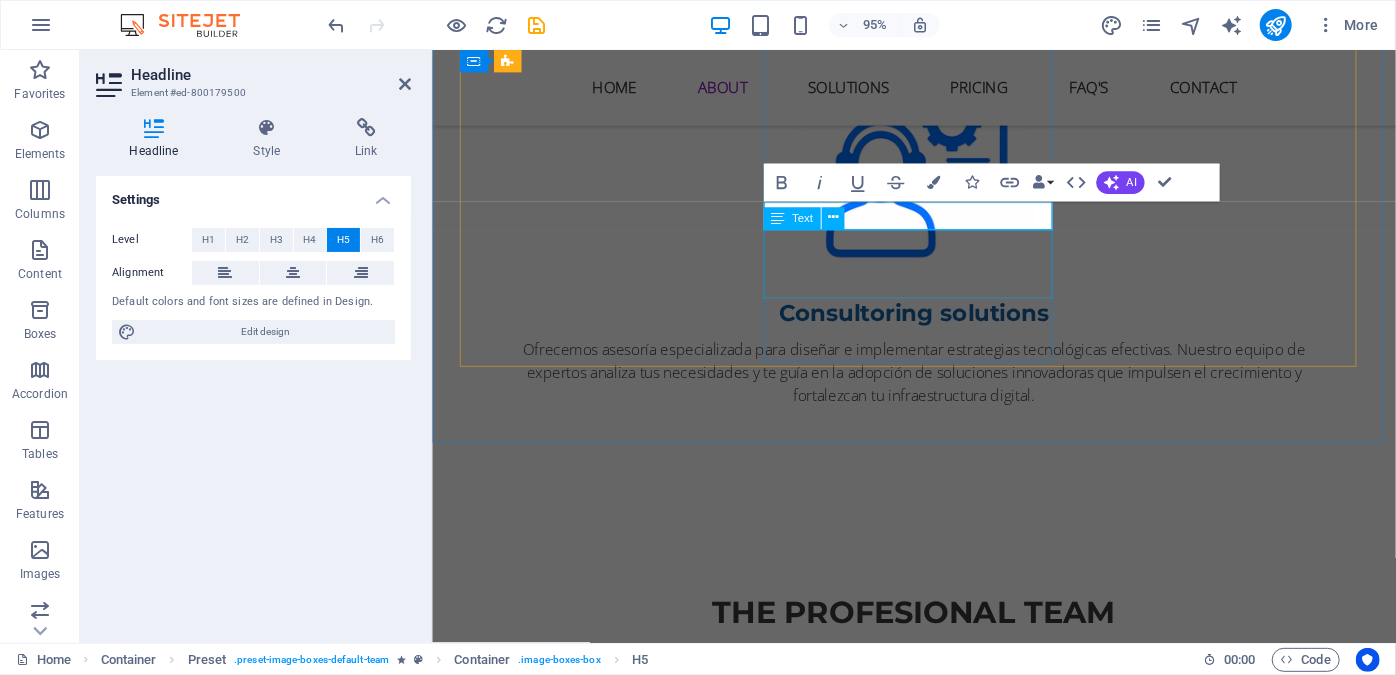 click on "Lorem ipsum dolor sit amet, consectetur adipisicing elit. Veritatis, dolorem!" at bounding box center (939, 2948) 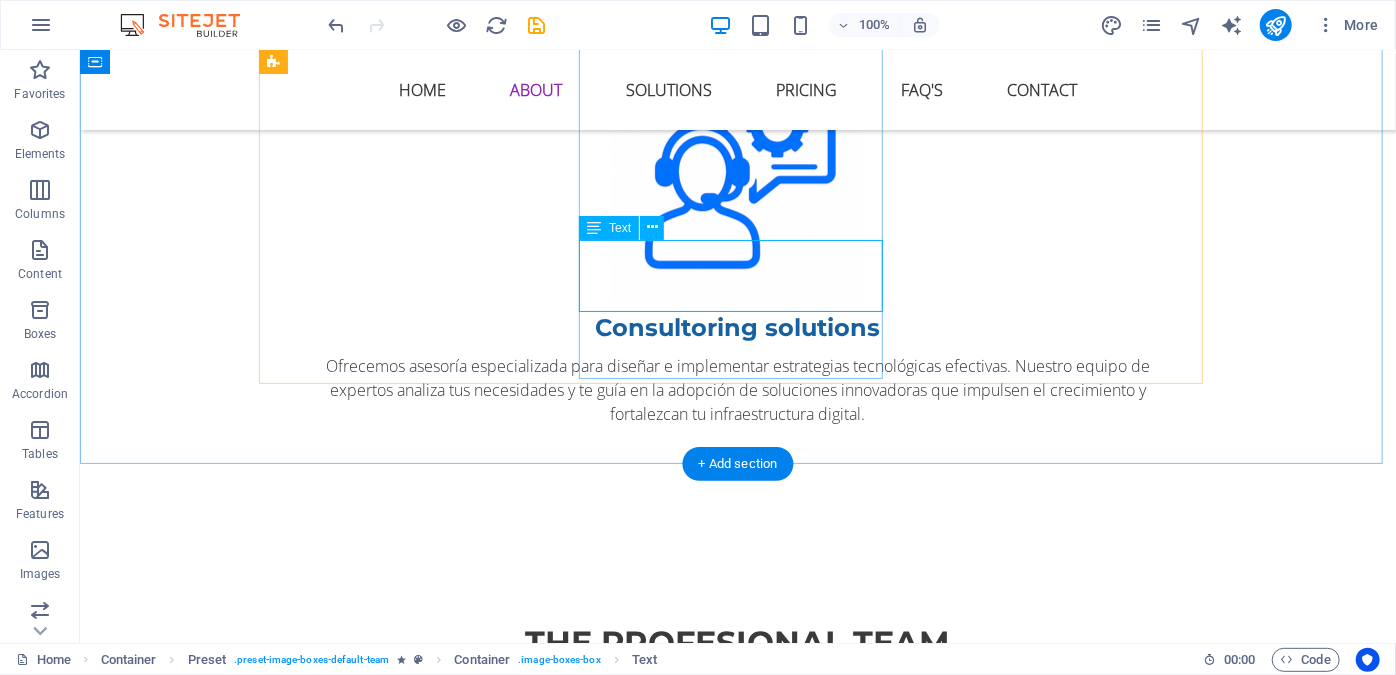 click on "Lorem ipsum dolor sit amet, consectetur adipisicing elit. Veritatis, dolorem!" at bounding box center [737, 2947] 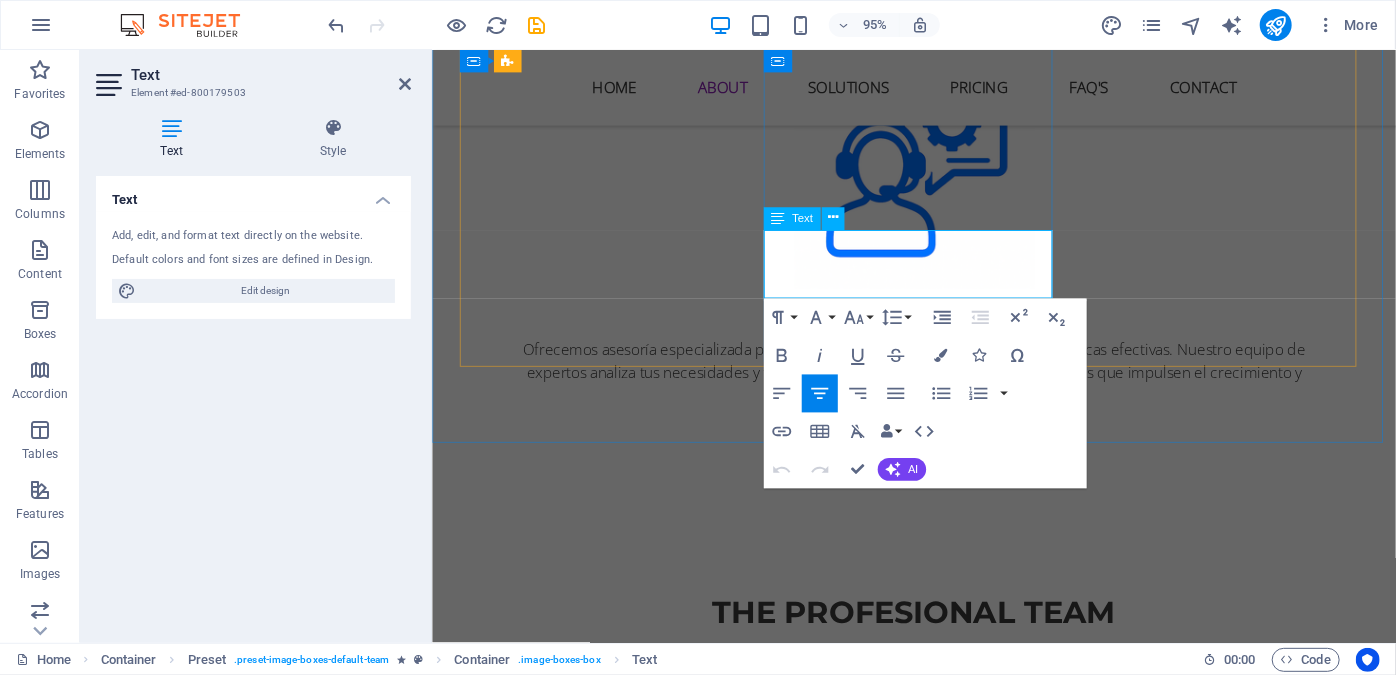 scroll, scrollTop: 2891, scrollLeft: 0, axis: vertical 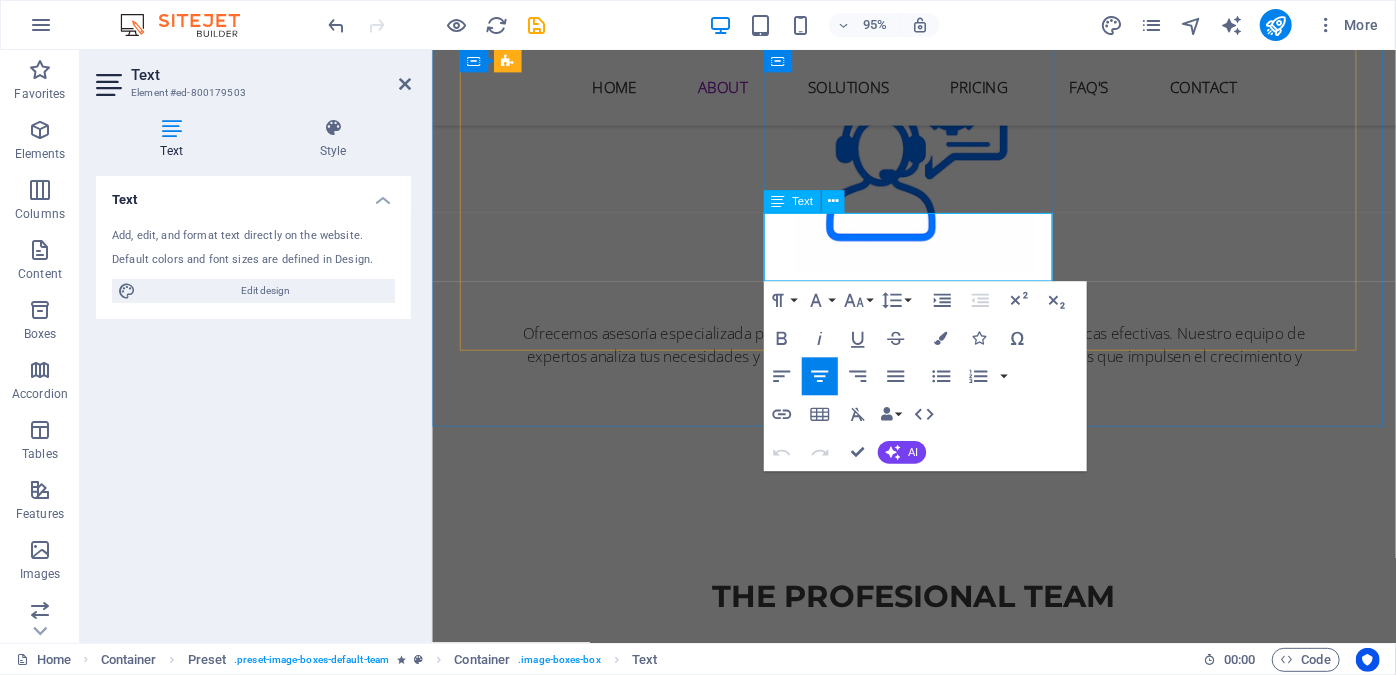 drag, startPoint x: 829, startPoint y: 242, endPoint x: 980, endPoint y: 282, distance: 156.20819 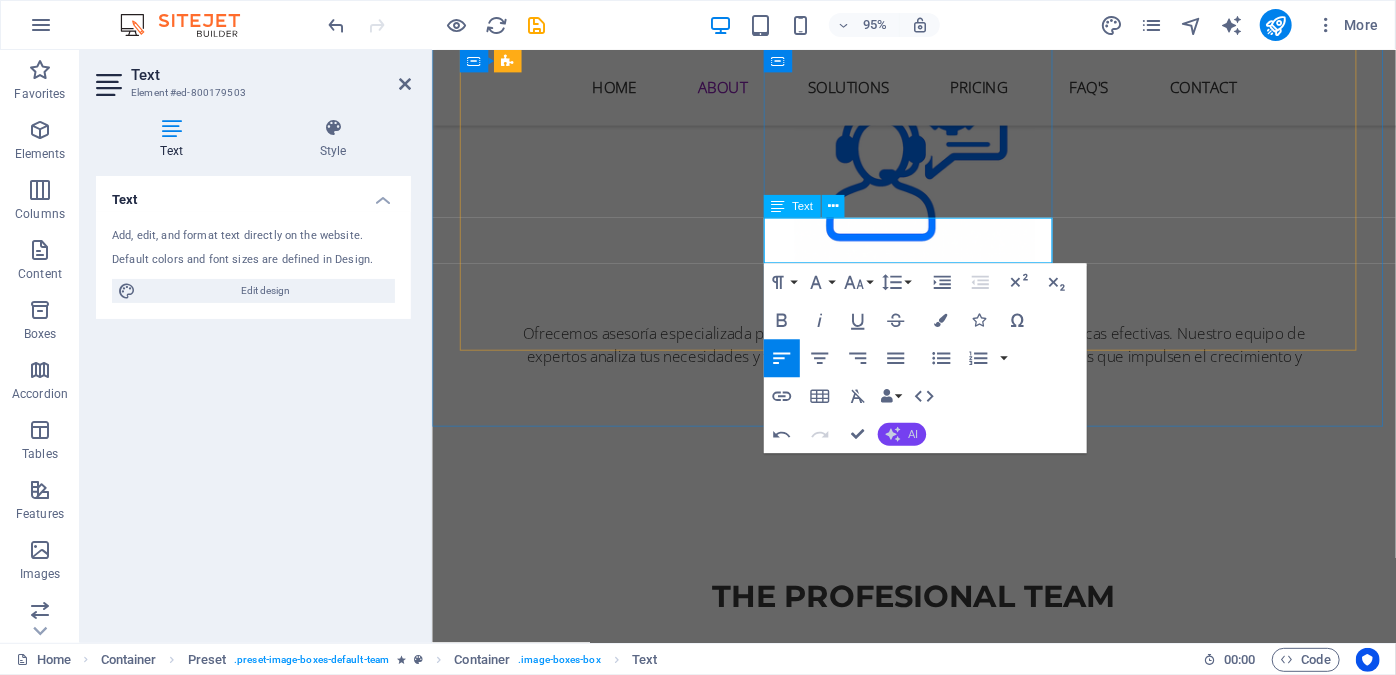 click 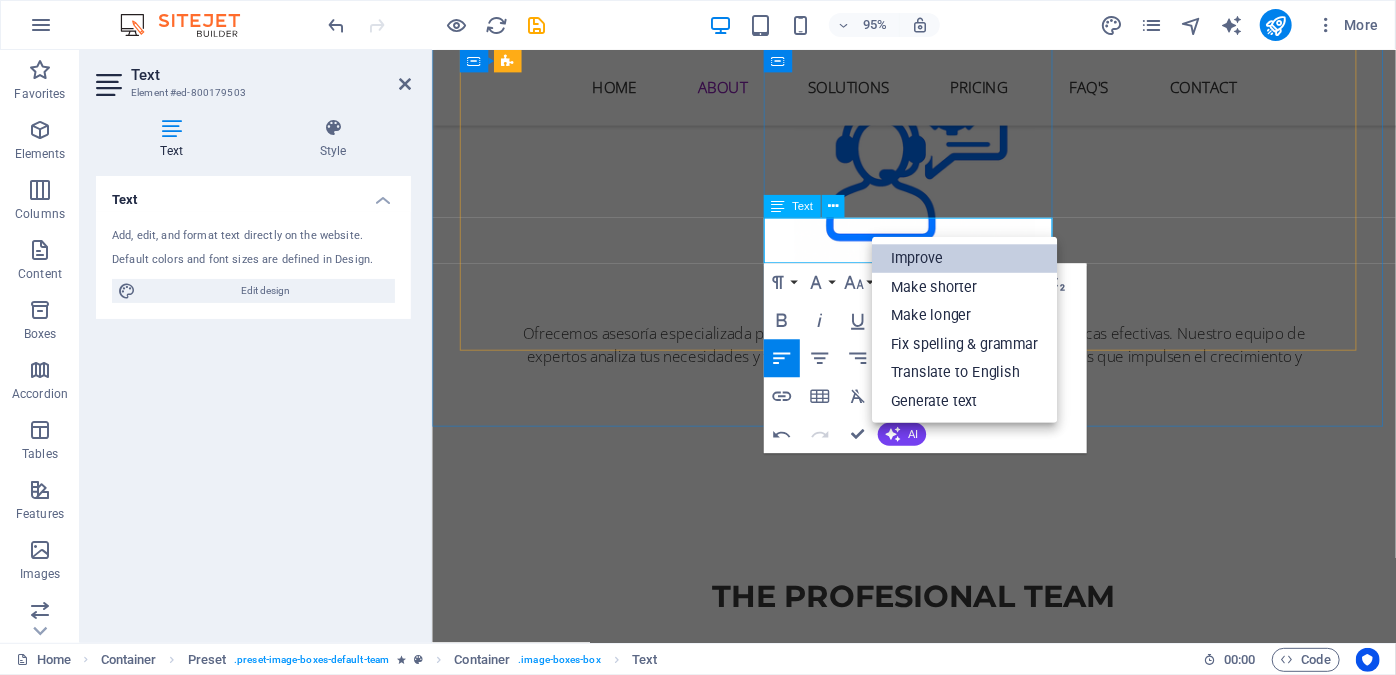 click on "Improve" at bounding box center [964, 259] 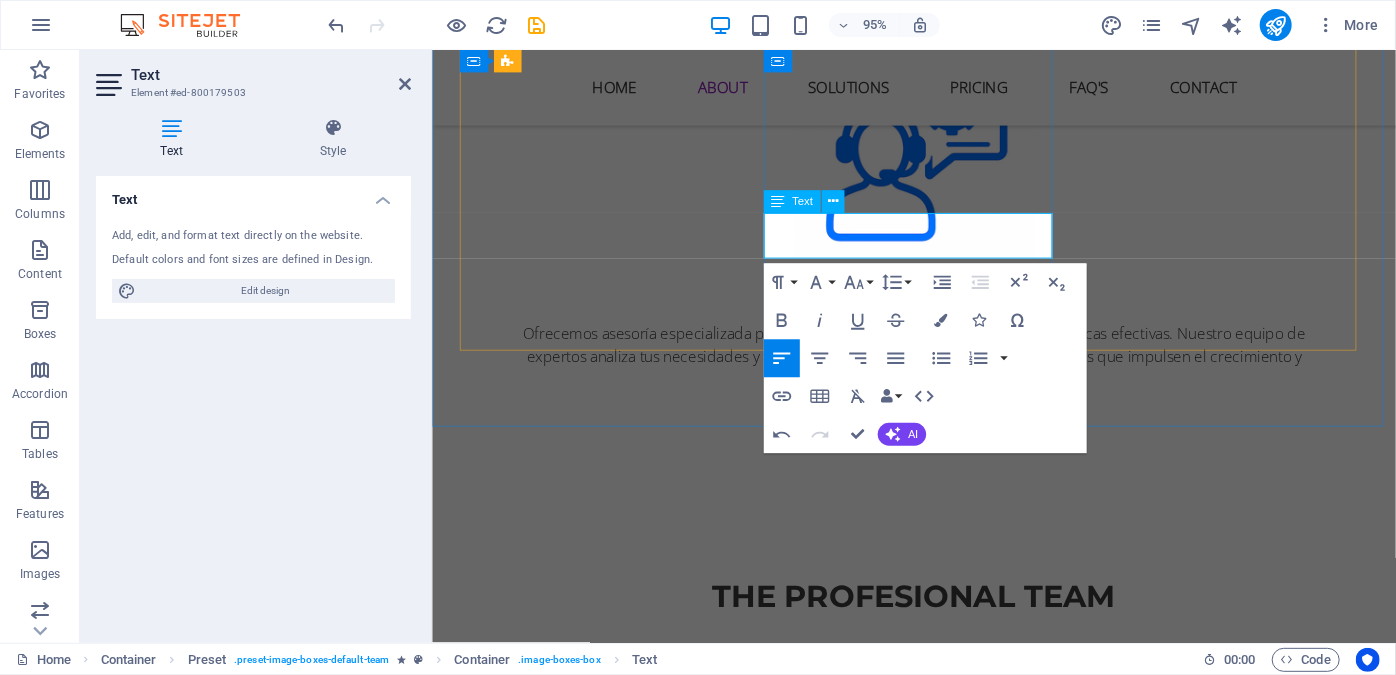 drag, startPoint x: 796, startPoint y: 236, endPoint x: 945, endPoint y: 234, distance: 149.01343 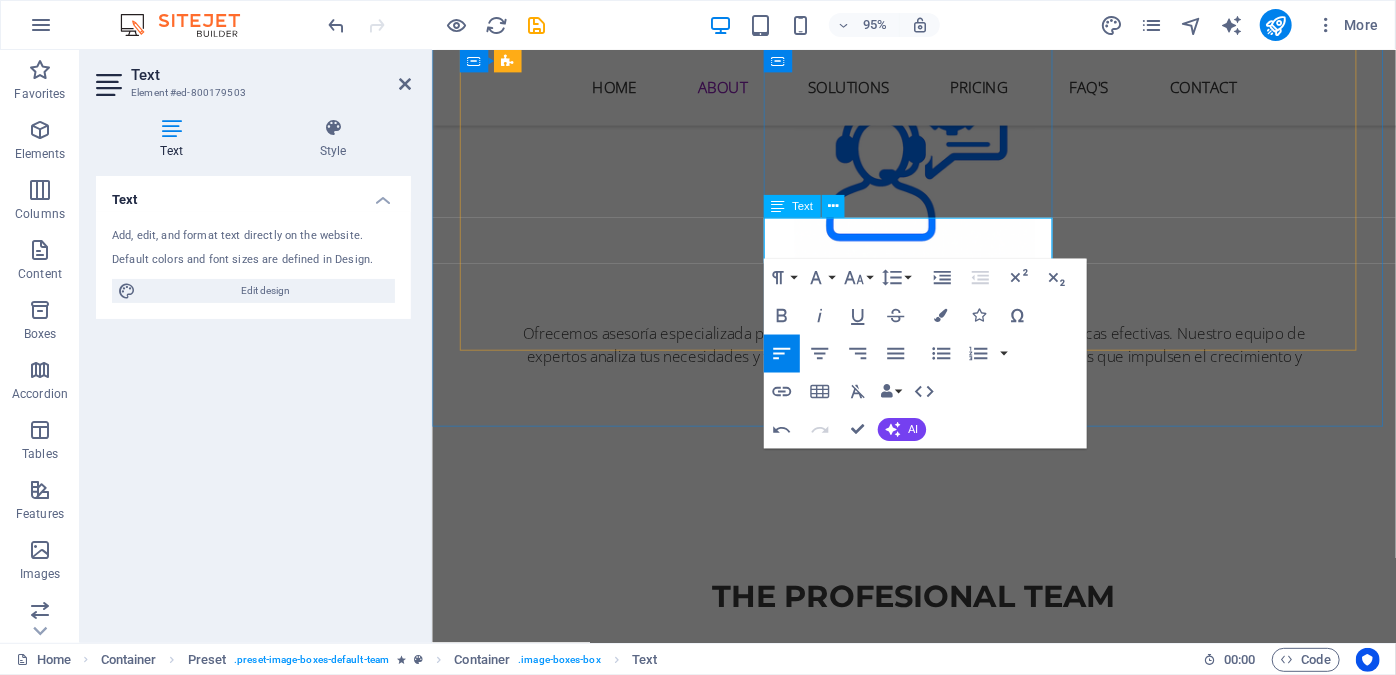 click on "Arquitecto Cloud , Especialista en Ciberseguridad" at bounding box center (939, 2931) 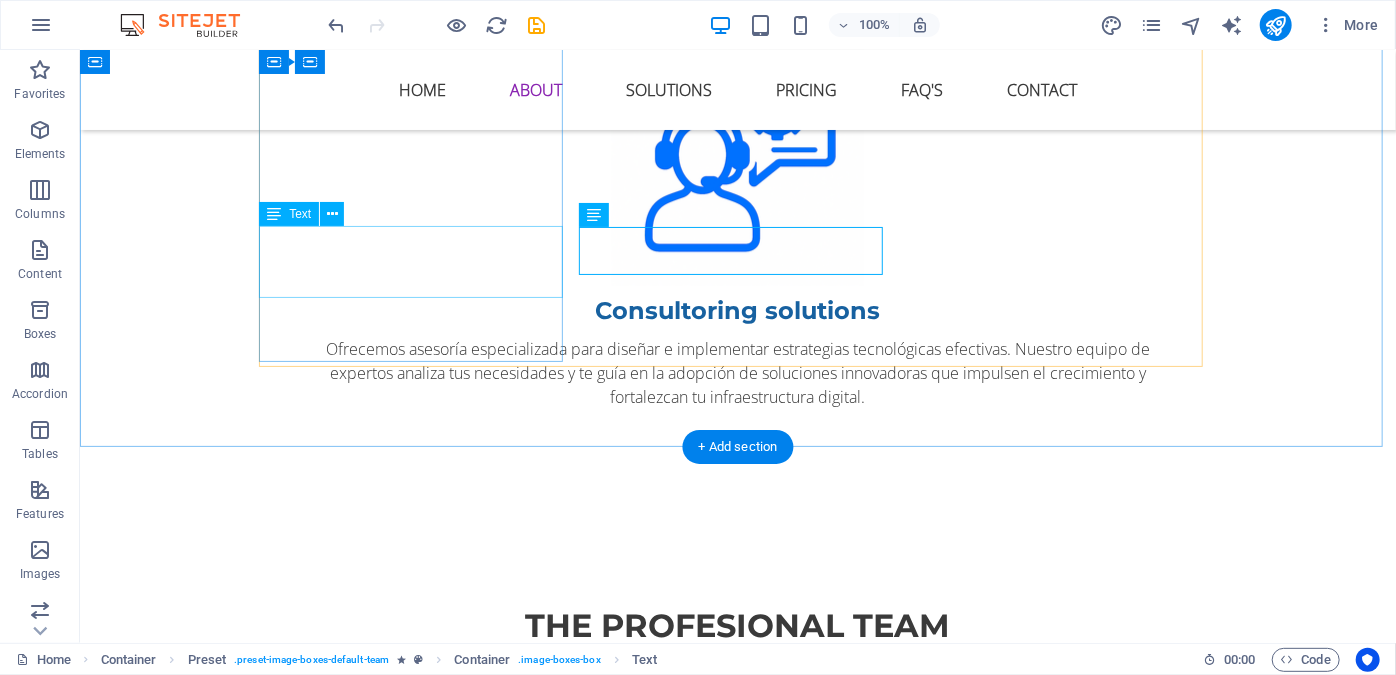 click on "Lorem ipsum dolor sit amet, consectetur adipisicing elit. Veritatis, dolorem!" at bounding box center [737, 1726] 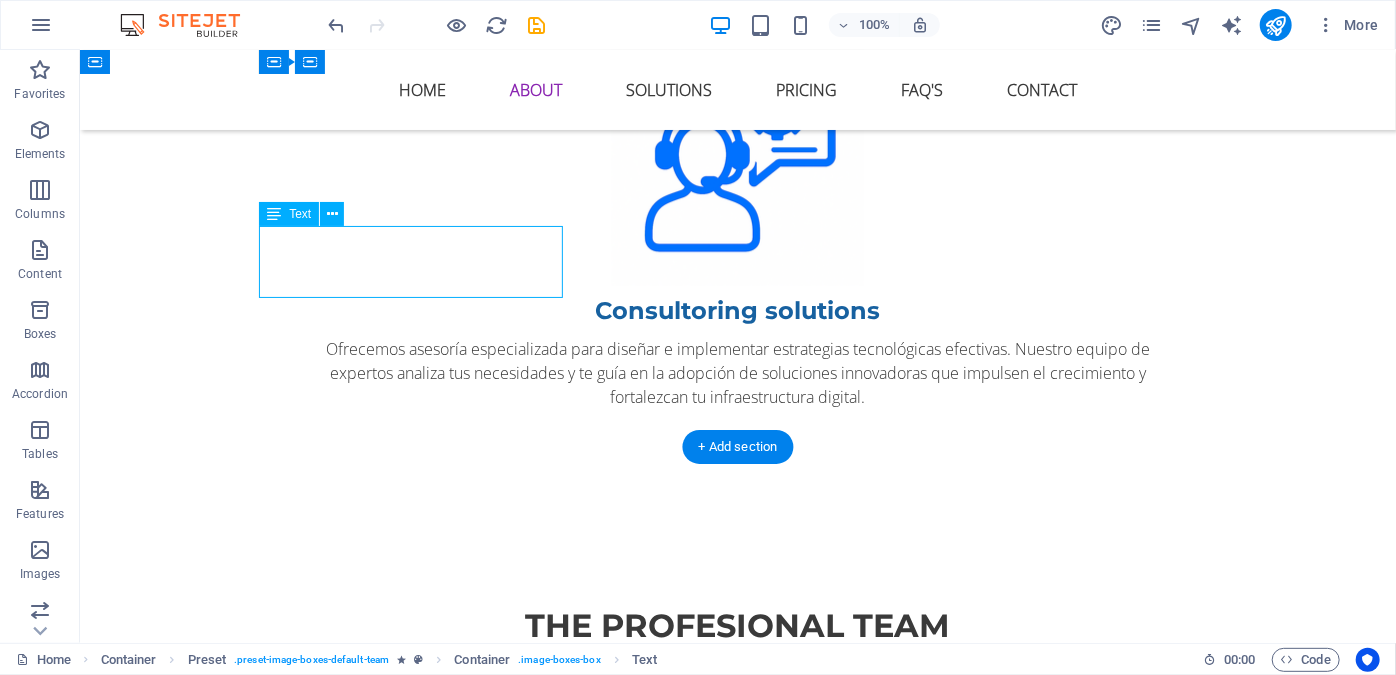 click on "Lorem ipsum dolor sit amet, consectetur adipisicing elit. Veritatis, dolorem!" at bounding box center (737, 1726) 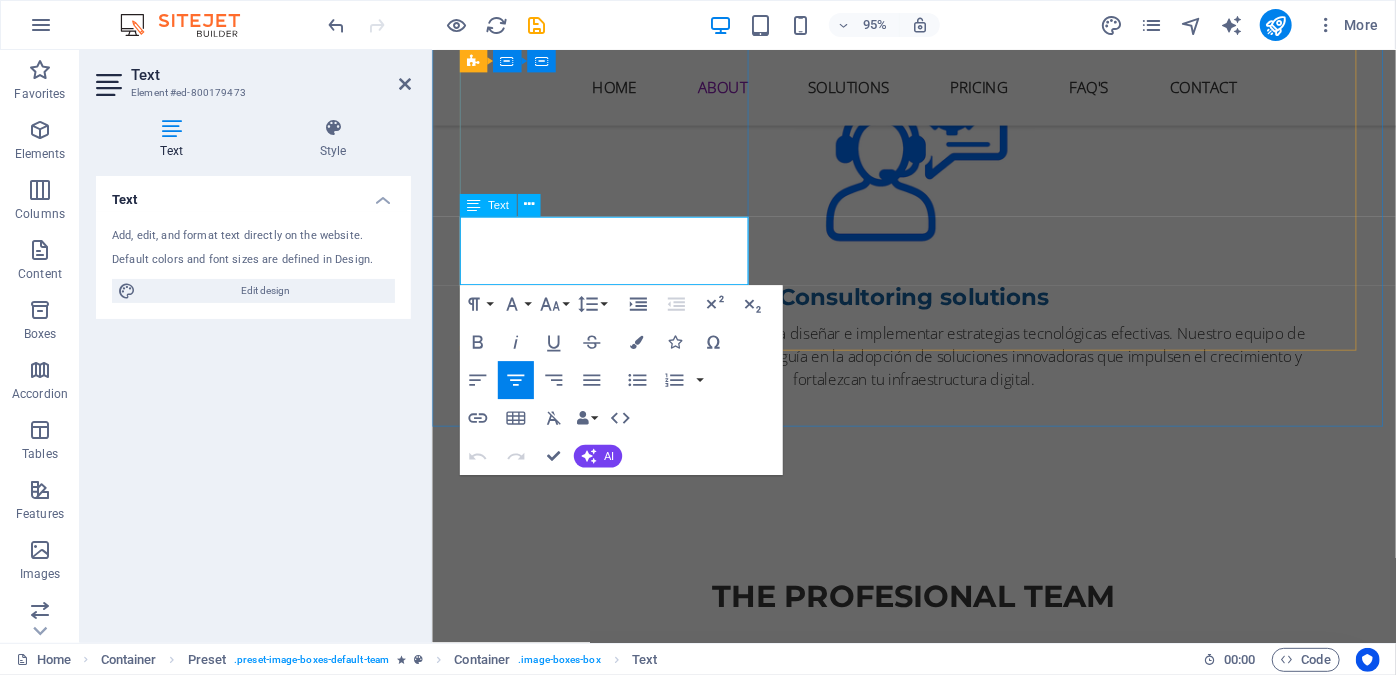 drag, startPoint x: 670, startPoint y: 287, endPoint x: 486, endPoint y: 238, distance: 190.4127 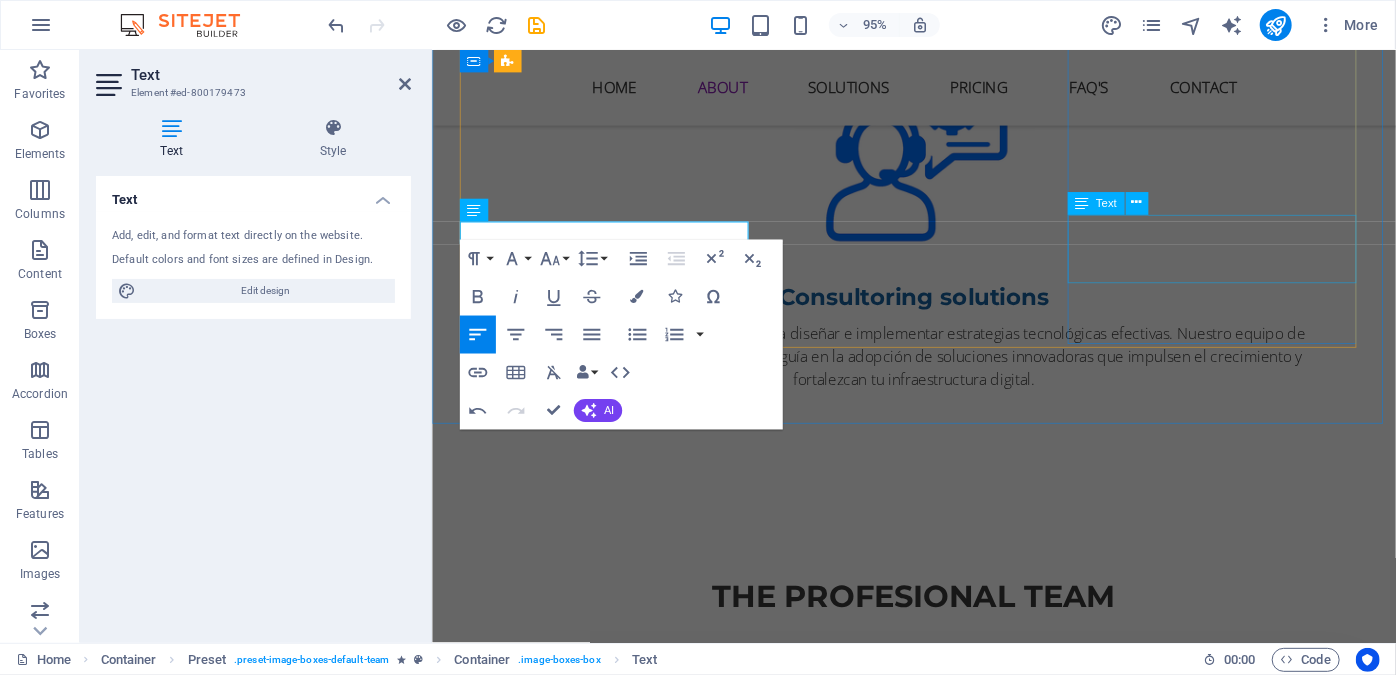 click on "Lorem ipsum dolor sit amet, consectetur adipisicing elit. Veritatis, dolorem!" at bounding box center (939, 4135) 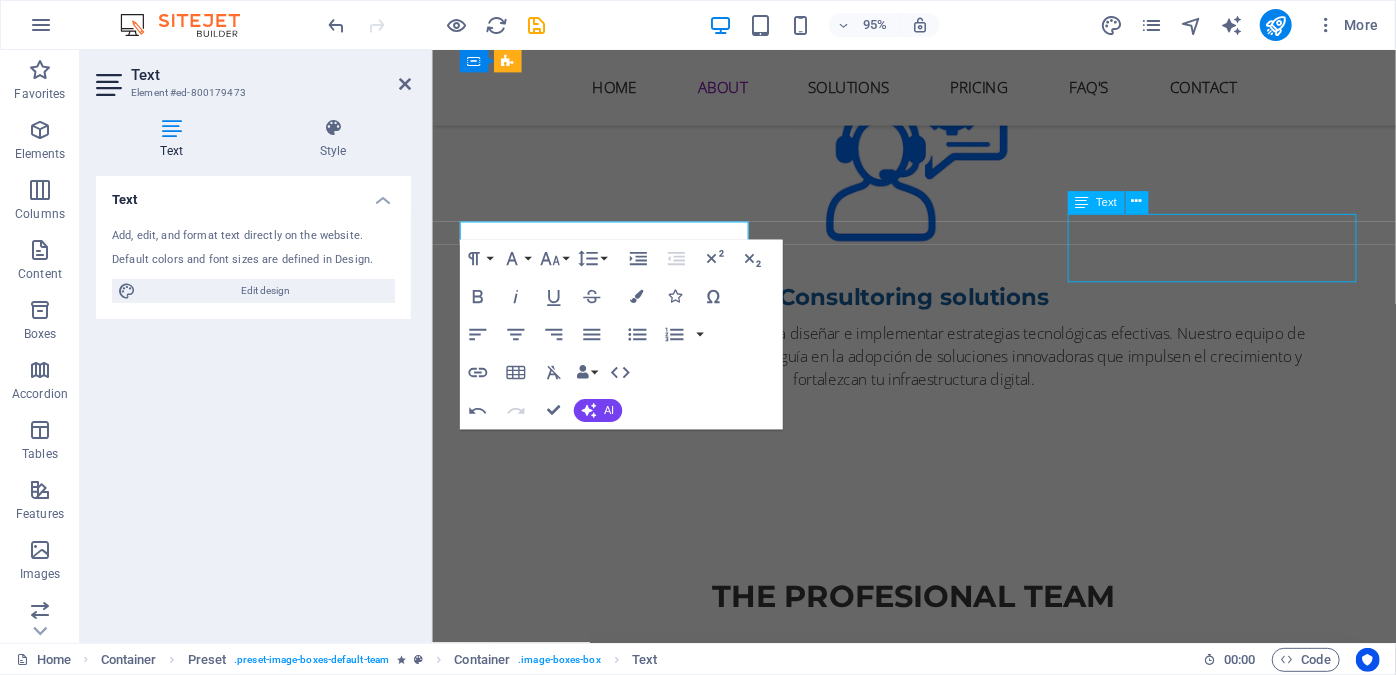 click on "Lorem ipsum dolor sit amet, consectetur adipisicing elit. Veritatis, dolorem!" at bounding box center [939, 4135] 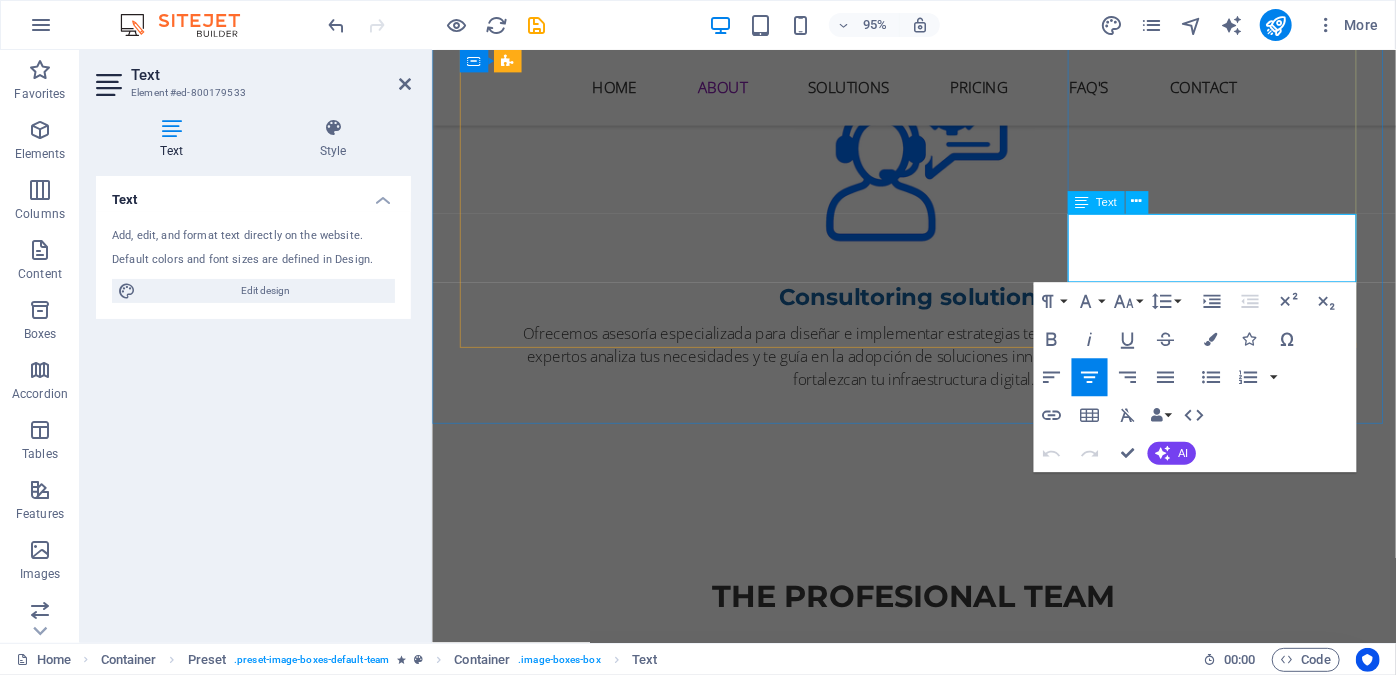drag, startPoint x: 1142, startPoint y: 232, endPoint x: 1296, endPoint y: 291, distance: 164.91513 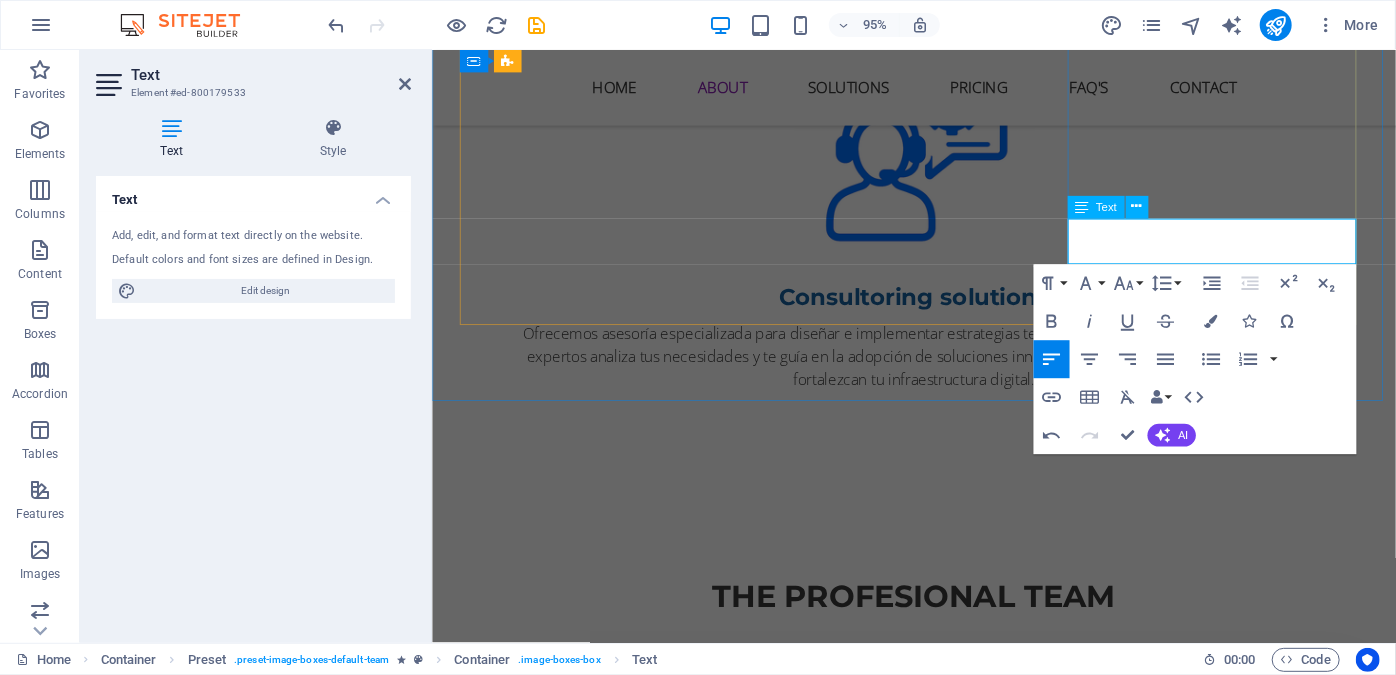 click on "Proyect Manager, Especialista en aplicaciones Web" at bounding box center (939, 4135) 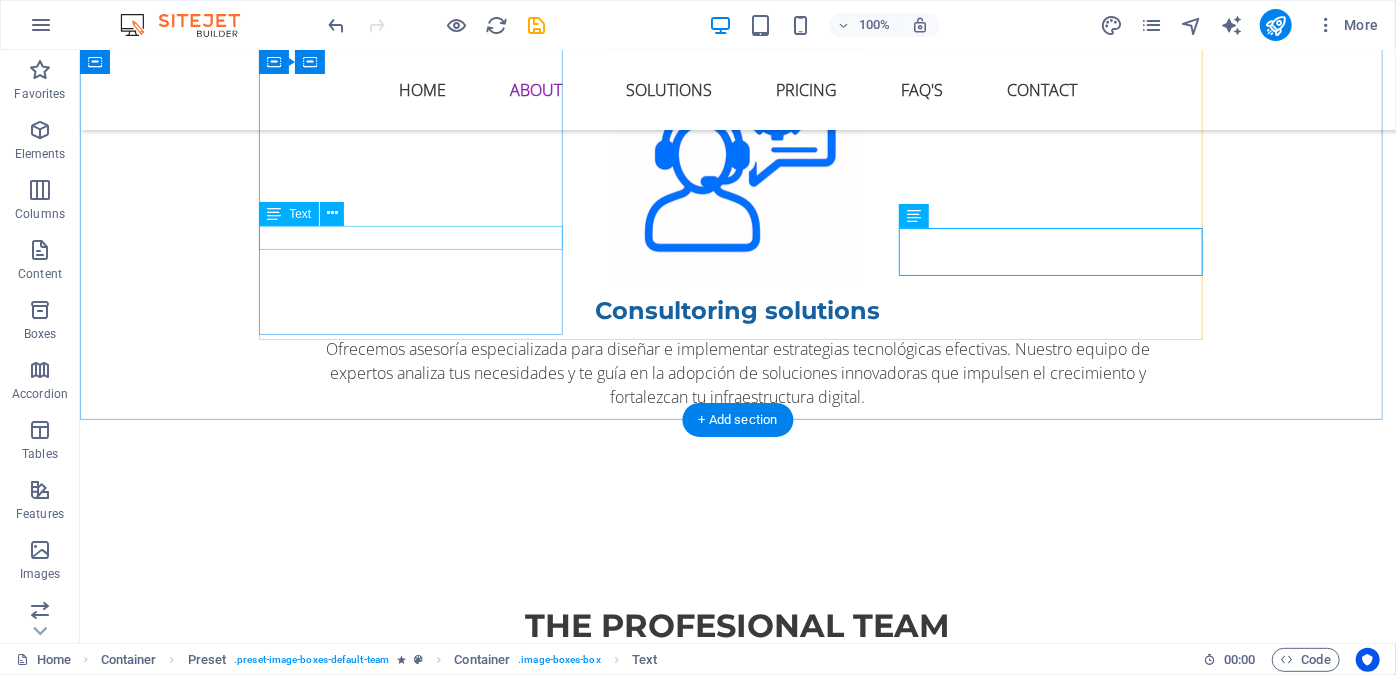 click on "Dessarrolladora Full Stack" at bounding box center (737, 1726) 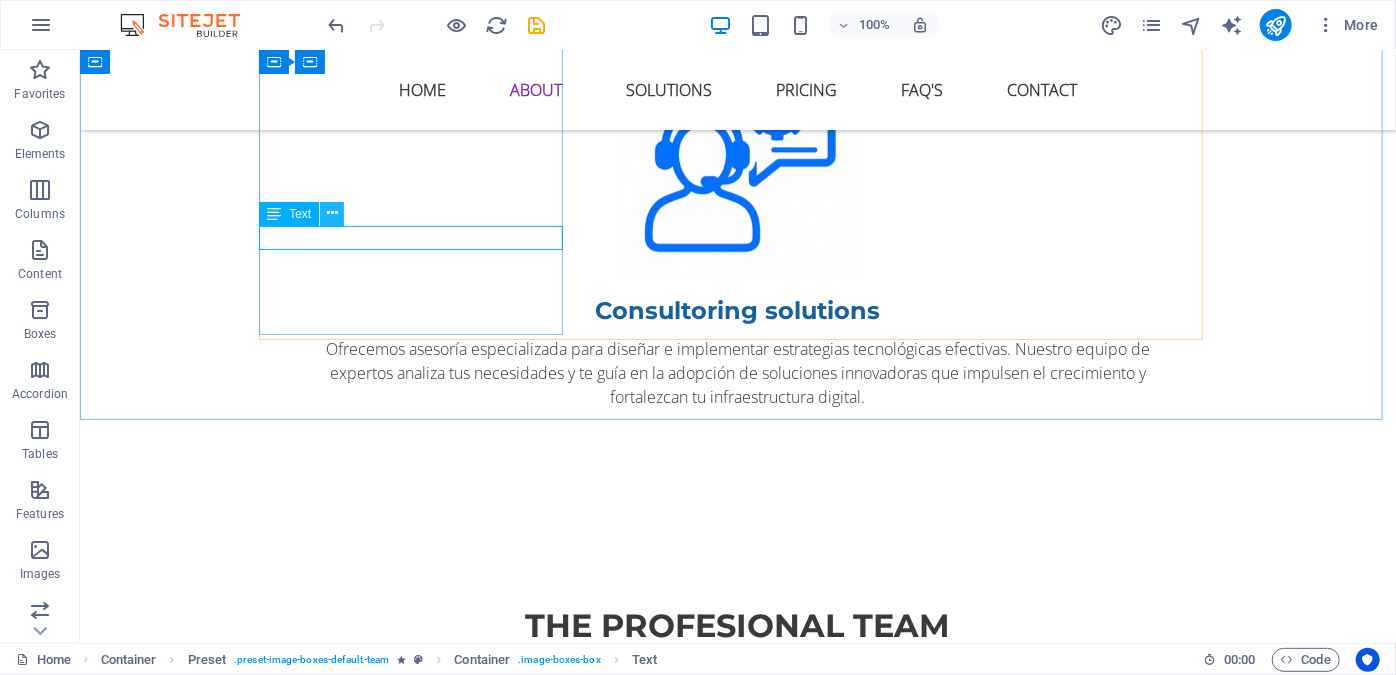 click at bounding box center [332, 213] 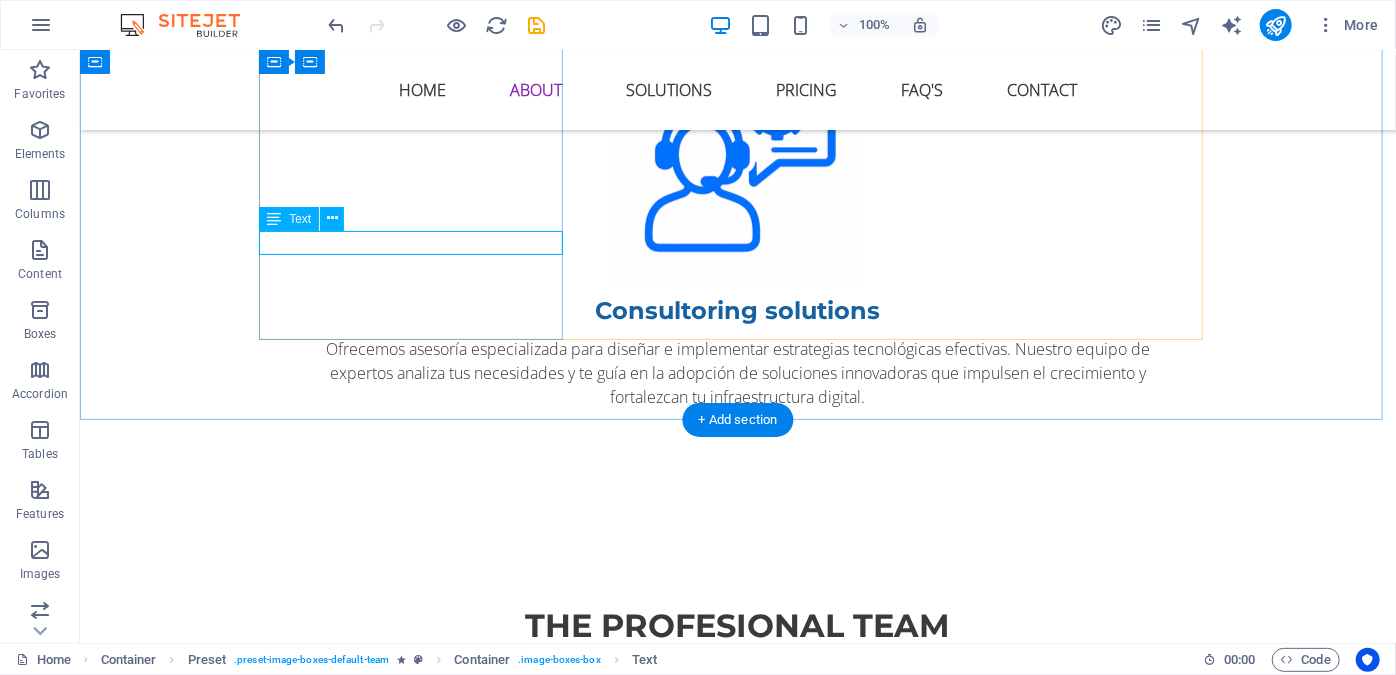 click on "Dessarrolladora Full Stack" at bounding box center (737, 1726) 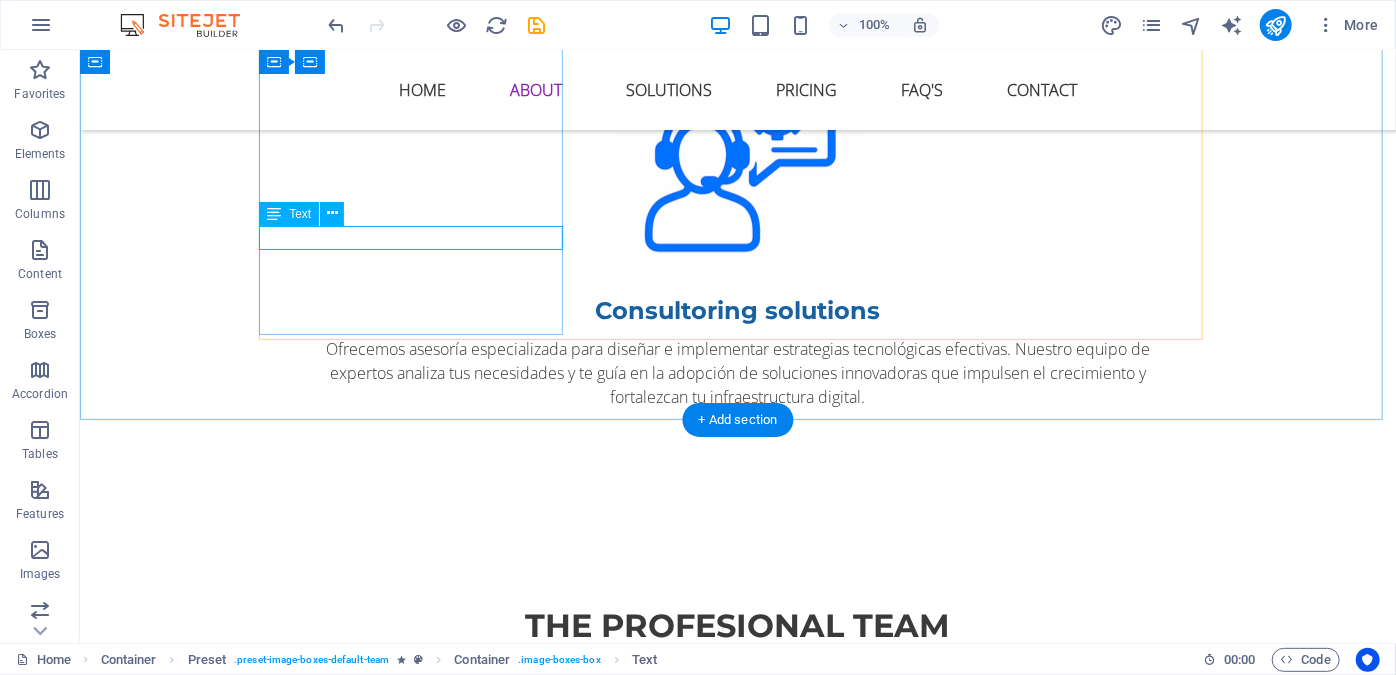 click on "Dessarrolladora Full Stack" at bounding box center [737, 1726] 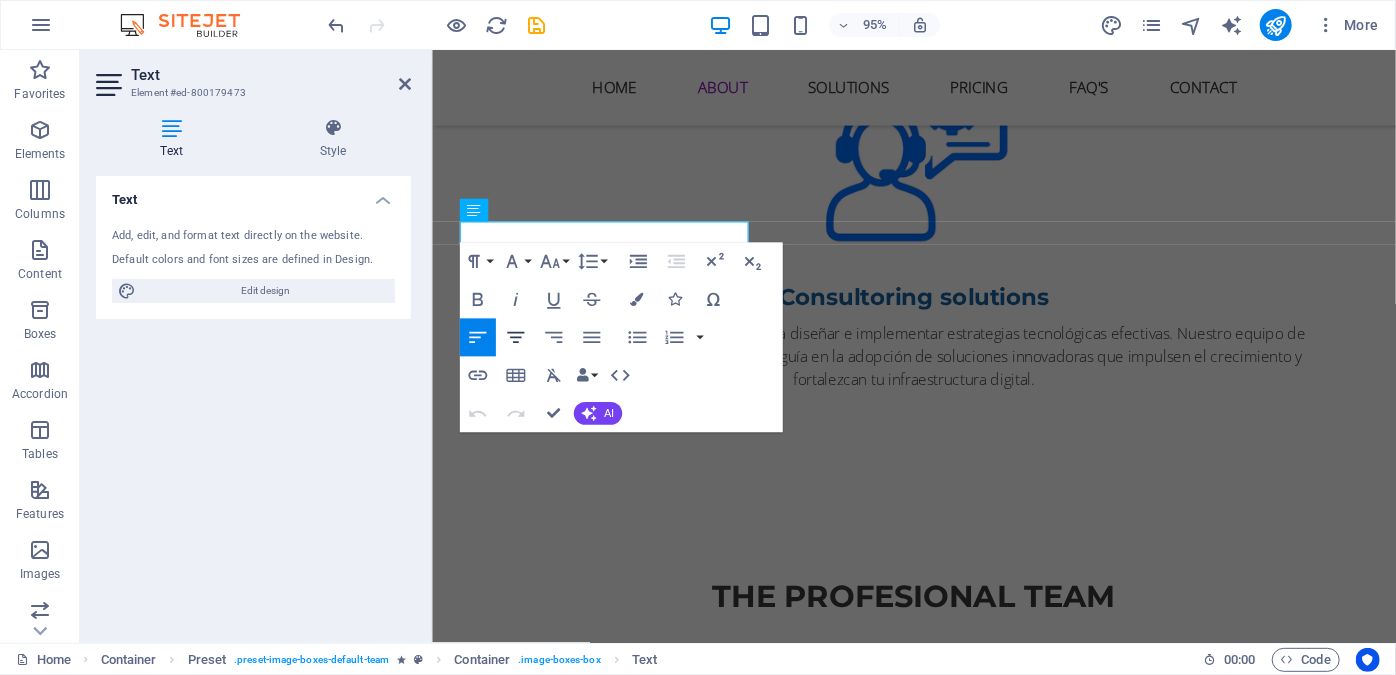 click 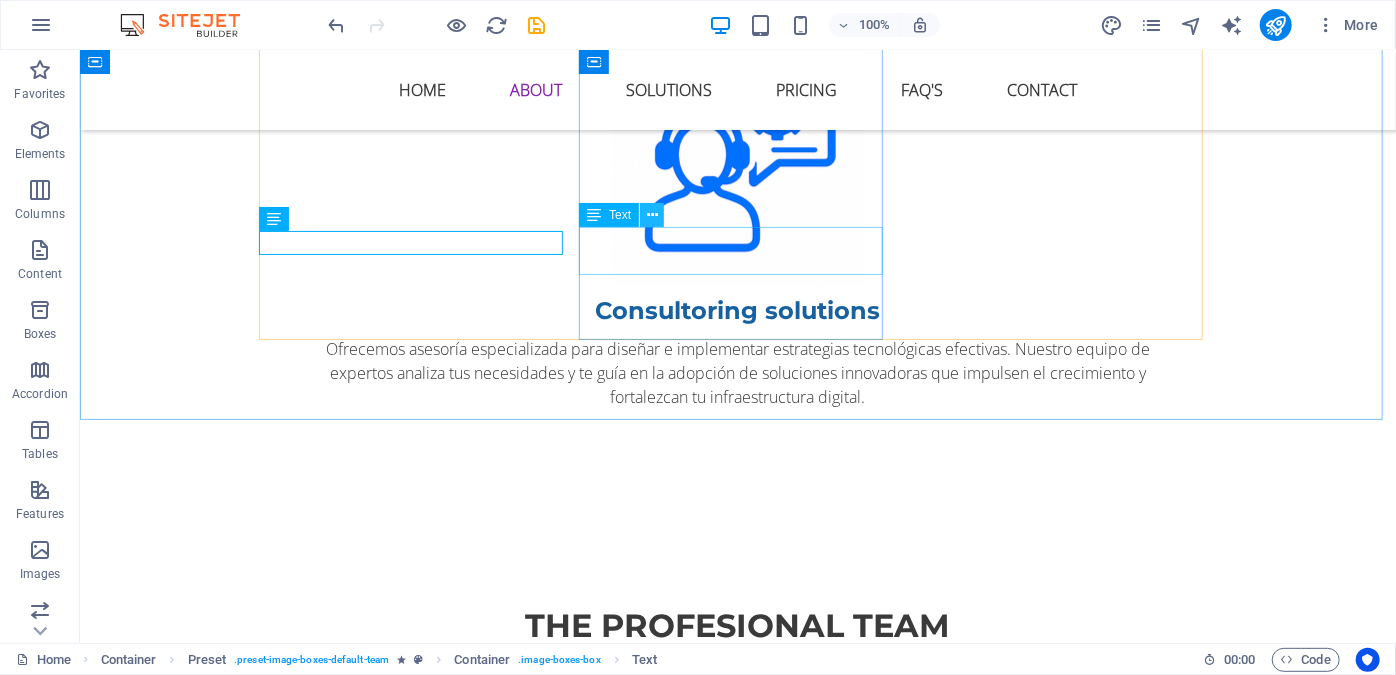 click at bounding box center [652, 215] 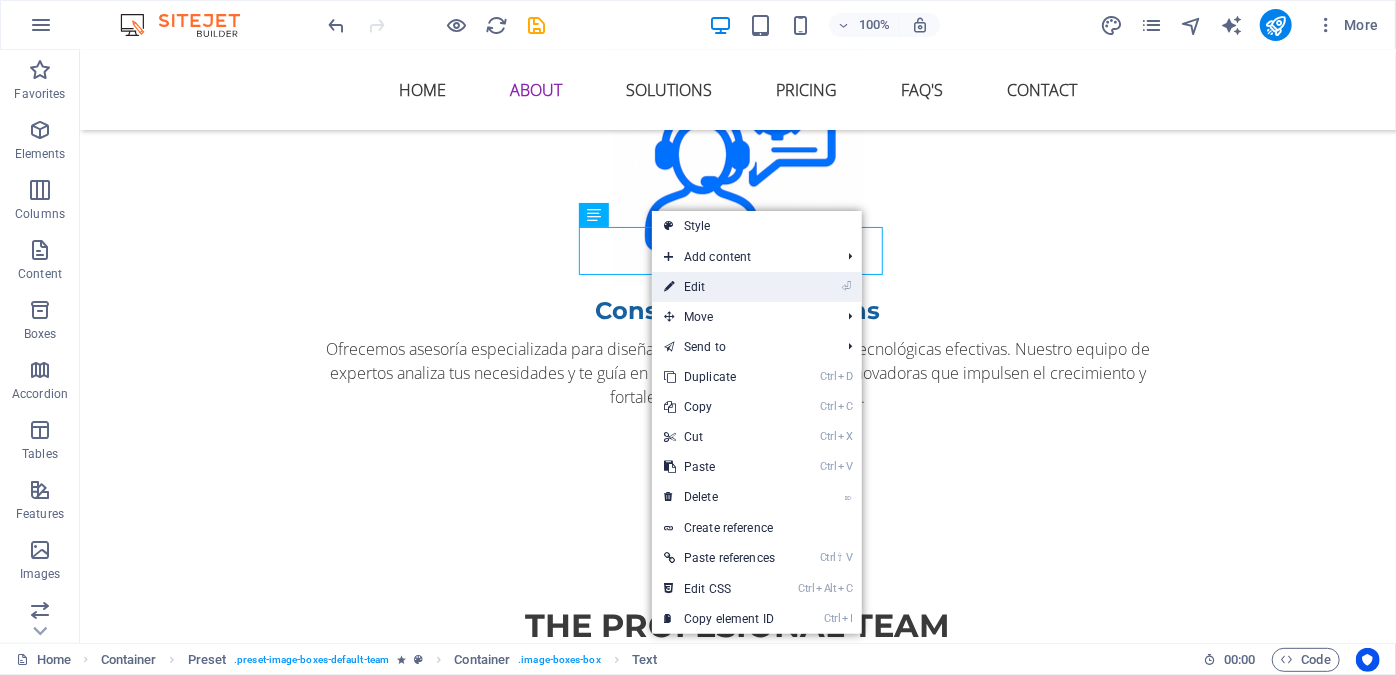 click on "⏎  Edit" at bounding box center (719, 287) 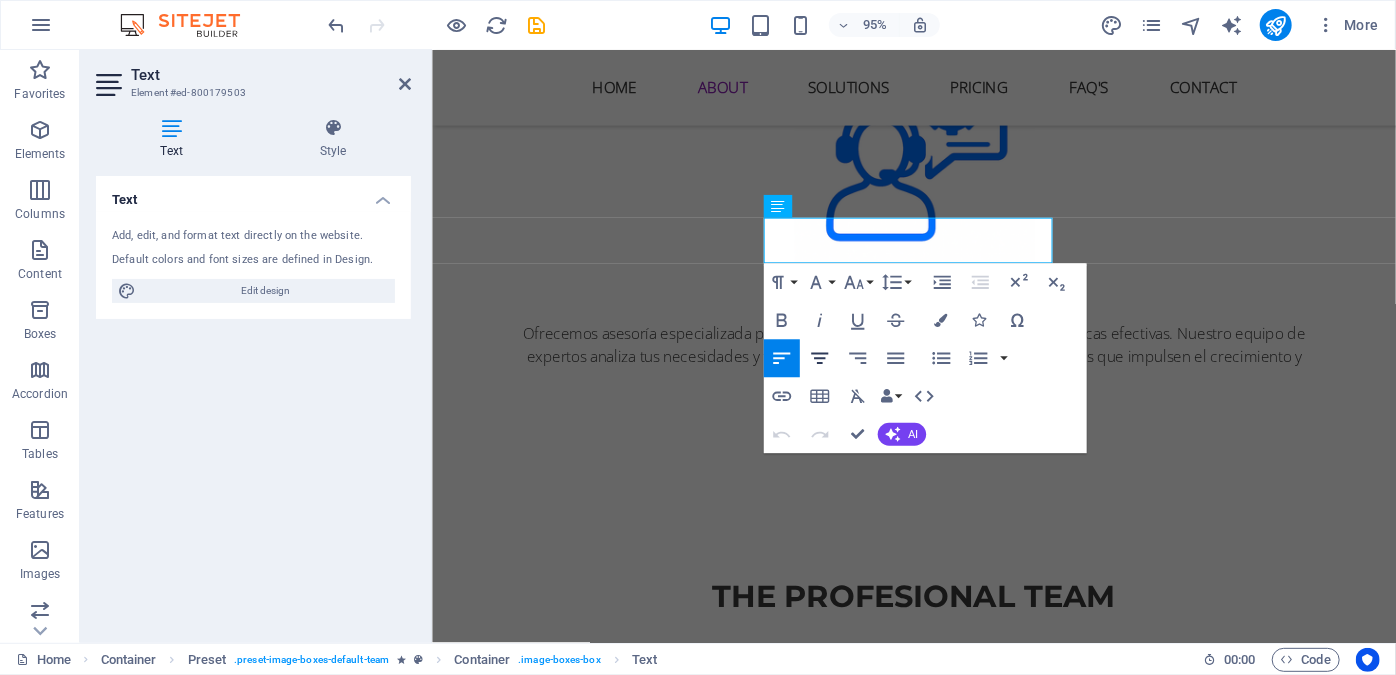 click 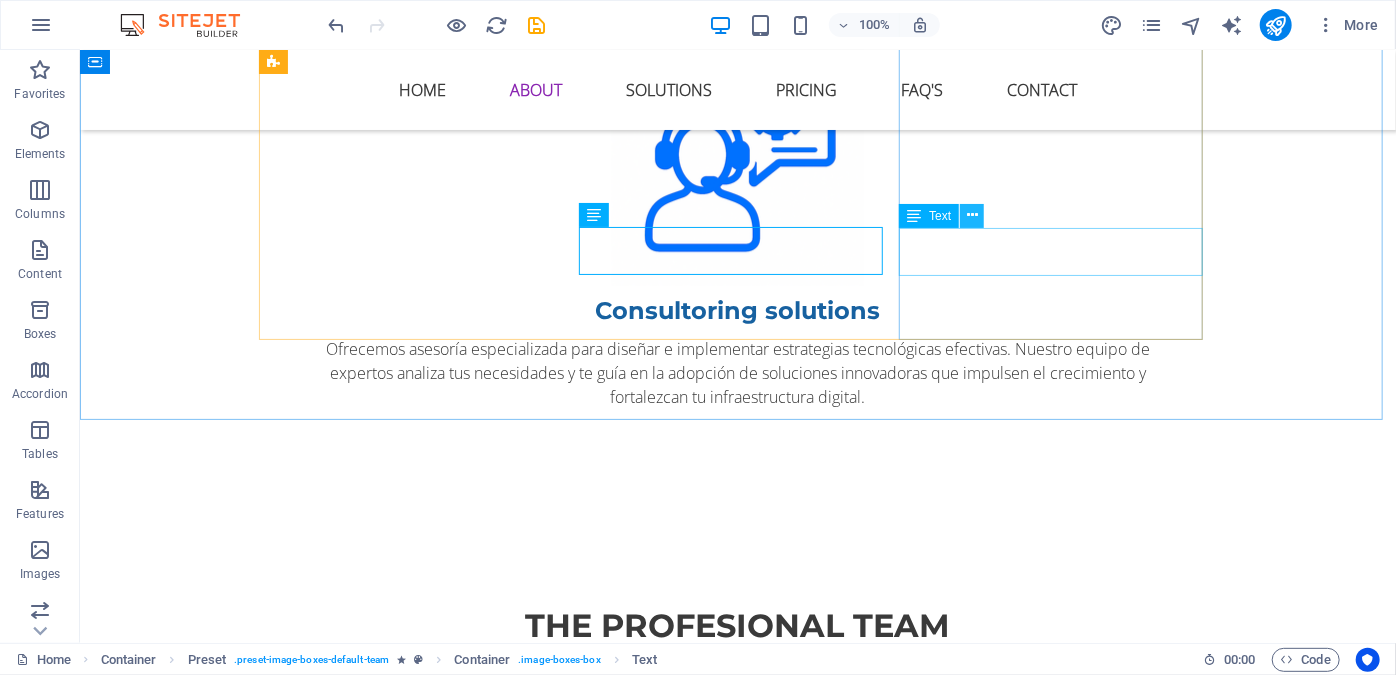 click at bounding box center [972, 215] 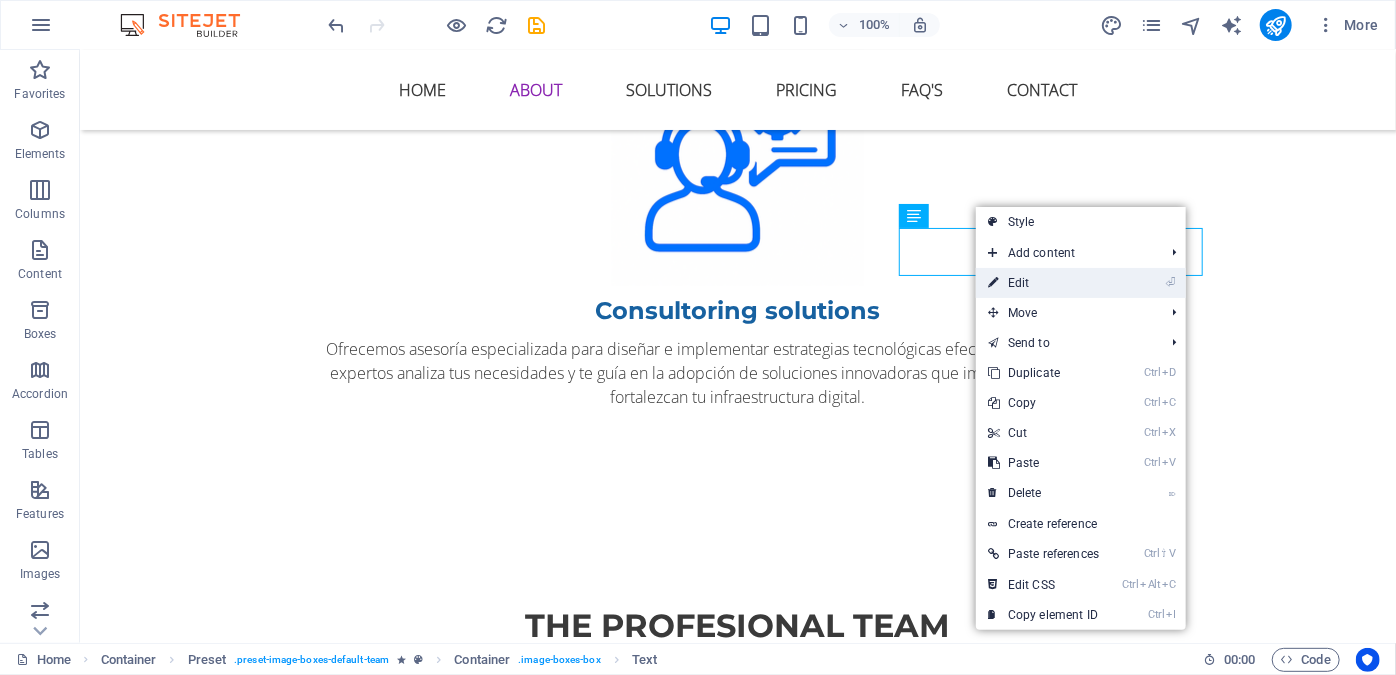 click on "⏎  Edit" at bounding box center (1043, 283) 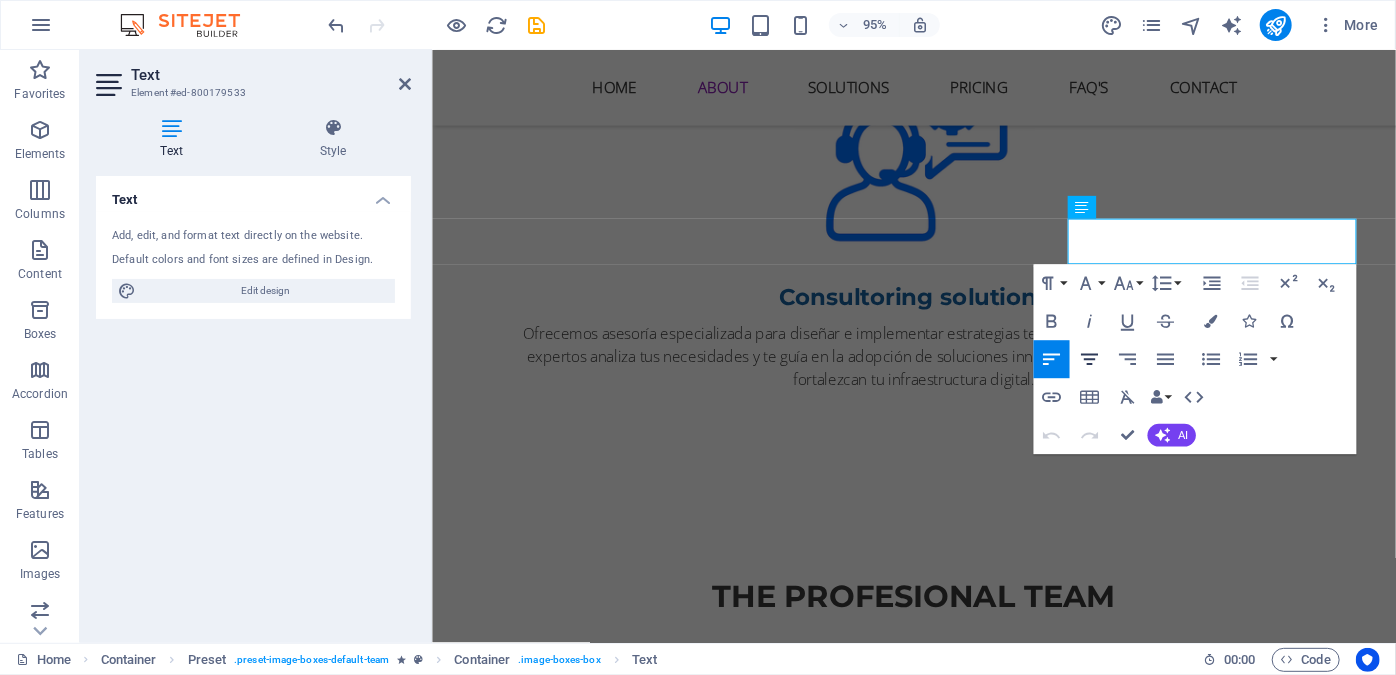 click 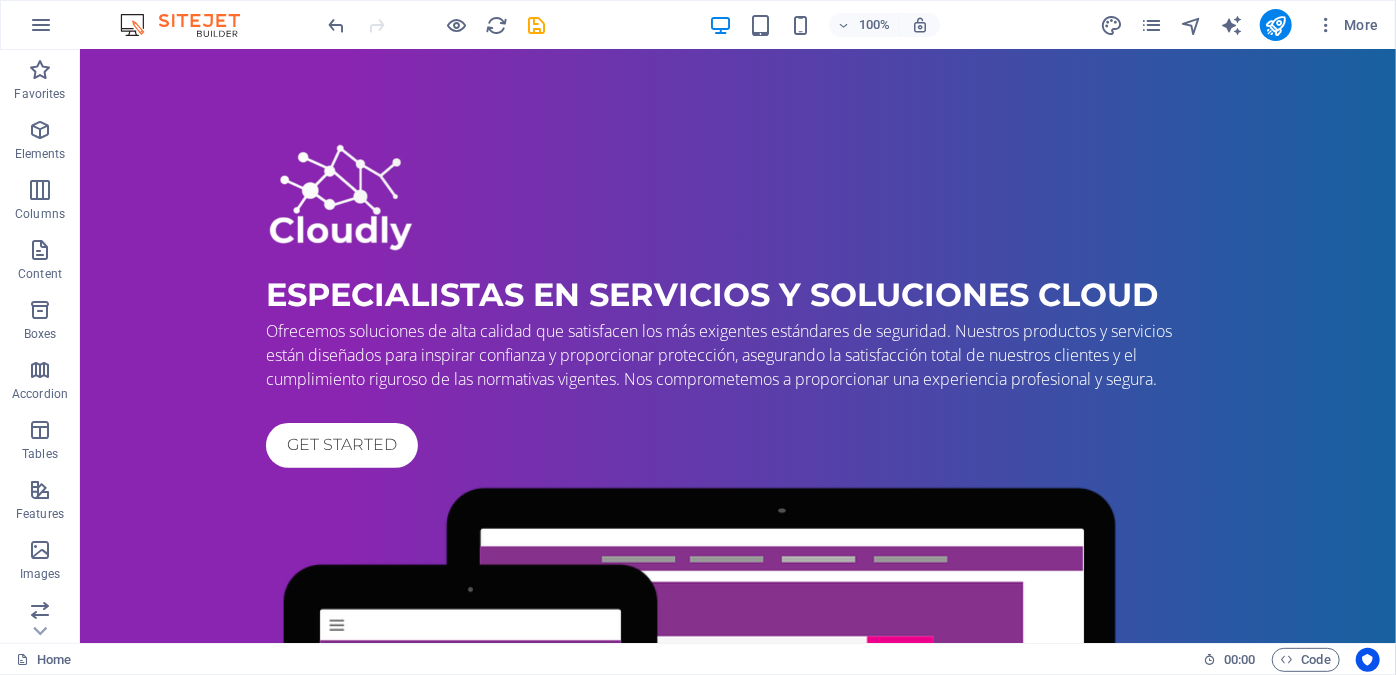 scroll, scrollTop: 80, scrollLeft: 0, axis: vertical 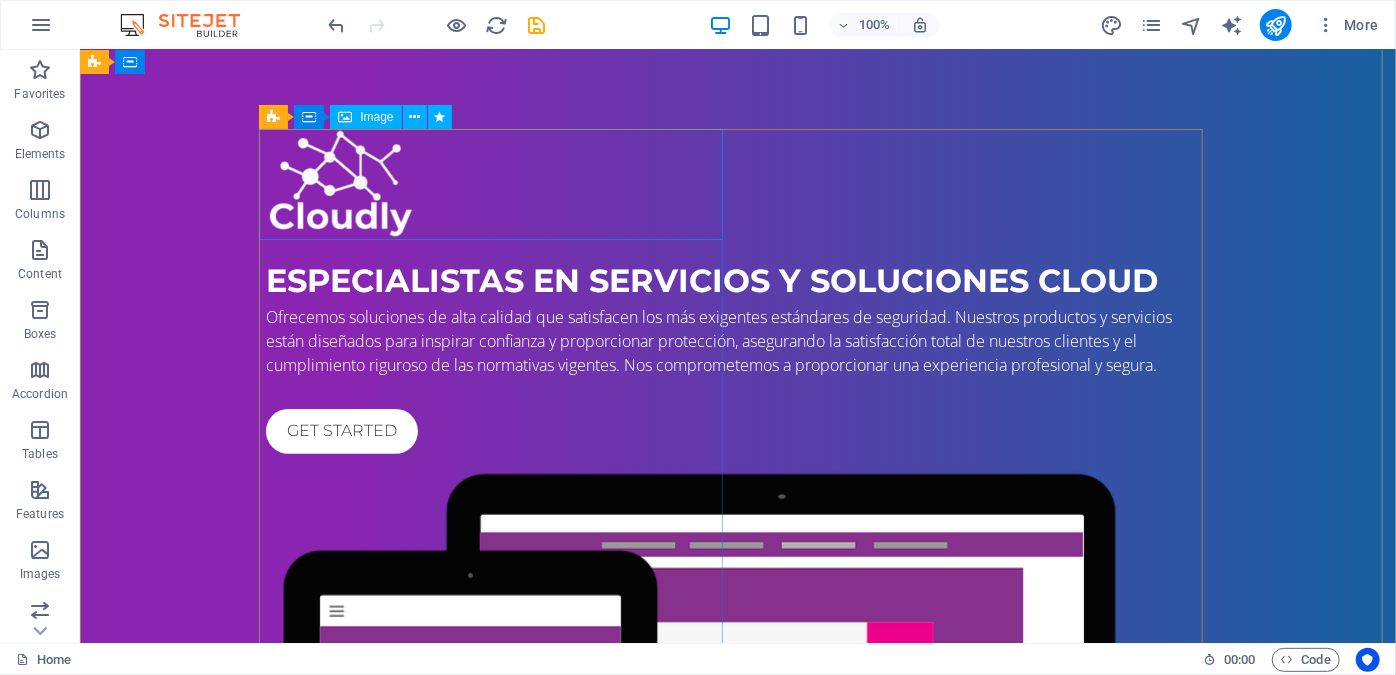 click at bounding box center (737, 184) 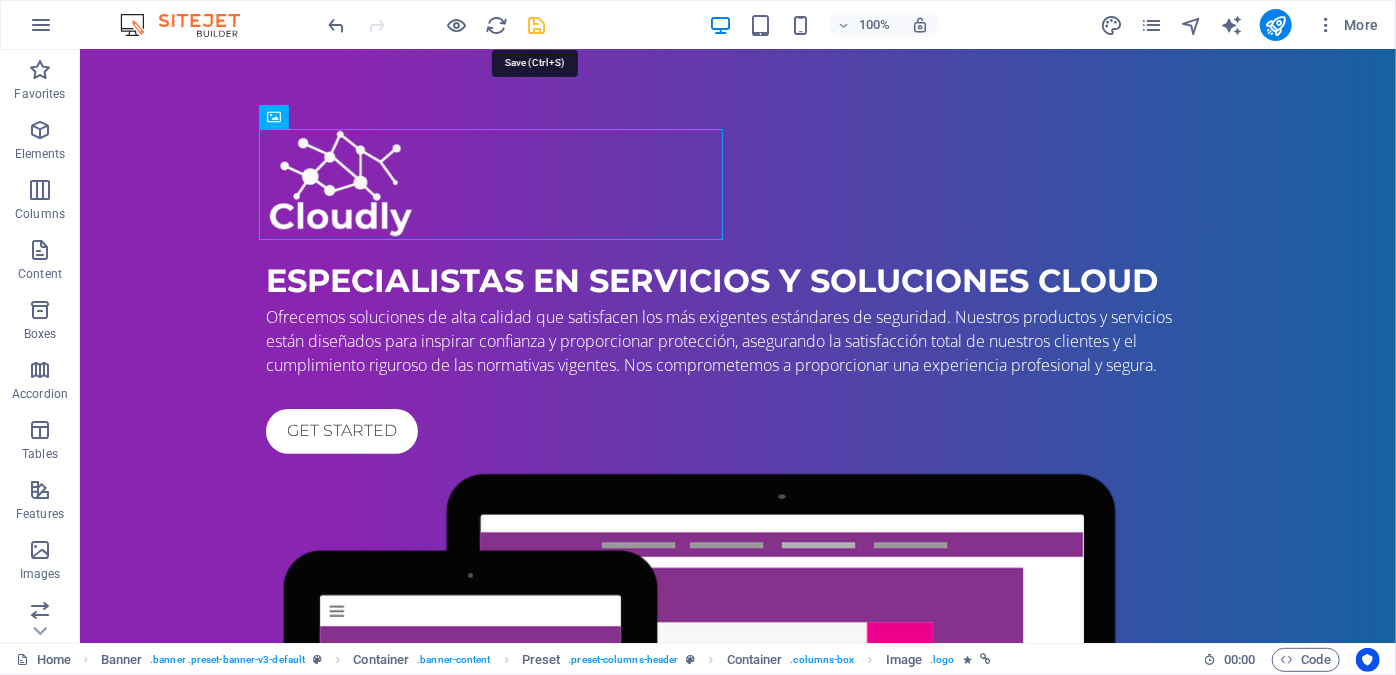 click at bounding box center [537, 25] 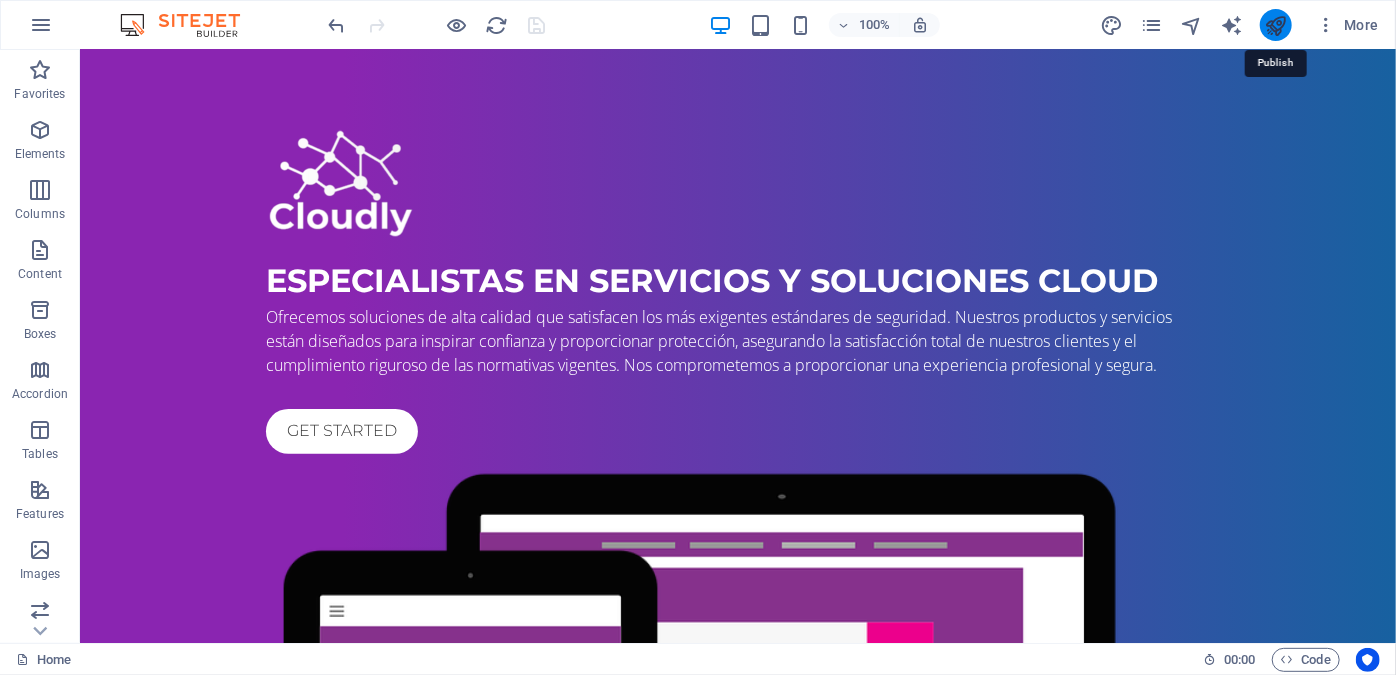 click at bounding box center (1275, 25) 